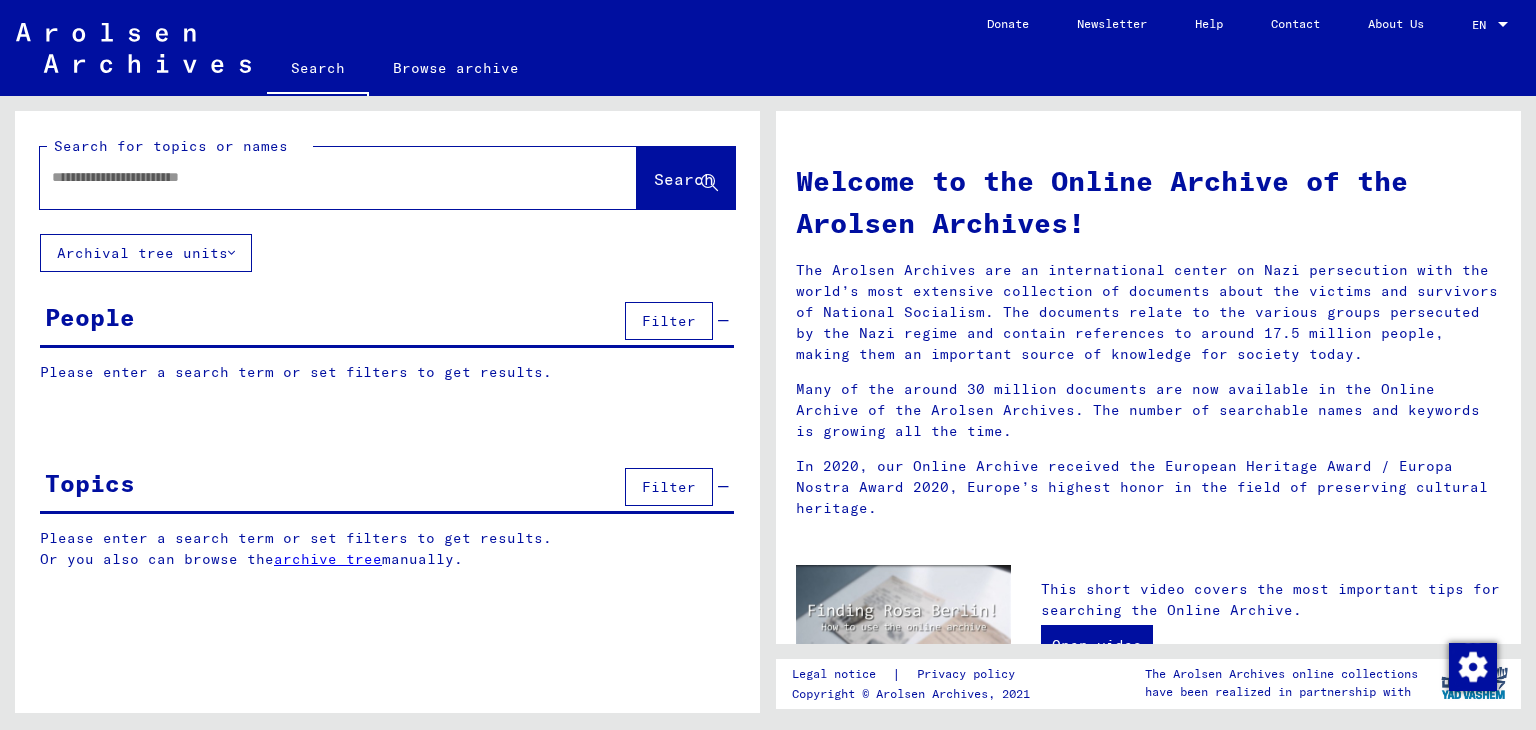 scroll, scrollTop: 0, scrollLeft: 0, axis: both 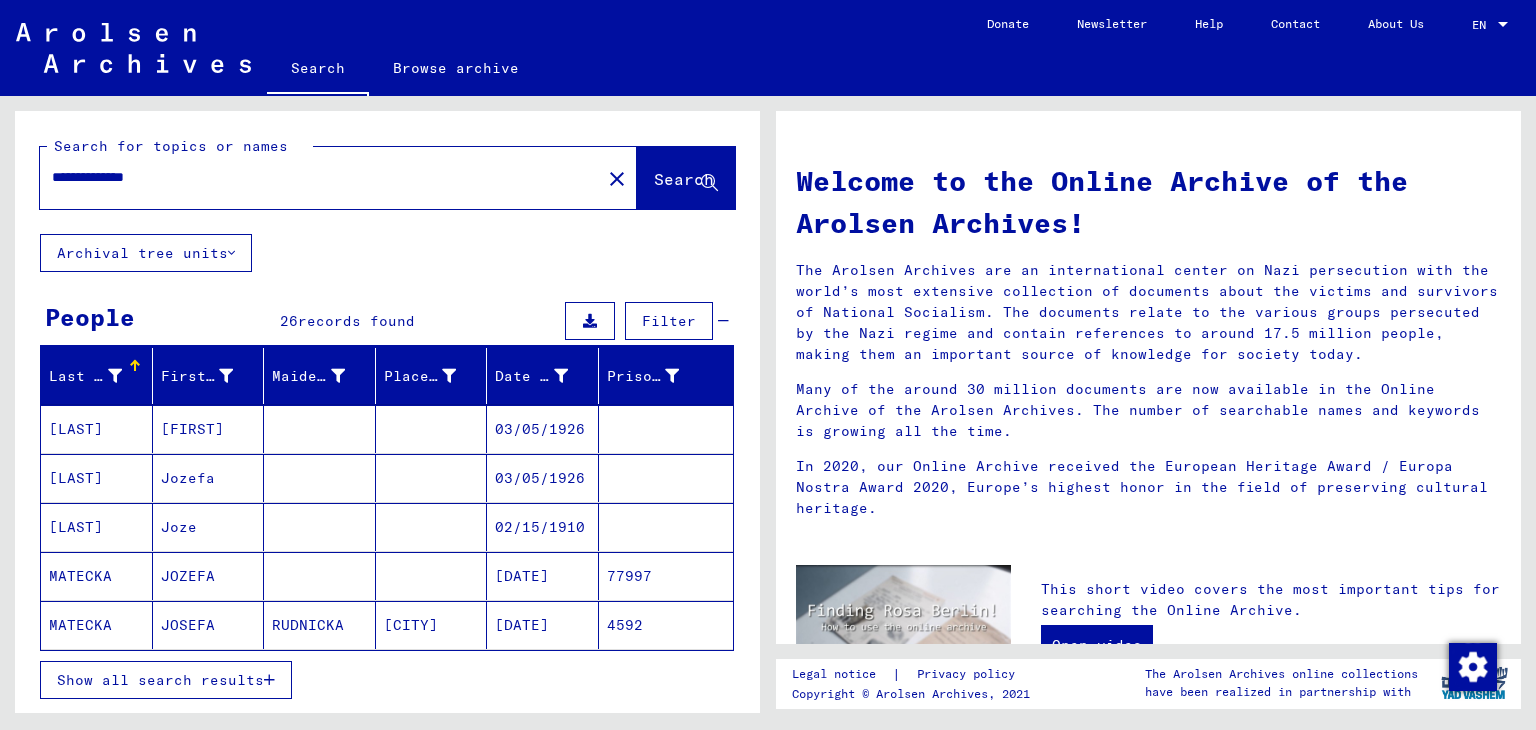 click on "Show all search results" at bounding box center [387, 680] 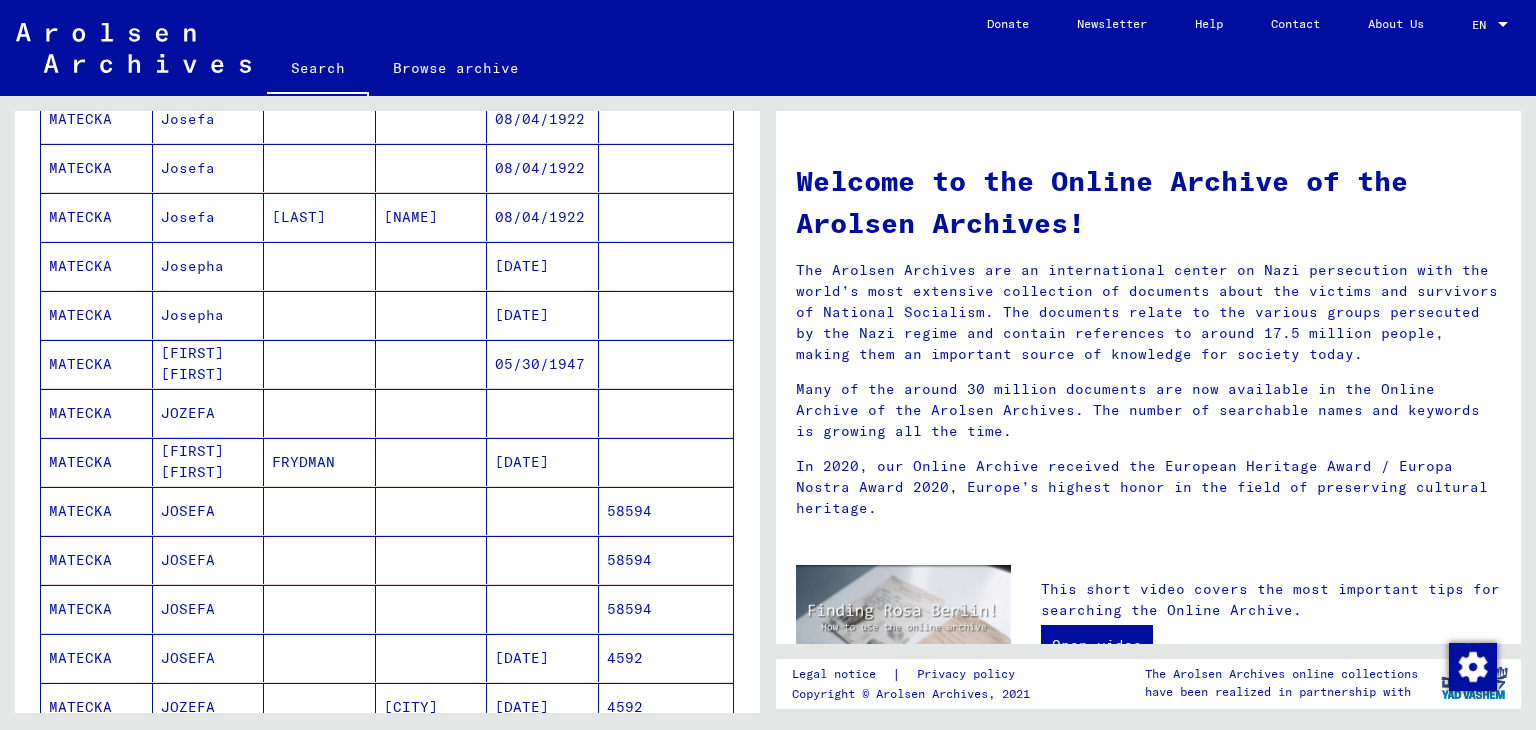 scroll, scrollTop: 1000, scrollLeft: 0, axis: vertical 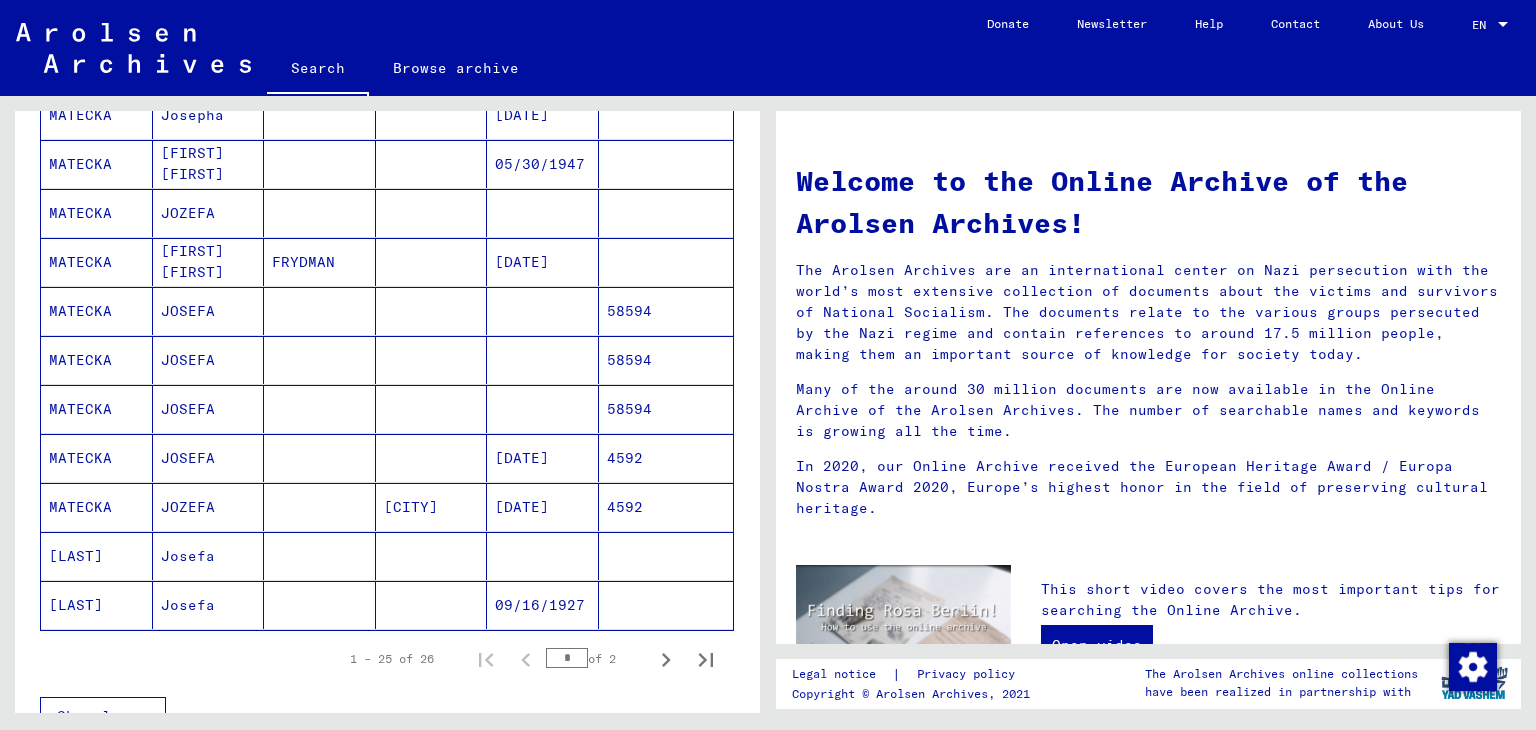 click on "09/16/1927" 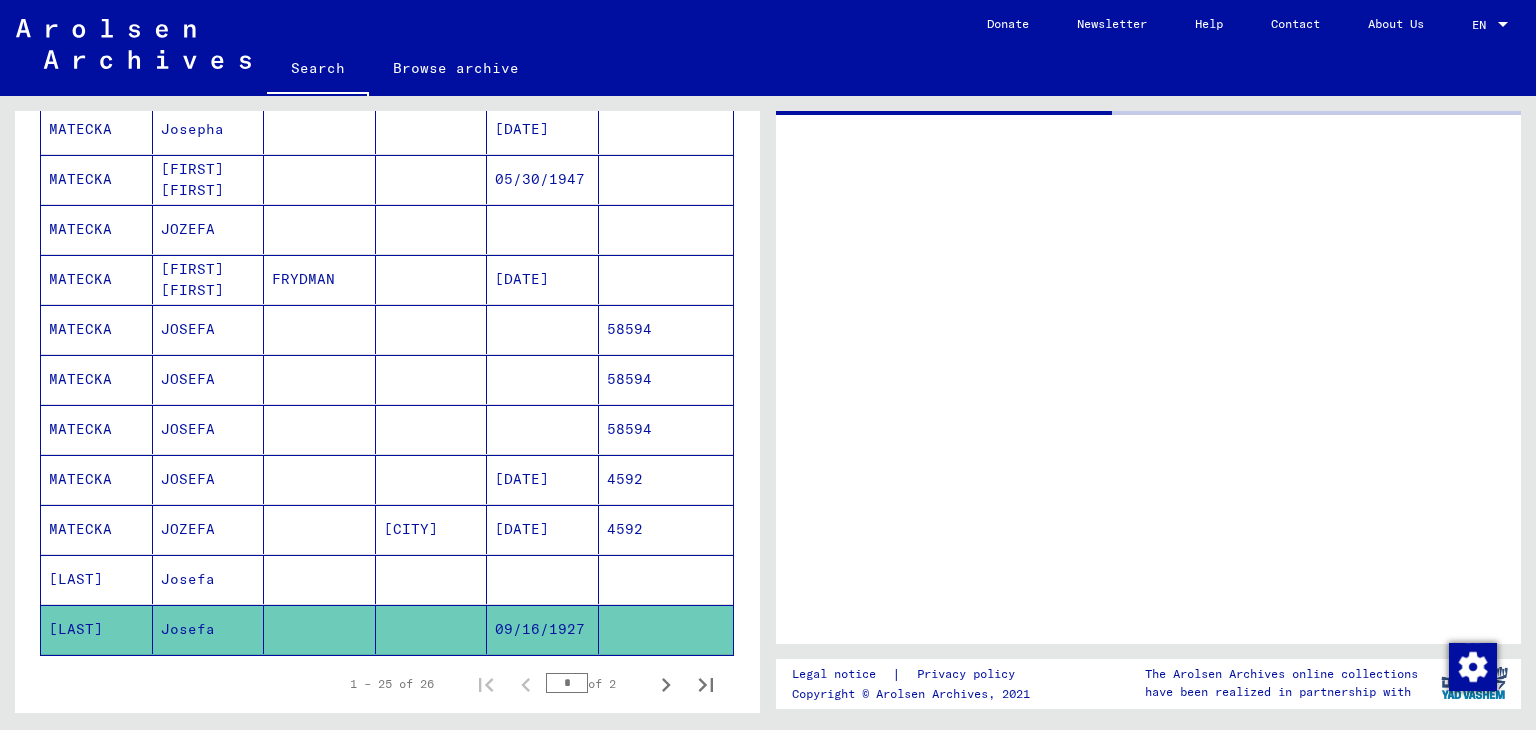 scroll, scrollTop: 1012, scrollLeft: 0, axis: vertical 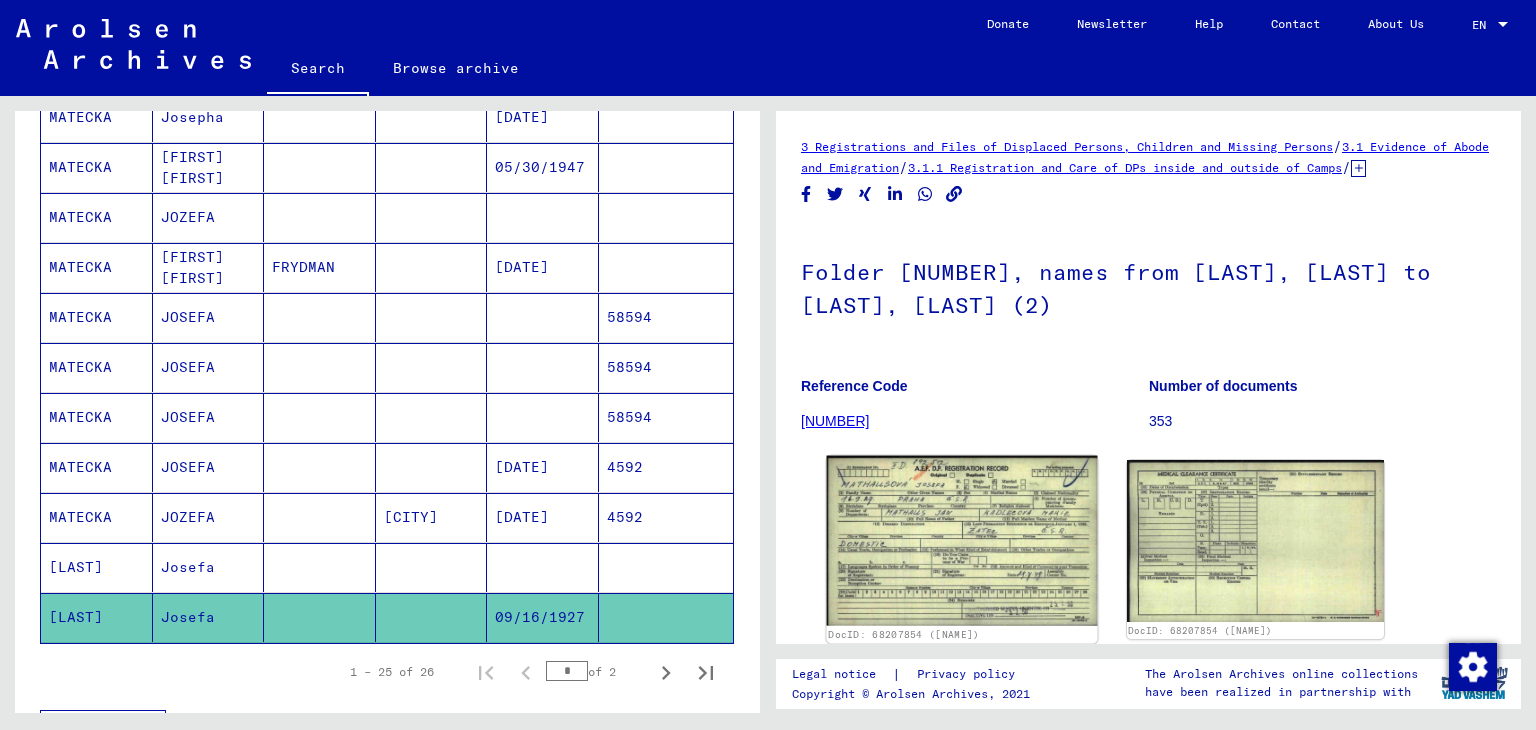 click 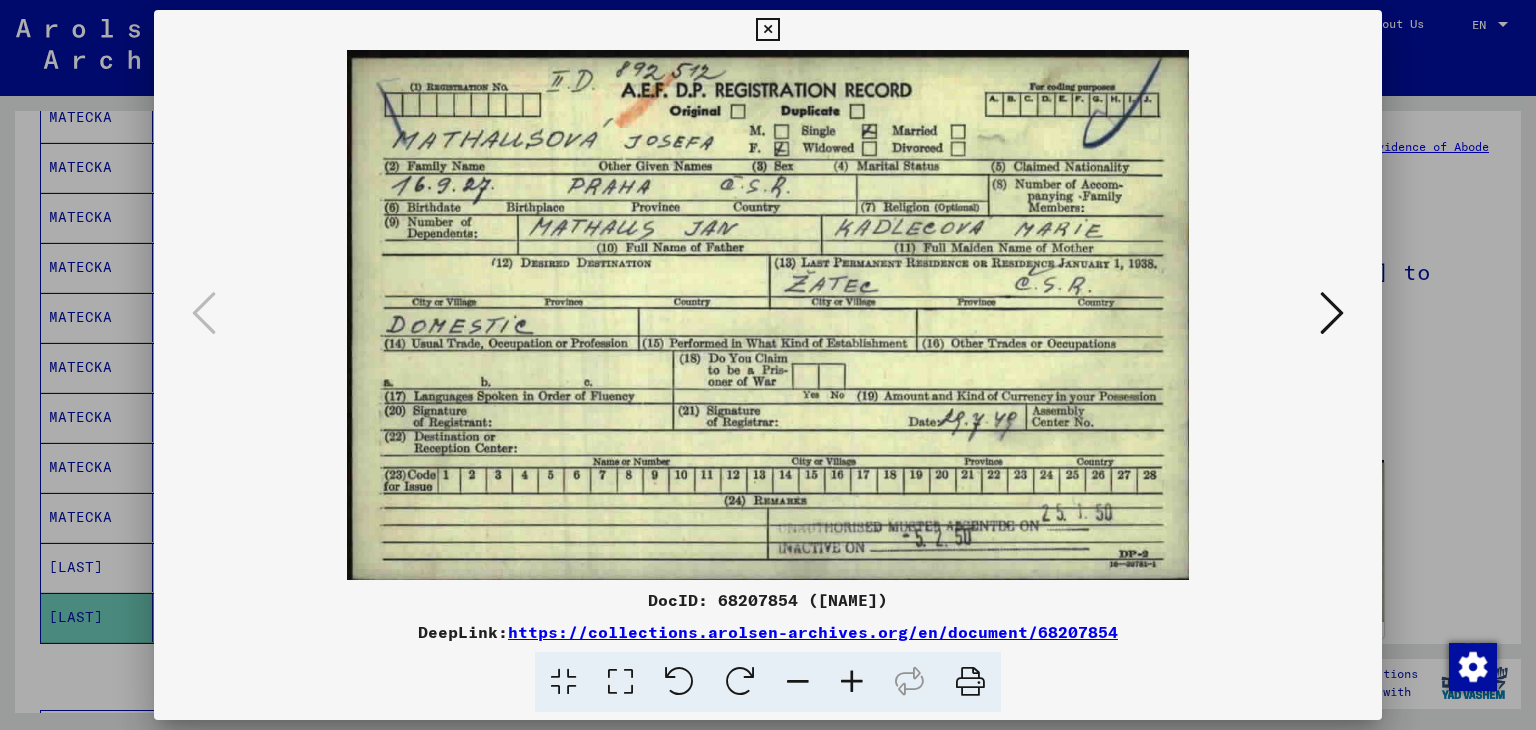click at bounding box center [1332, 313] 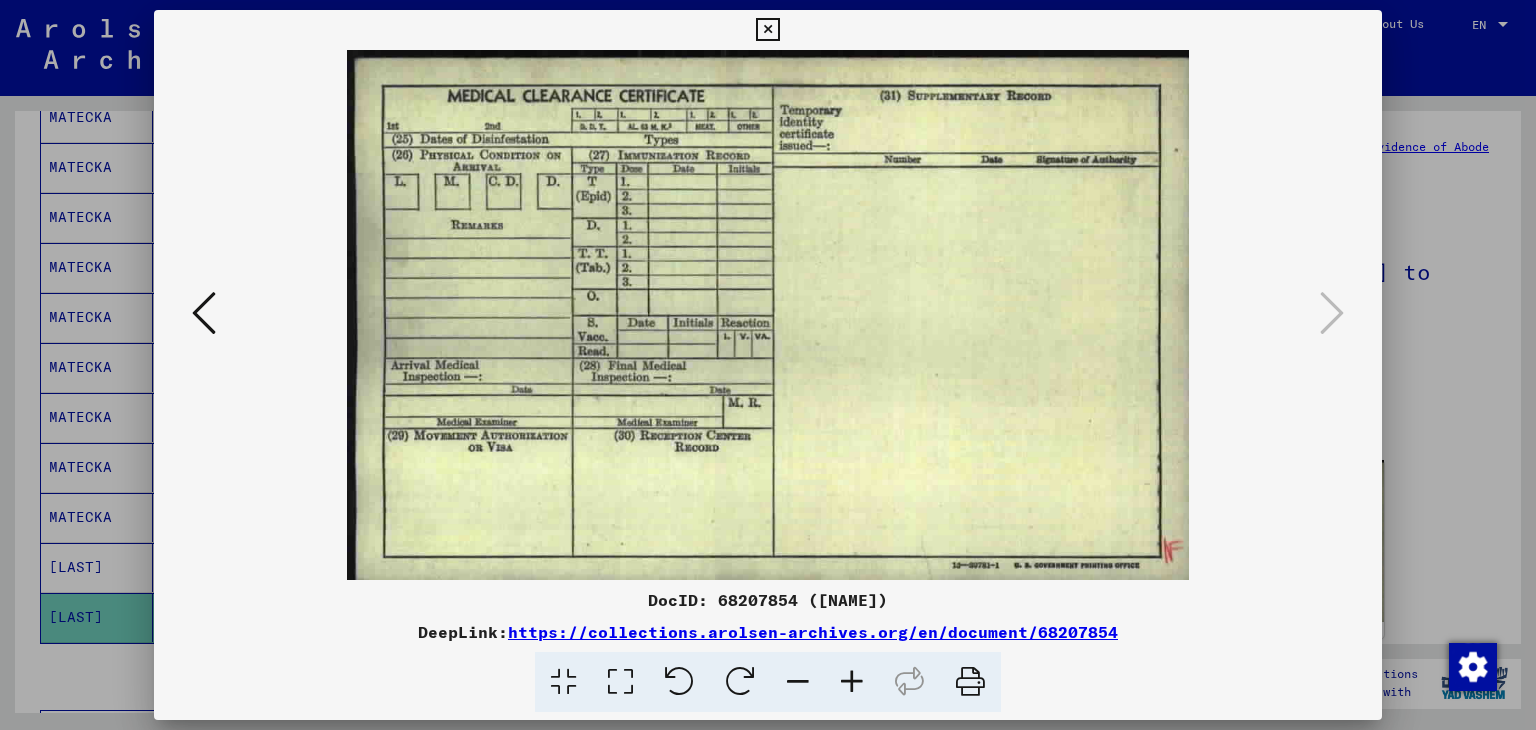 click at bounding box center [767, 30] 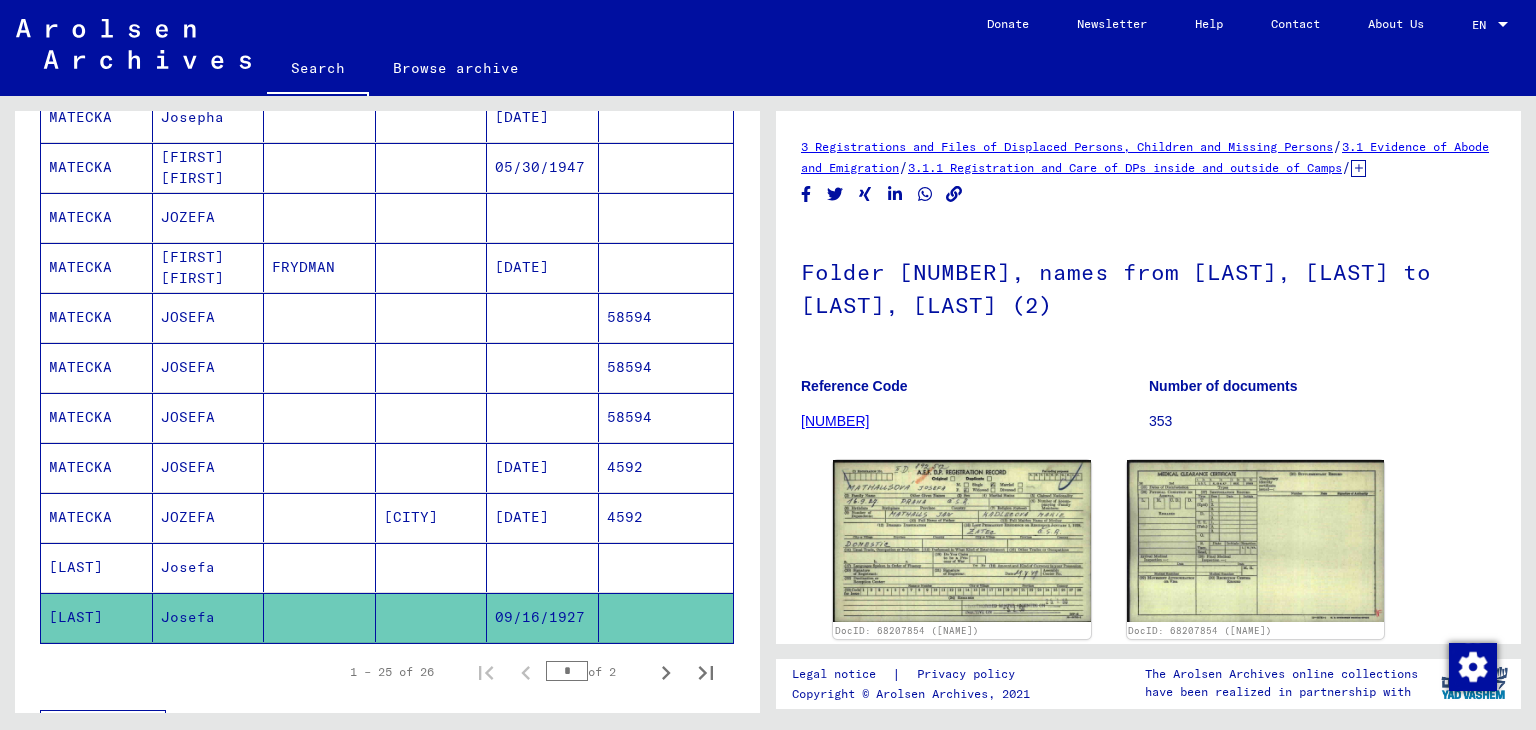 click at bounding box center [666, 617] 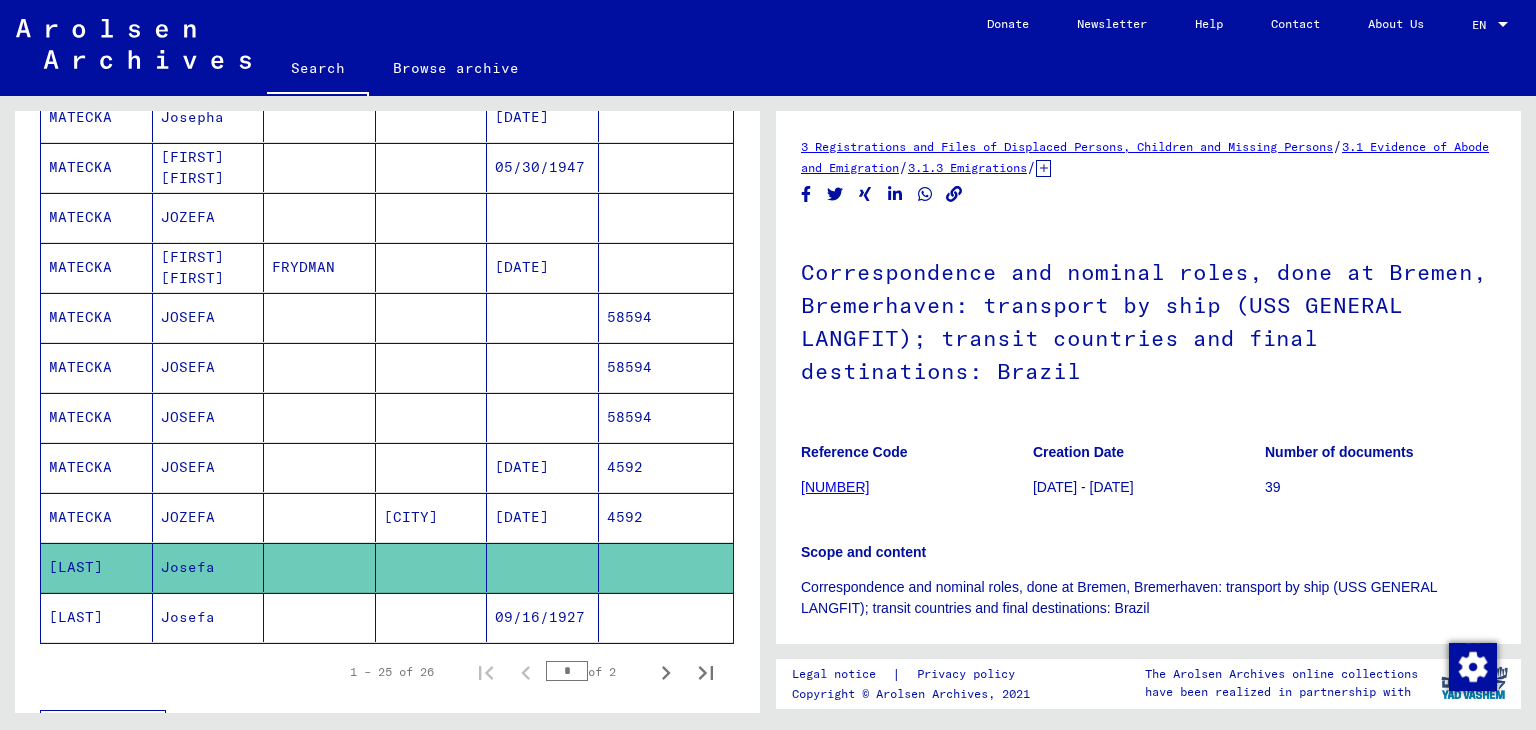 scroll, scrollTop: 0, scrollLeft: 0, axis: both 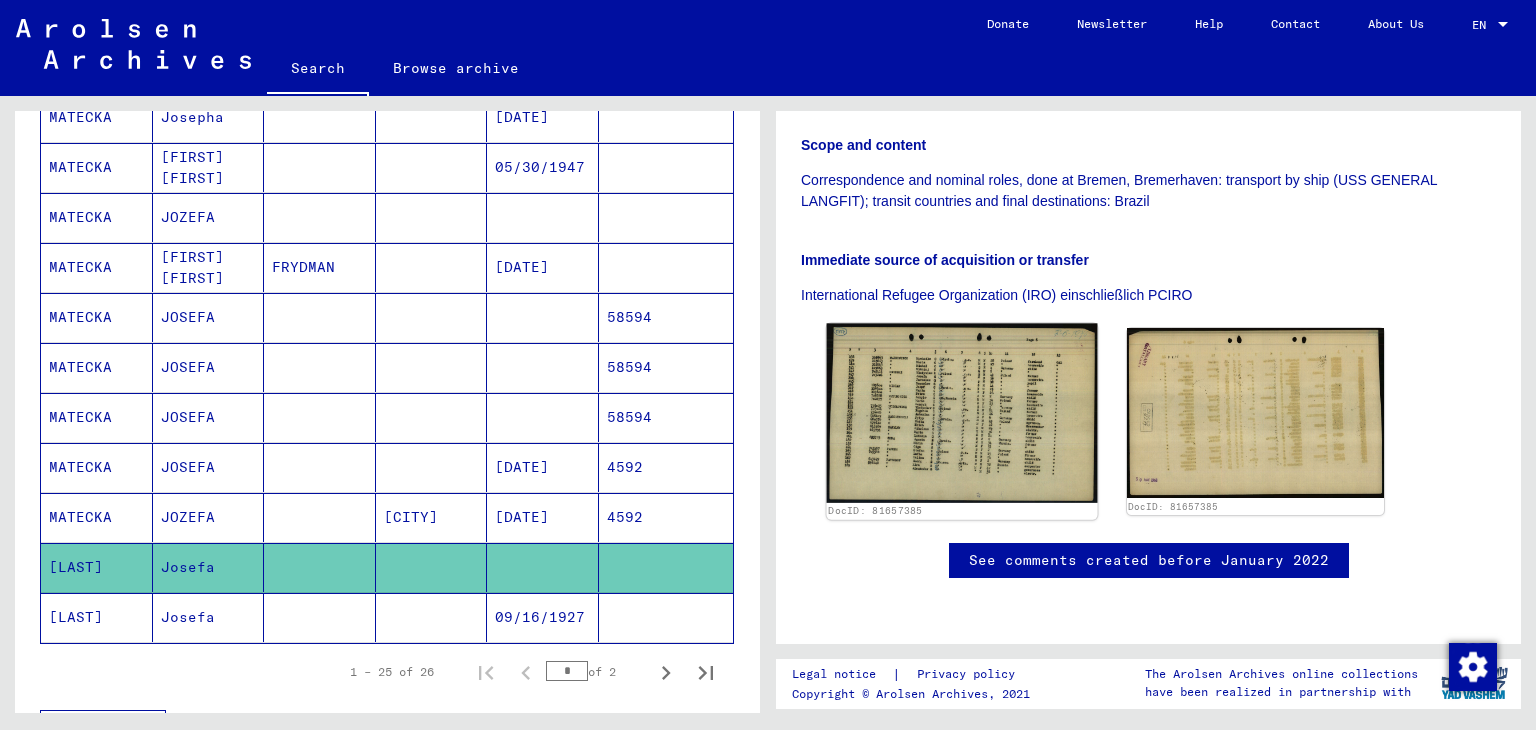 click 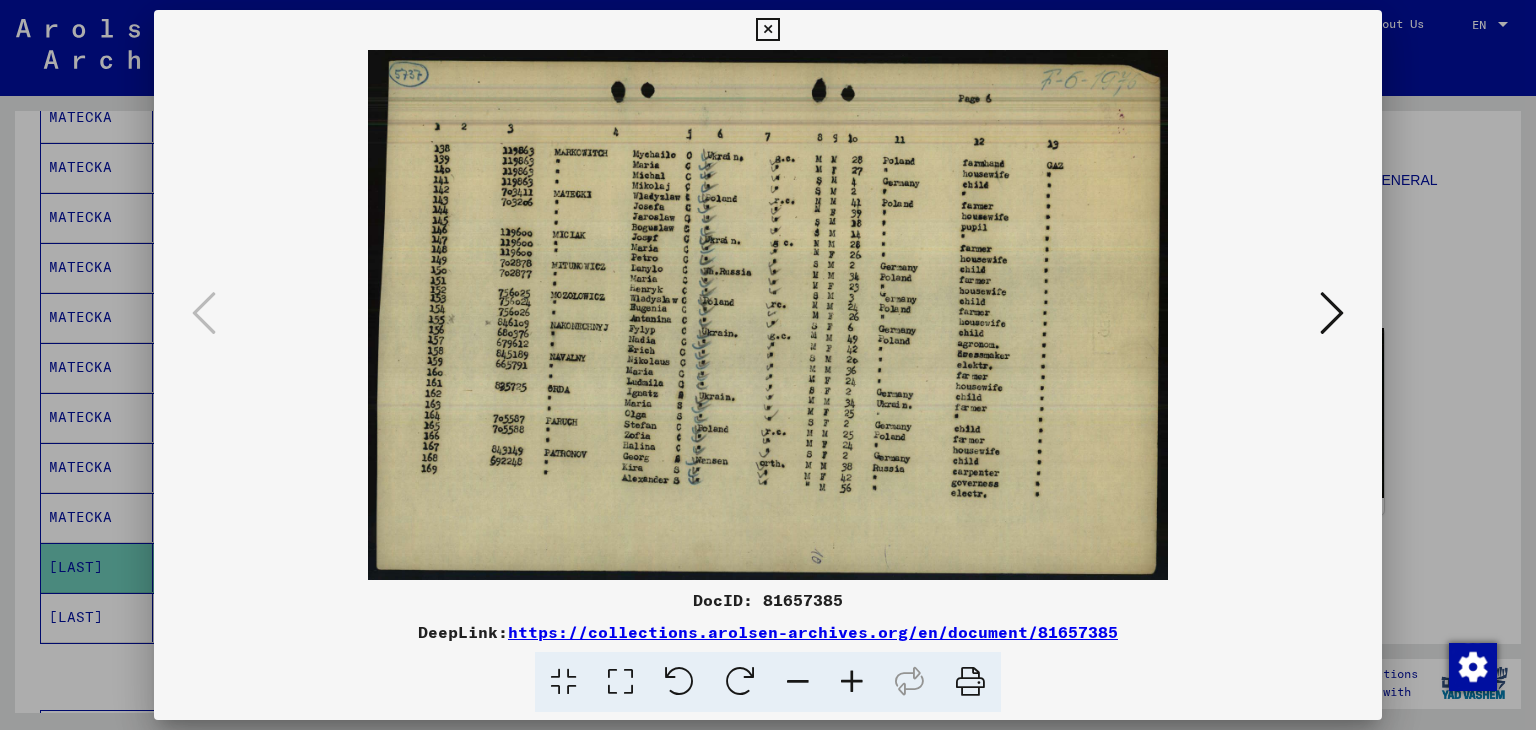click at bounding box center [767, 30] 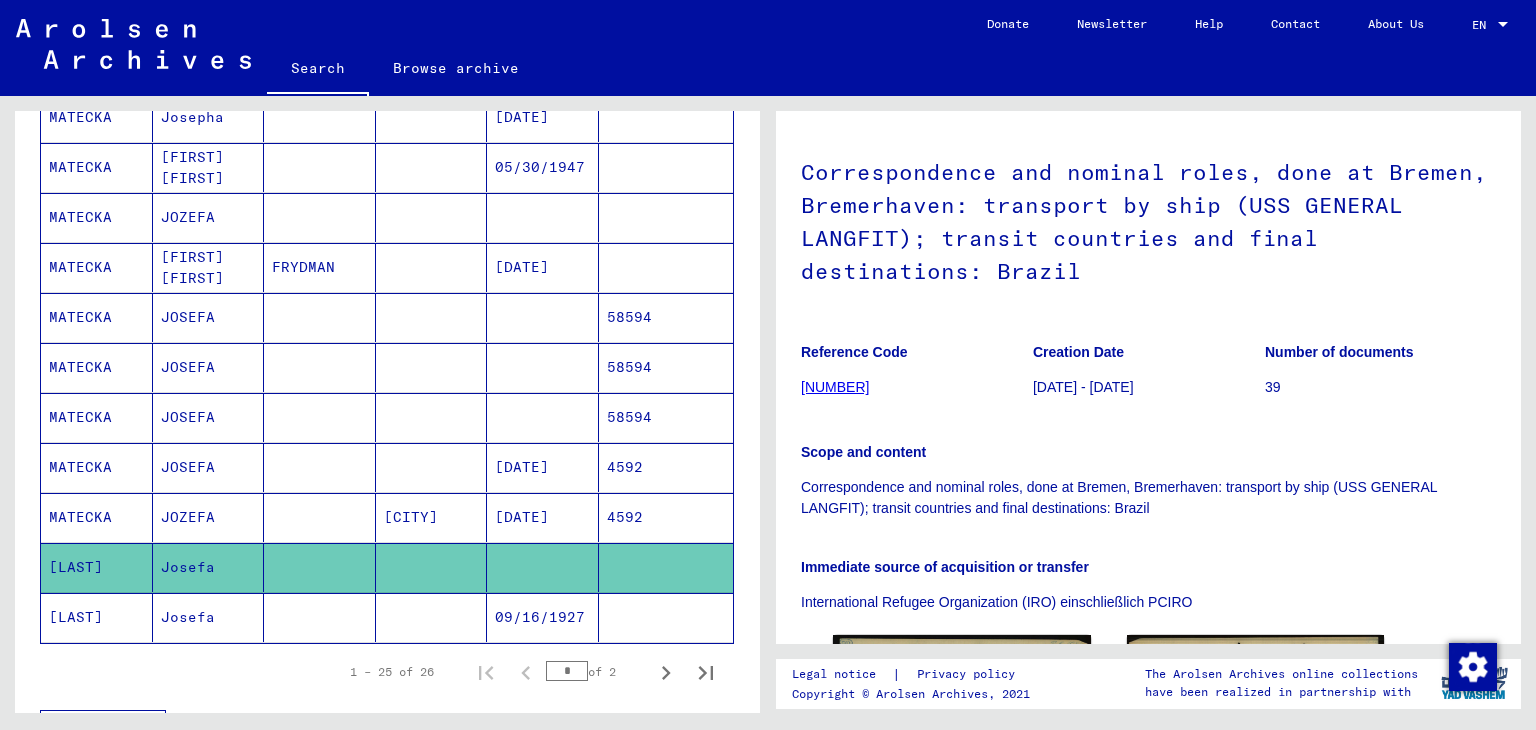 scroll, scrollTop: 300, scrollLeft: 0, axis: vertical 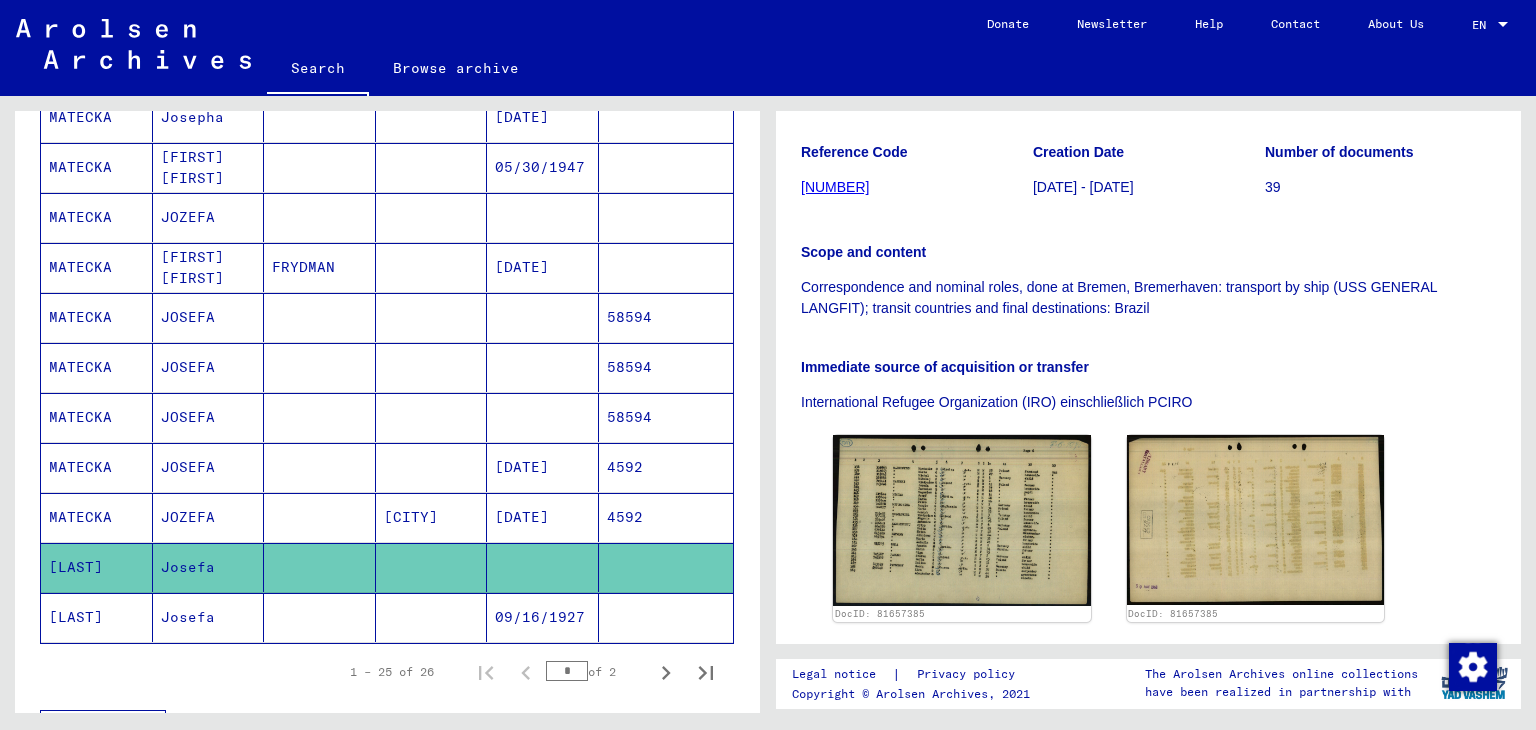 click on "4592" at bounding box center [666, 567] 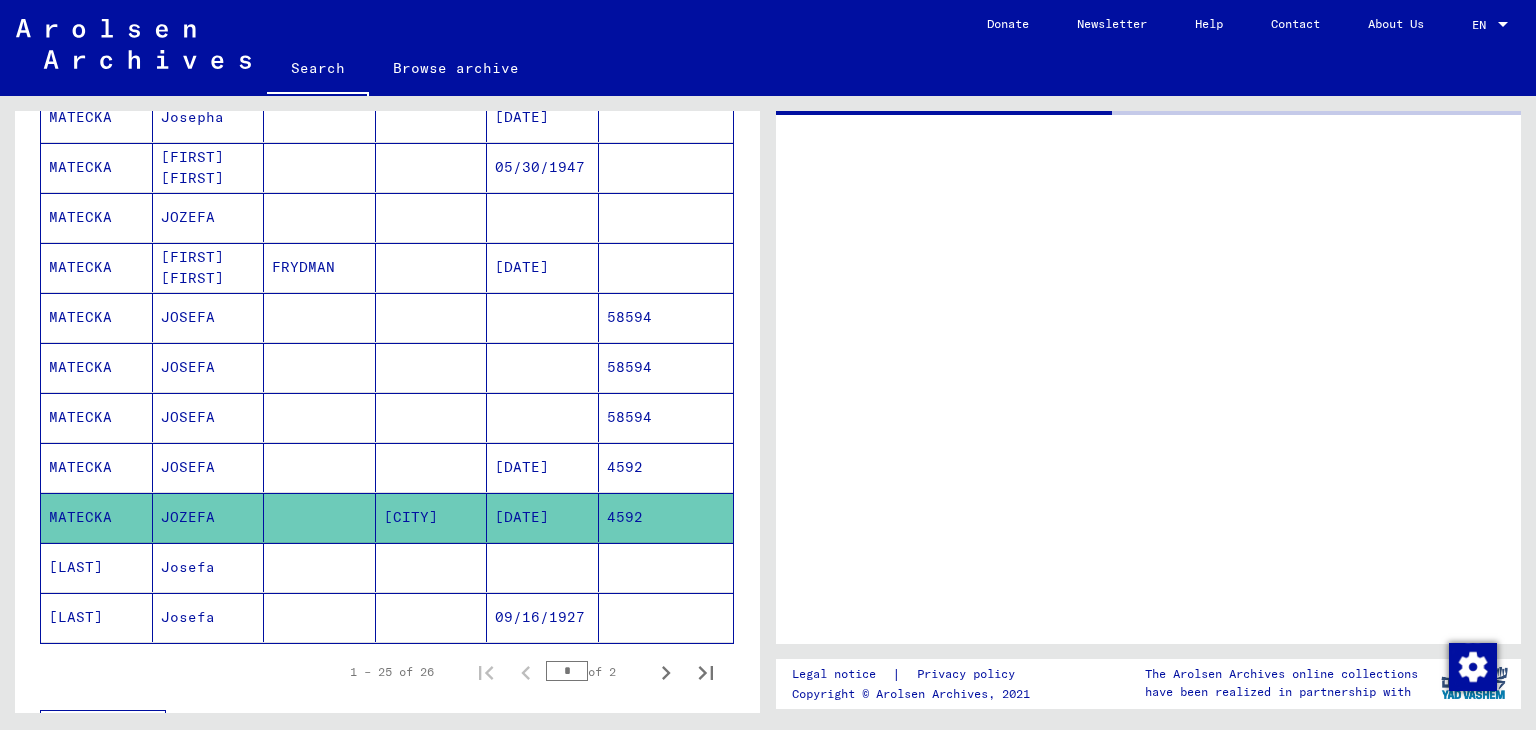 scroll, scrollTop: 0, scrollLeft: 0, axis: both 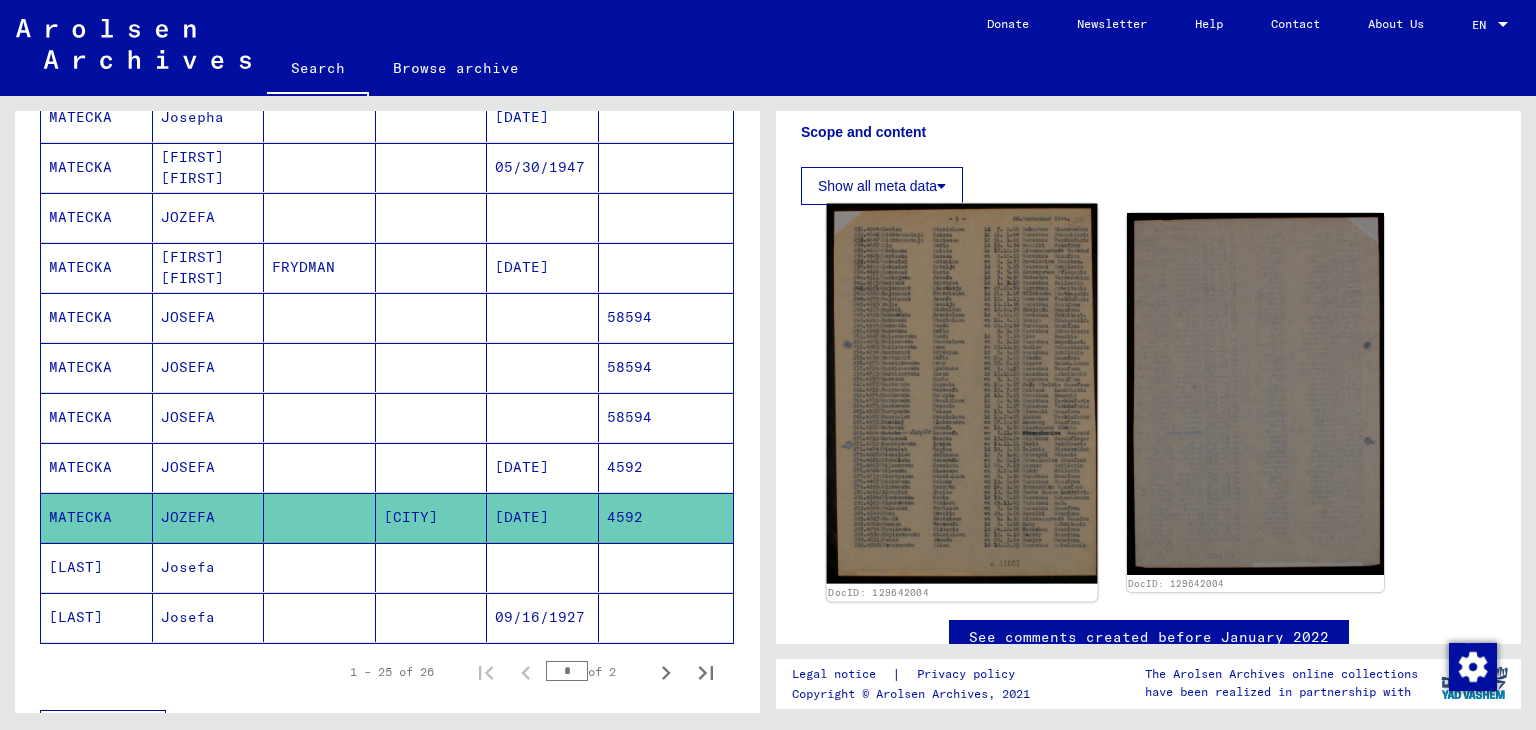 click 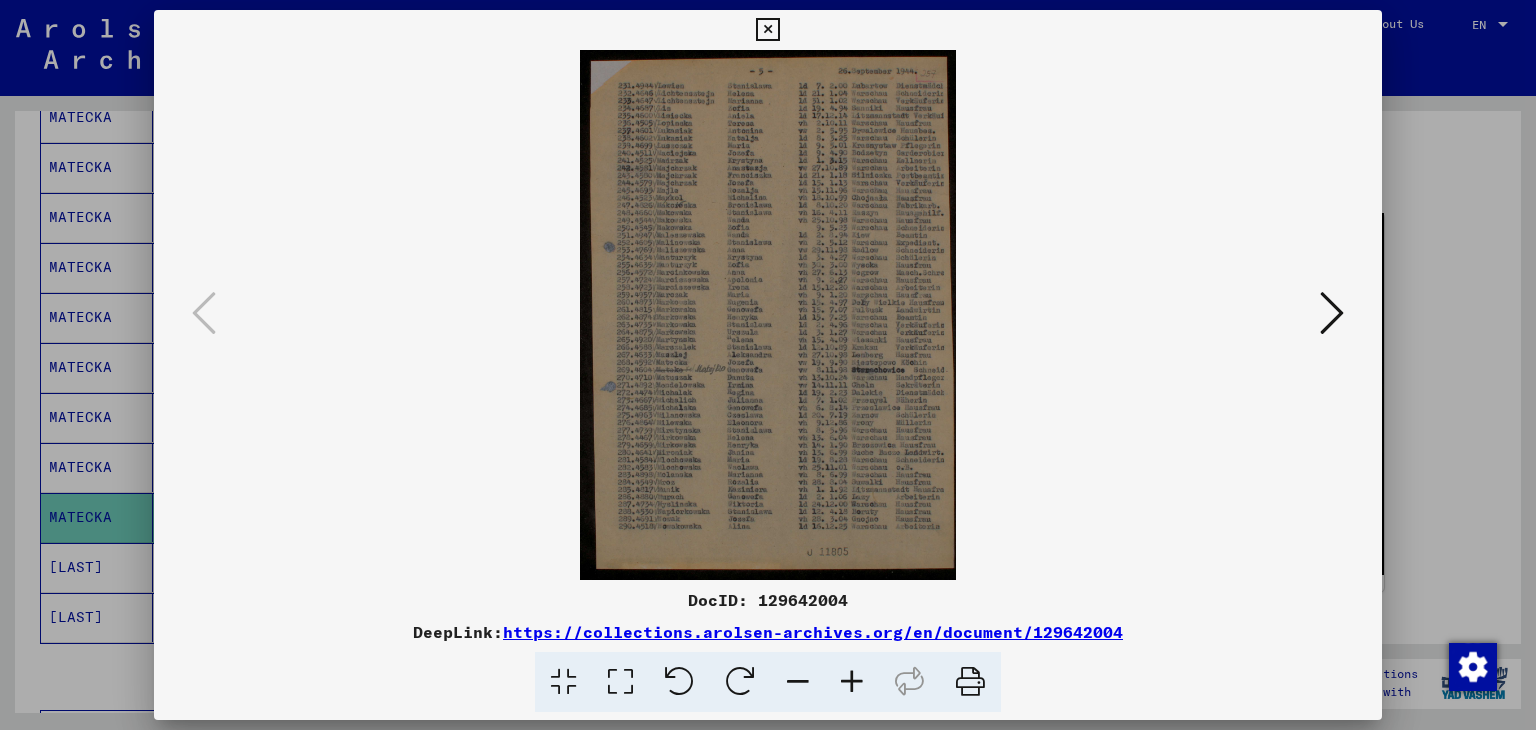 click at bounding box center (852, 682) 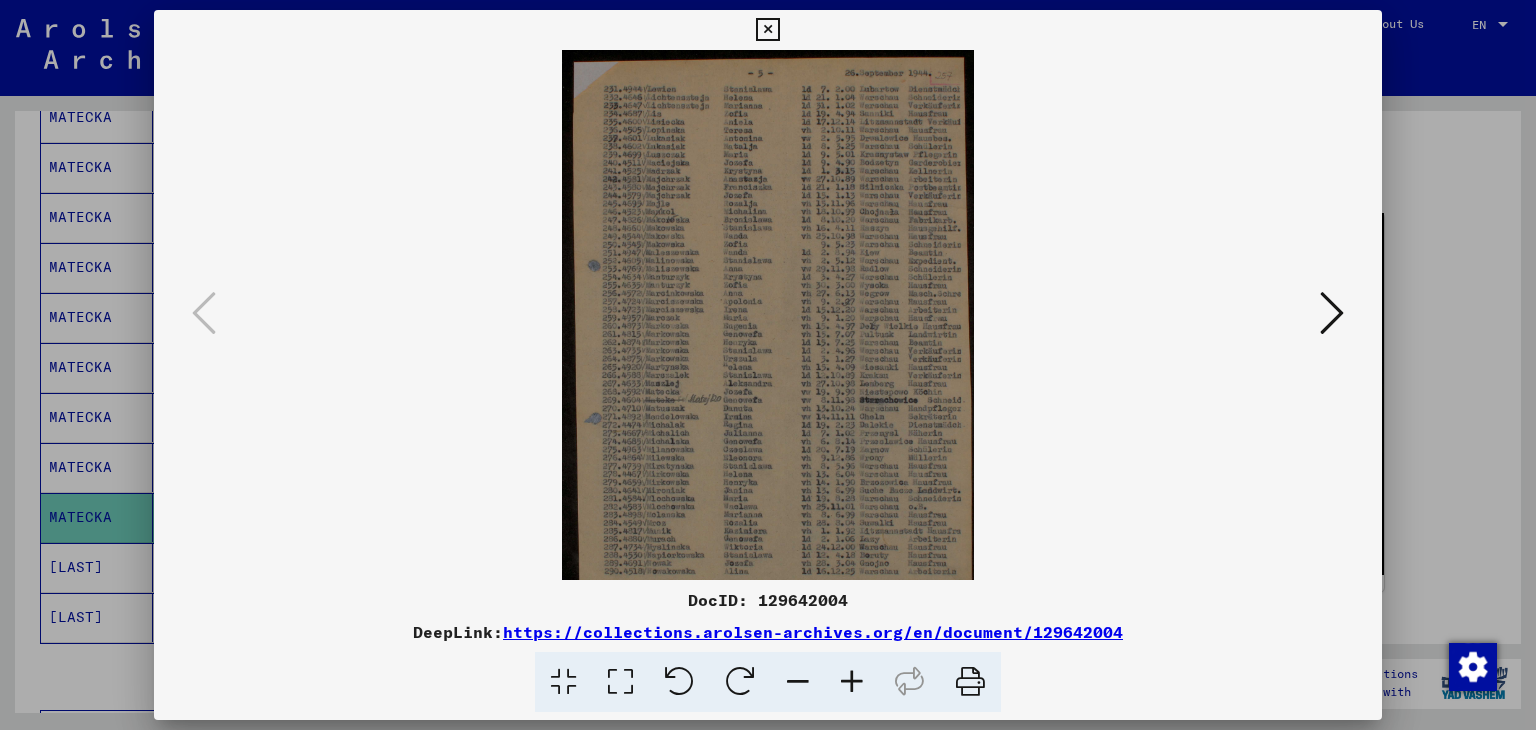 click at bounding box center (852, 682) 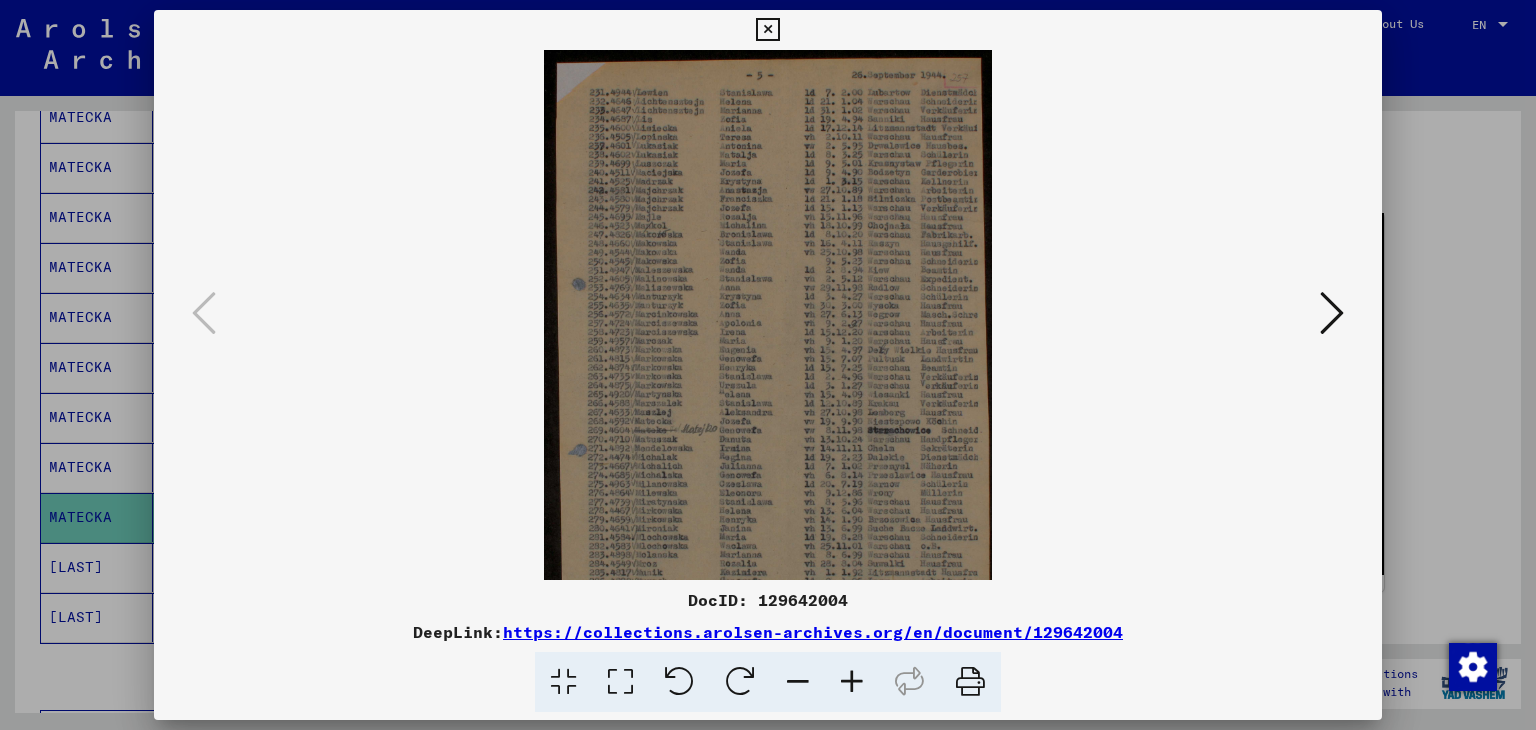 click at bounding box center [852, 682] 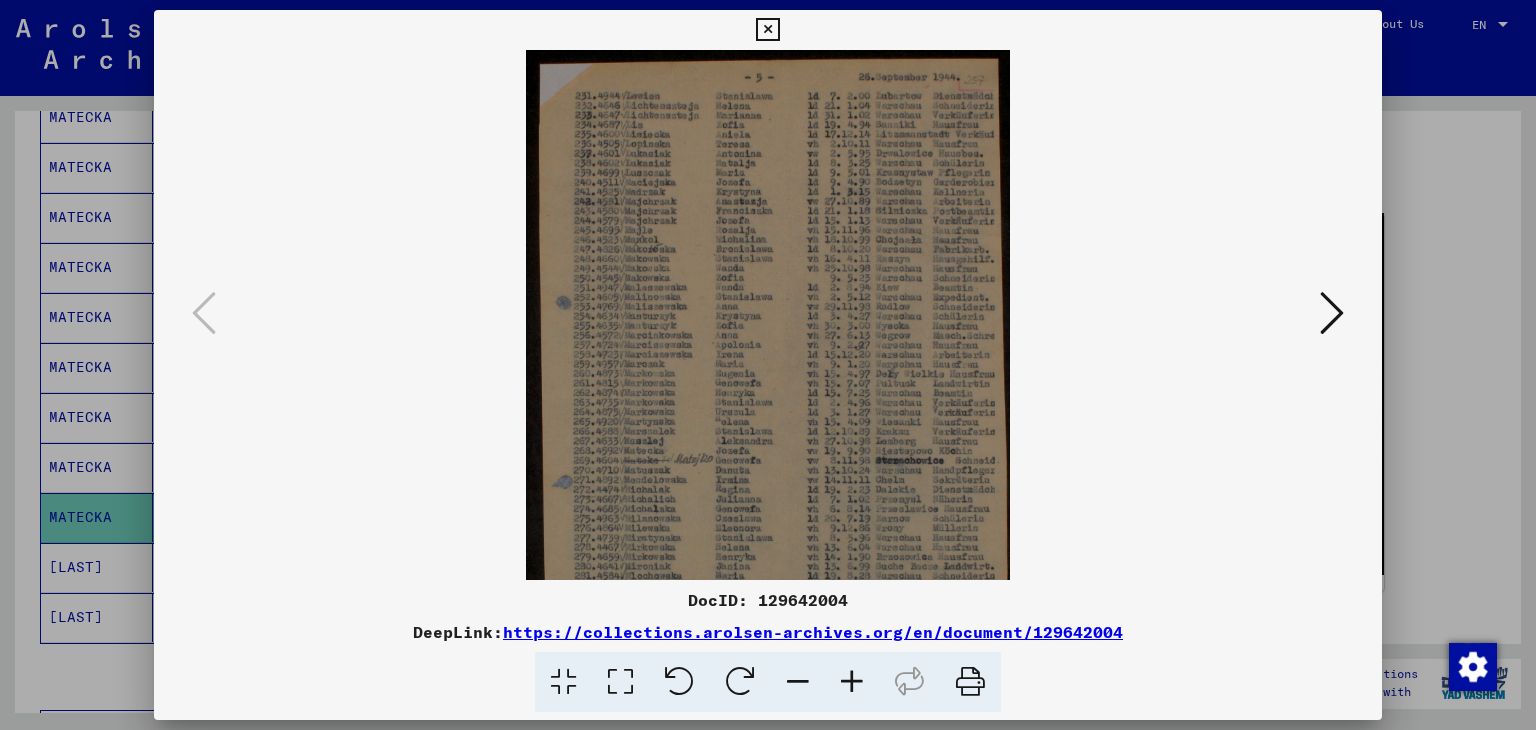 click at bounding box center [852, 682] 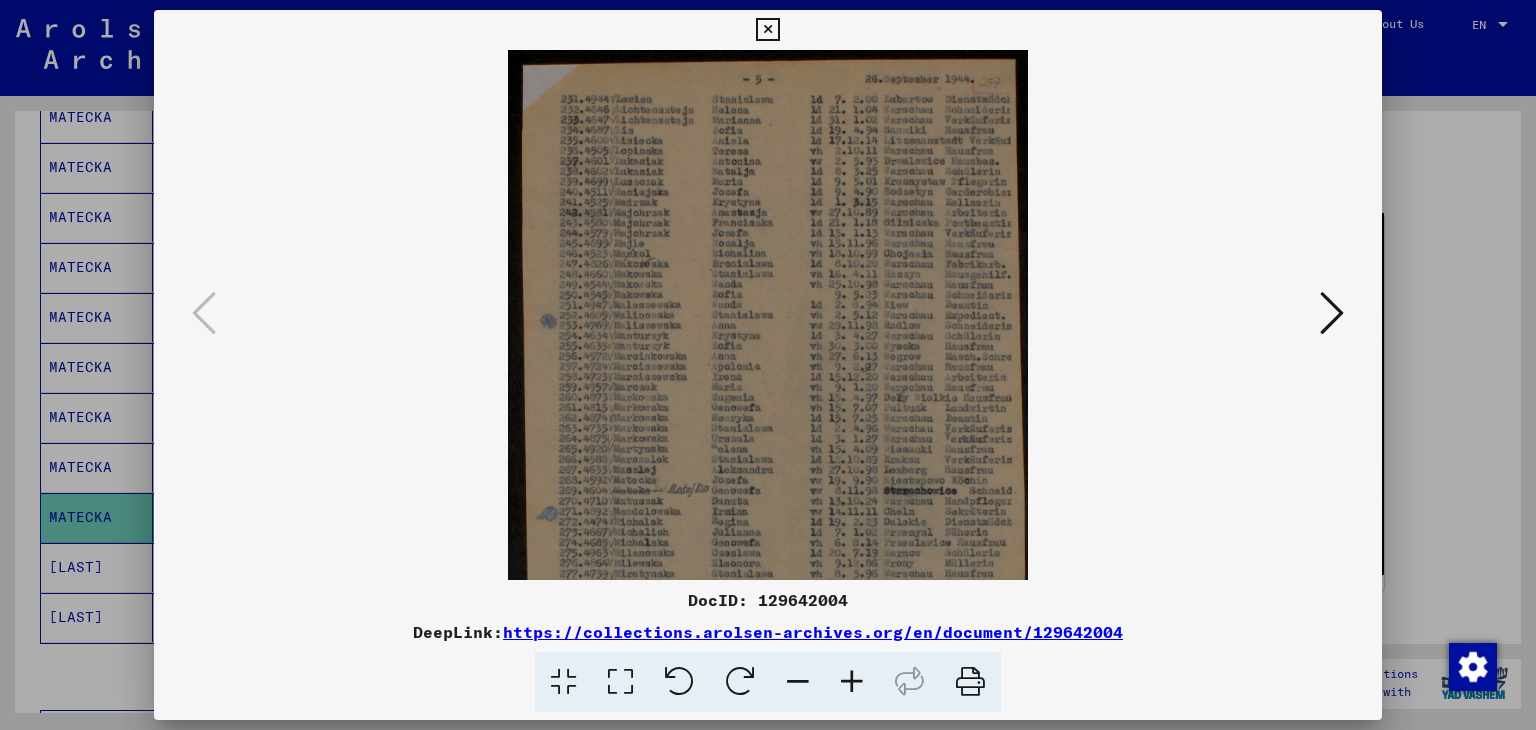 click at bounding box center (852, 682) 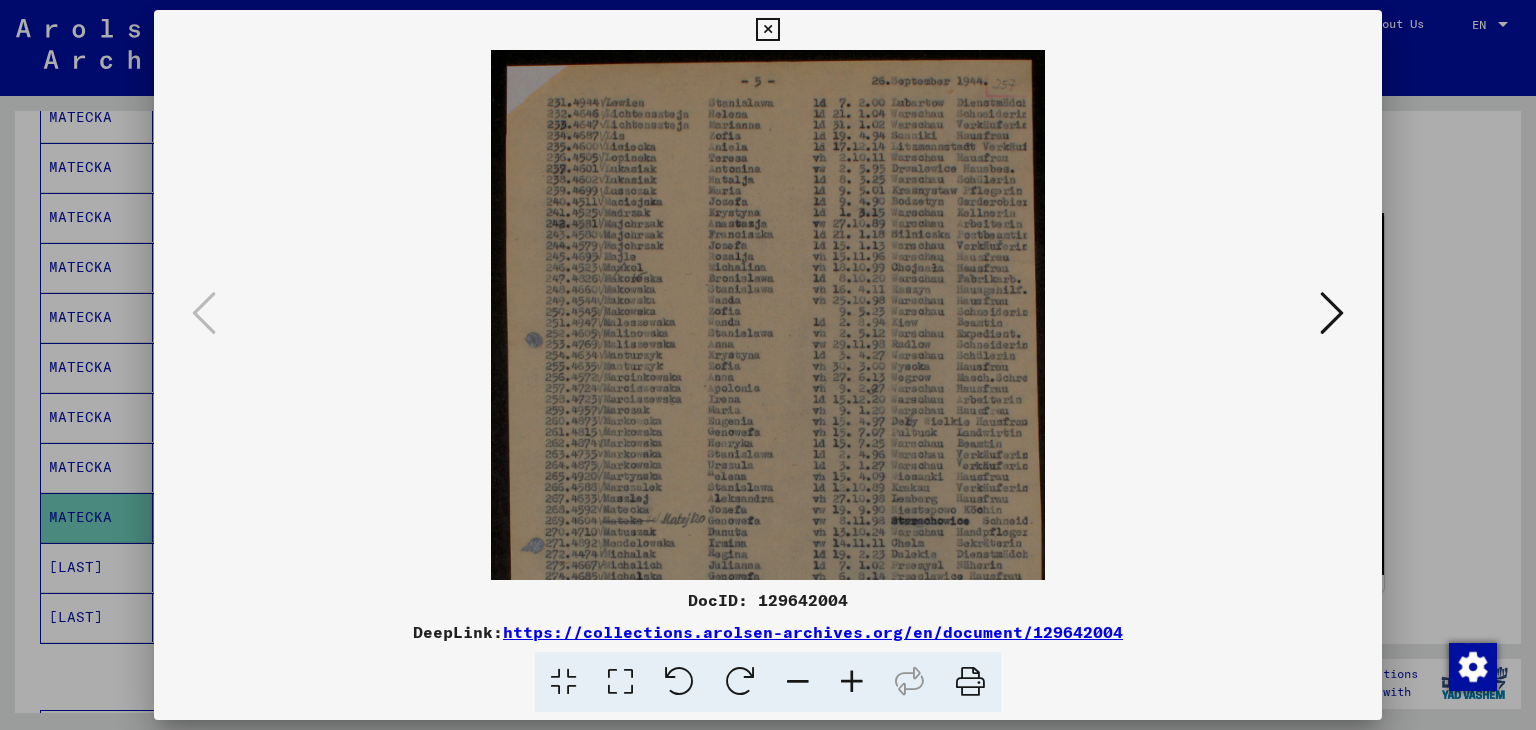 click at bounding box center [852, 682] 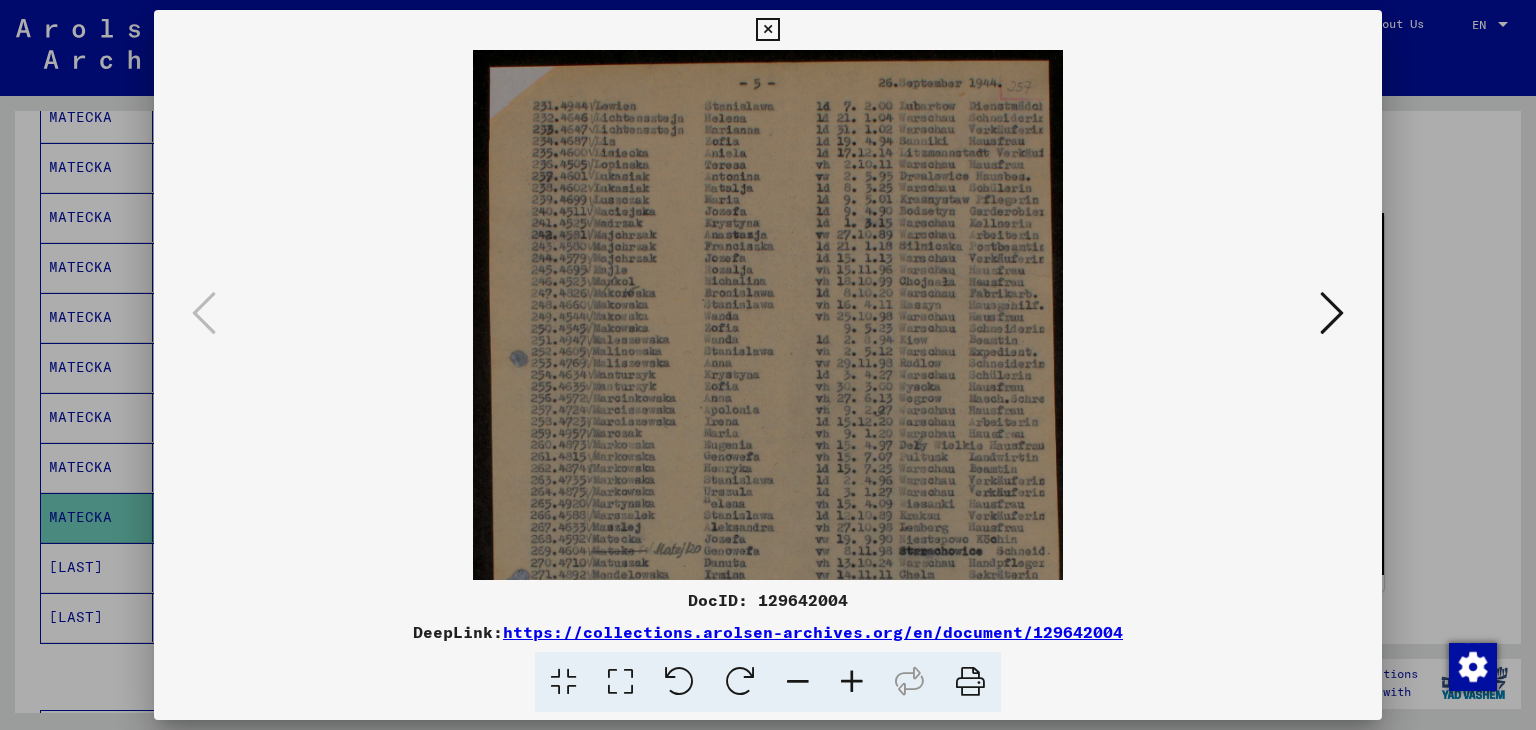 click at bounding box center [852, 682] 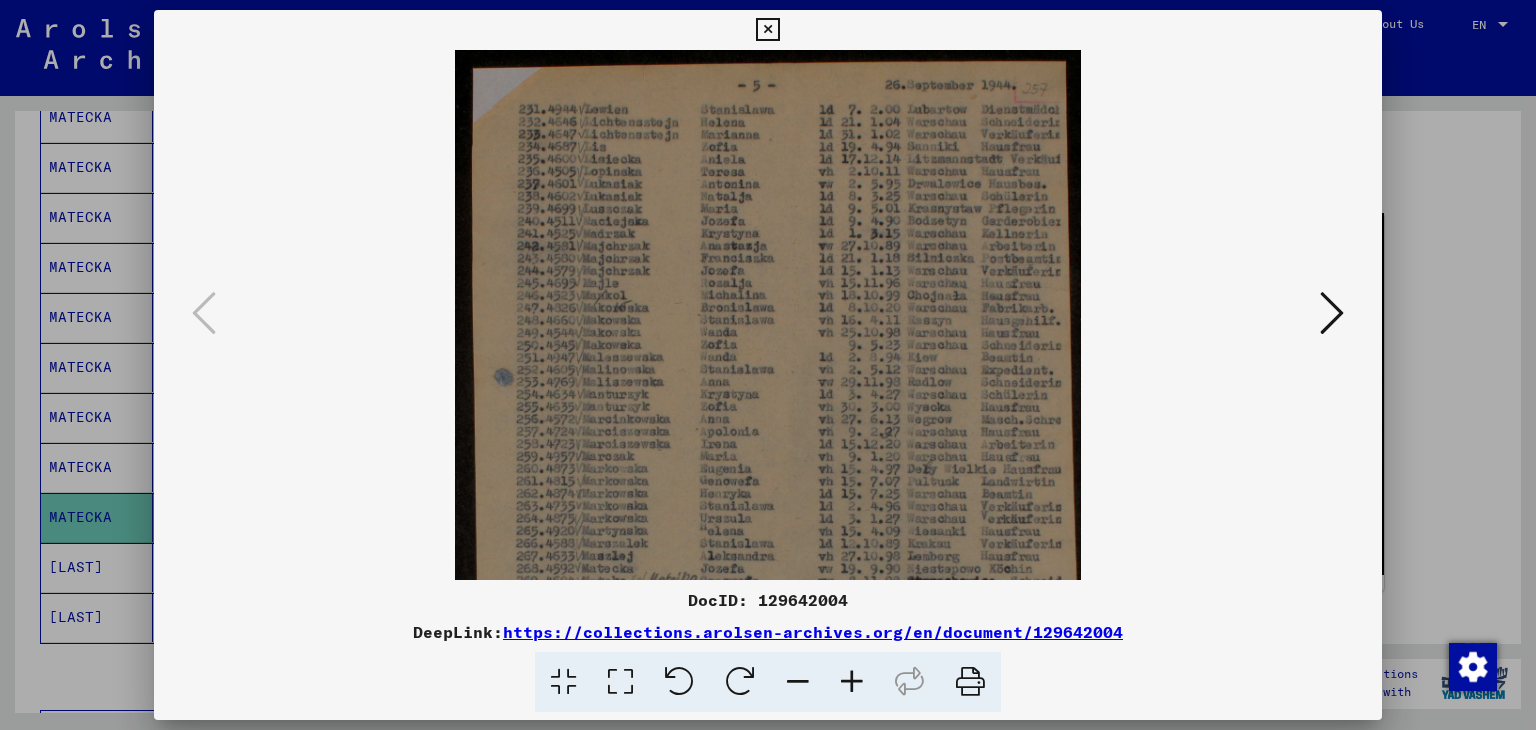 click at bounding box center (852, 682) 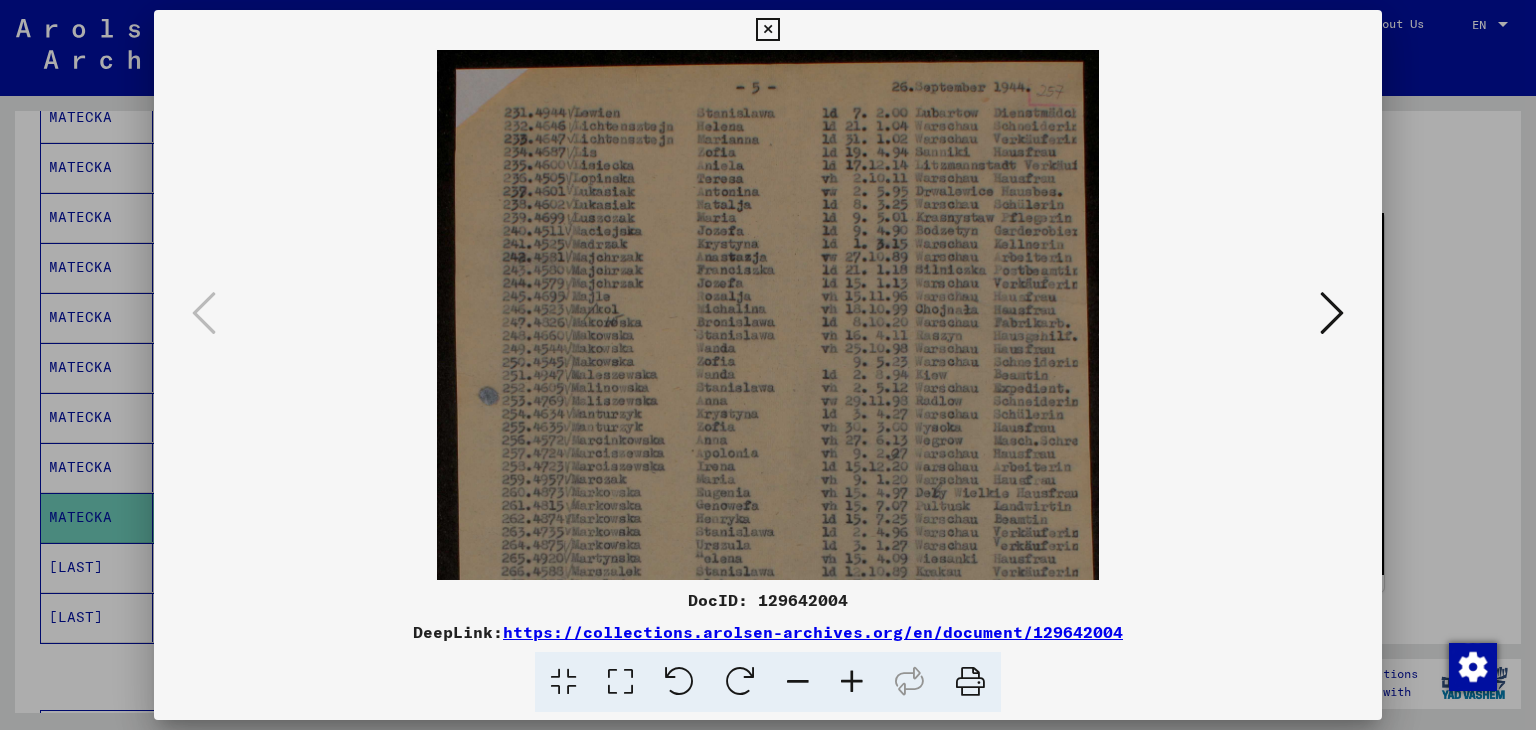 click at bounding box center [852, 682] 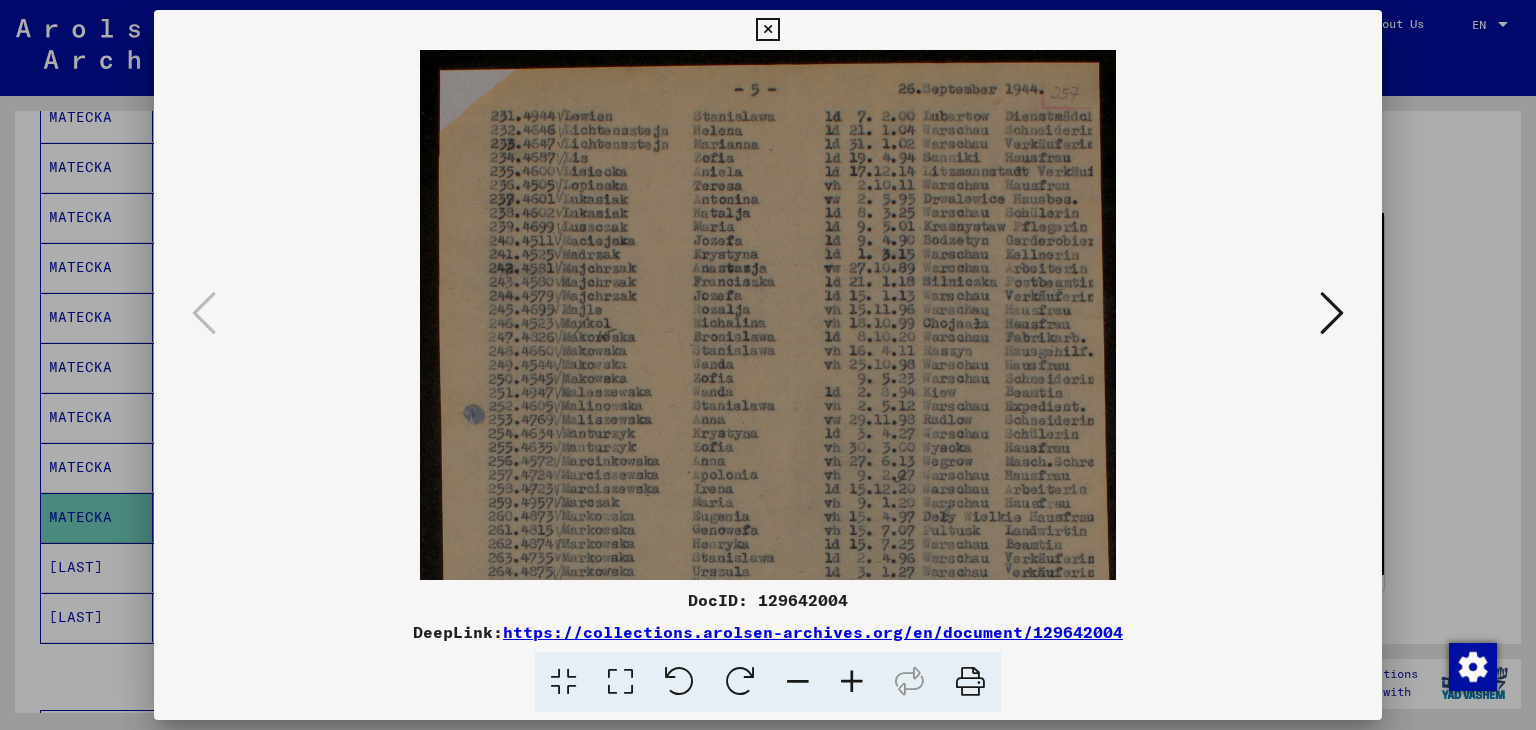click at bounding box center (852, 682) 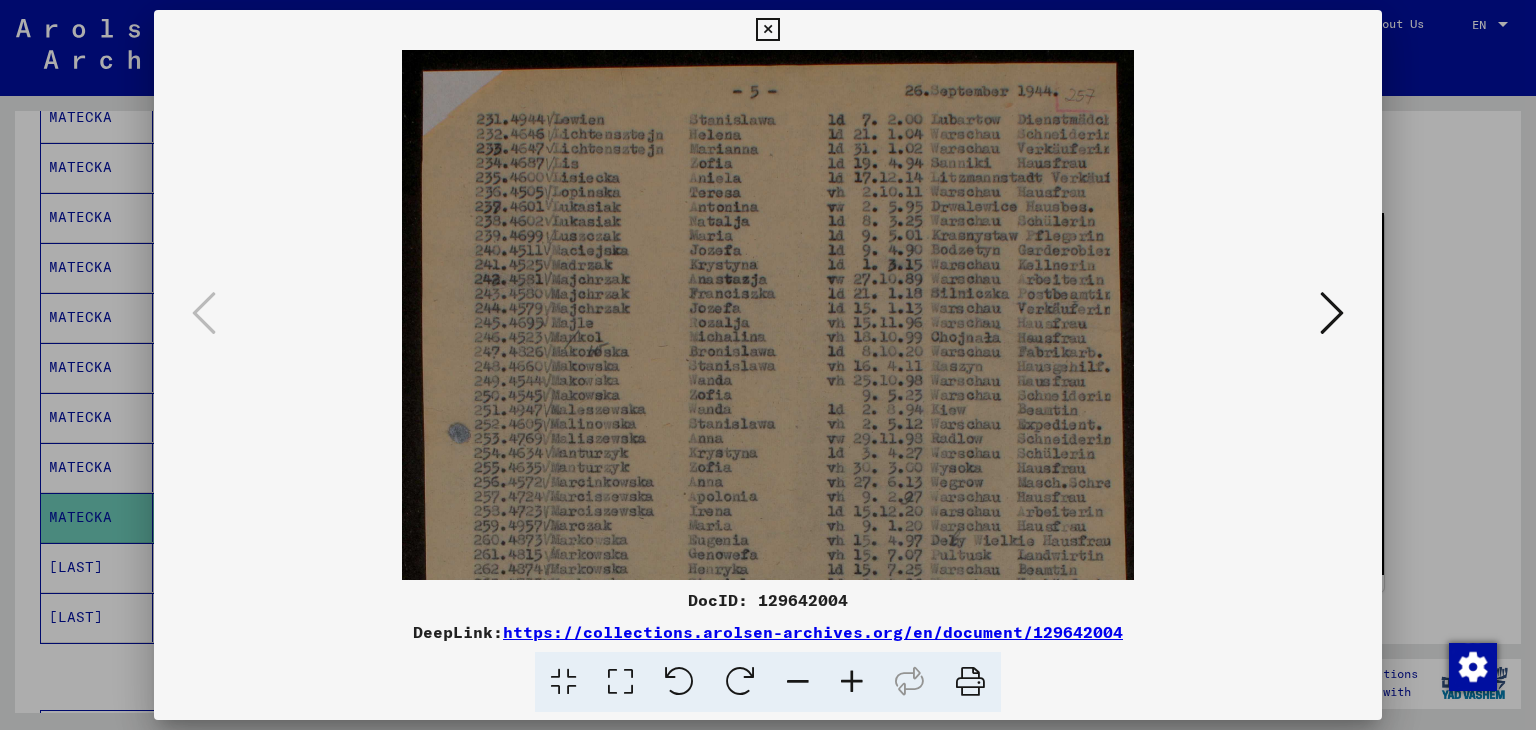 click at bounding box center (767, 30) 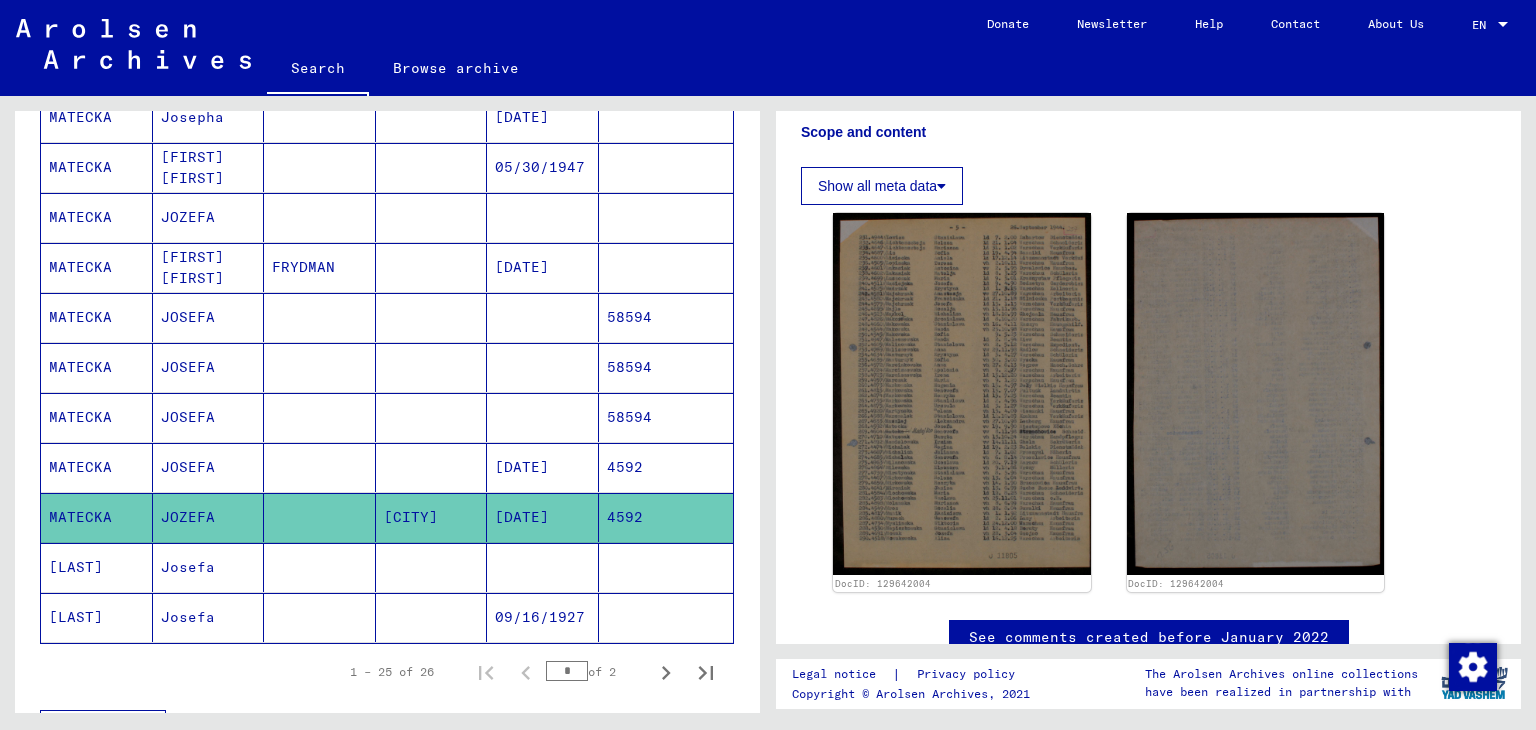 click on "4592" at bounding box center (666, 517) 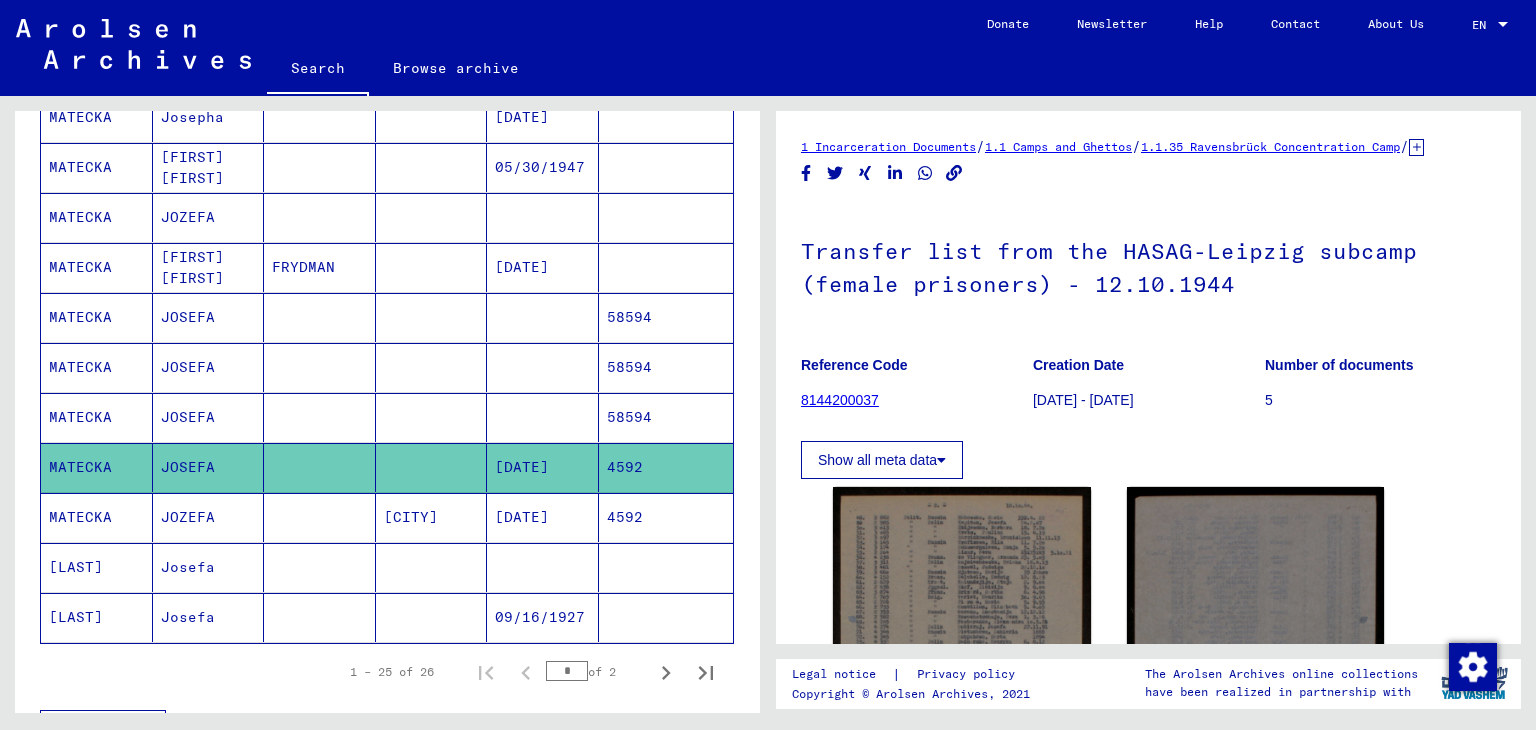 scroll, scrollTop: 0, scrollLeft: 0, axis: both 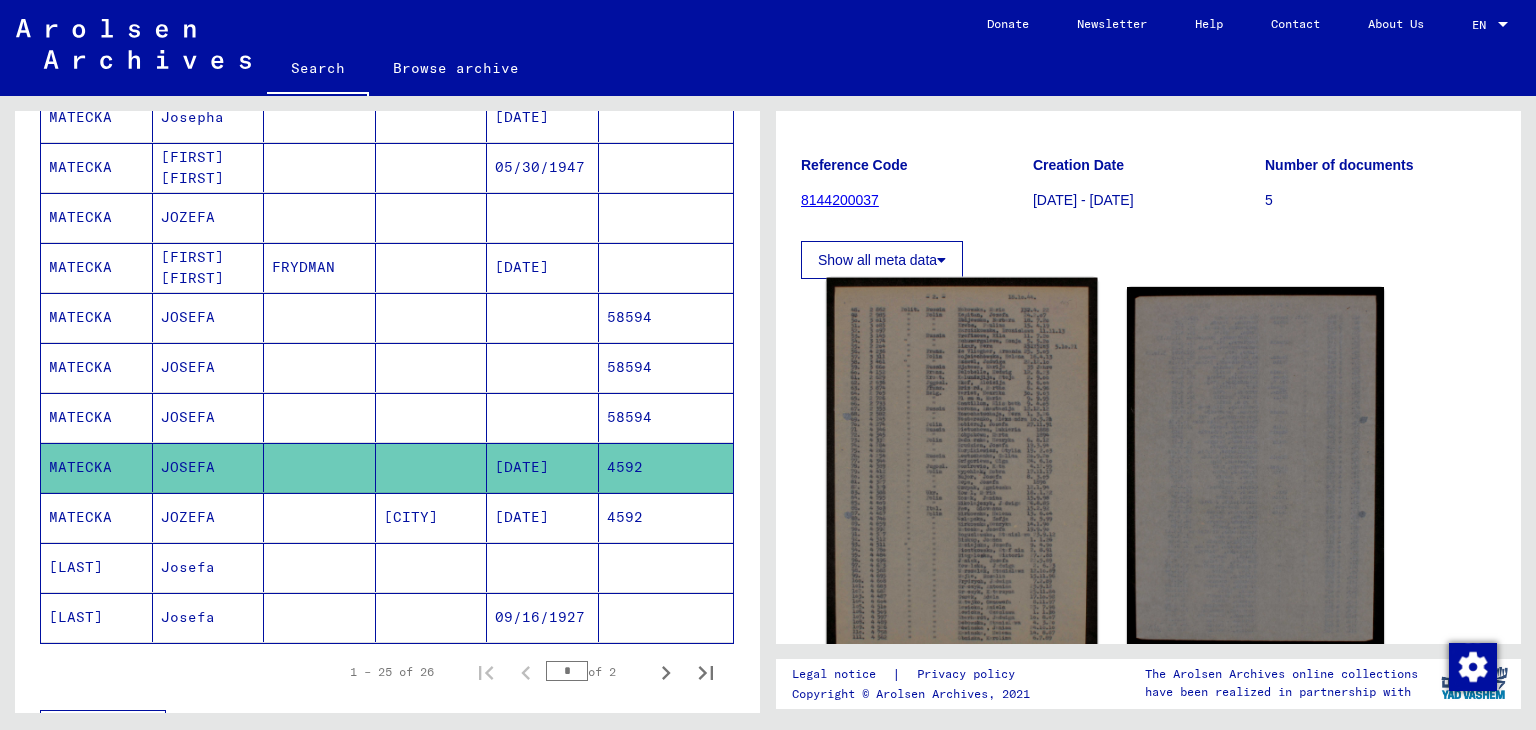 click 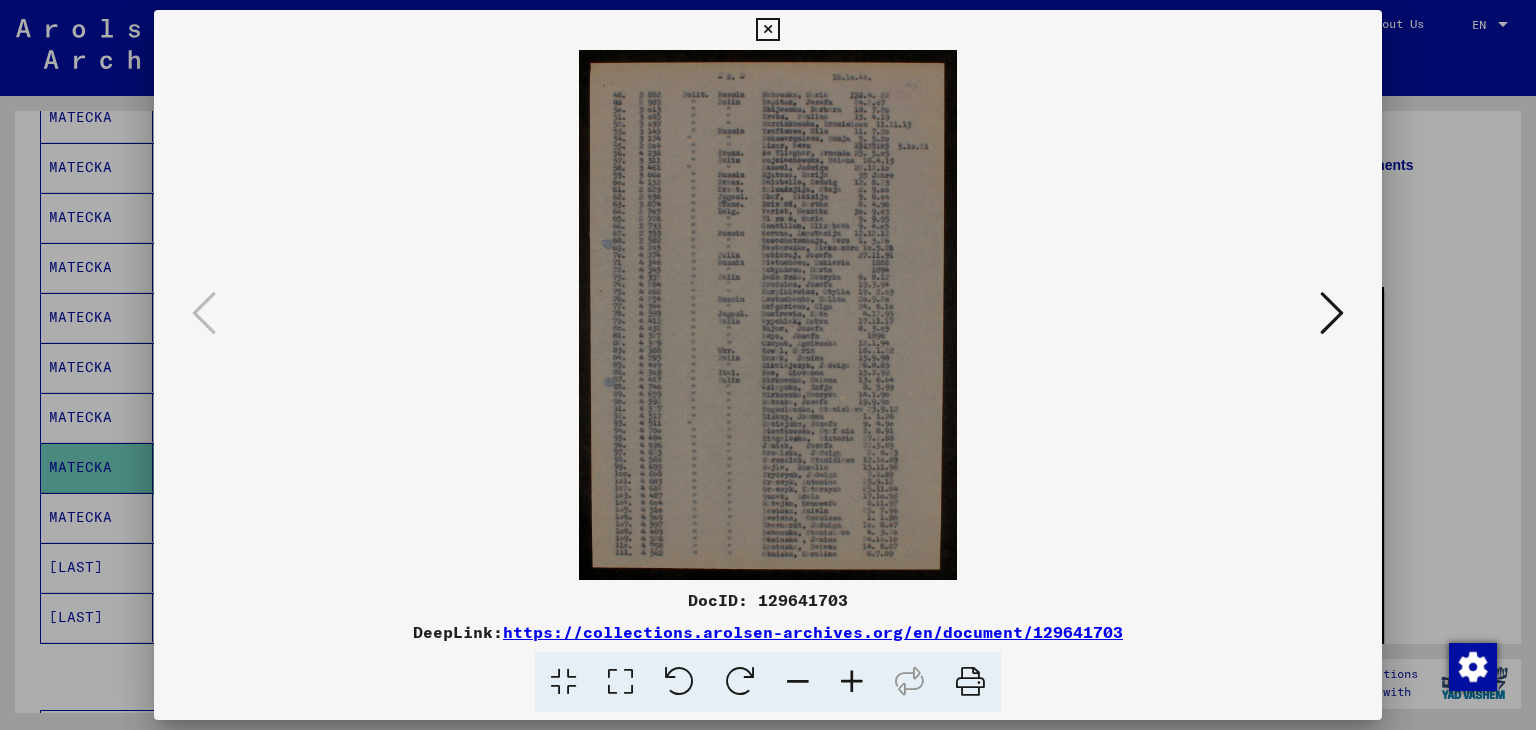 click at bounding box center (852, 682) 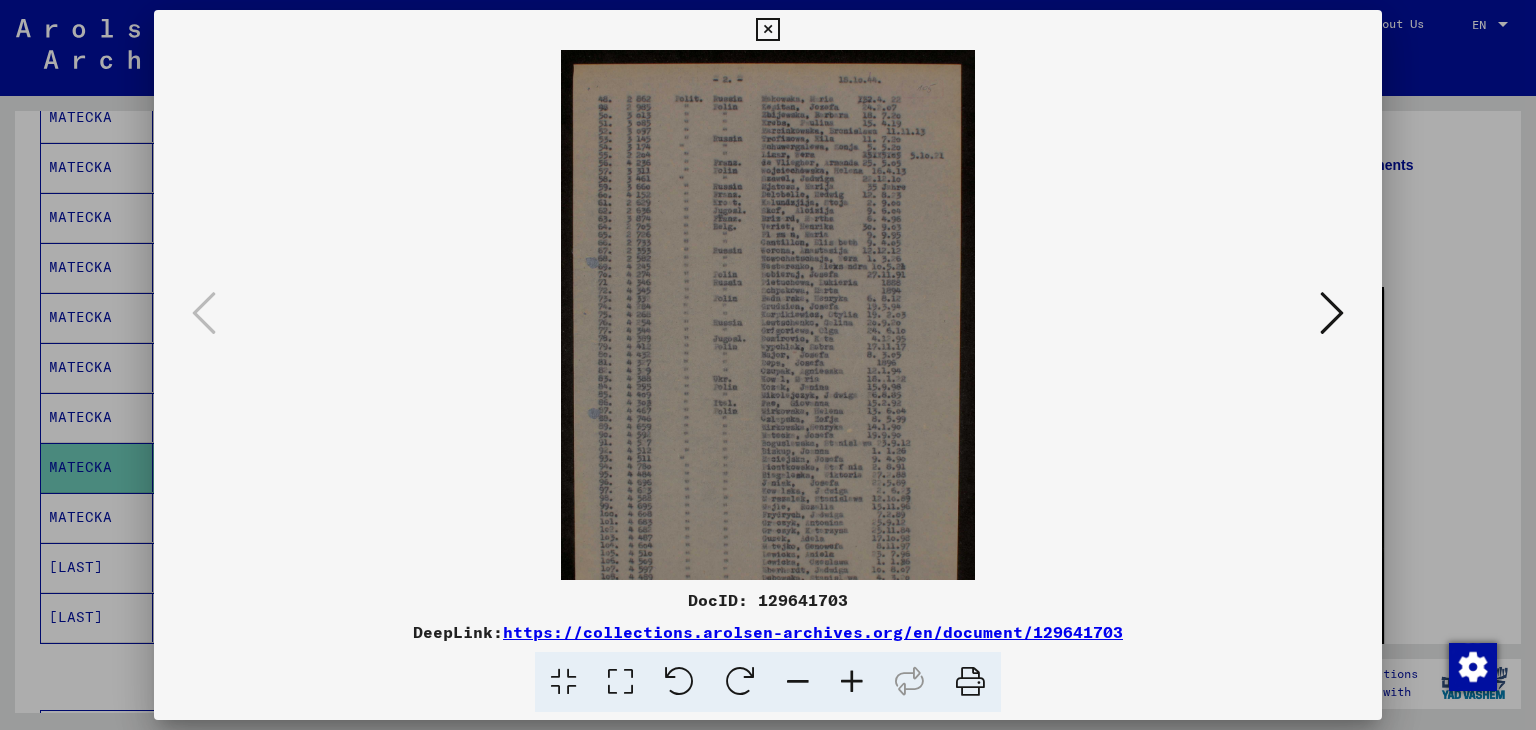 click at bounding box center (852, 682) 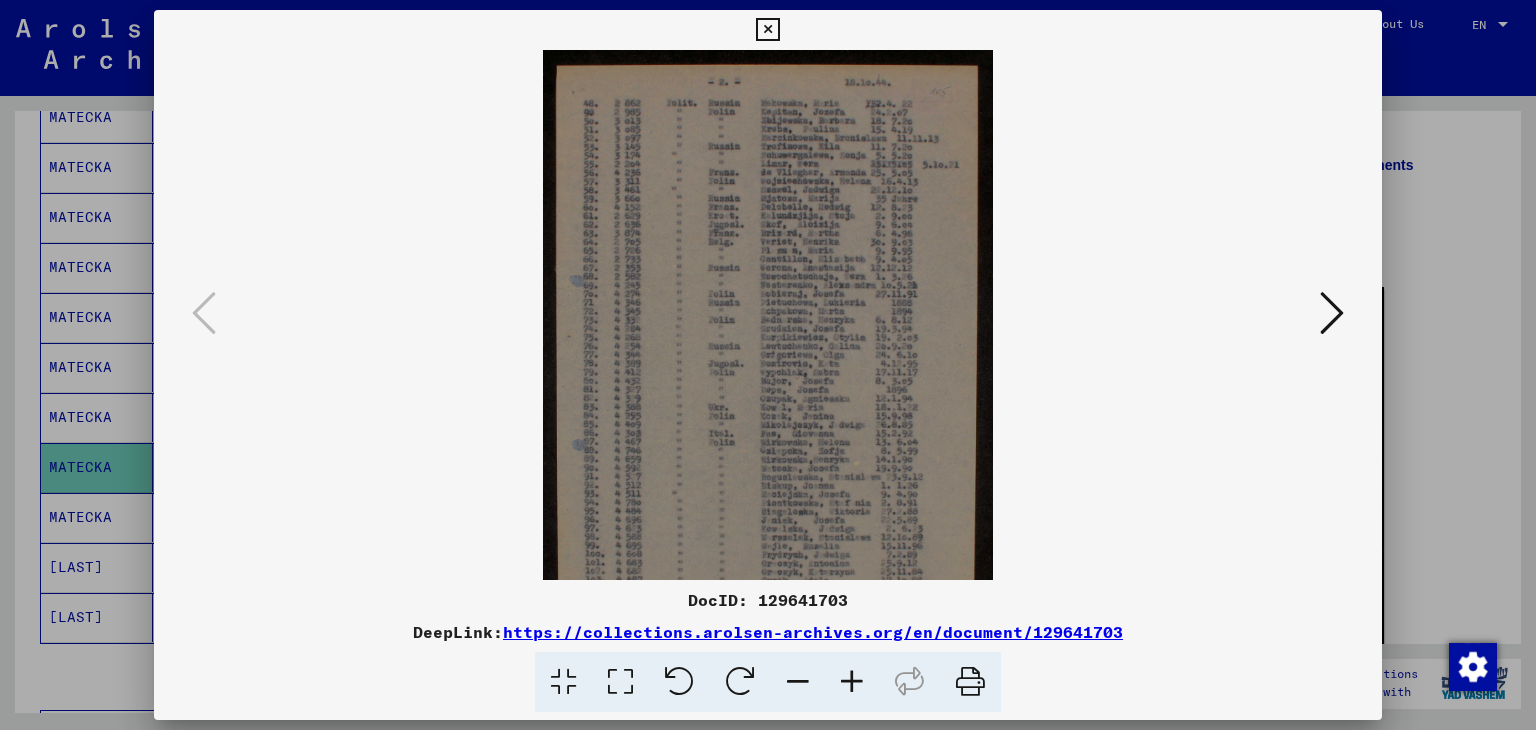 click at bounding box center (852, 682) 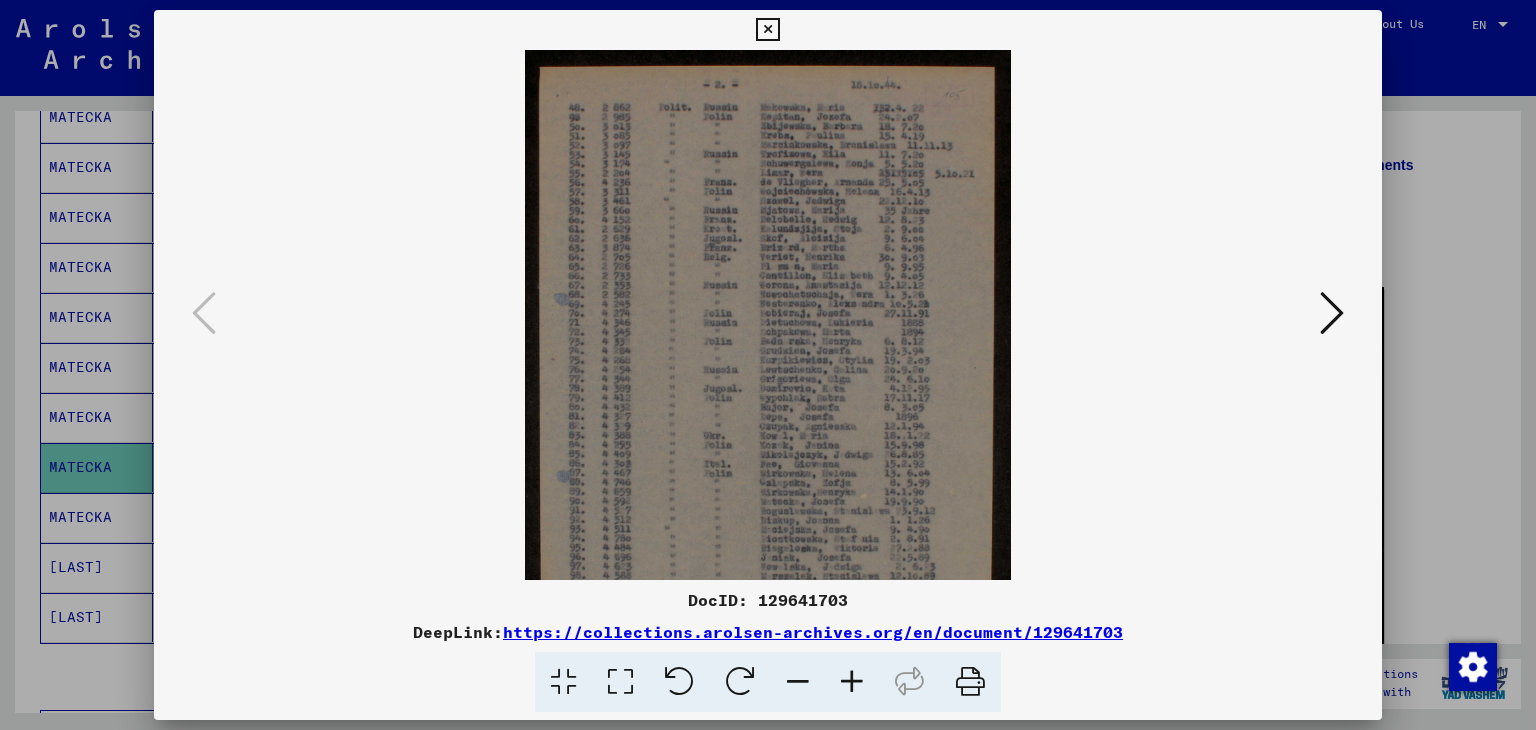 click at bounding box center (852, 682) 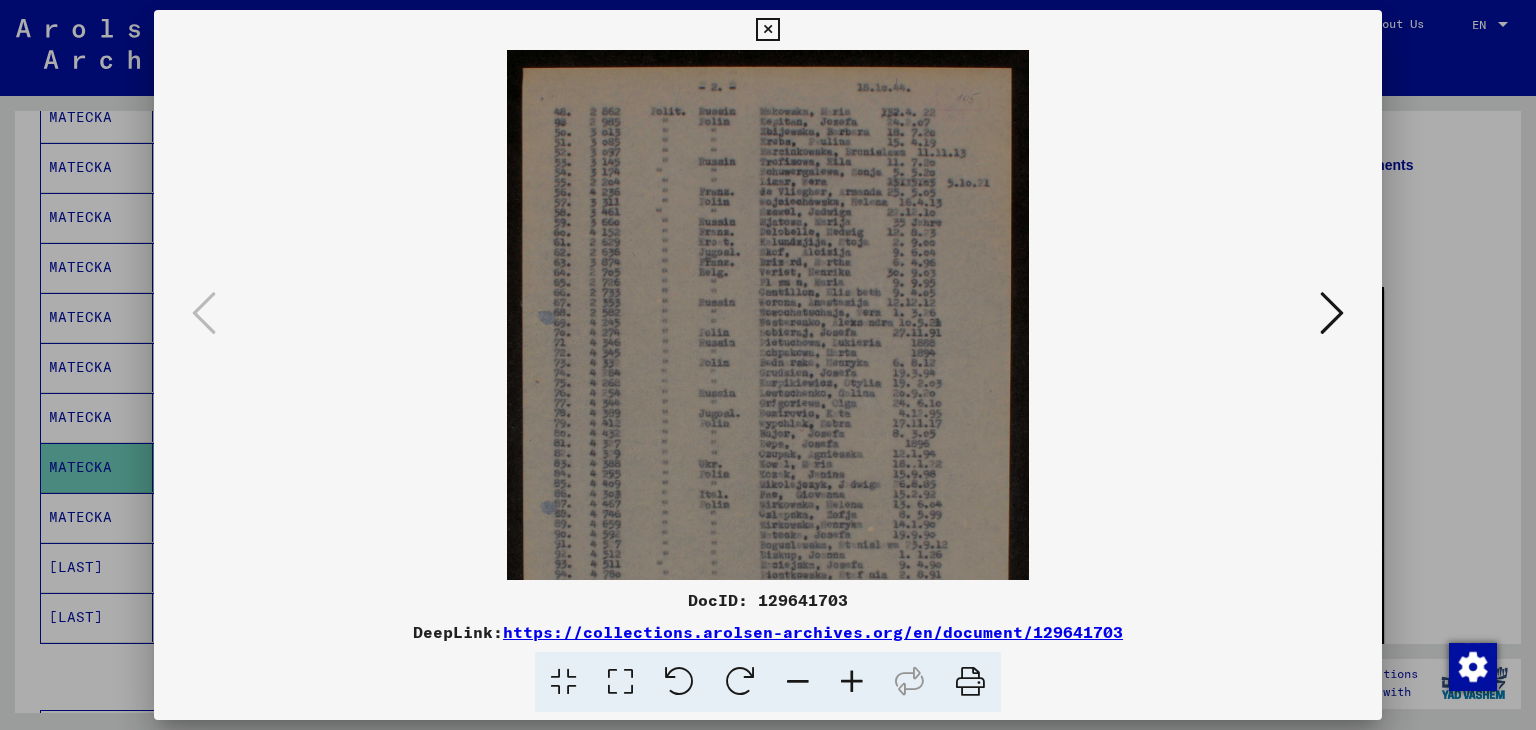 click at bounding box center (852, 682) 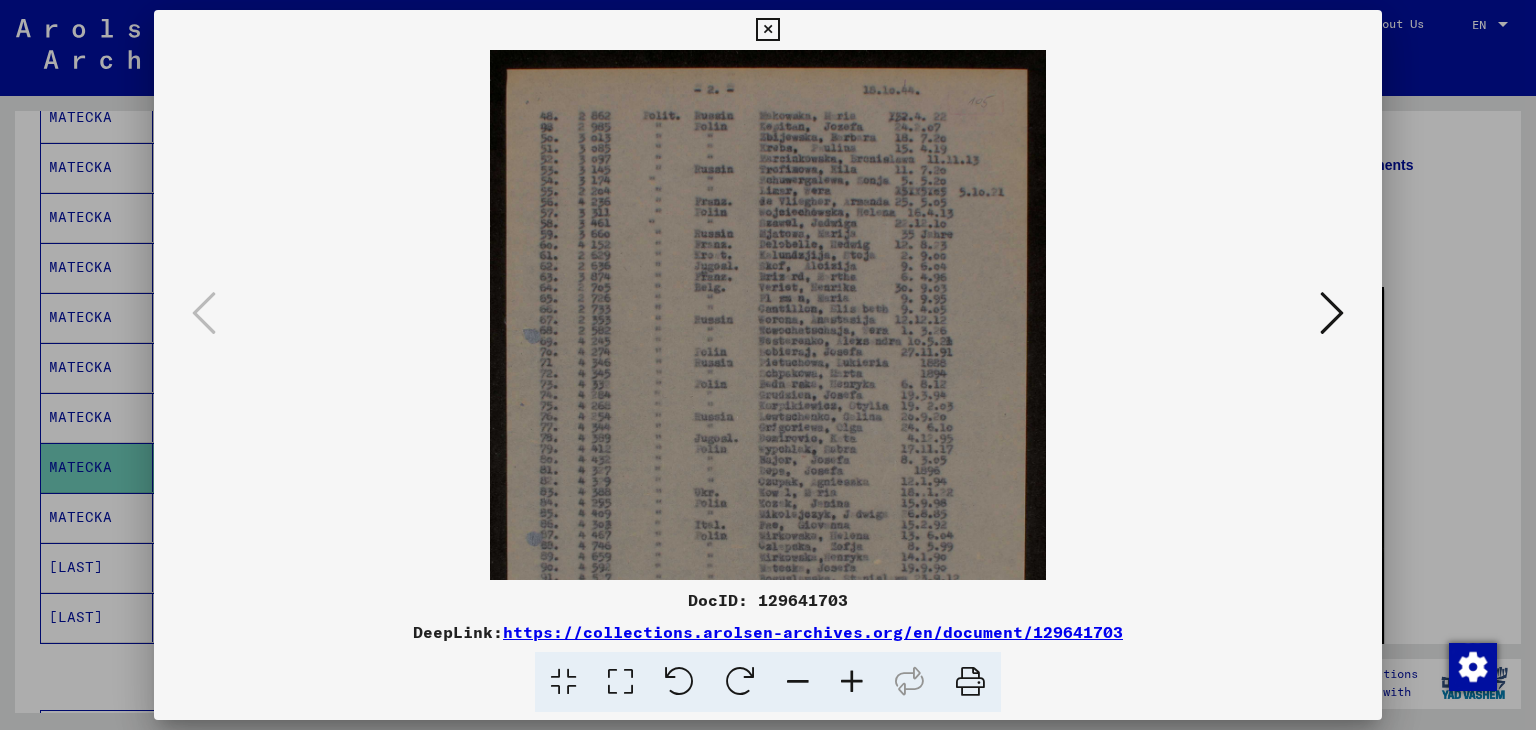 click at bounding box center [852, 682] 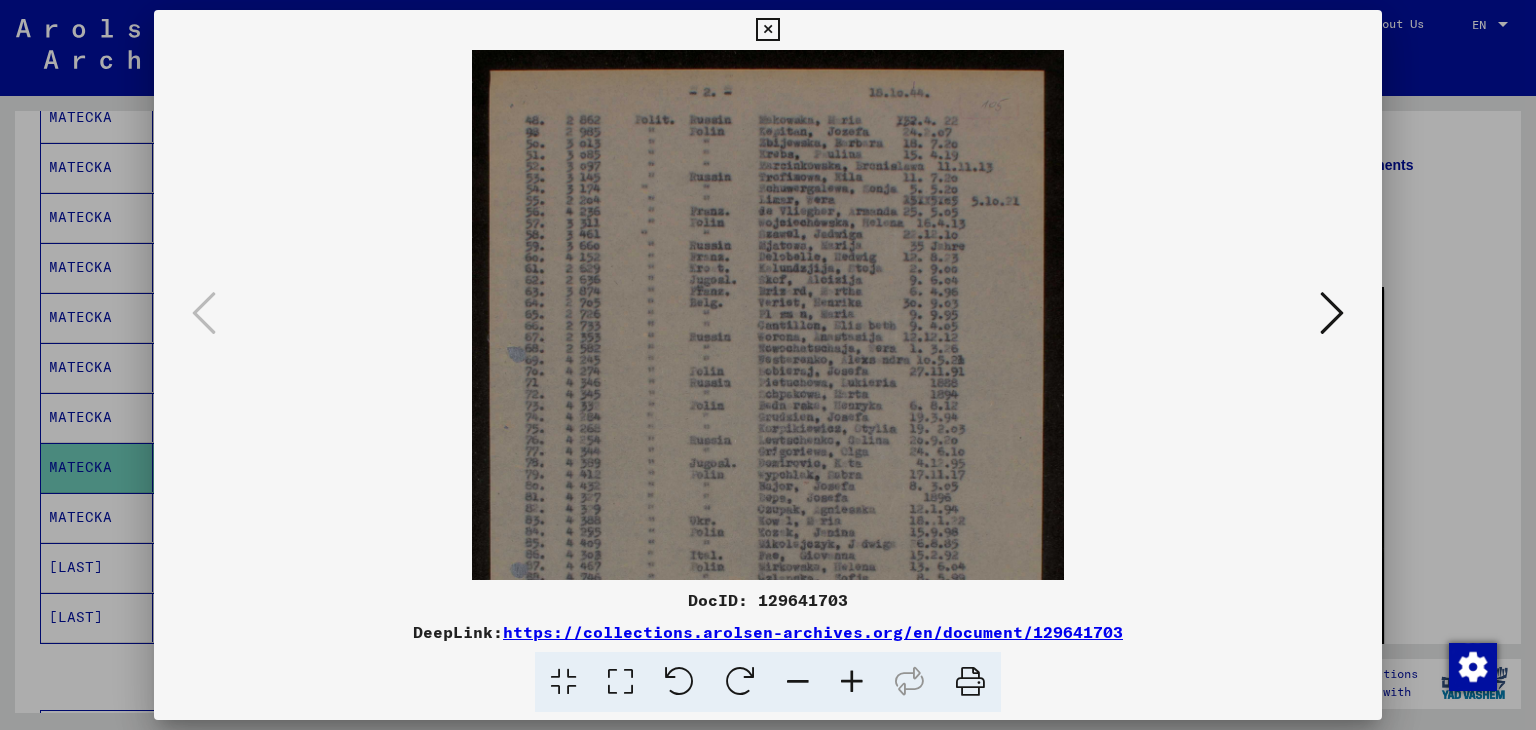 click at bounding box center (852, 682) 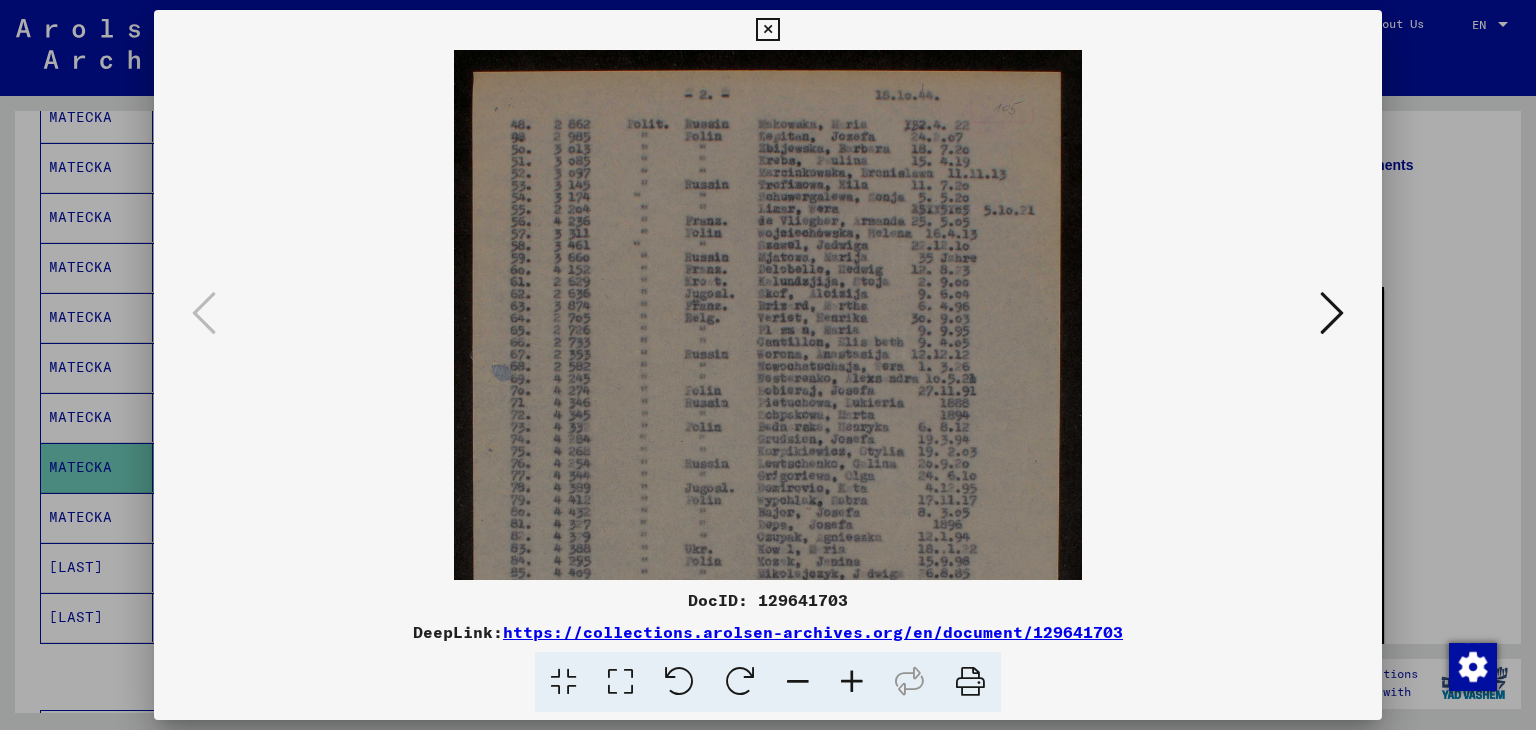 click at bounding box center [852, 682] 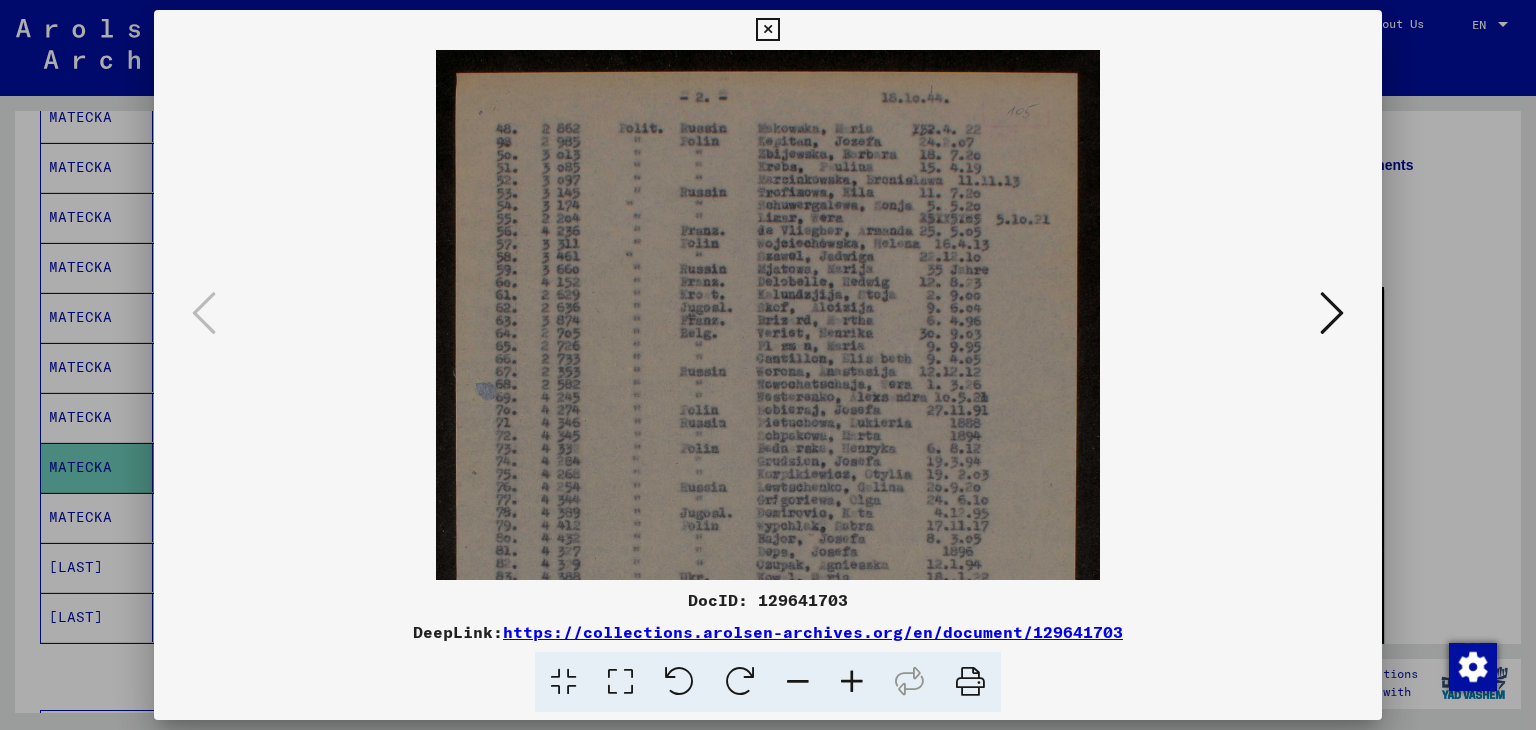 click at bounding box center (852, 682) 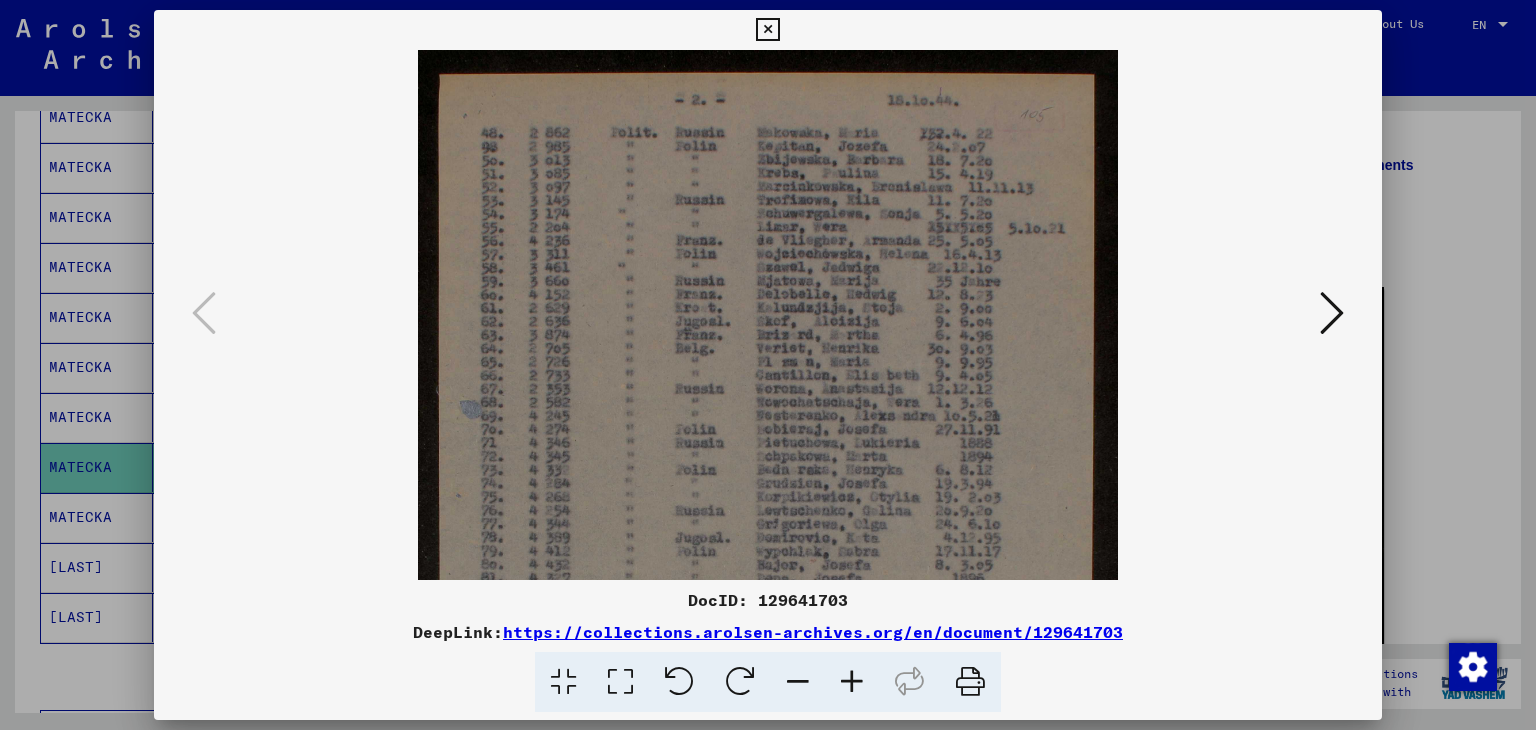click at bounding box center [852, 682] 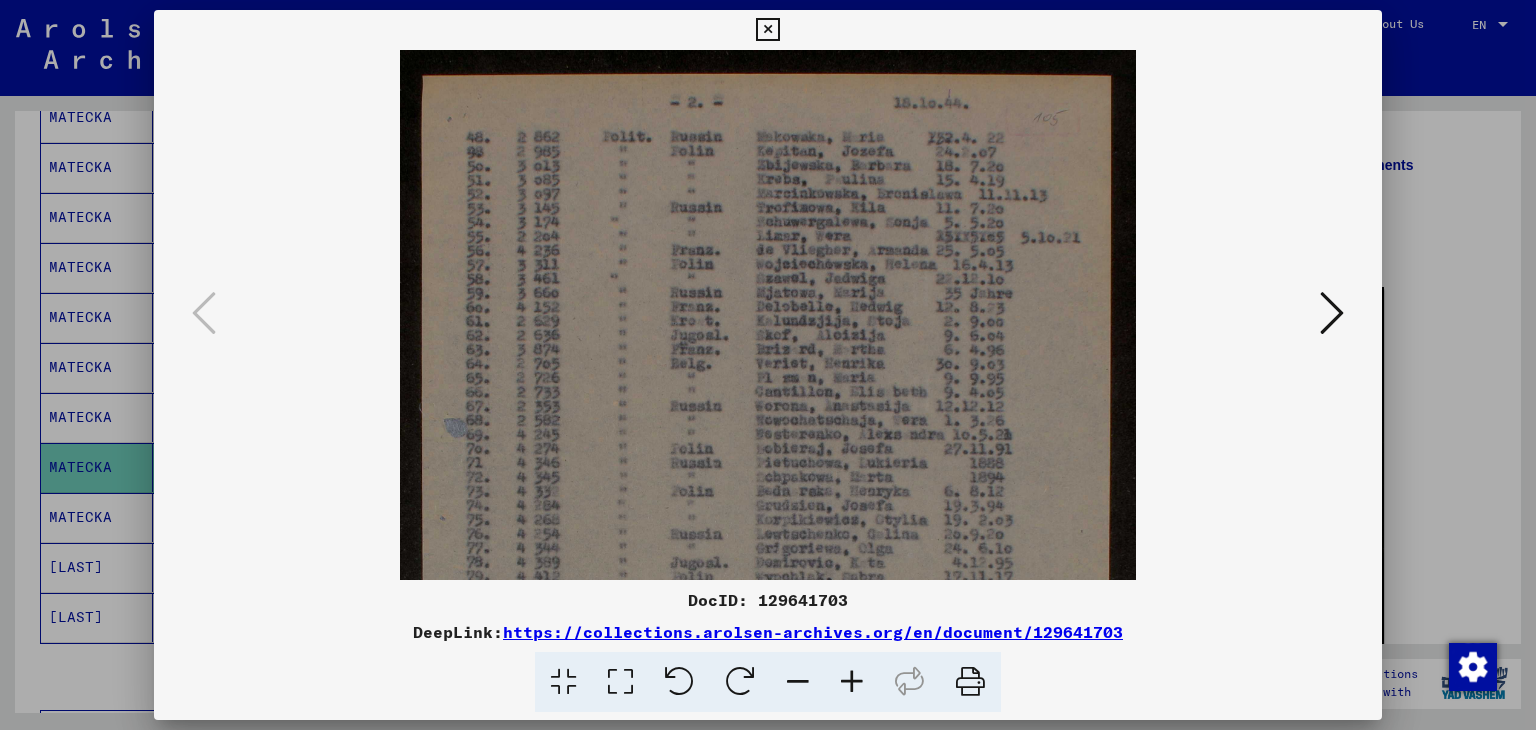 click at bounding box center (852, 682) 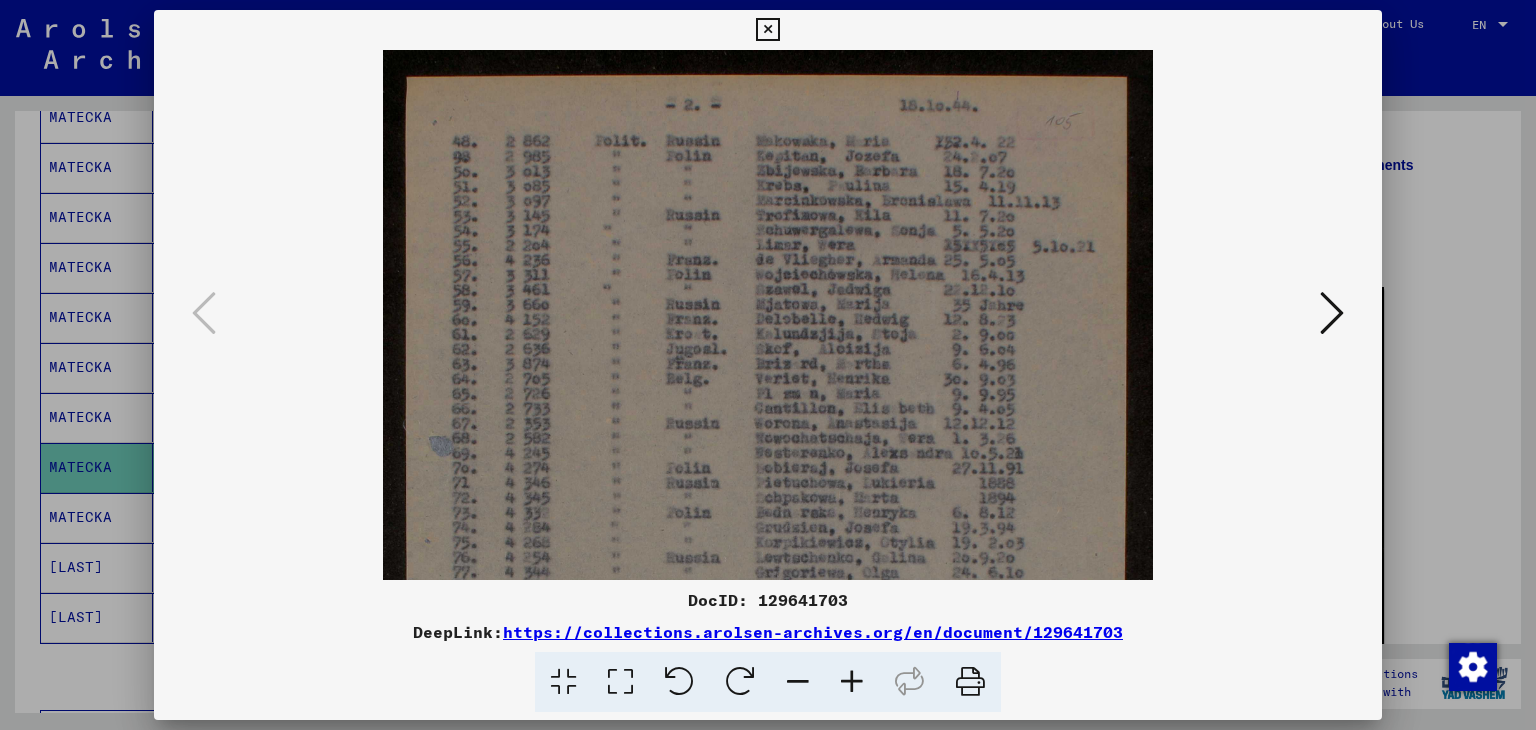 click at bounding box center (852, 682) 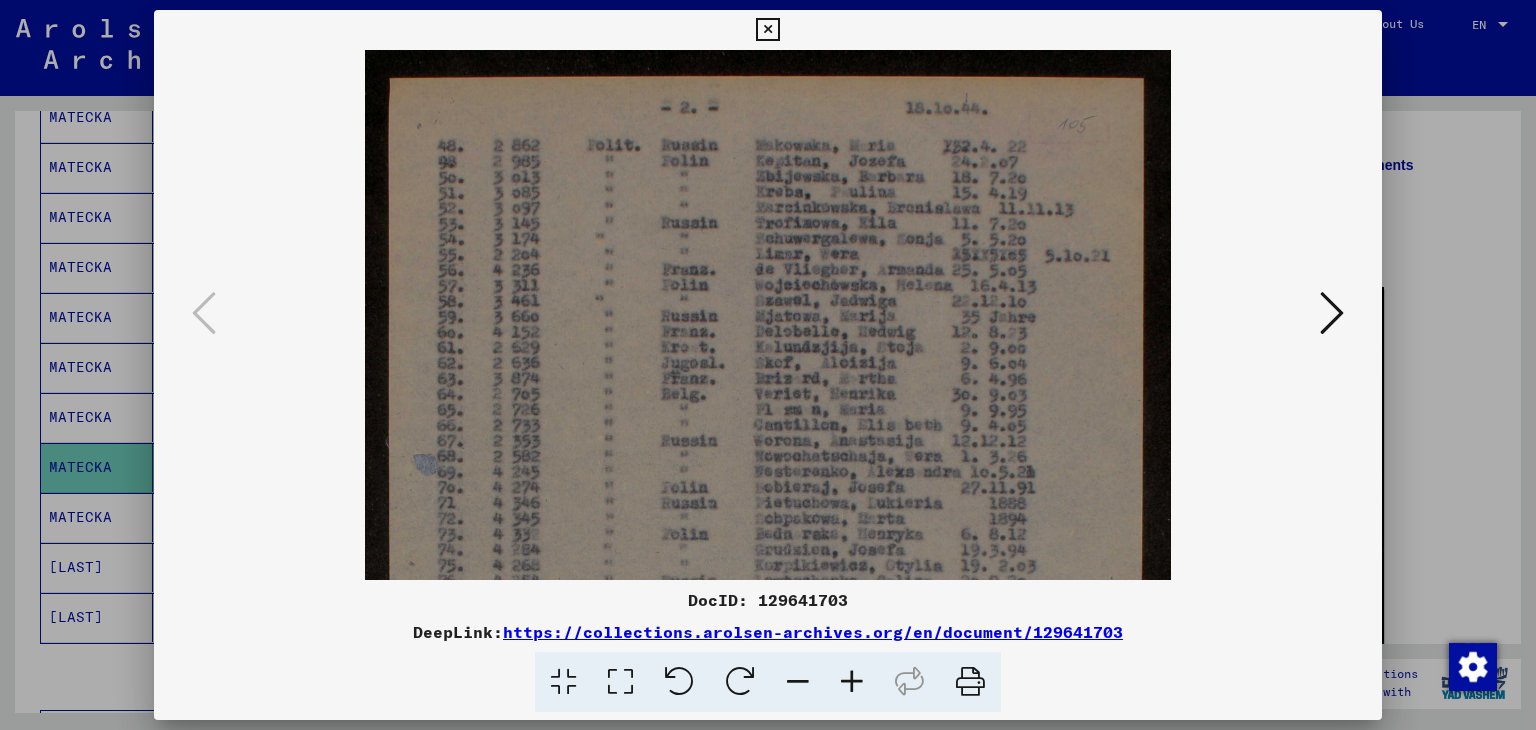 click at bounding box center (852, 682) 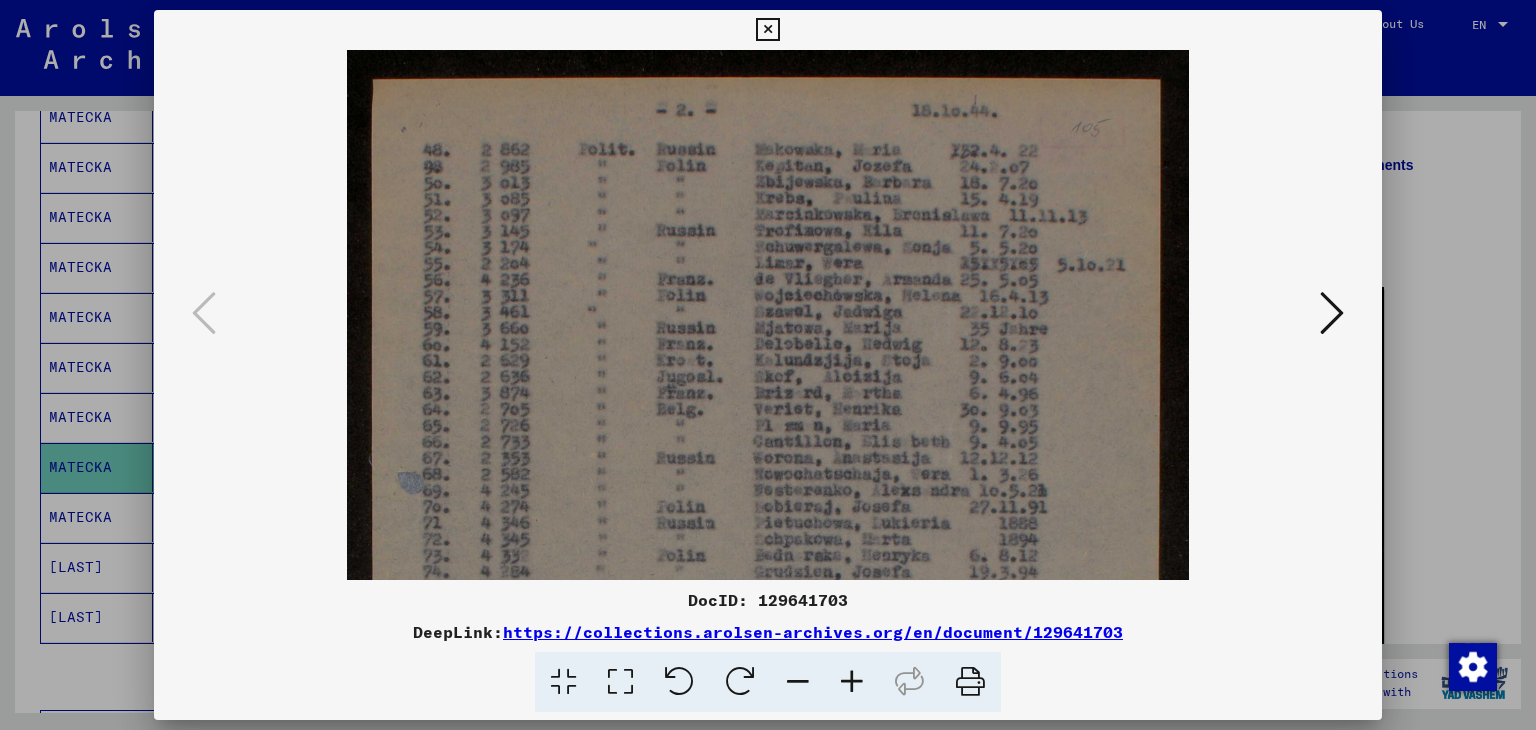 click at bounding box center [852, 682] 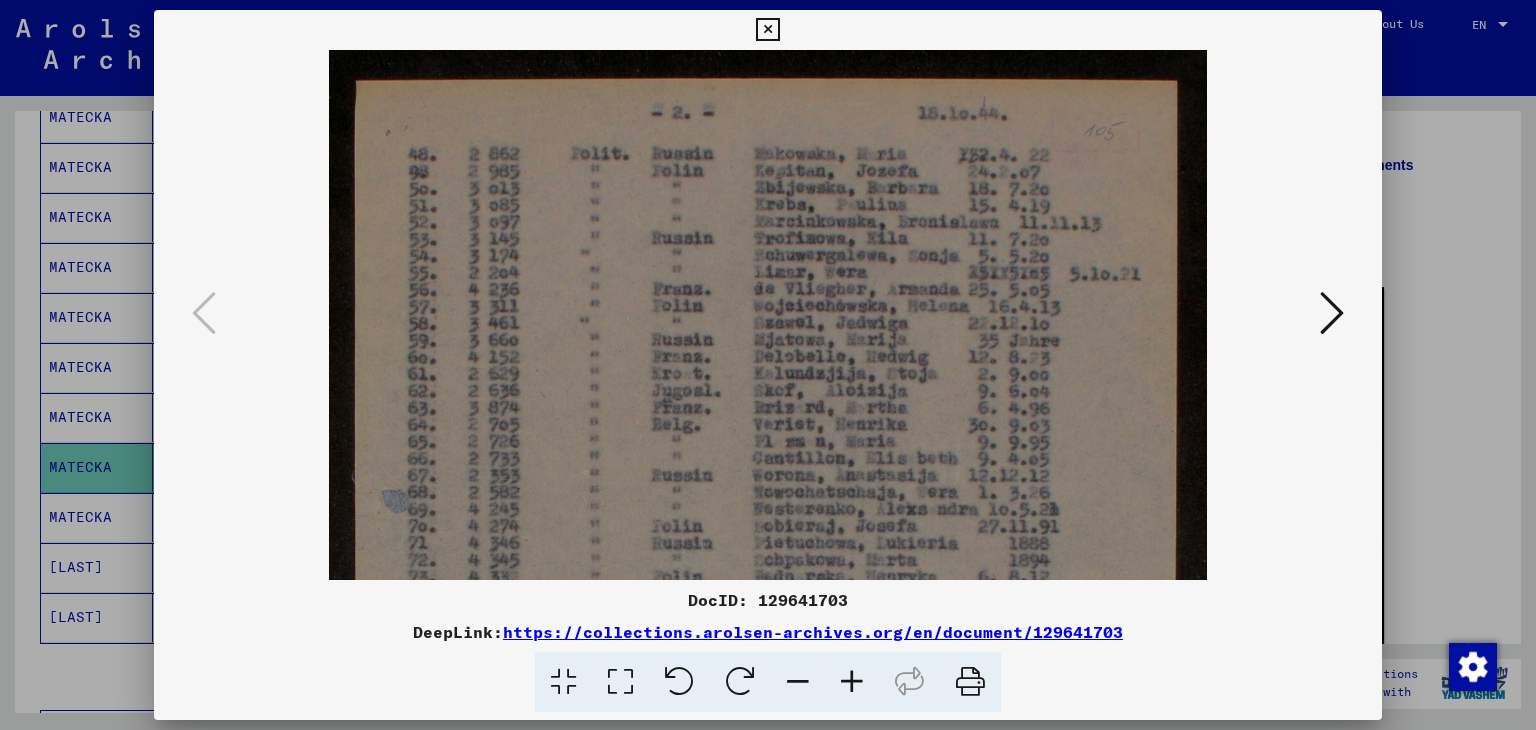 click at bounding box center (852, 682) 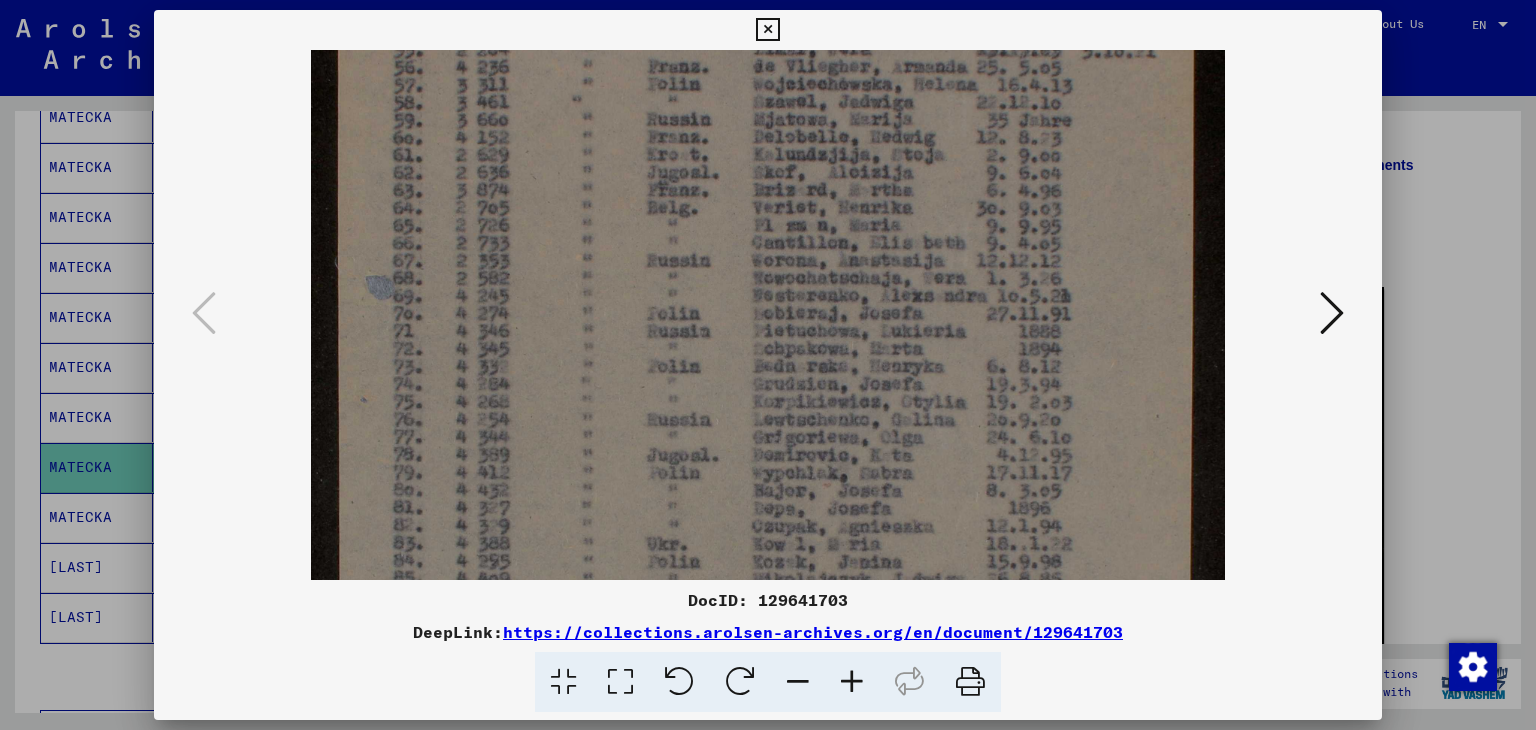 scroll, scrollTop: 260, scrollLeft: 0, axis: vertical 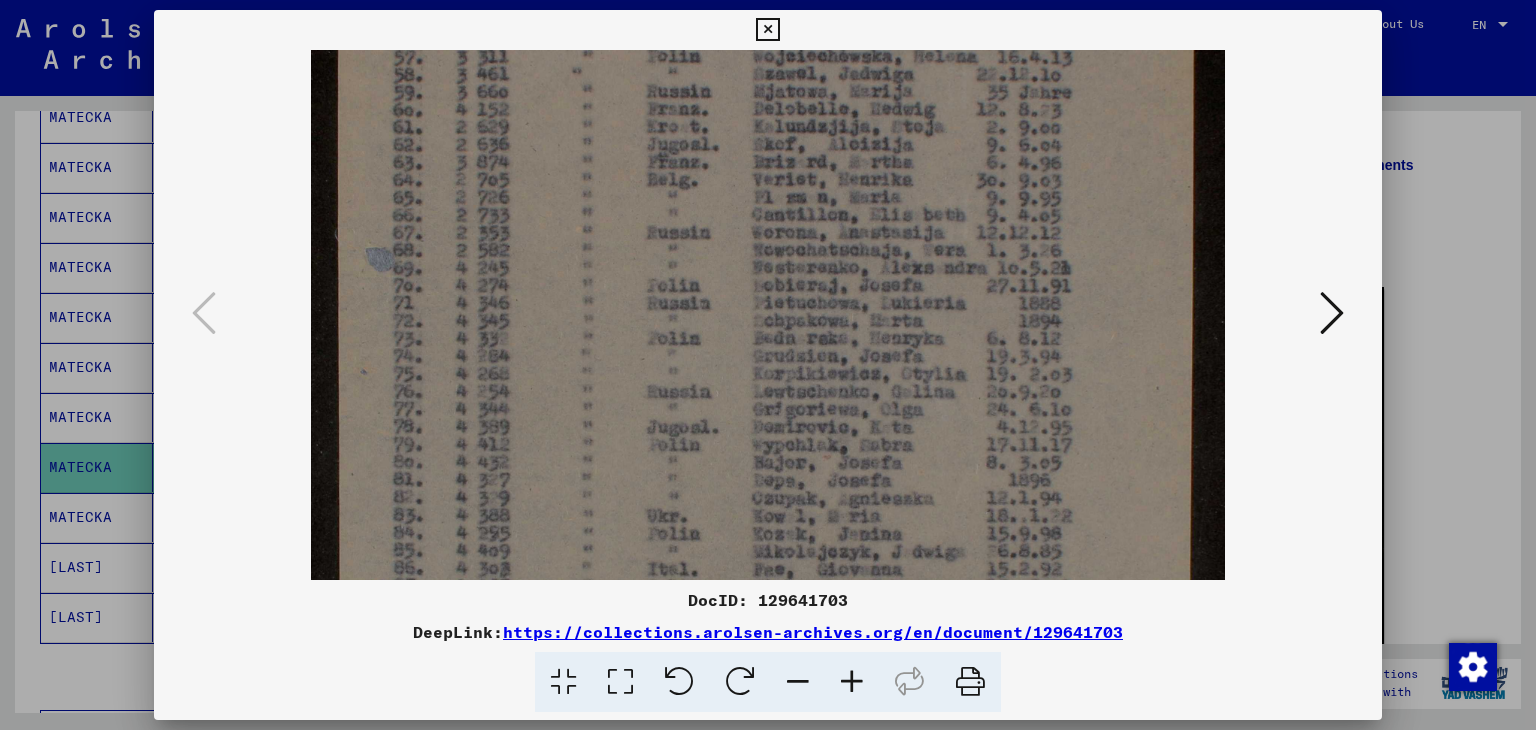 drag, startPoint x: 886, startPoint y: 505, endPoint x: 834, endPoint y: 249, distance: 261.22787 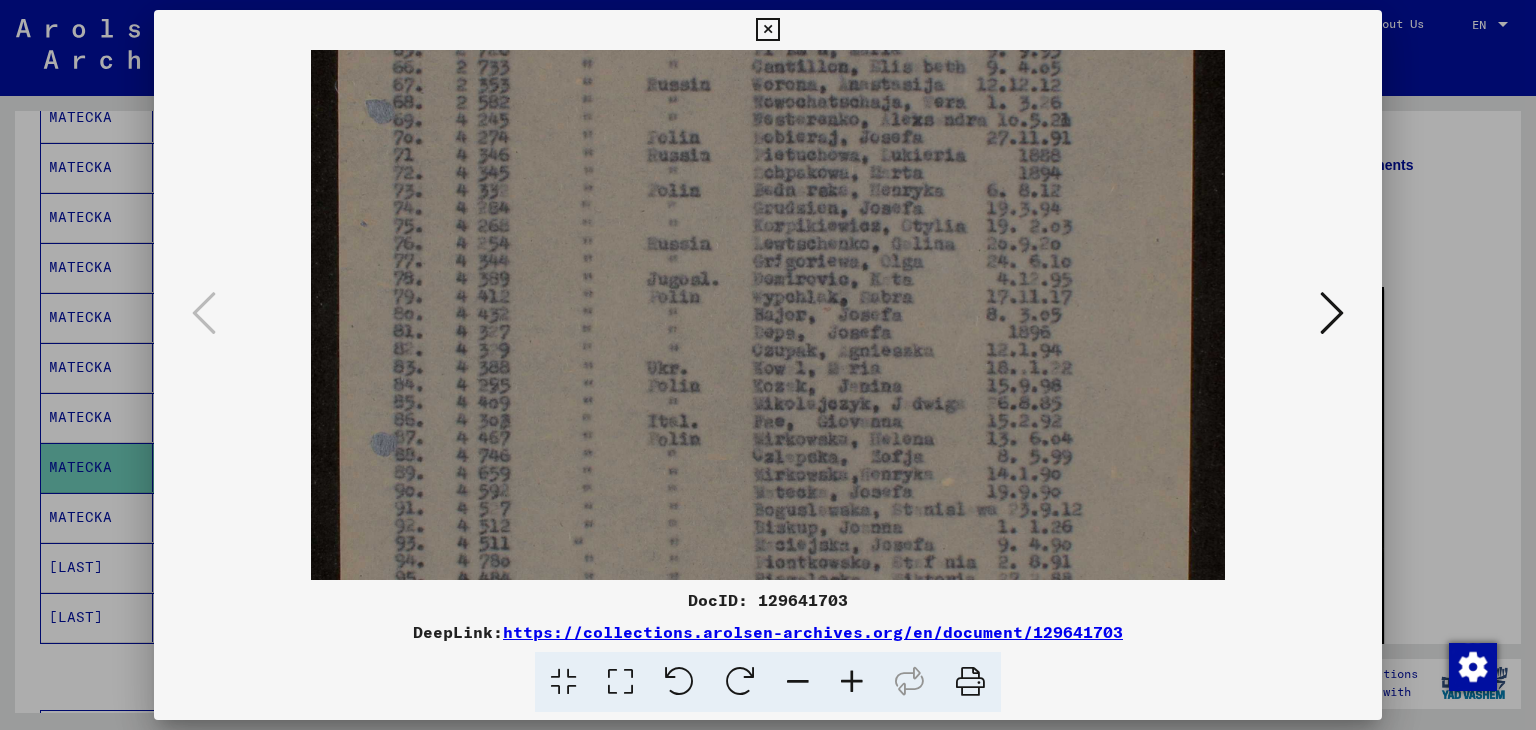 scroll, scrollTop: 409, scrollLeft: 0, axis: vertical 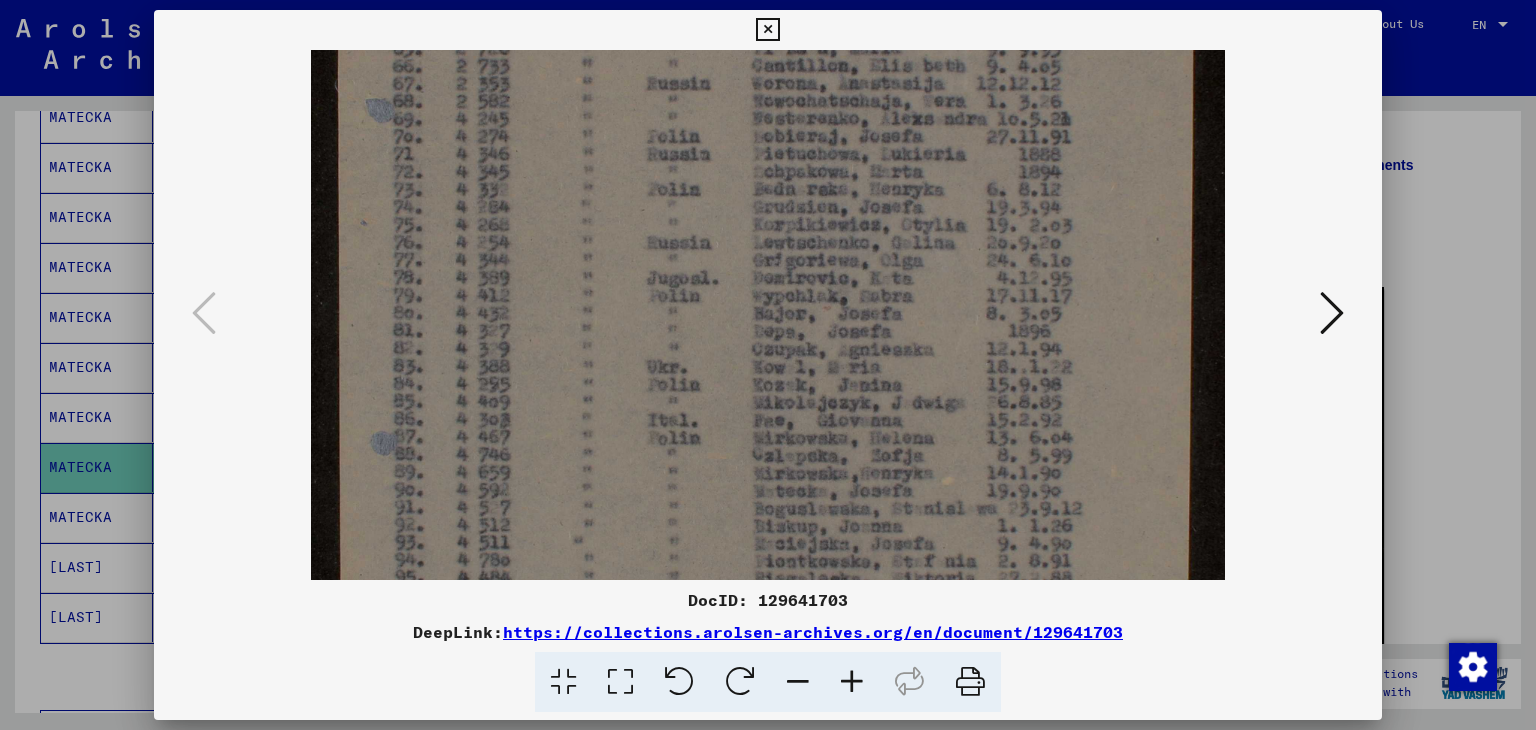 drag, startPoint x: 940, startPoint y: 503, endPoint x: 914, endPoint y: 357, distance: 148.297 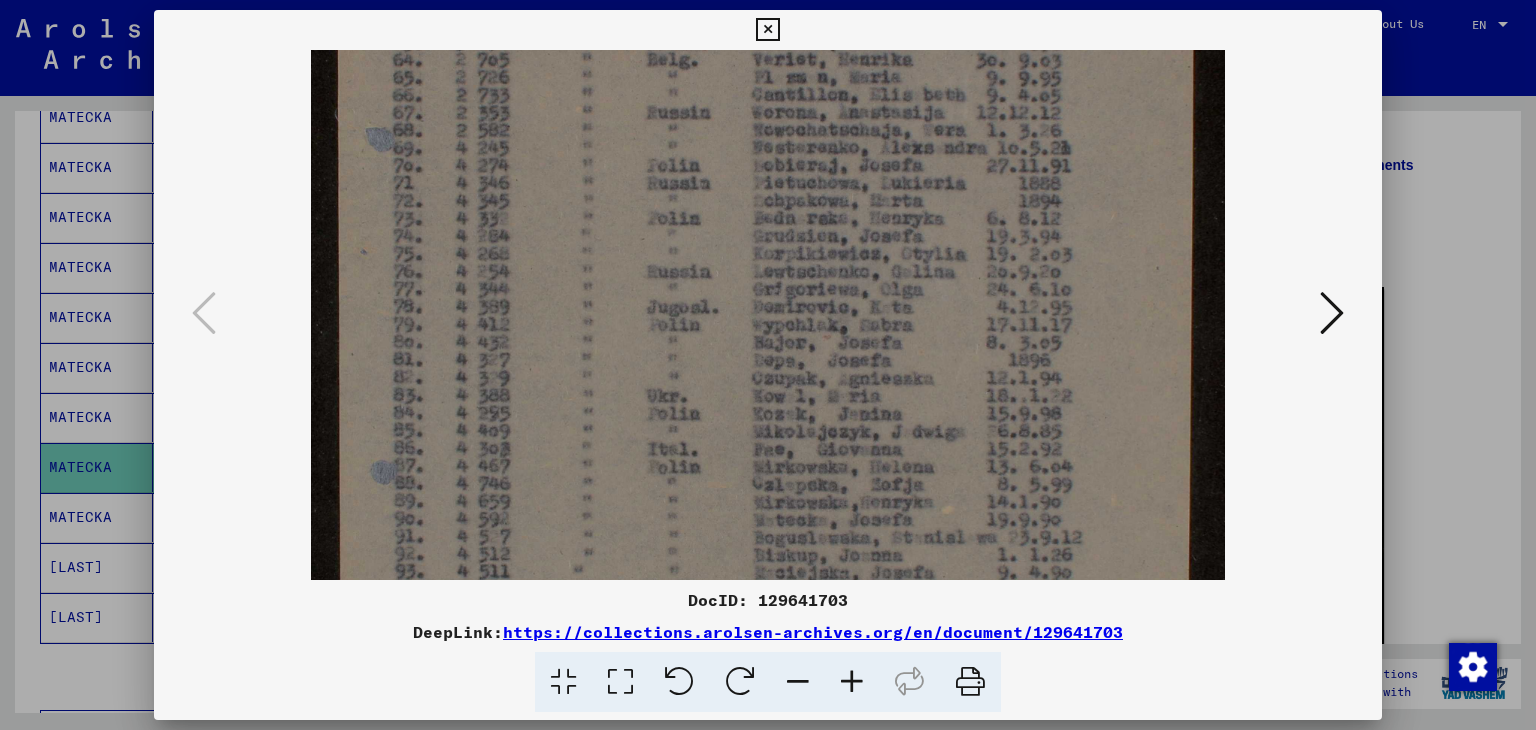 scroll, scrollTop: 365, scrollLeft: 0, axis: vertical 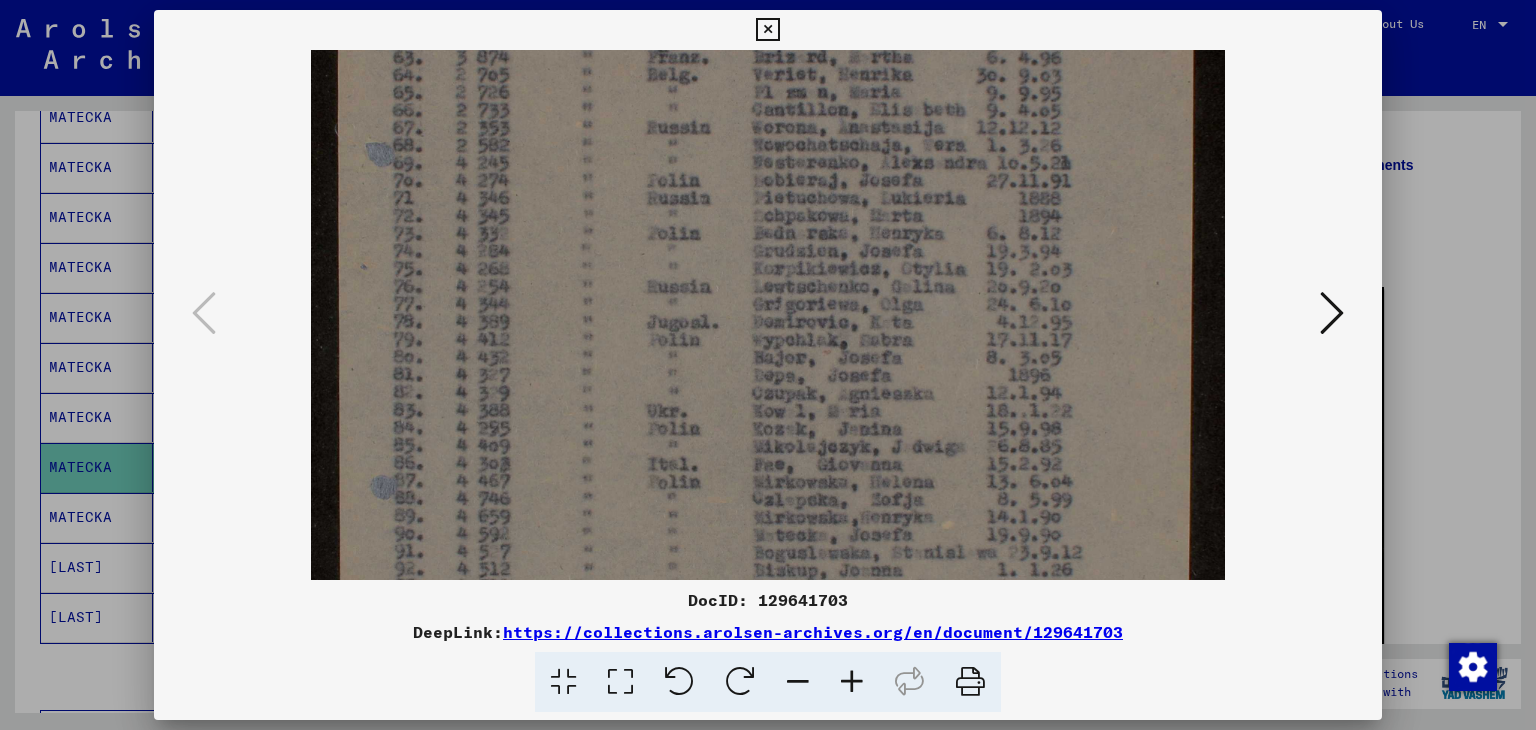 drag, startPoint x: 971, startPoint y: 496, endPoint x: 987, endPoint y: 545, distance: 51.546097 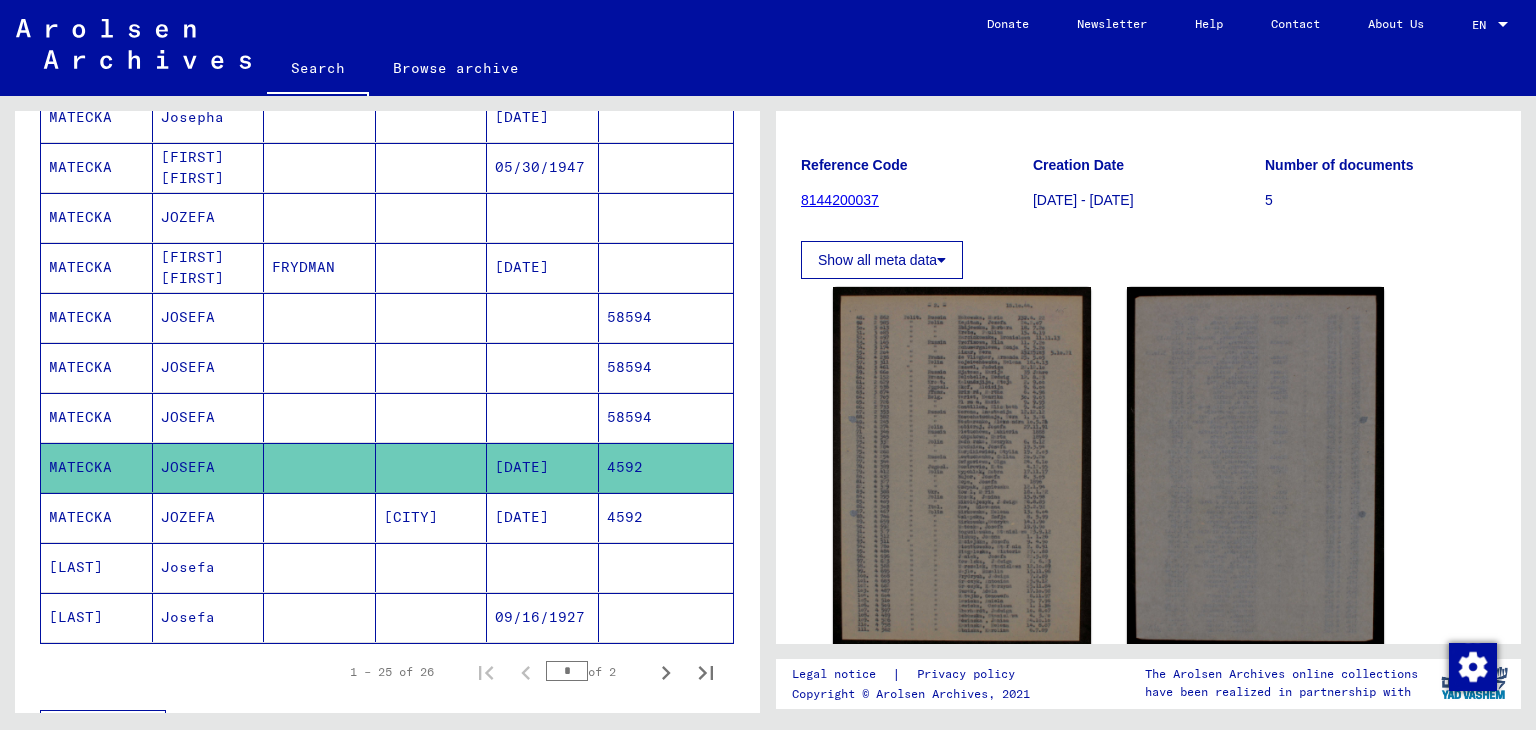 click on "58594" at bounding box center [666, 467] 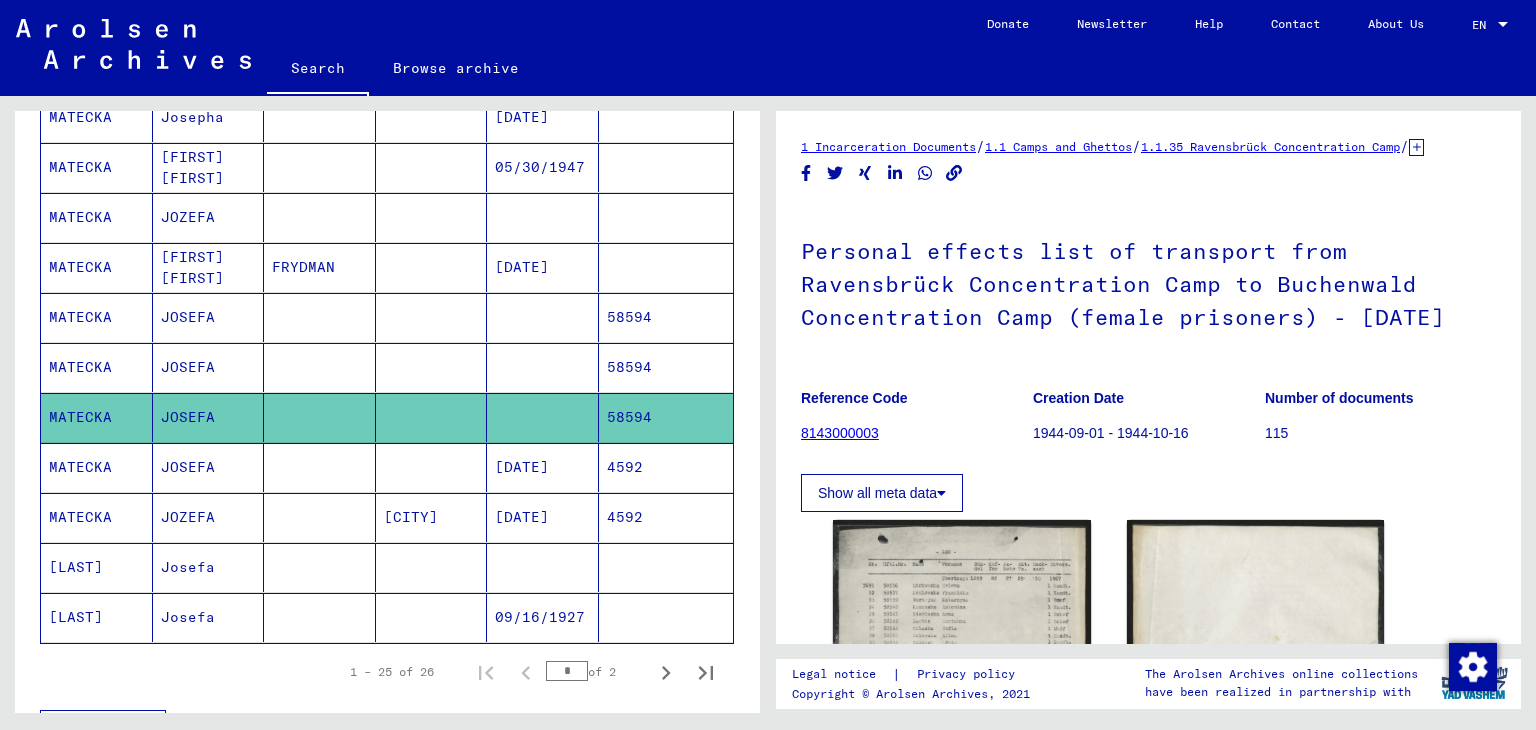 scroll, scrollTop: 0, scrollLeft: 0, axis: both 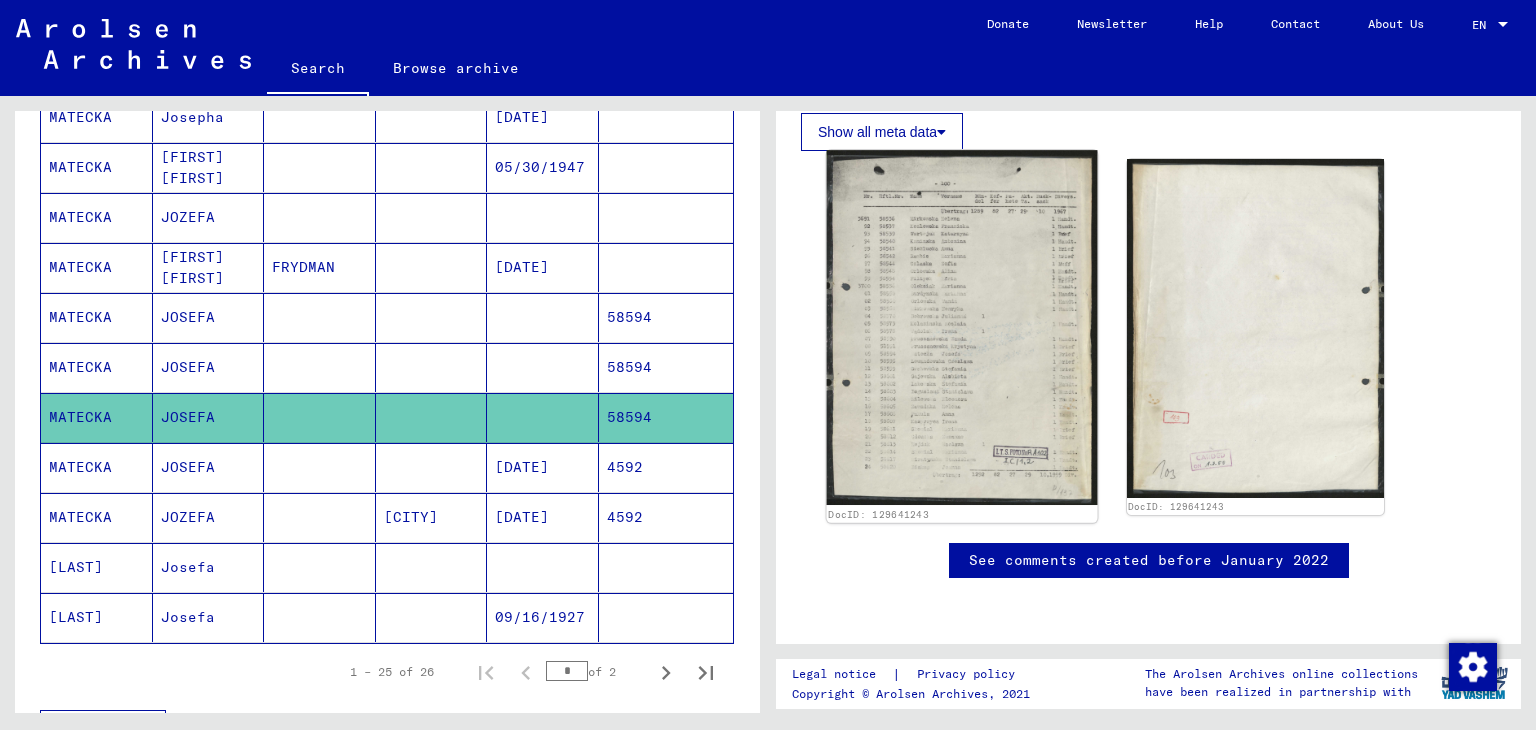 click 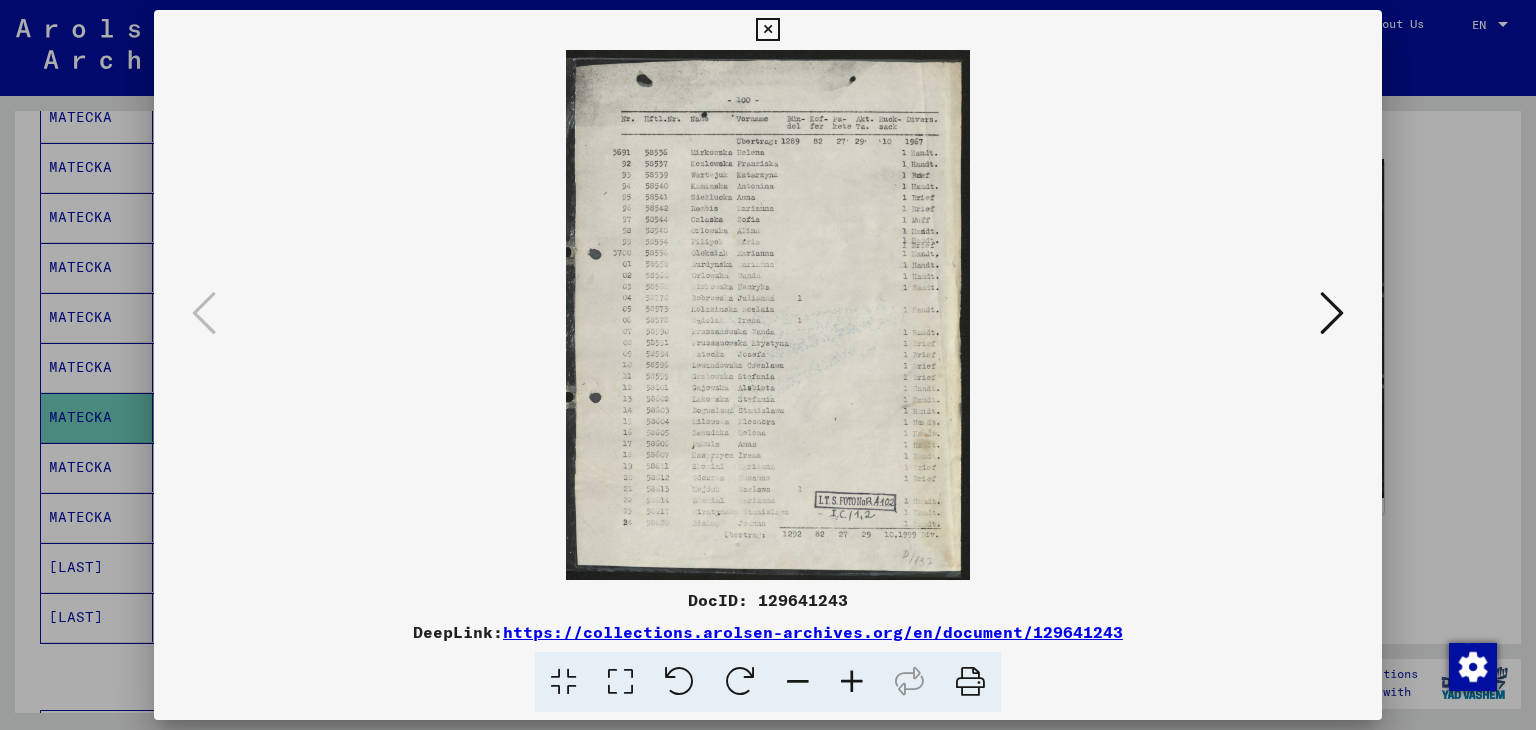 click at bounding box center [852, 682] 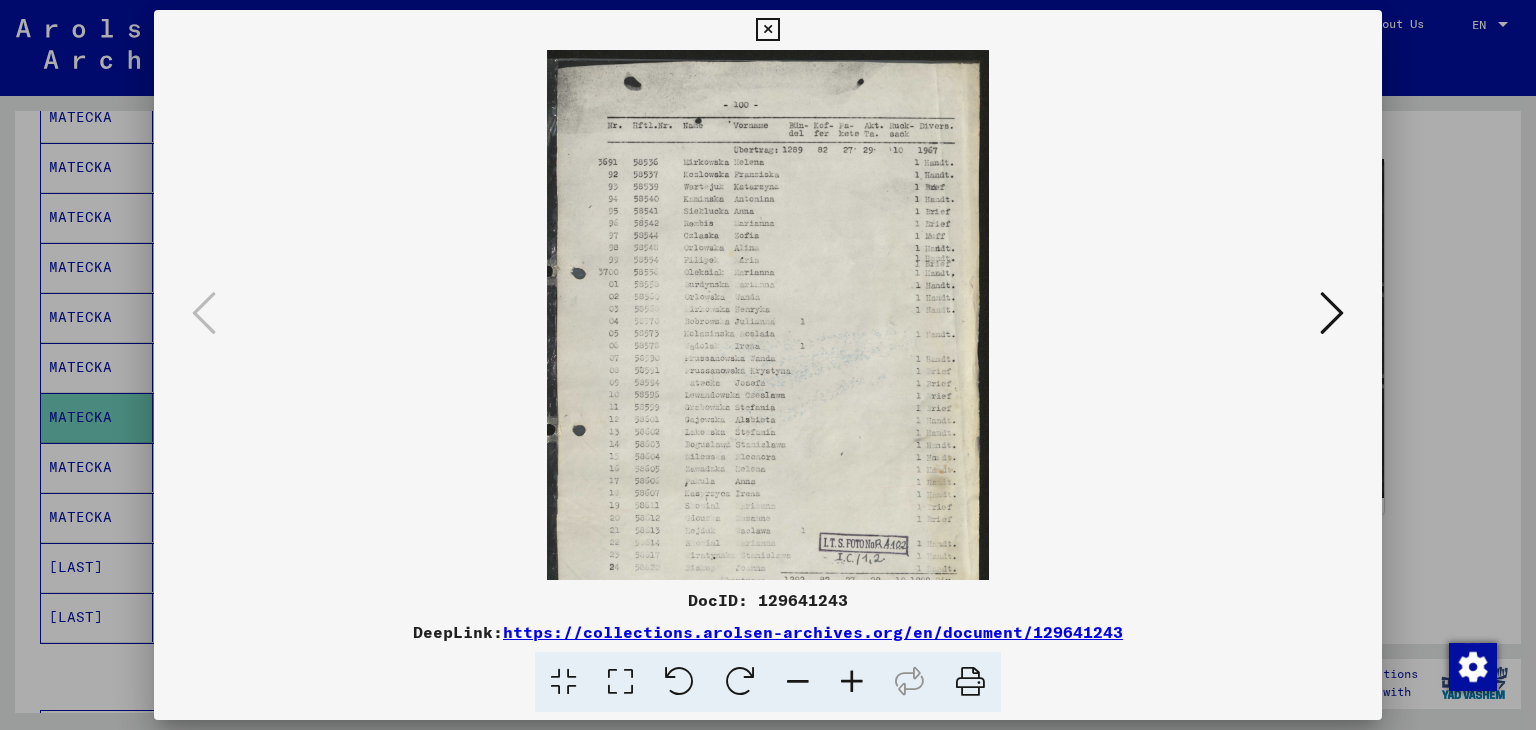 click at bounding box center [852, 682] 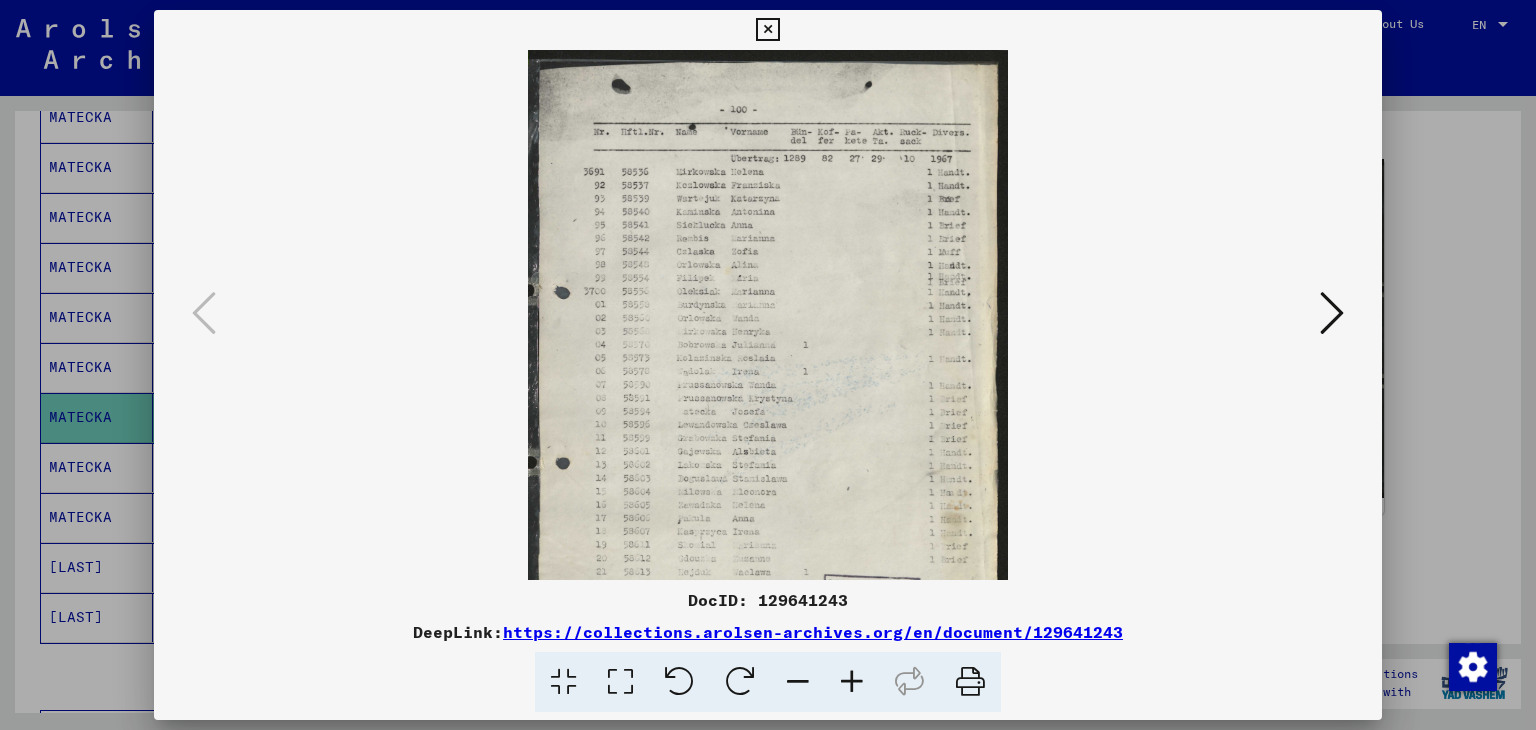 click at bounding box center (852, 682) 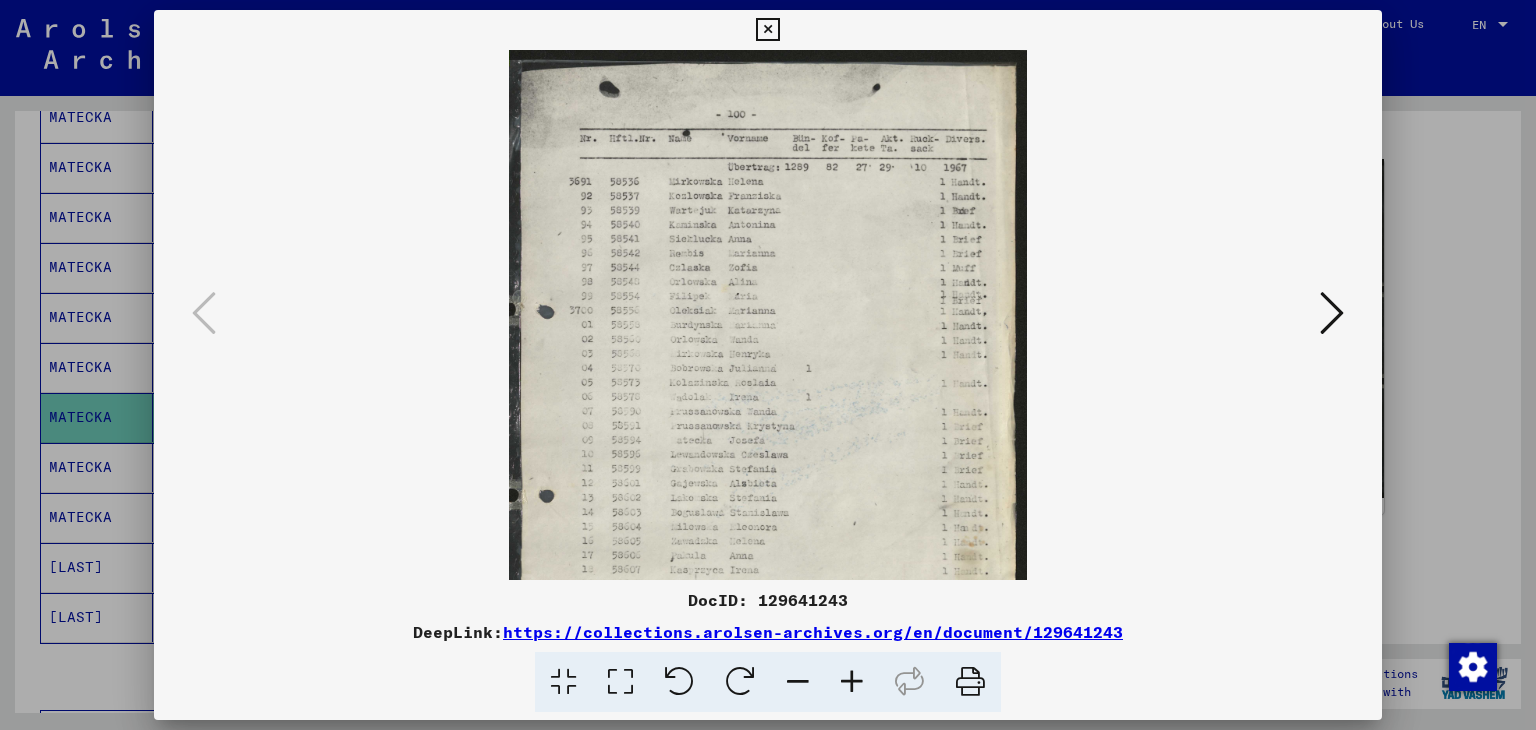 click at bounding box center [852, 682] 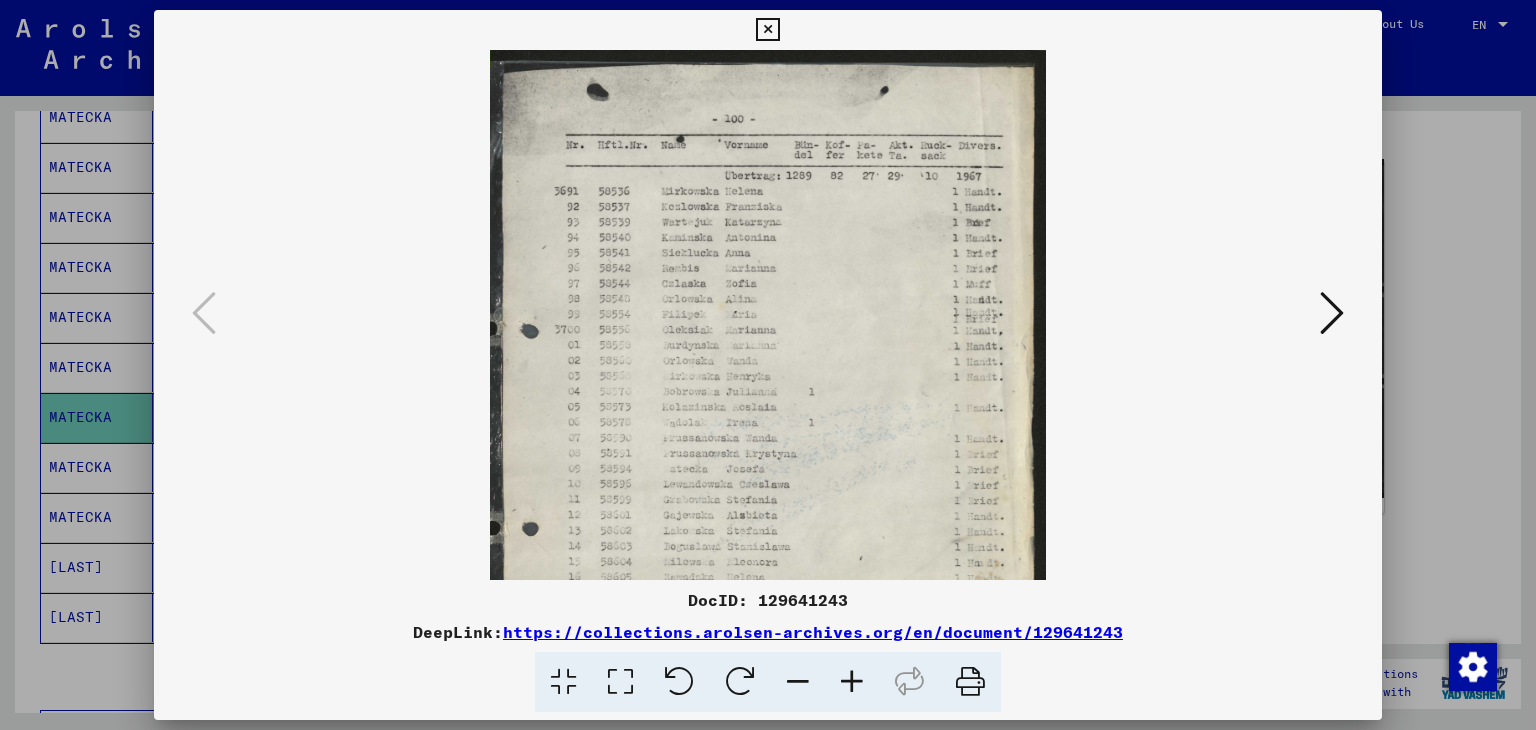 click at bounding box center (852, 682) 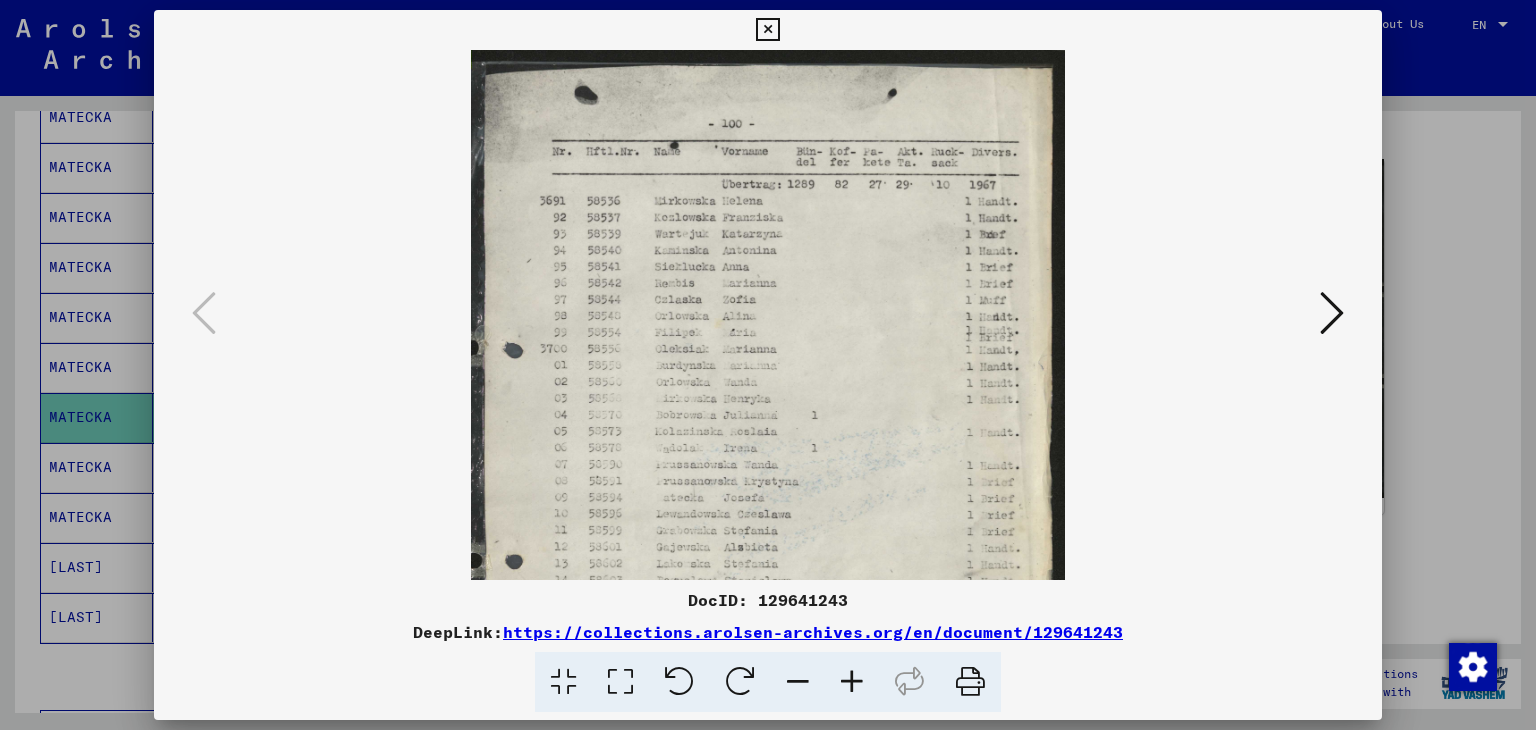 click at bounding box center [852, 682] 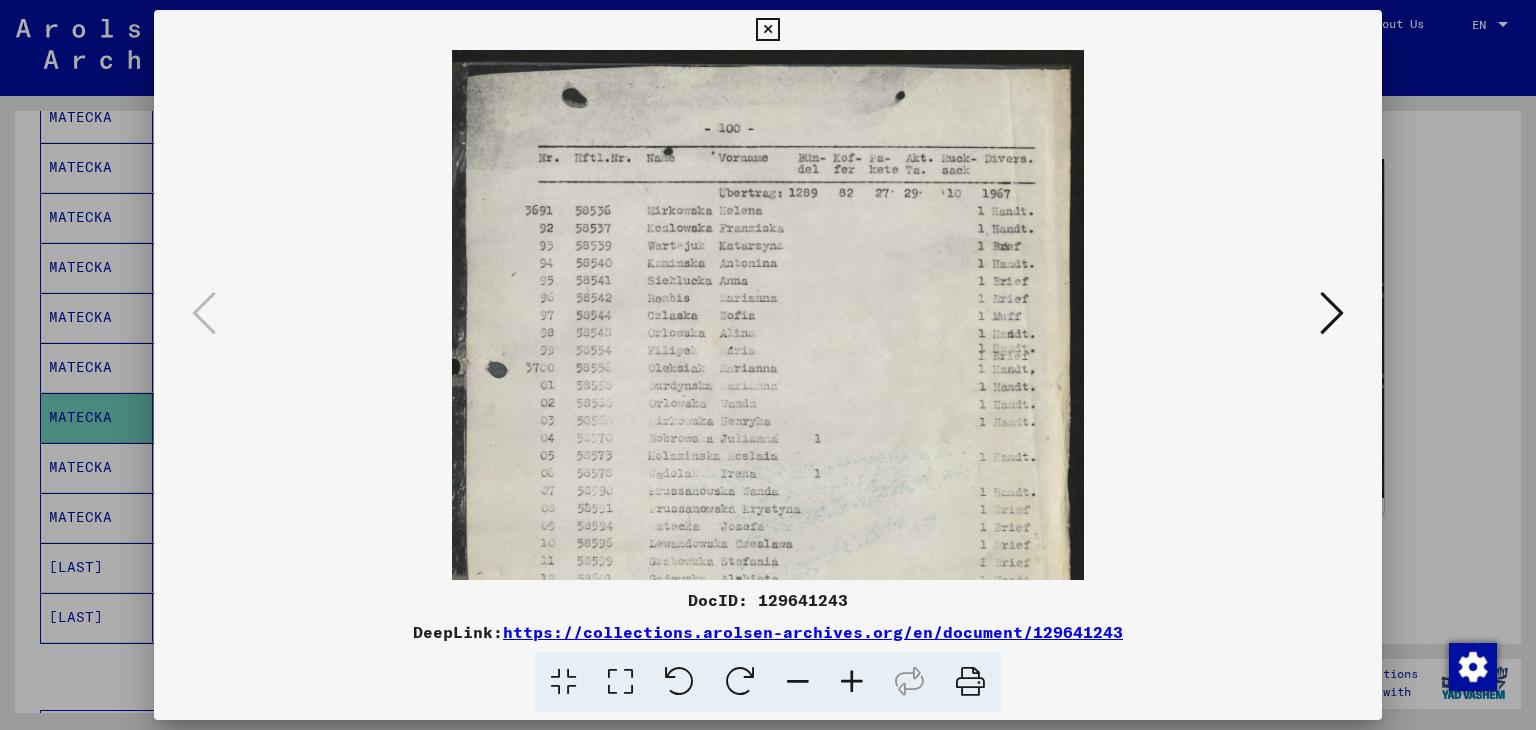 click at bounding box center [767, 30] 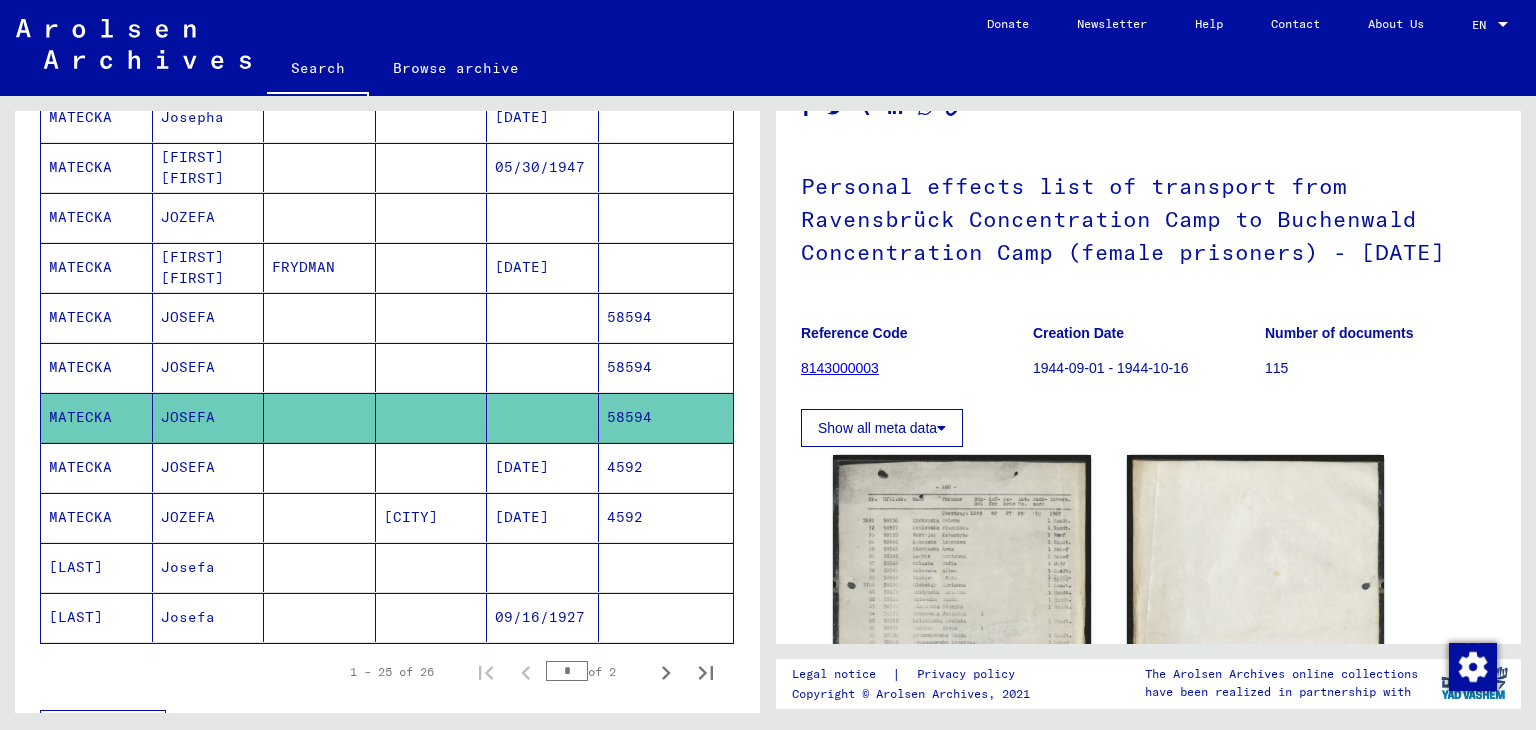 scroll, scrollTop: 100, scrollLeft: 0, axis: vertical 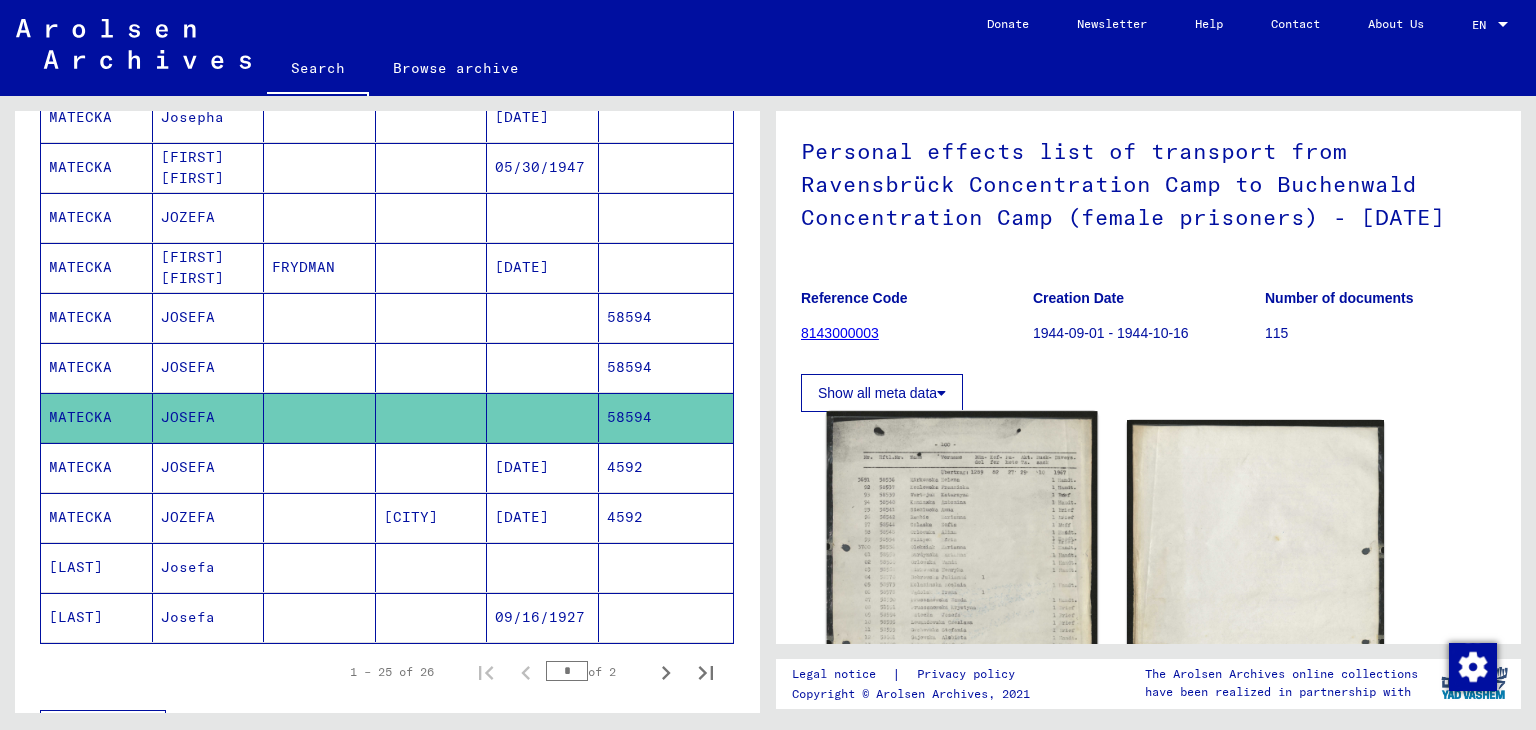 click 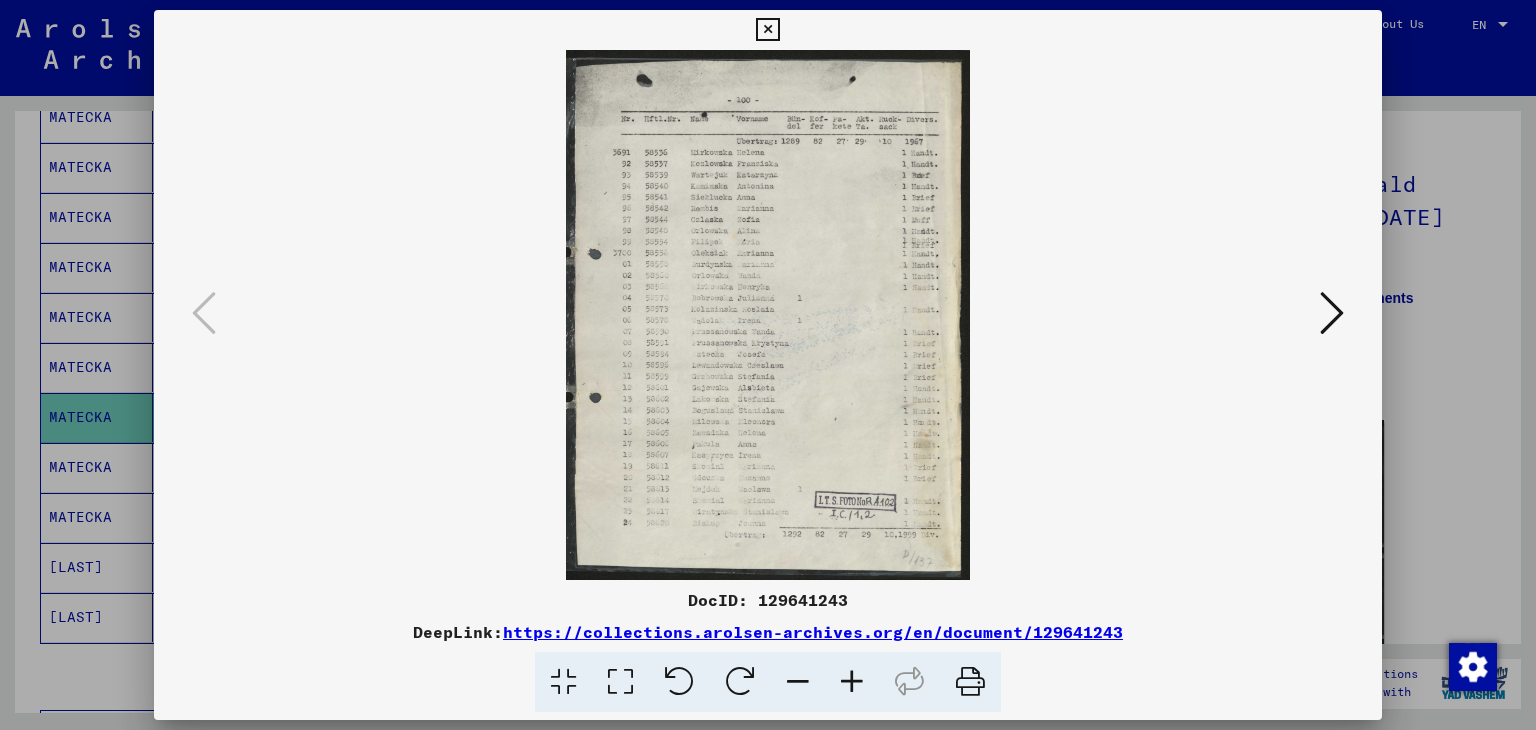 click at bounding box center [852, 682] 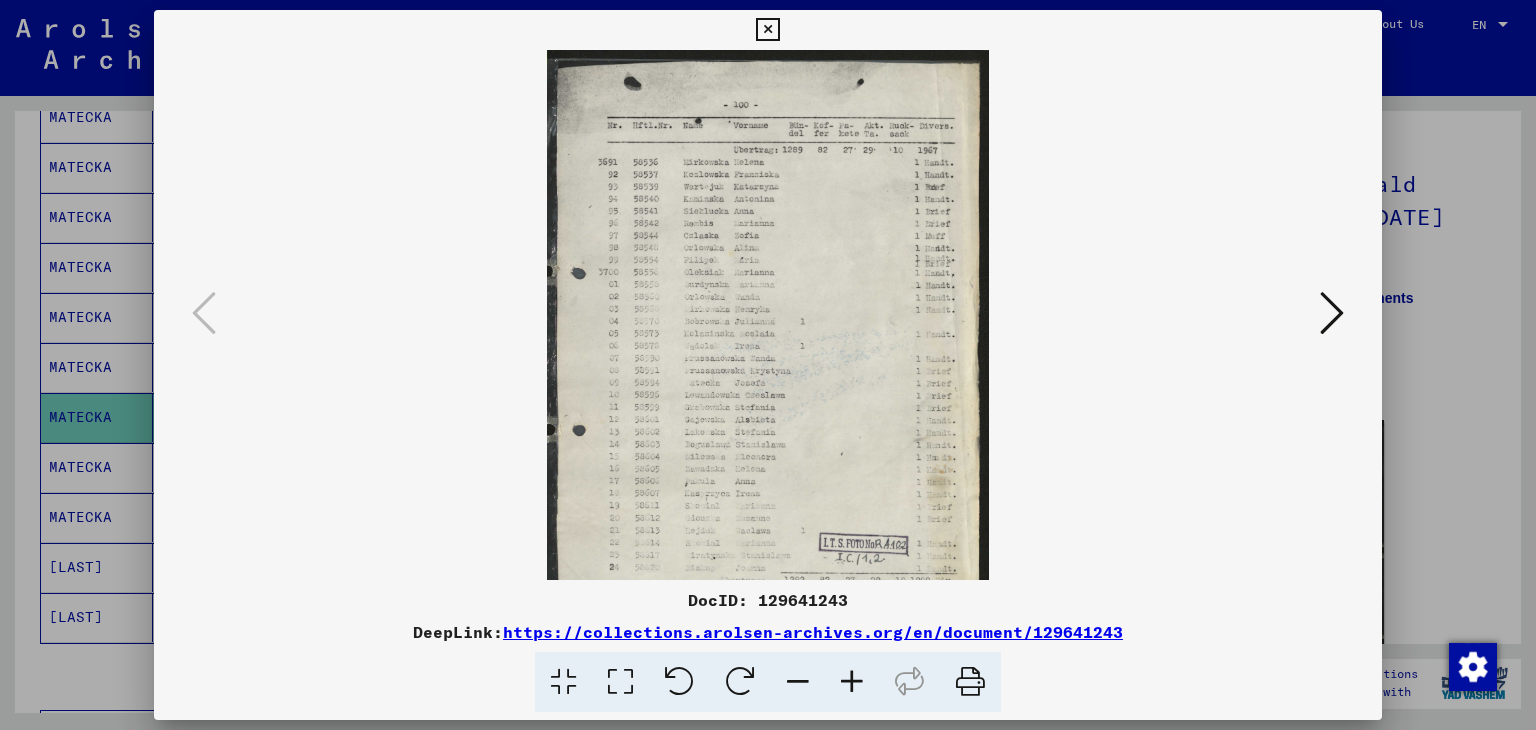 click at bounding box center [852, 682] 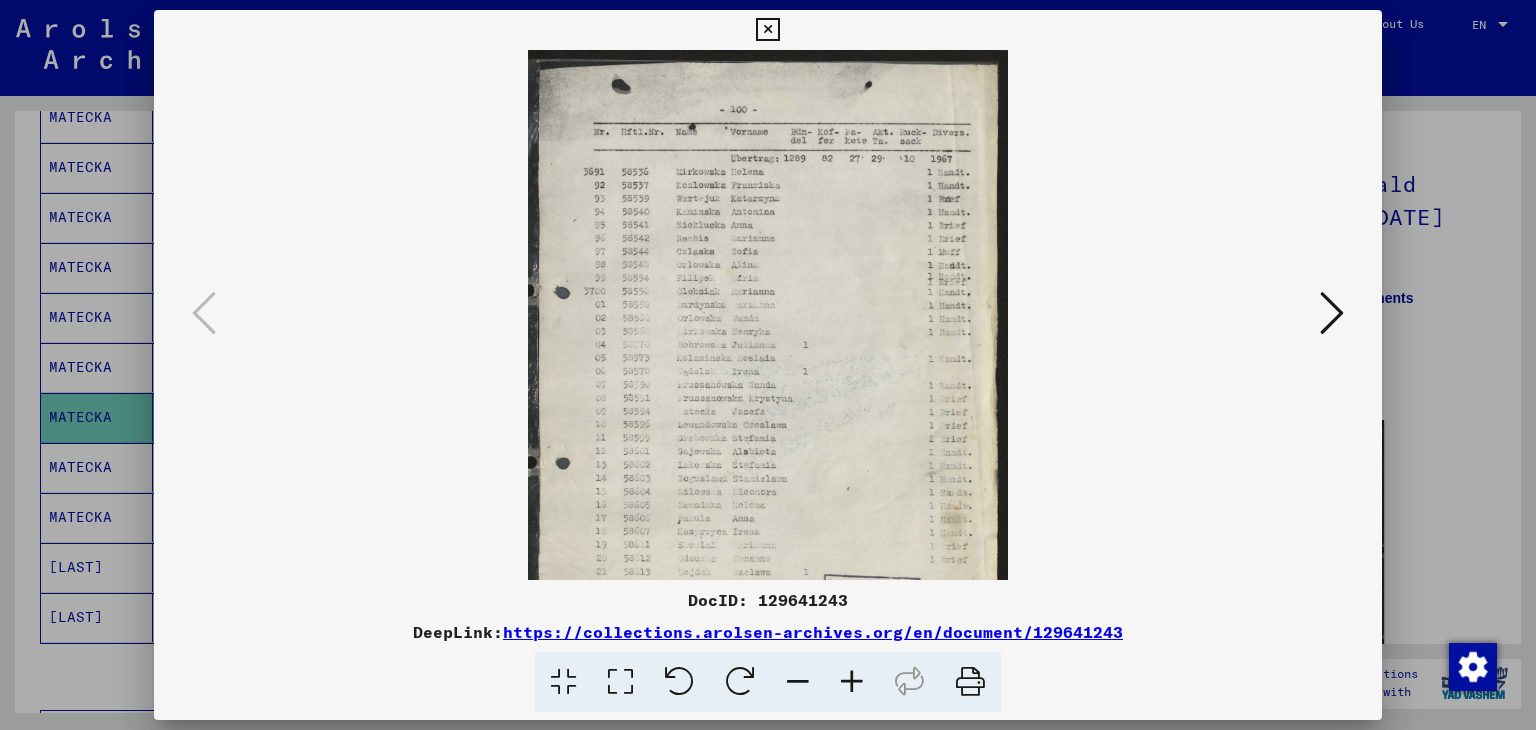 click at bounding box center (852, 682) 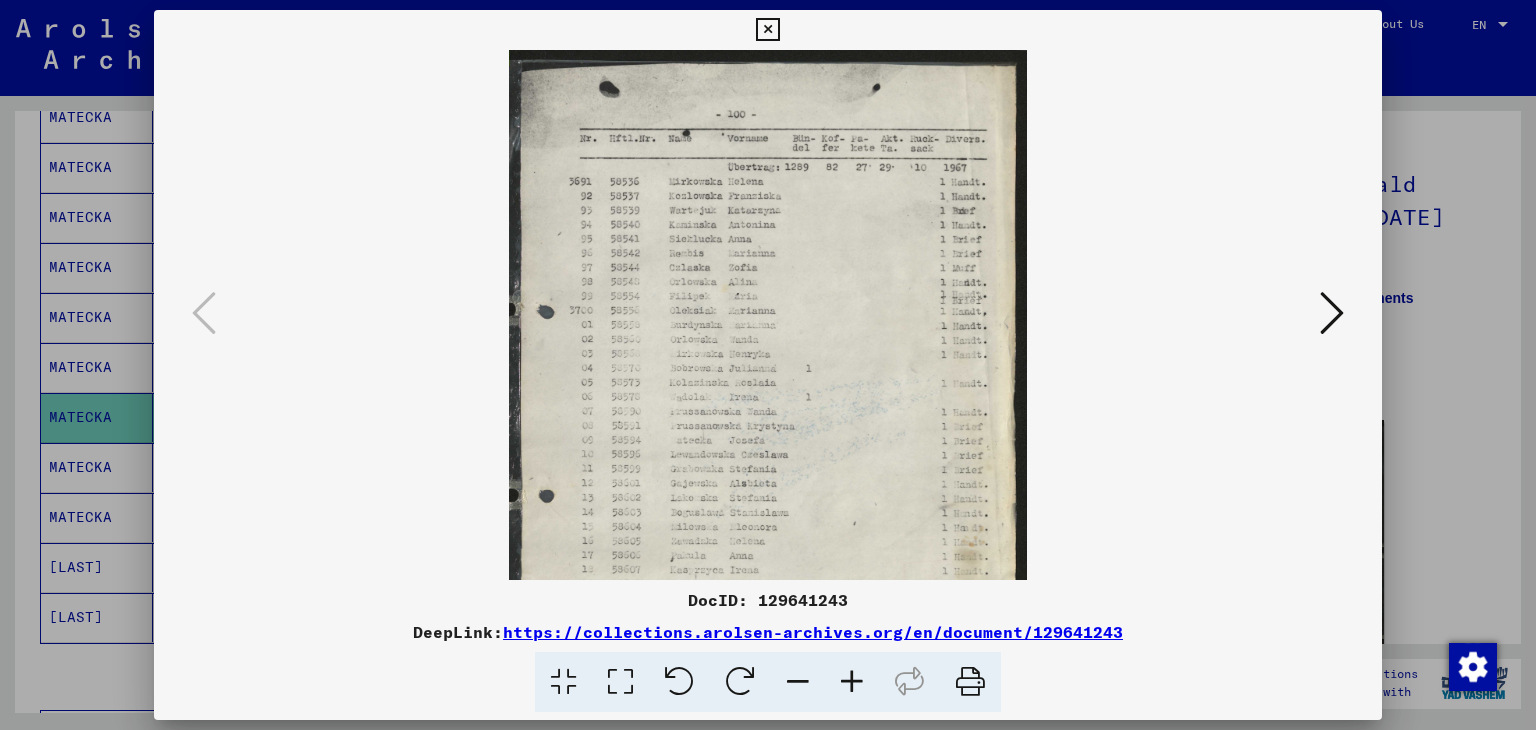 click at bounding box center (852, 682) 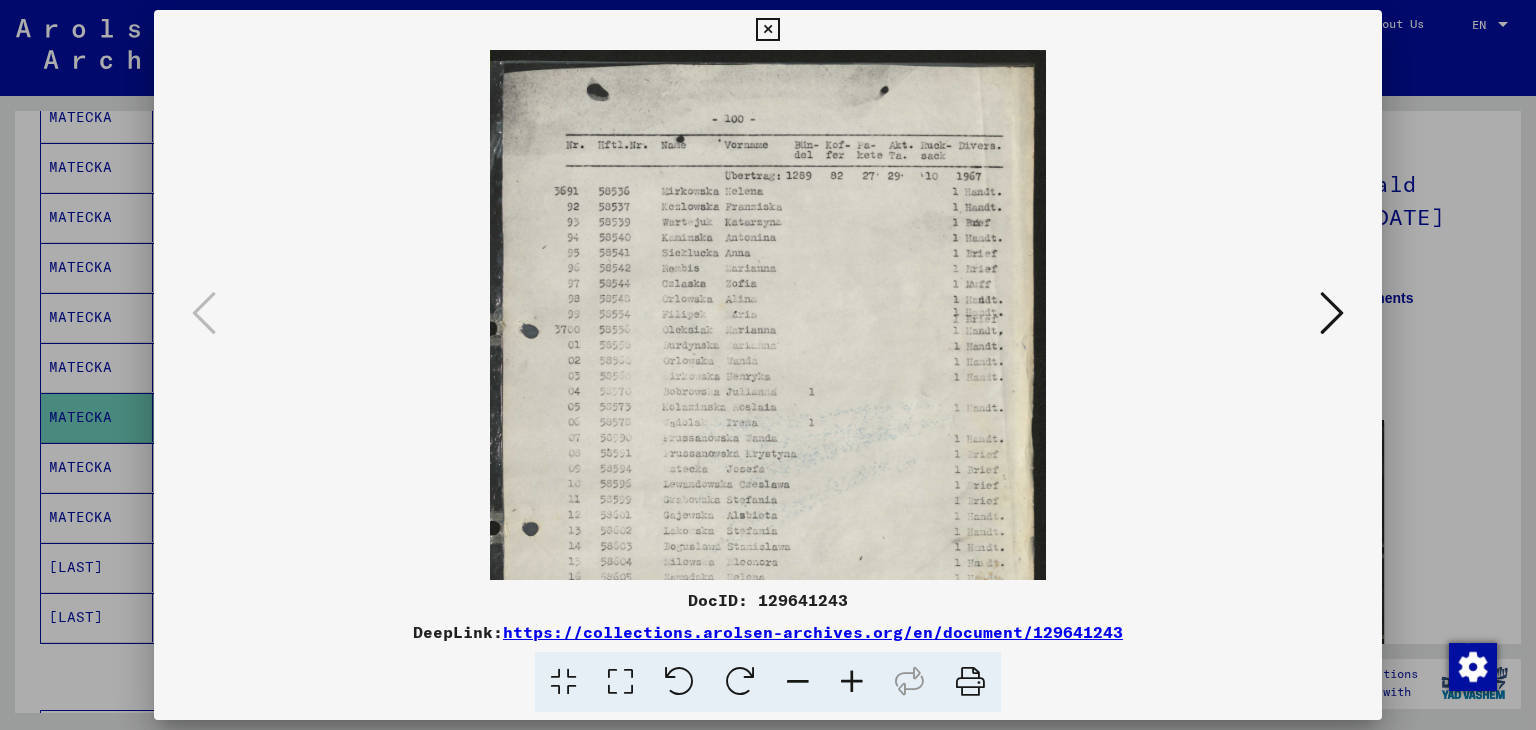 click at bounding box center (852, 682) 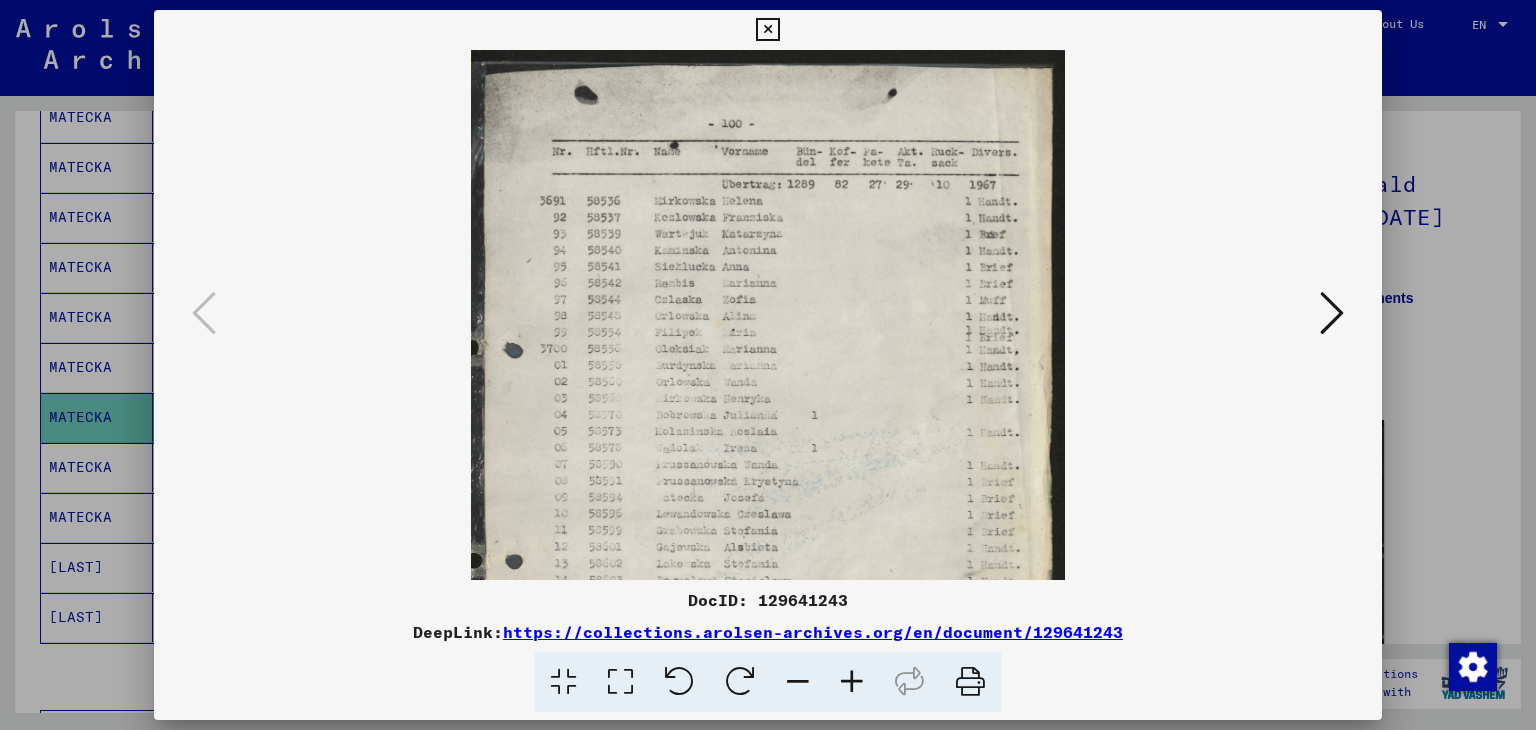 click at bounding box center [852, 682] 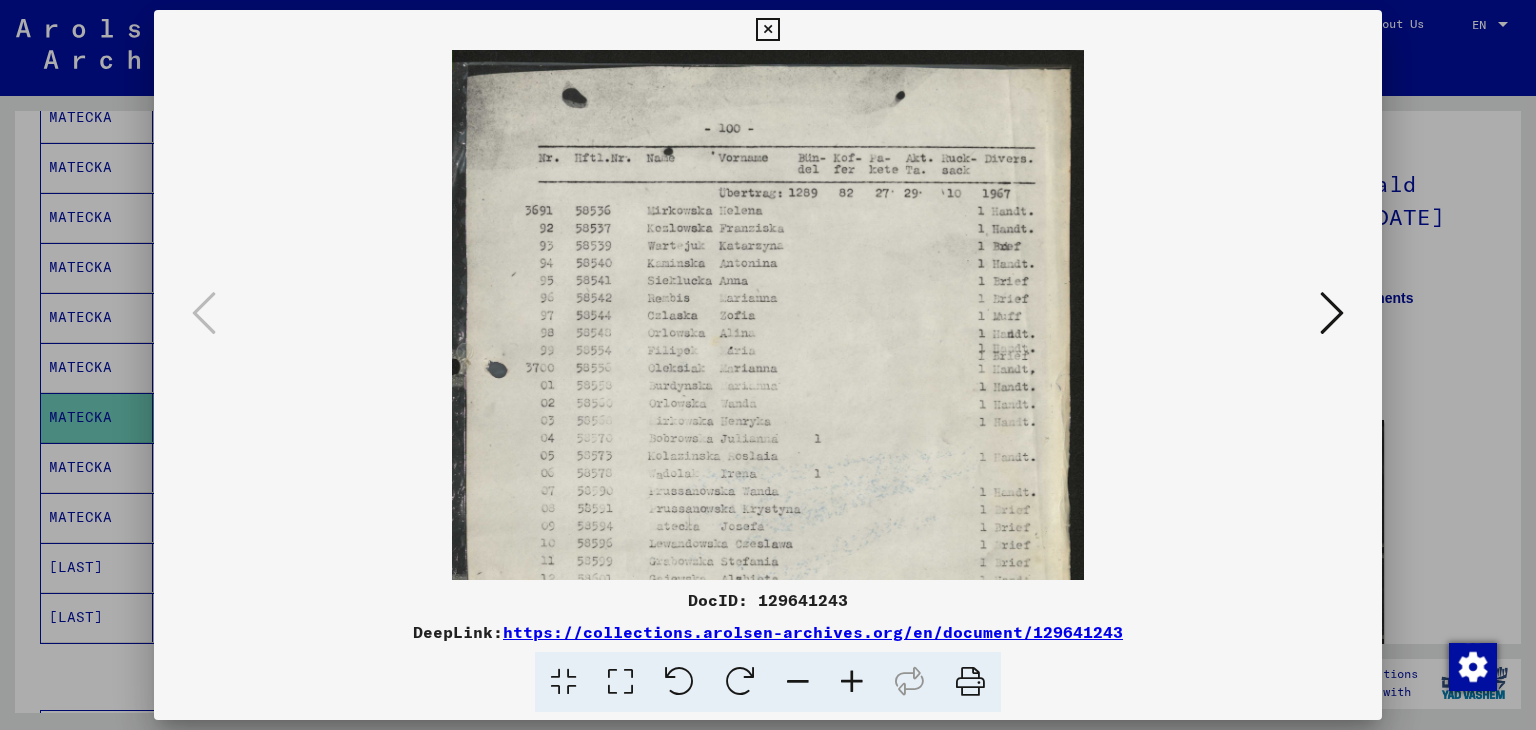 click at bounding box center [852, 682] 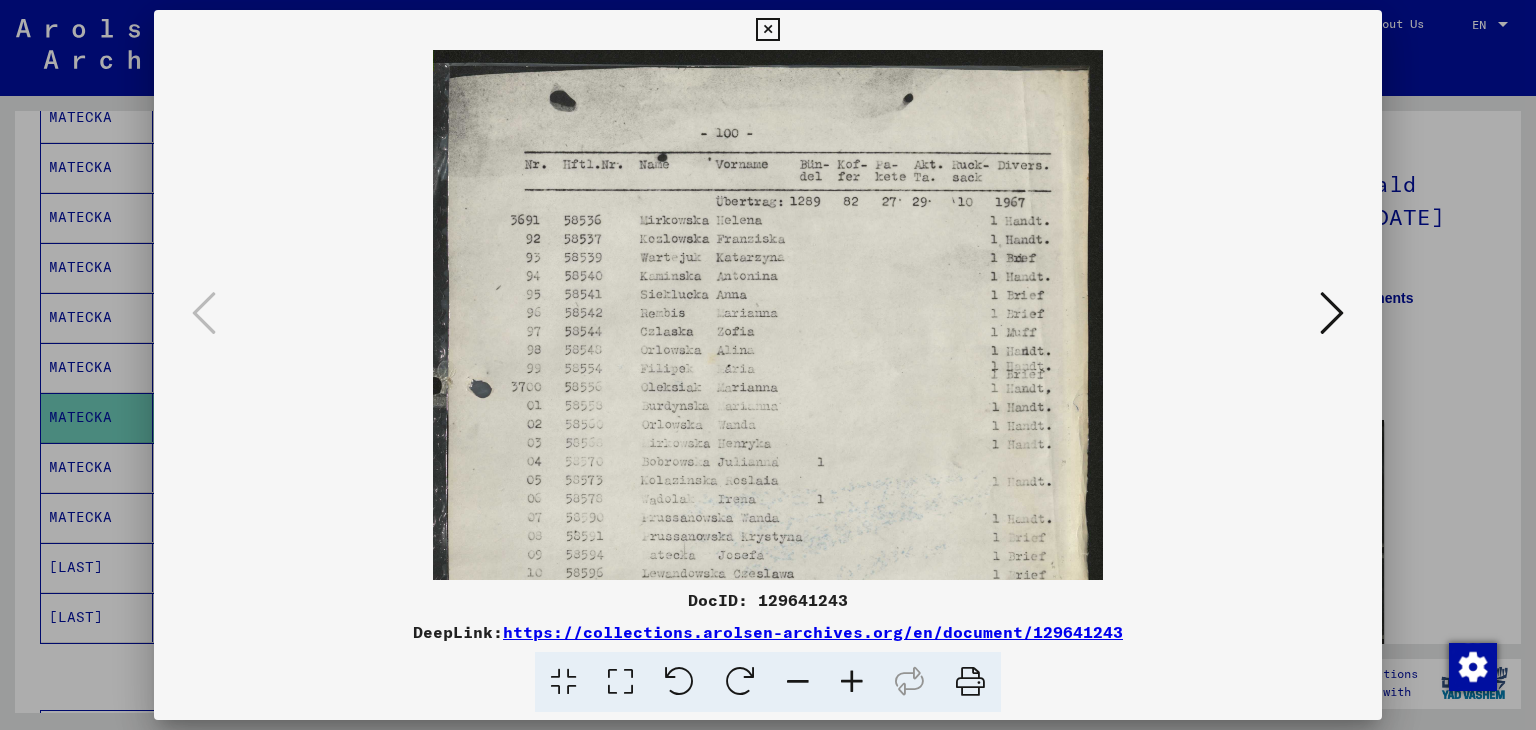 click at bounding box center [852, 682] 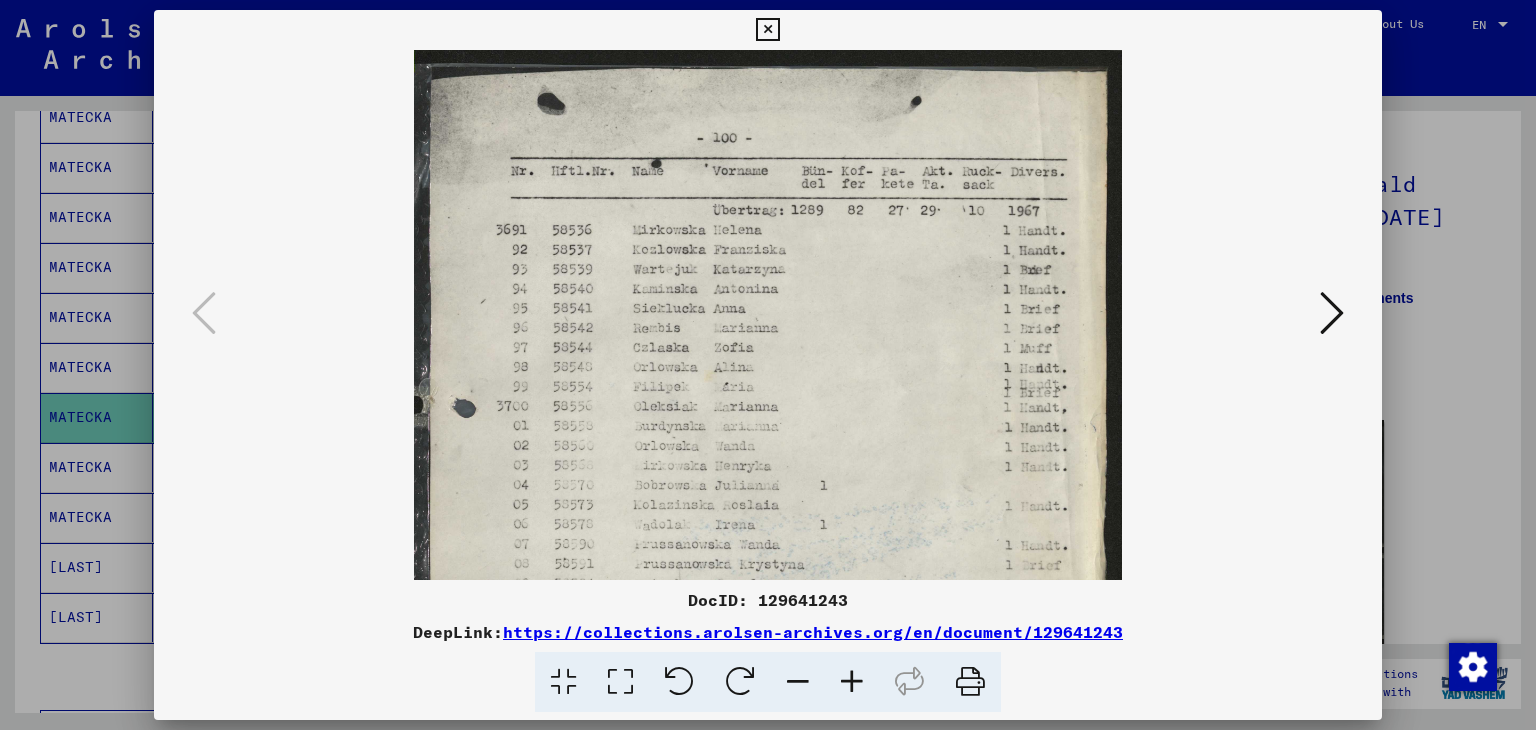click at bounding box center [852, 682] 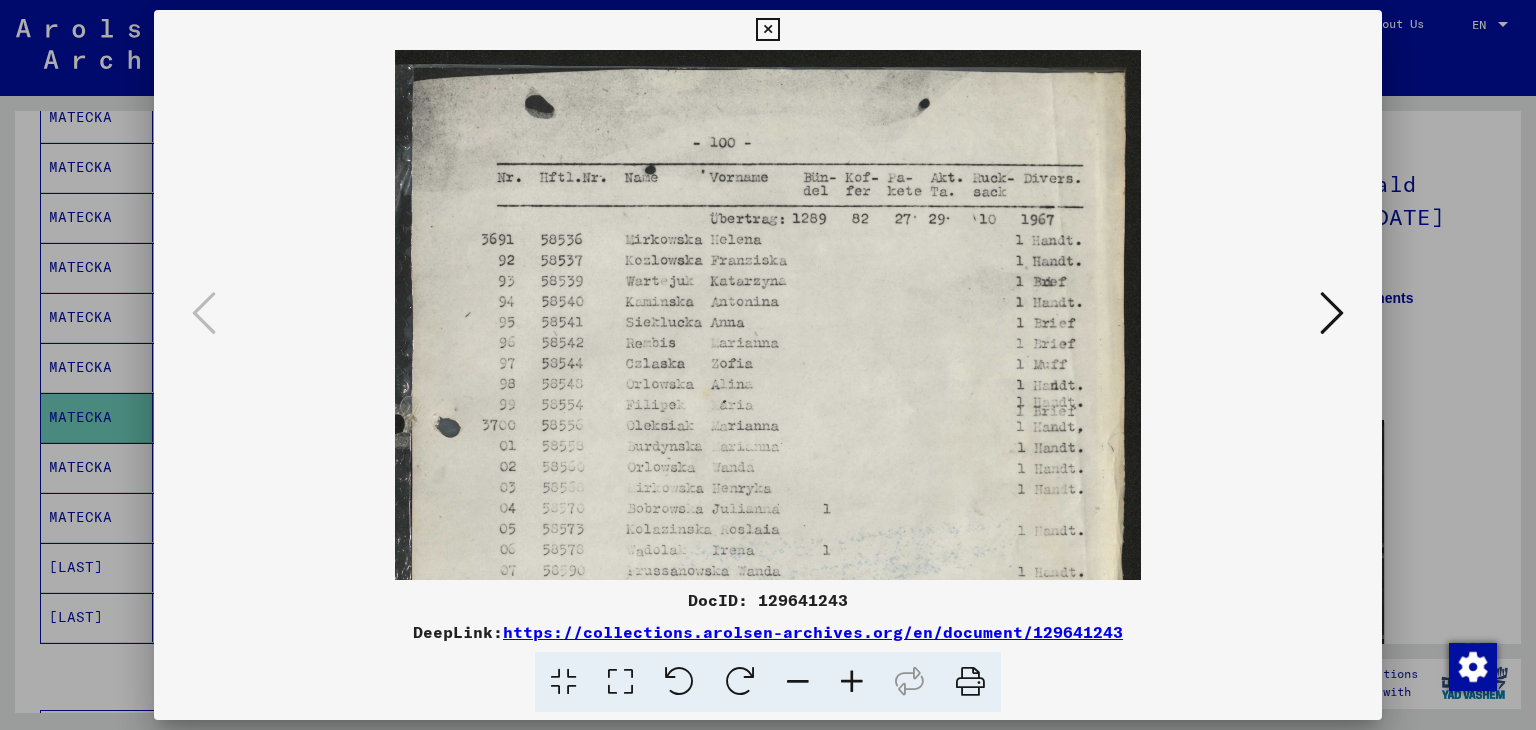 click at bounding box center (852, 682) 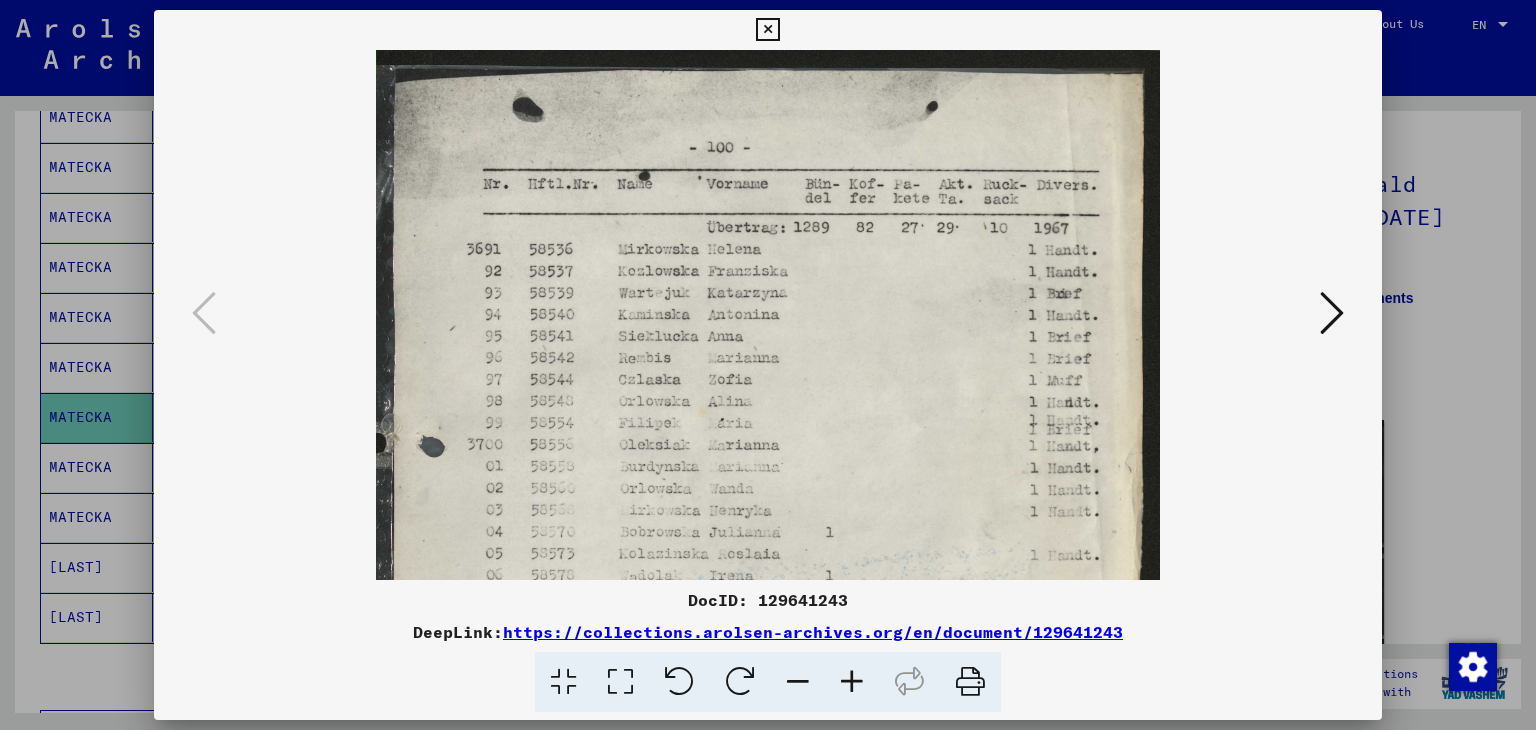 click at bounding box center (852, 682) 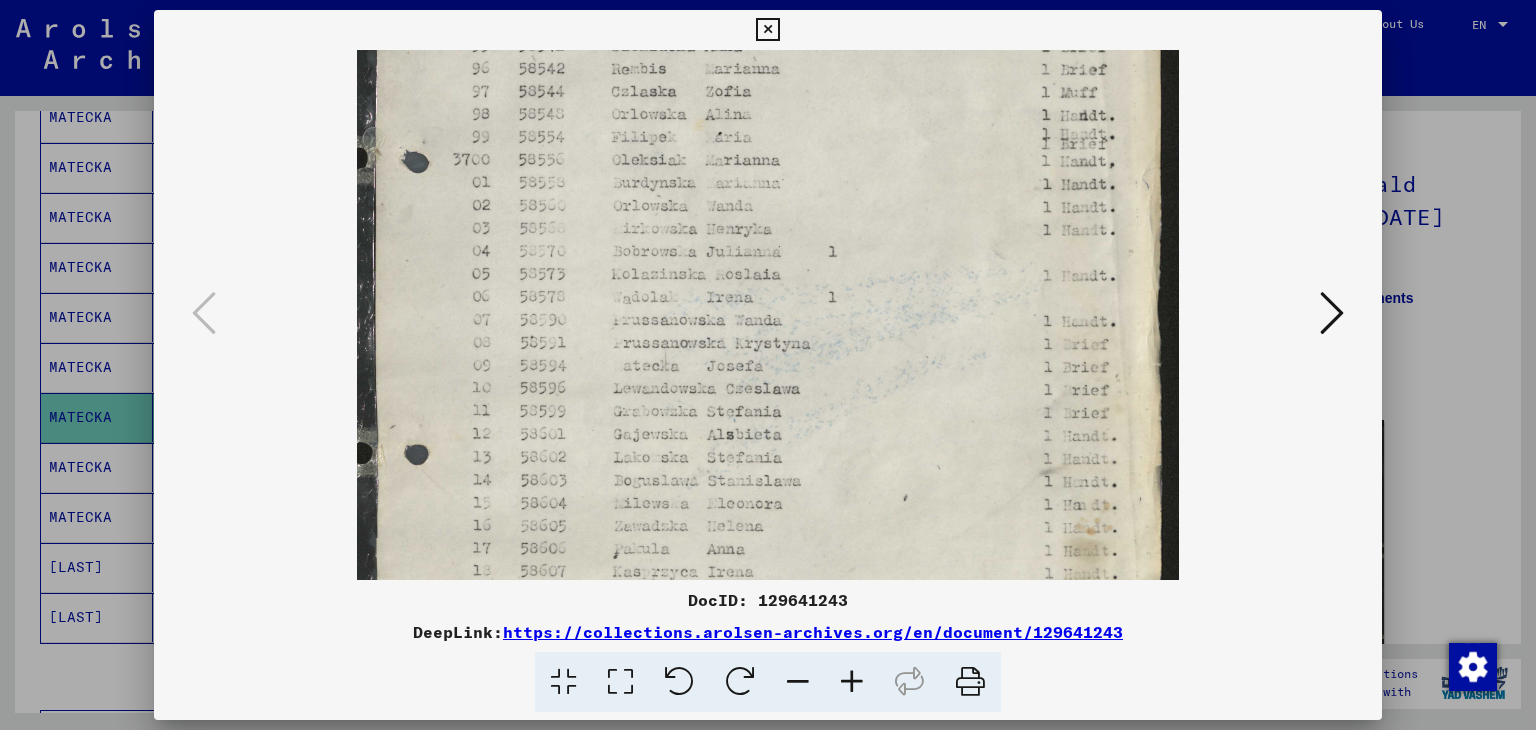 scroll, scrollTop: 328, scrollLeft: 0, axis: vertical 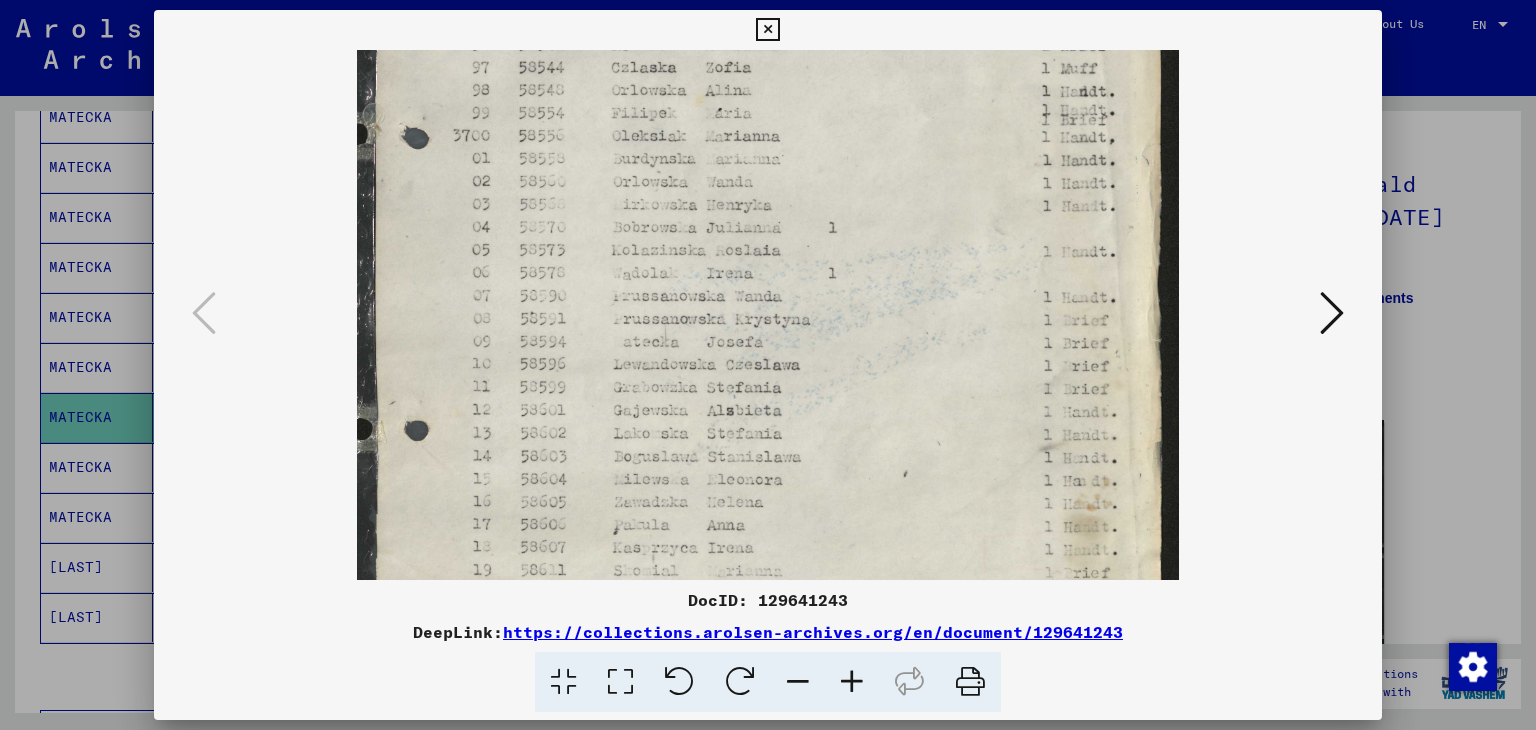 drag, startPoint x: 890, startPoint y: 468, endPoint x: 889, endPoint y: 148, distance: 320.00156 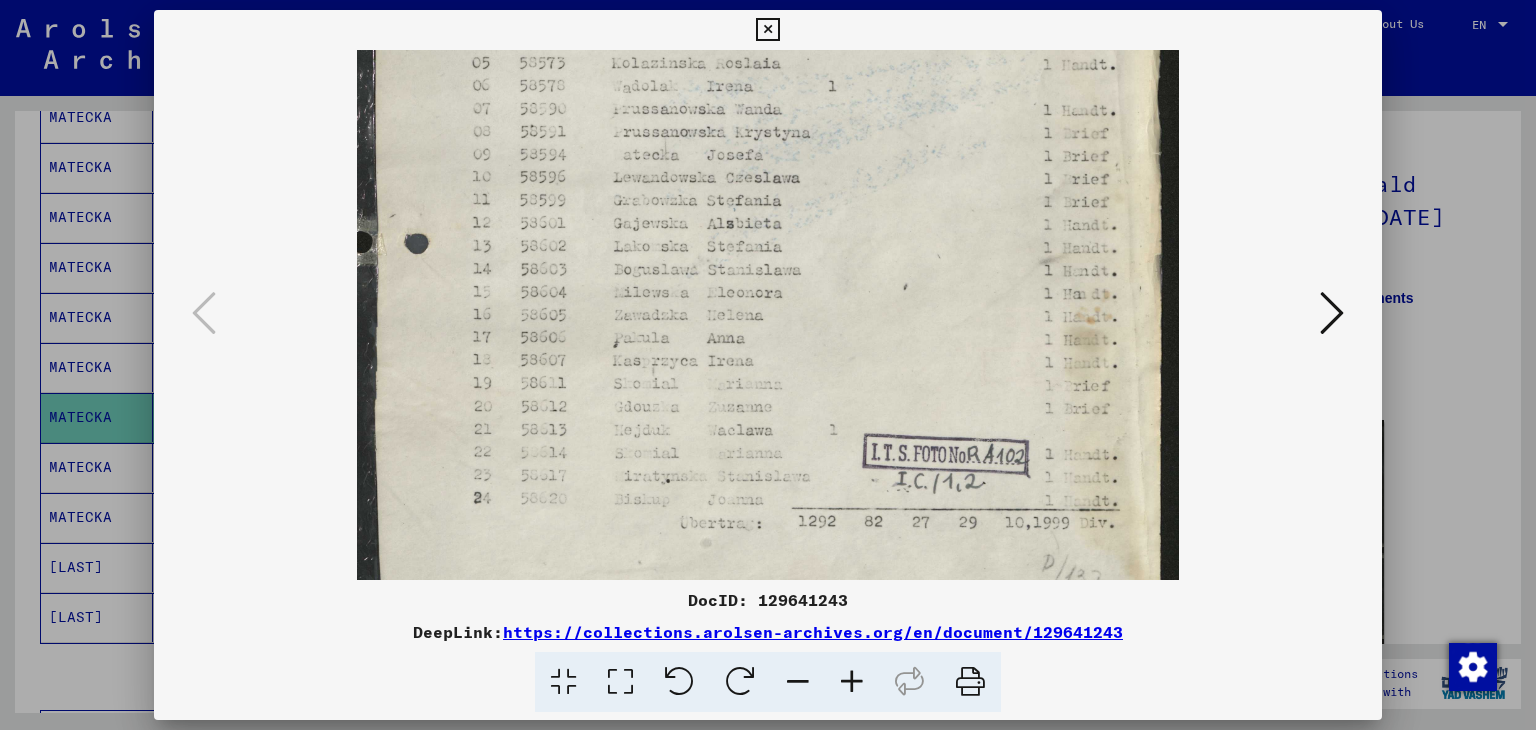 scroll, scrollTop: 520, scrollLeft: 0, axis: vertical 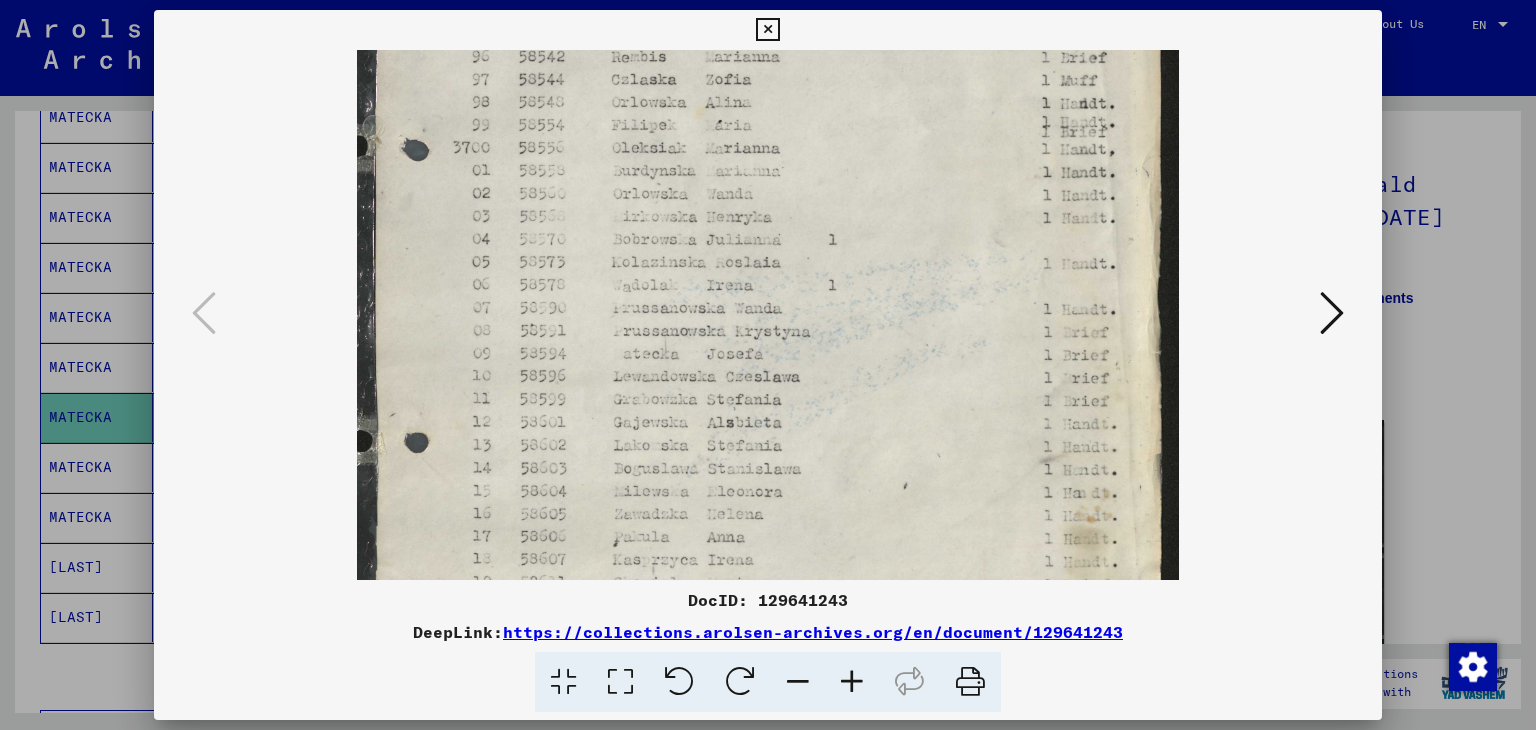 drag, startPoint x: 894, startPoint y: 444, endPoint x: 866, endPoint y: 479, distance: 44.82187 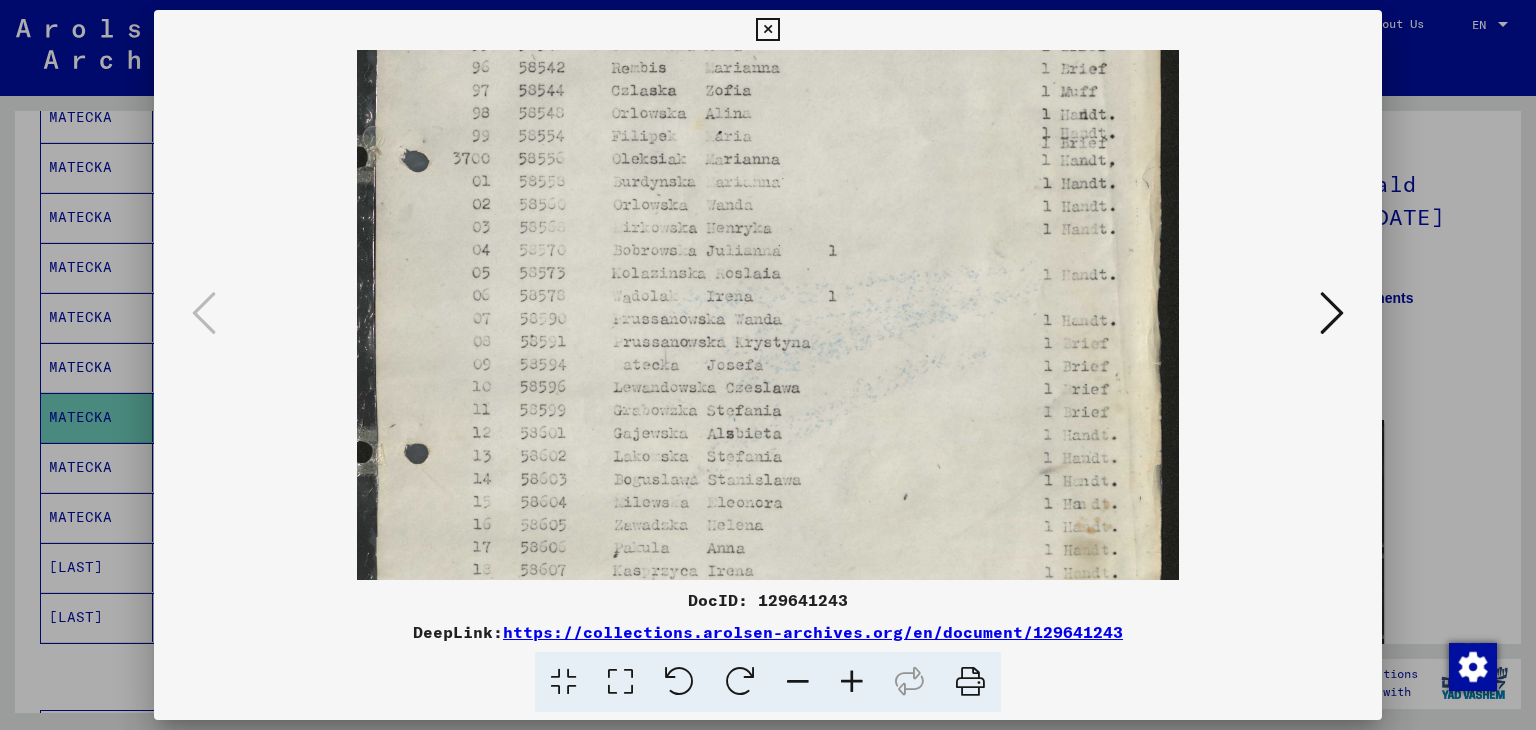 click at bounding box center [1332, 313] 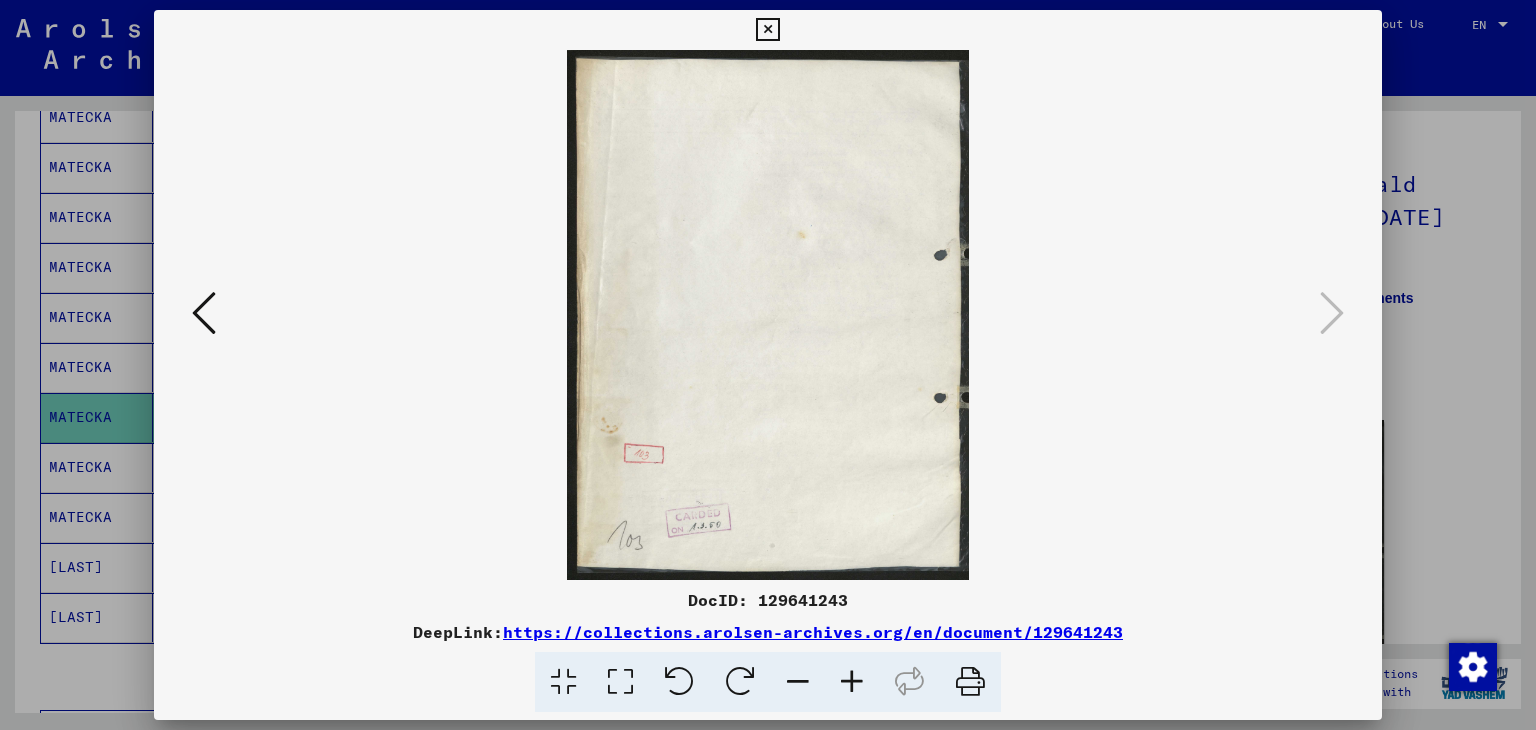 click at bounding box center (767, 30) 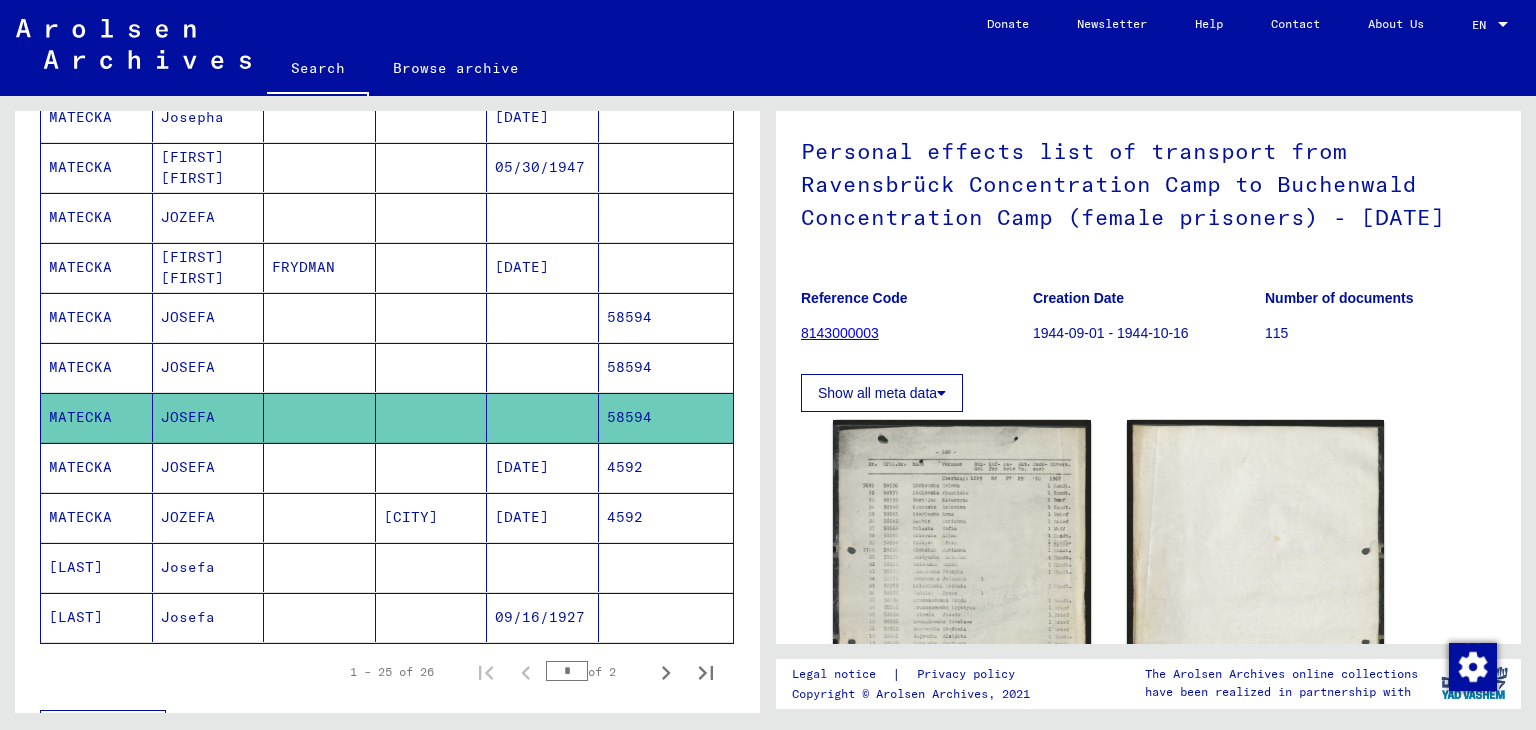 click on "58594" at bounding box center (666, 417) 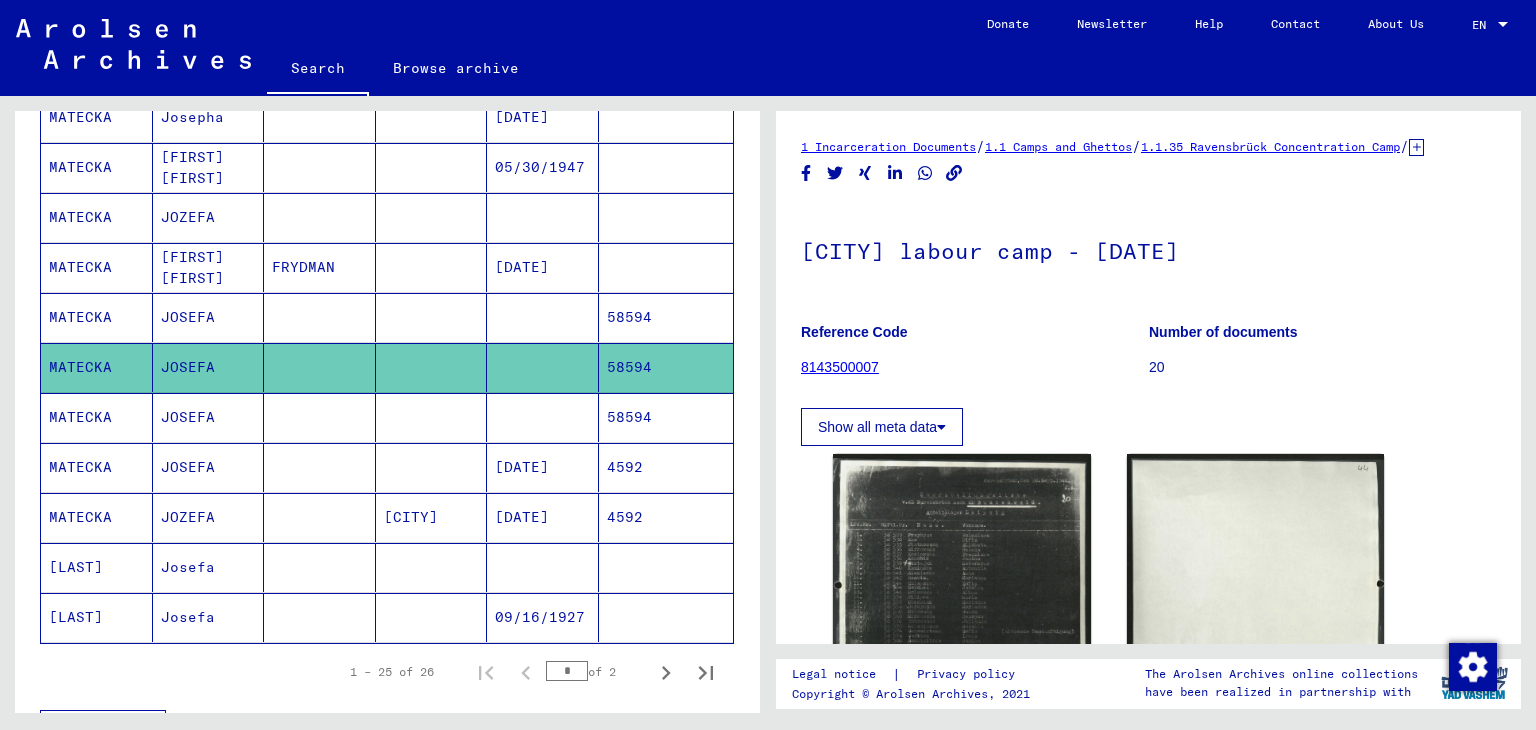 scroll, scrollTop: 0, scrollLeft: 0, axis: both 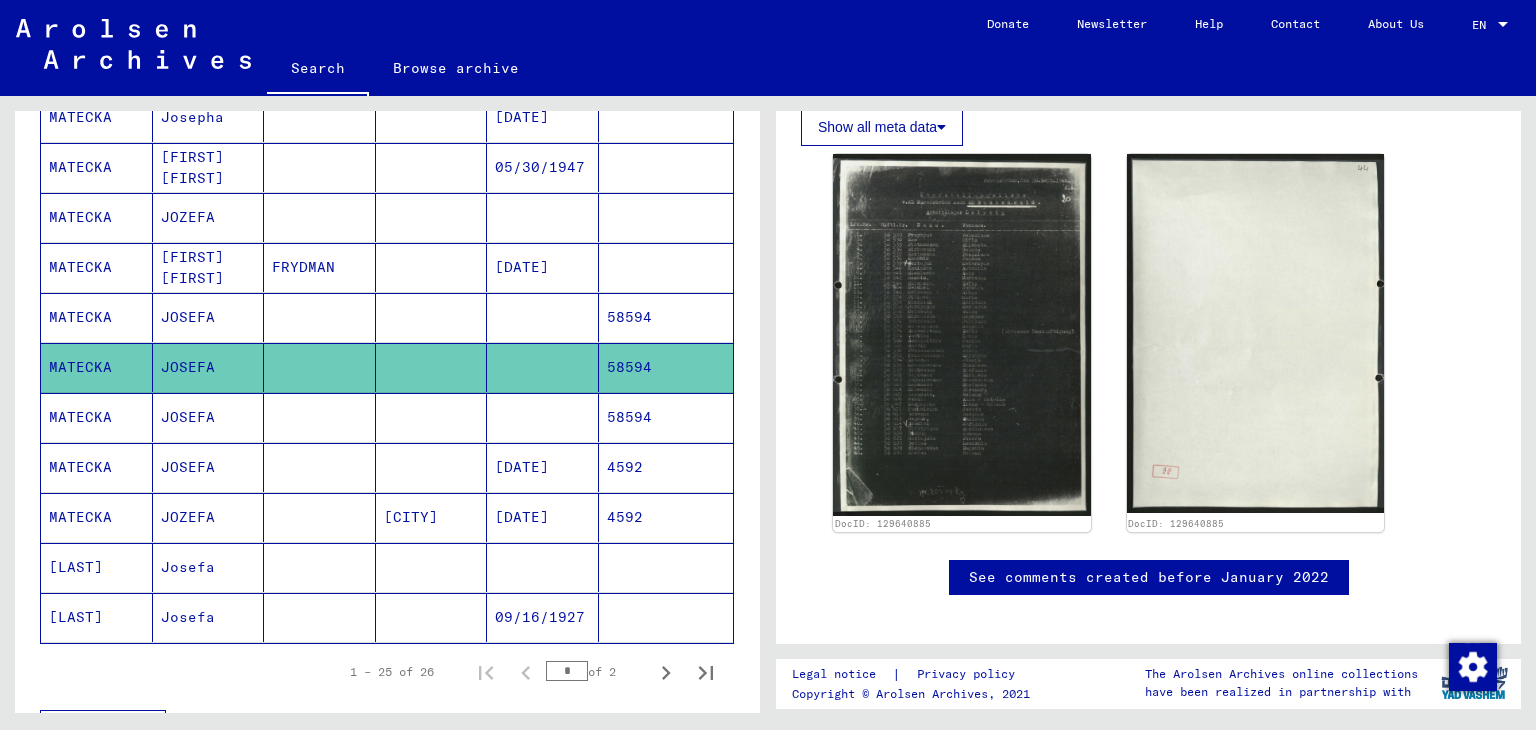 click on "58594" at bounding box center (666, 367) 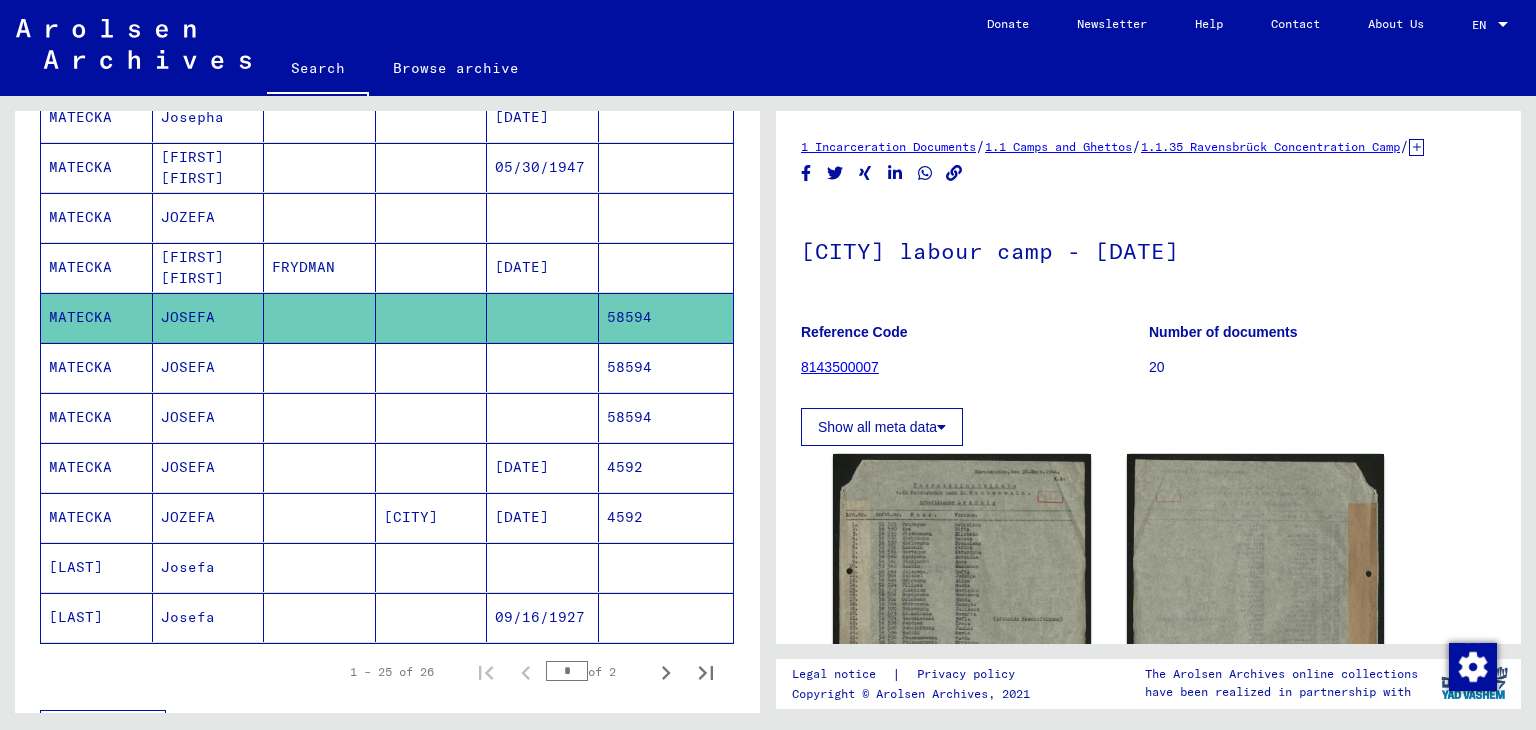 scroll, scrollTop: 0, scrollLeft: 0, axis: both 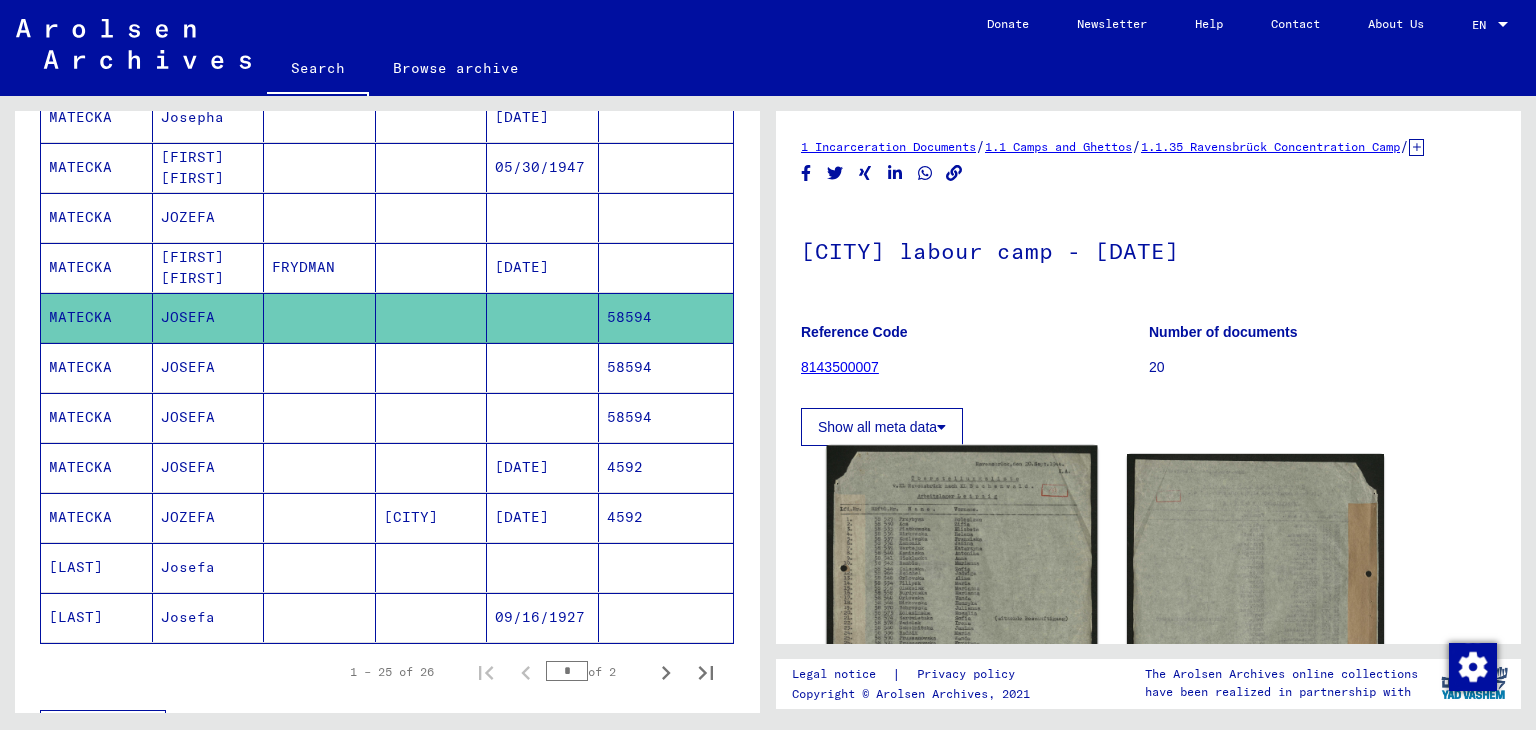 click 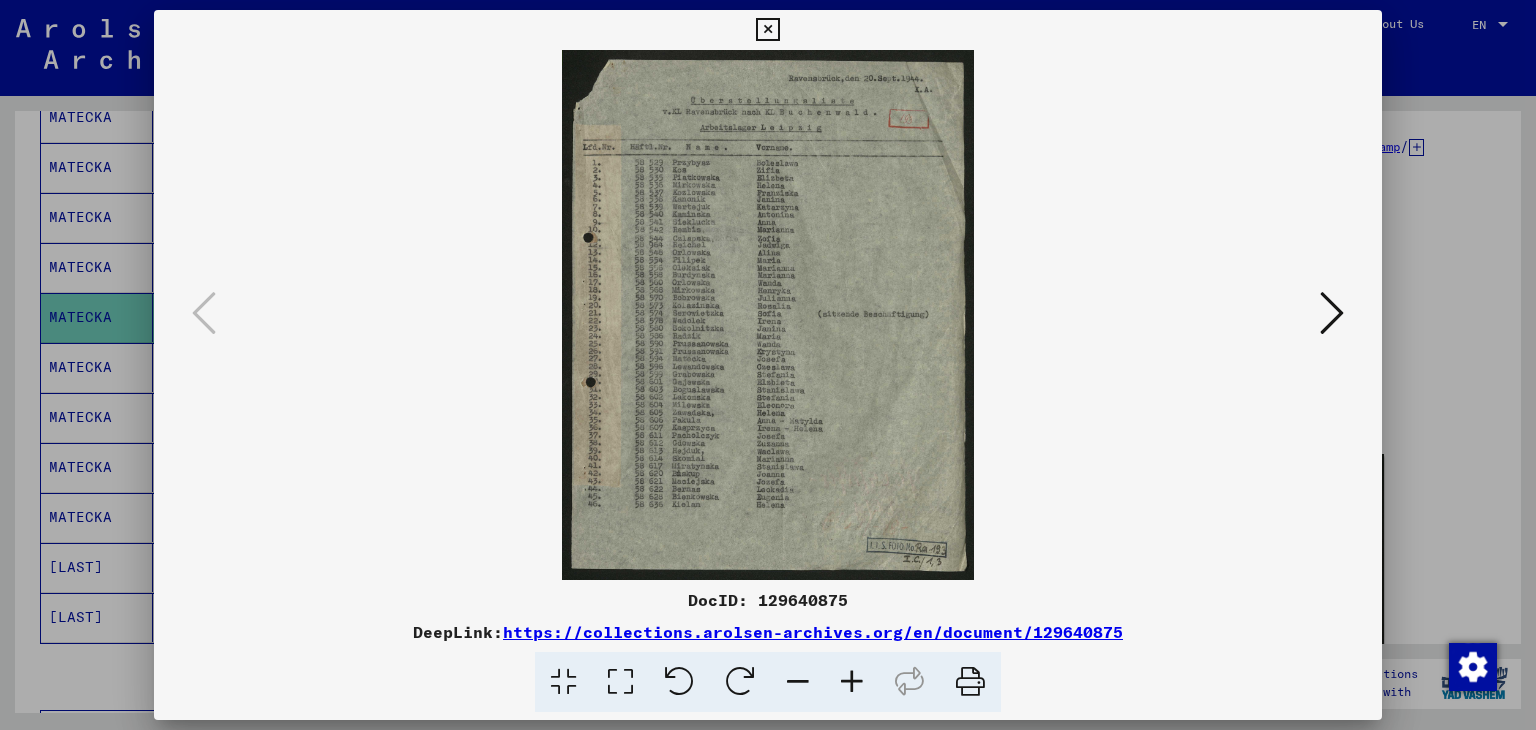 click at bounding box center [852, 682] 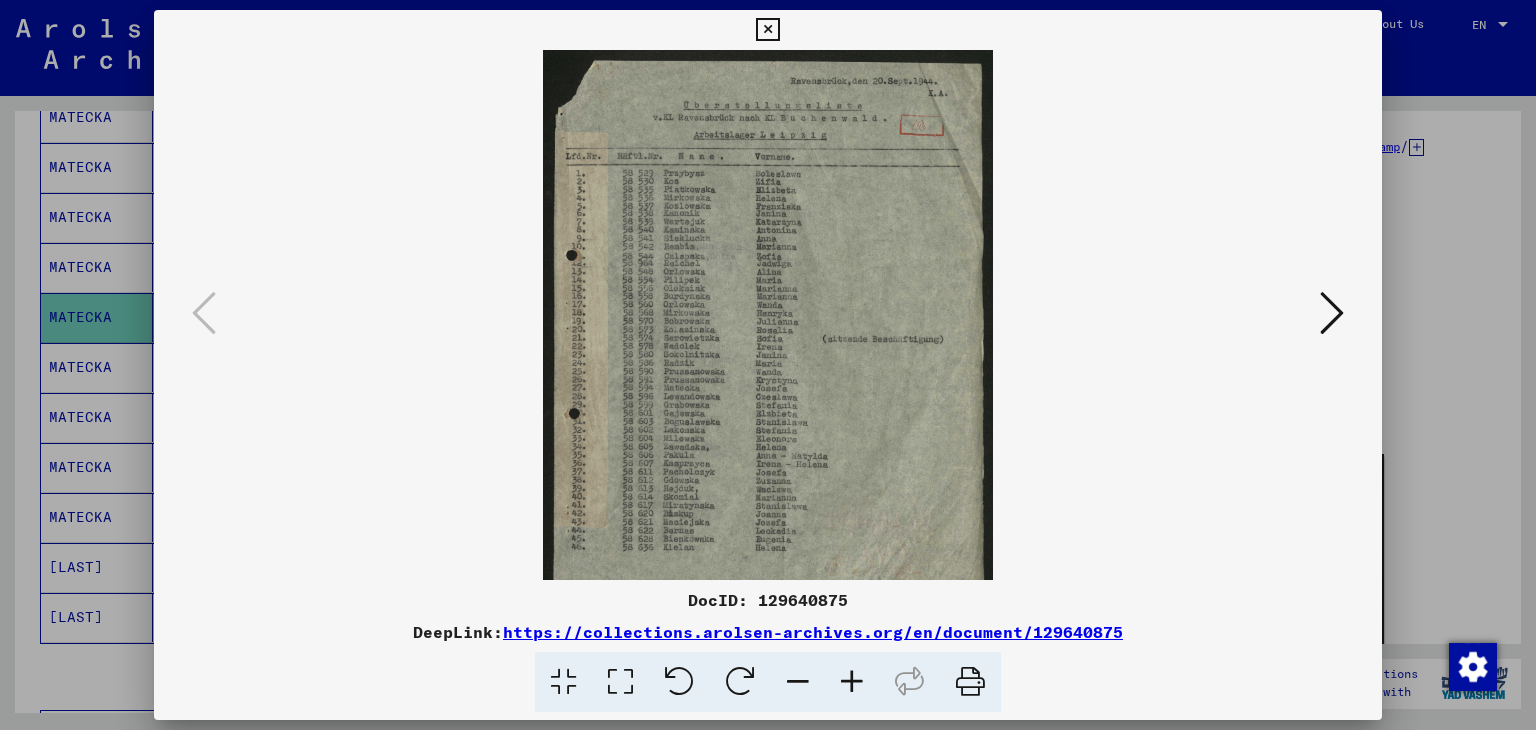 click at bounding box center (852, 682) 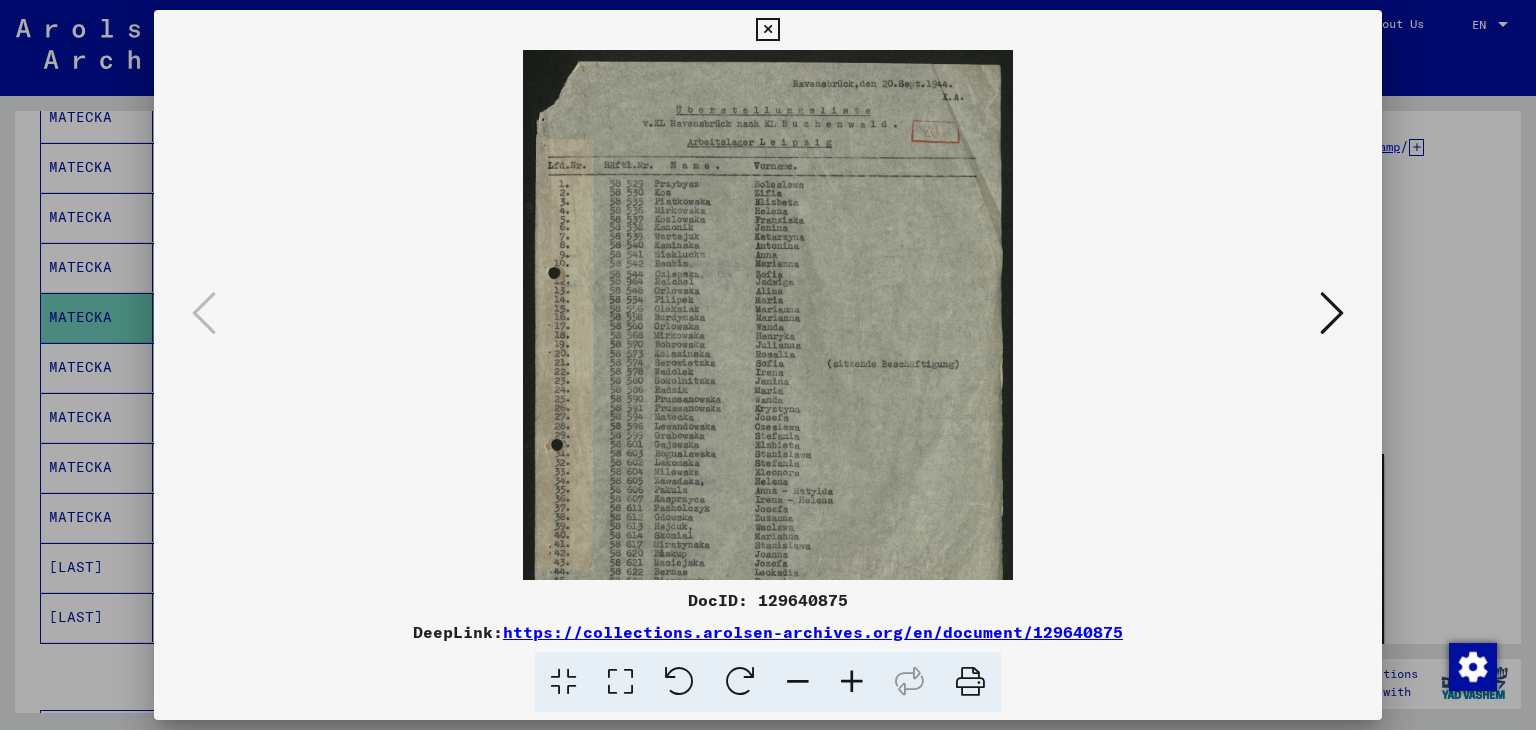 click at bounding box center [852, 682] 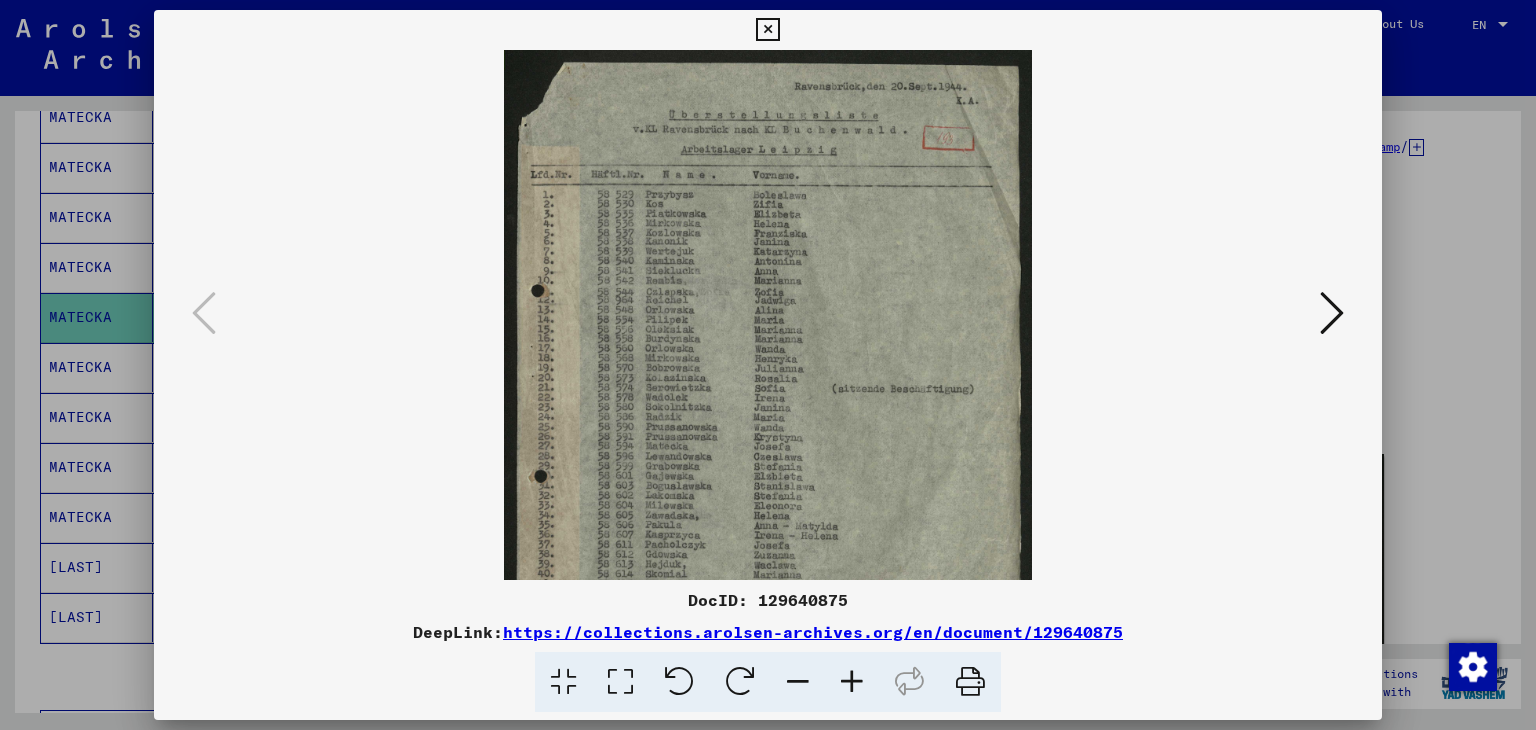 click at bounding box center [852, 682] 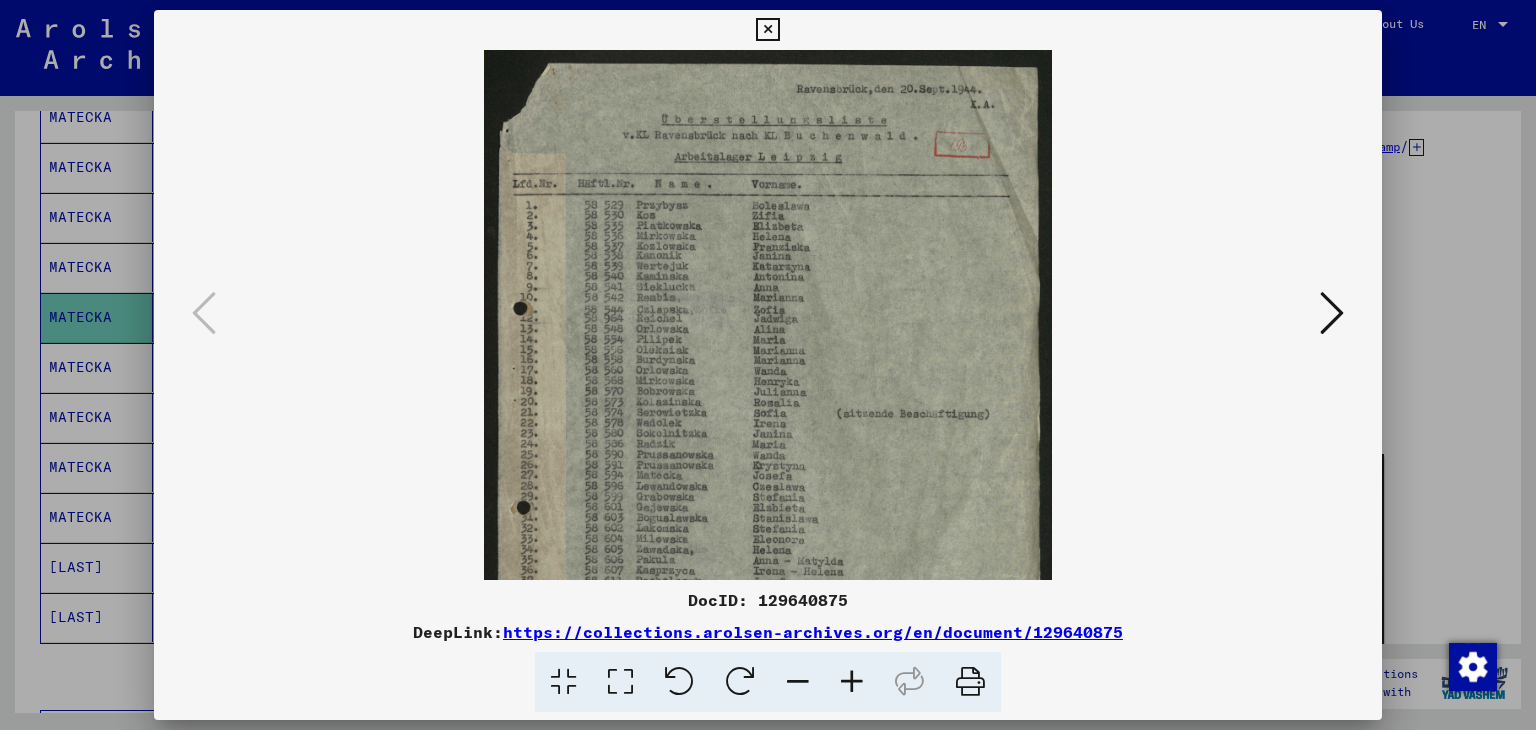 click at bounding box center [852, 682] 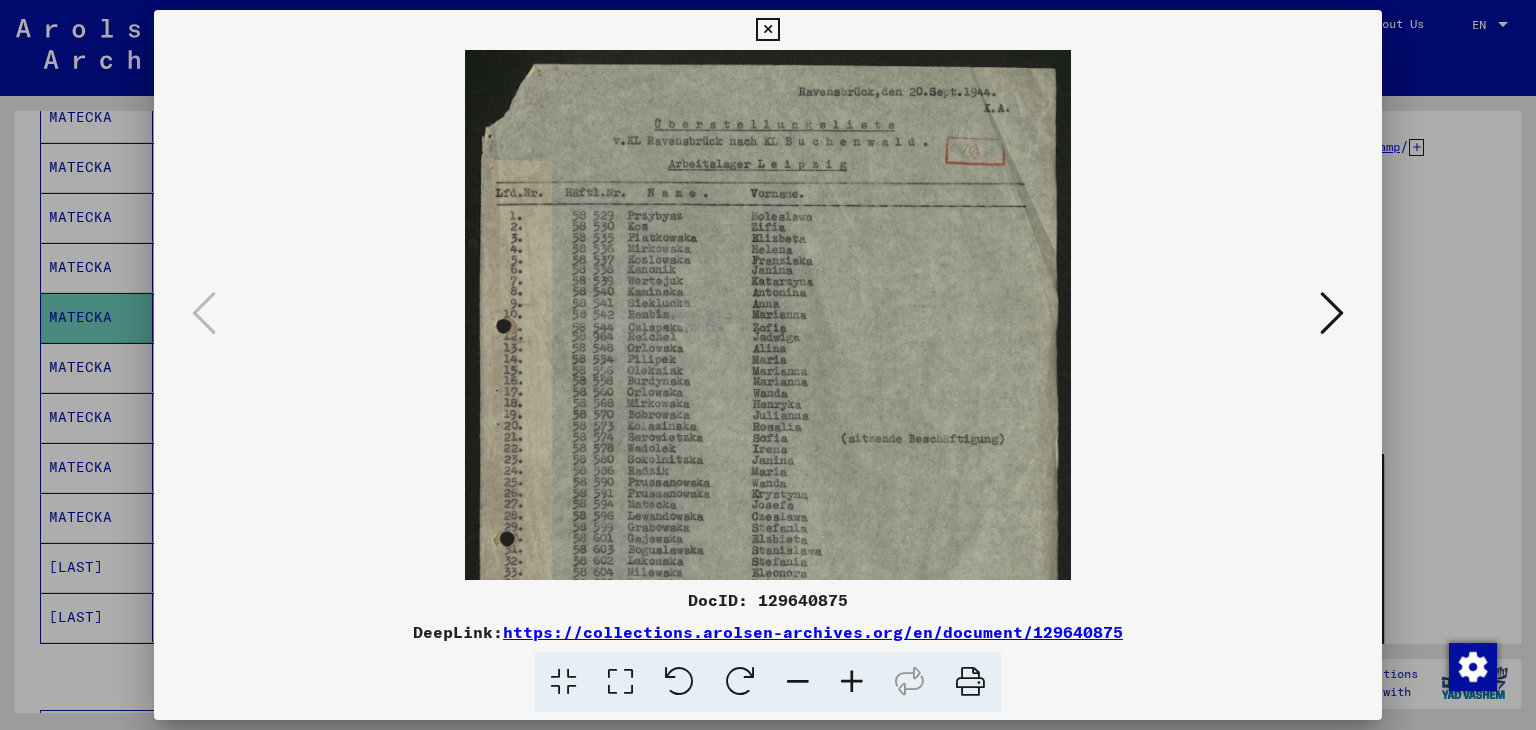 click at bounding box center (852, 682) 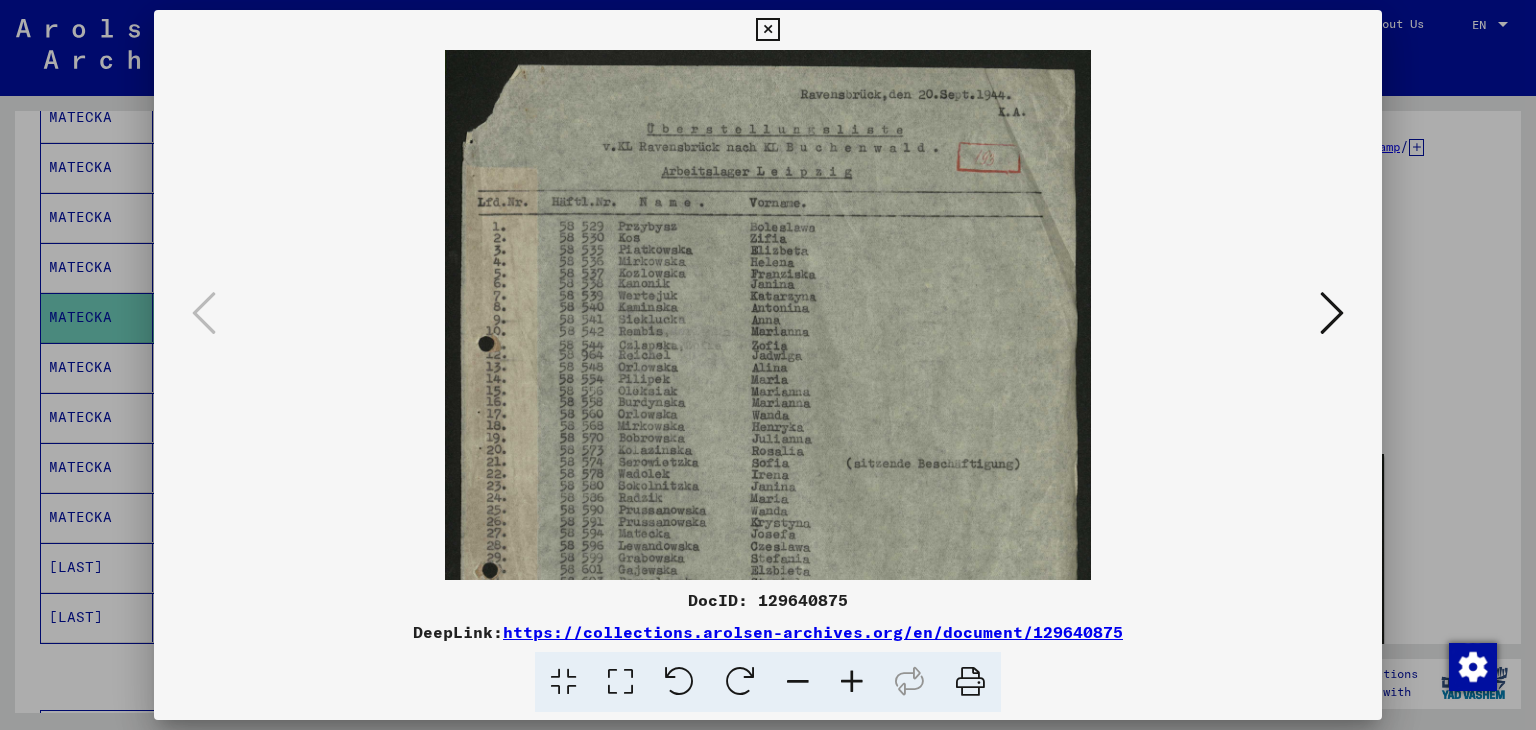 click at bounding box center [852, 682] 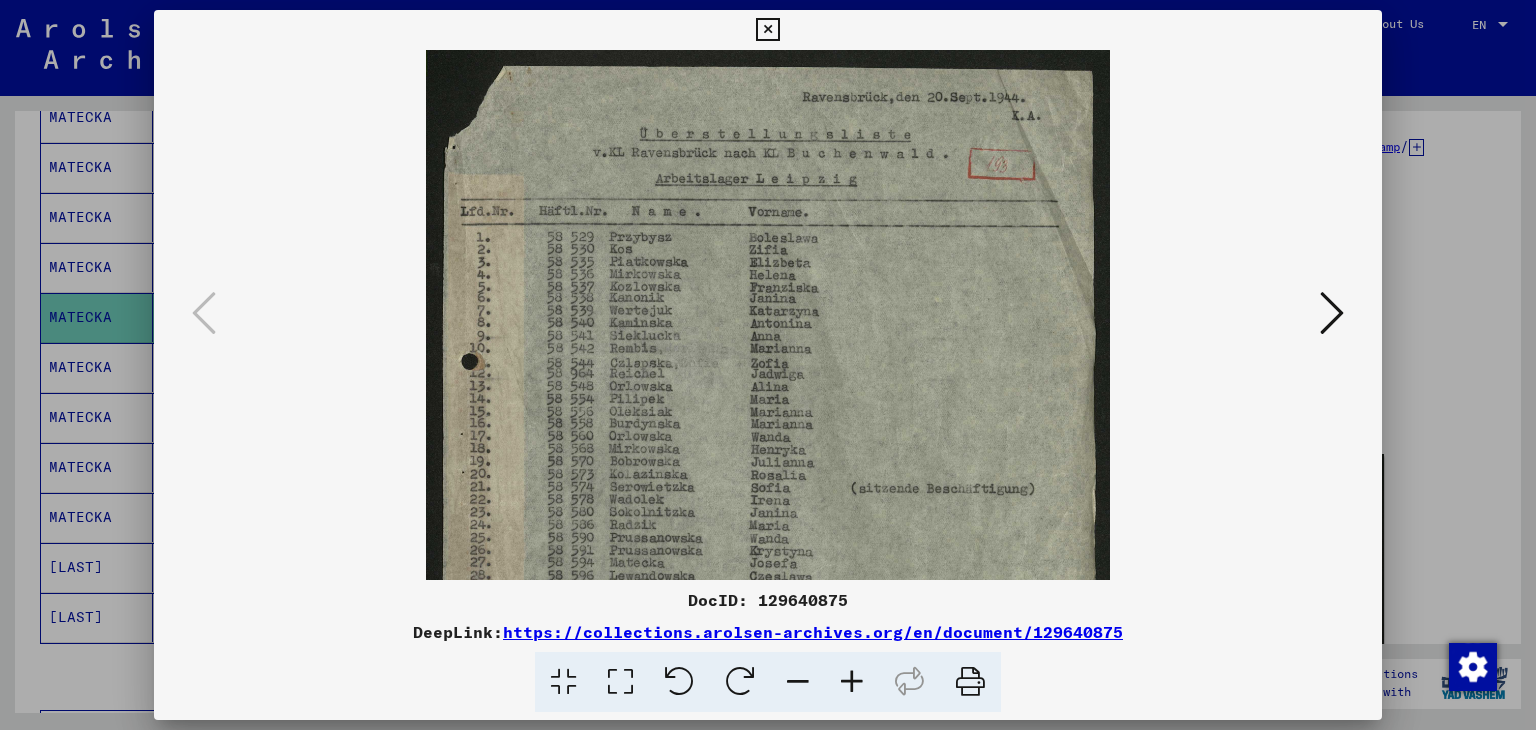 click at bounding box center [852, 682] 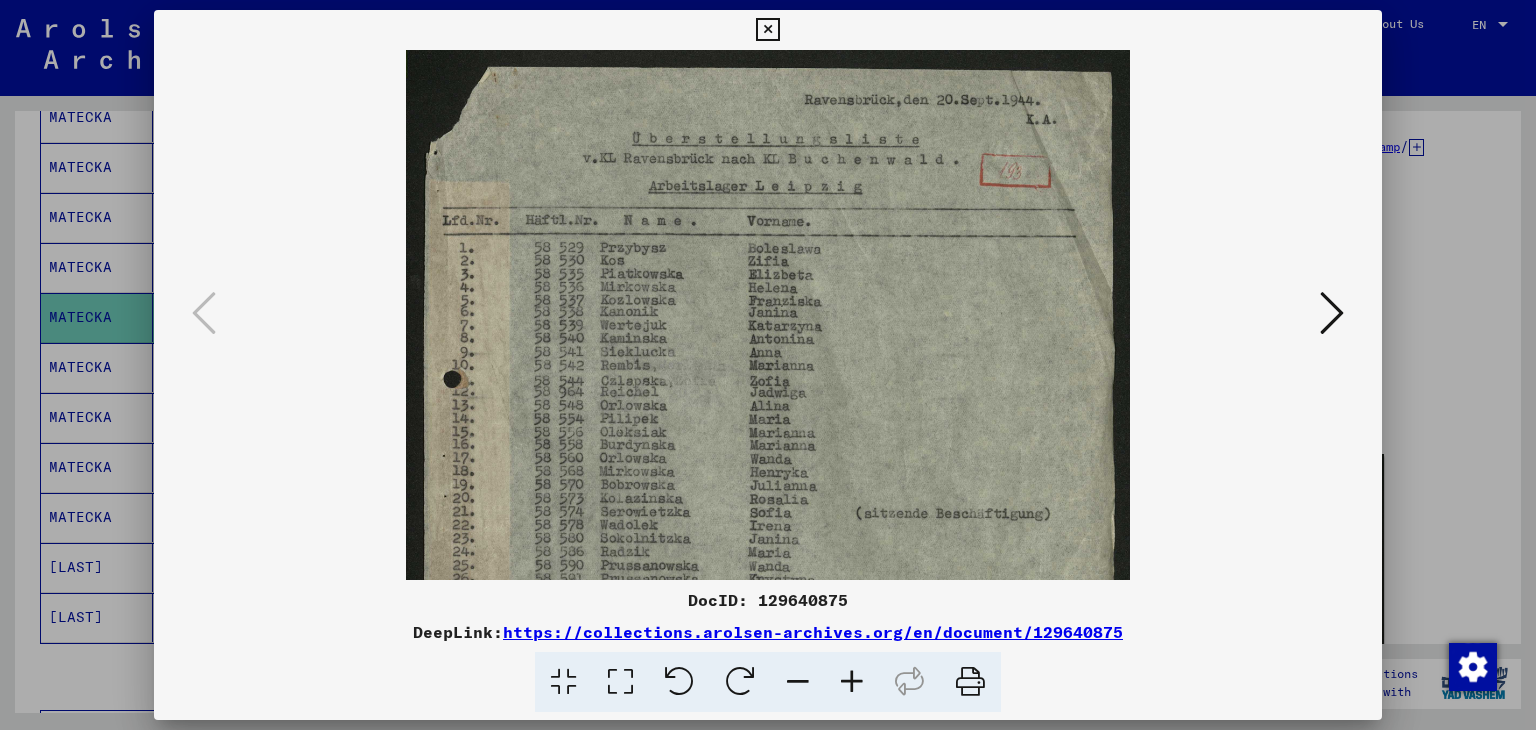 click at bounding box center (852, 682) 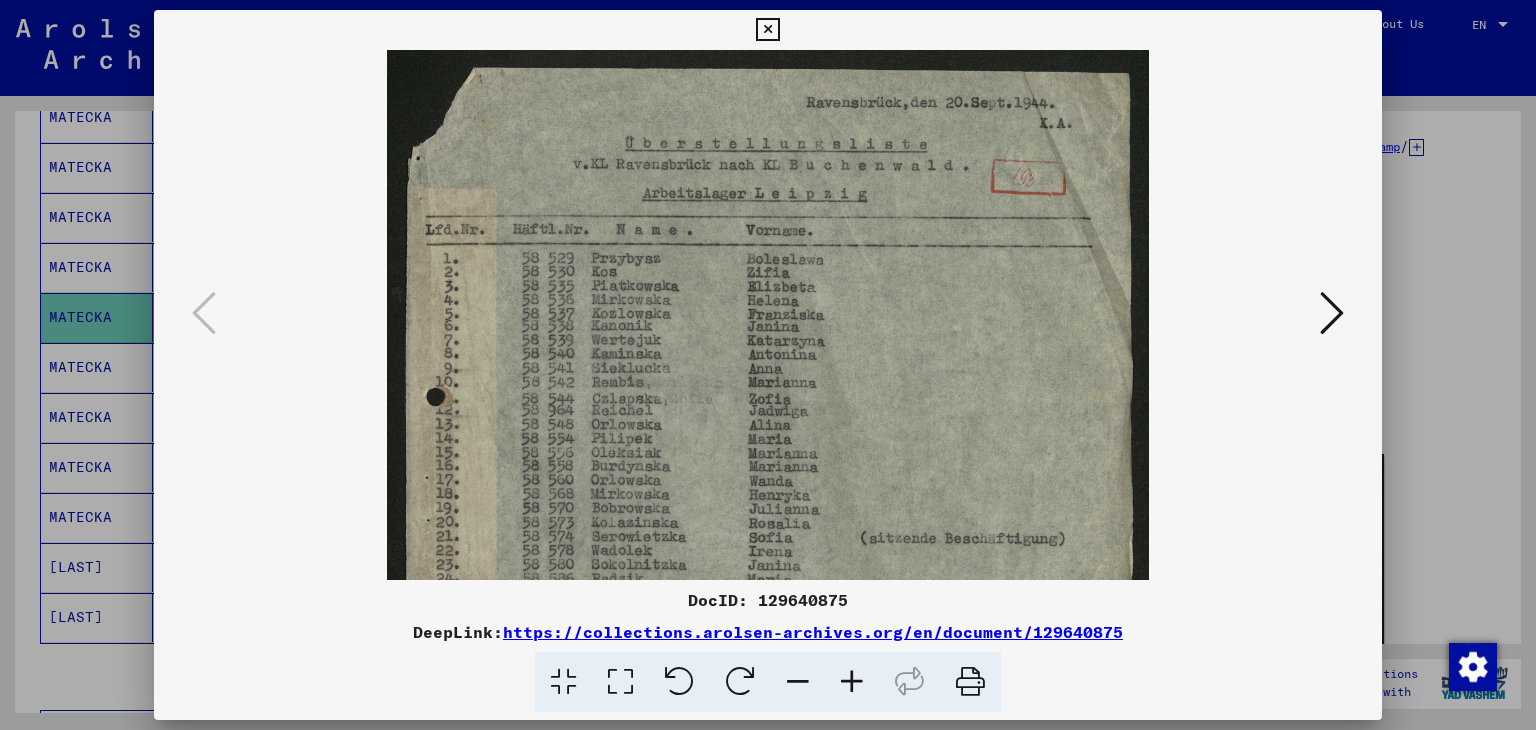 click at bounding box center [852, 682] 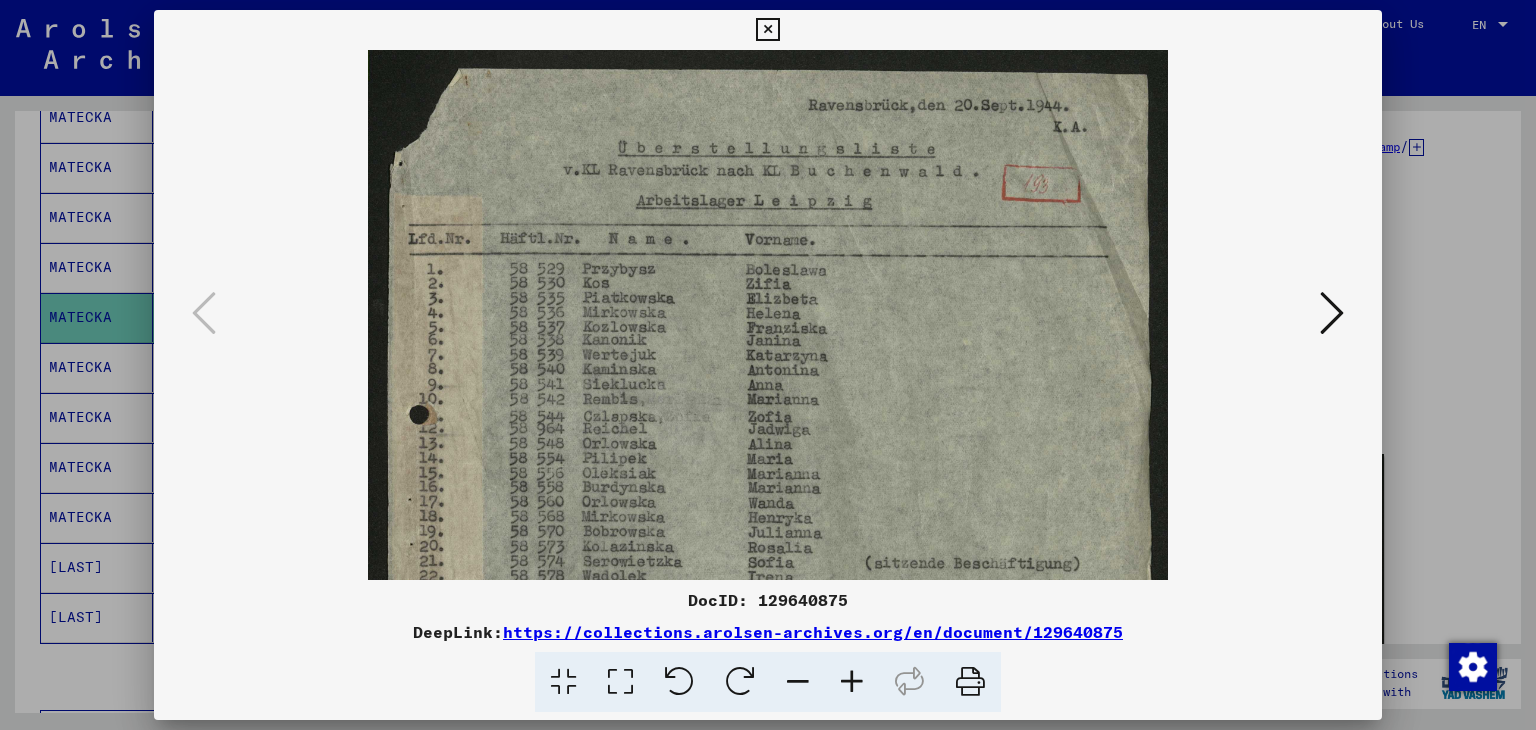 click at bounding box center [852, 682] 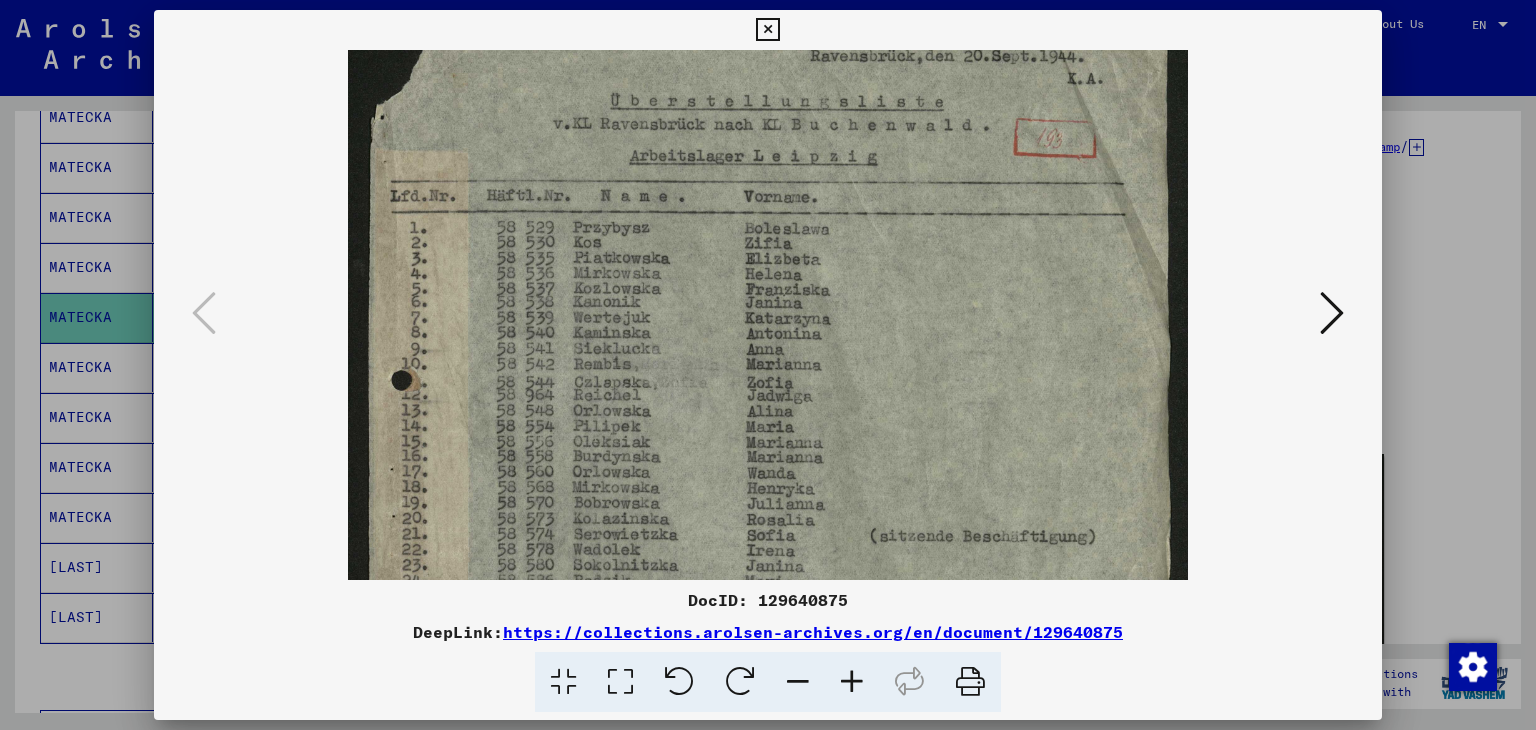 scroll, scrollTop: 60, scrollLeft: 0, axis: vertical 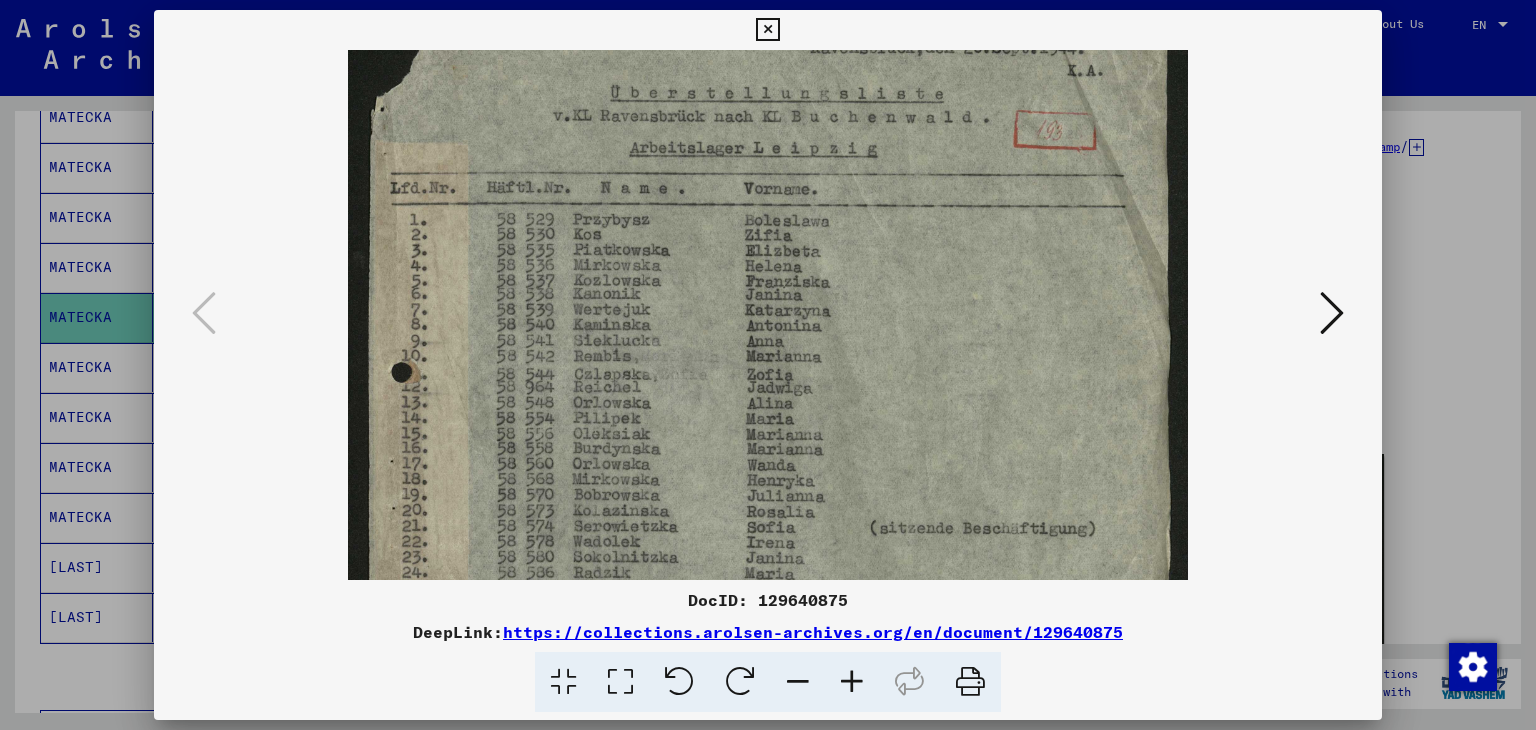 drag, startPoint x: 810, startPoint y: 502, endPoint x: 811, endPoint y: 445, distance: 57.00877 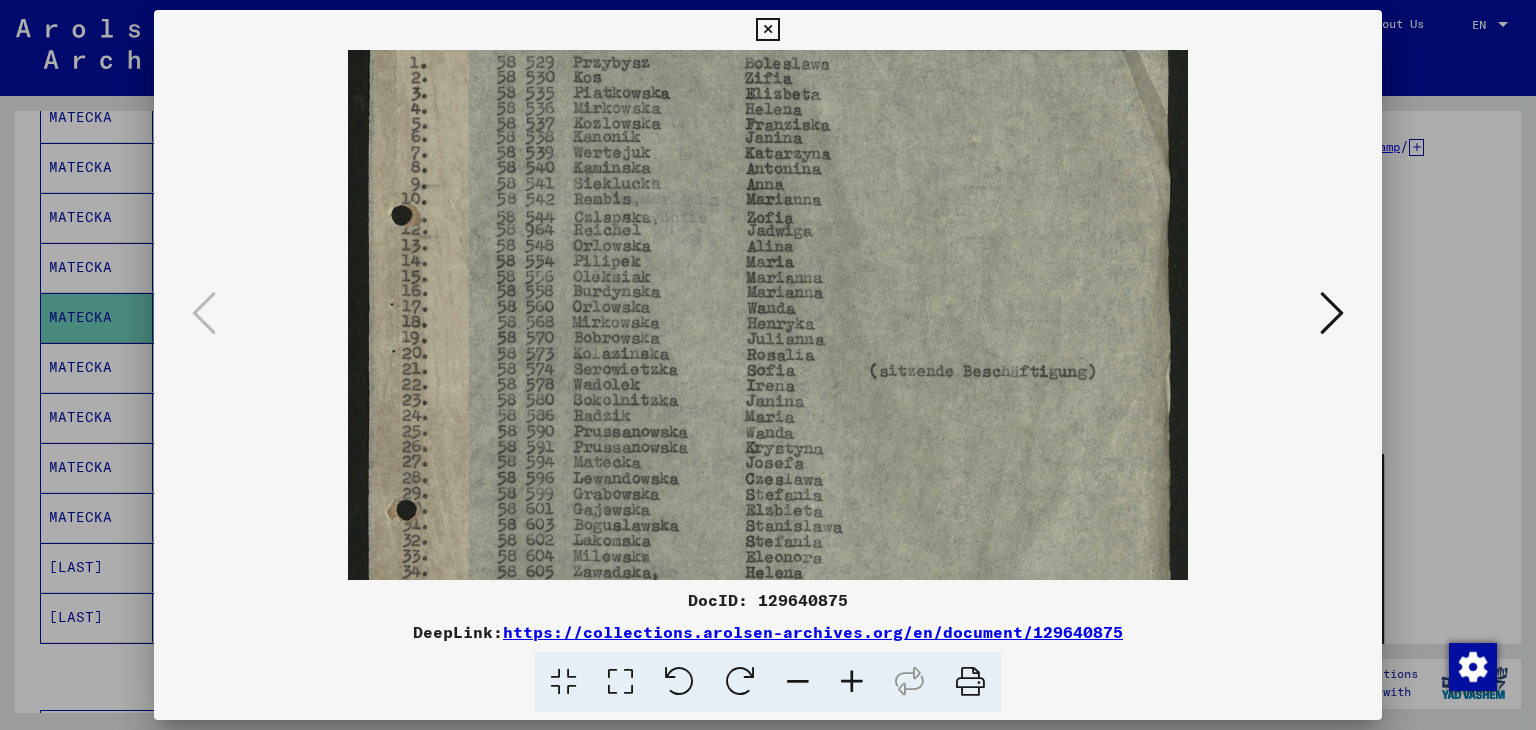 scroll, scrollTop: 222, scrollLeft: 0, axis: vertical 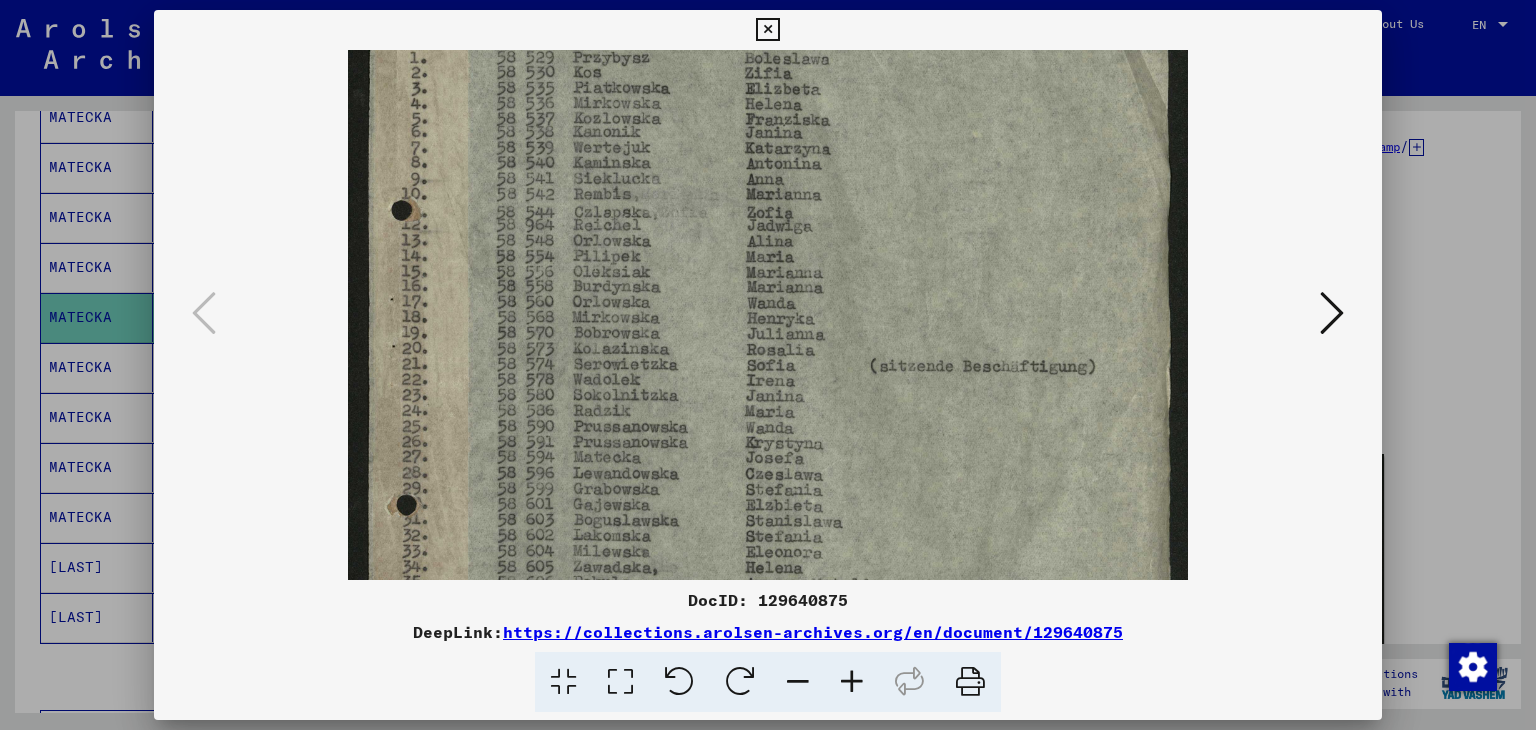 drag, startPoint x: 941, startPoint y: 448, endPoint x: 935, endPoint y: 293, distance: 155.11609 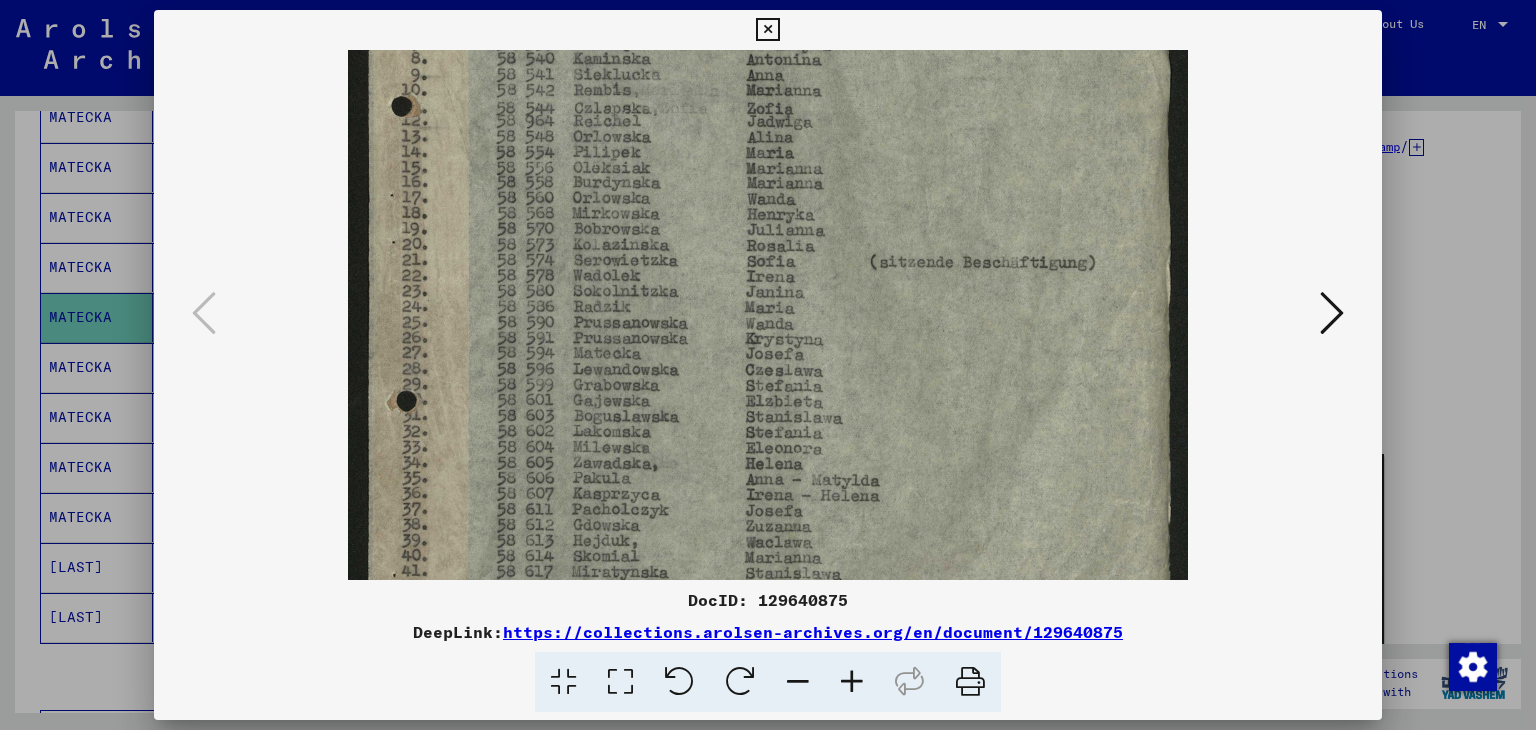 scroll, scrollTop: 333, scrollLeft: 0, axis: vertical 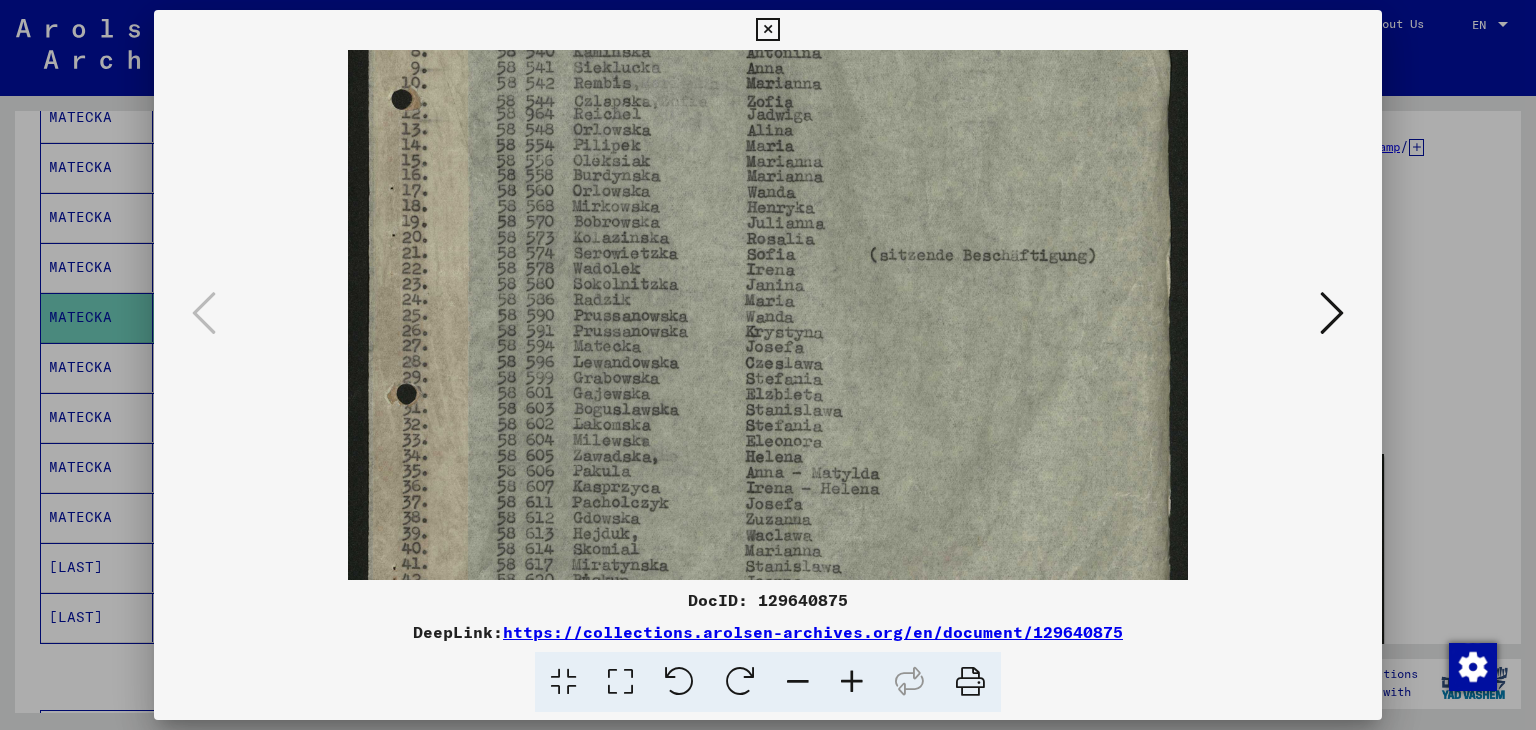 drag, startPoint x: 1014, startPoint y: 480, endPoint x: 996, endPoint y: 372, distance: 109.48972 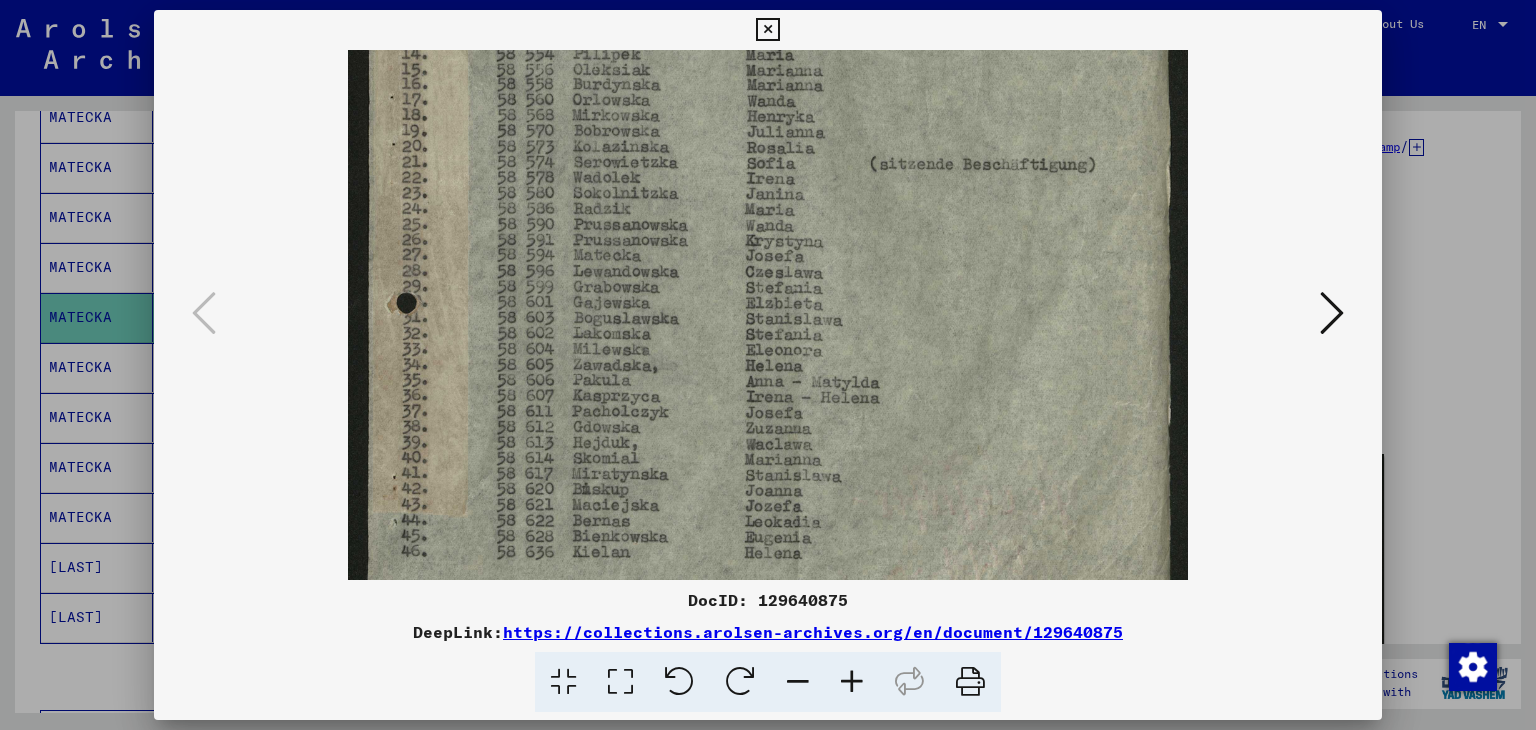 scroll, scrollTop: 440, scrollLeft: 0, axis: vertical 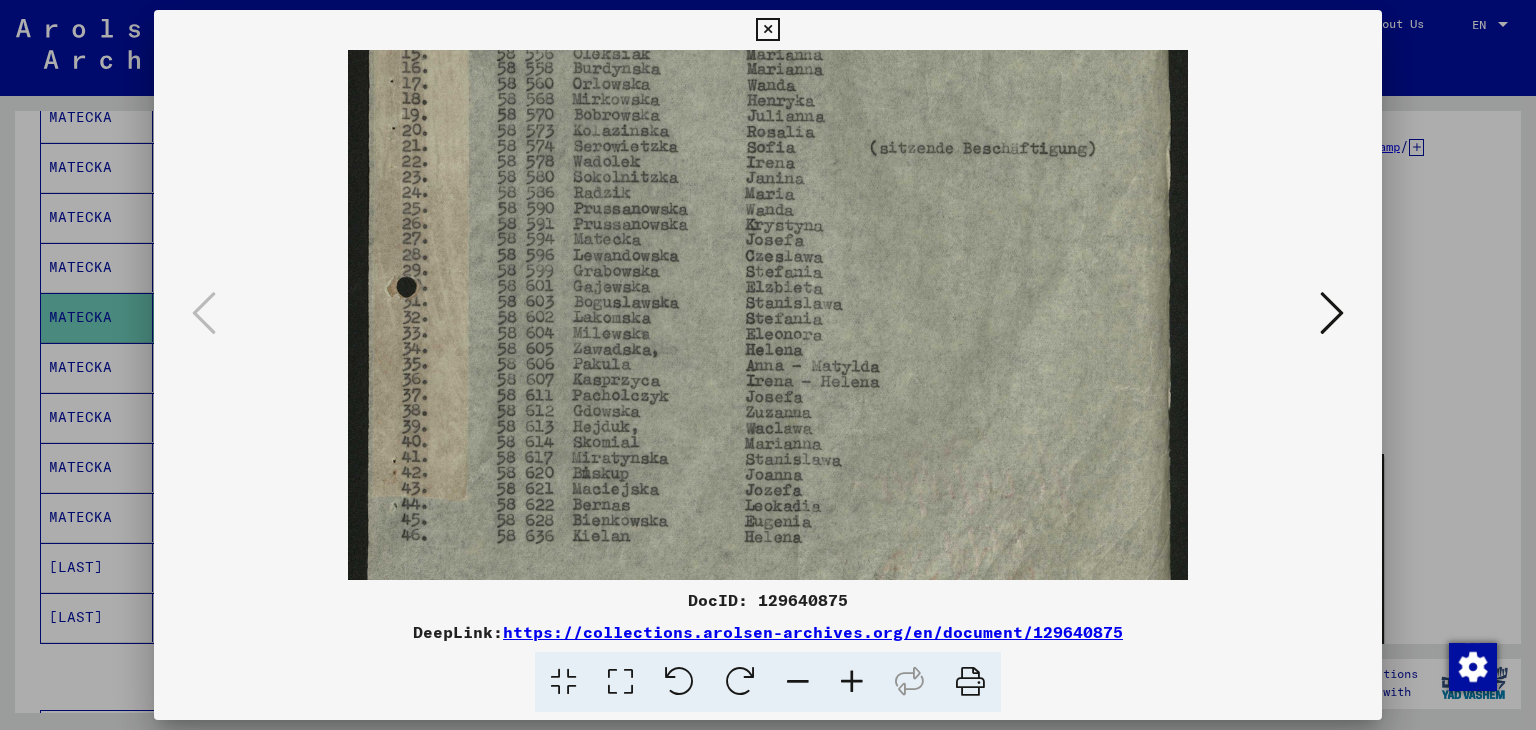 drag, startPoint x: 967, startPoint y: 472, endPoint x: 965, endPoint y: 369, distance: 103.01942 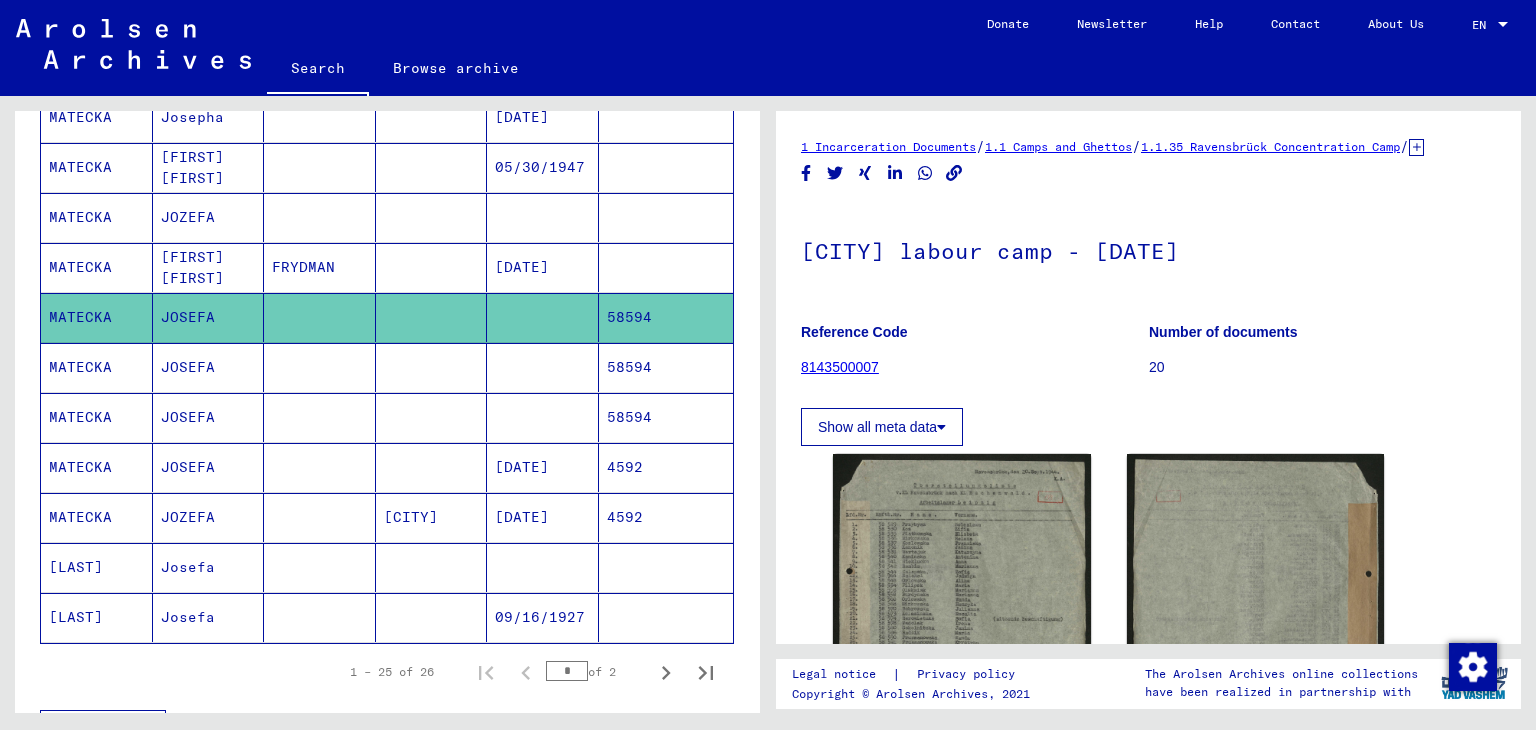 click at bounding box center [666, 317] 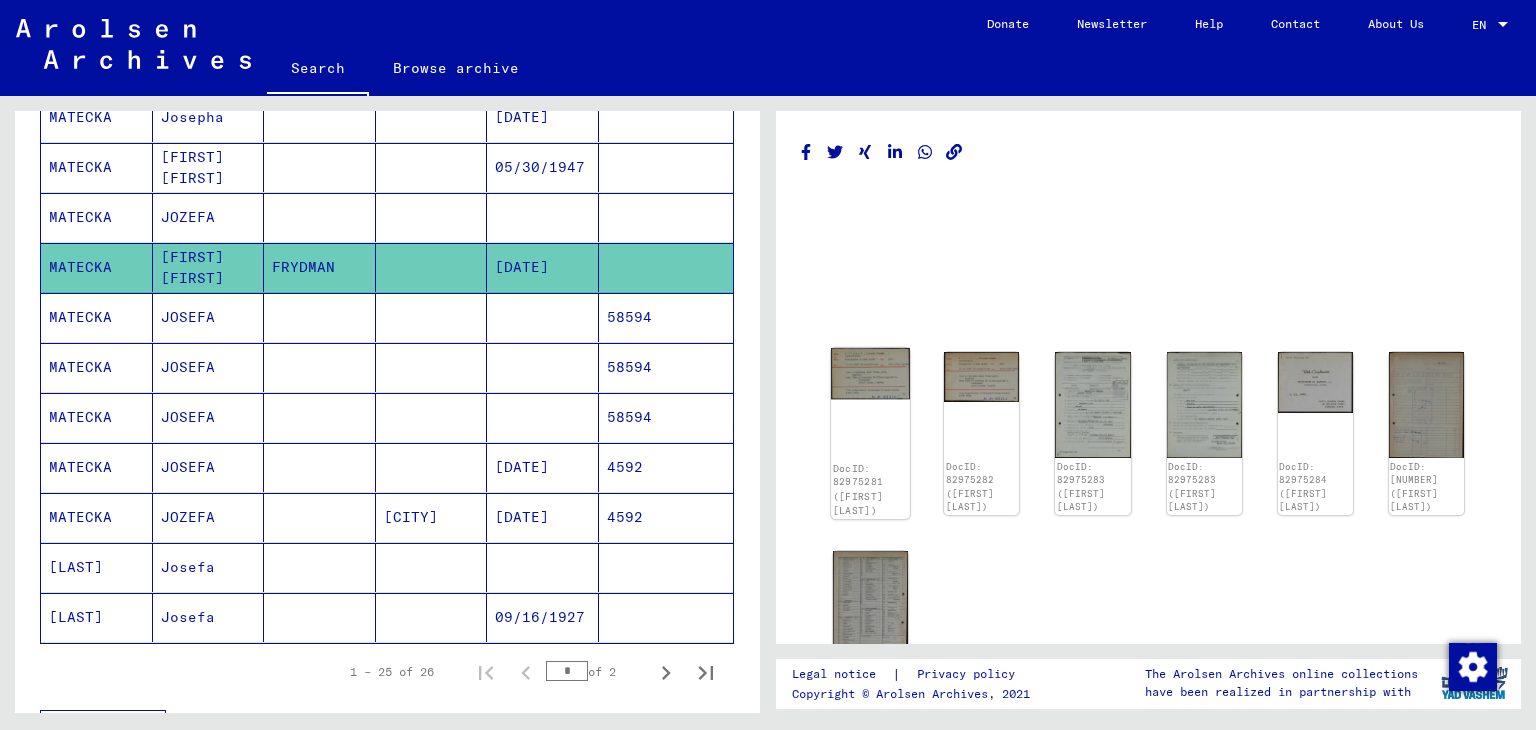 click 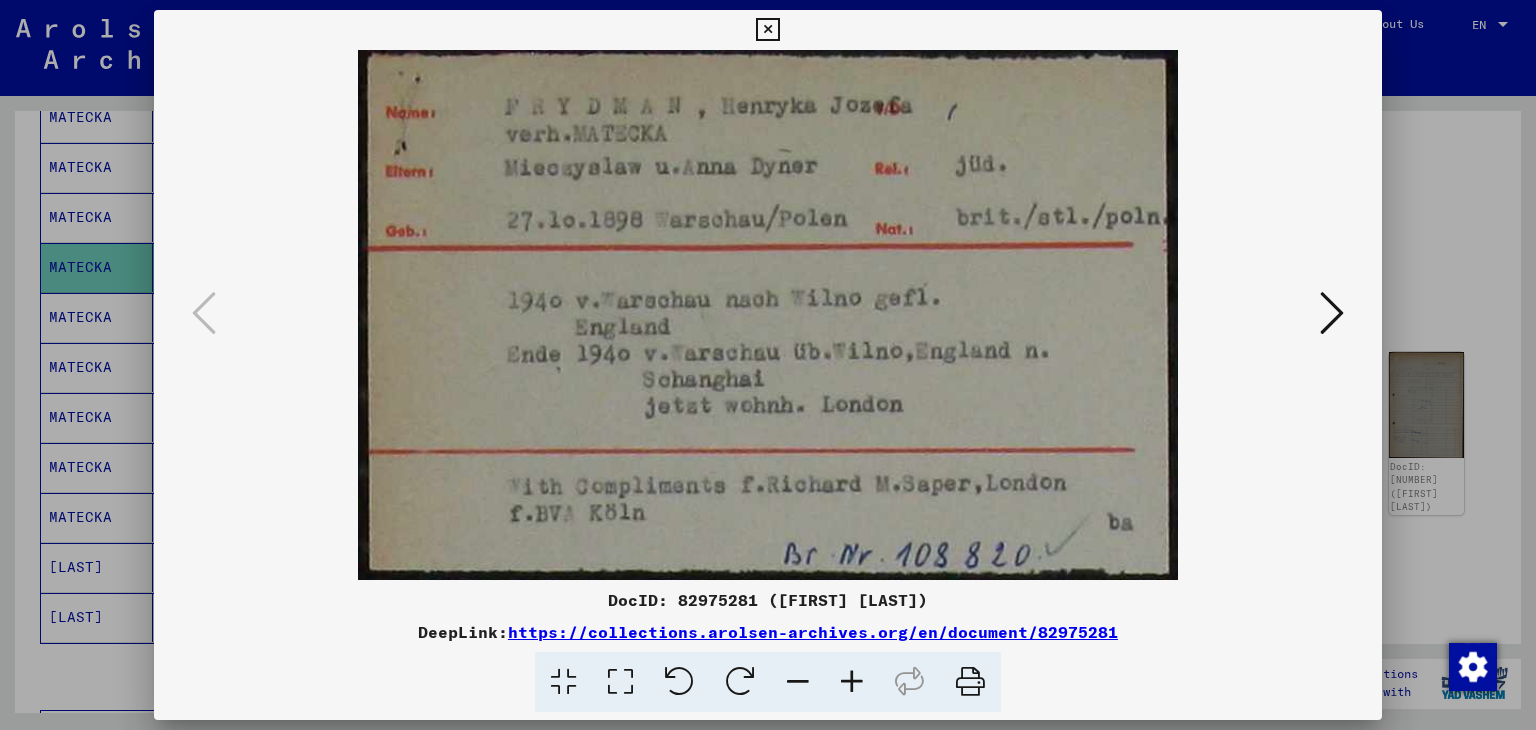 click at bounding box center (1332, 313) 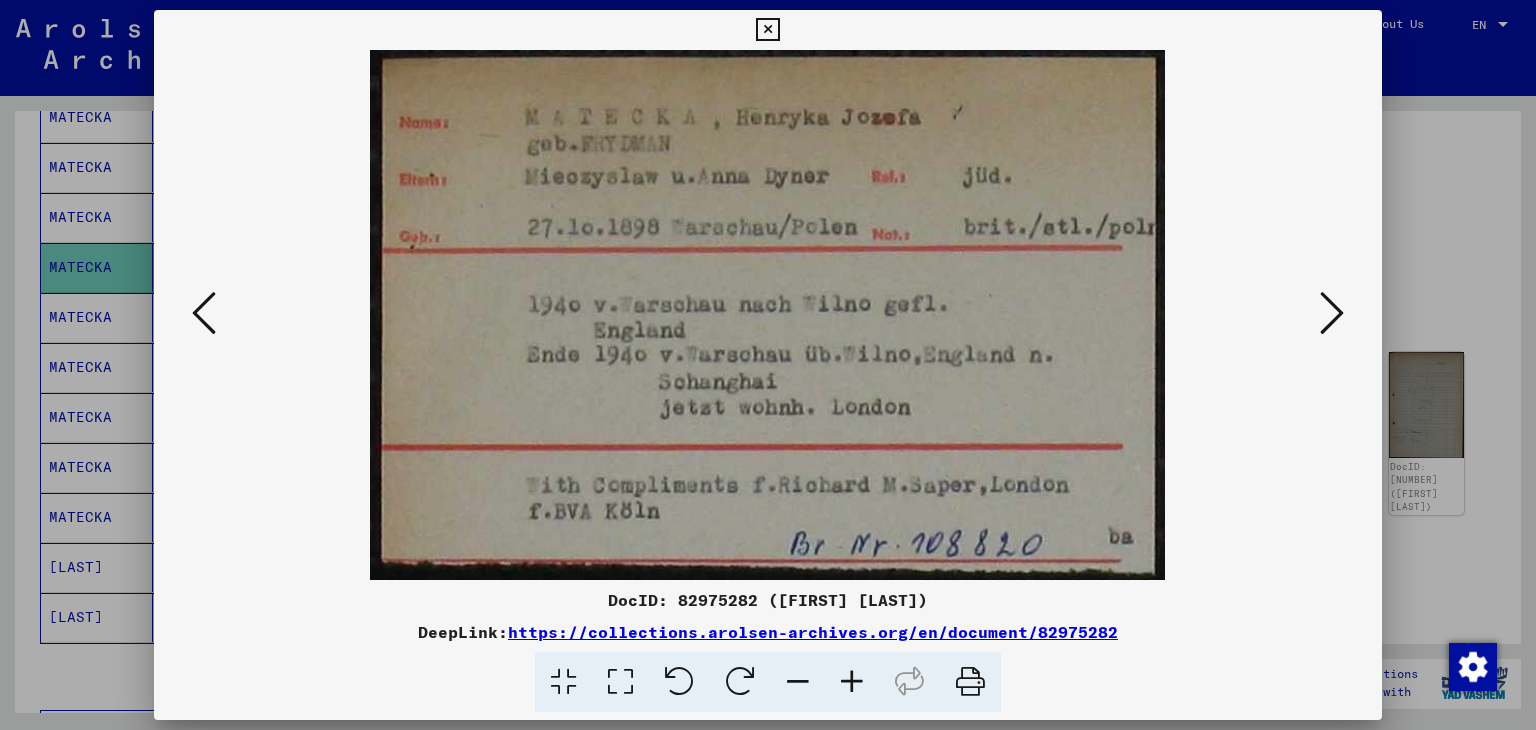 click at bounding box center (1332, 313) 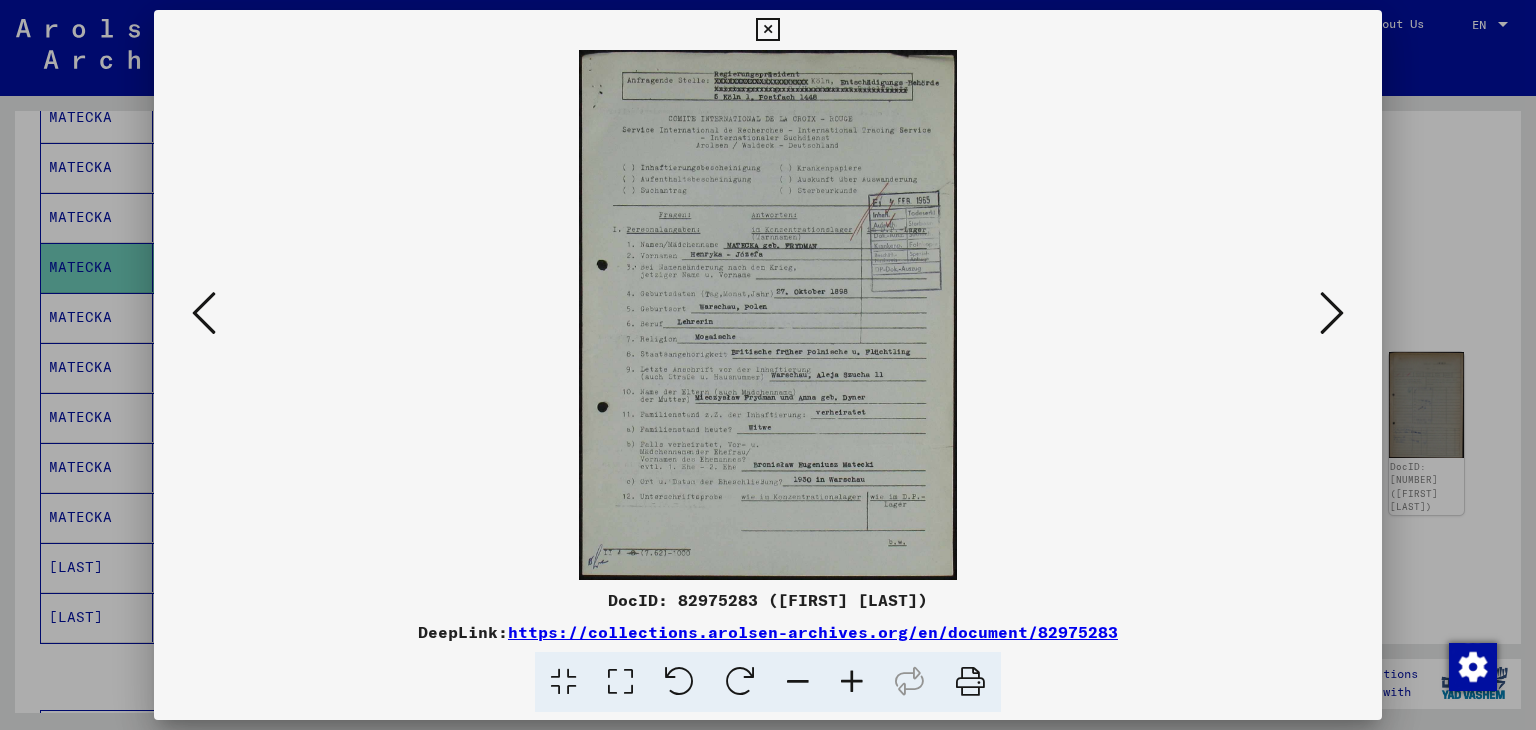 click at bounding box center [852, 682] 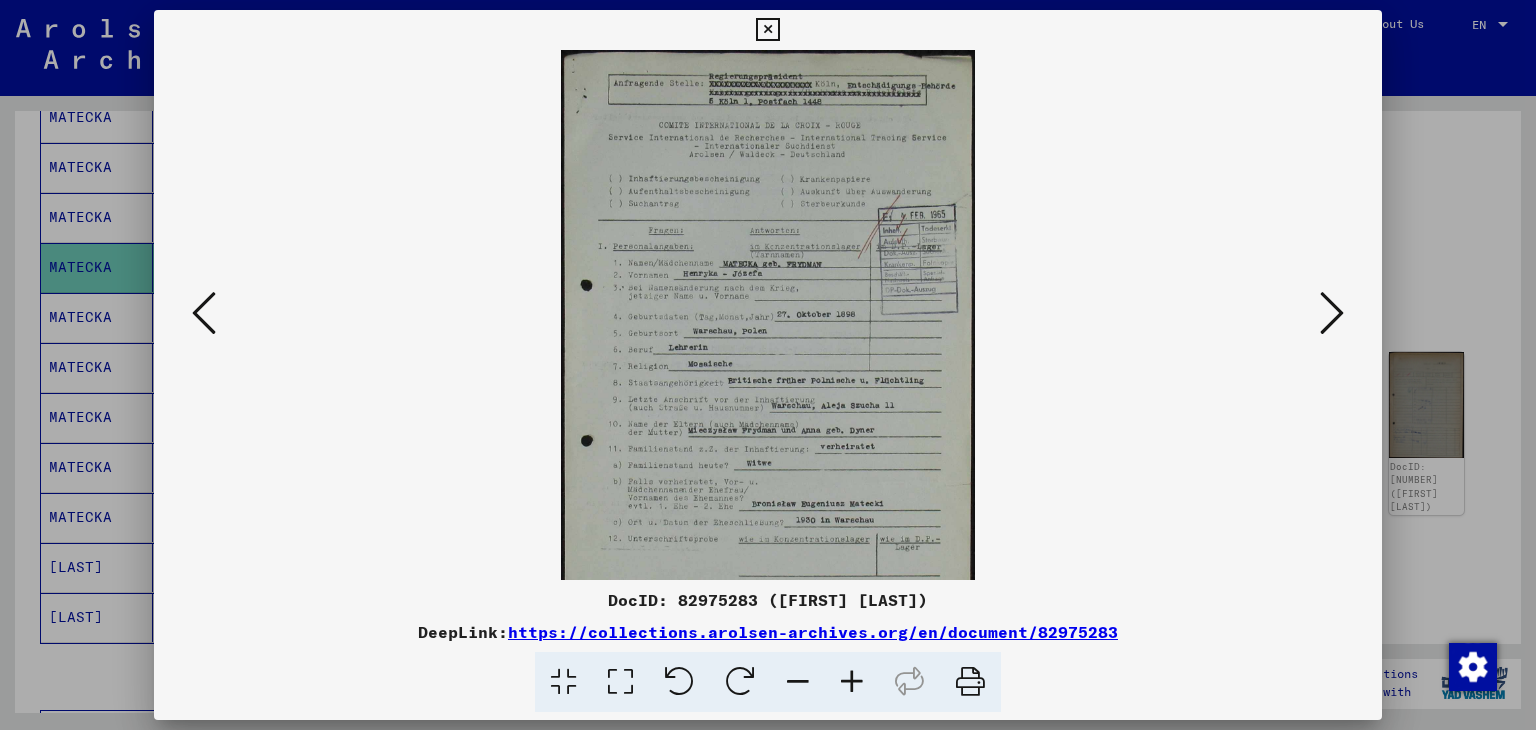 click at bounding box center [852, 682] 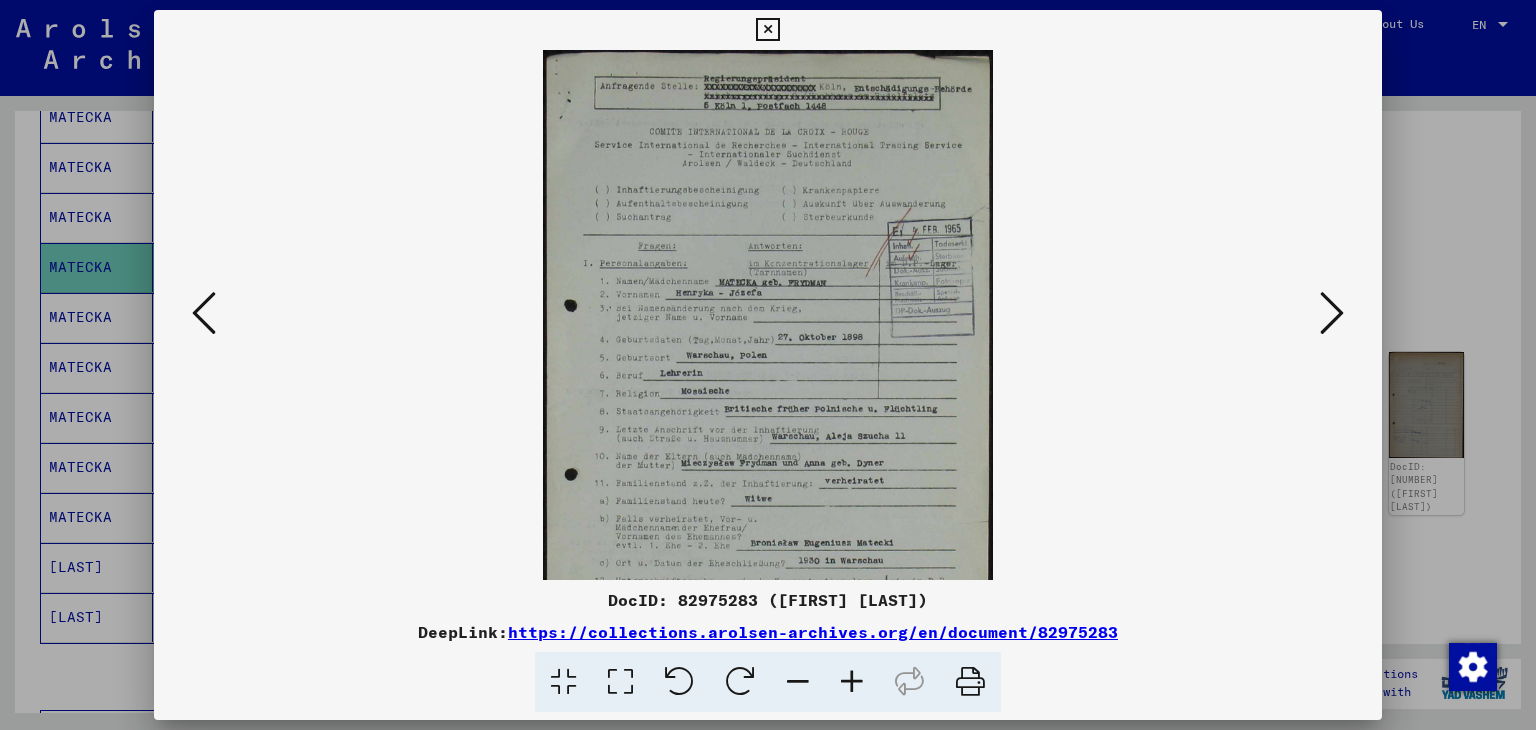 click at bounding box center (852, 682) 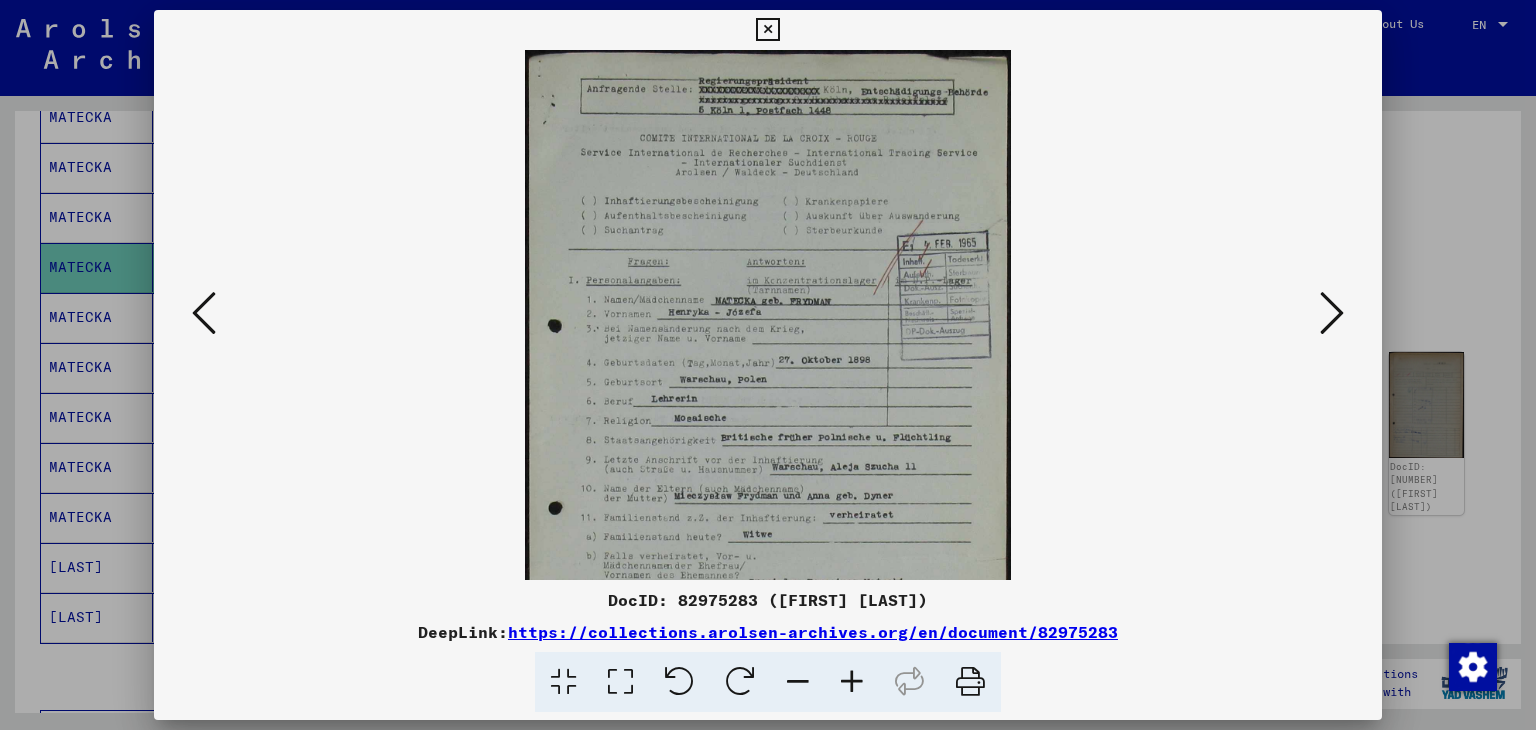 click at bounding box center (852, 682) 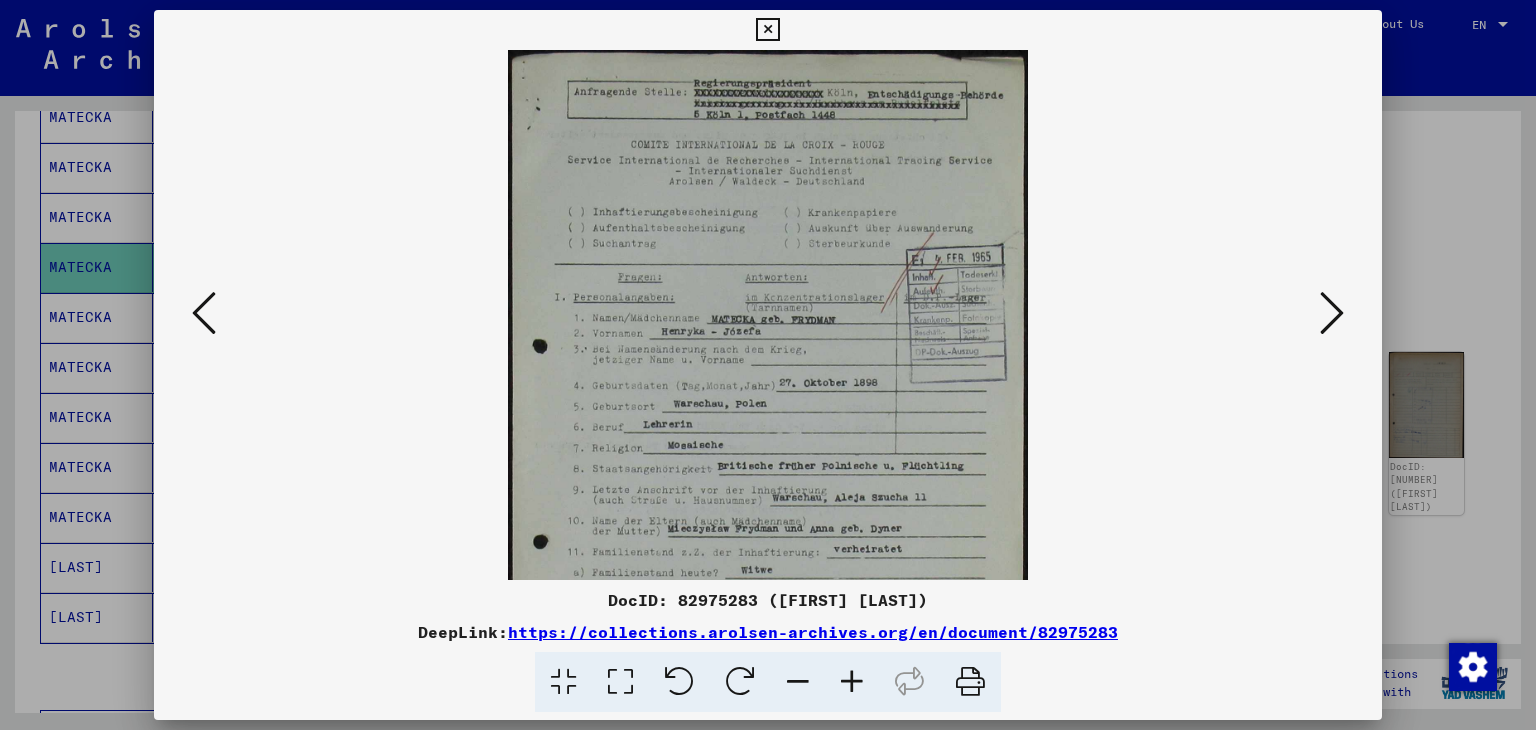 click at bounding box center [852, 682] 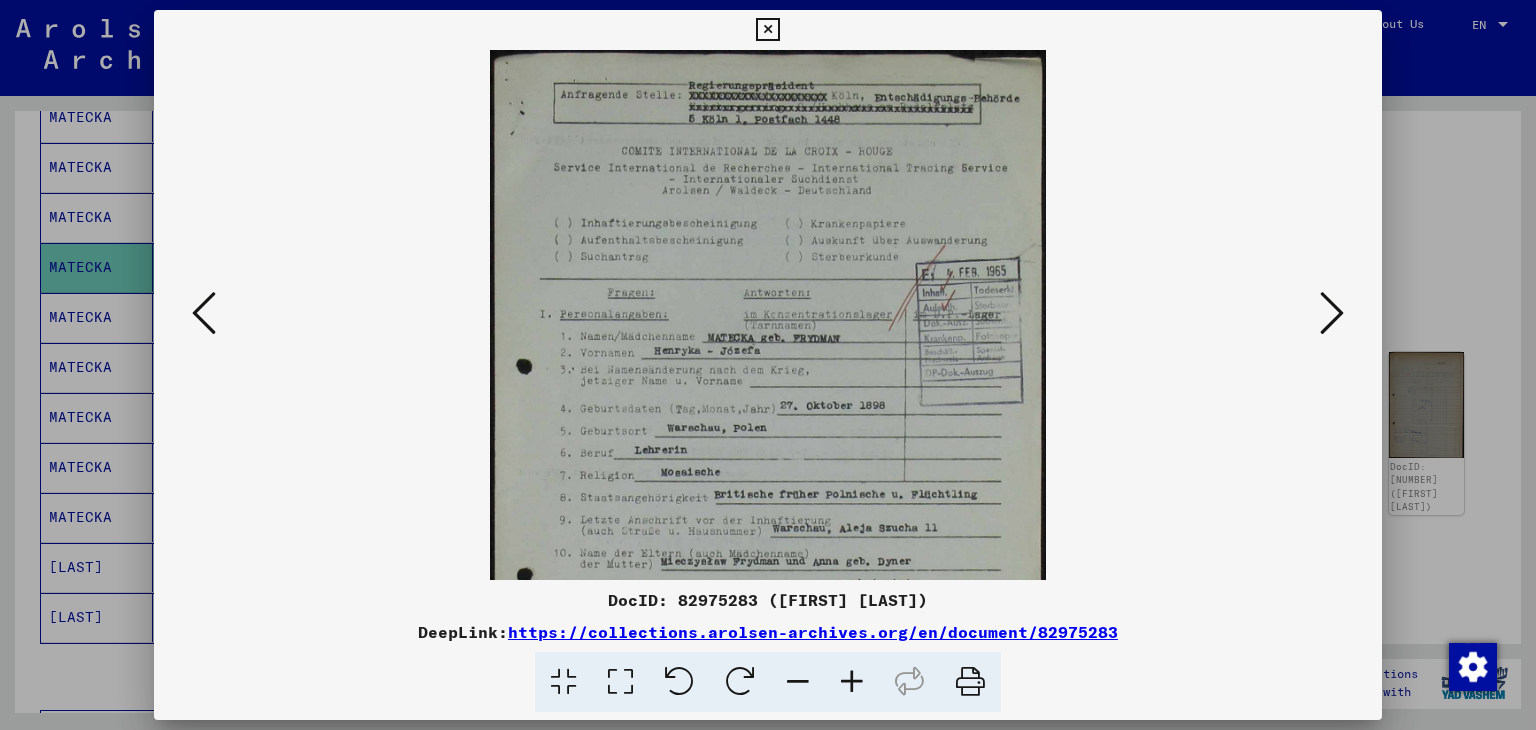 click at bounding box center [852, 682] 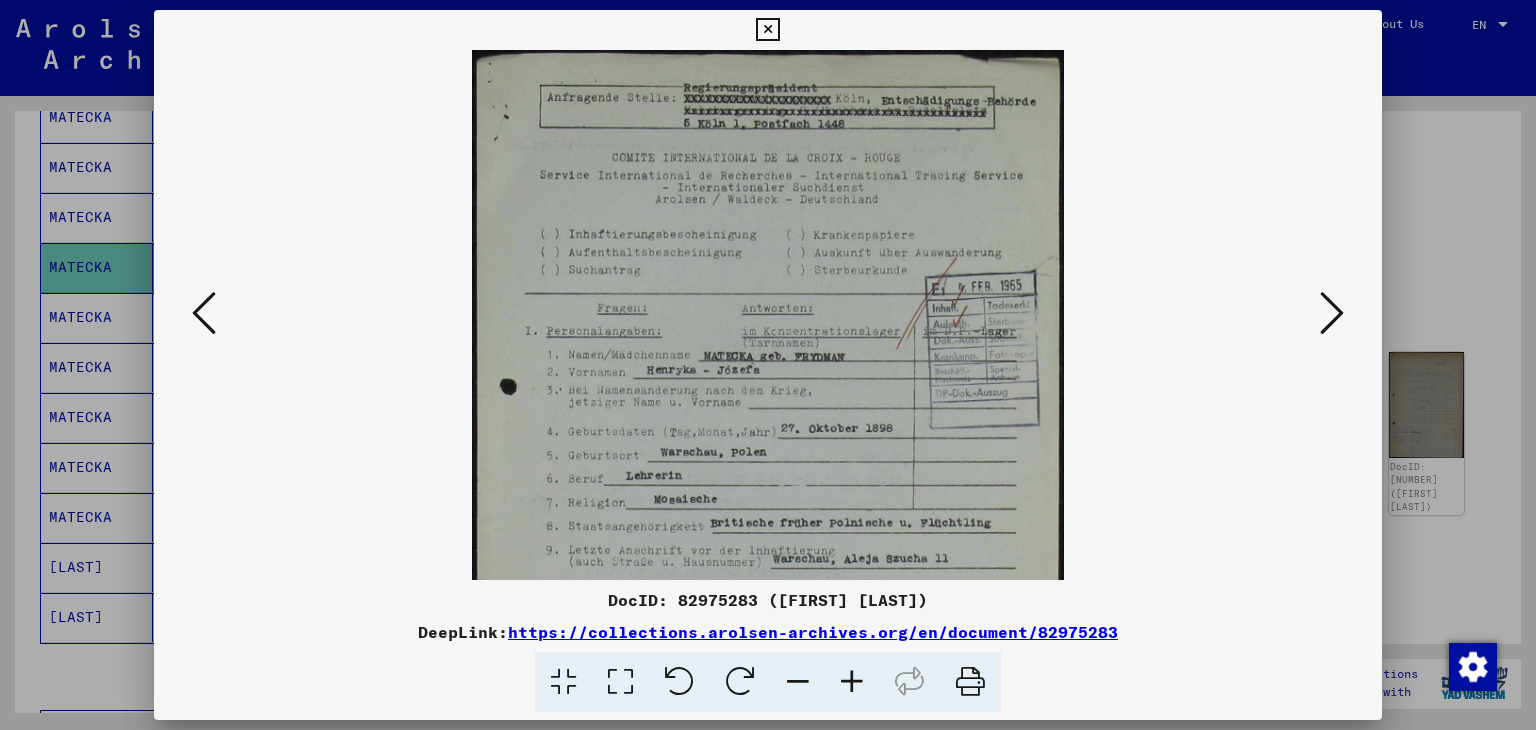 click at bounding box center (852, 682) 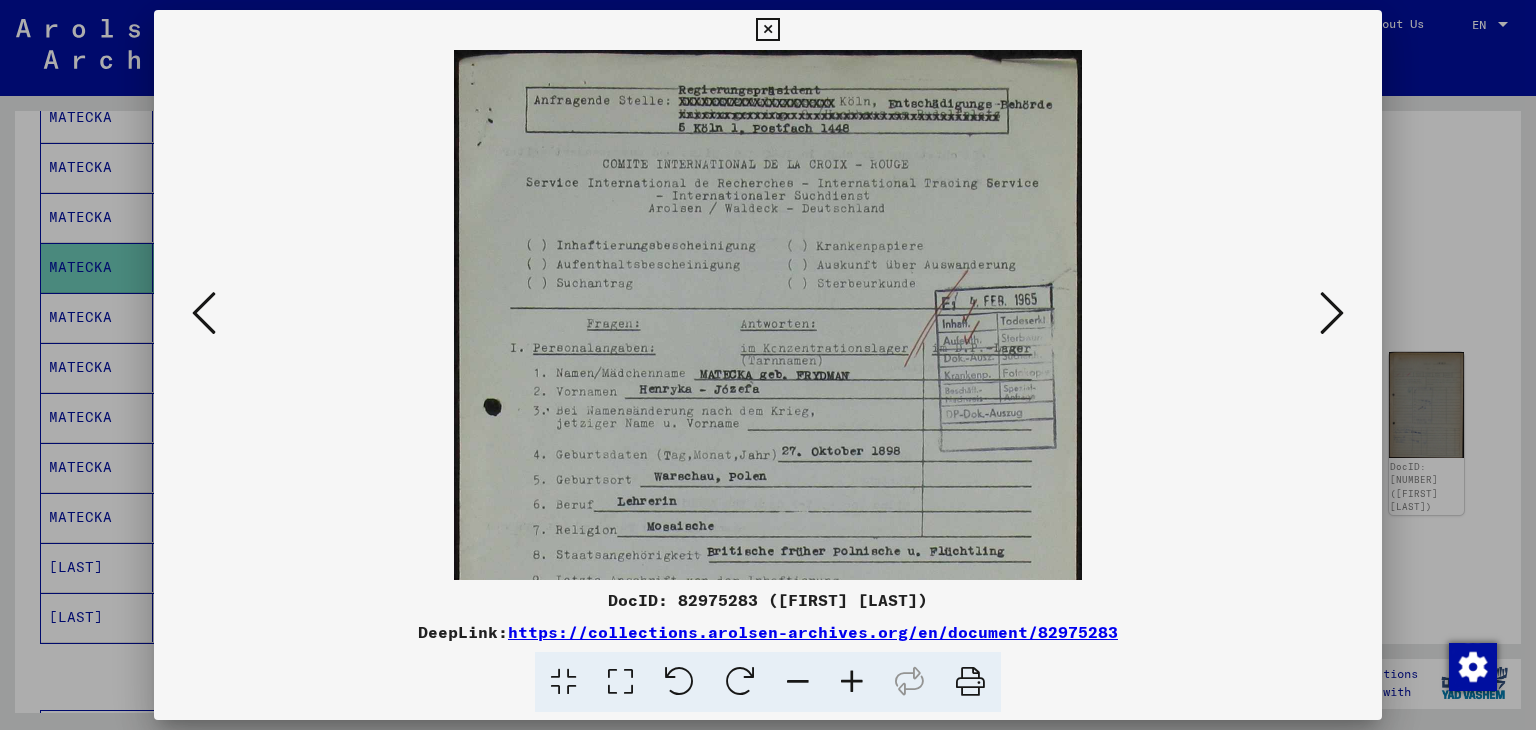 click at bounding box center (852, 682) 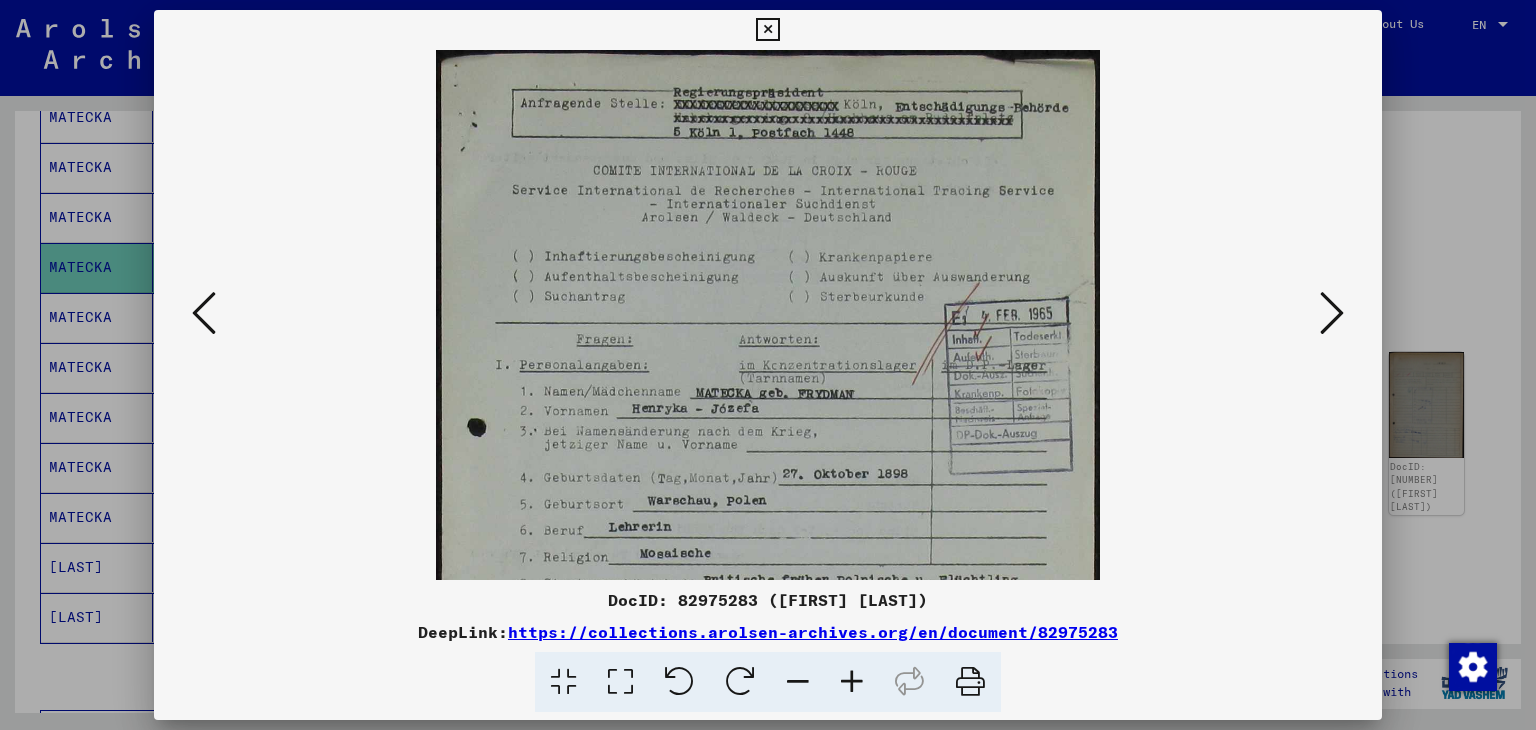 click at bounding box center (852, 682) 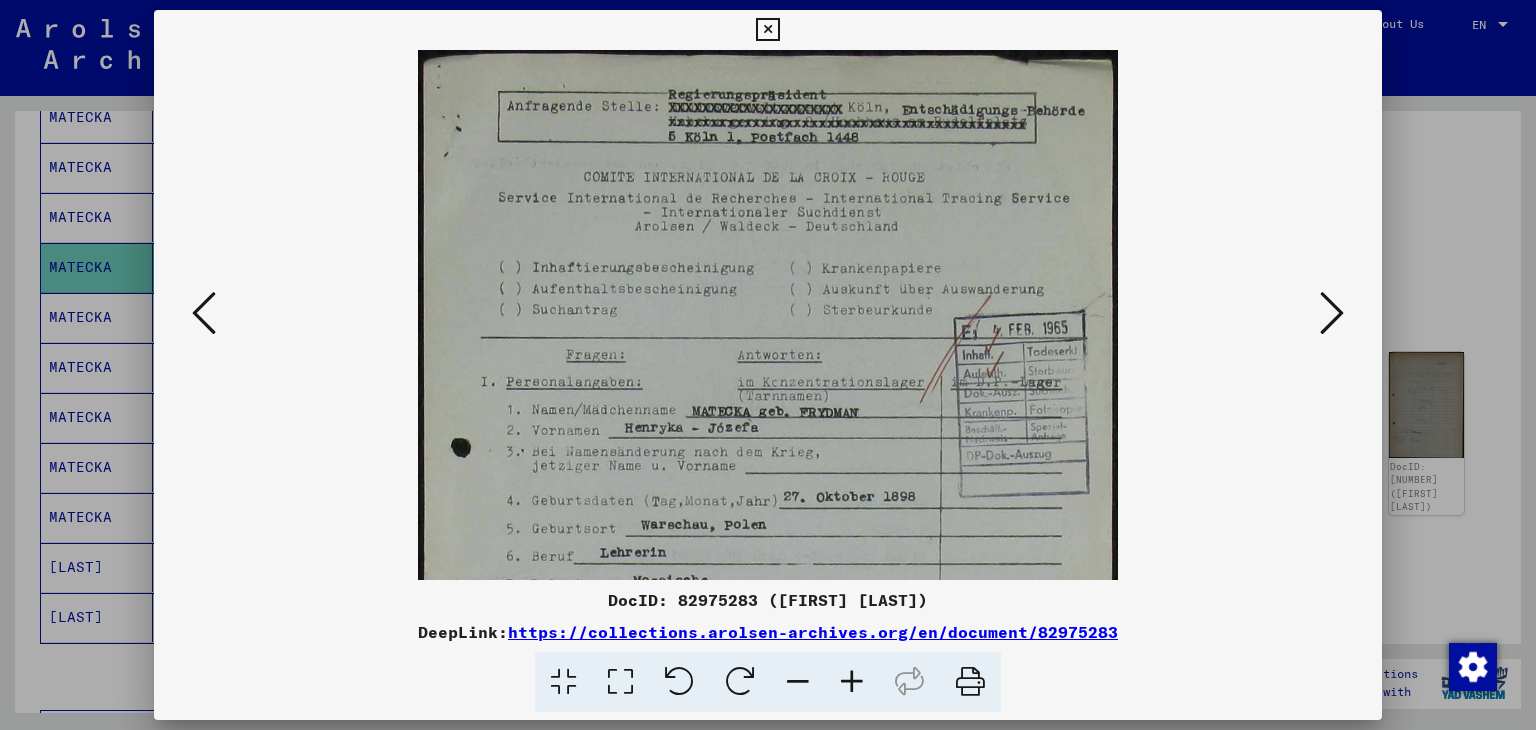 click at bounding box center [852, 682] 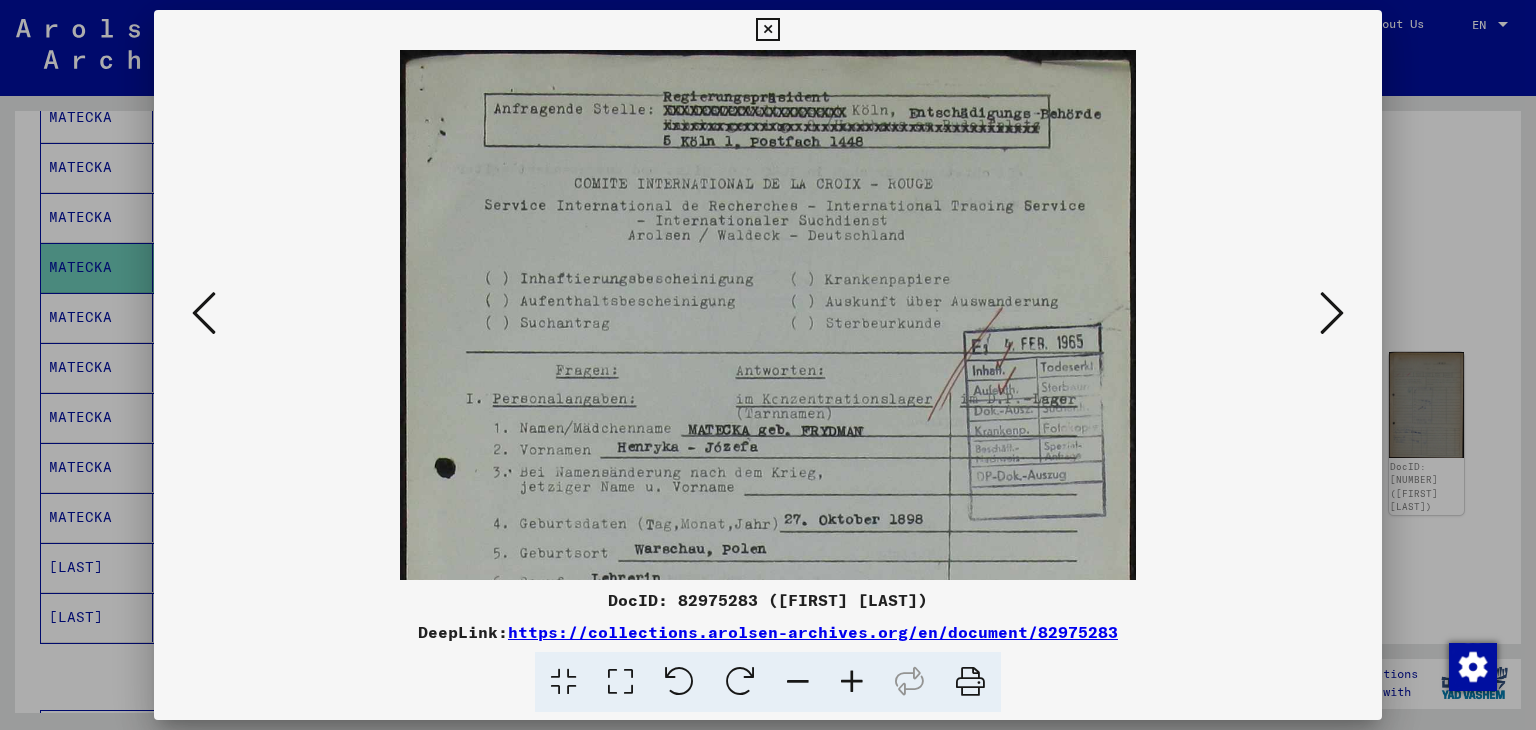 click at bounding box center [852, 682] 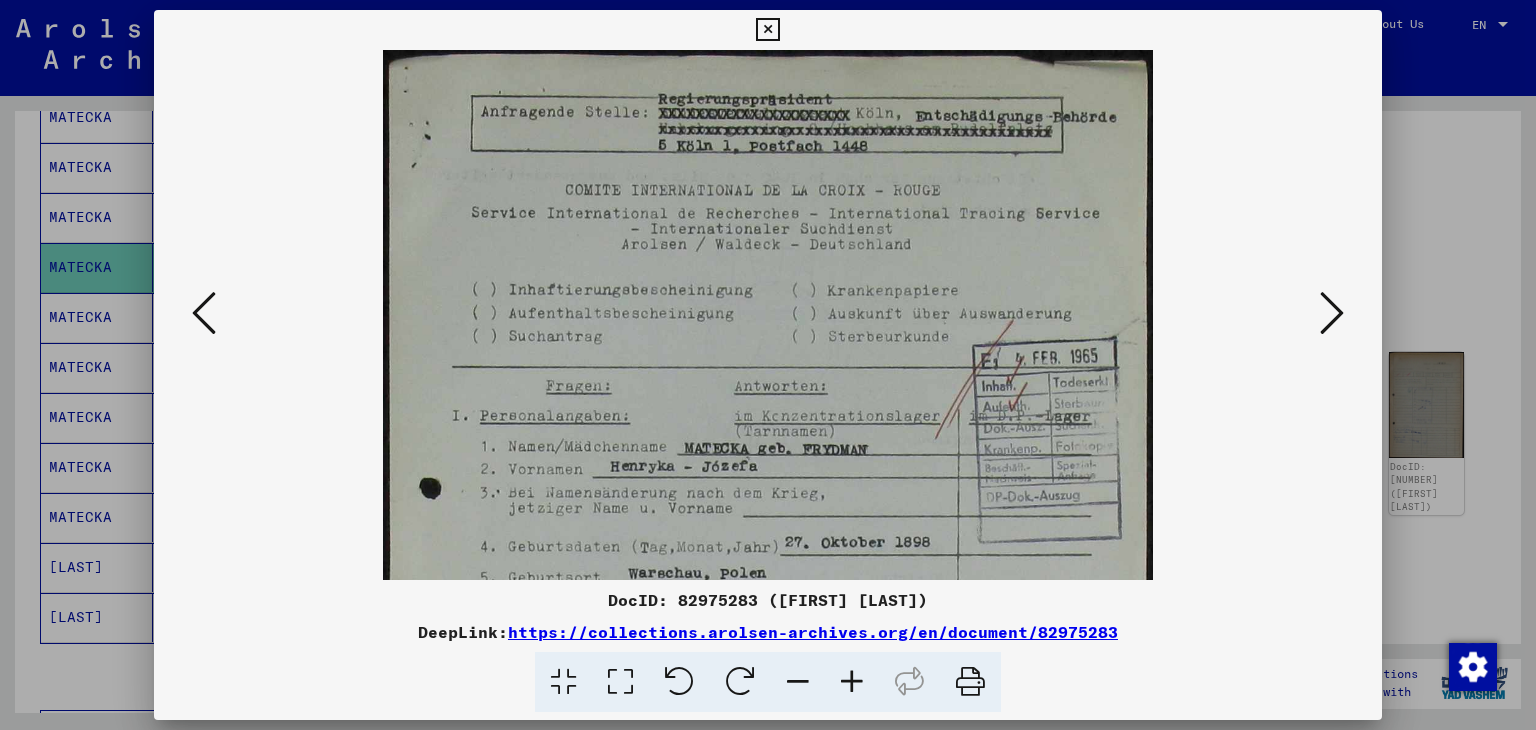 click at bounding box center [852, 682] 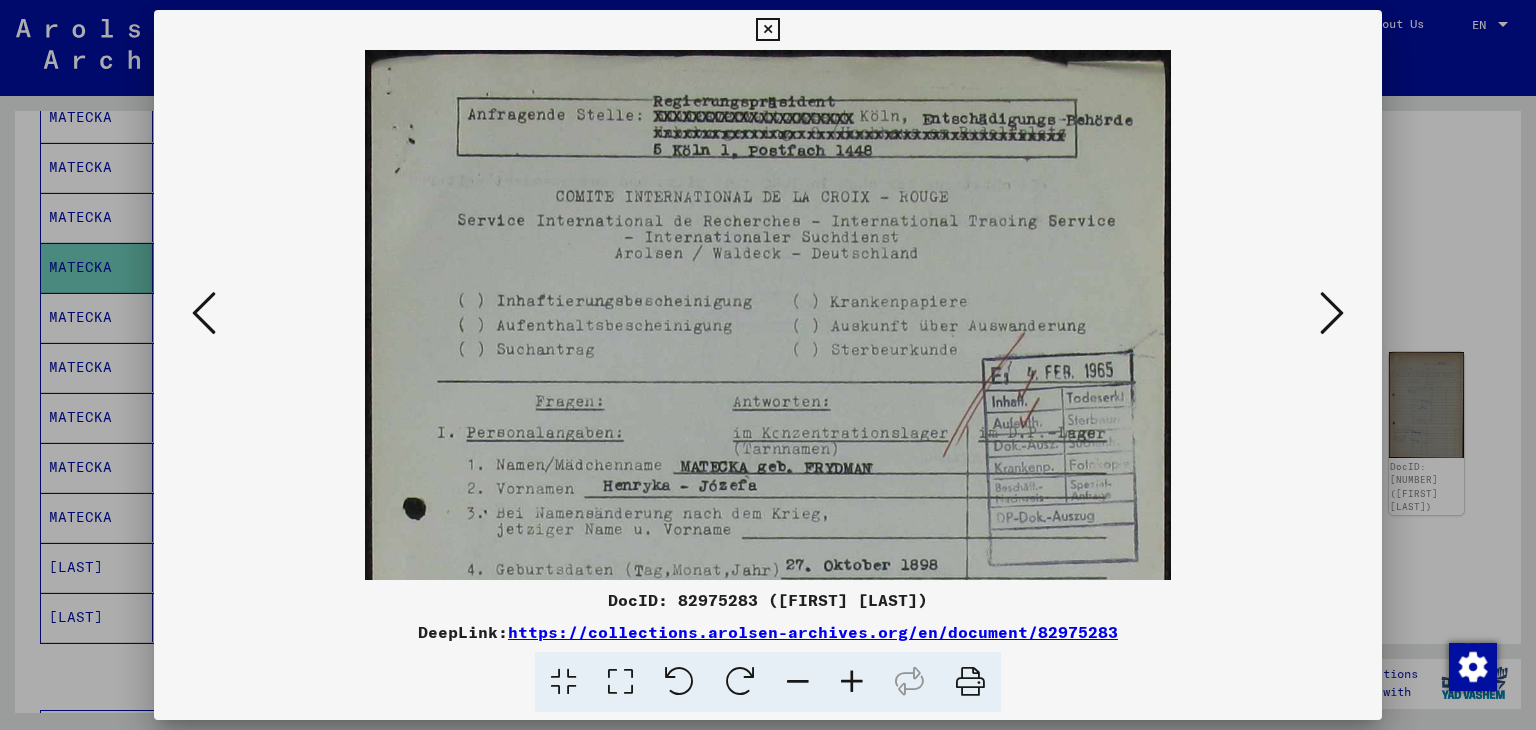 click at bounding box center [852, 682] 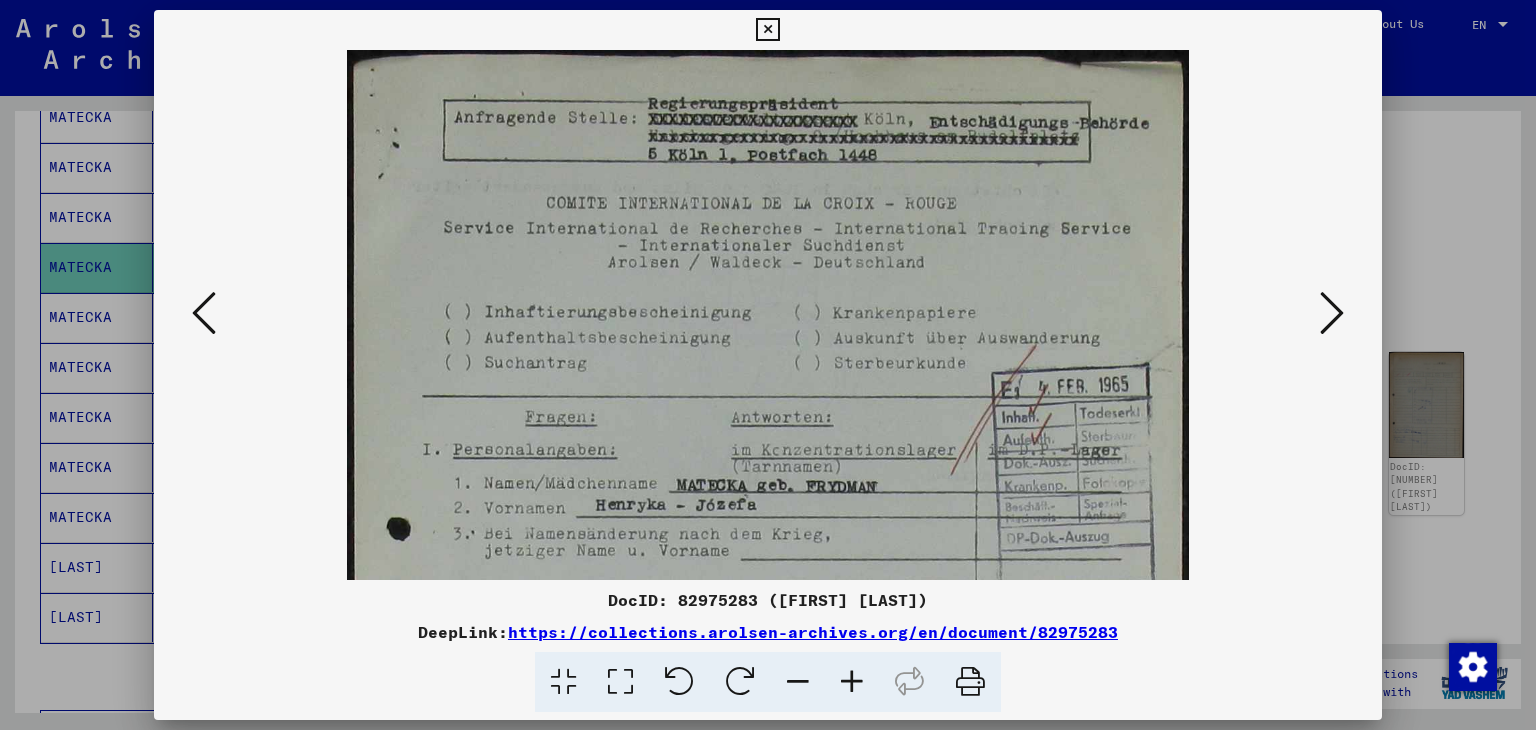 click at bounding box center [852, 682] 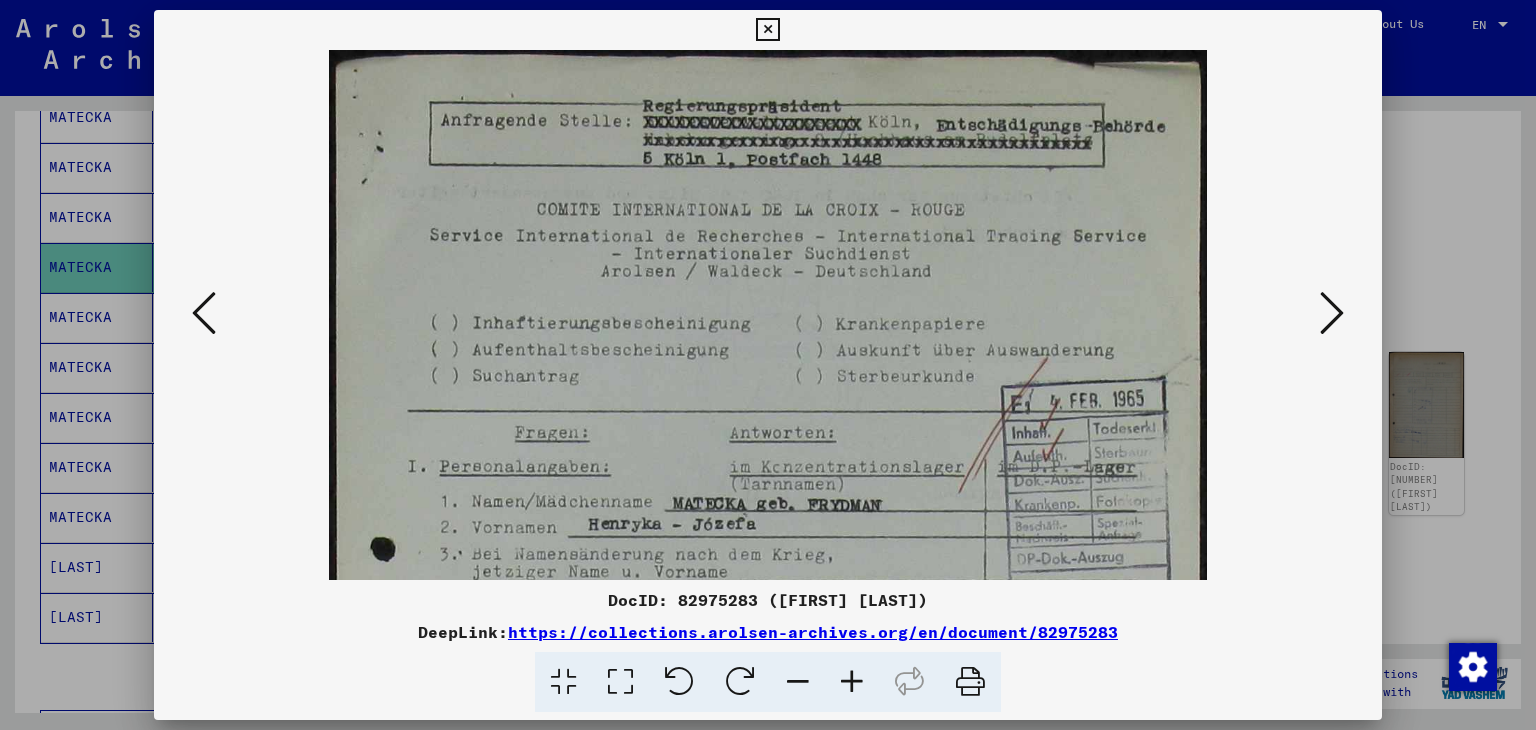 click at bounding box center (852, 682) 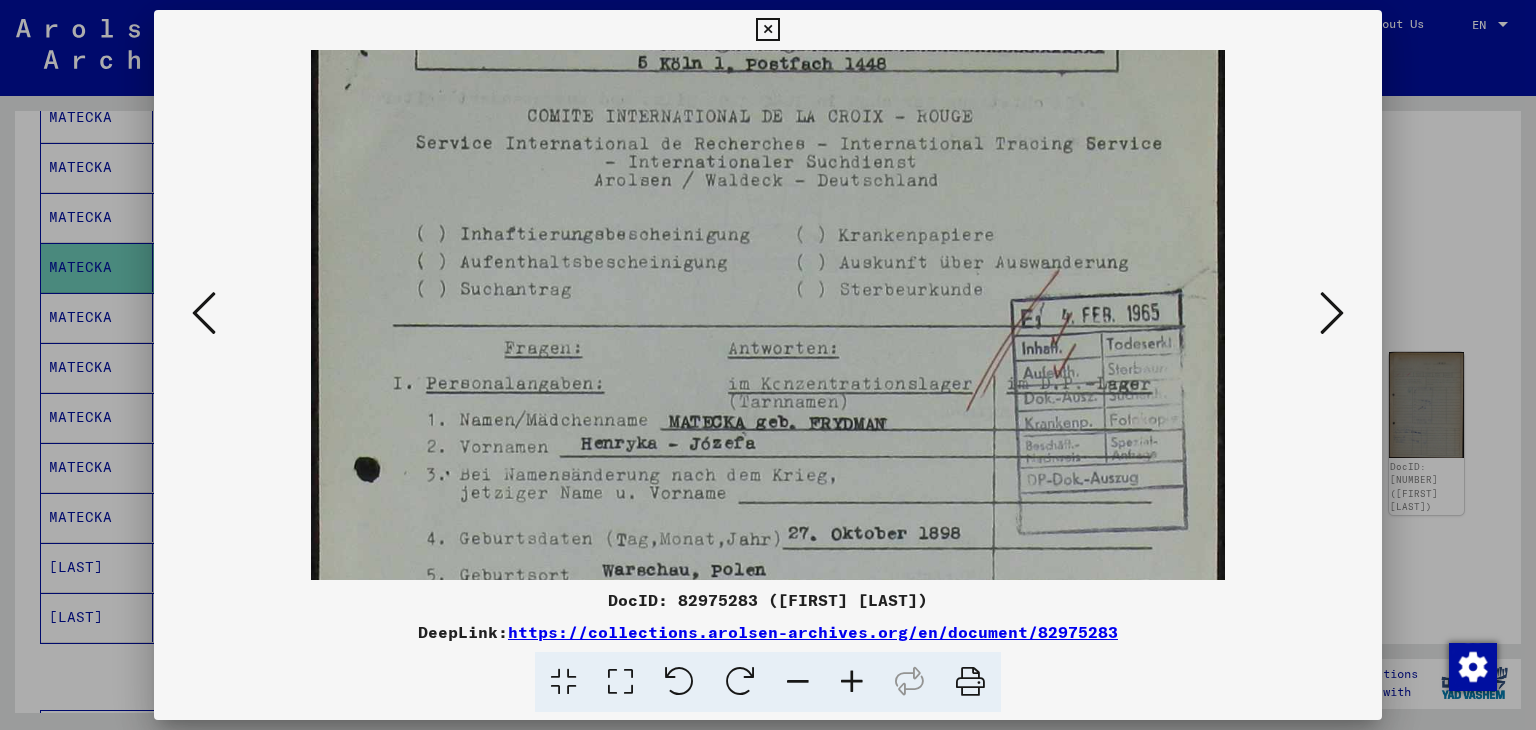 scroll, scrollTop: 86, scrollLeft: 0, axis: vertical 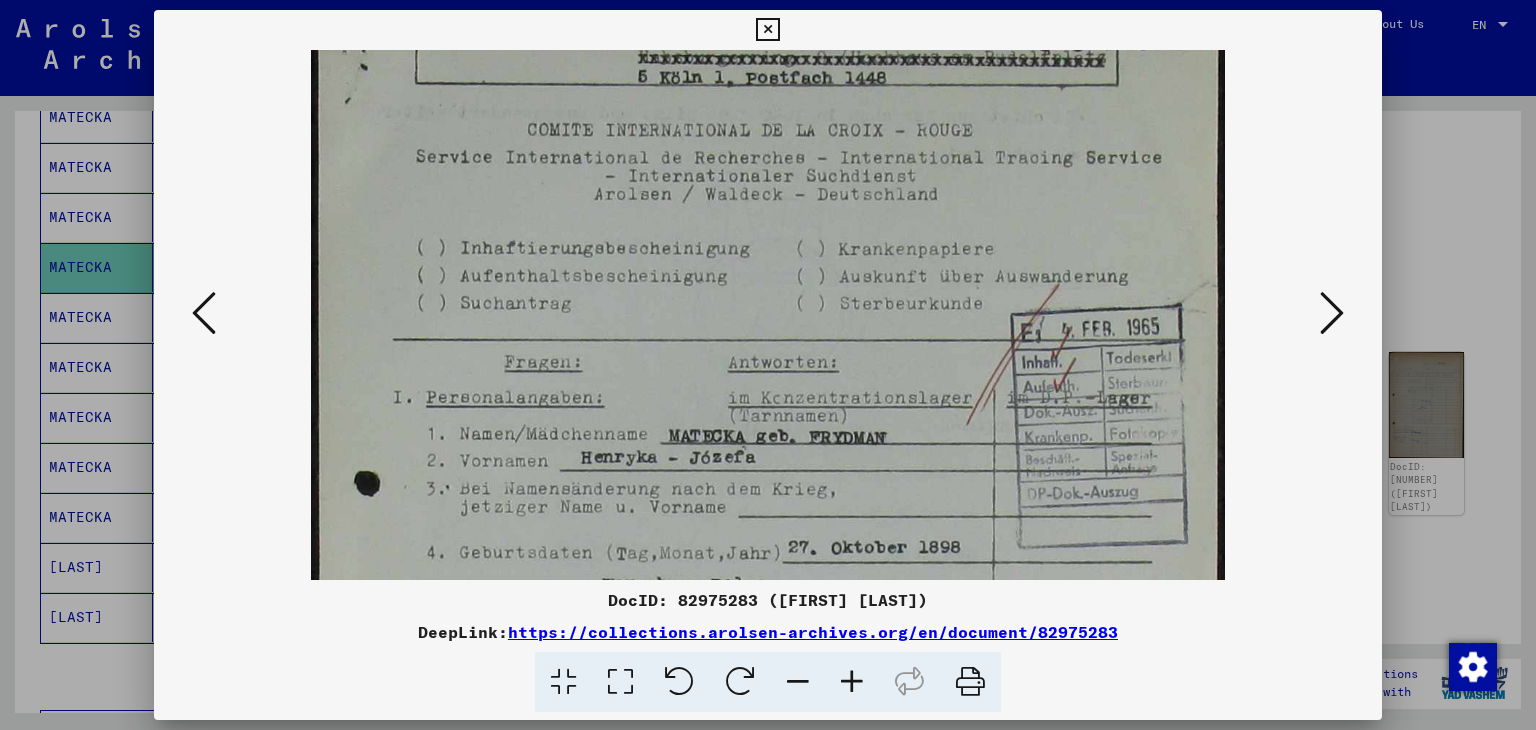 drag, startPoint x: 870, startPoint y: 482, endPoint x: 864, endPoint y: 400, distance: 82.219215 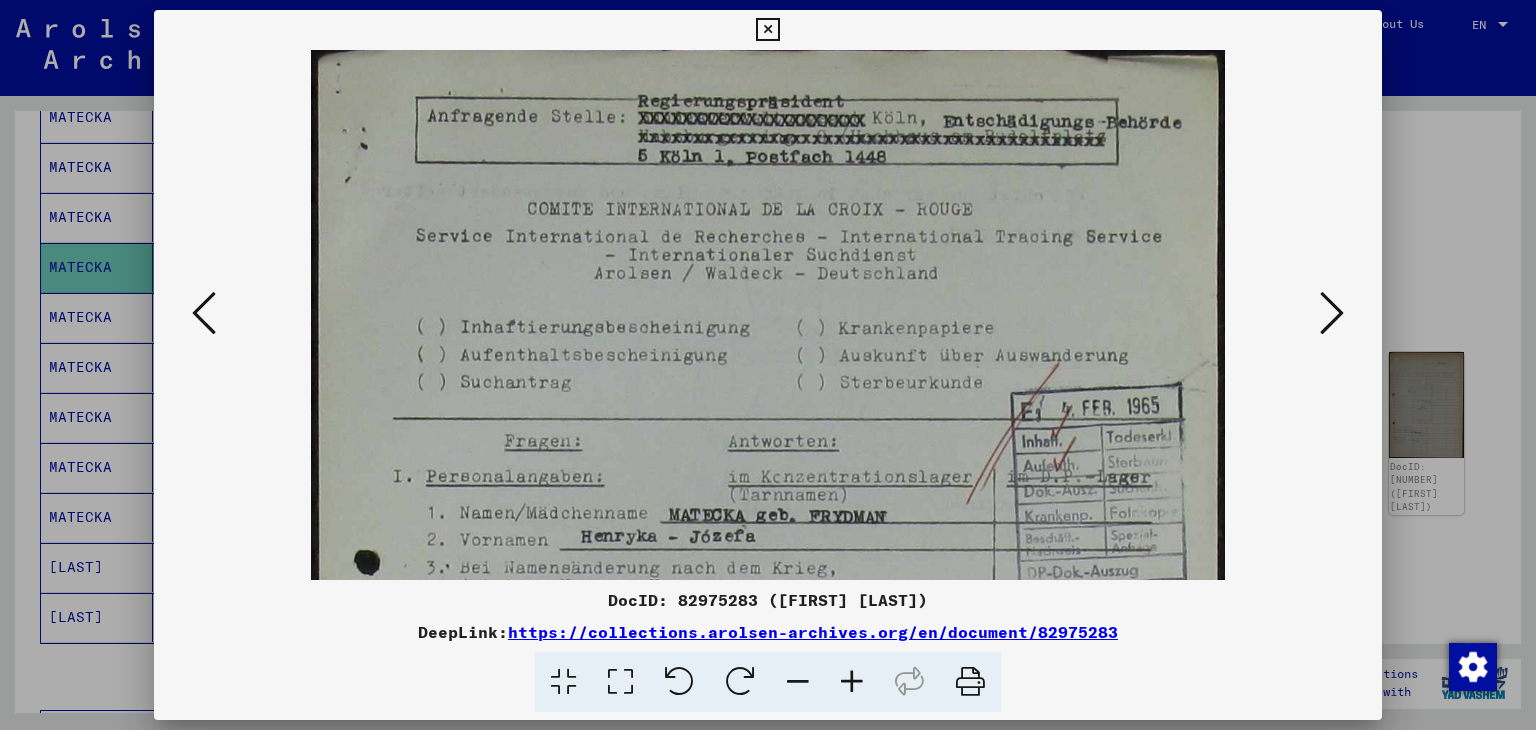 scroll, scrollTop: 0, scrollLeft: 0, axis: both 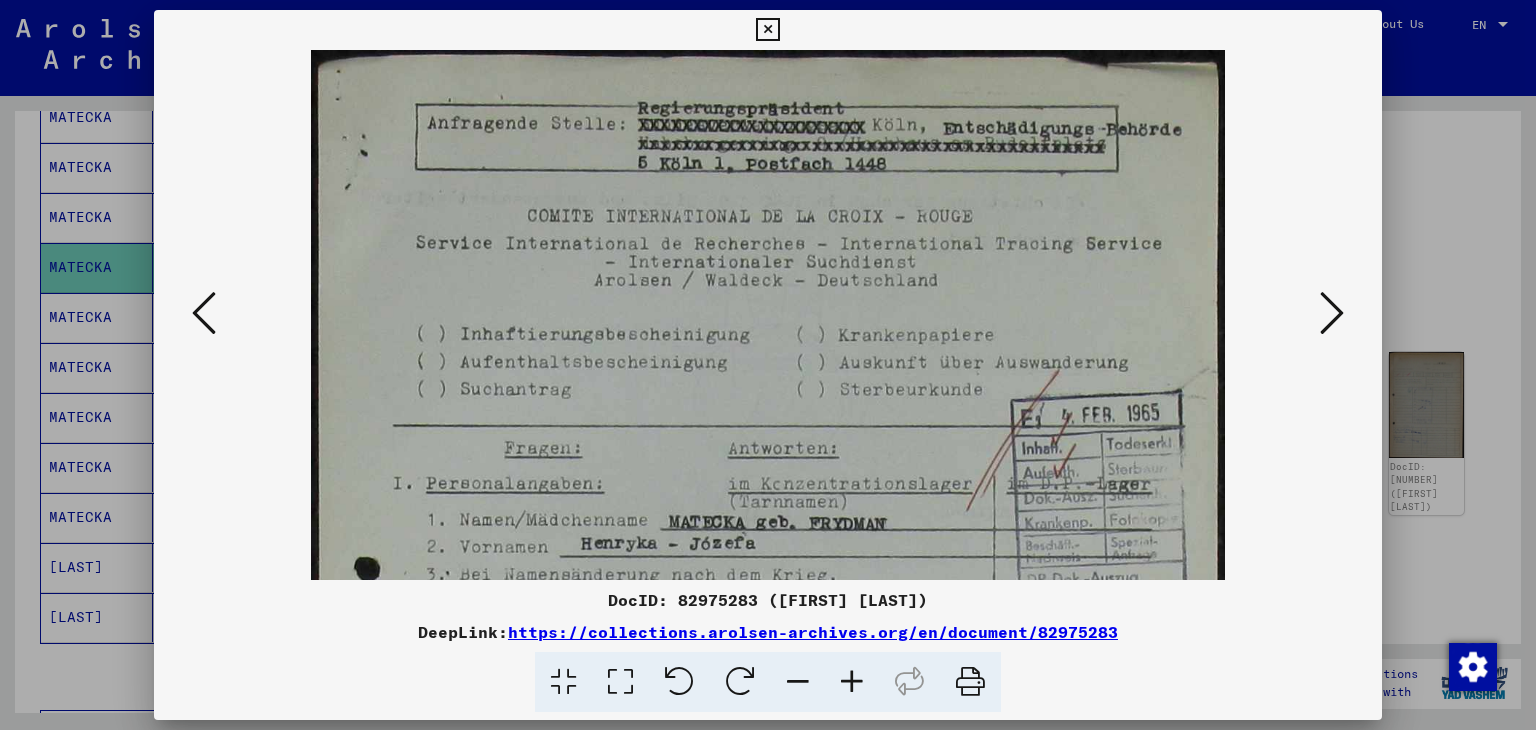 drag, startPoint x: 1129, startPoint y: 236, endPoint x: 1115, endPoint y: 345, distance: 109.89541 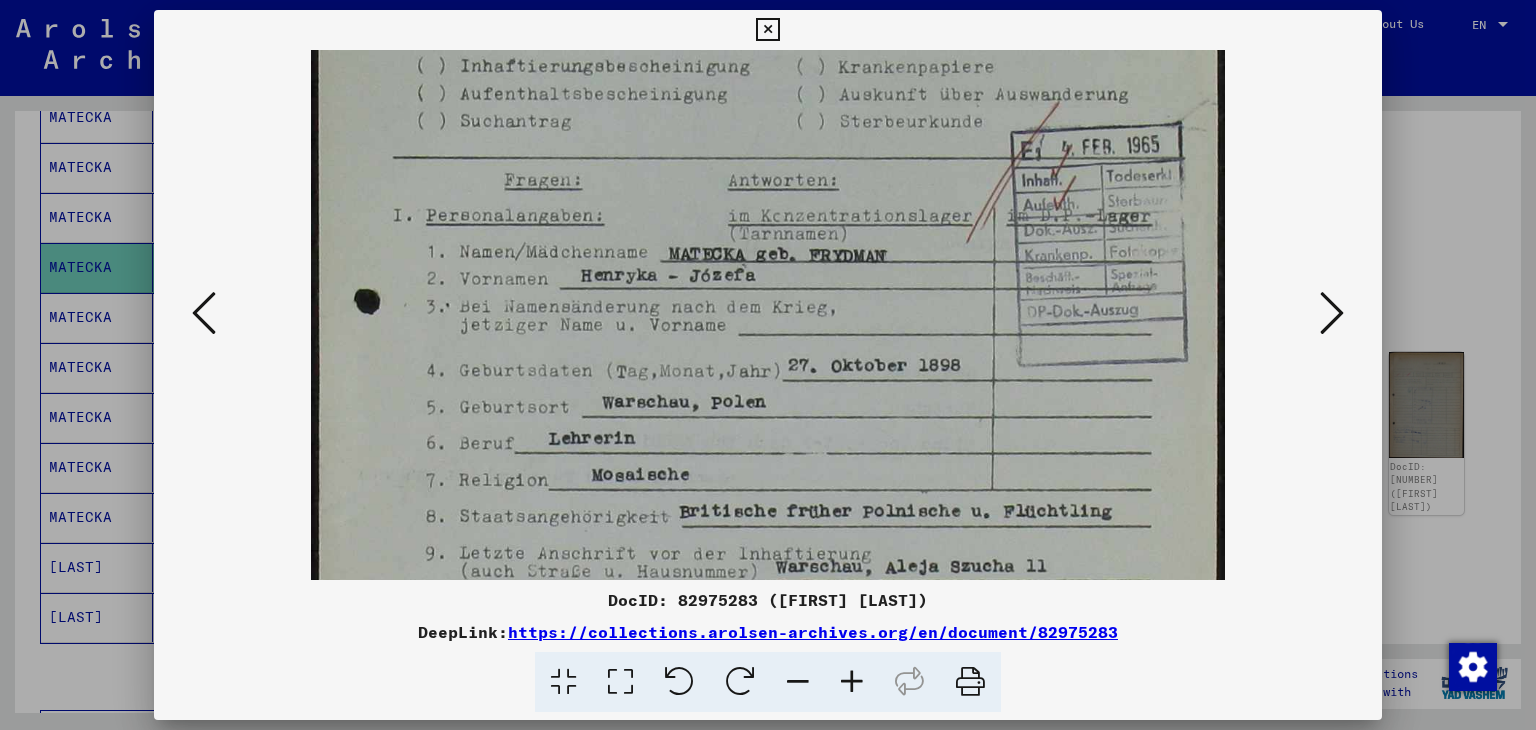 scroll, scrollTop: 322, scrollLeft: 0, axis: vertical 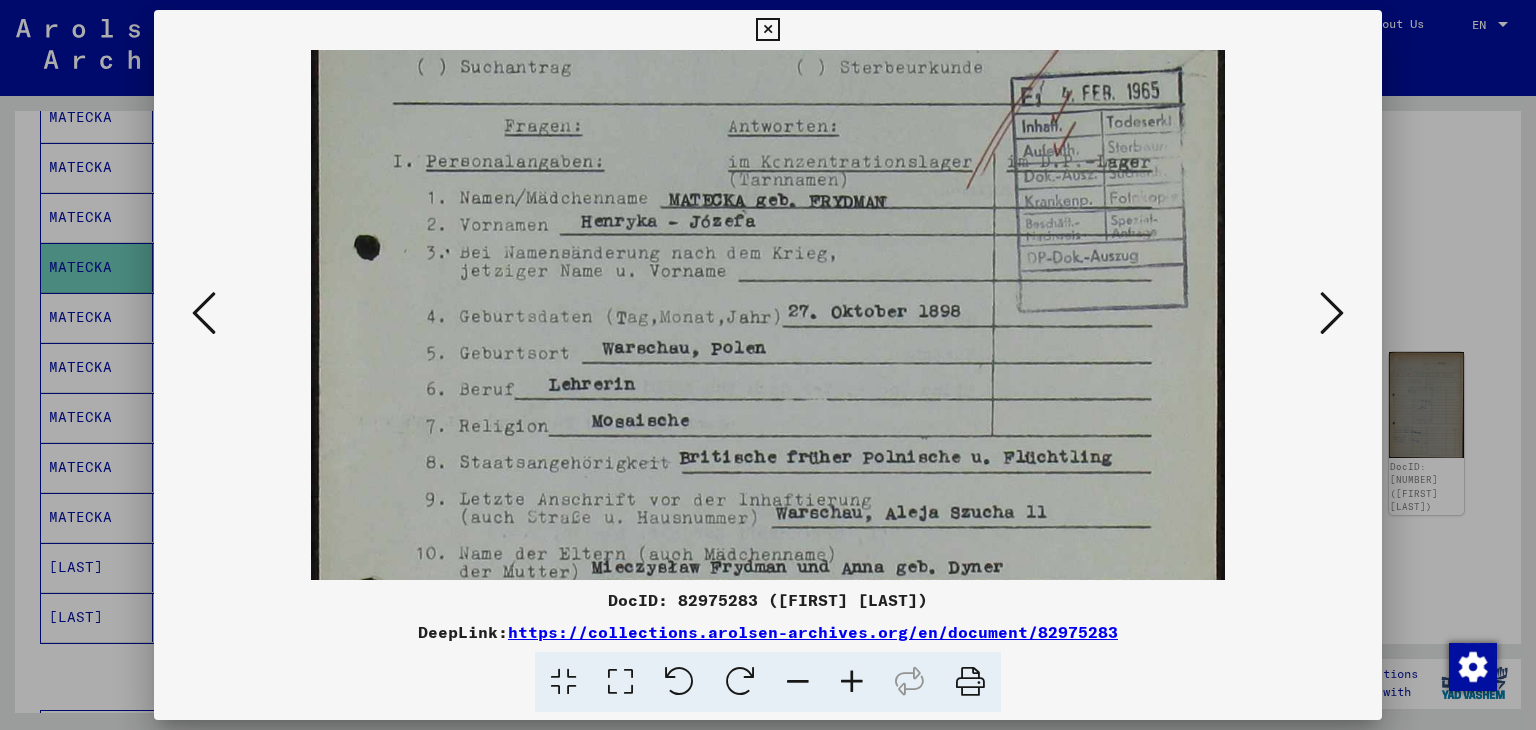drag, startPoint x: 1064, startPoint y: 445, endPoint x: 1038, endPoint y: 123, distance: 323.04797 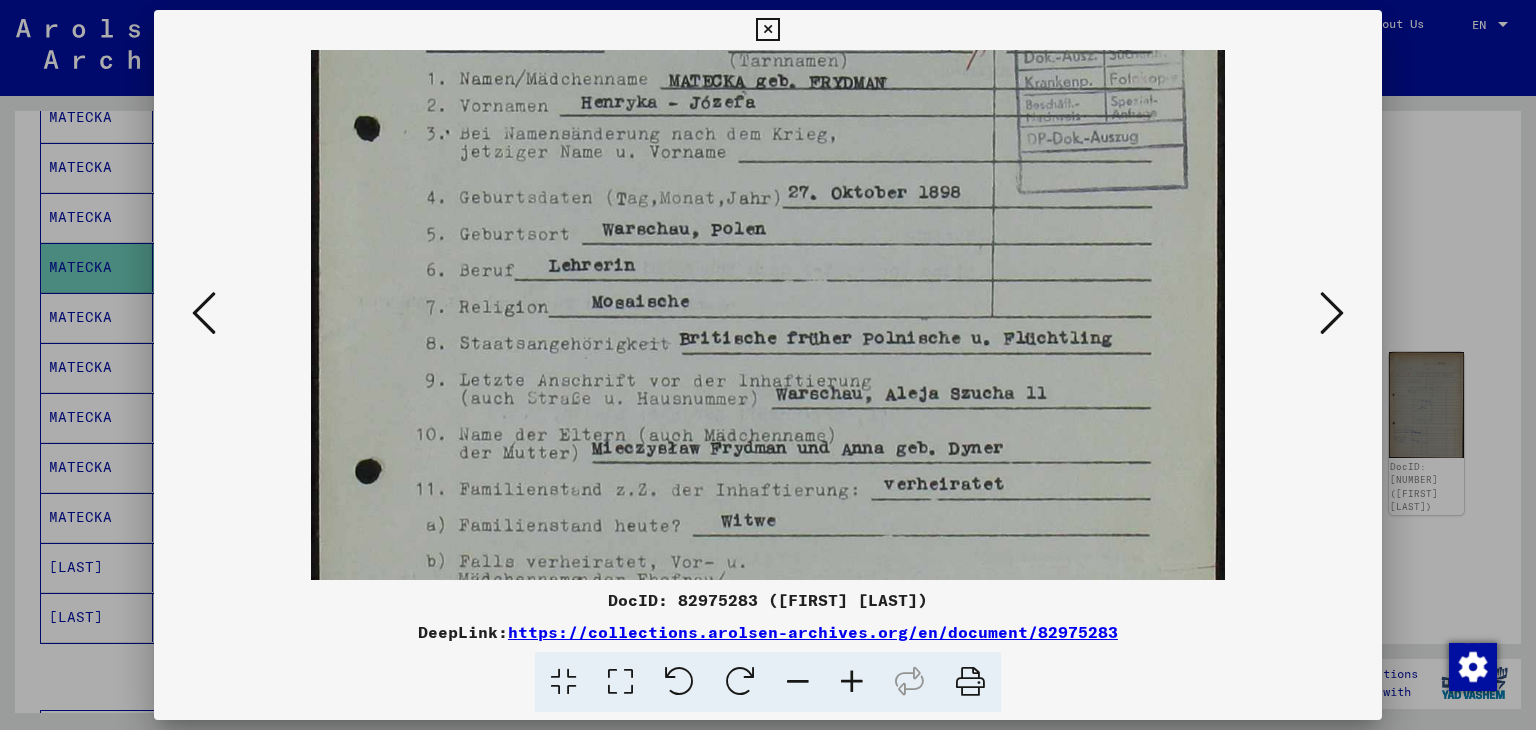 scroll, scrollTop: 457, scrollLeft: 0, axis: vertical 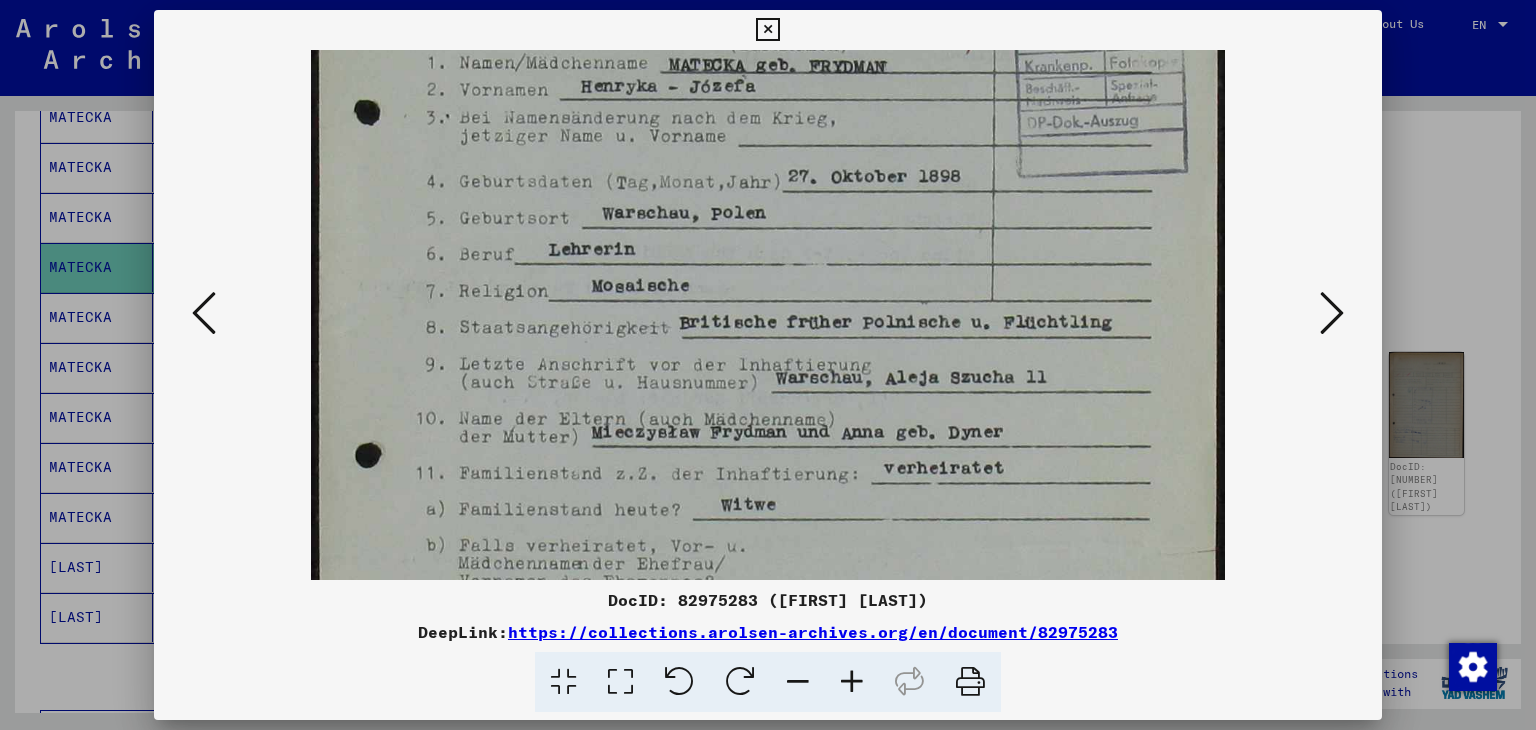 drag, startPoint x: 1114, startPoint y: 504, endPoint x: 1098, endPoint y: 371, distance: 133.95895 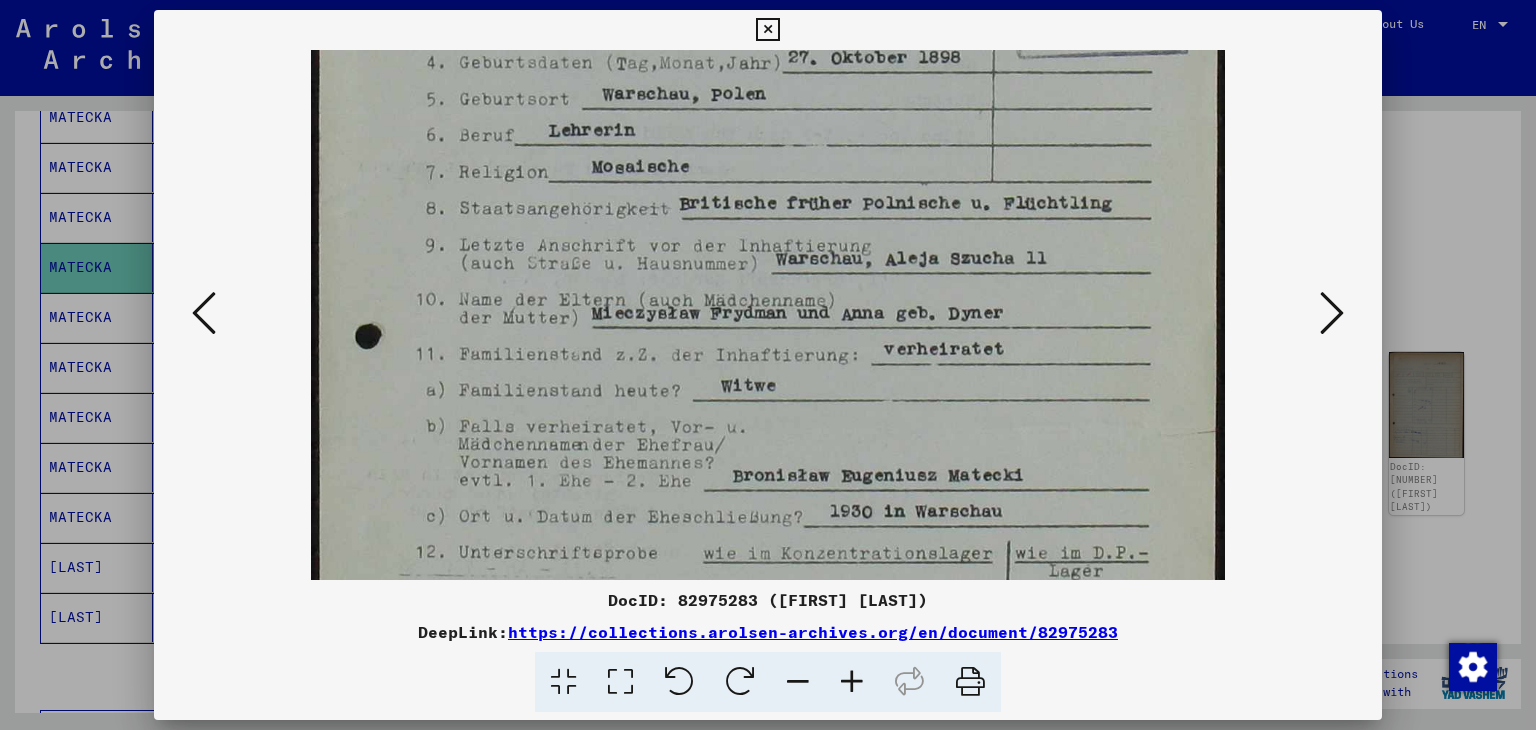 scroll, scrollTop: 606, scrollLeft: 0, axis: vertical 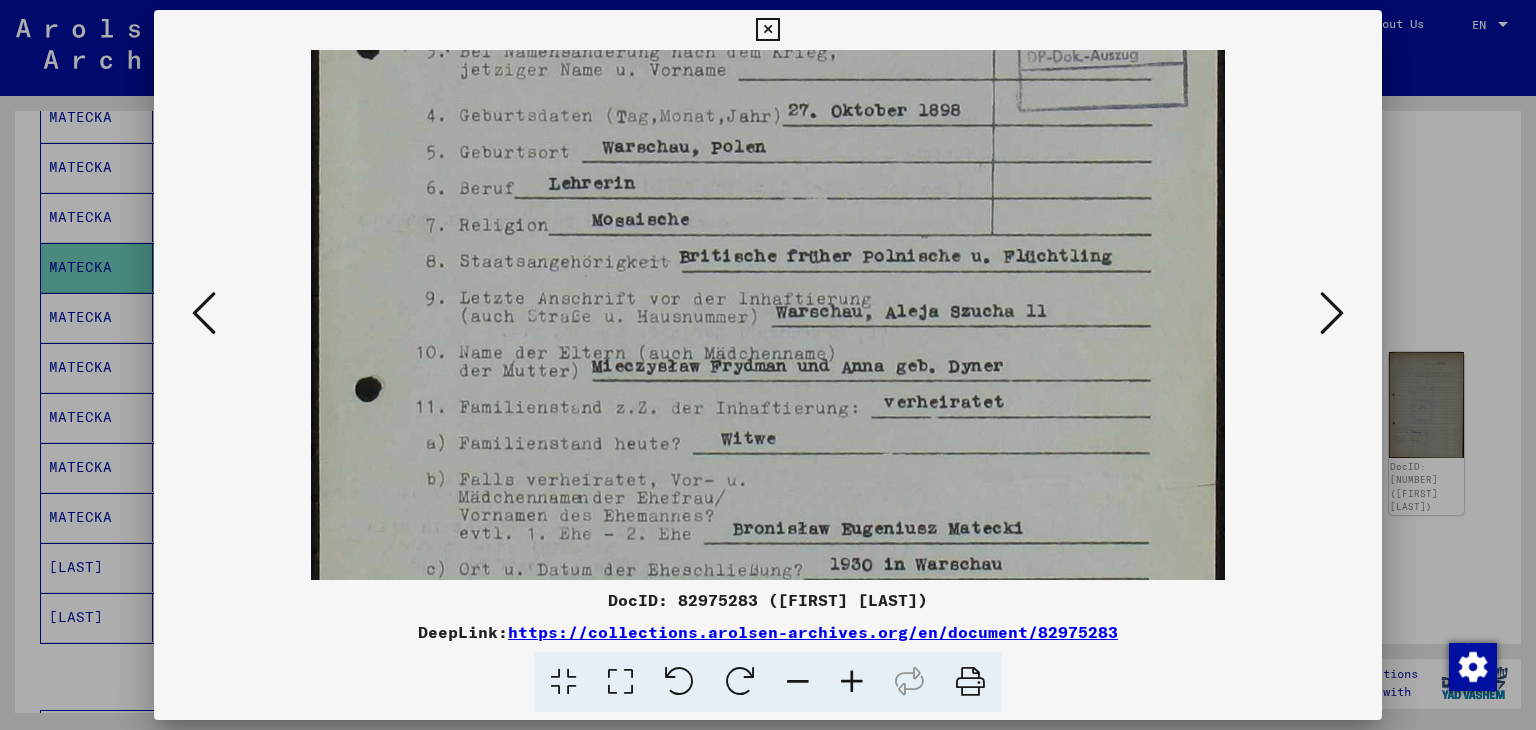 drag, startPoint x: 1111, startPoint y: 492, endPoint x: 938, endPoint y: 250, distance: 297.47772 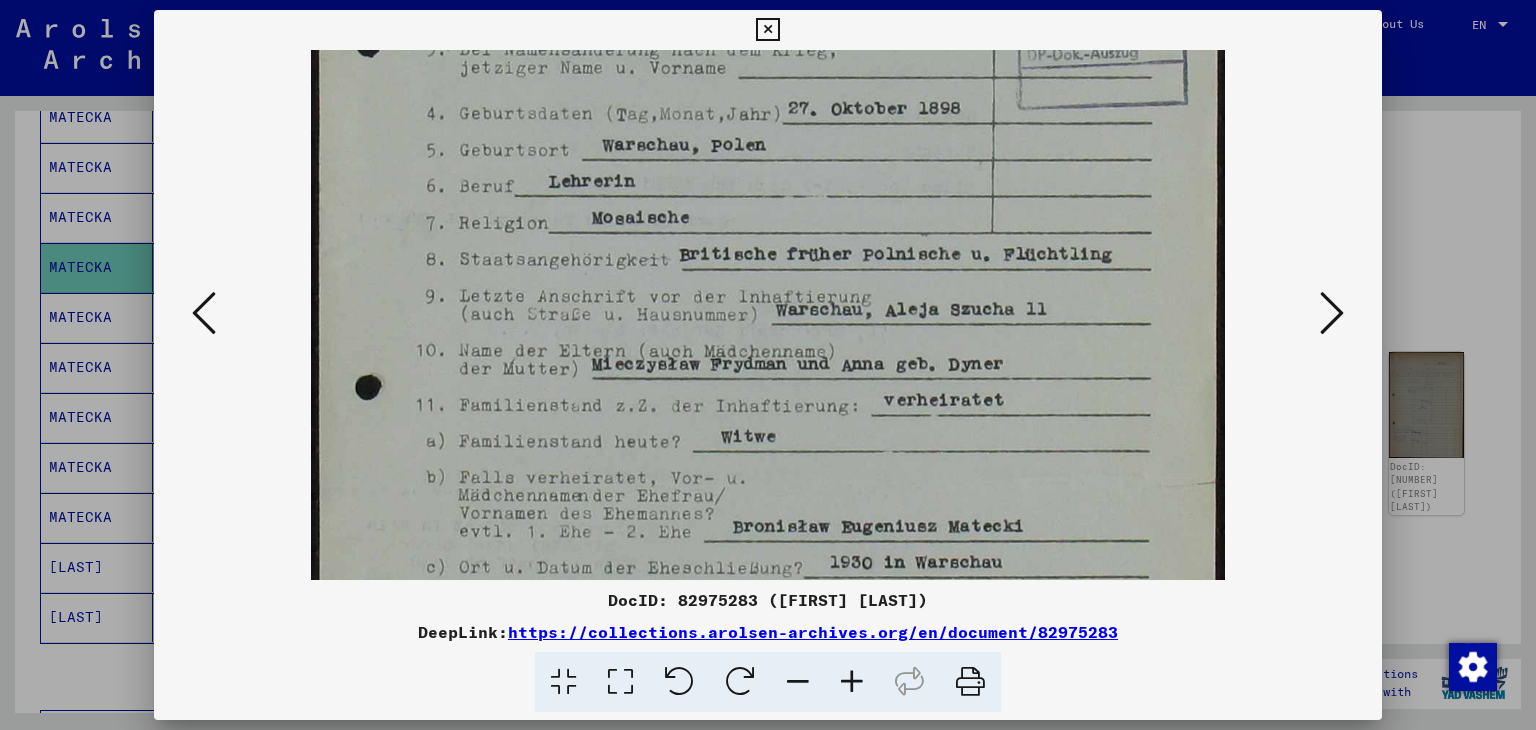 click at bounding box center (767, 30) 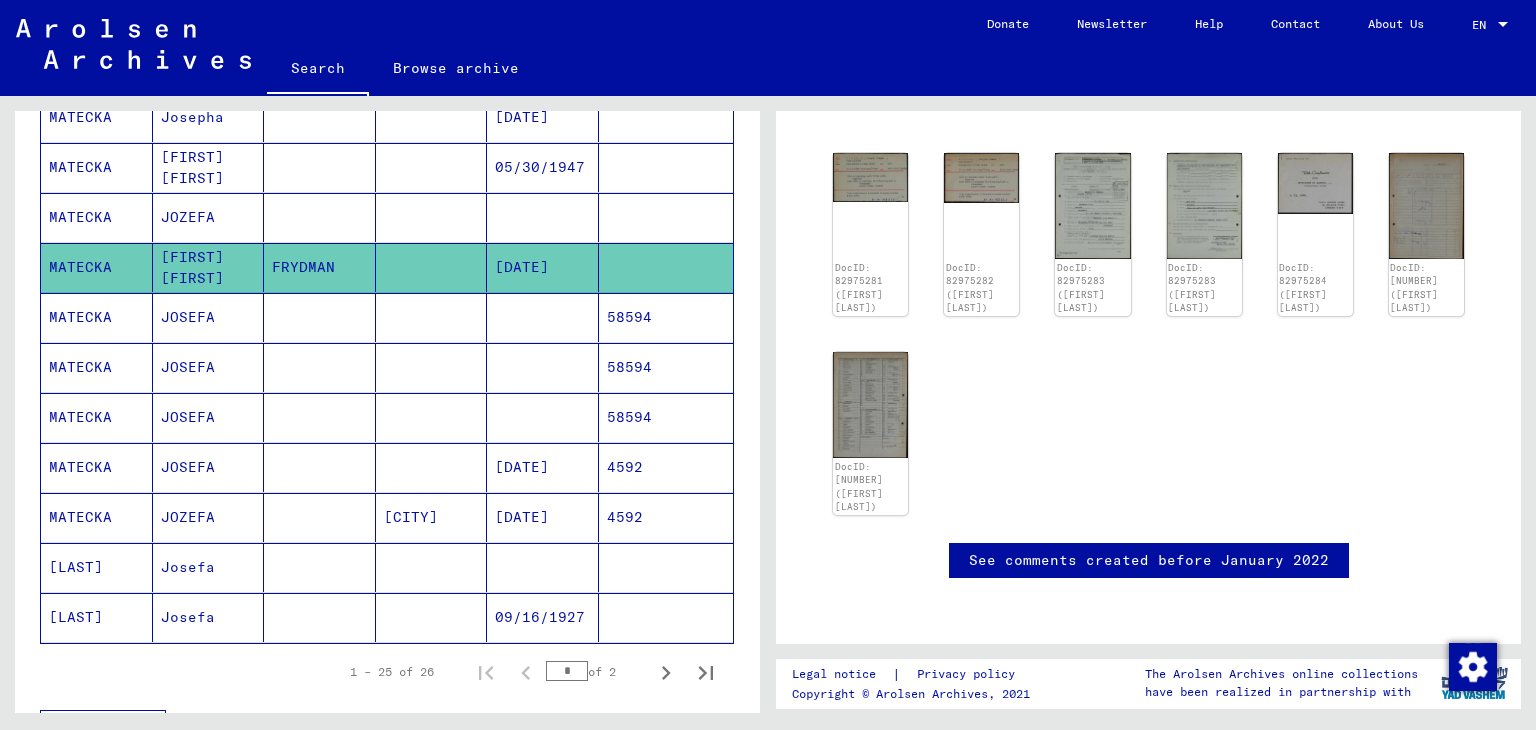 scroll, scrollTop: 0, scrollLeft: 0, axis: both 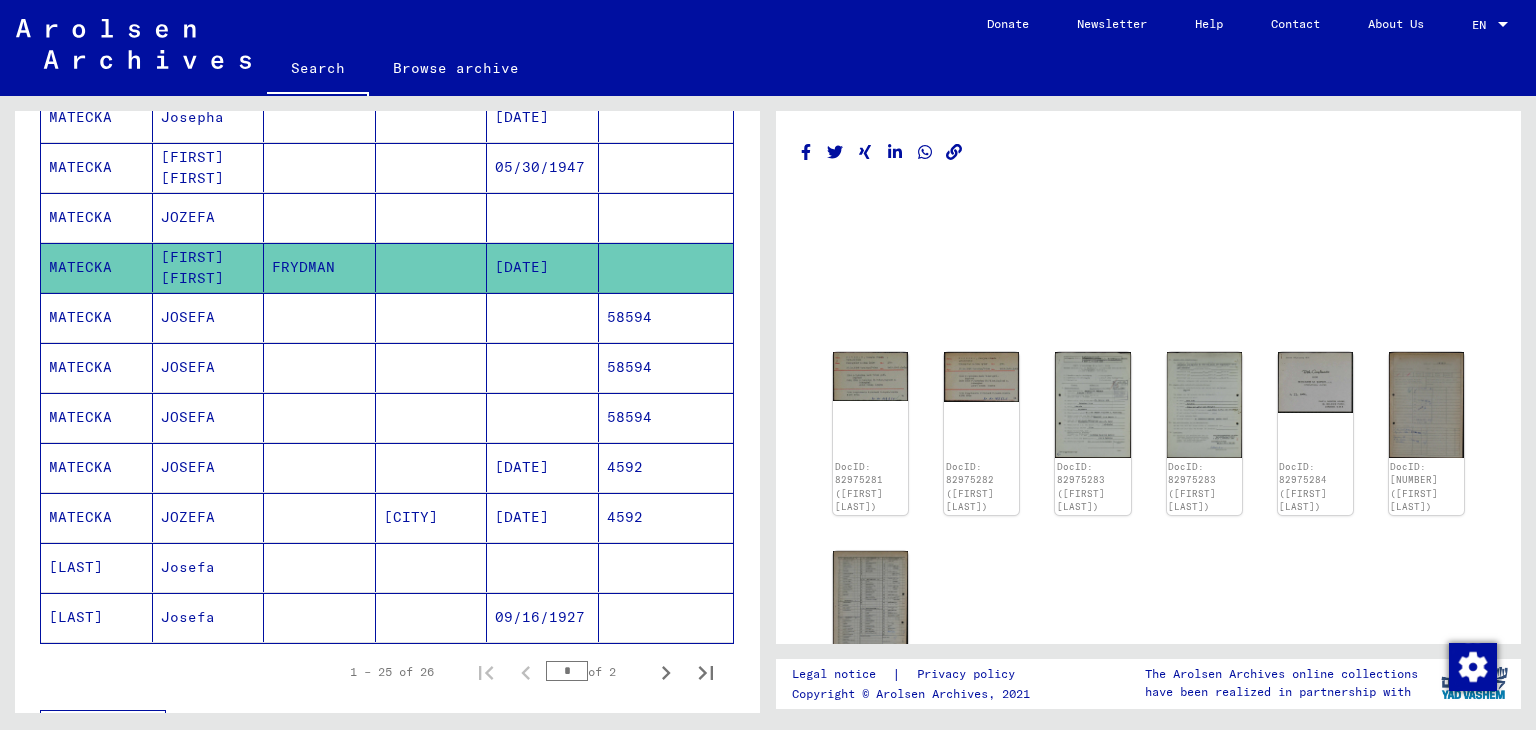 click at bounding box center (666, 267) 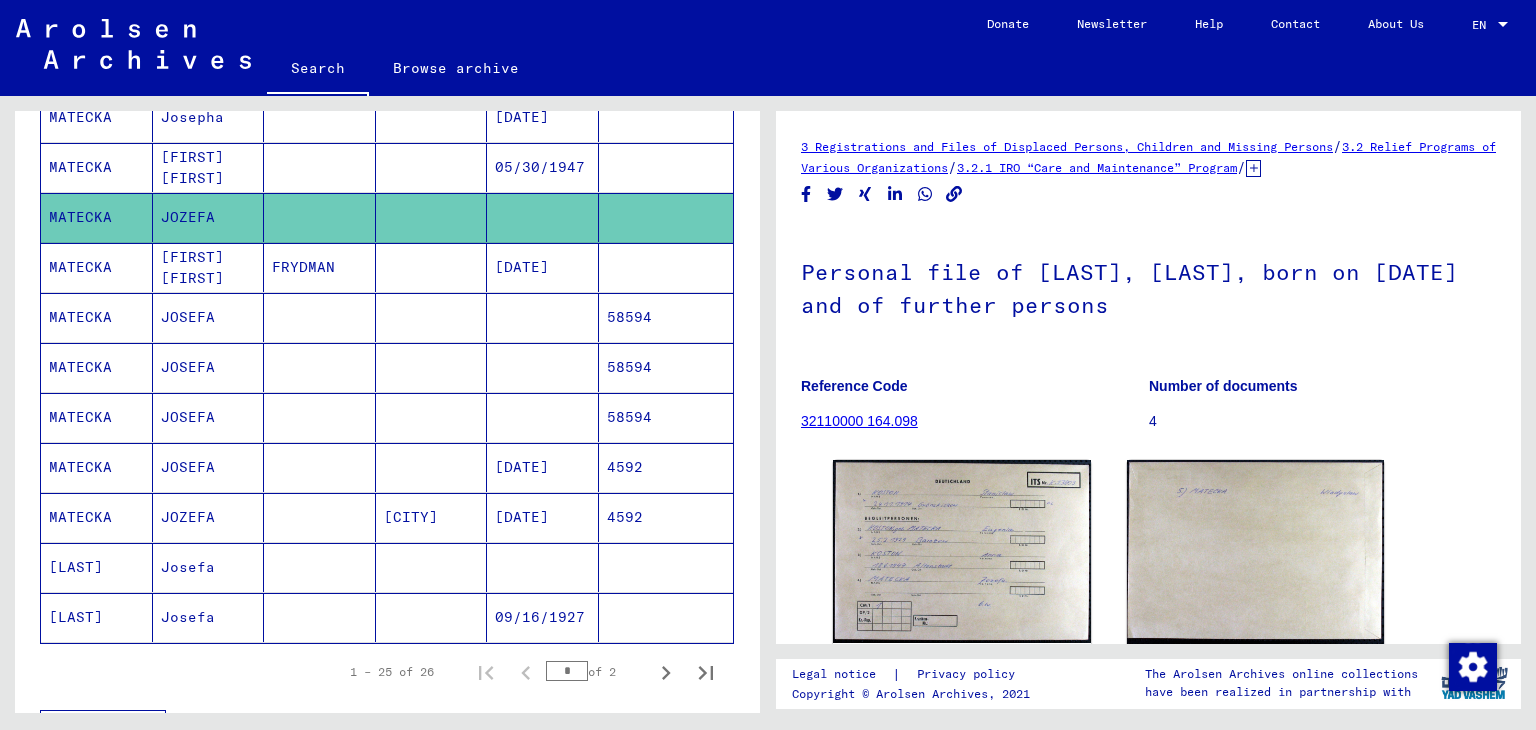 scroll, scrollTop: 0, scrollLeft: 0, axis: both 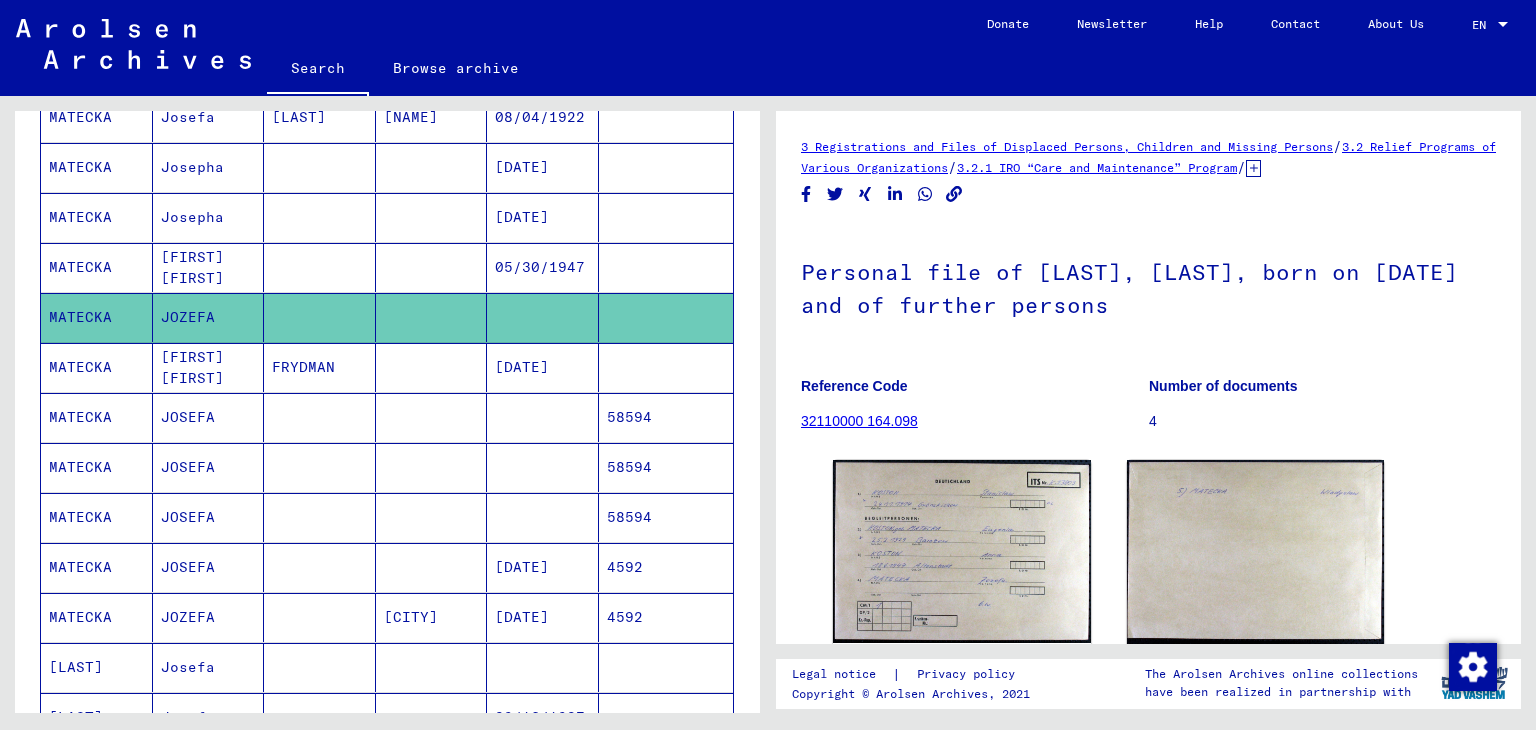 click at bounding box center (666, 317) 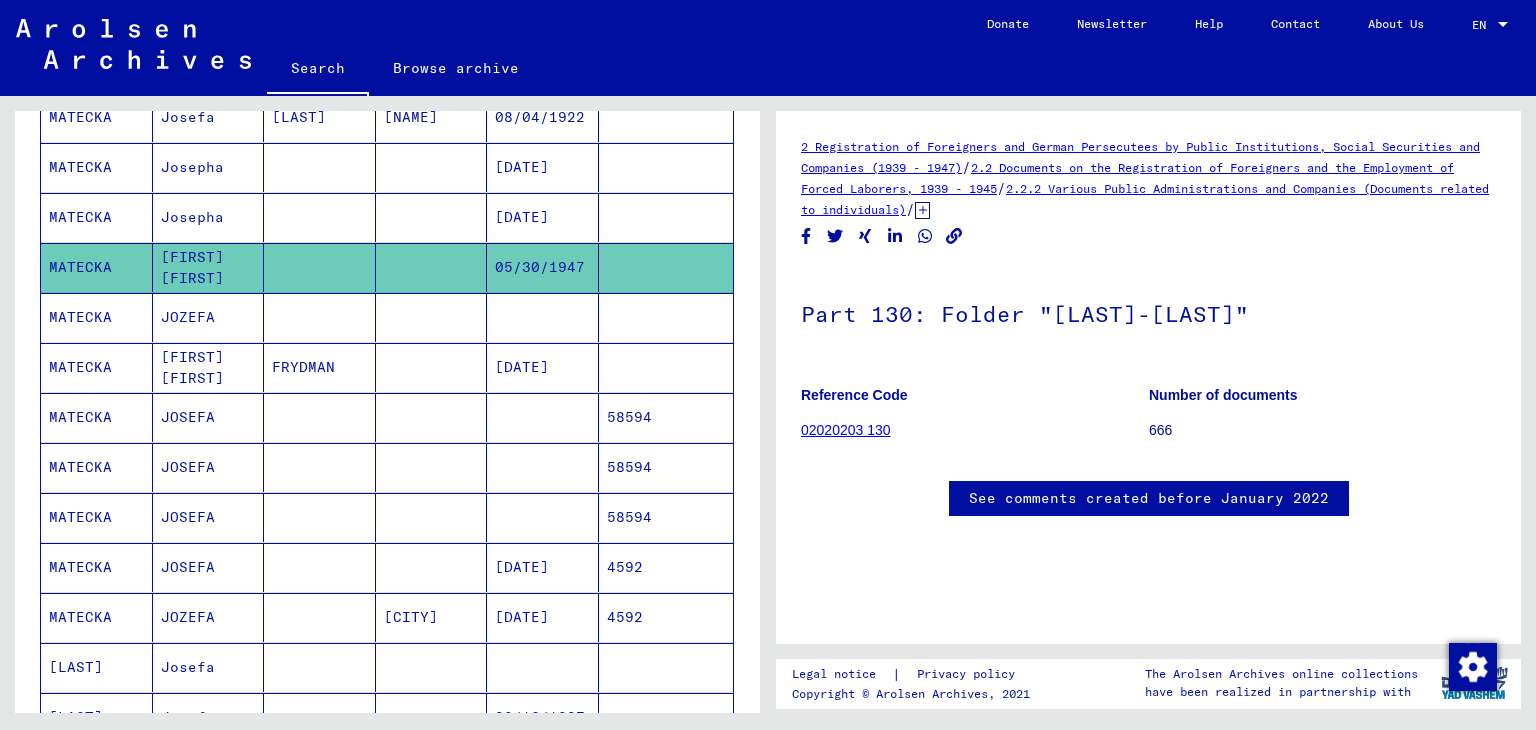 scroll, scrollTop: 0, scrollLeft: 0, axis: both 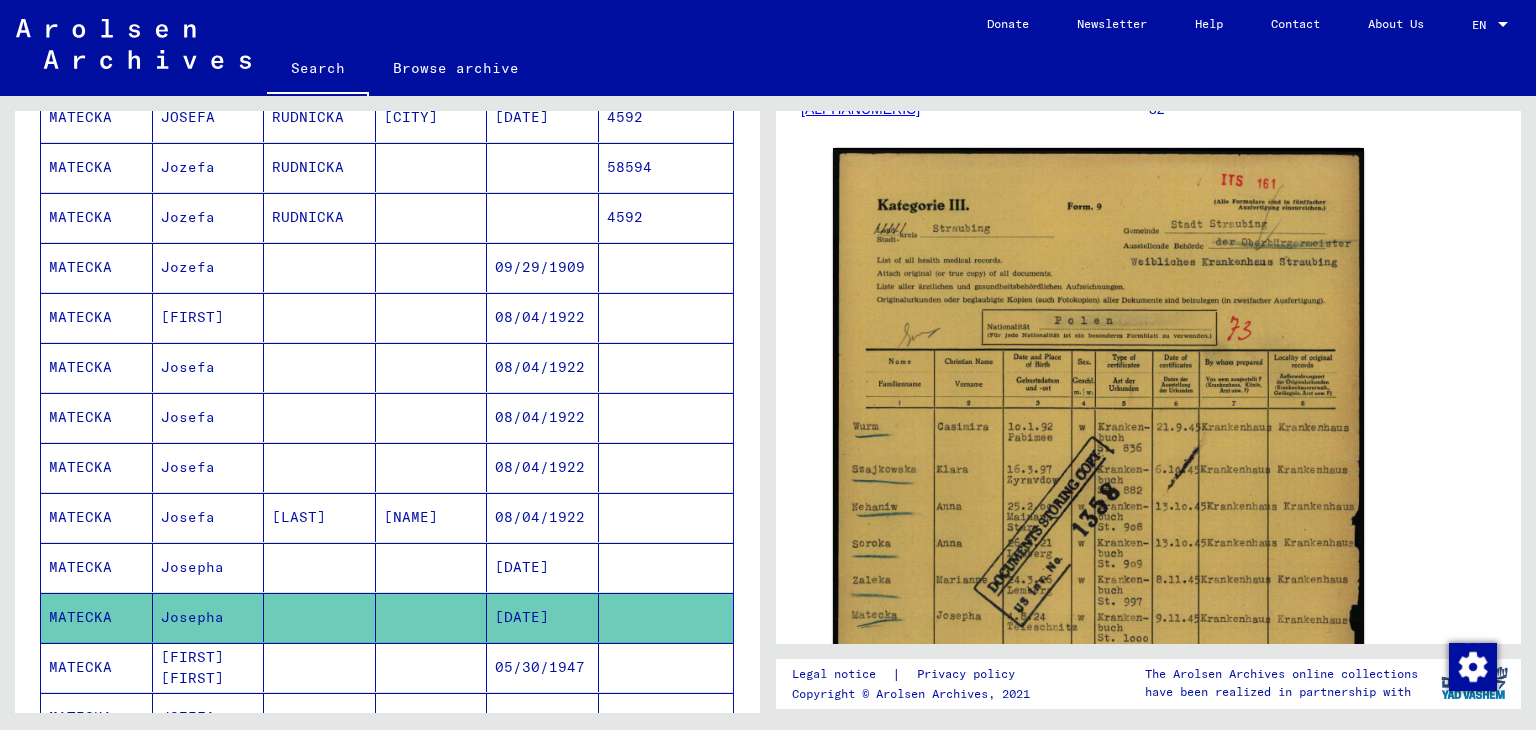 click at bounding box center (666, 617) 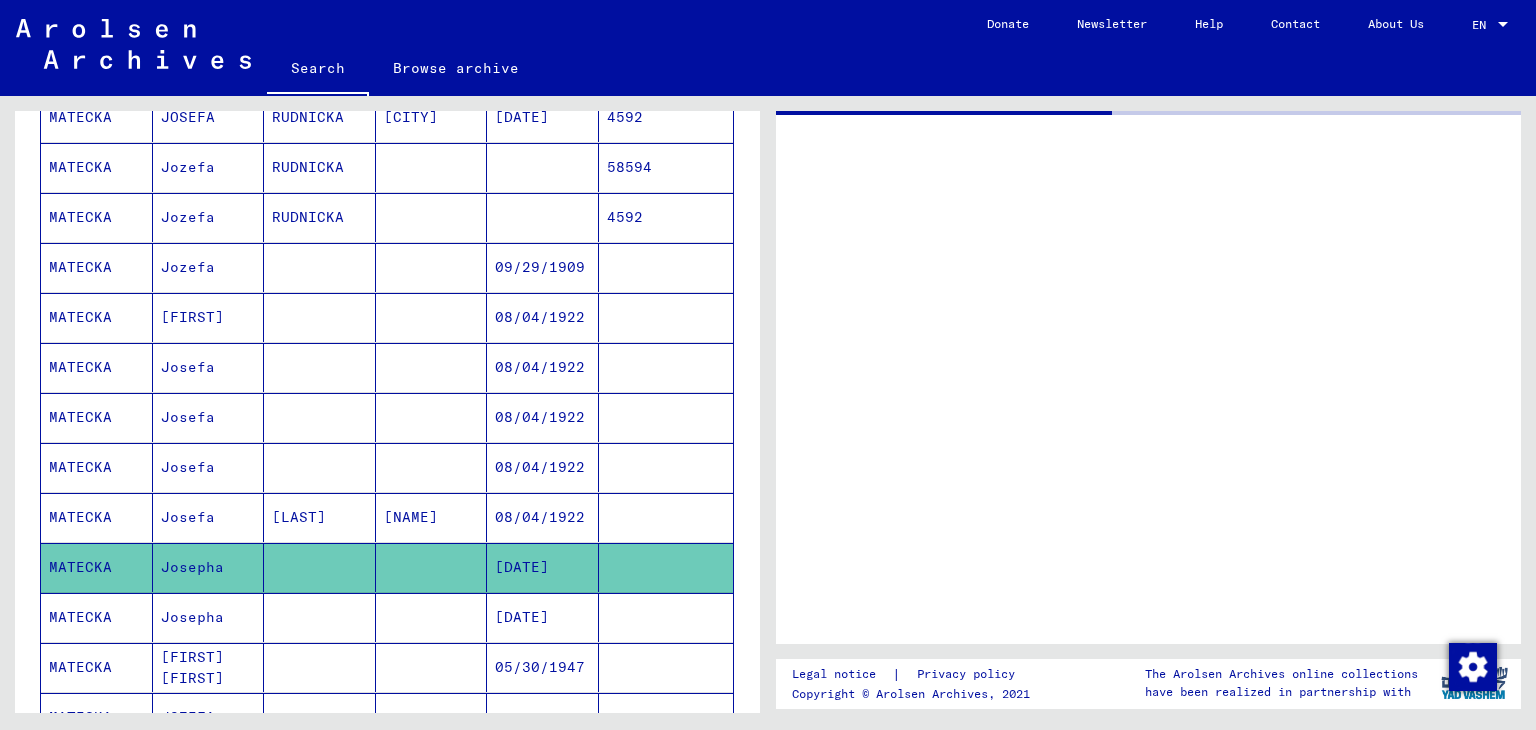 scroll, scrollTop: 0, scrollLeft: 0, axis: both 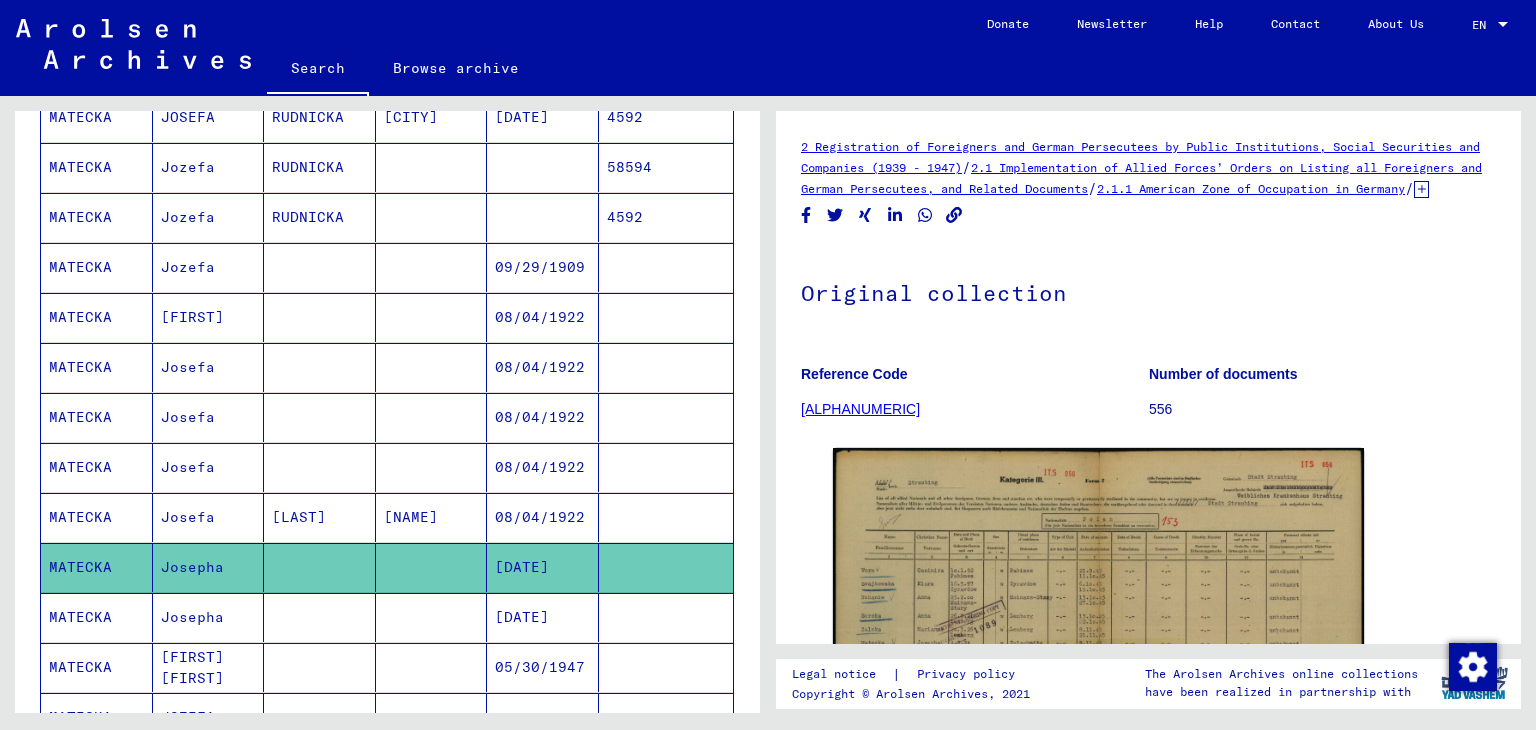 click at bounding box center [666, 567] 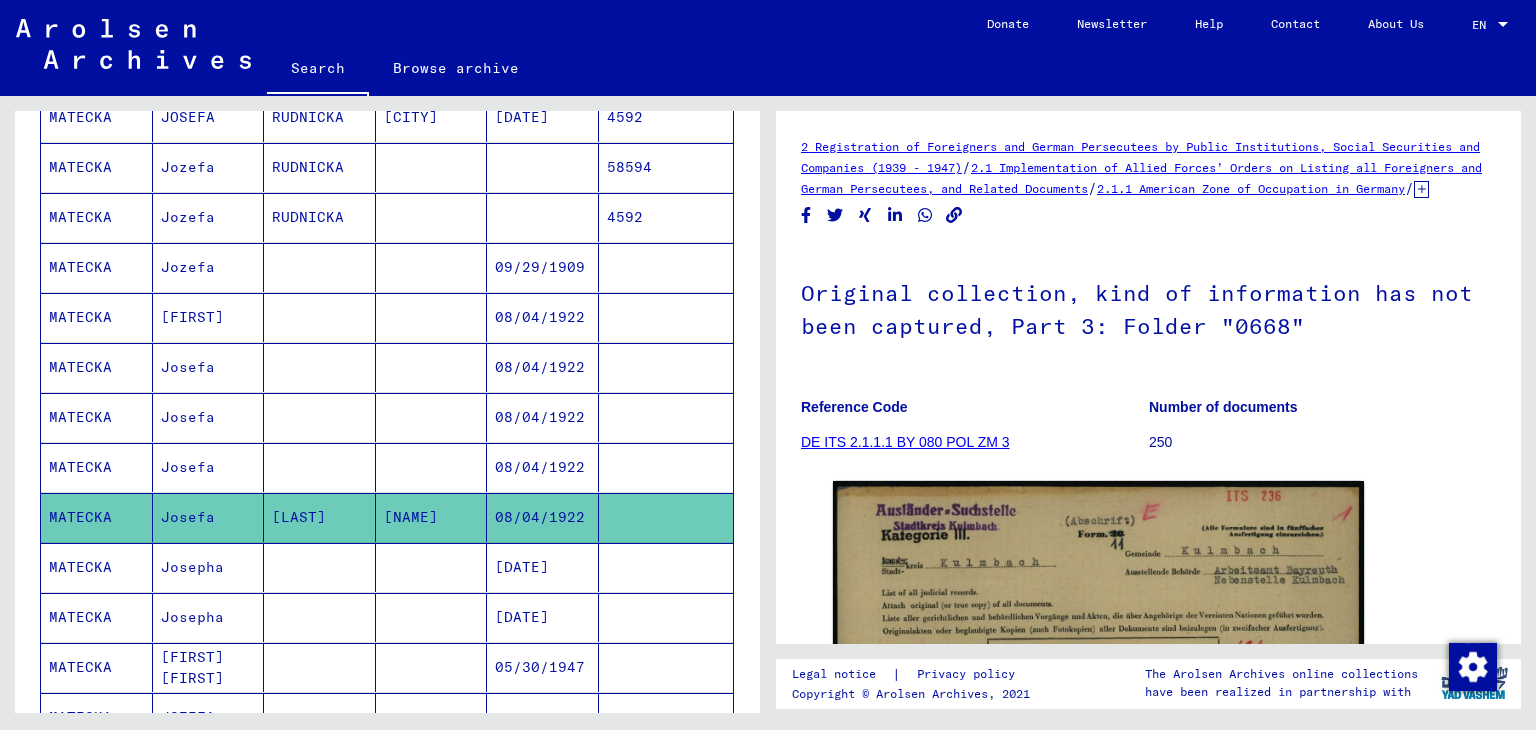 scroll, scrollTop: 0, scrollLeft: 0, axis: both 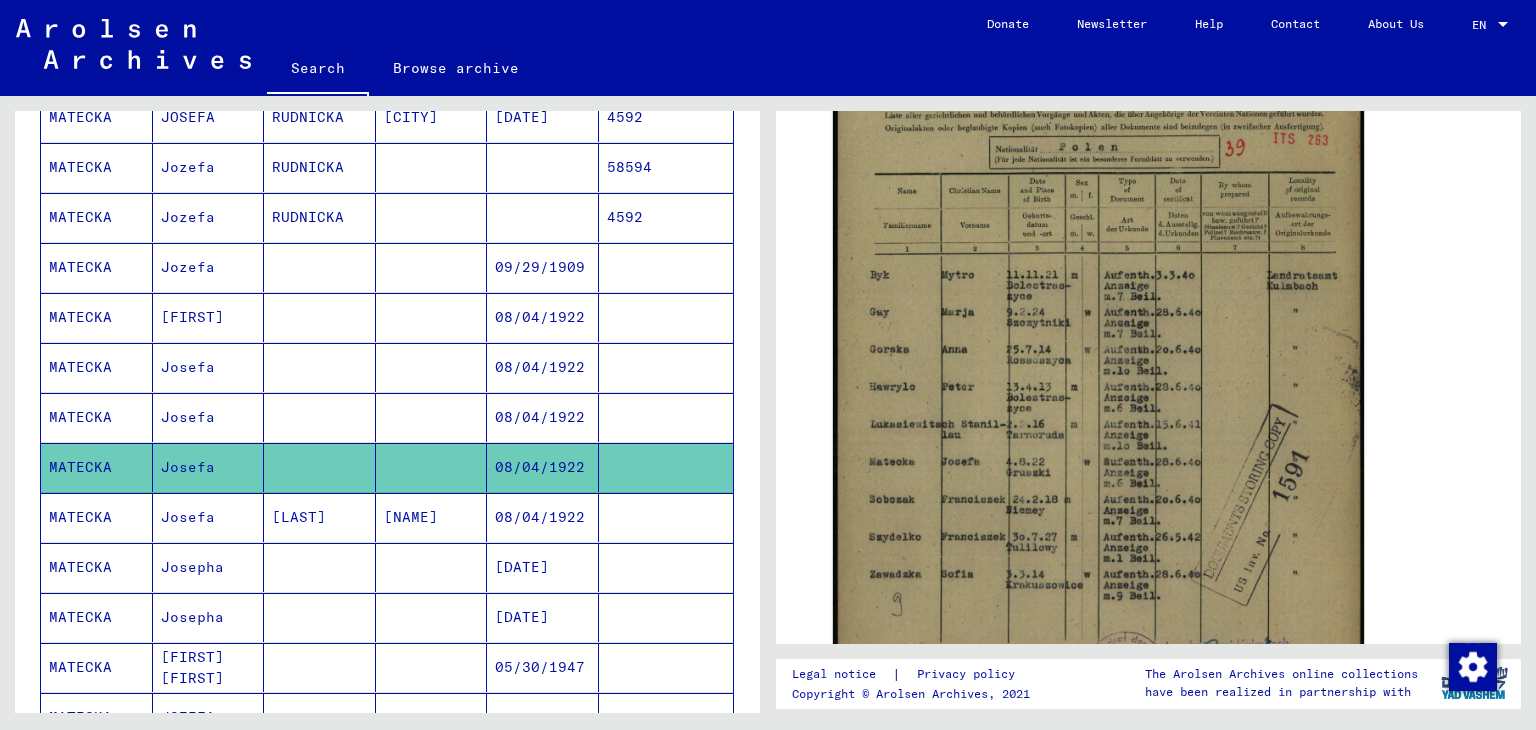 click at bounding box center [666, 467] 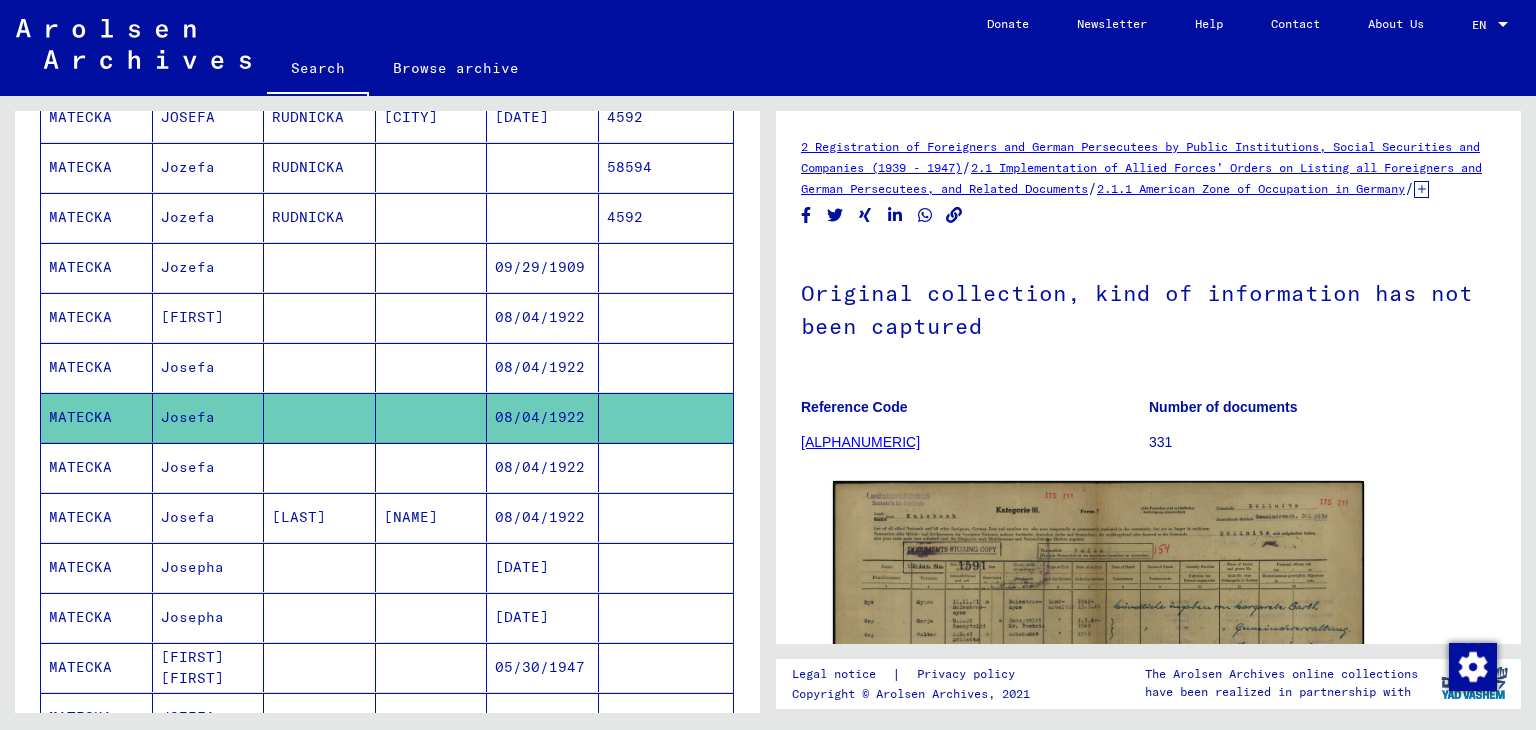 scroll, scrollTop: 0, scrollLeft: 0, axis: both 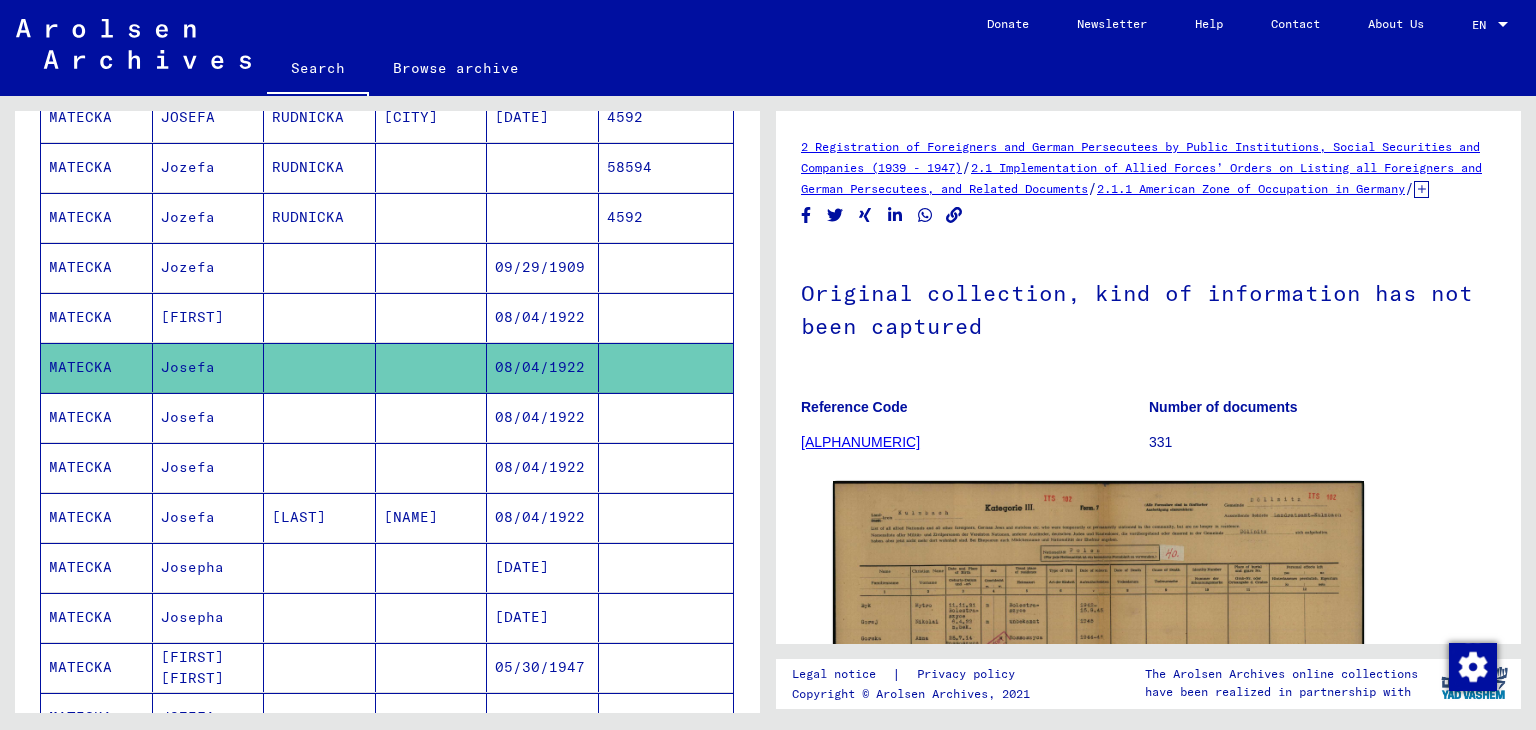 click at bounding box center [666, 367] 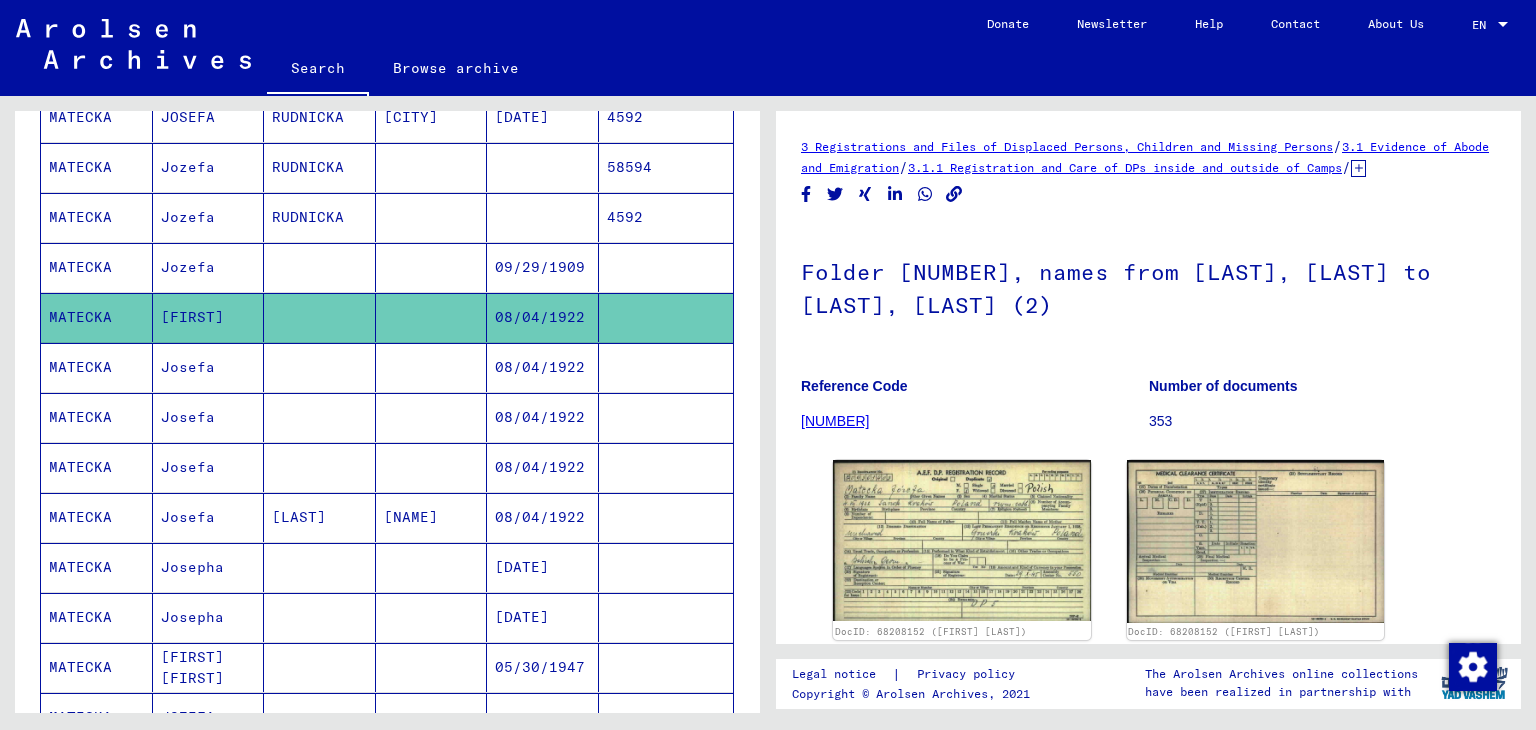 scroll, scrollTop: 0, scrollLeft: 0, axis: both 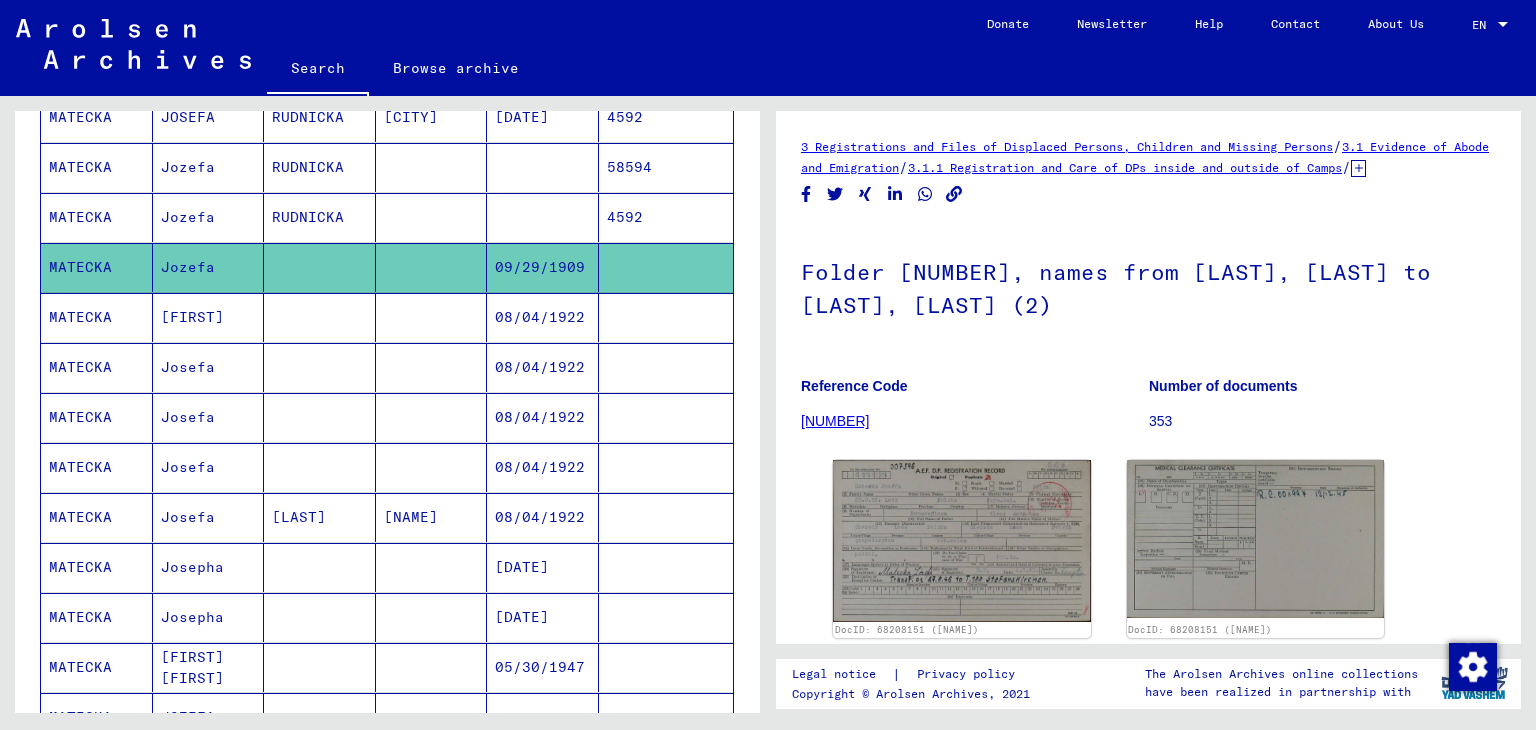 click on "4592" at bounding box center [666, 267] 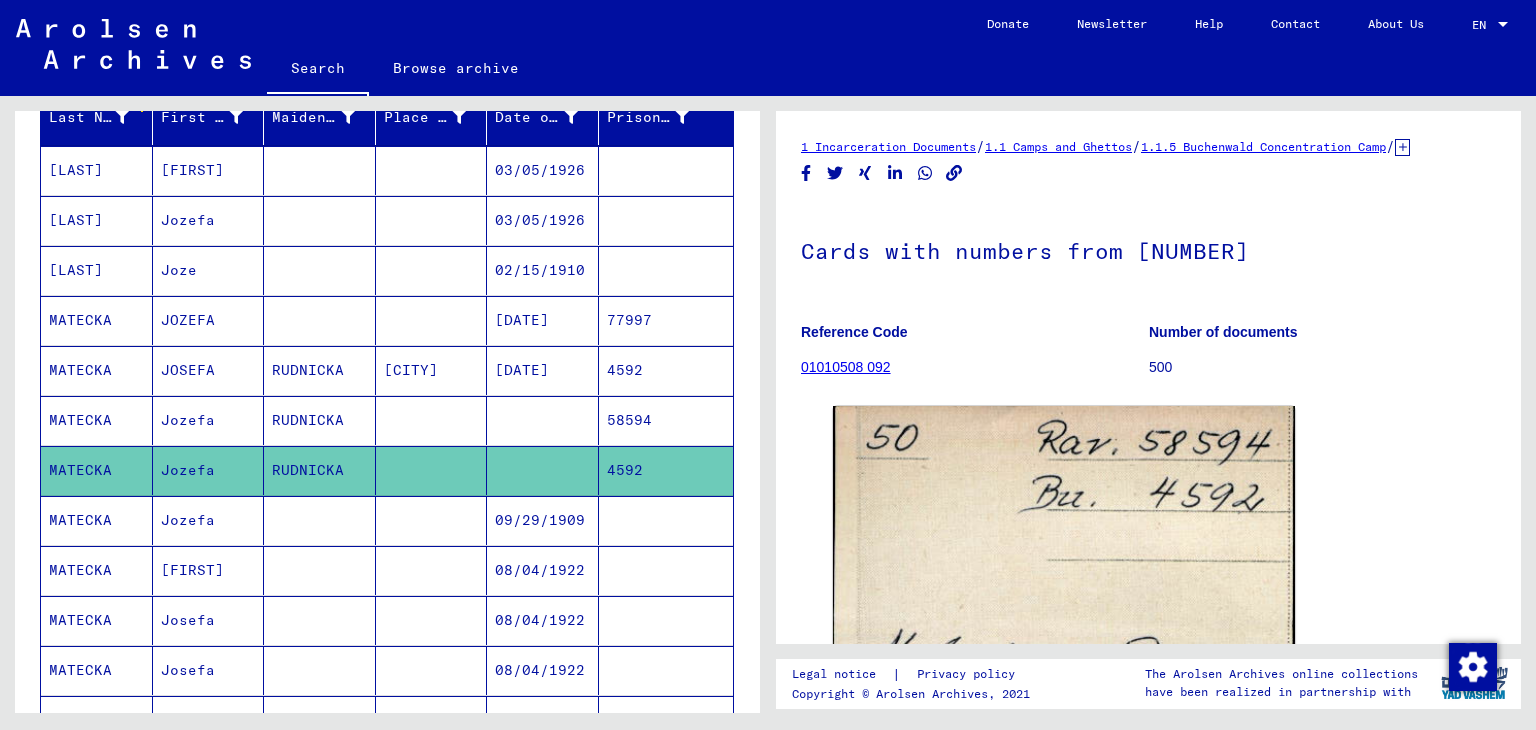 click on "58594" at bounding box center (666, 470) 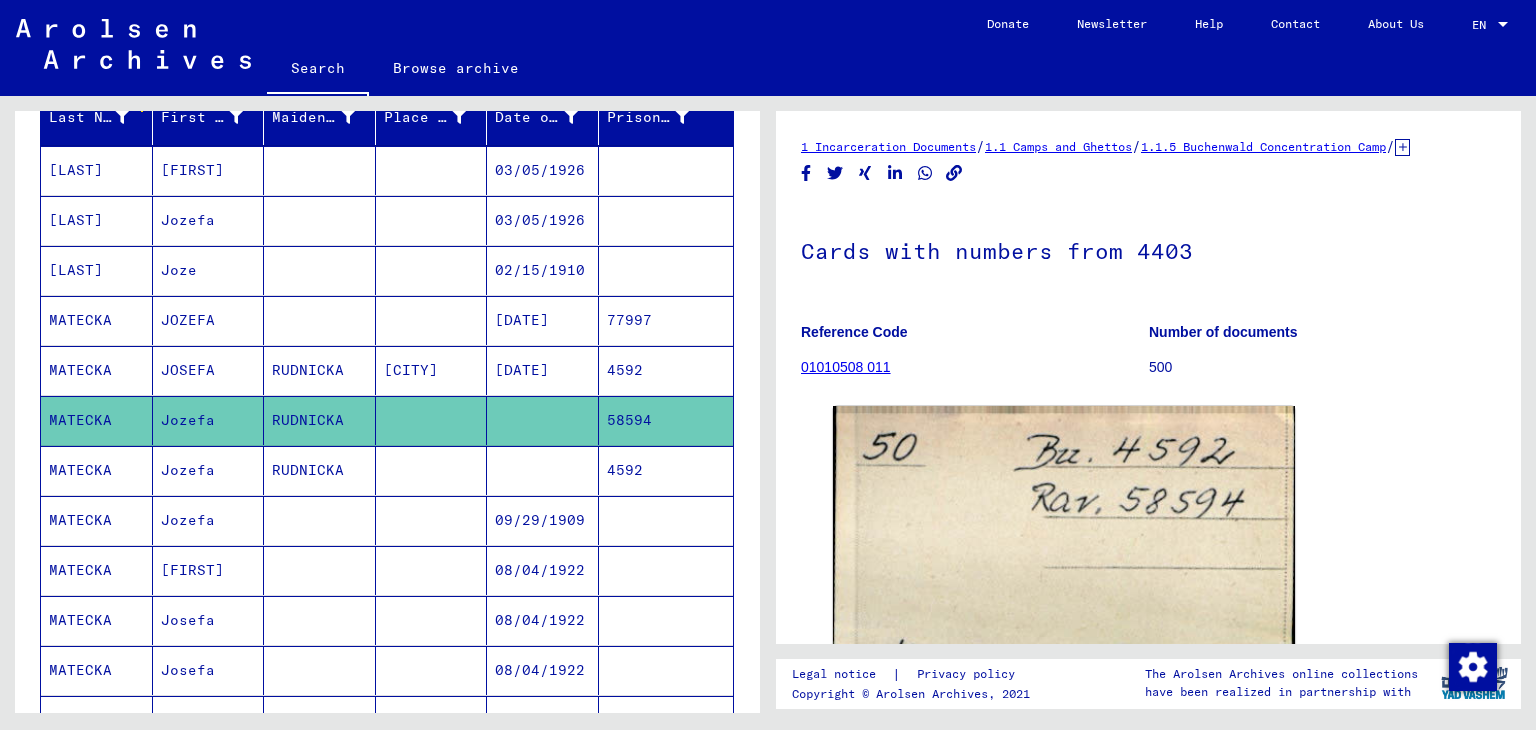 scroll, scrollTop: 0, scrollLeft: 0, axis: both 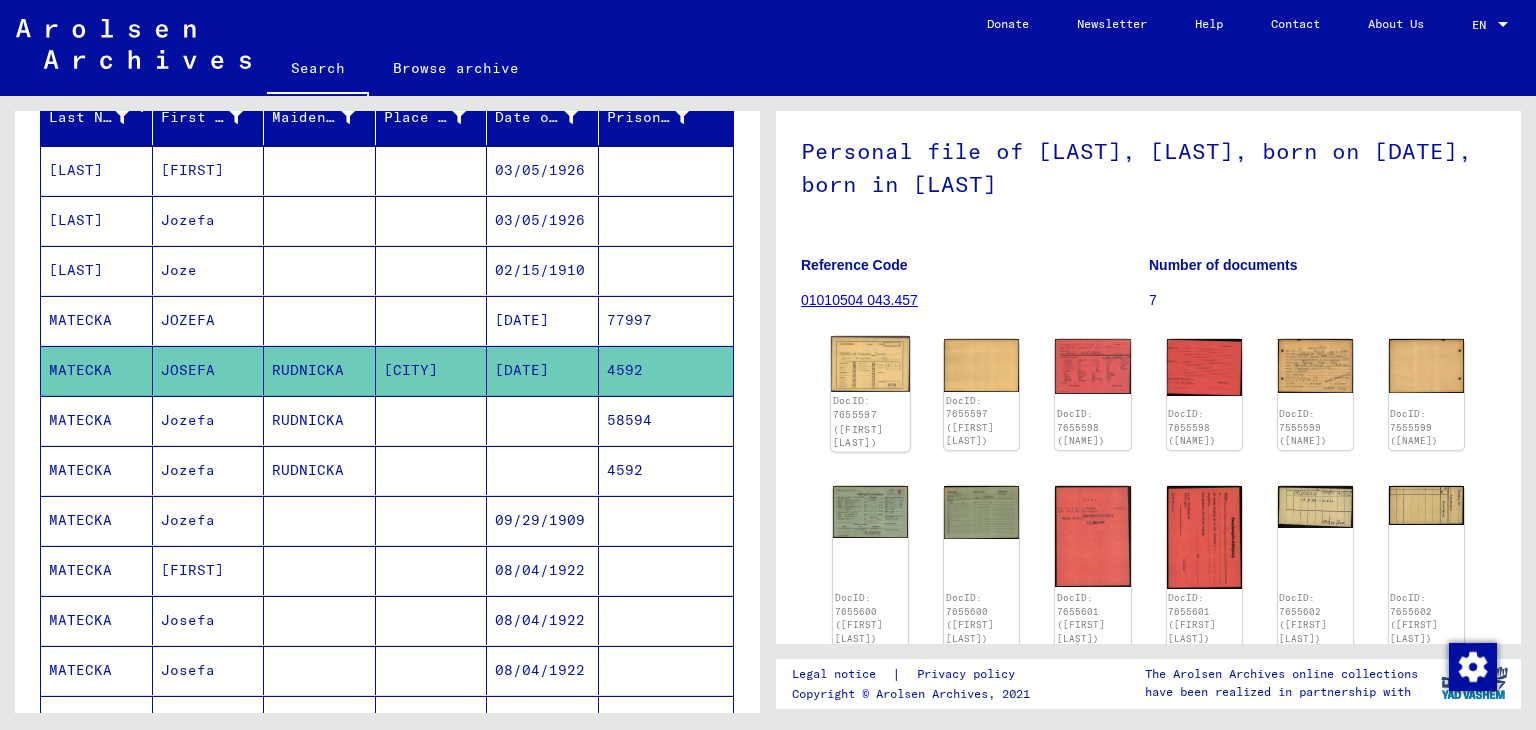 click 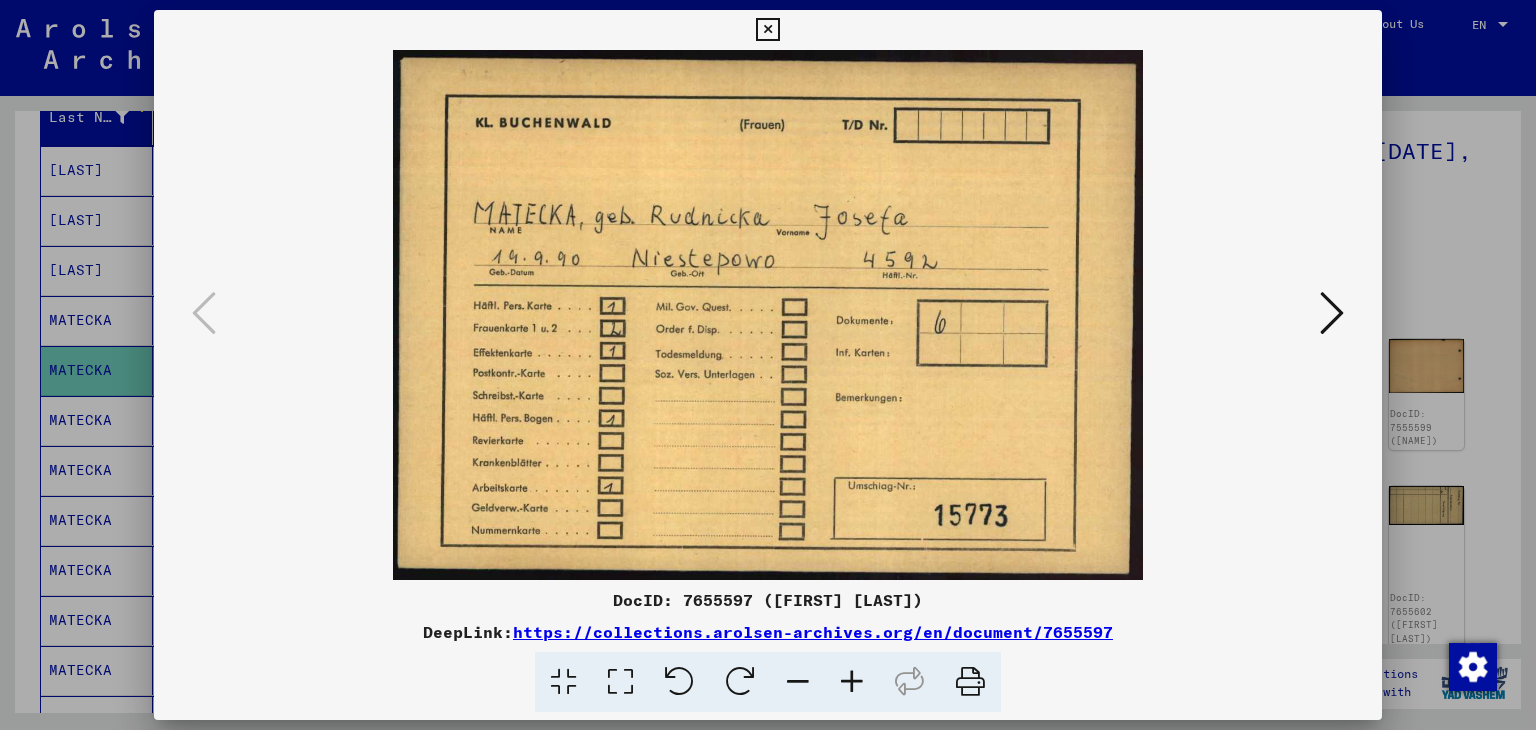 click at bounding box center [1332, 313] 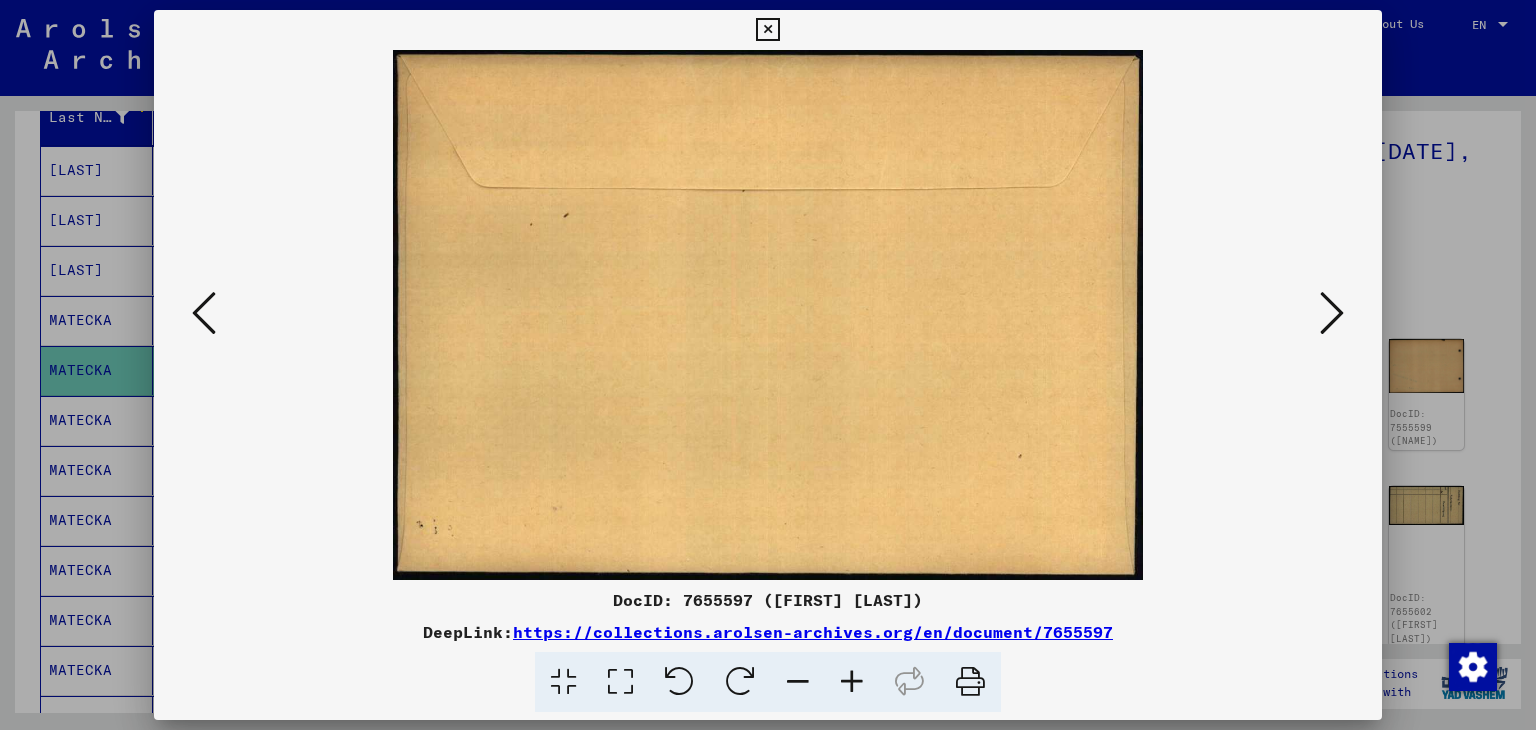 click at bounding box center (1332, 313) 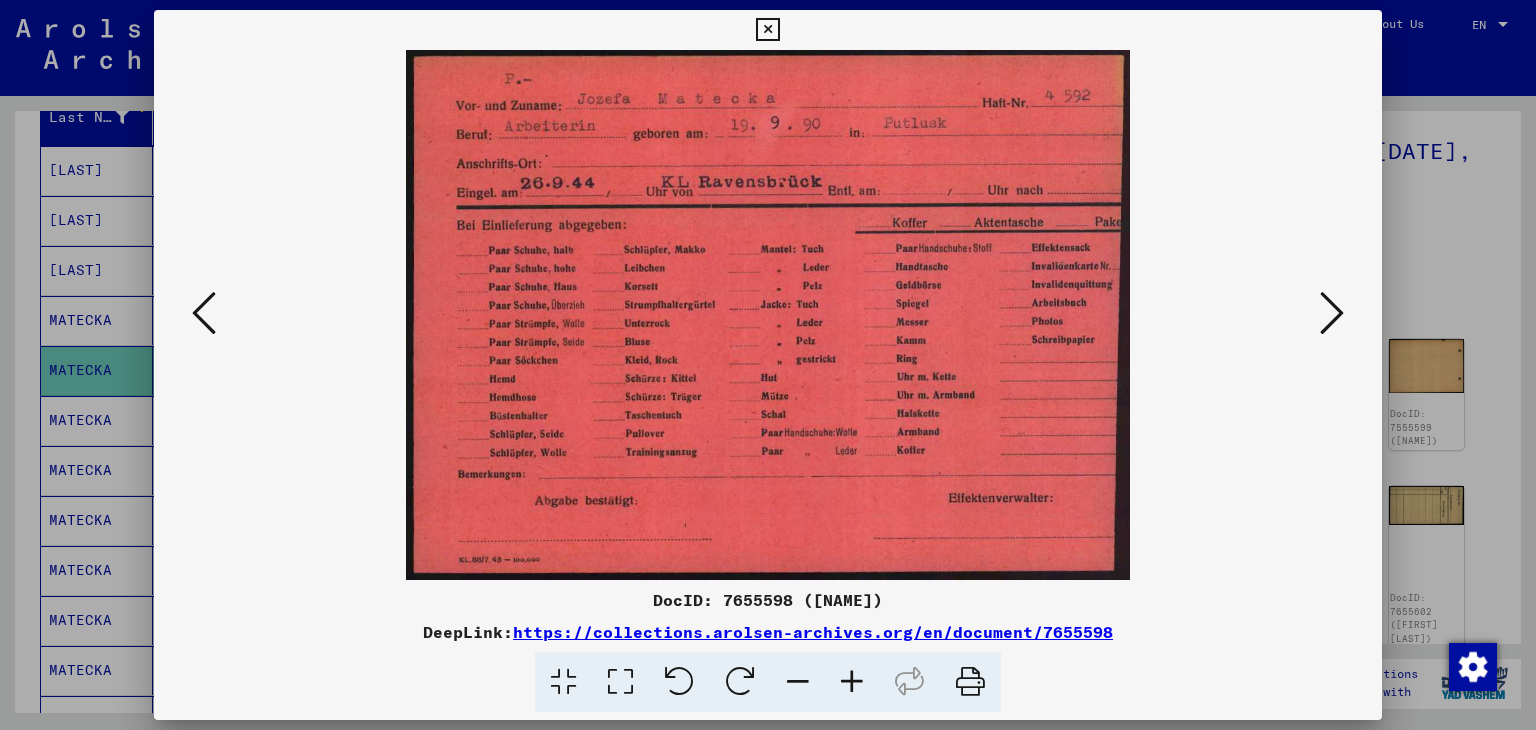 click at bounding box center (1332, 313) 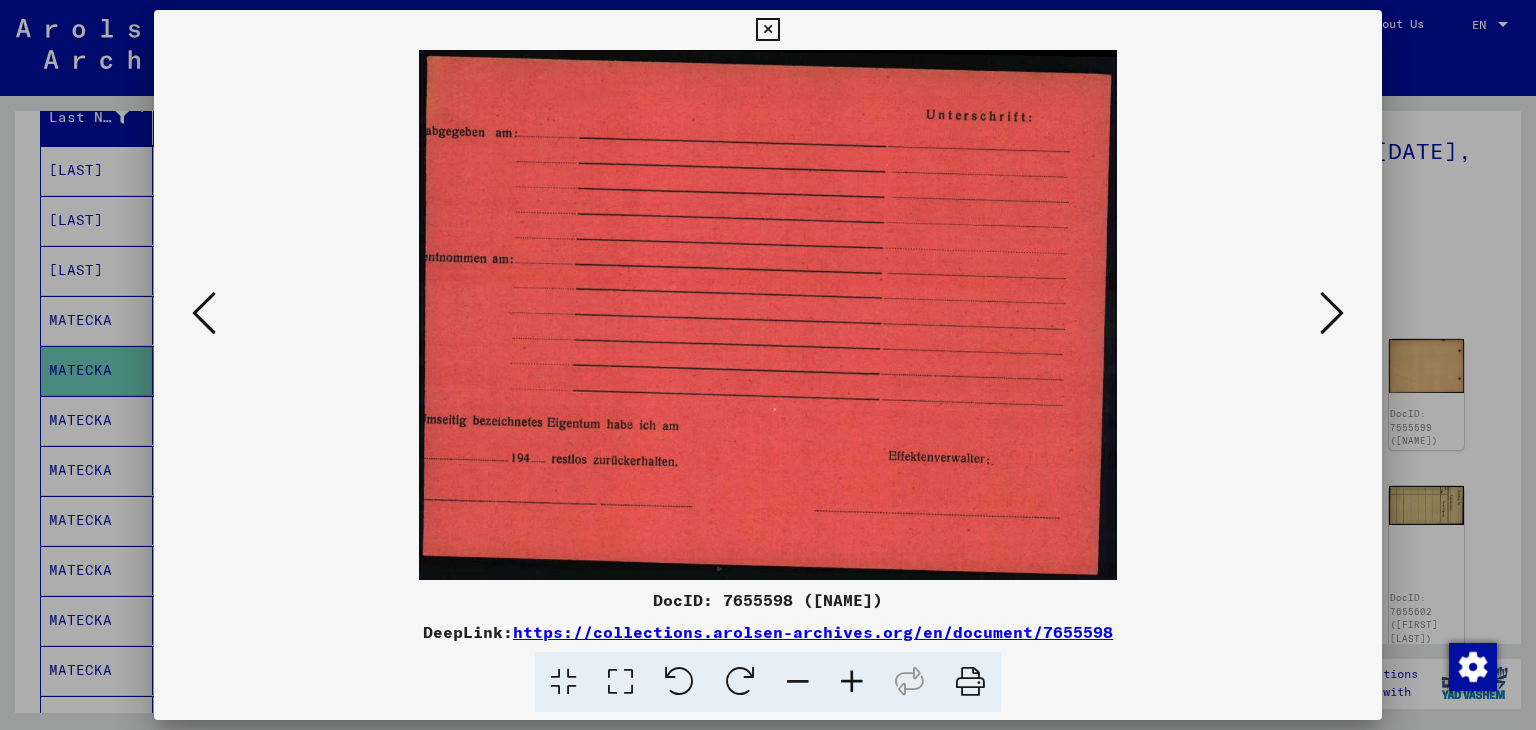 click at bounding box center [1332, 313] 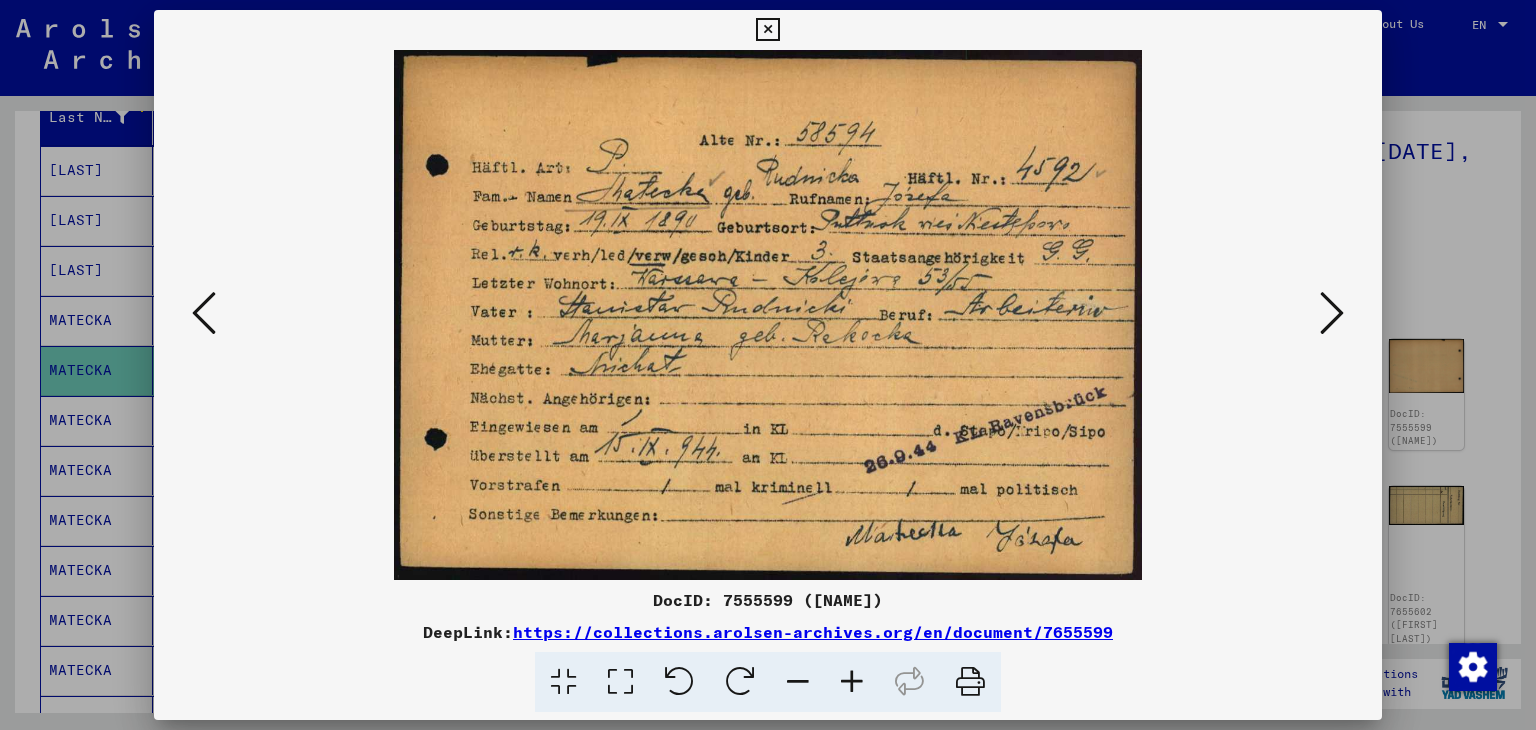 click at bounding box center [768, 315] 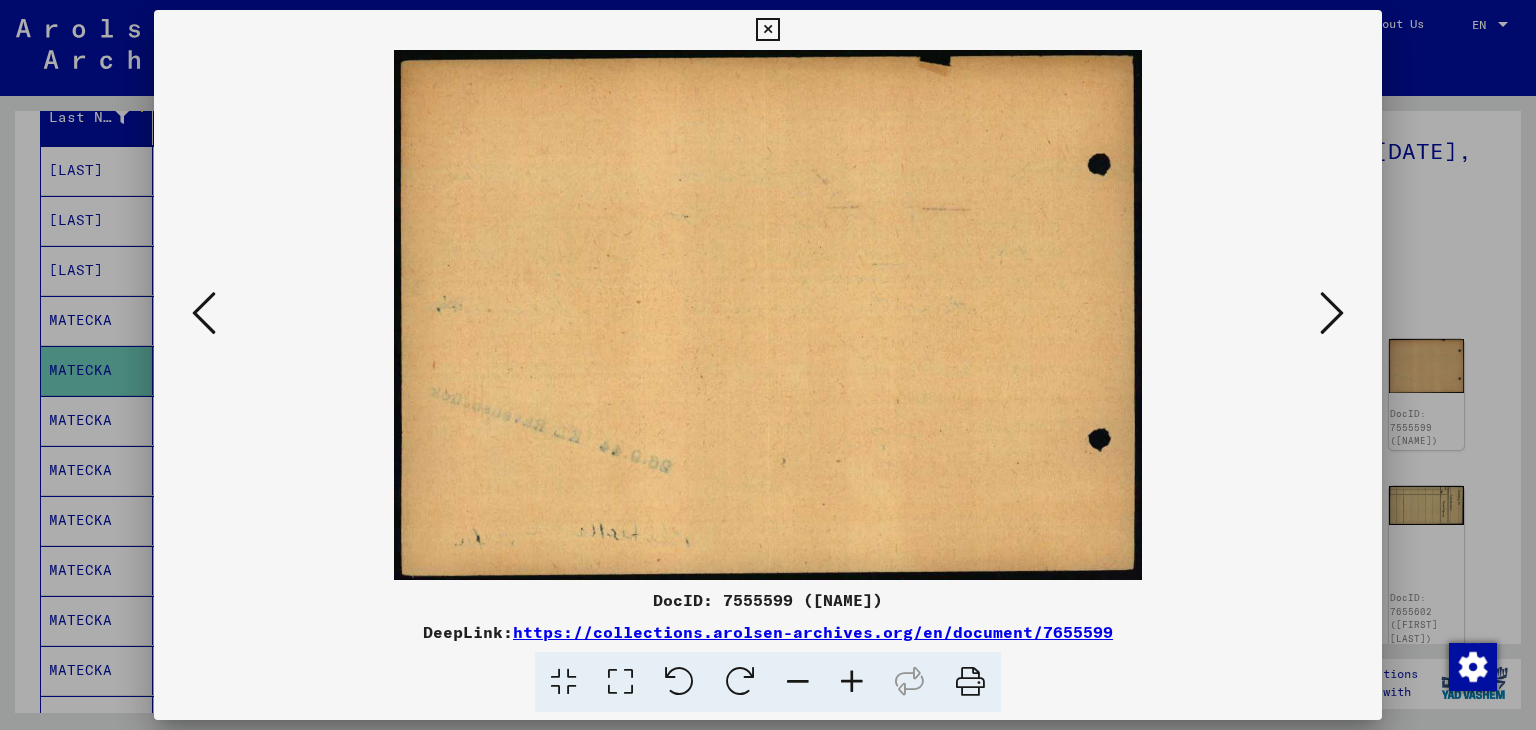 click at bounding box center (1332, 313) 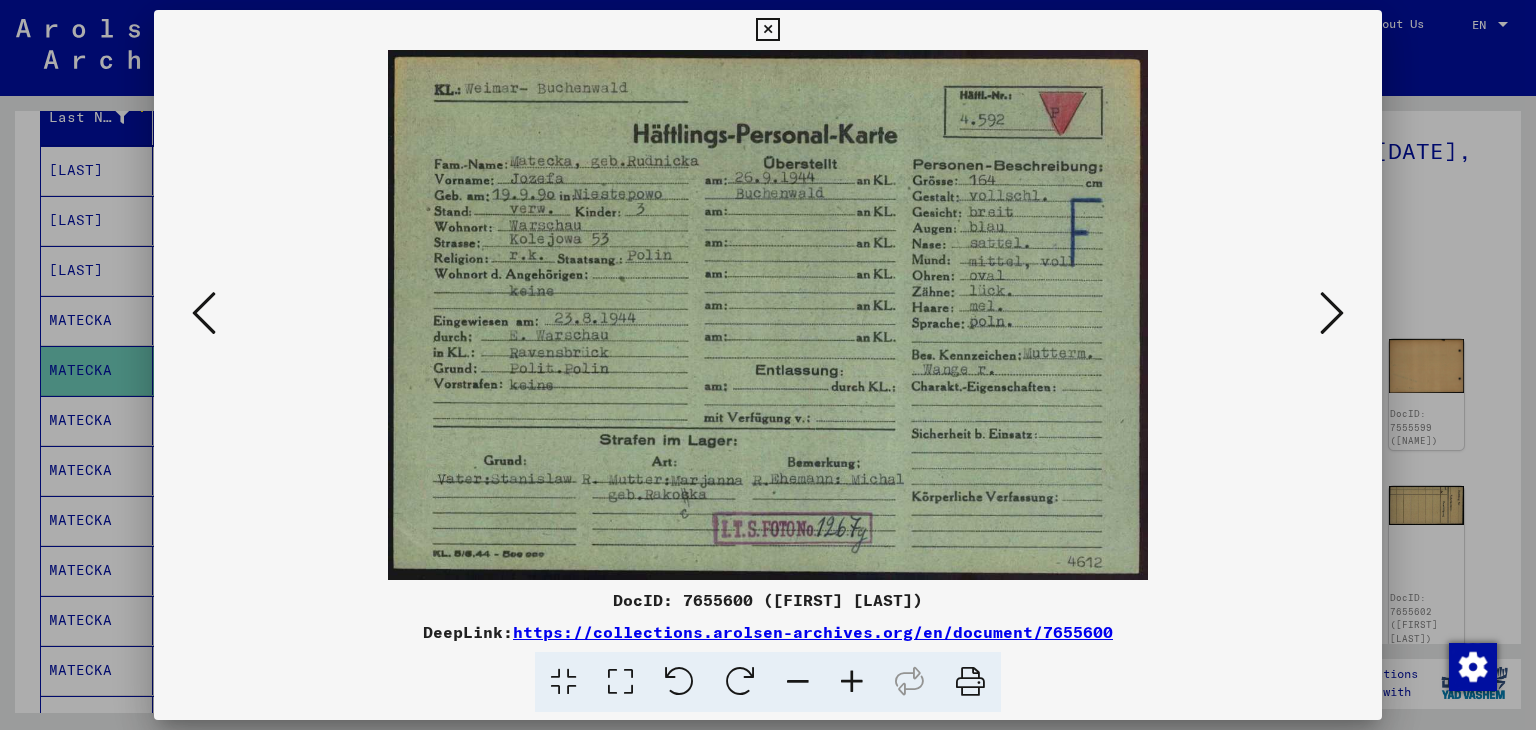 click at bounding box center [1332, 314] 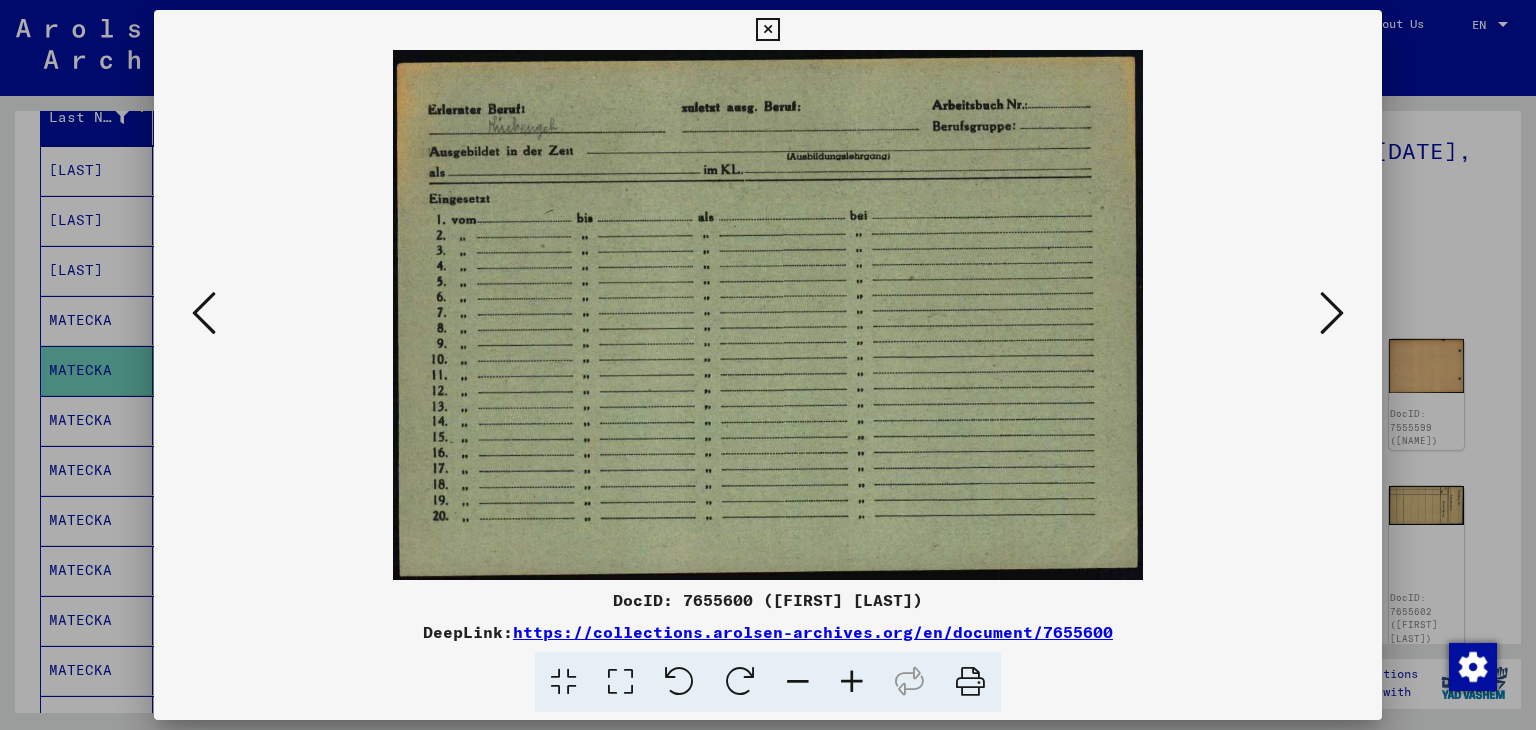 click at bounding box center (1332, 313) 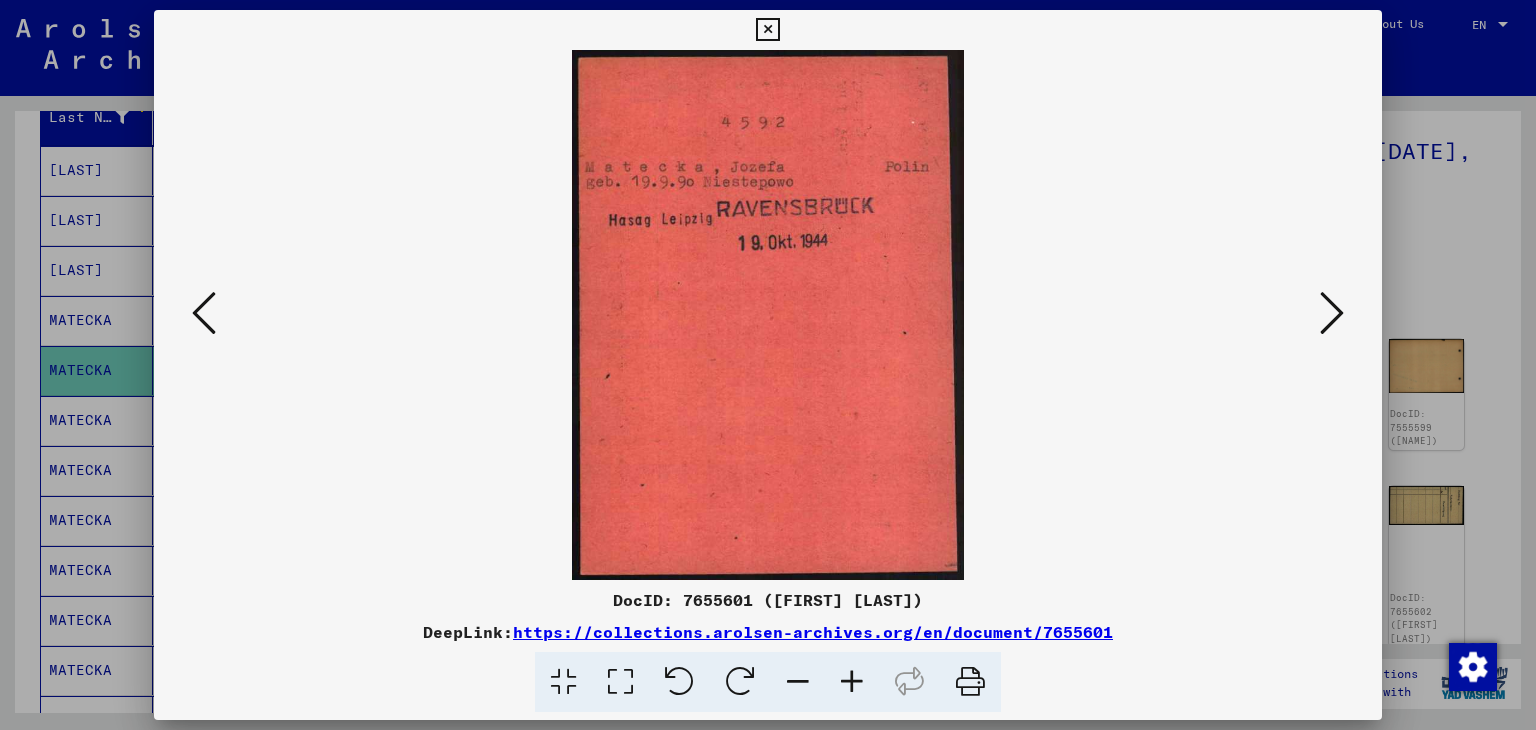 click at bounding box center [1332, 313] 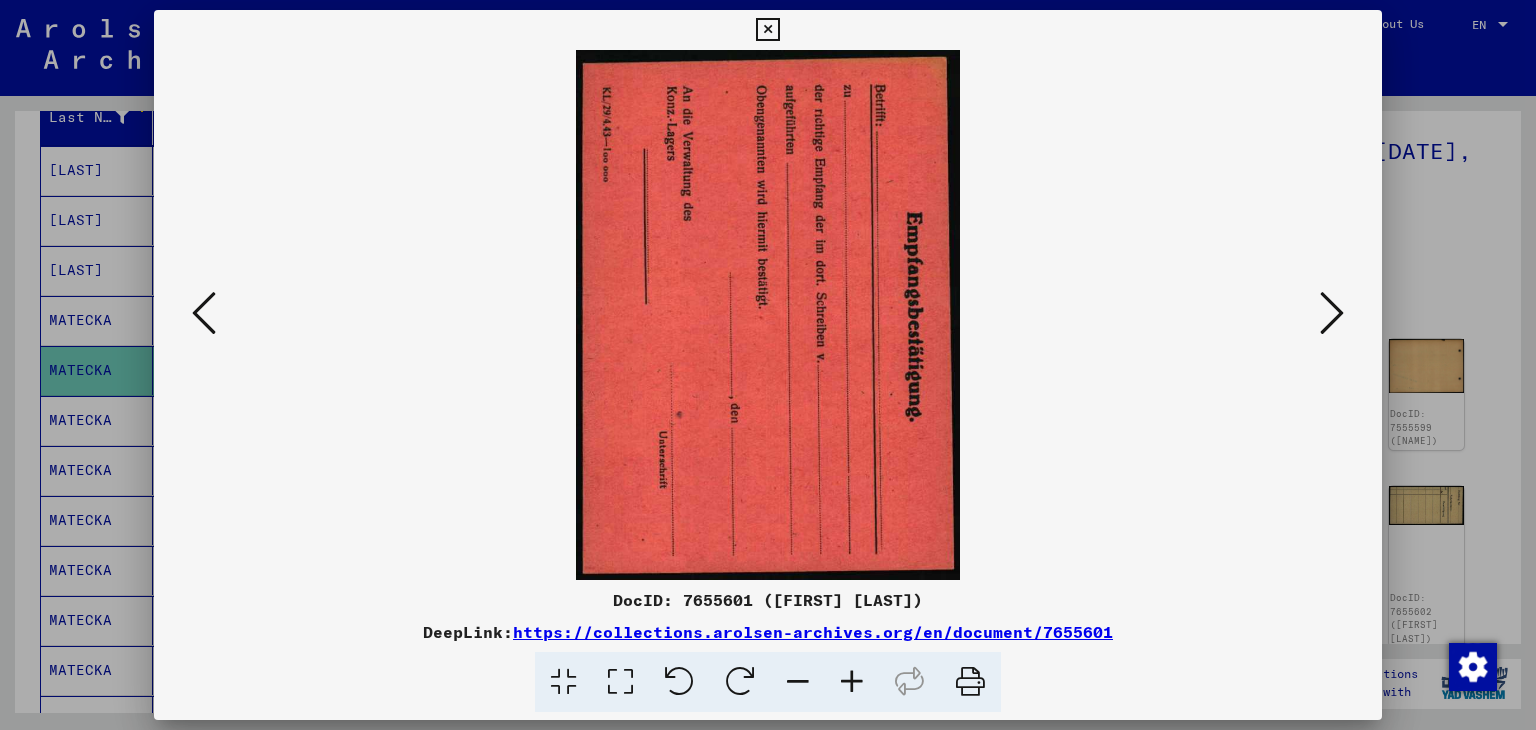 click at bounding box center (1332, 313) 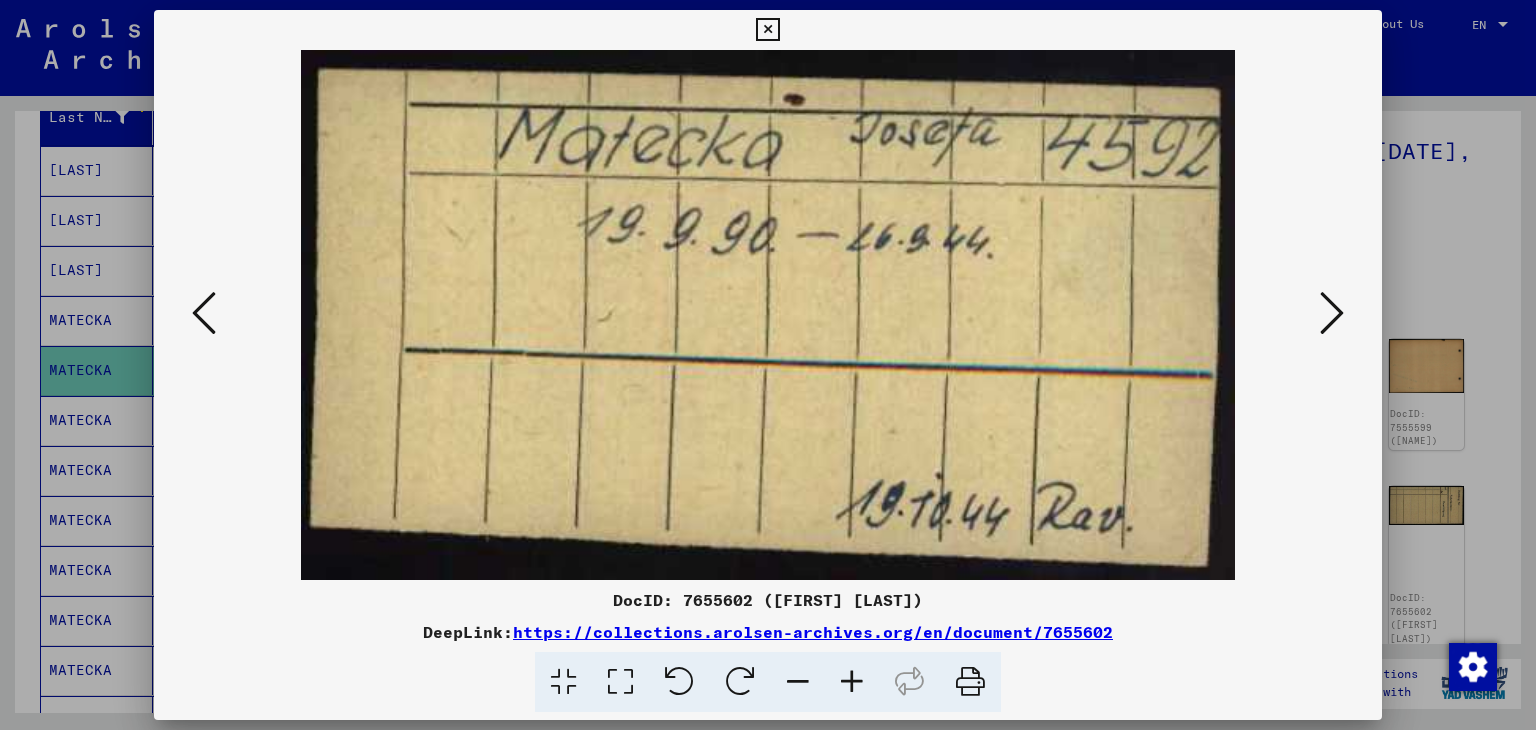 click at bounding box center (1332, 313) 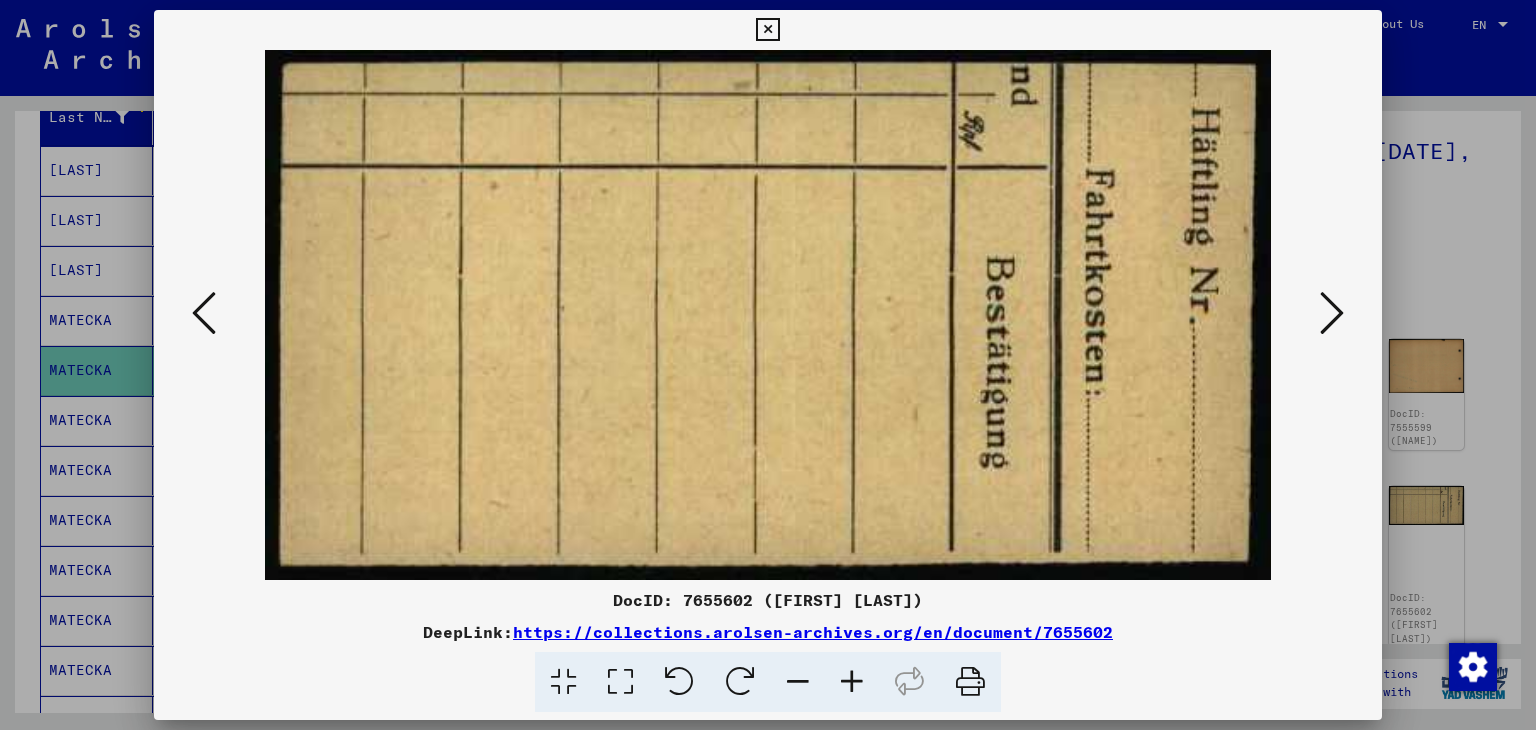 click at bounding box center [1332, 313] 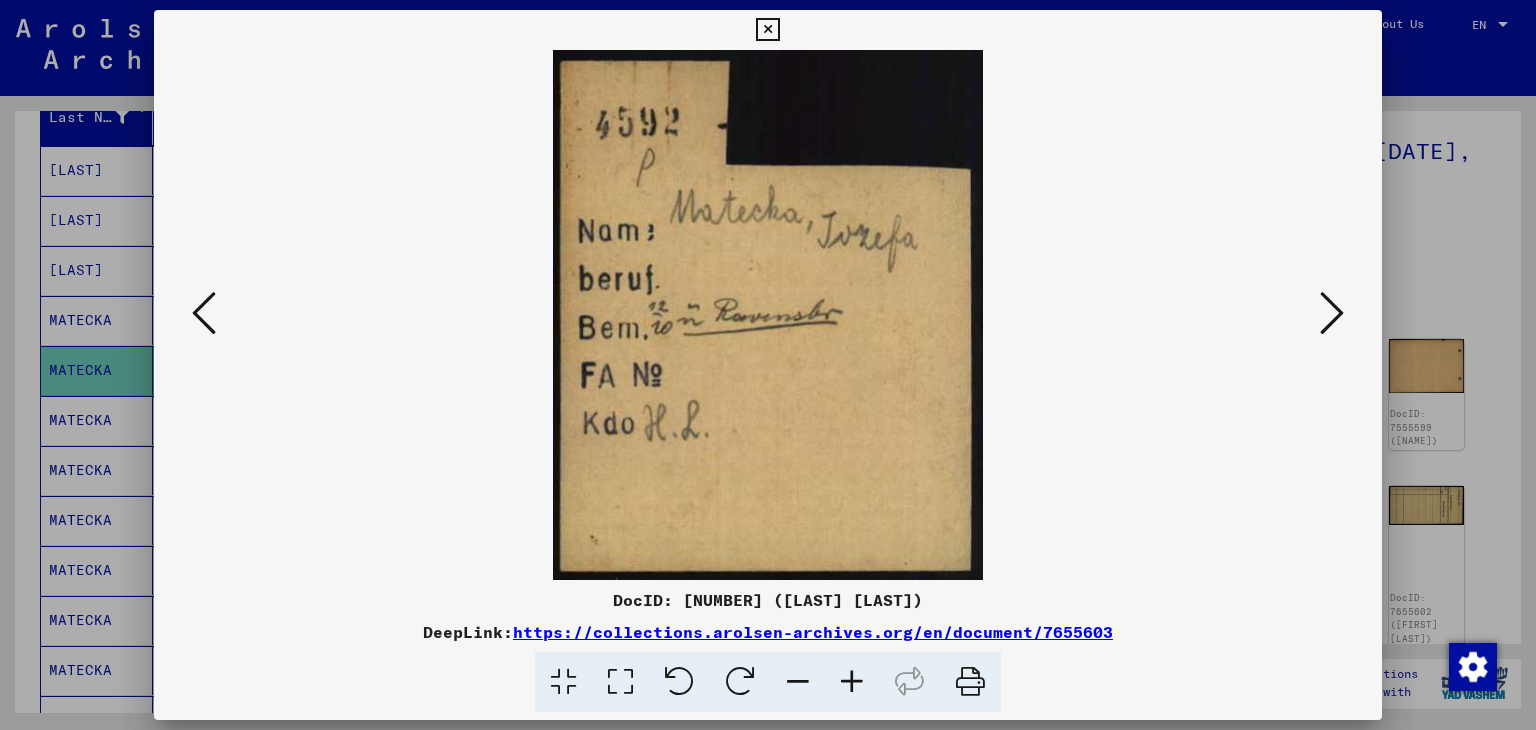 click at bounding box center [1332, 313] 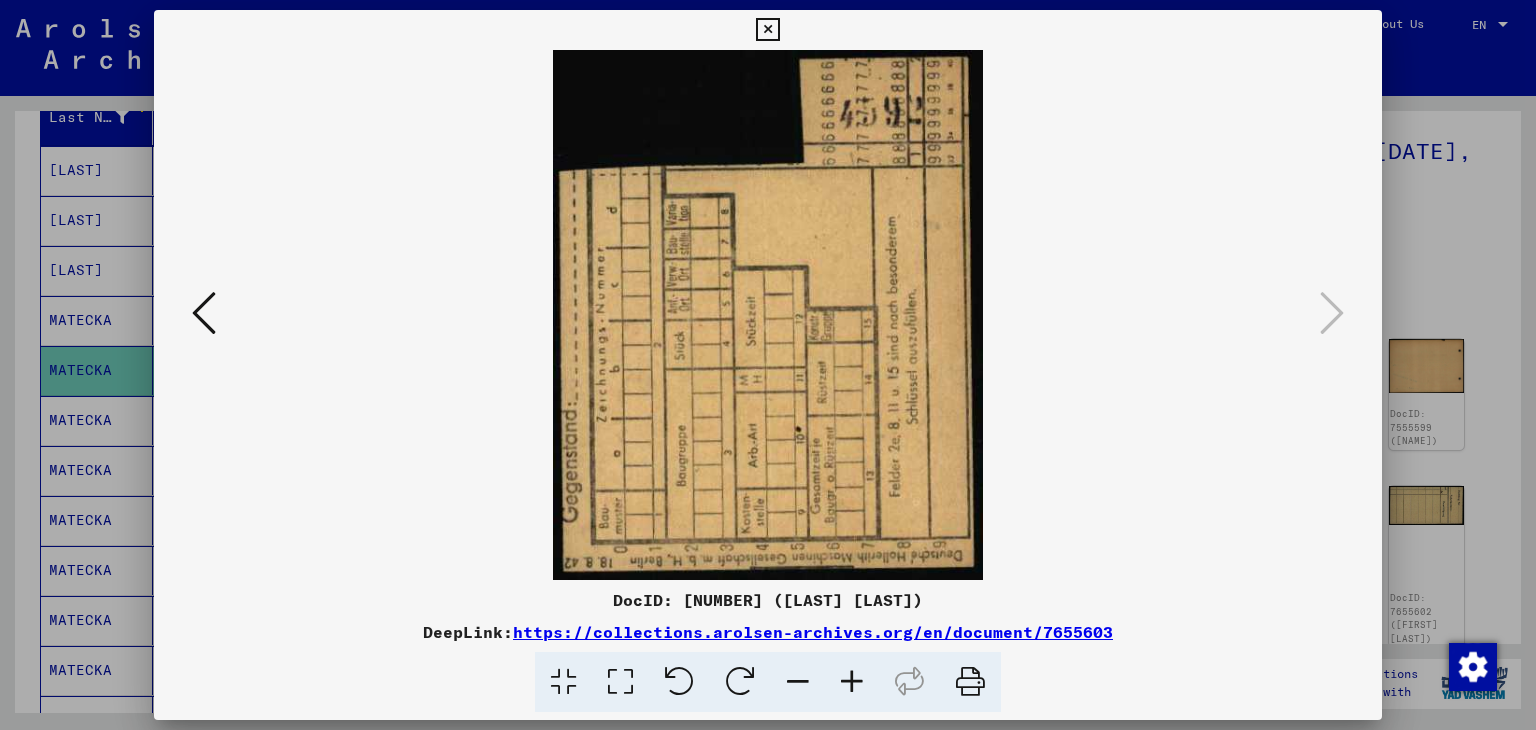 click at bounding box center [767, 30] 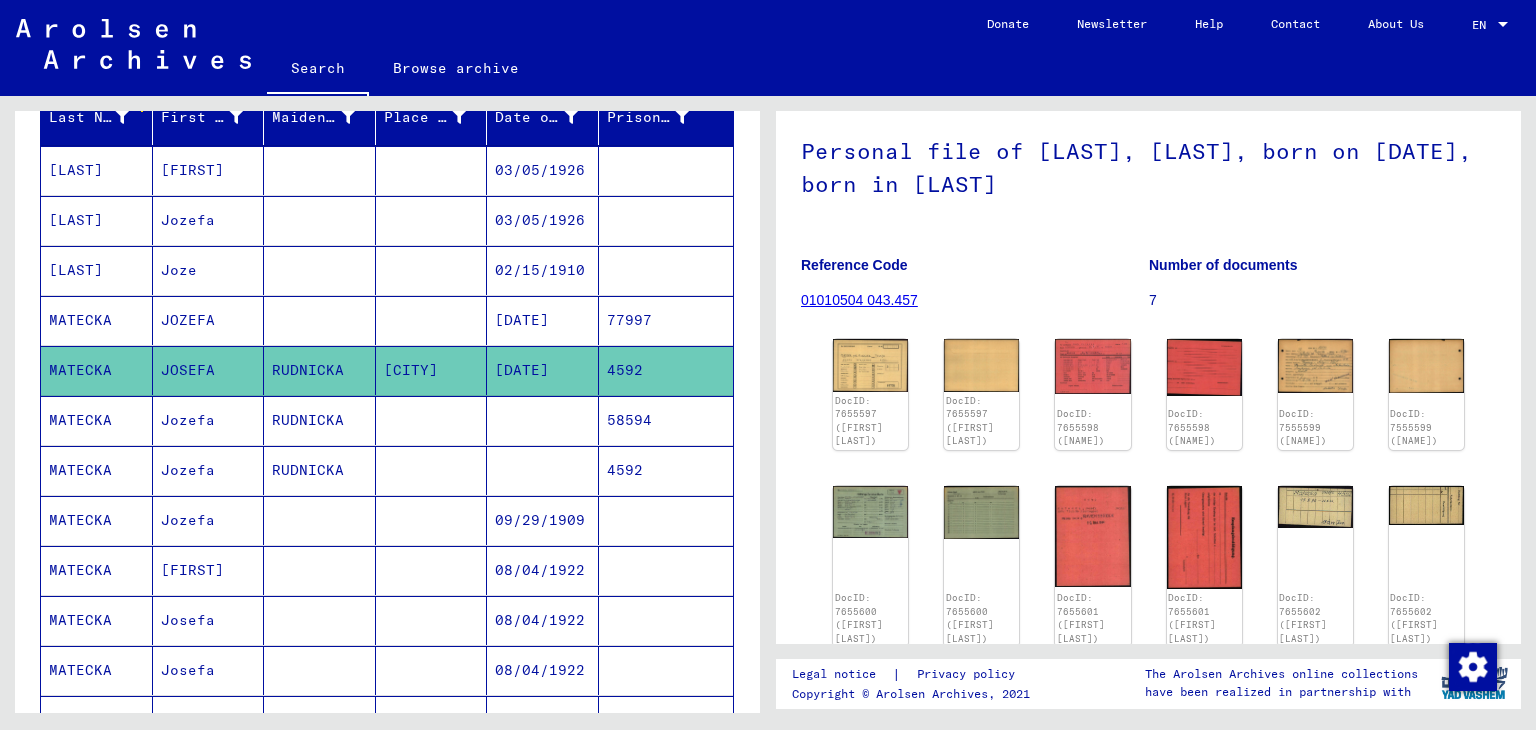 click on "77997" at bounding box center (666, 370) 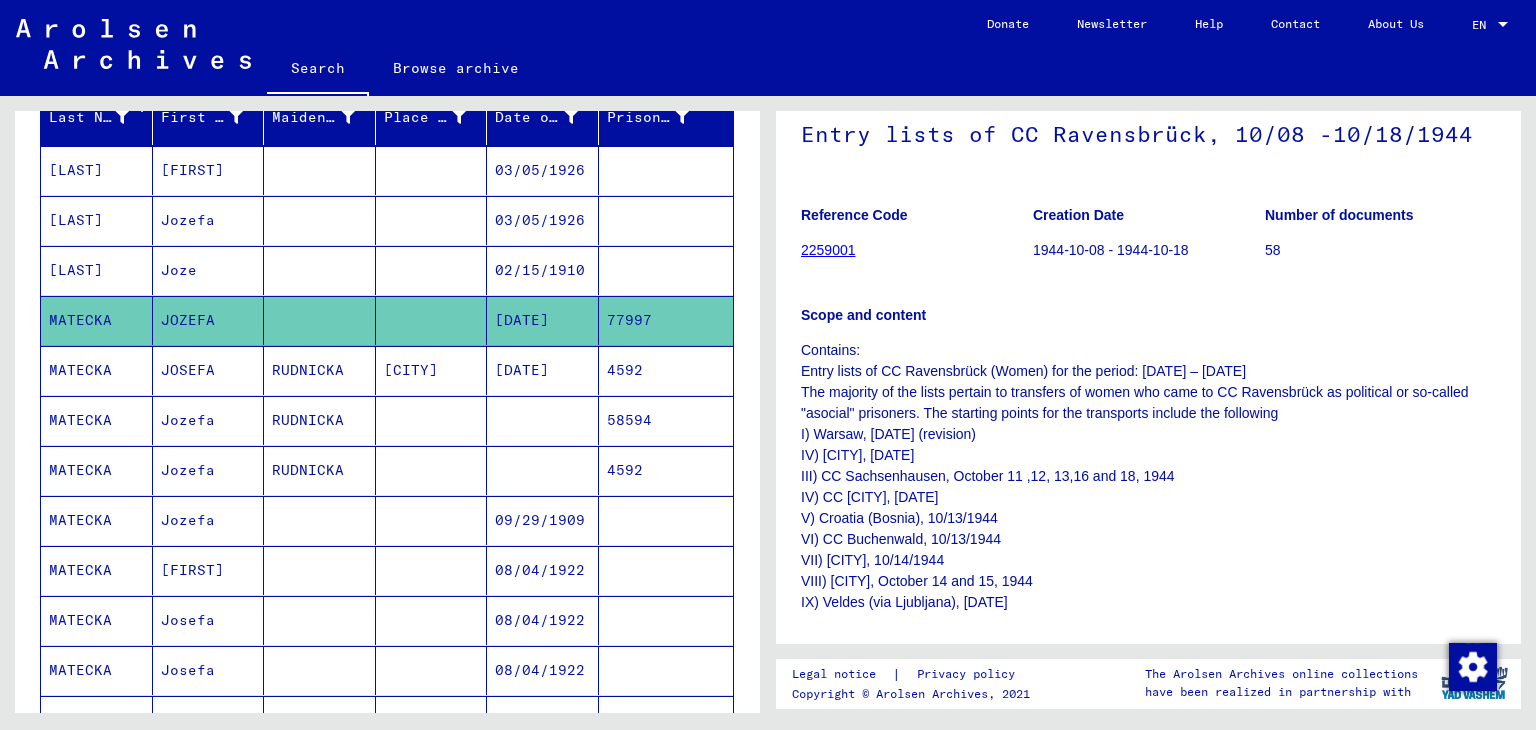 scroll, scrollTop: 300, scrollLeft: 0, axis: vertical 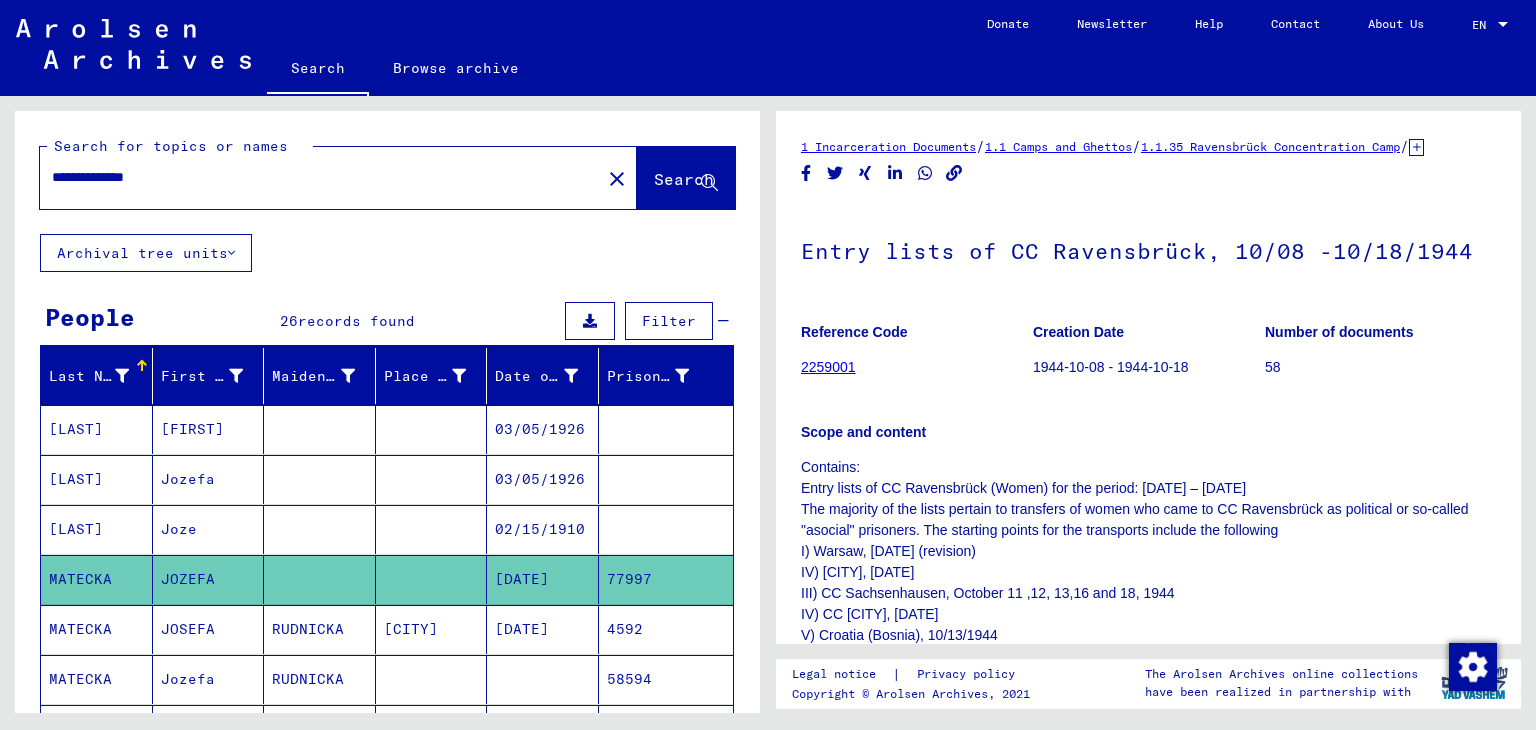 drag, startPoint x: 185, startPoint y: 180, endPoint x: 0, endPoint y: 179, distance: 185.0027 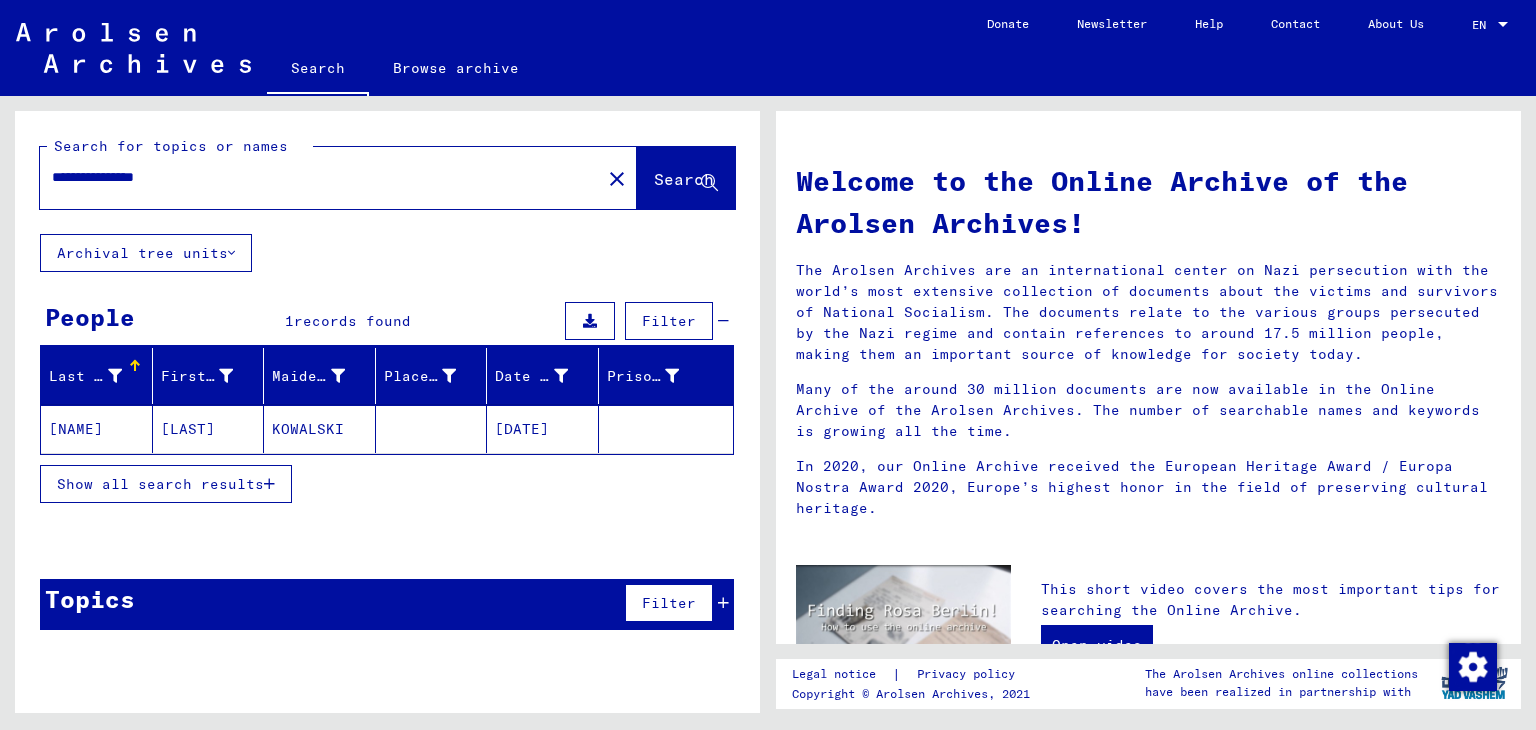 click on "Show all search results" at bounding box center (160, 484) 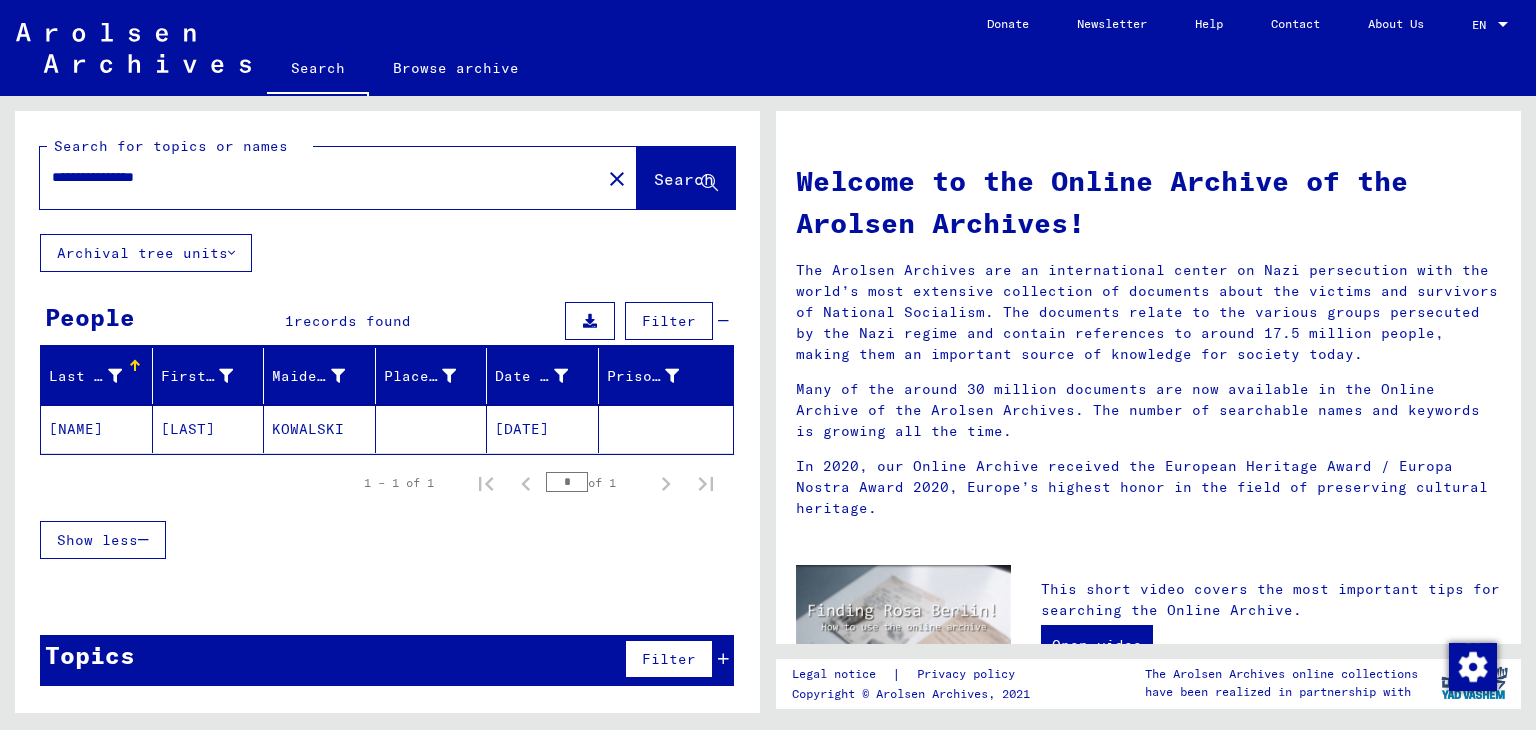 click 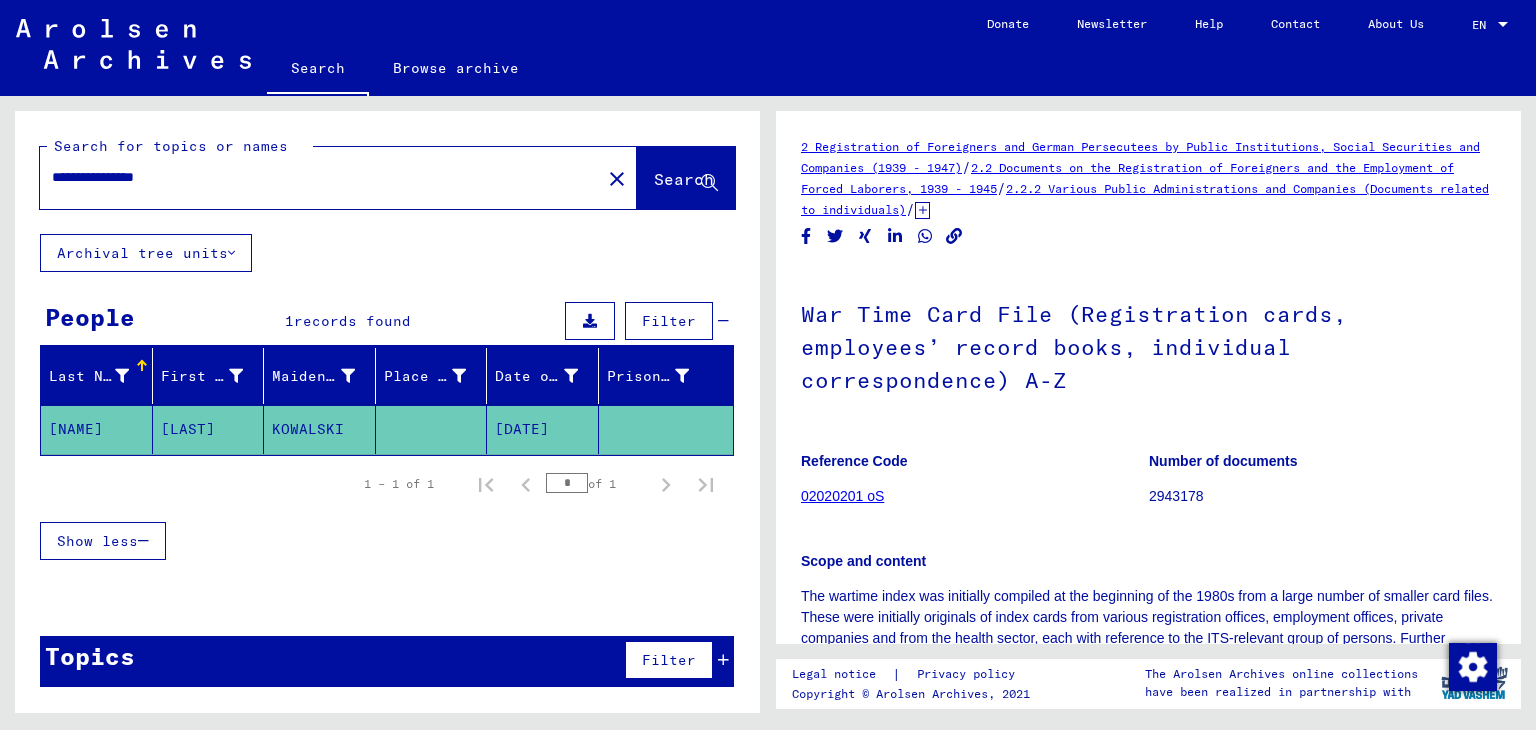 scroll, scrollTop: 0, scrollLeft: 0, axis: both 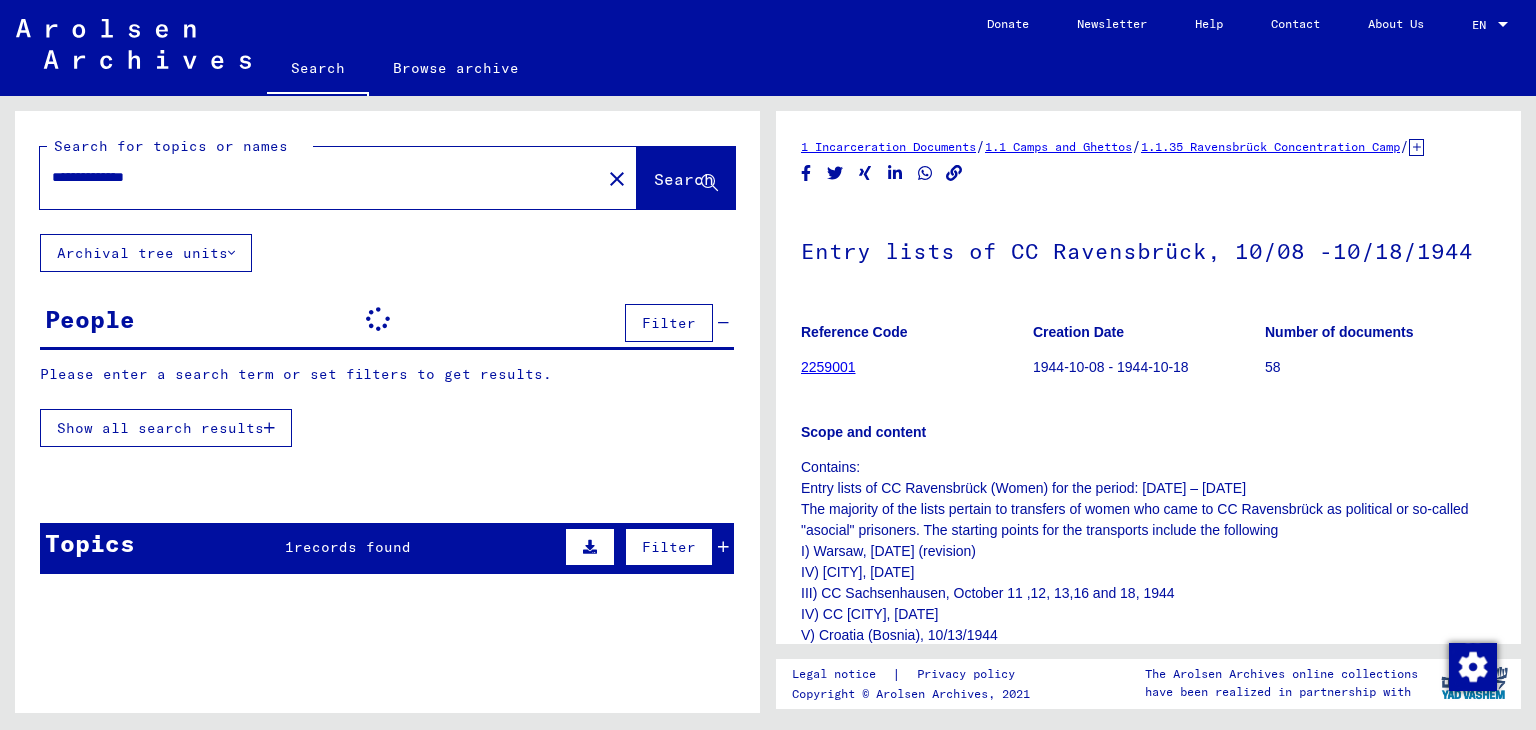 click on "**********" at bounding box center [320, 177] 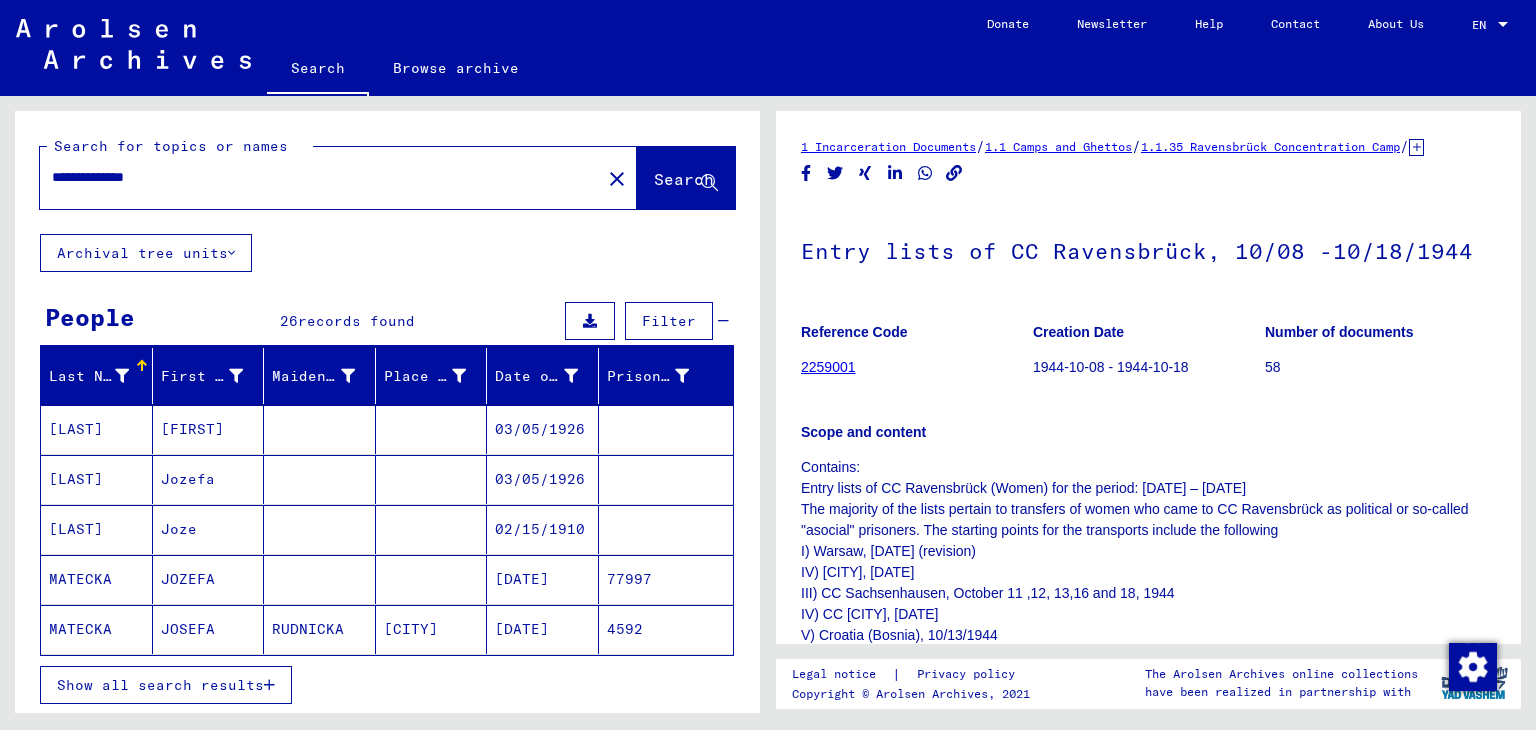 drag, startPoint x: 180, startPoint y: 171, endPoint x: 0, endPoint y: 156, distance: 180.62392 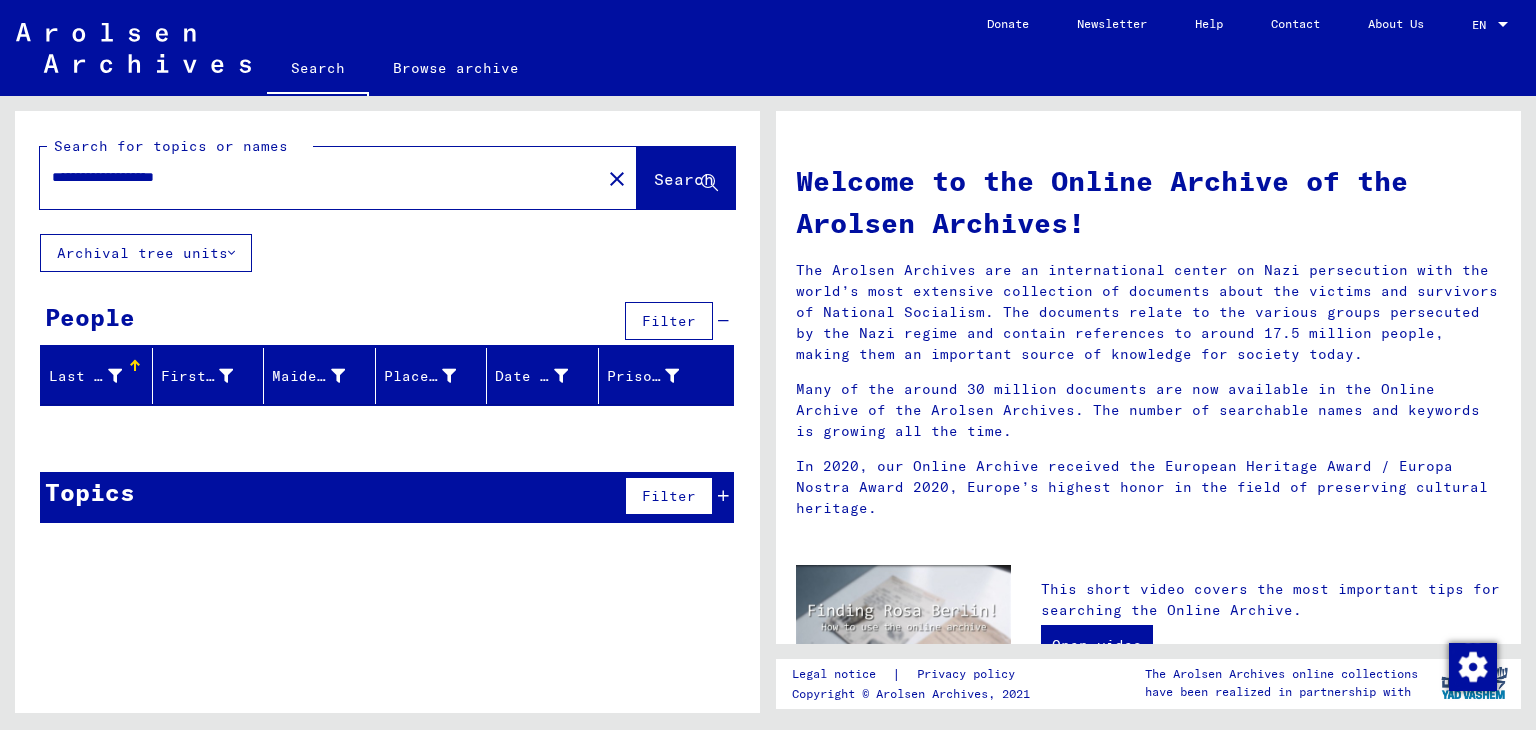 click on "**********" at bounding box center (314, 177) 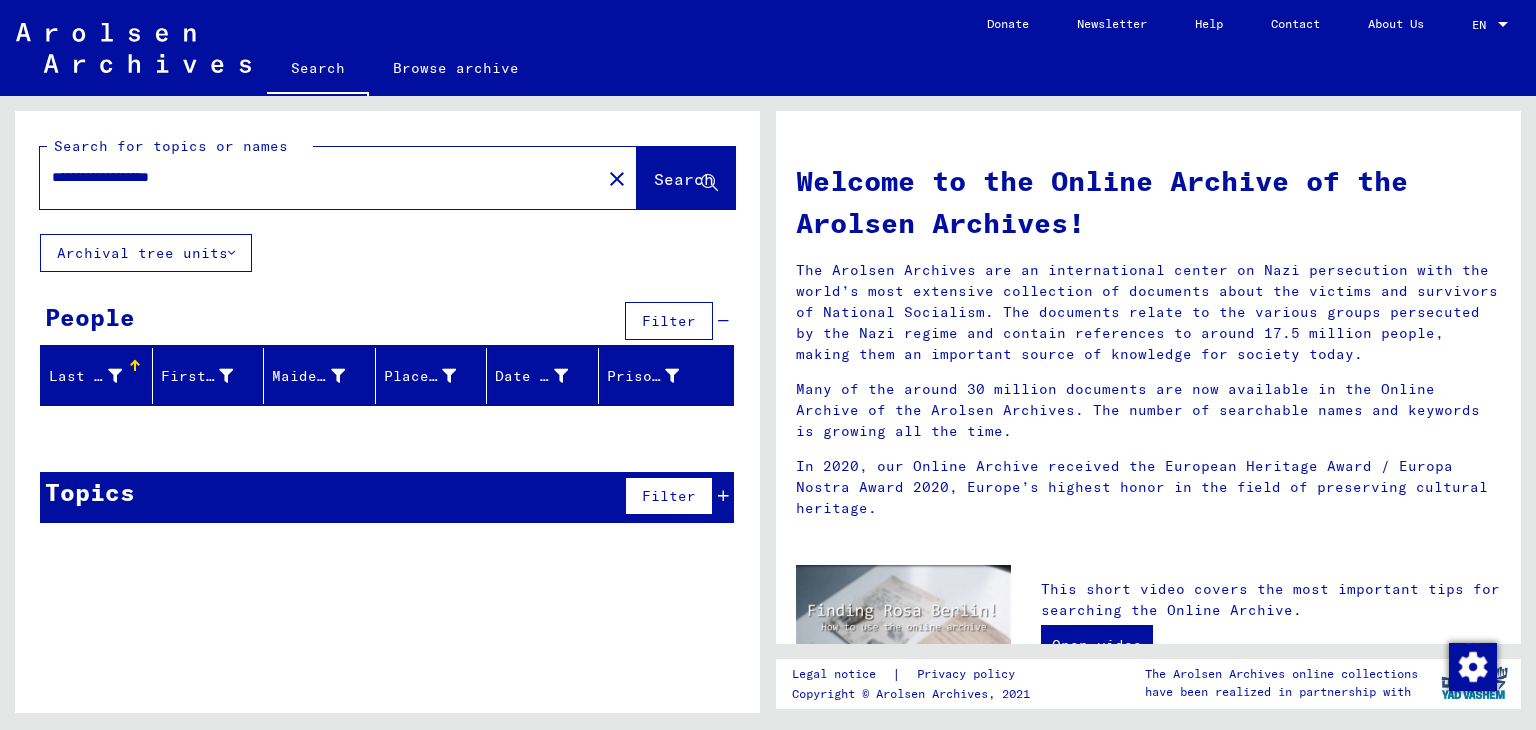 click on "**********" at bounding box center (314, 177) 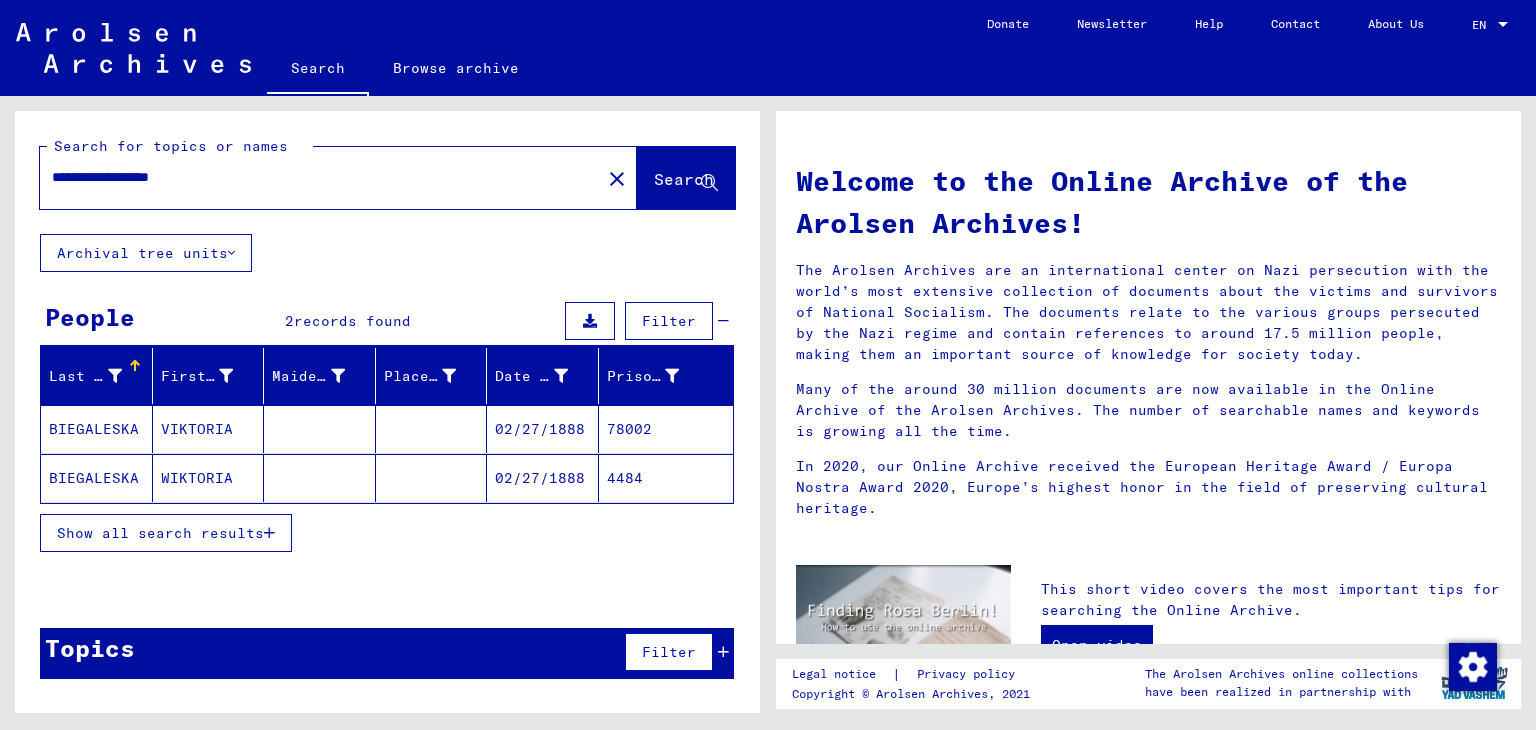 click on "4484" 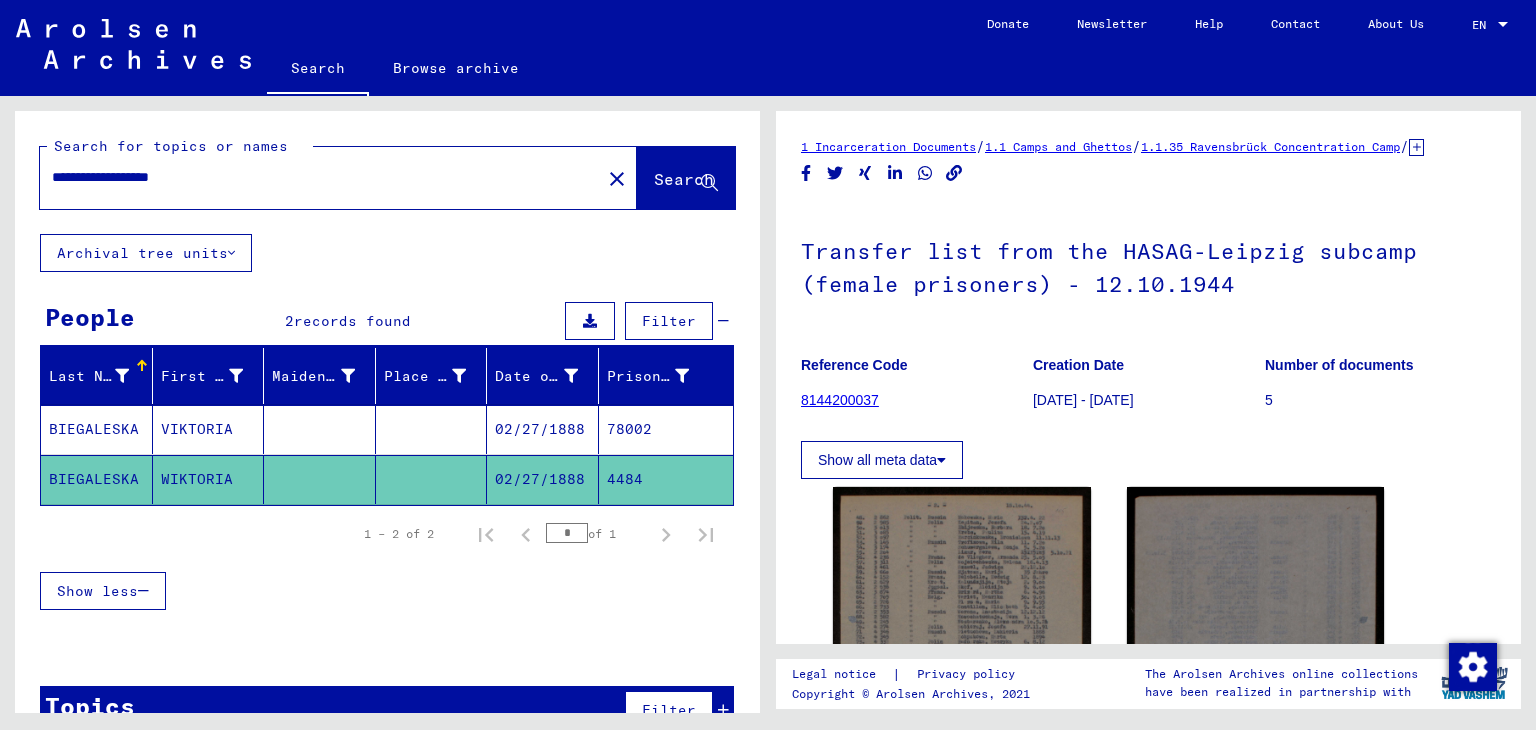 scroll, scrollTop: 0, scrollLeft: 0, axis: both 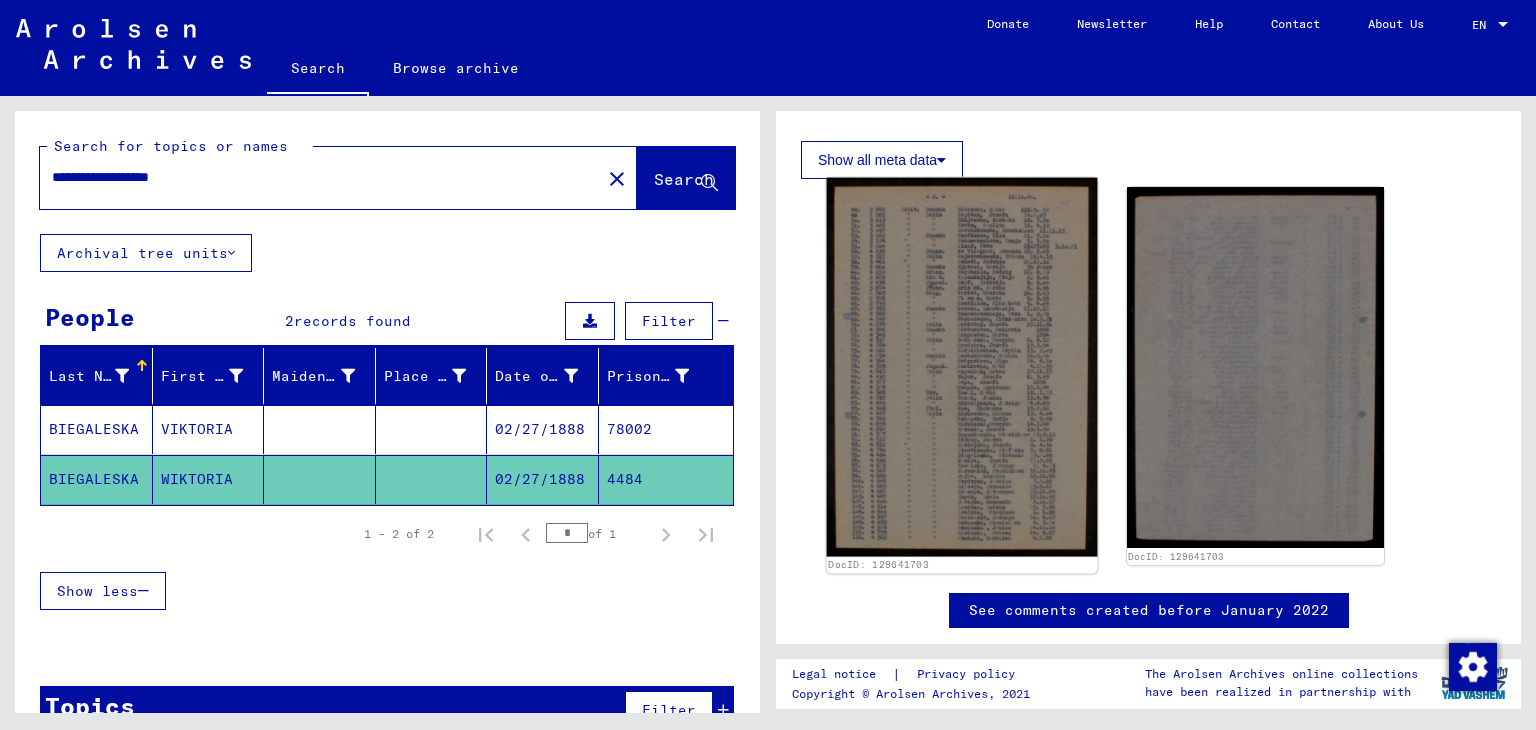 click 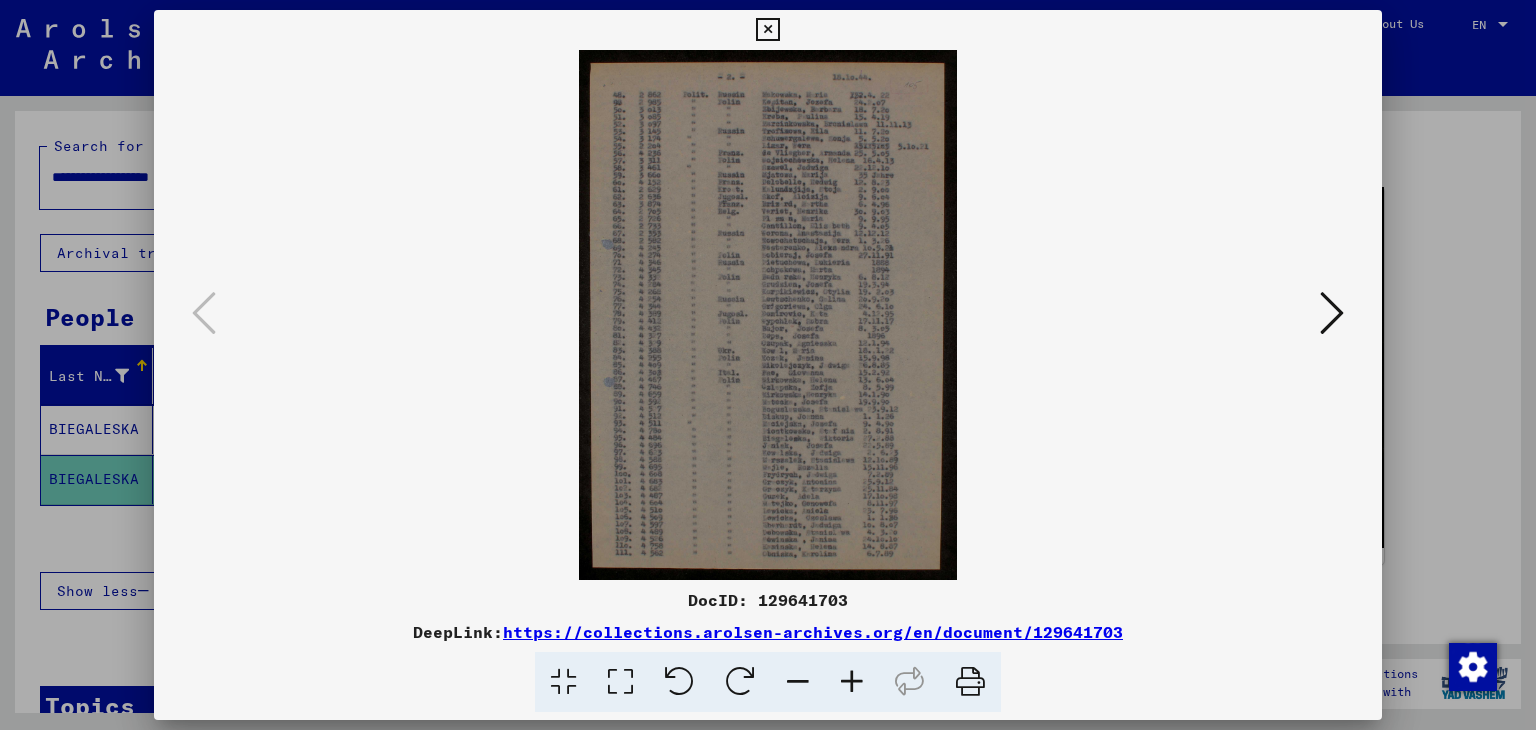 click at bounding box center [852, 682] 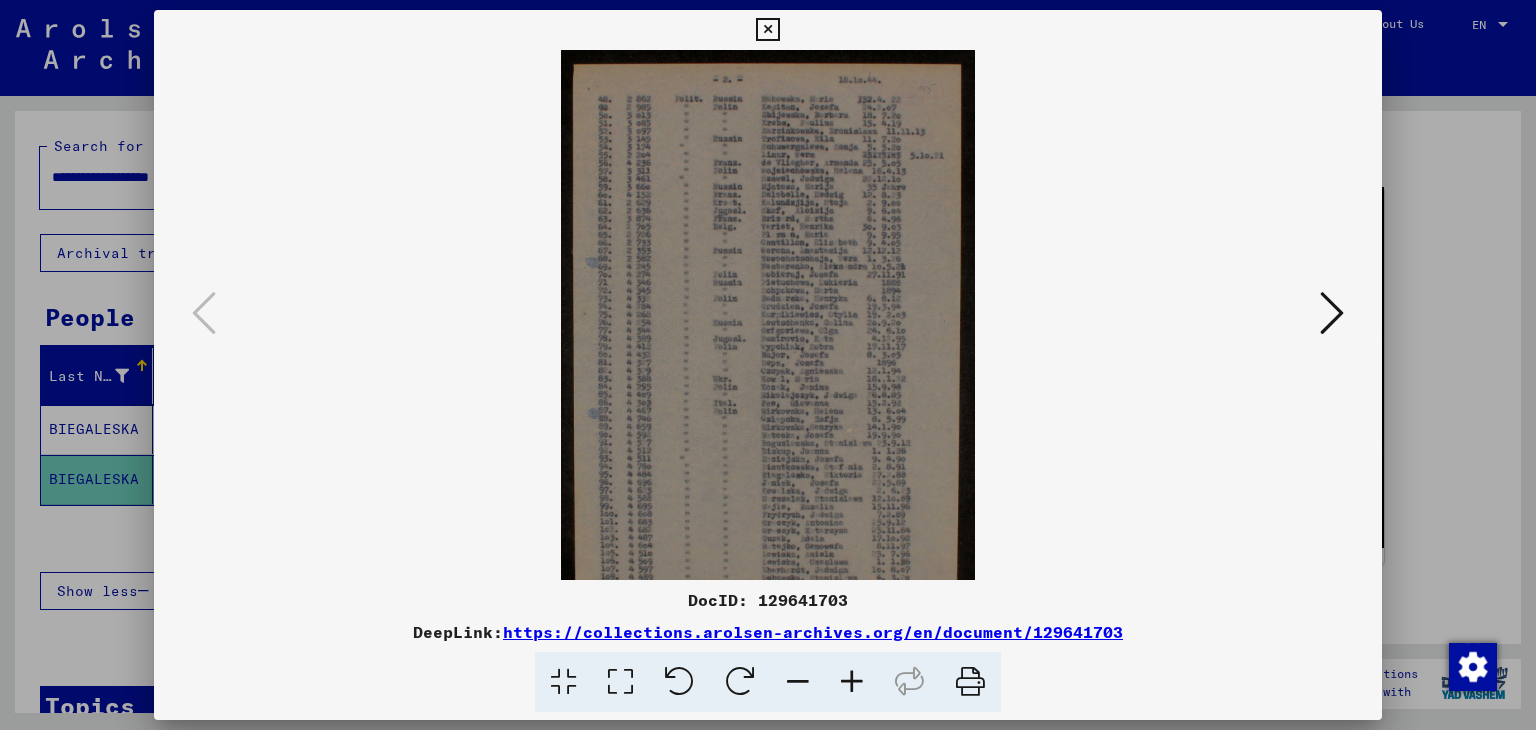 click at bounding box center [852, 682] 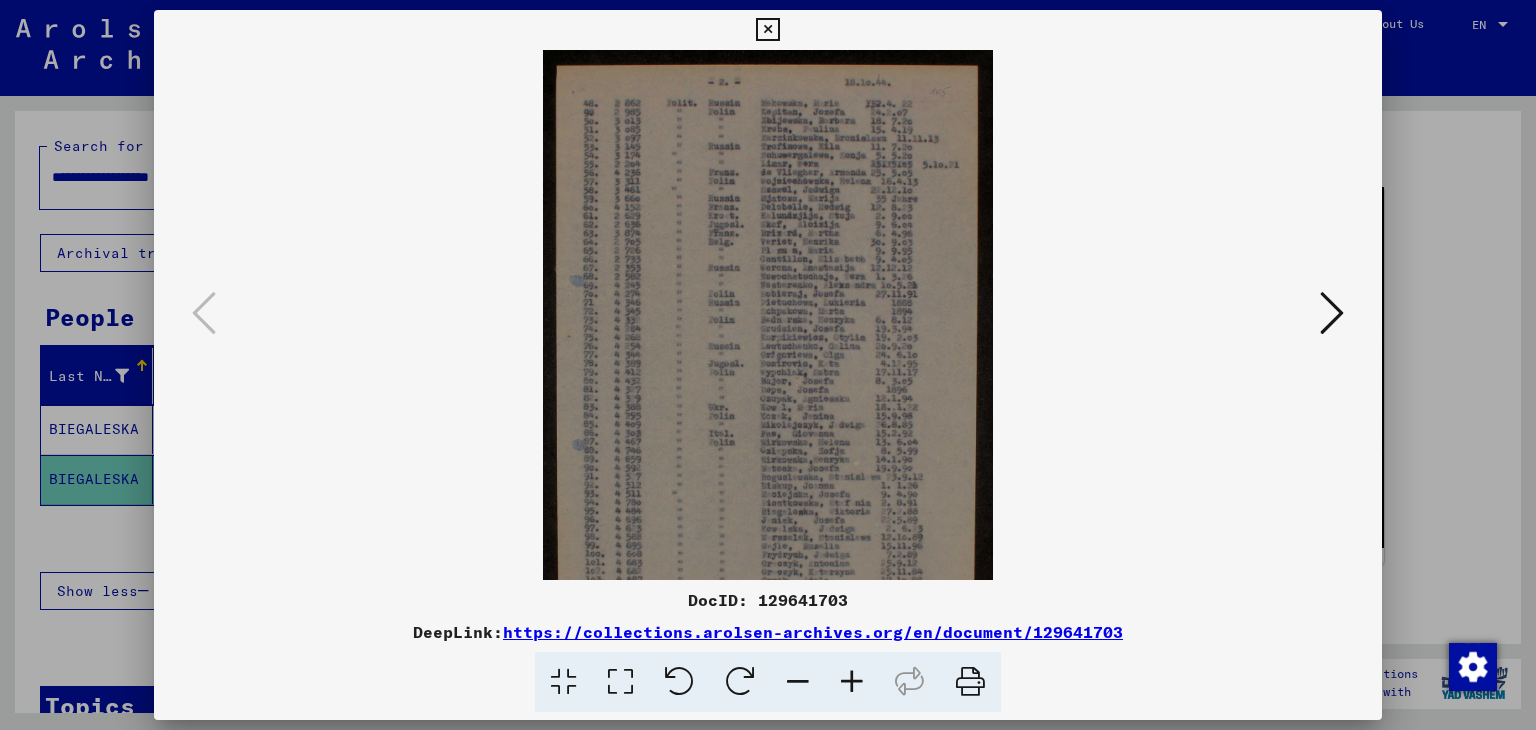 click at bounding box center (852, 682) 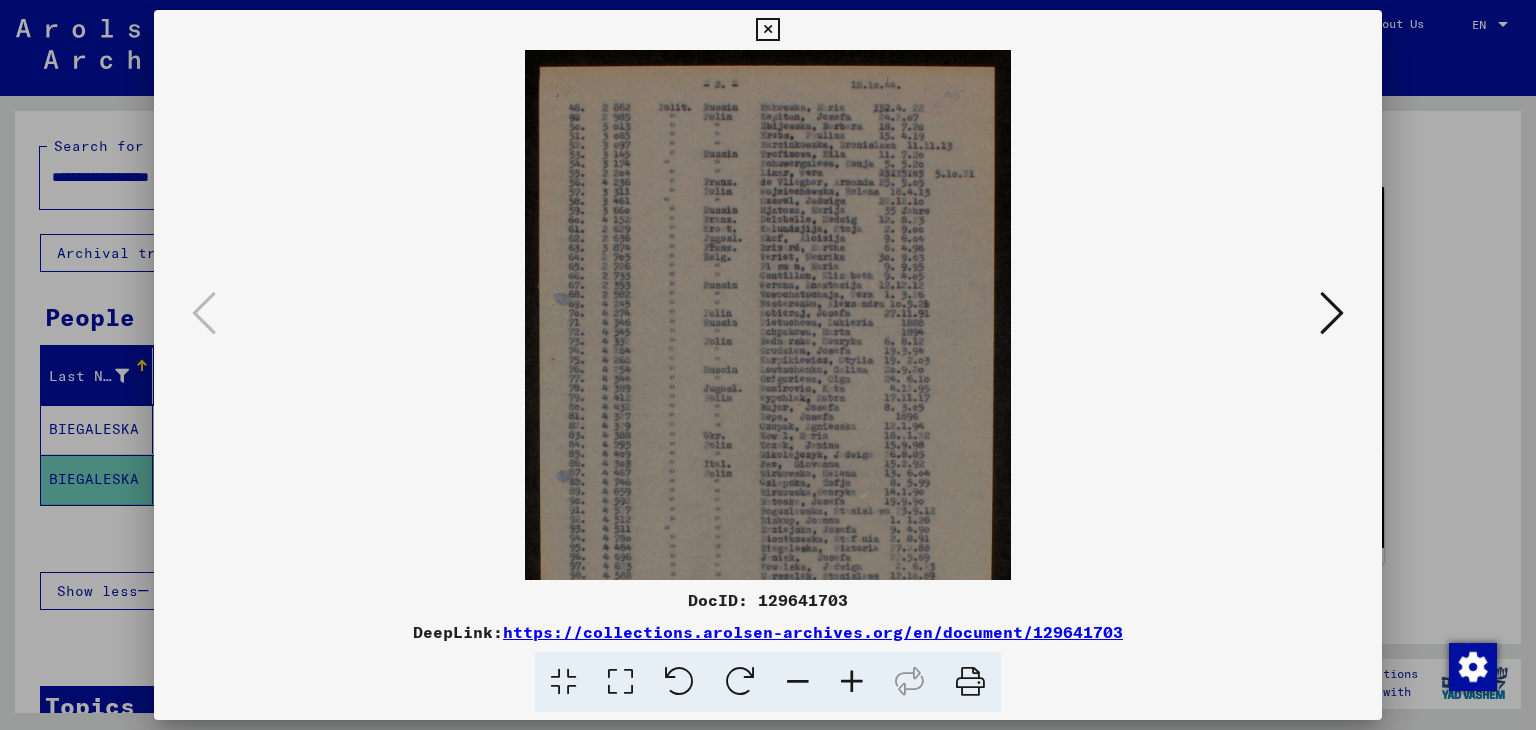 click at bounding box center [852, 682] 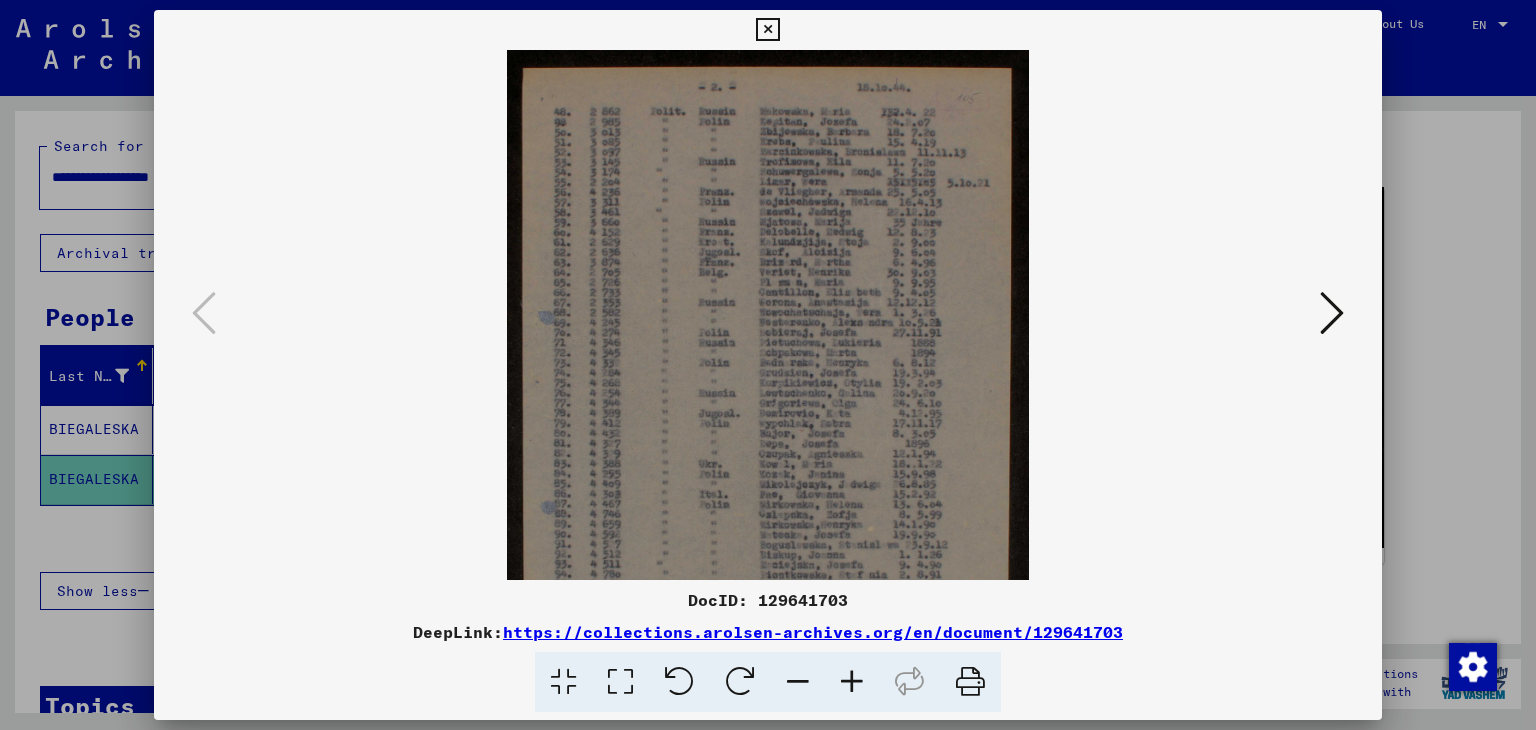 click at bounding box center (852, 682) 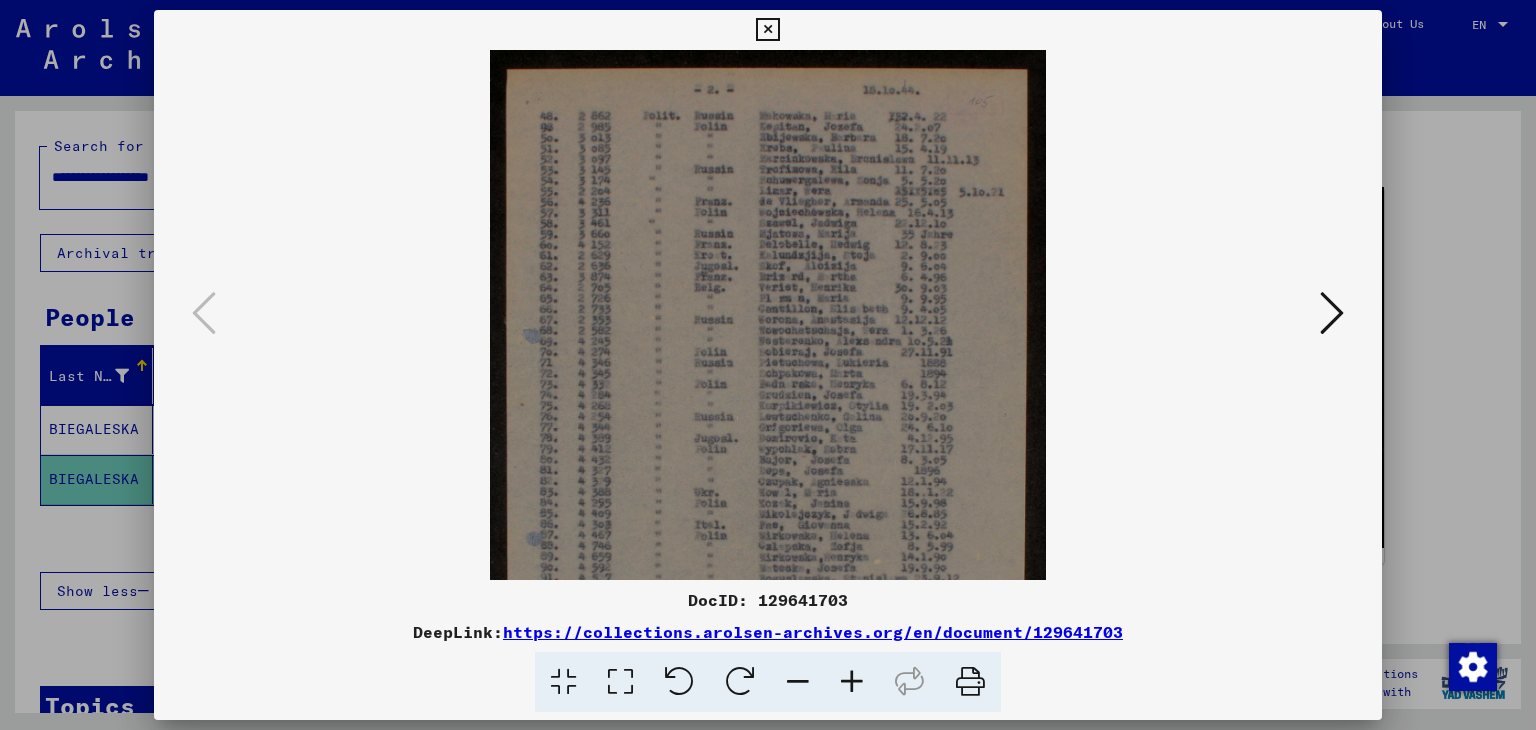 click at bounding box center (852, 682) 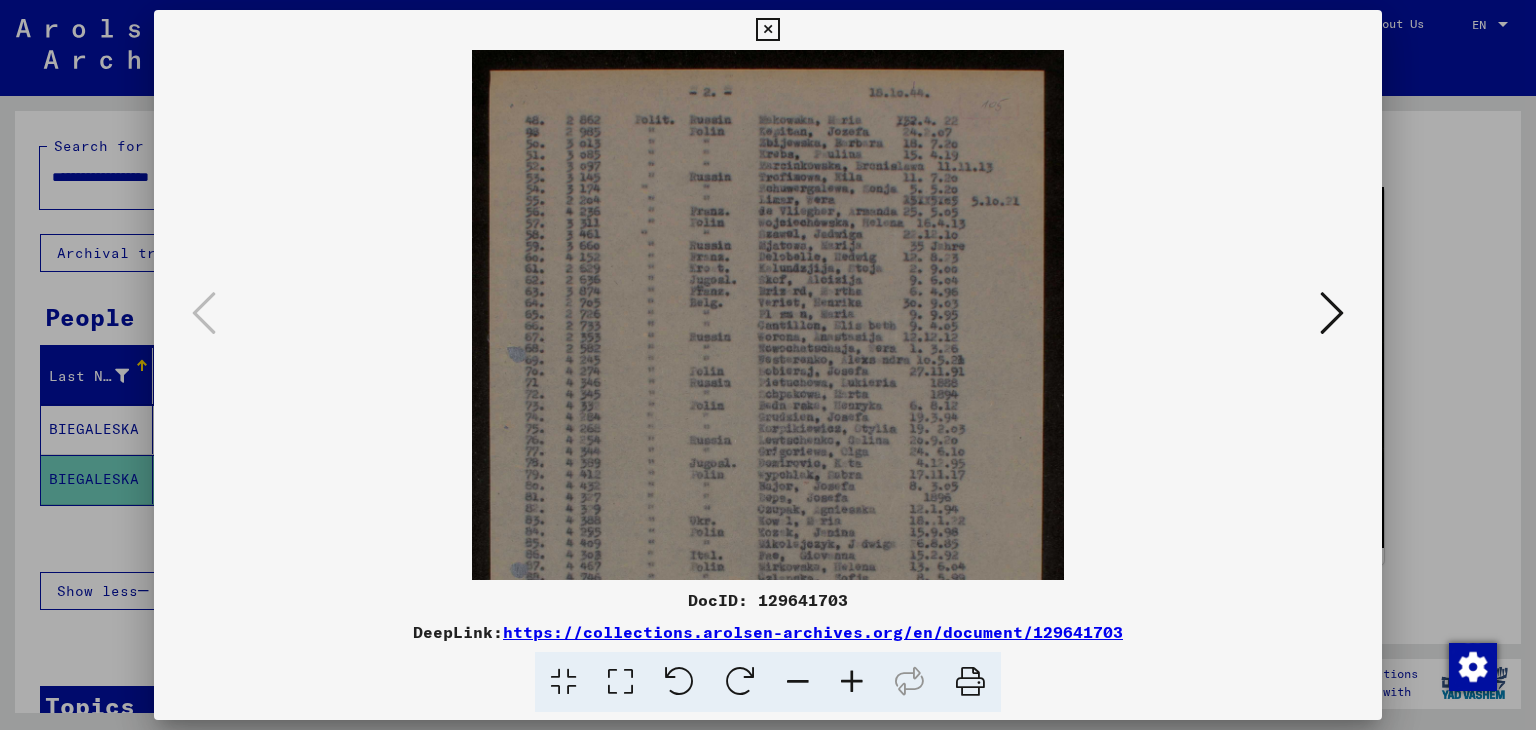 click at bounding box center [767, 30] 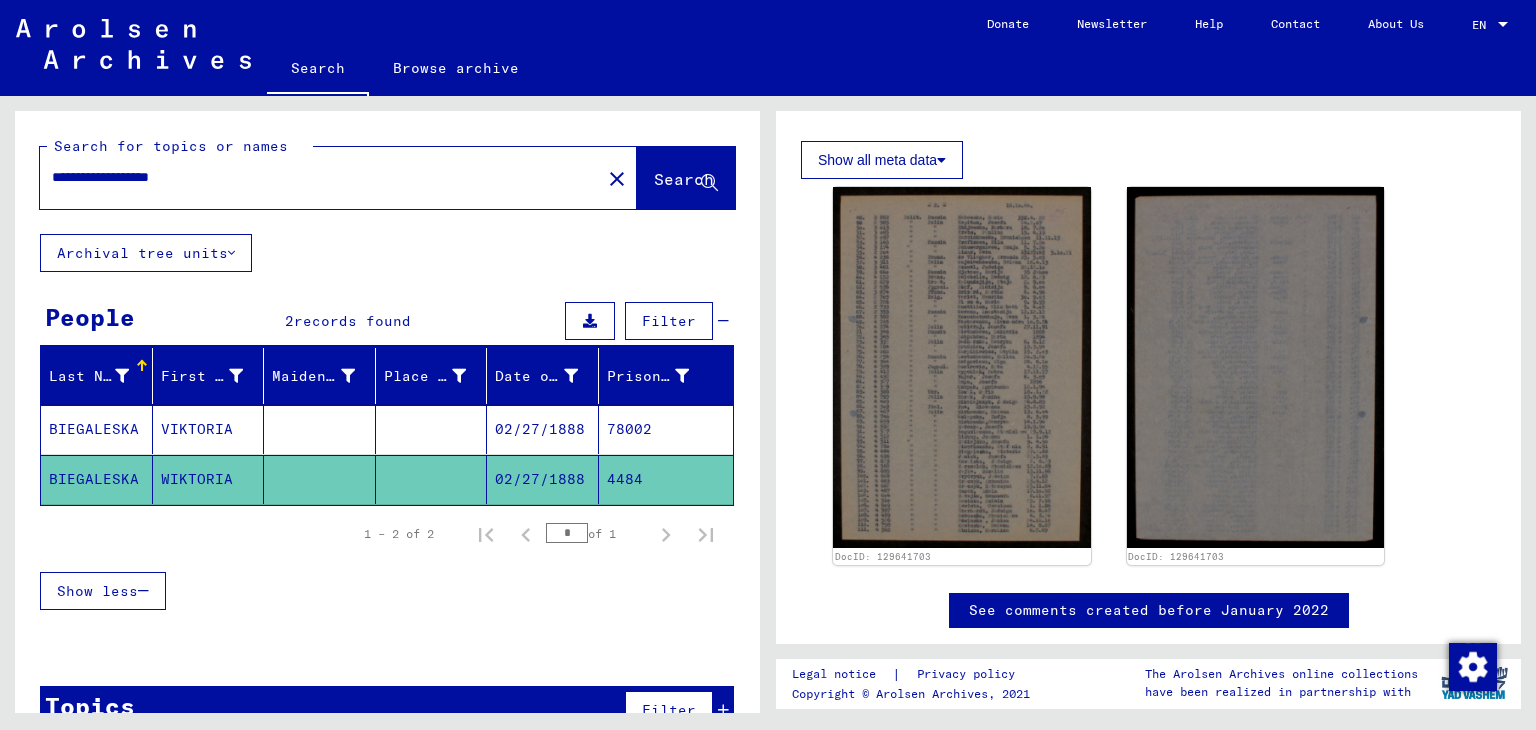 click on "78002" at bounding box center (666, 479) 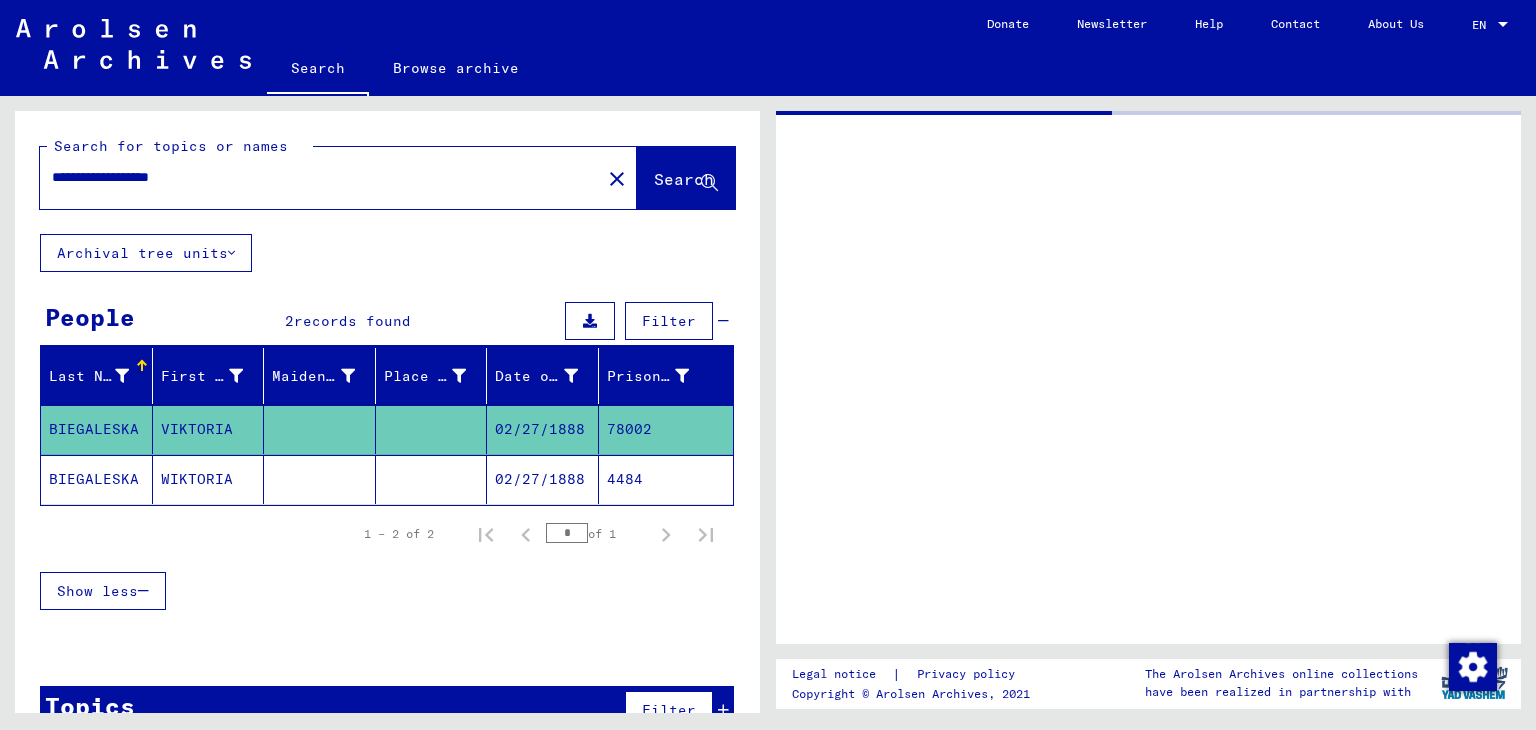 scroll, scrollTop: 0, scrollLeft: 0, axis: both 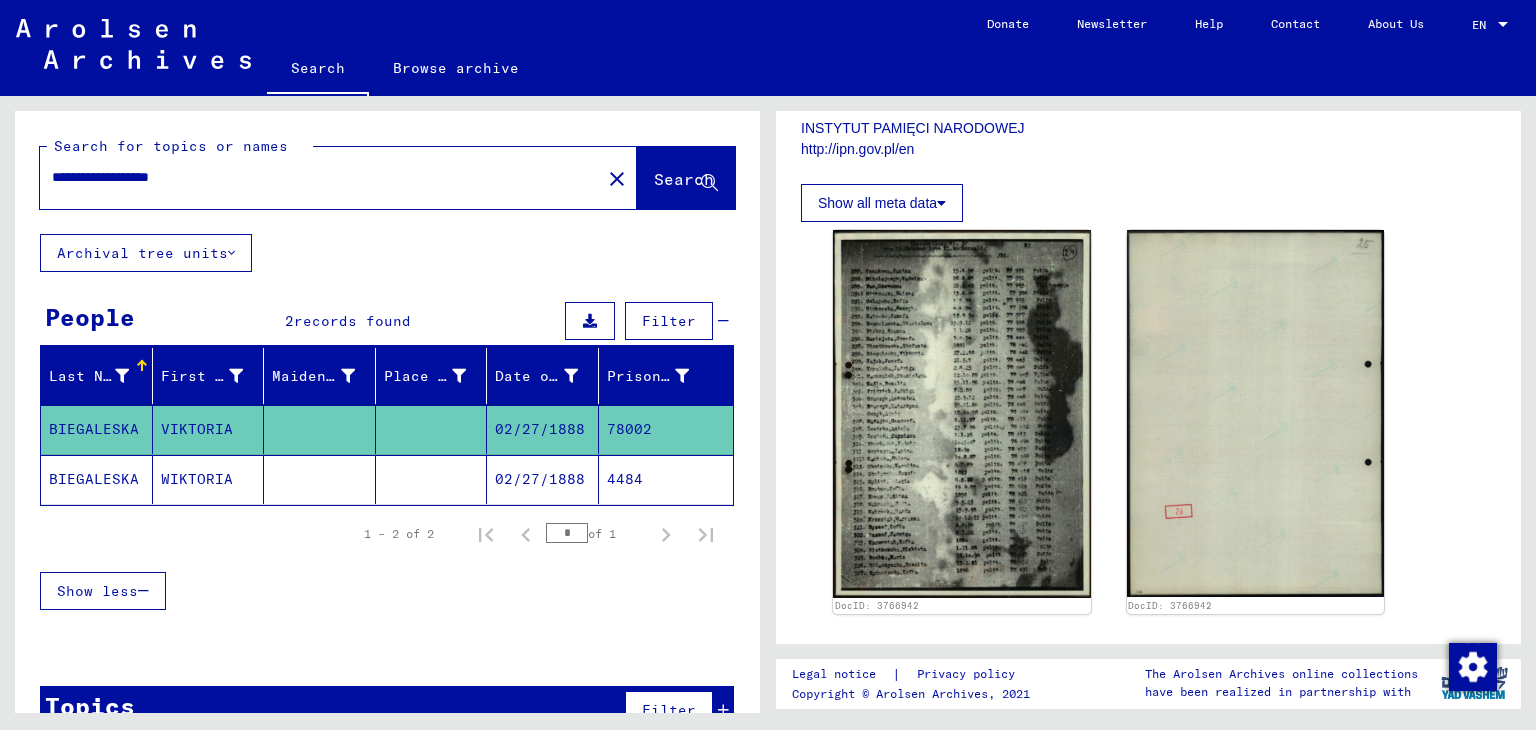 drag, startPoint x: 228, startPoint y: 181, endPoint x: 0, endPoint y: 181, distance: 228 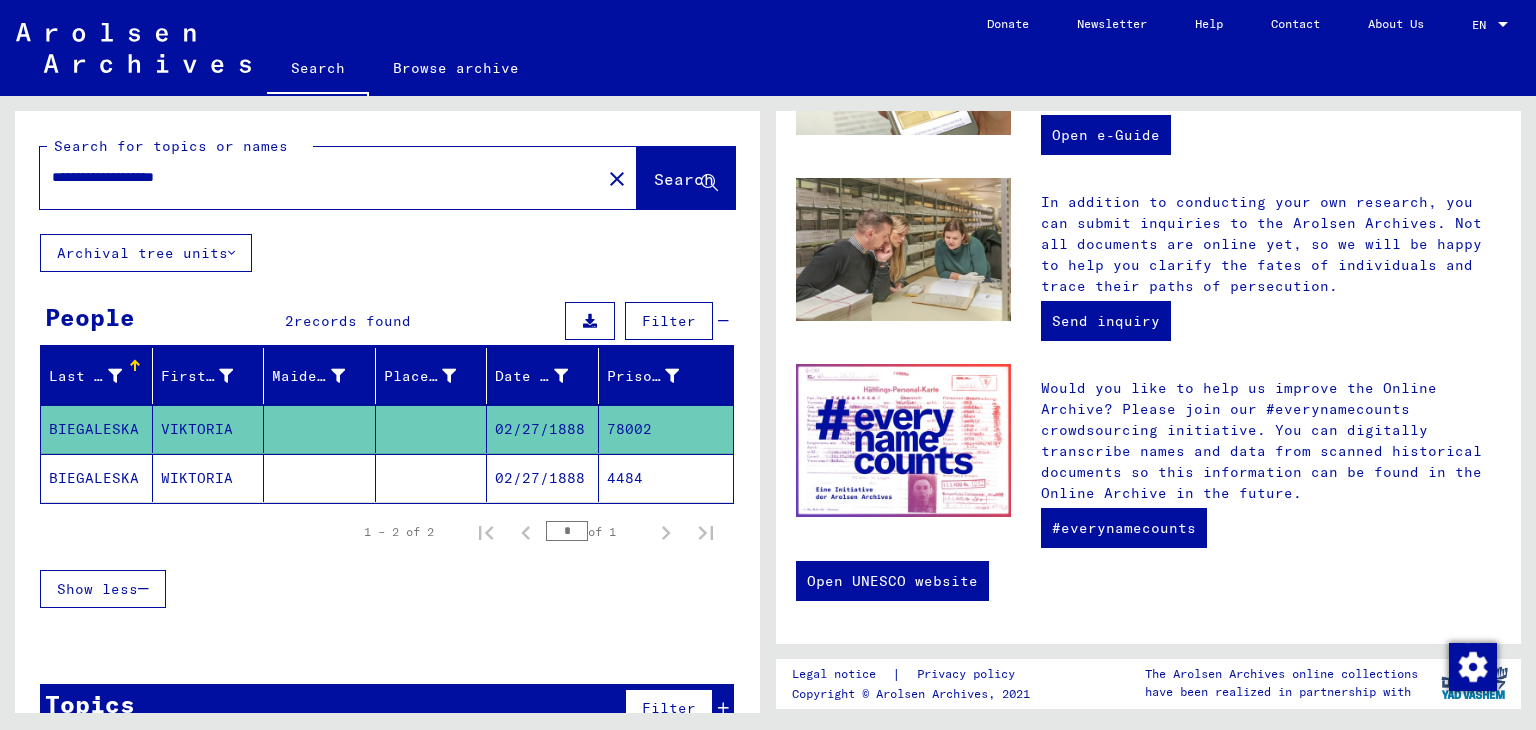 scroll, scrollTop: 0, scrollLeft: 0, axis: both 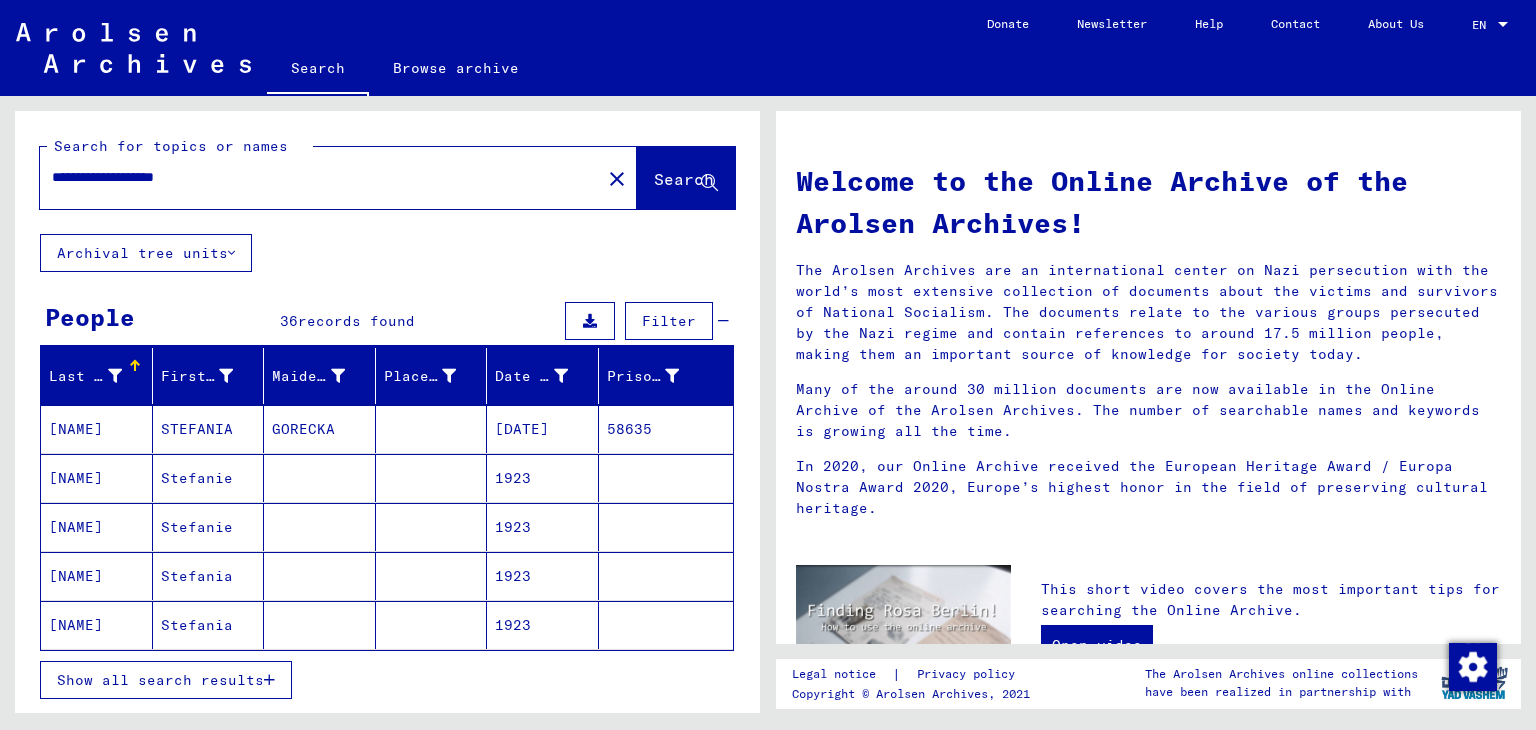 click on "Show all search results" at bounding box center [160, 680] 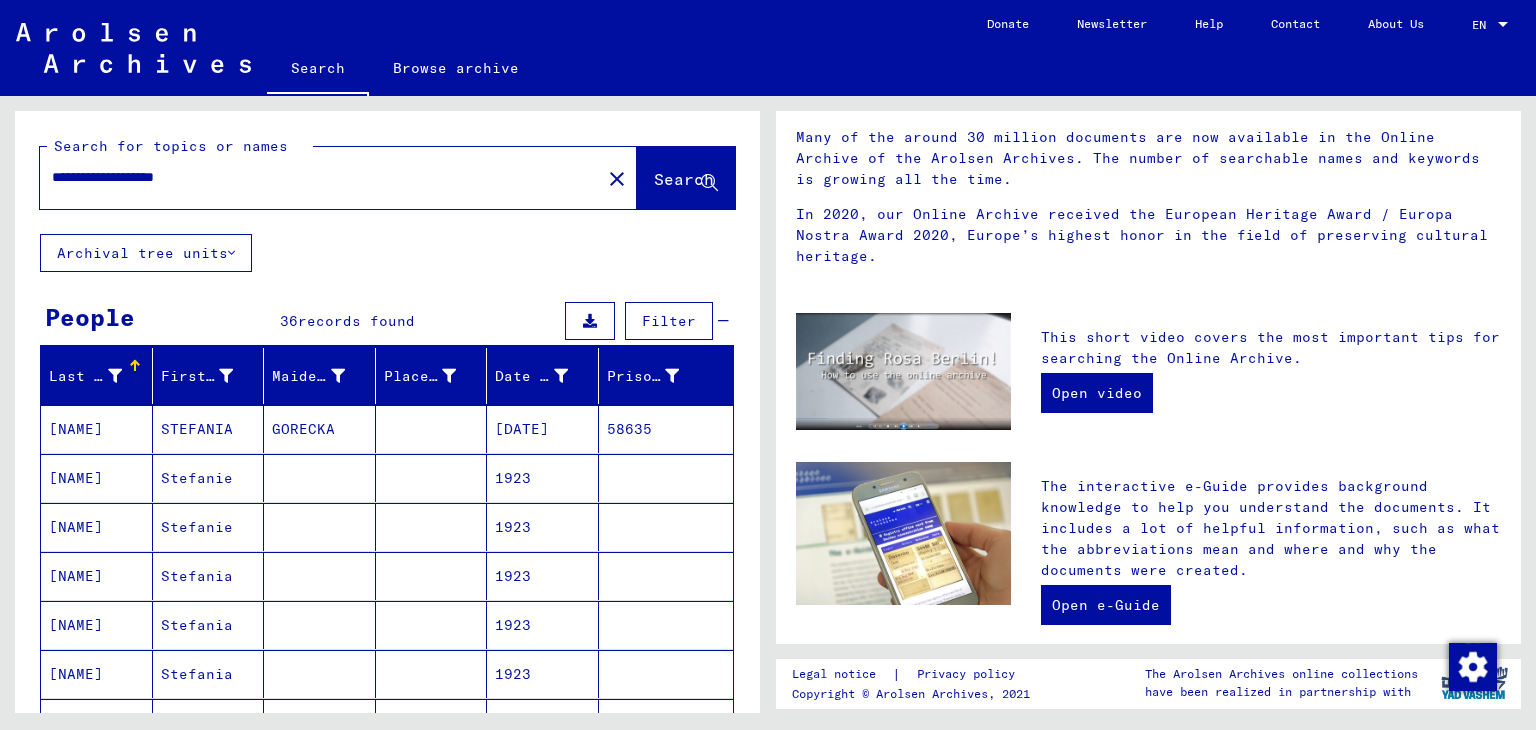 scroll, scrollTop: 400, scrollLeft: 0, axis: vertical 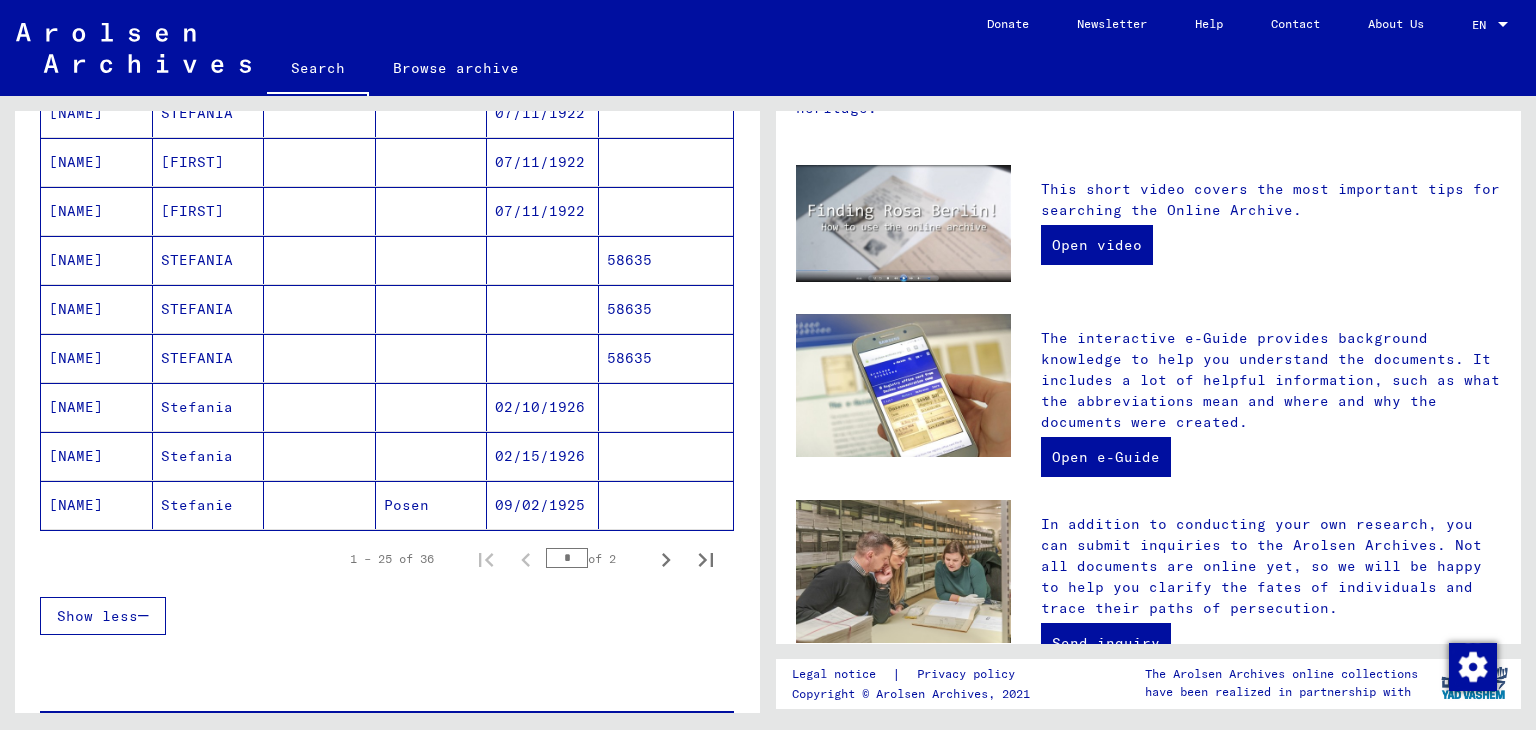 click on "58635" at bounding box center [666, 407] 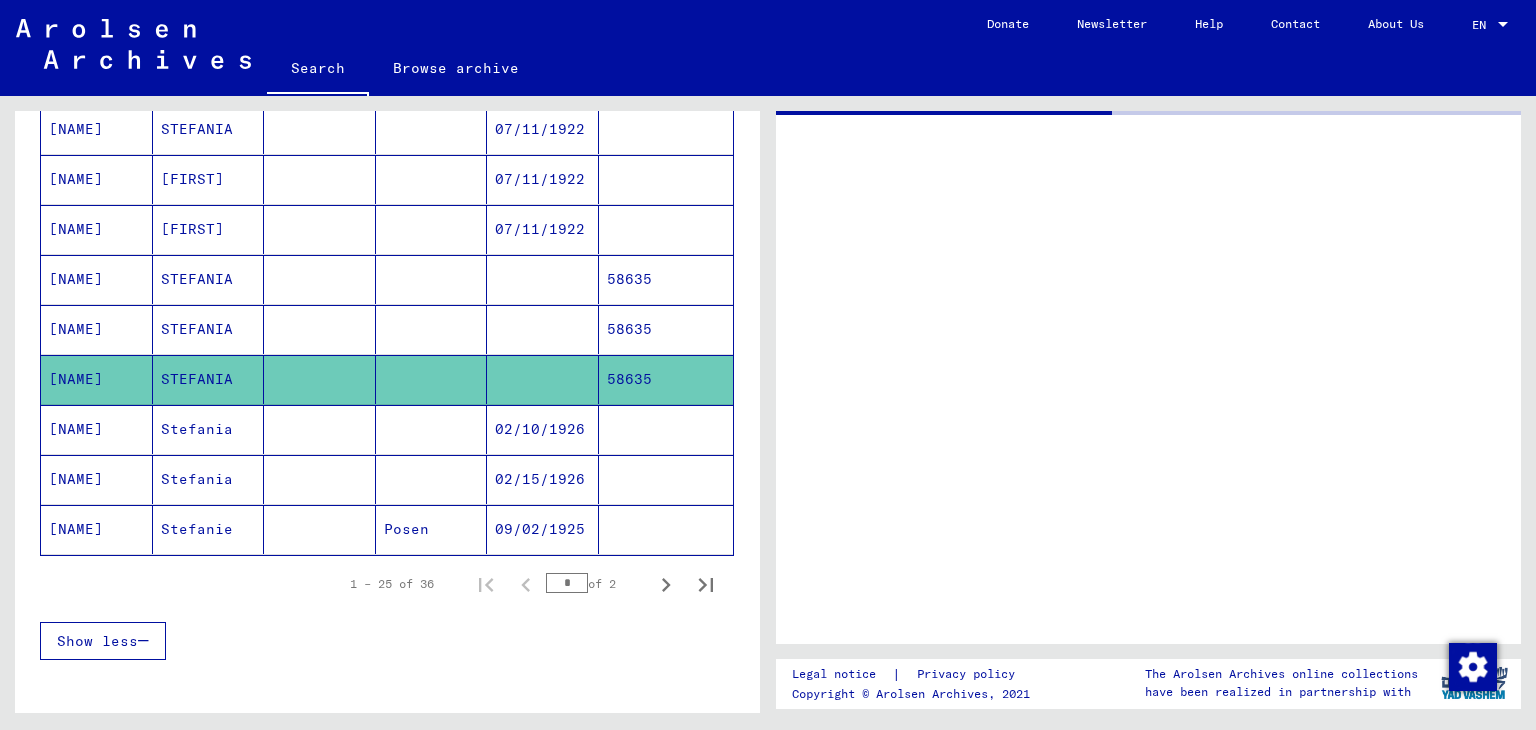 scroll, scrollTop: 0, scrollLeft: 0, axis: both 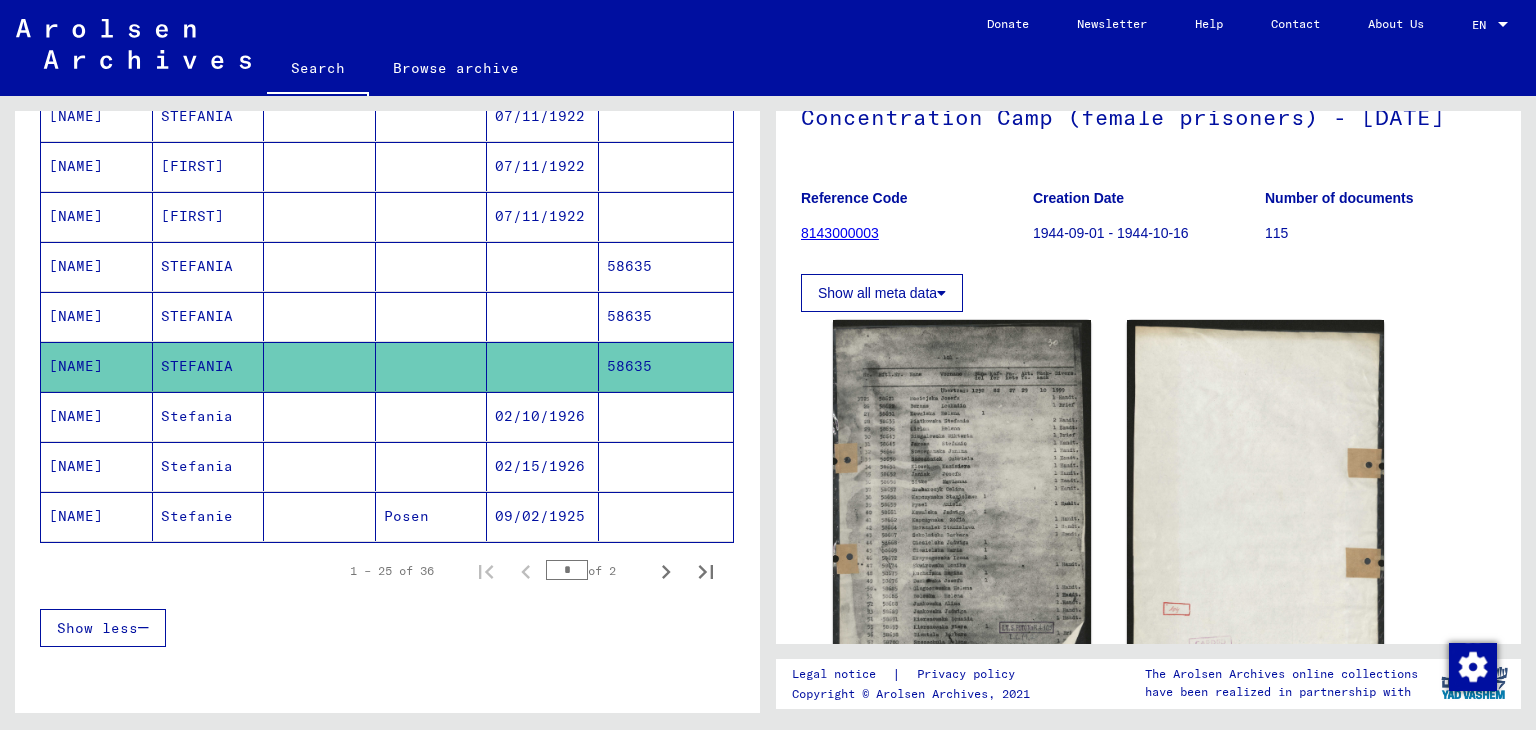 click 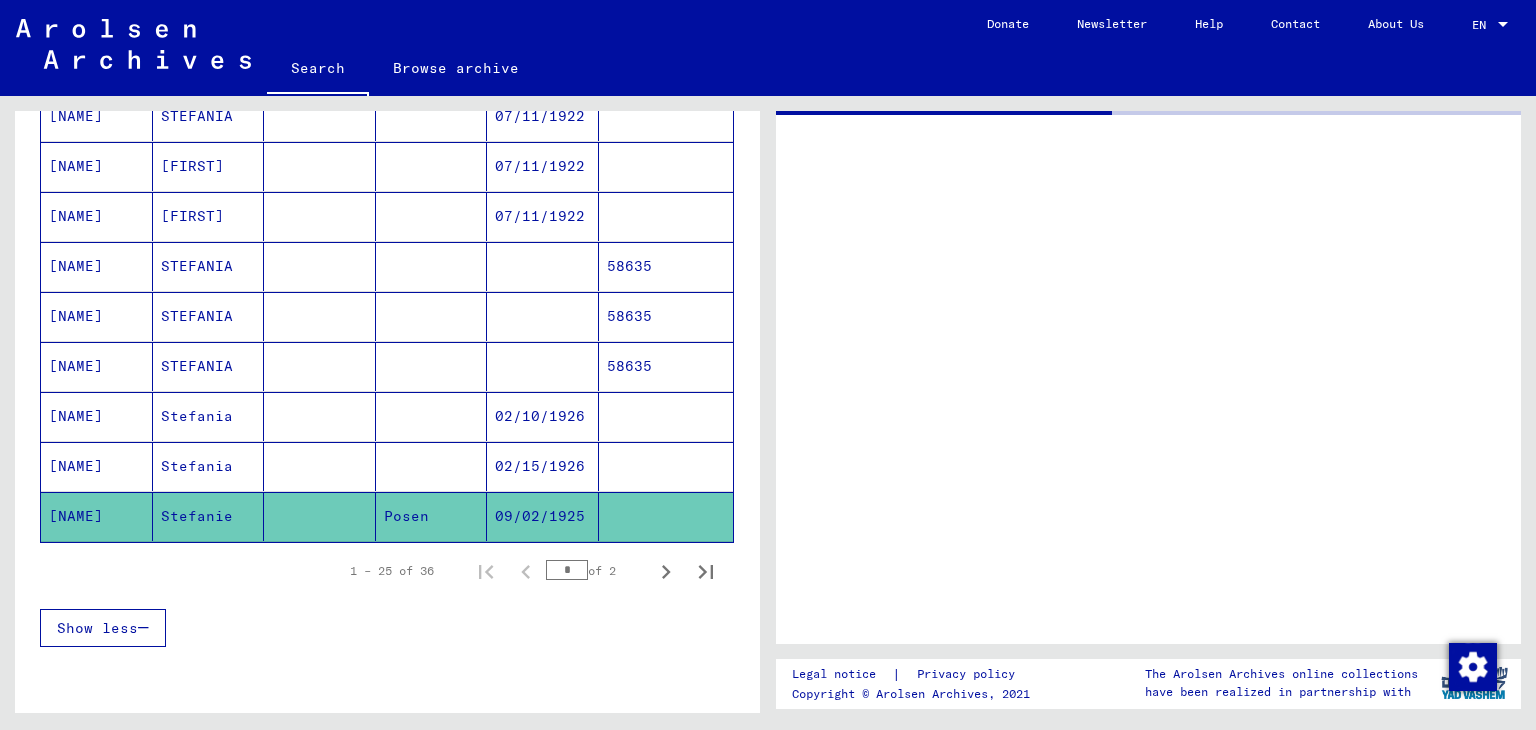 scroll, scrollTop: 0, scrollLeft: 0, axis: both 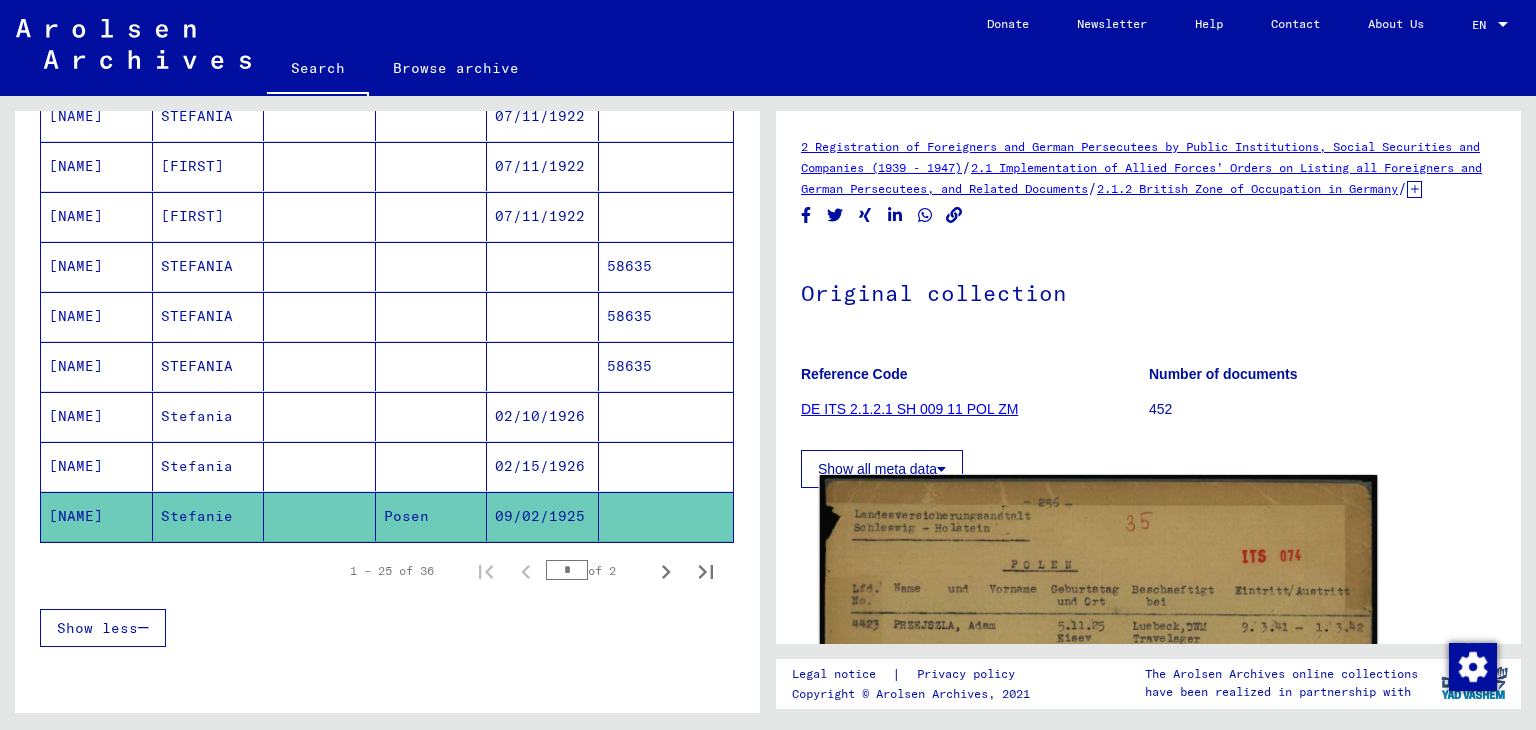 click 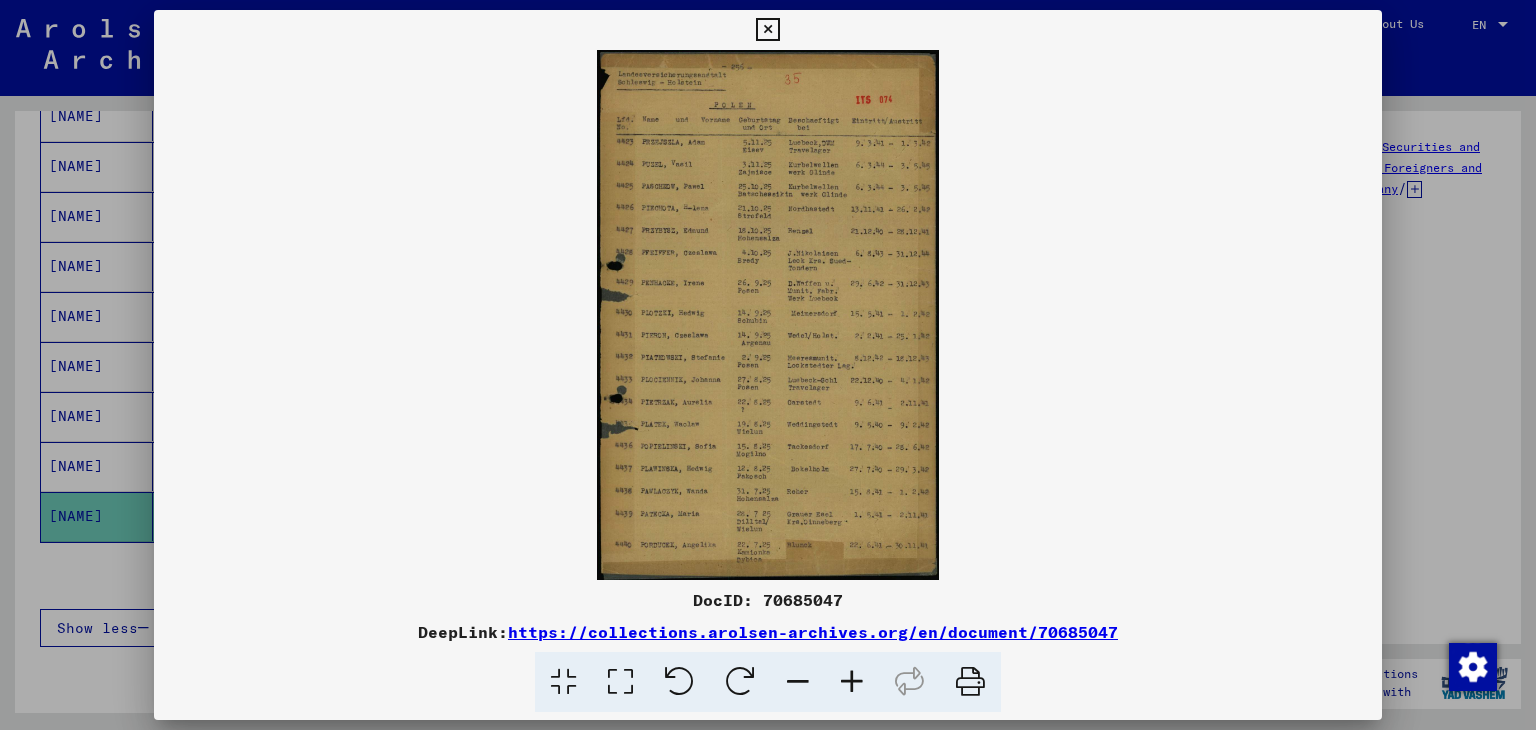 click at bounding box center [852, 682] 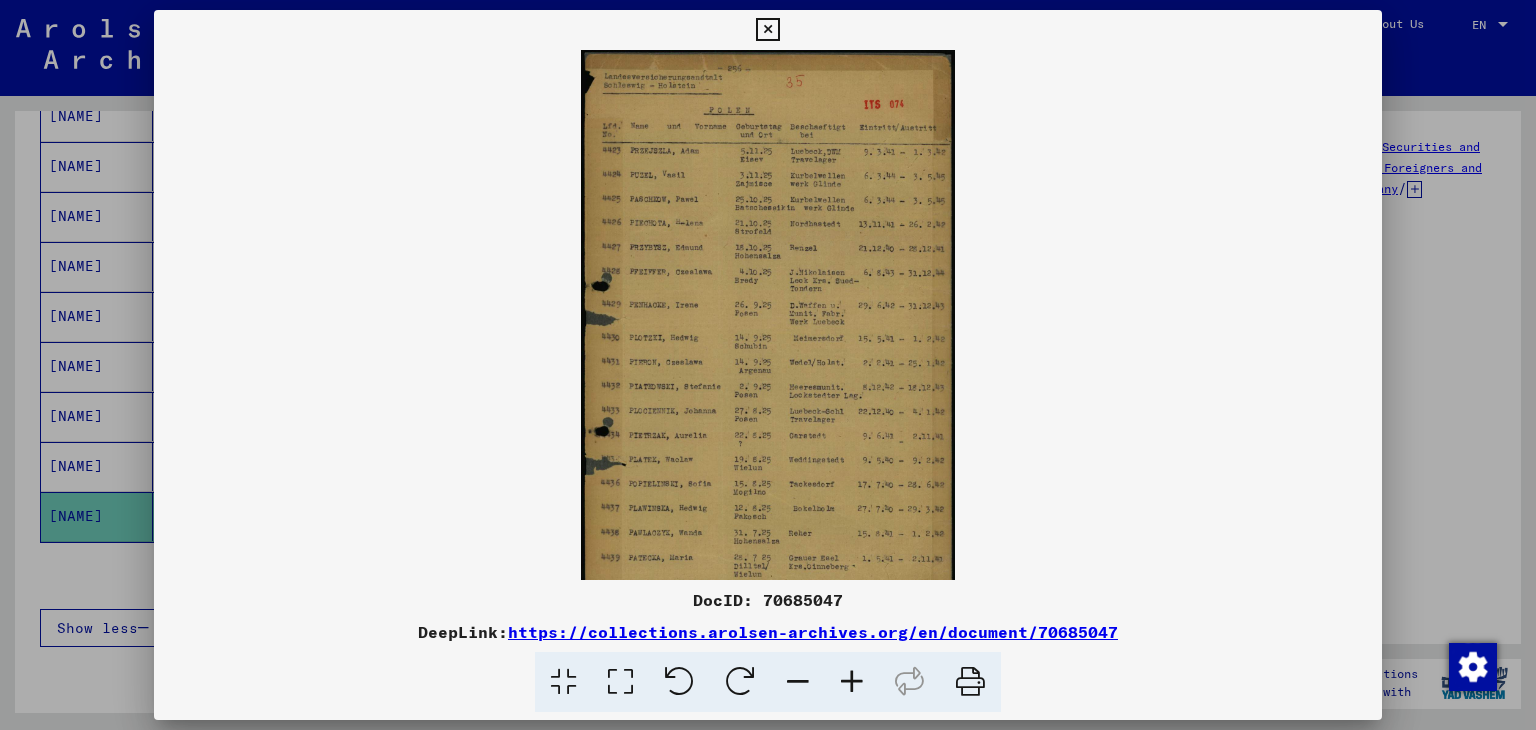 click at bounding box center [852, 682] 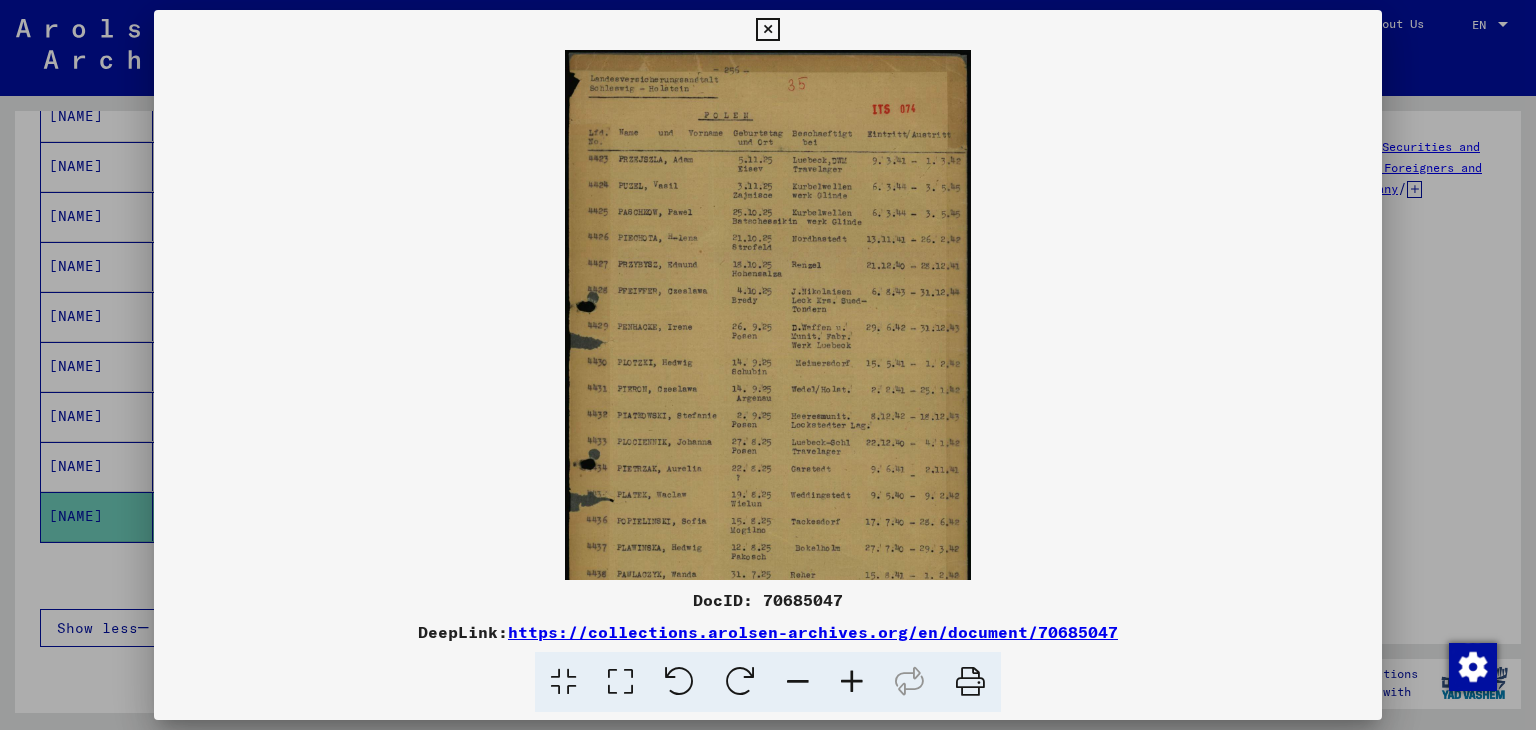 click at bounding box center (852, 682) 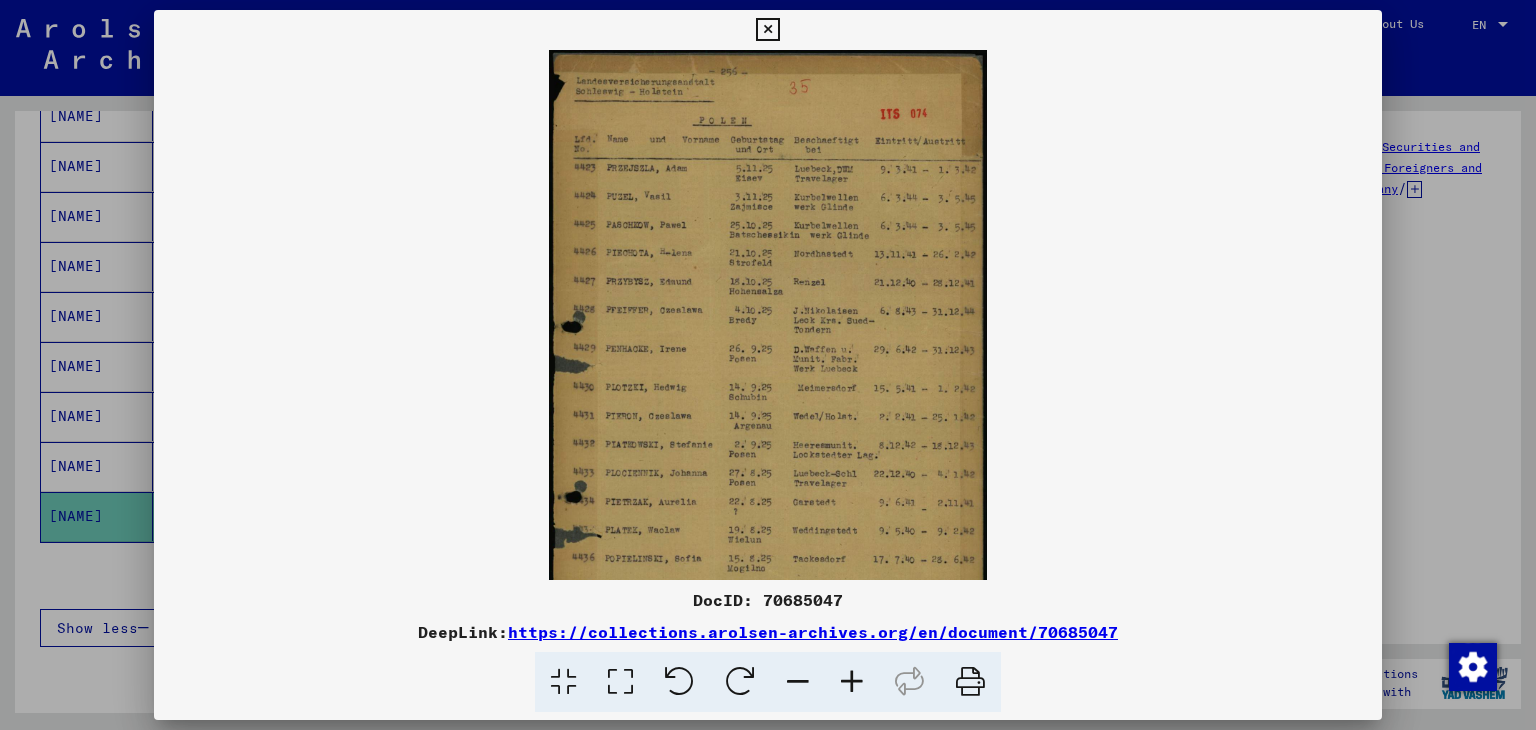 click at bounding box center (852, 682) 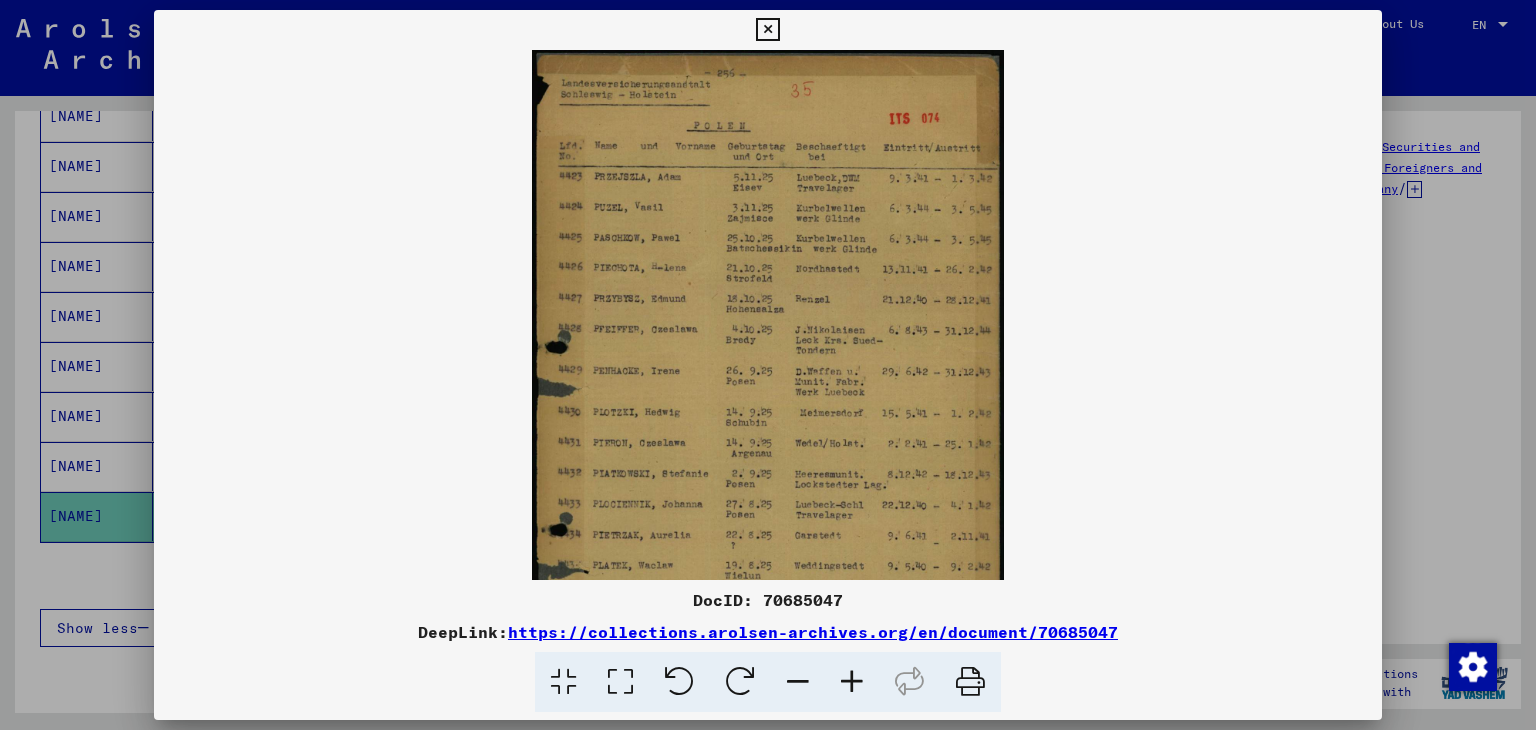 click at bounding box center (852, 682) 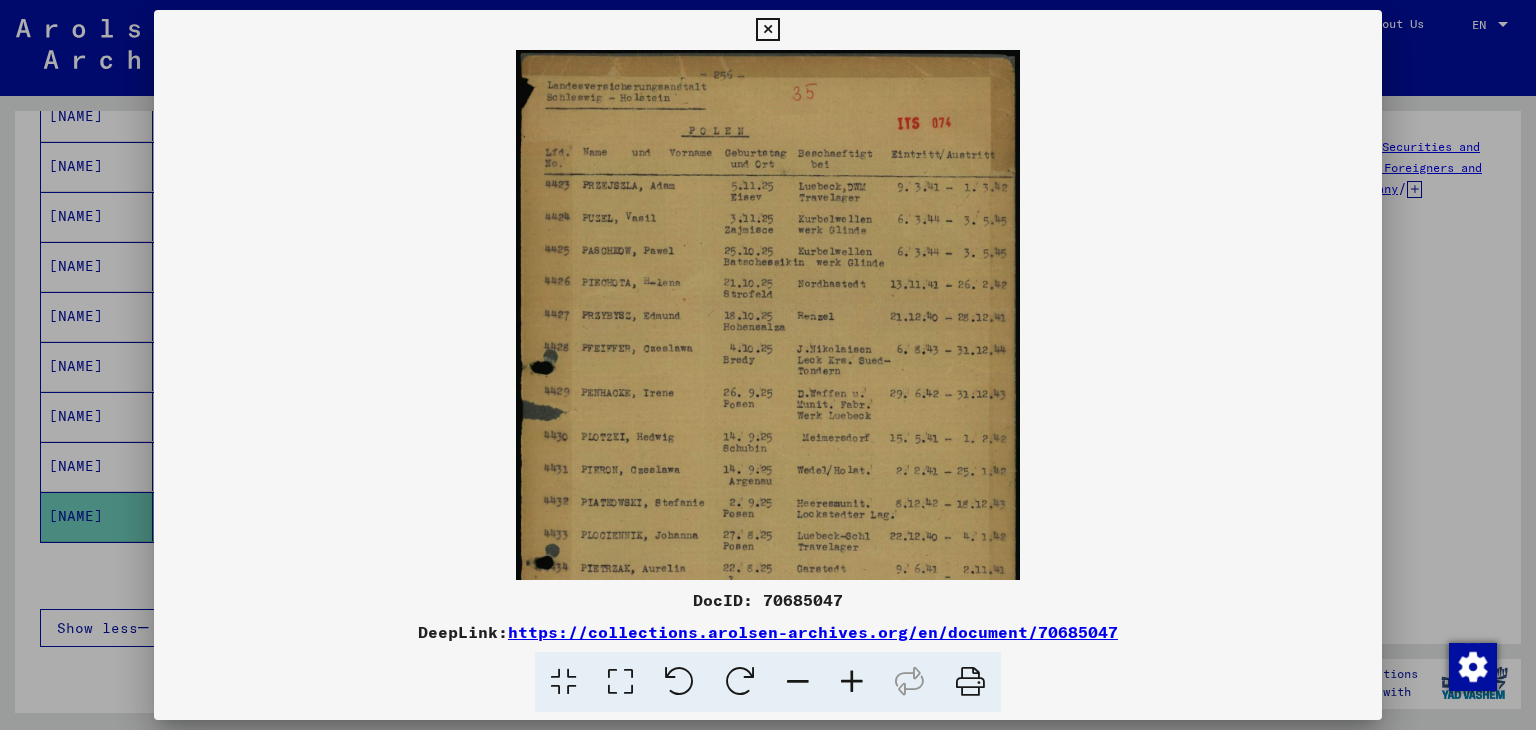 click at bounding box center (852, 682) 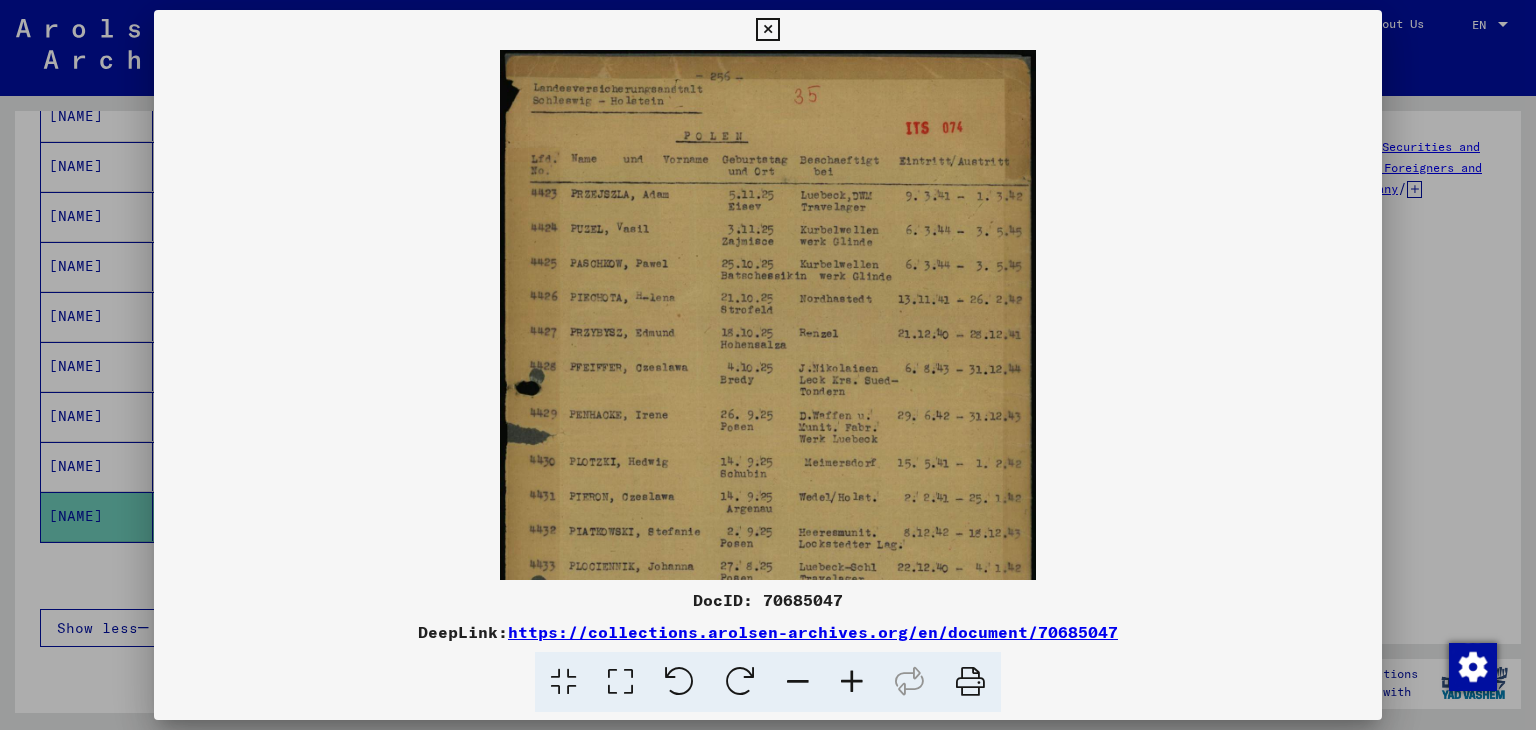 click at bounding box center (852, 682) 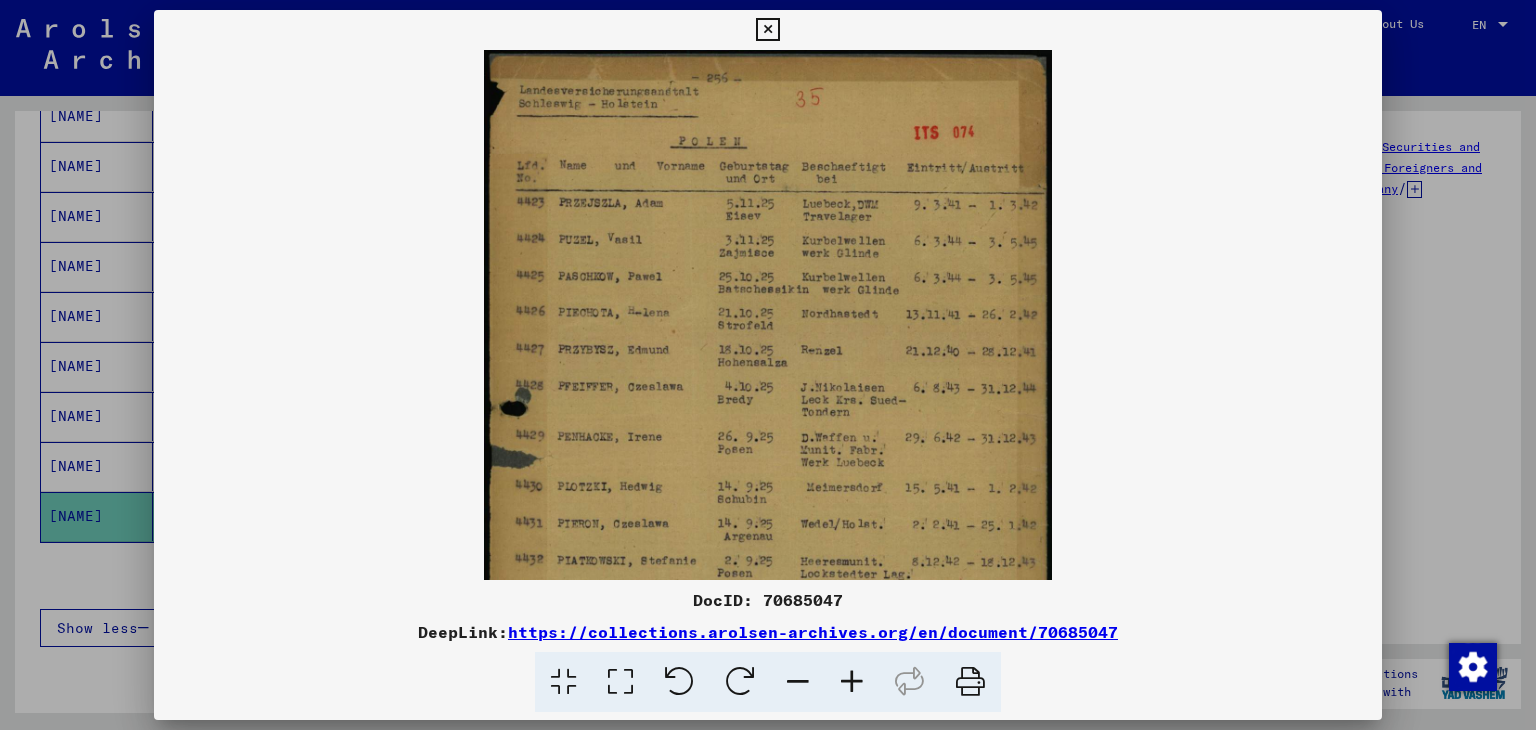 click at bounding box center (852, 682) 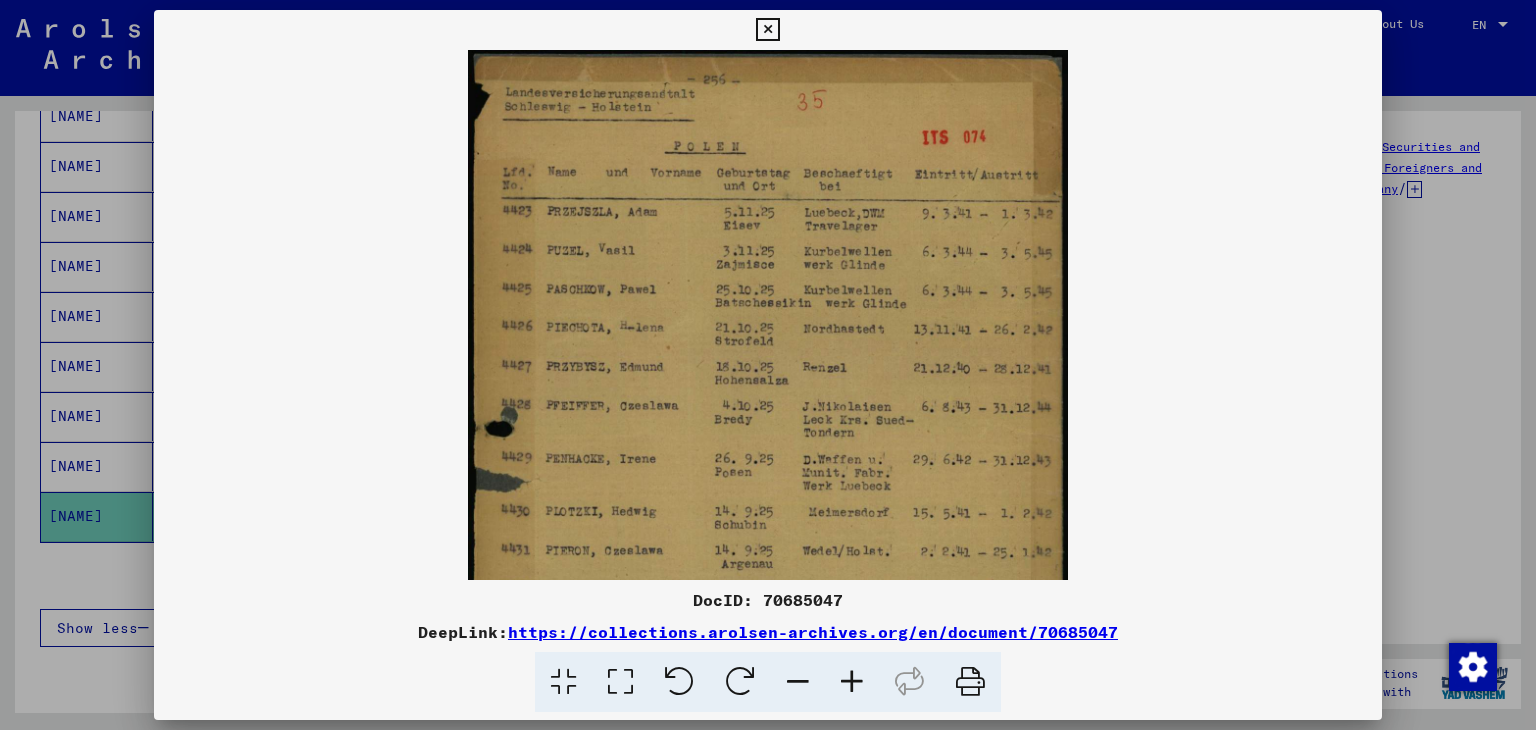 click at bounding box center [852, 682] 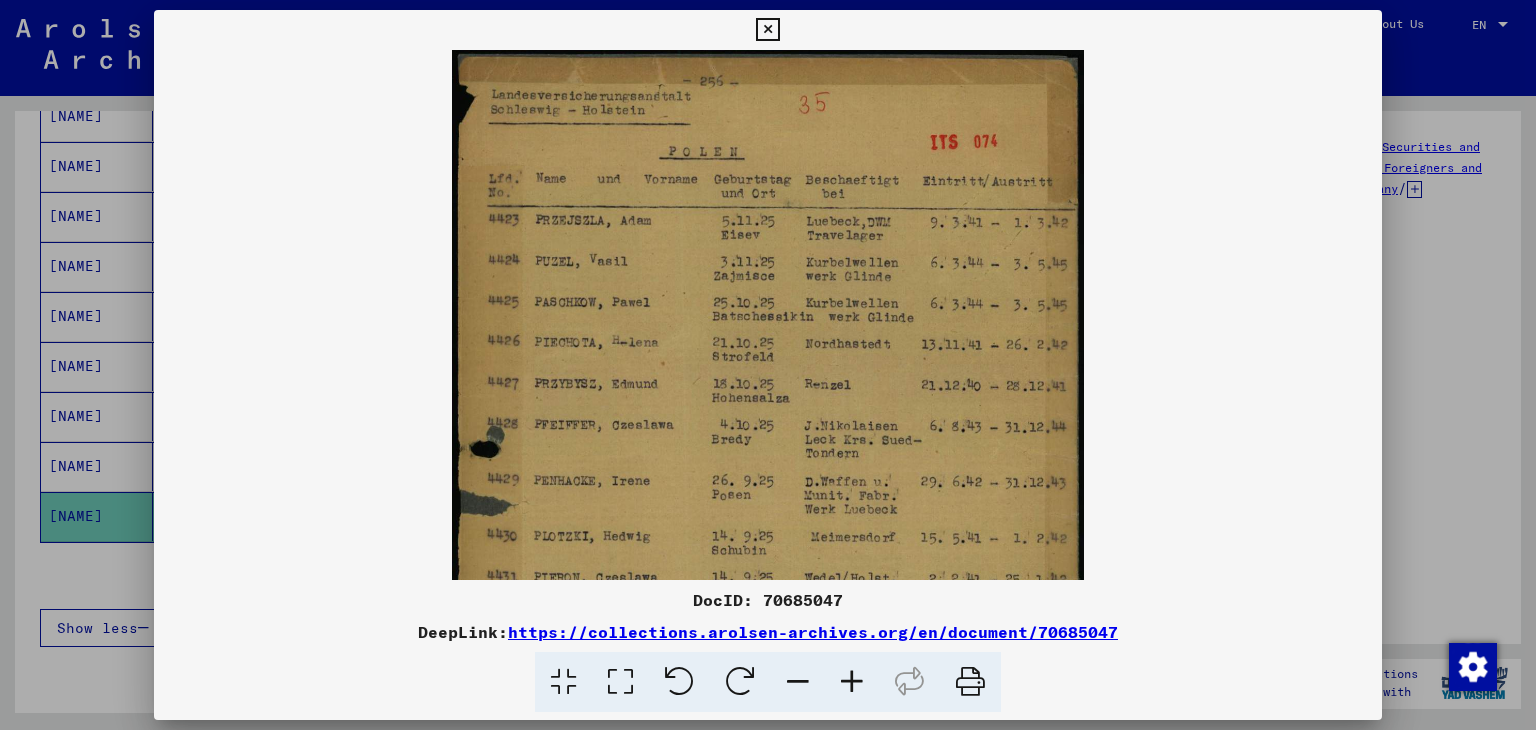 click at bounding box center (852, 682) 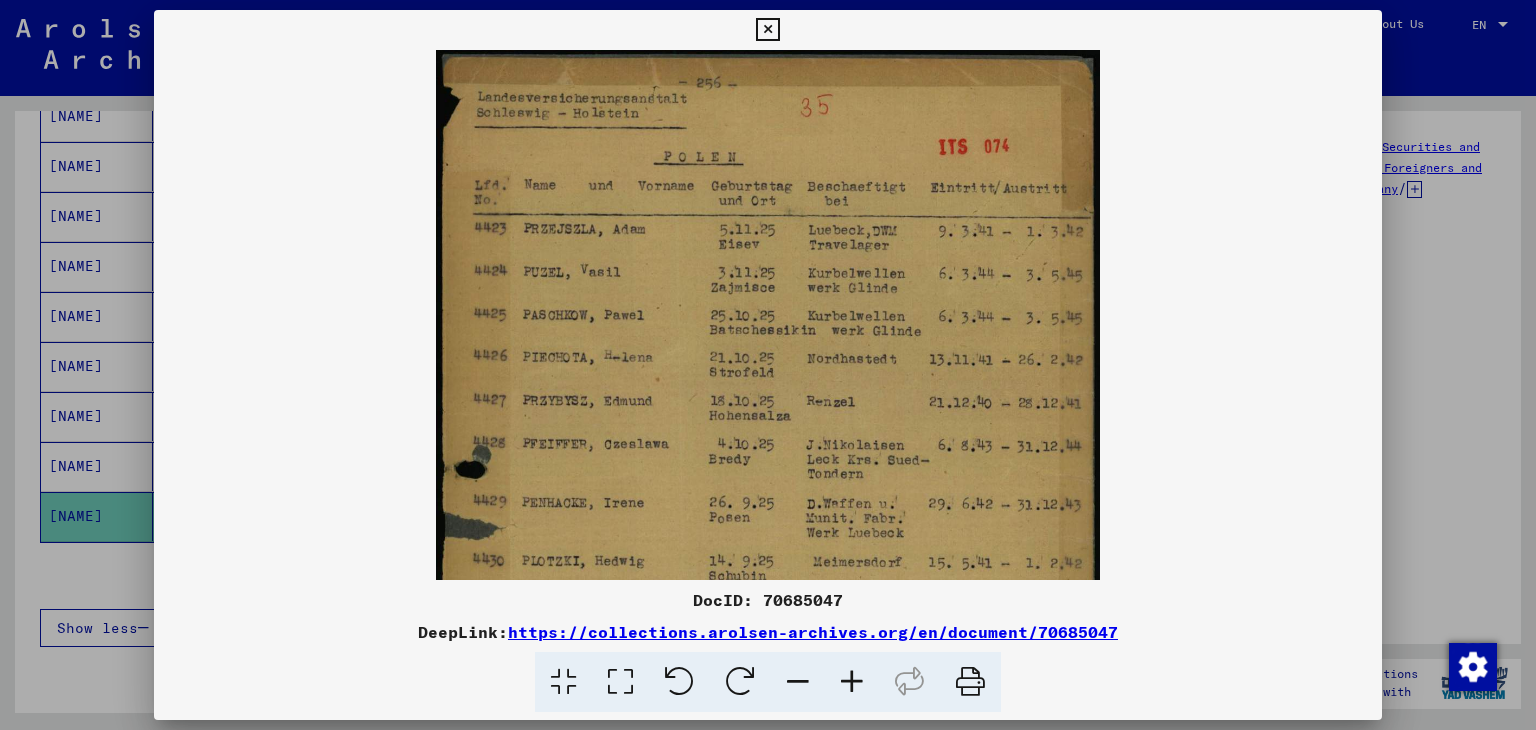 click at bounding box center [852, 682] 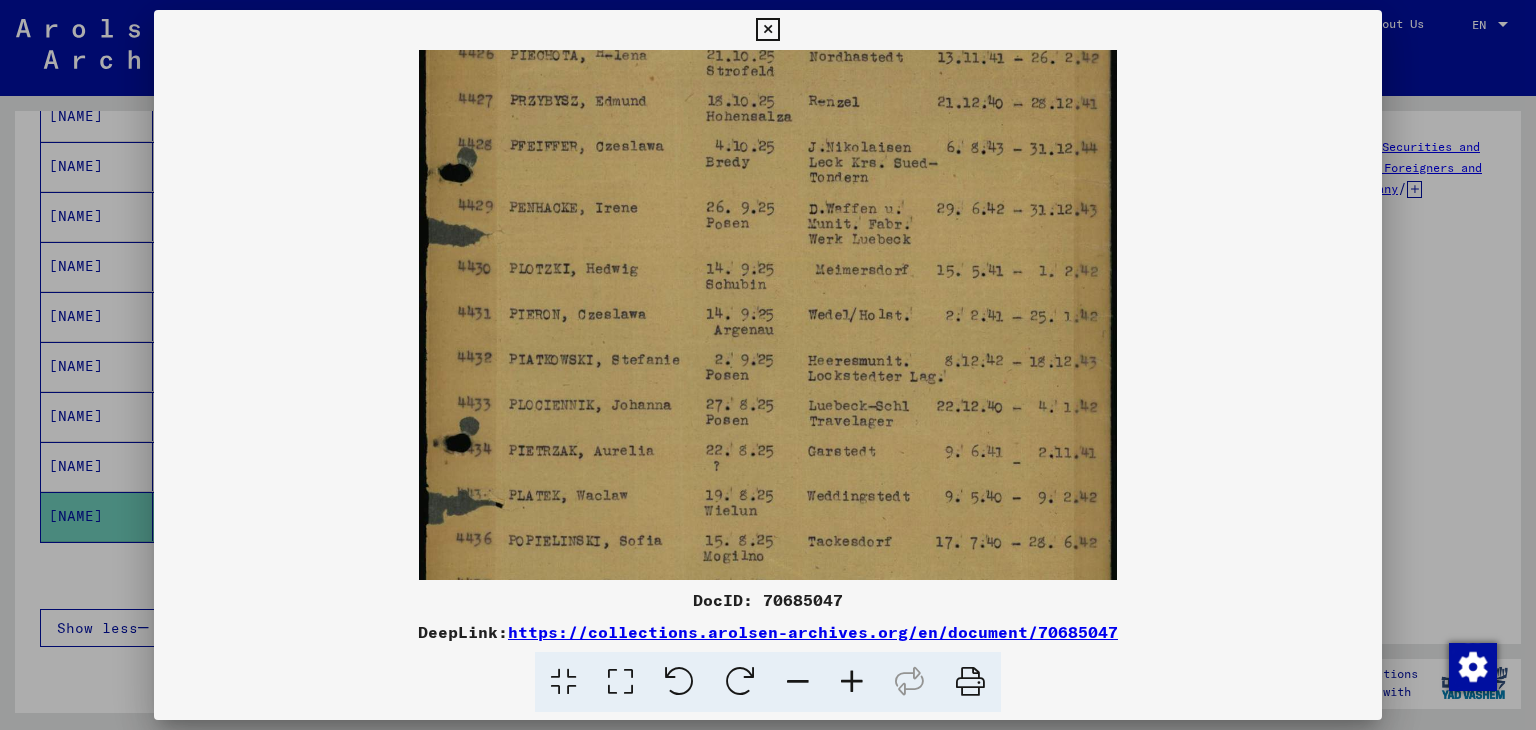 scroll, scrollTop: 330, scrollLeft: 0, axis: vertical 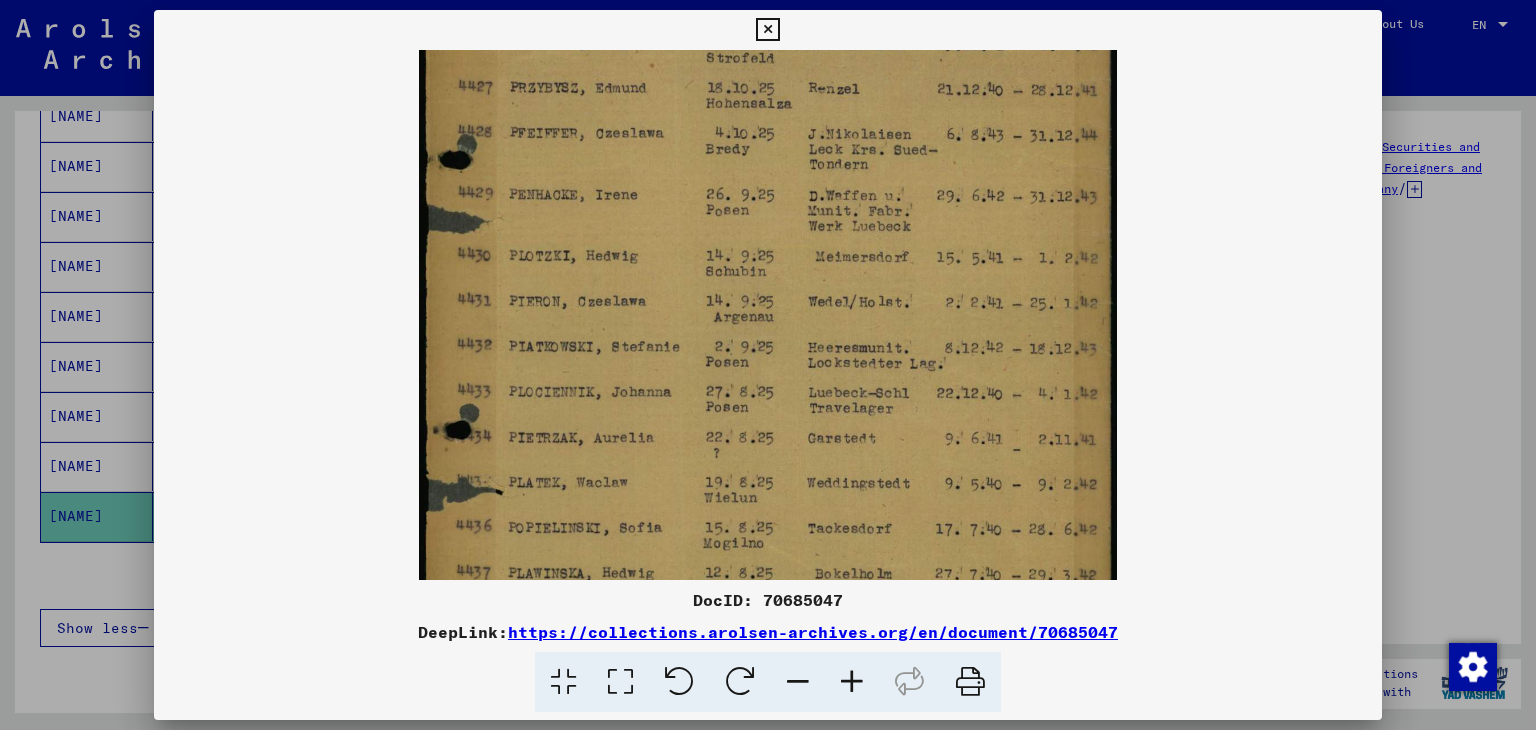 drag, startPoint x: 941, startPoint y: 506, endPoint x: 914, endPoint y: 177, distance: 330.10605 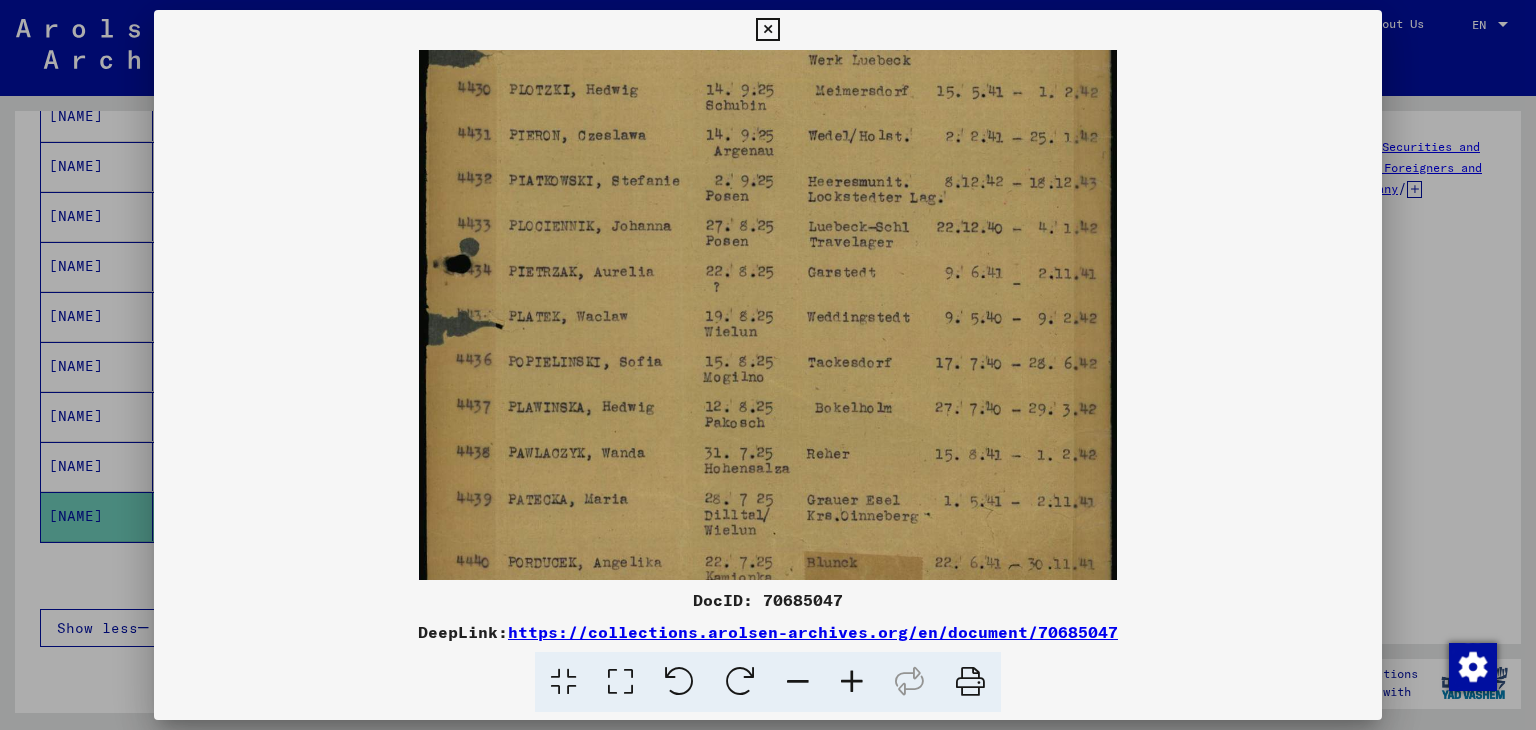 scroll, scrollTop: 549, scrollLeft: 0, axis: vertical 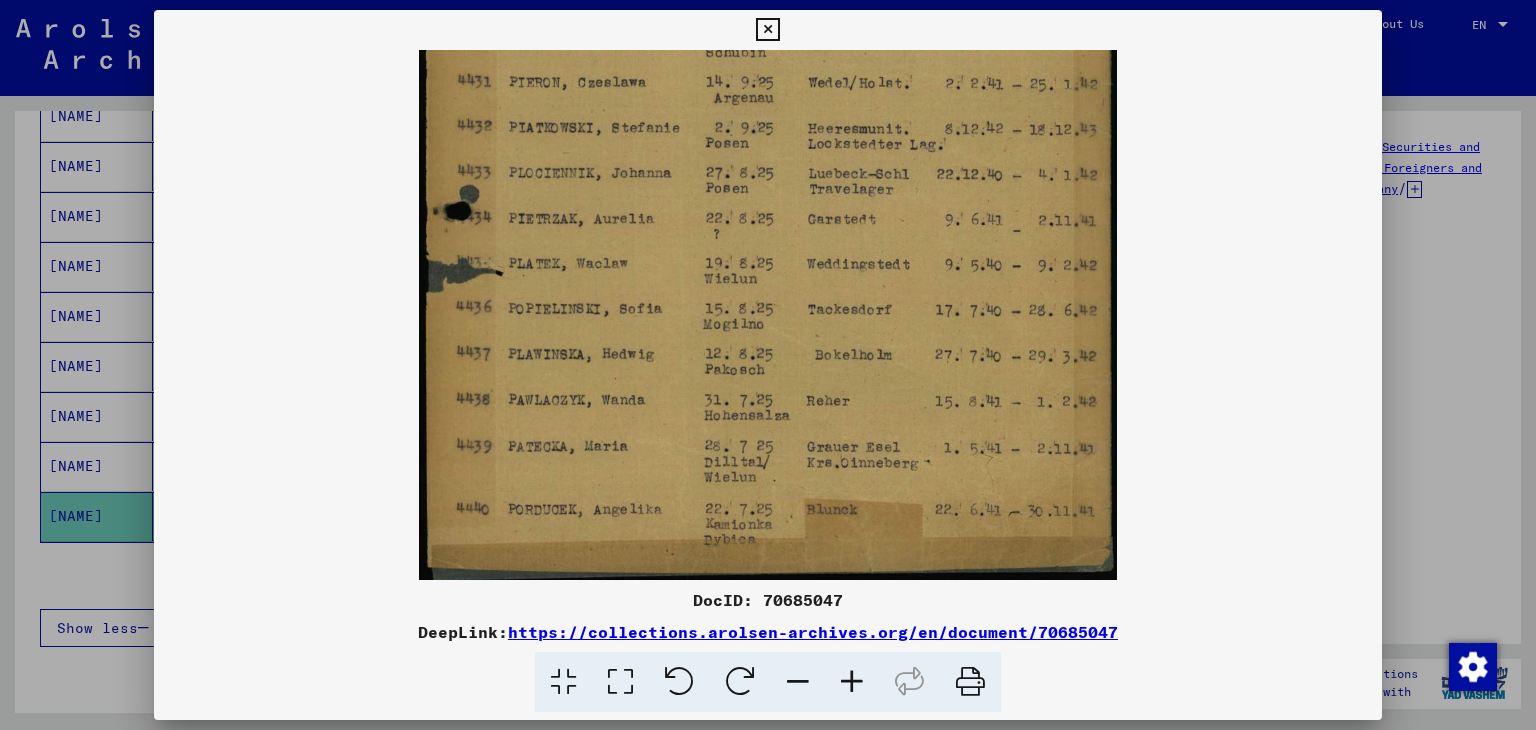 drag, startPoint x: 848, startPoint y: 537, endPoint x: 850, endPoint y: 171, distance: 366.00546 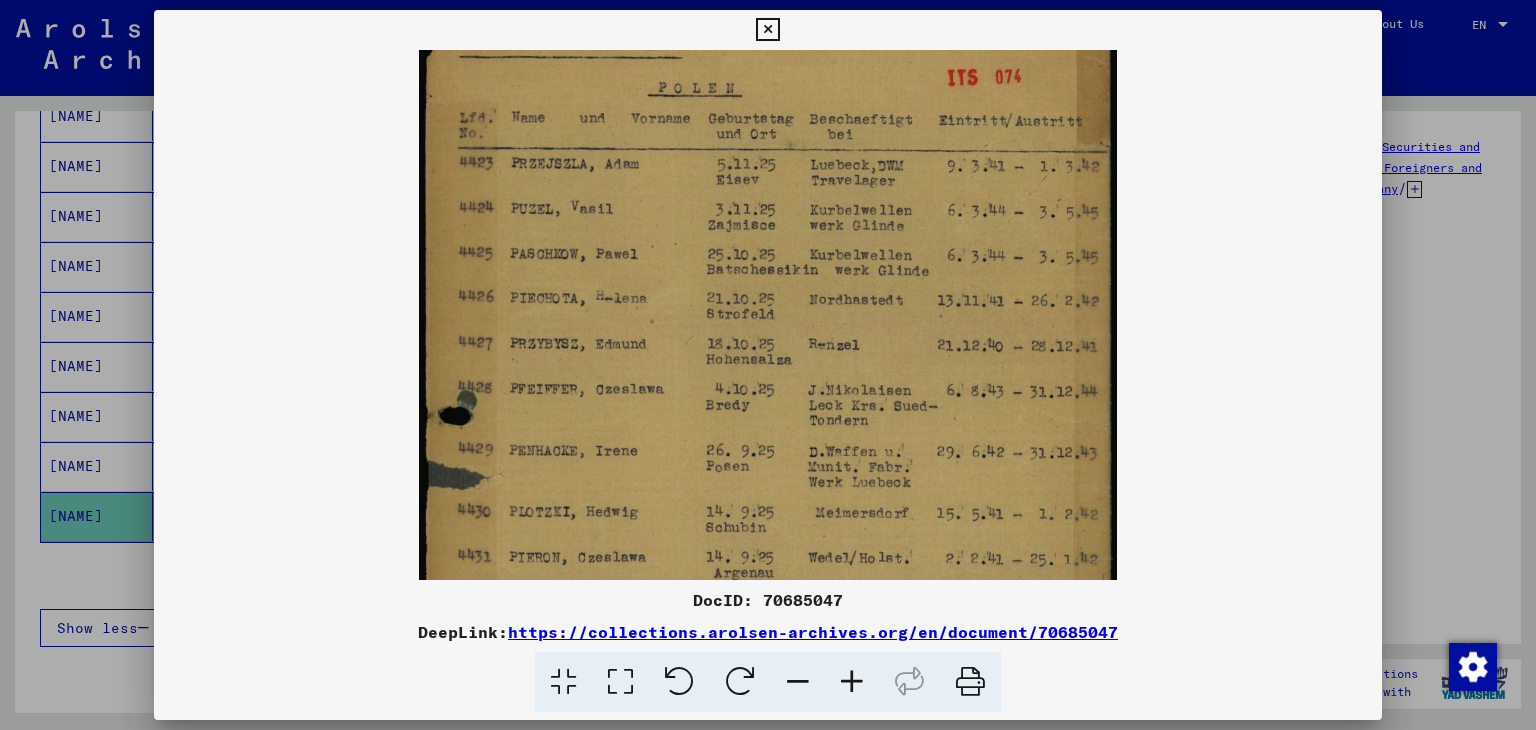 drag, startPoint x: 864, startPoint y: 212, endPoint x: 852, endPoint y: 694, distance: 482.14935 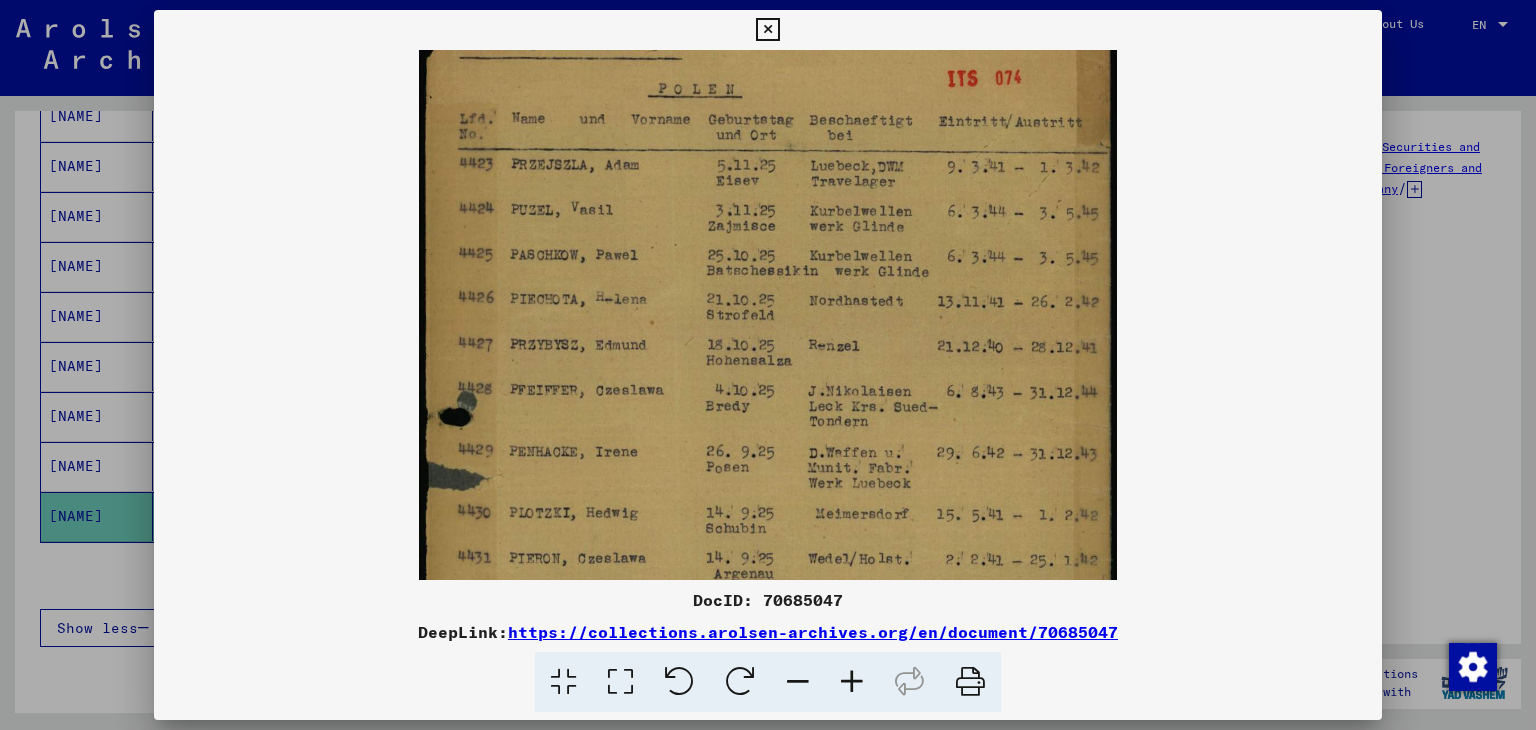 click at bounding box center [767, 30] 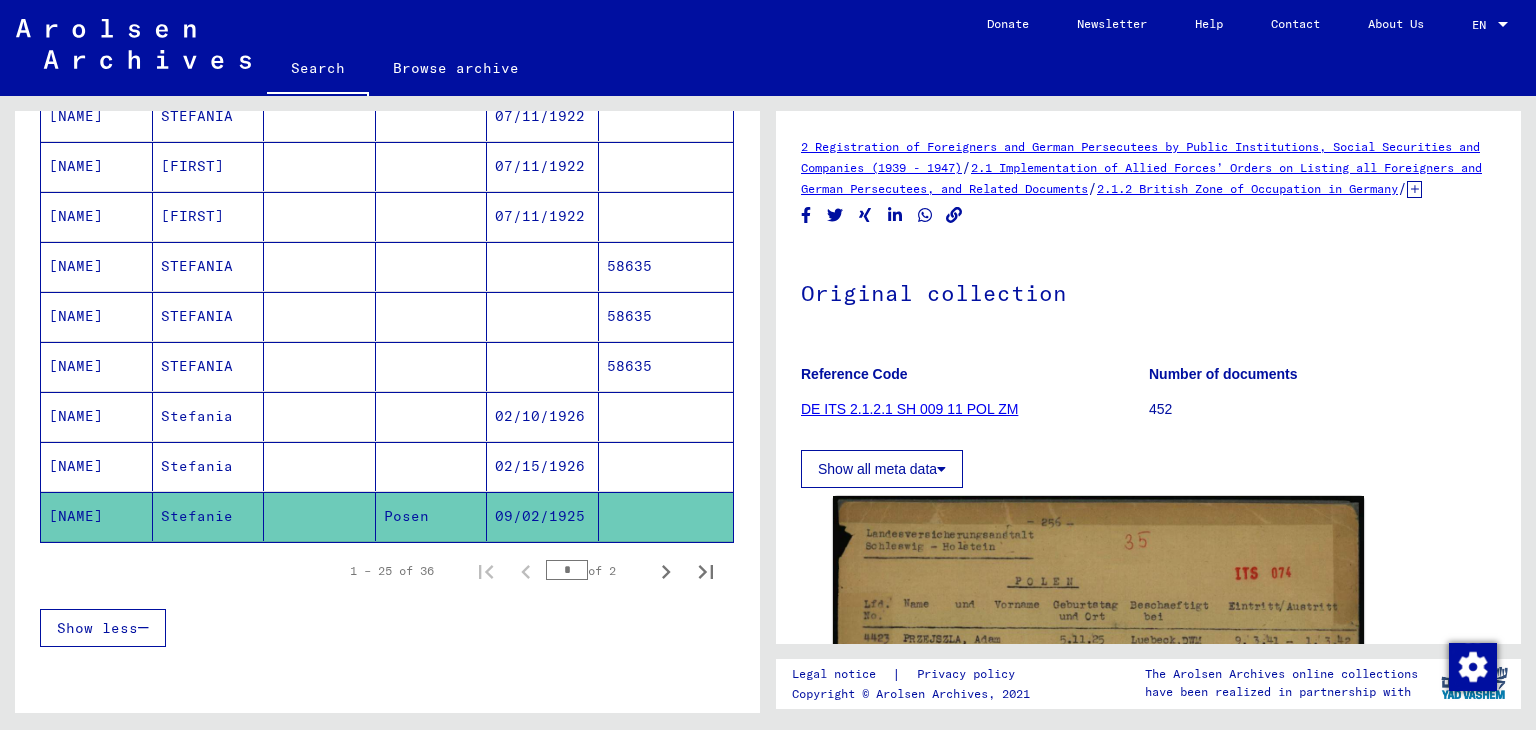 click at bounding box center (666, 516) 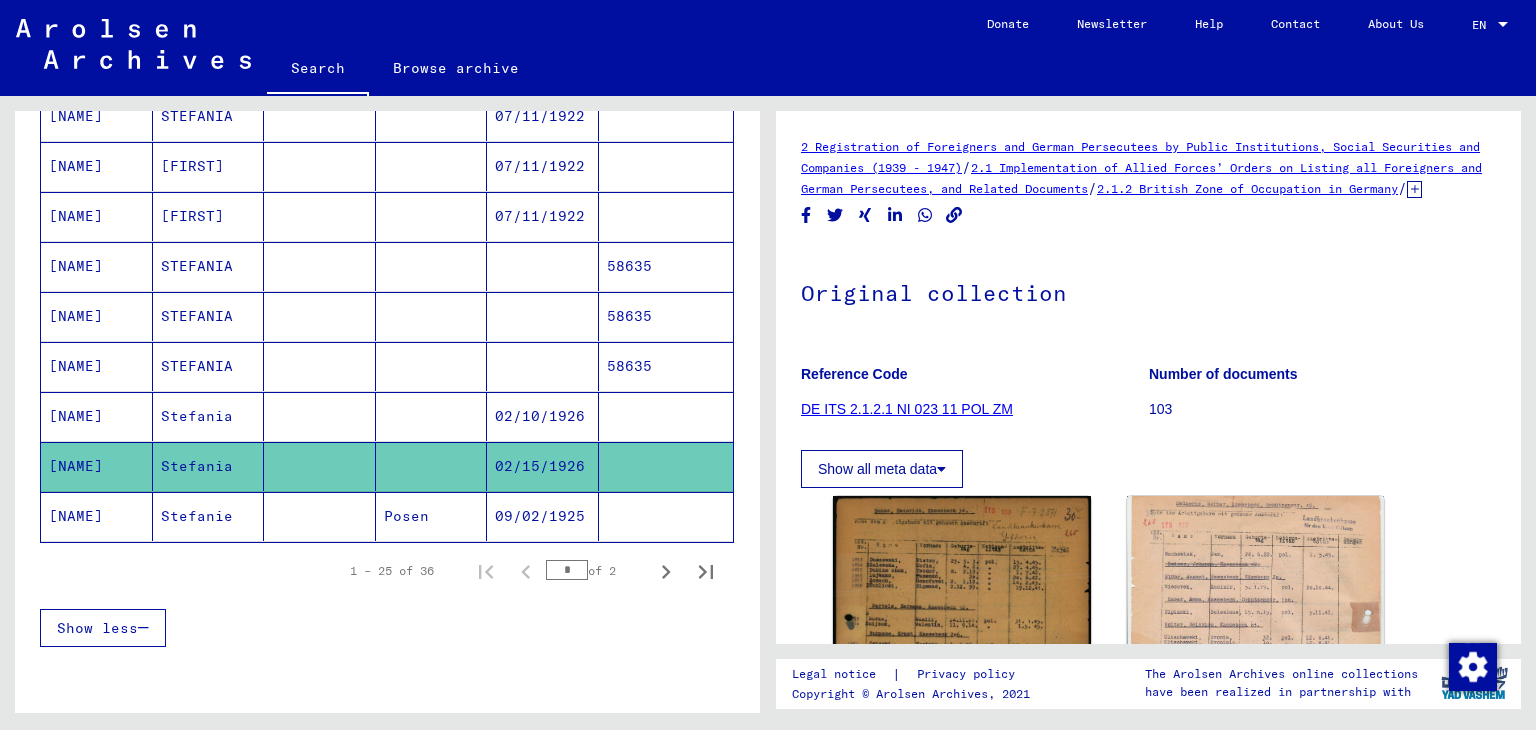 scroll, scrollTop: 0, scrollLeft: 0, axis: both 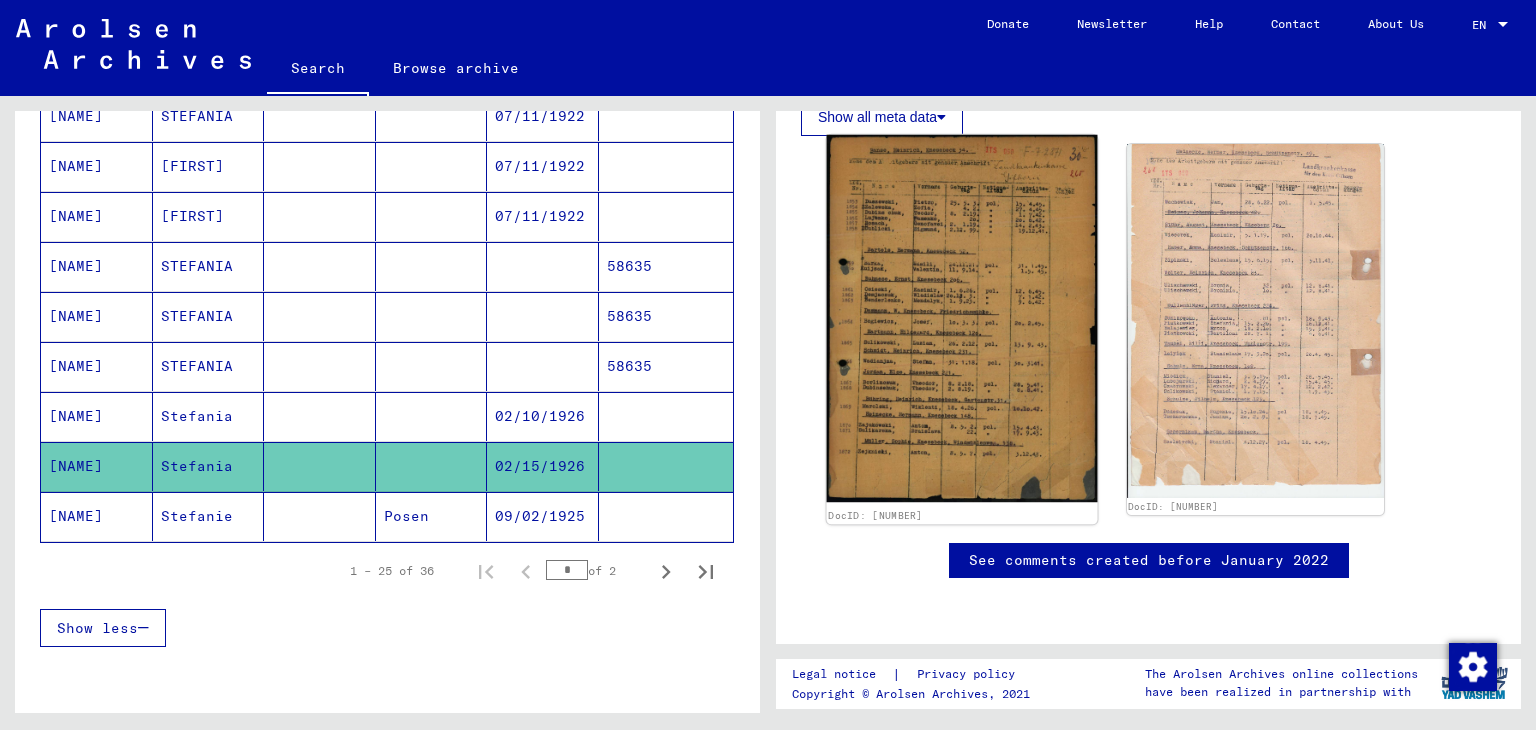 click 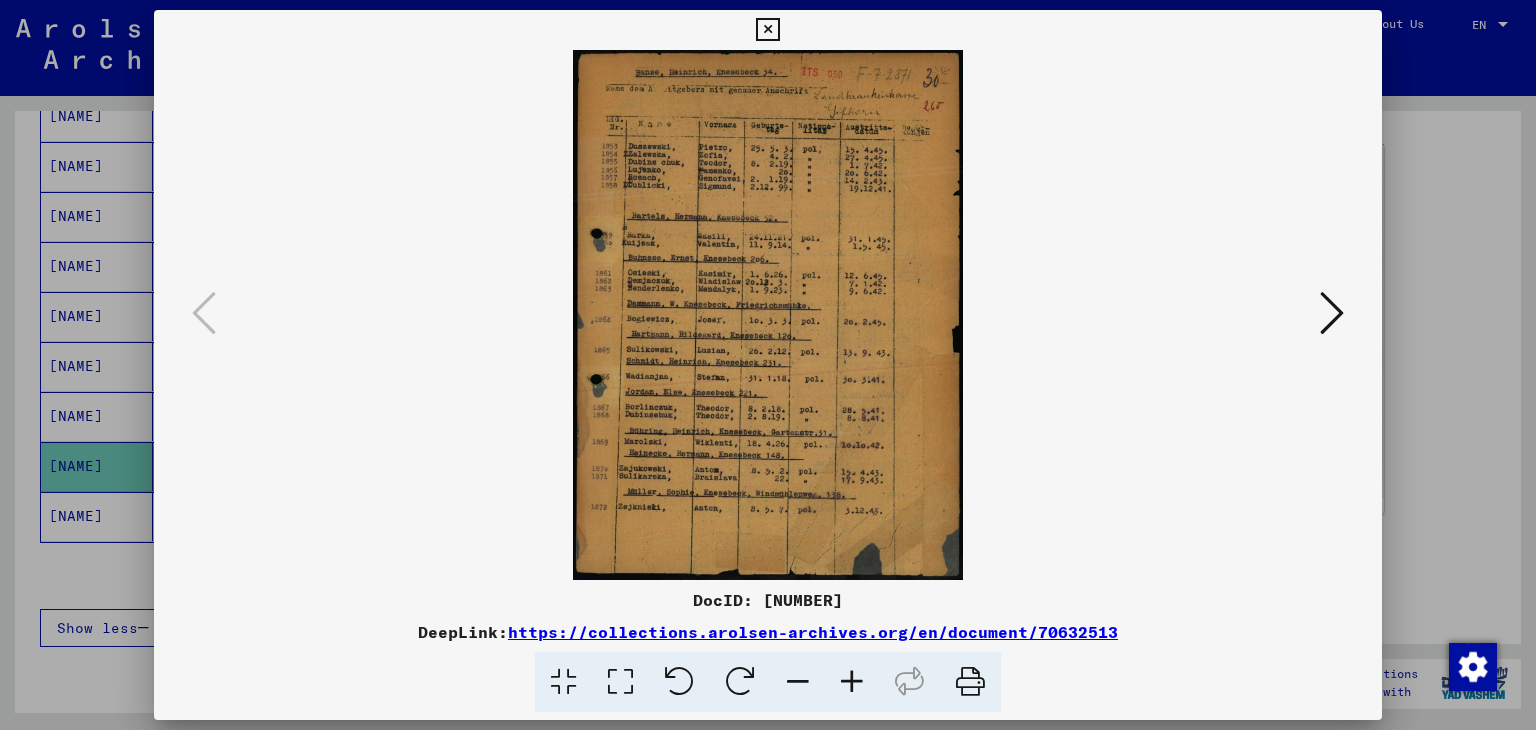 click at bounding box center [852, 682] 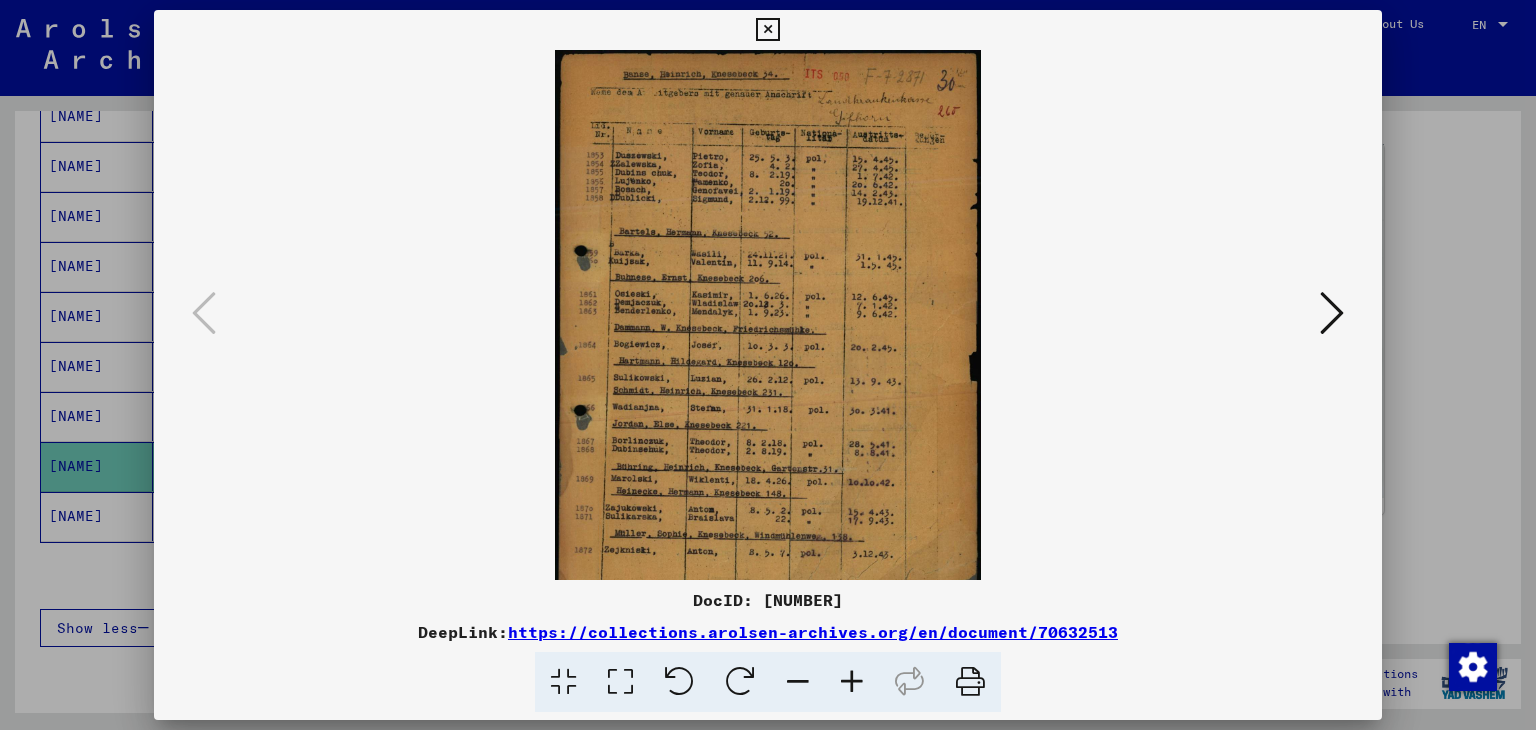 click at bounding box center (852, 682) 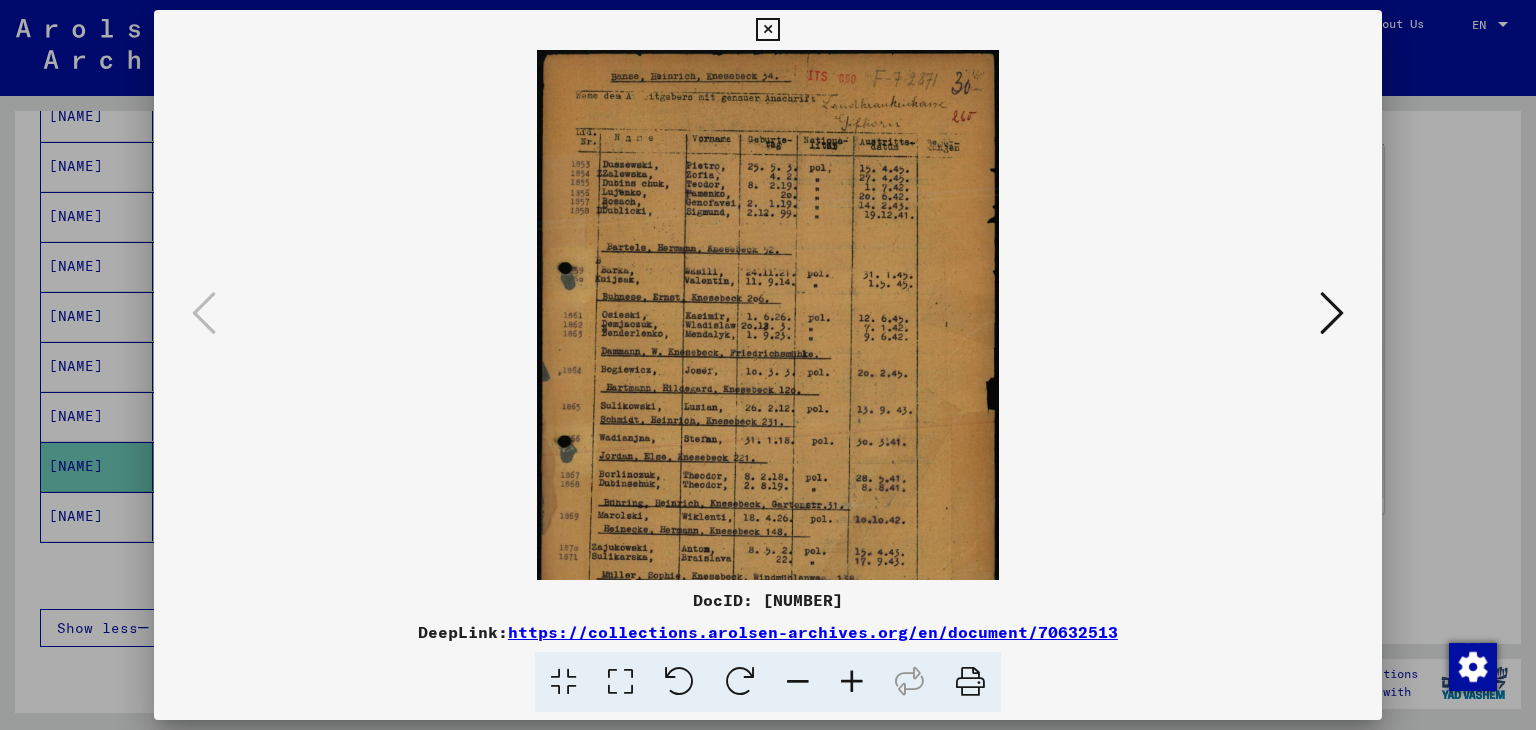 click at bounding box center [852, 682] 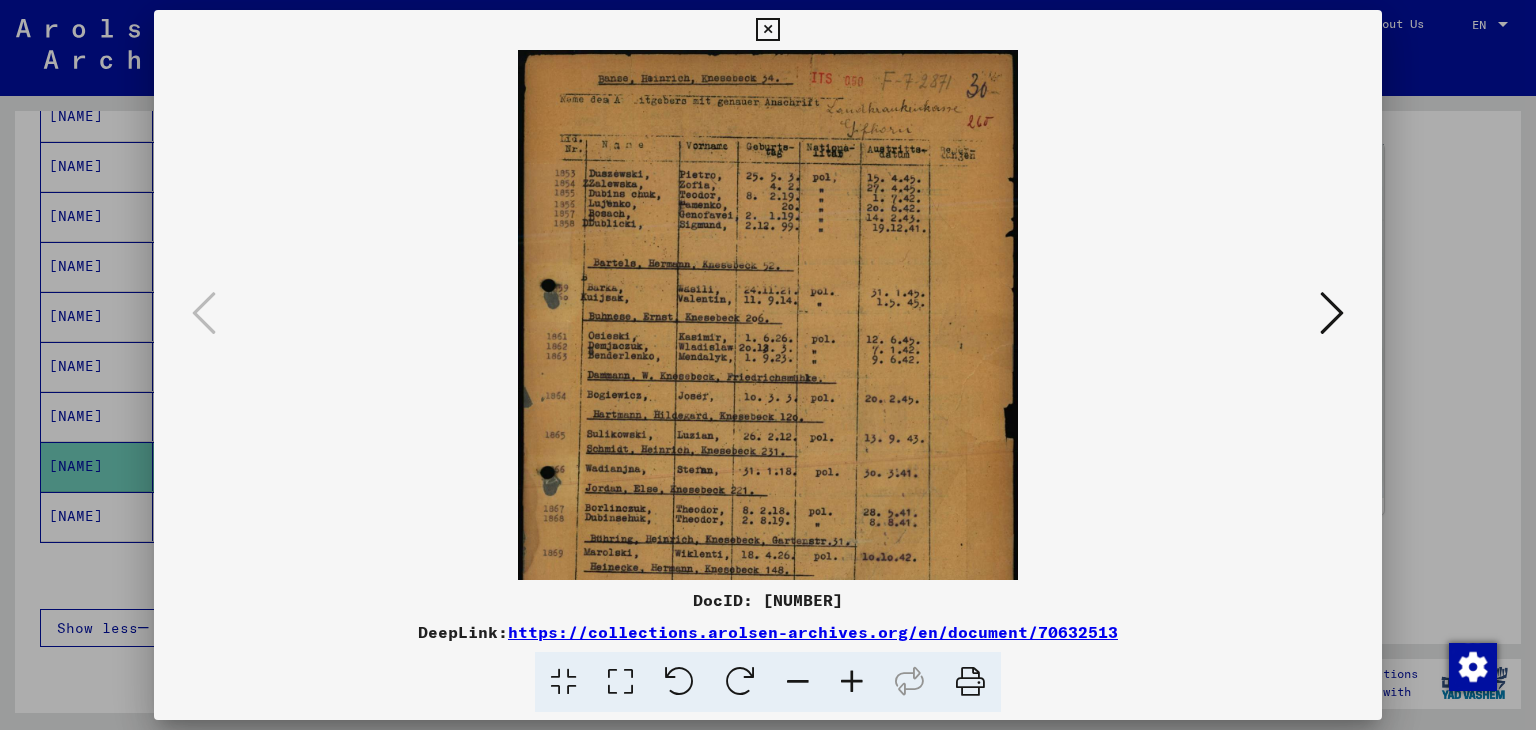 click at bounding box center (852, 682) 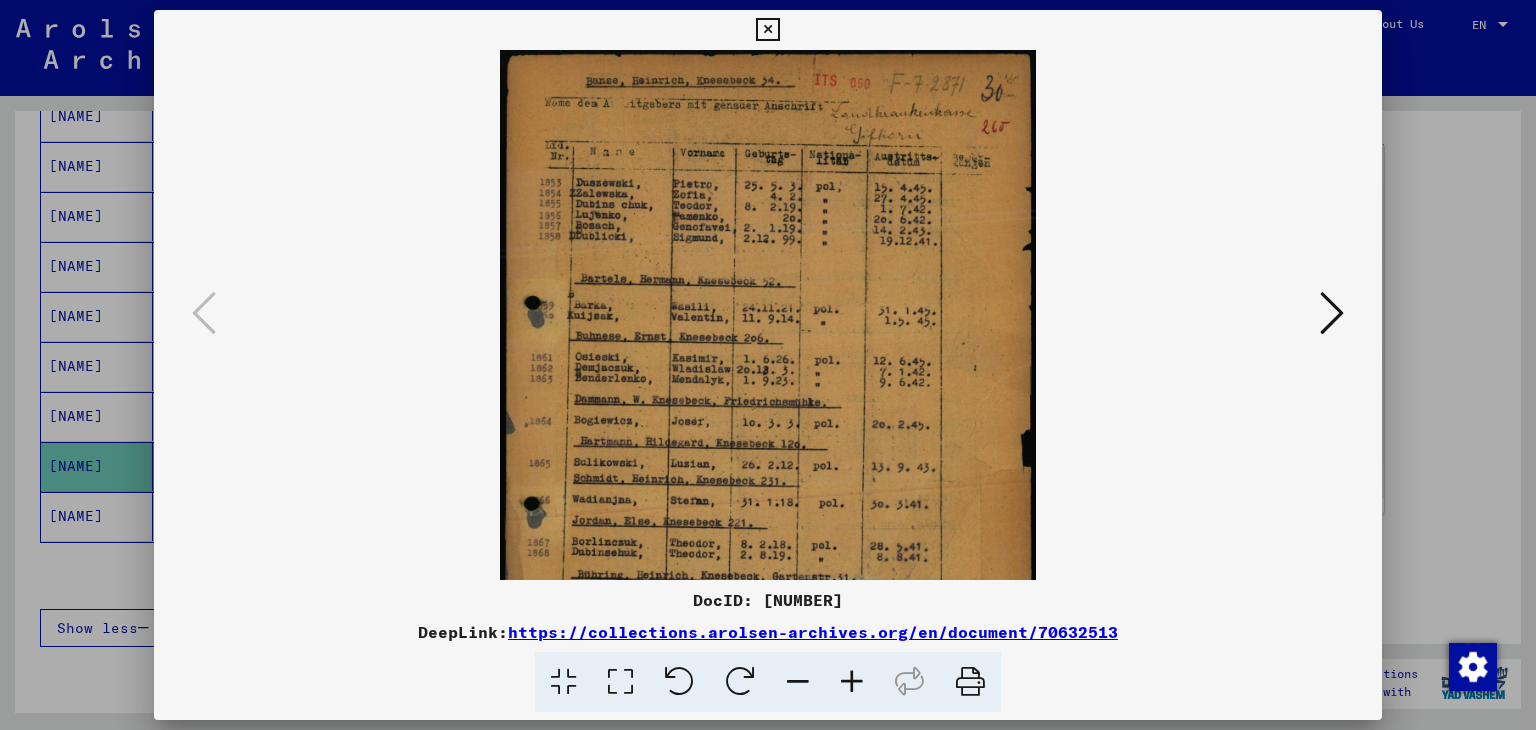 click at bounding box center [852, 682] 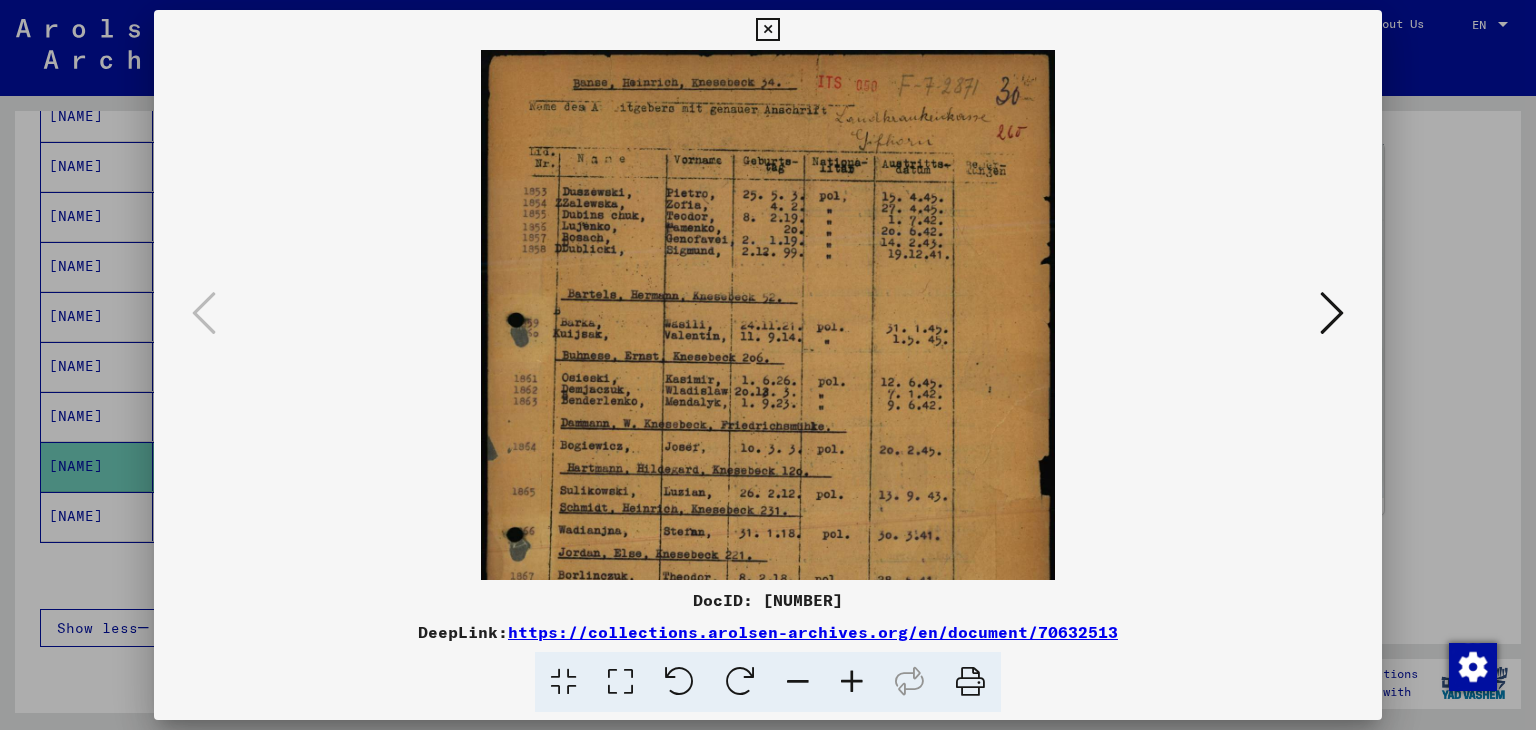 click at bounding box center [852, 682] 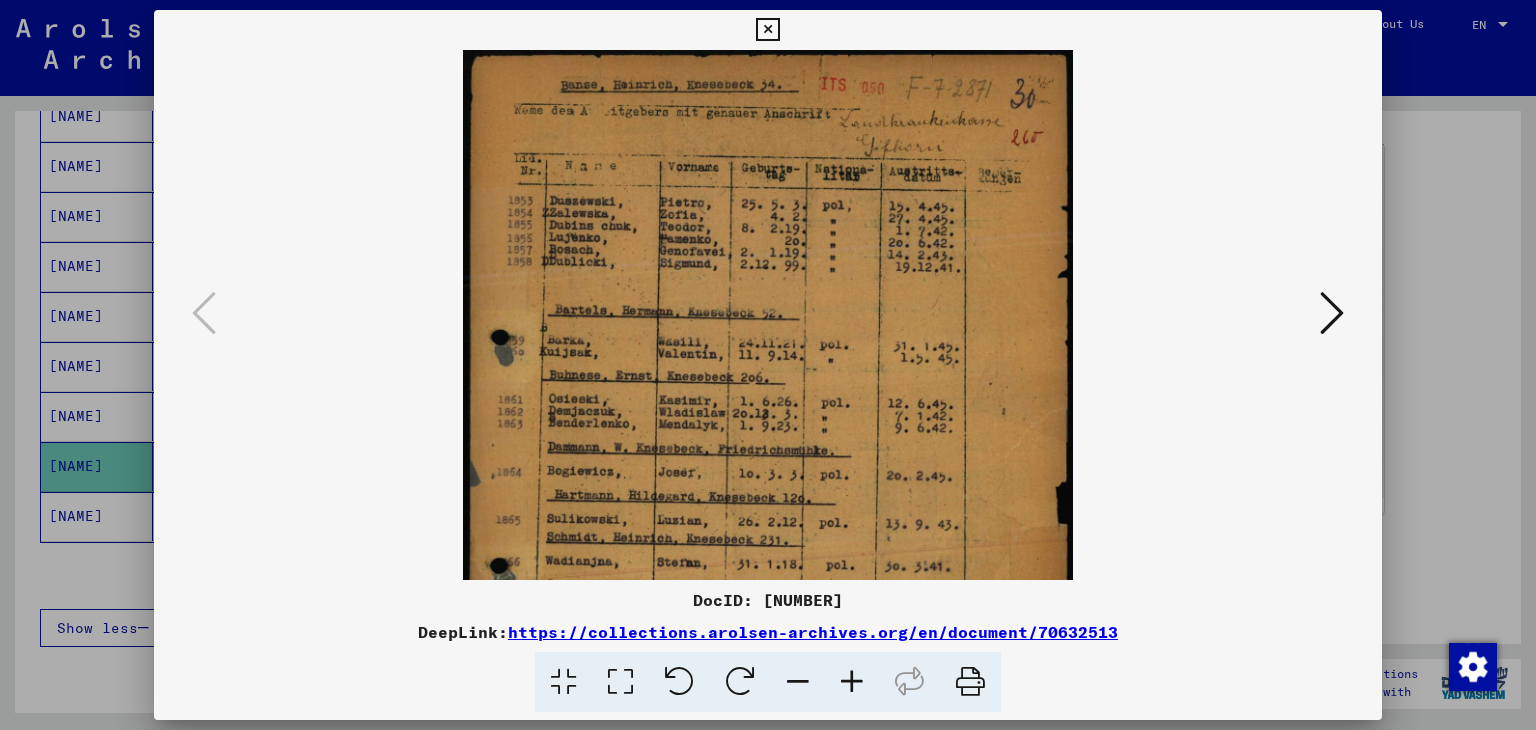 click at bounding box center [852, 682] 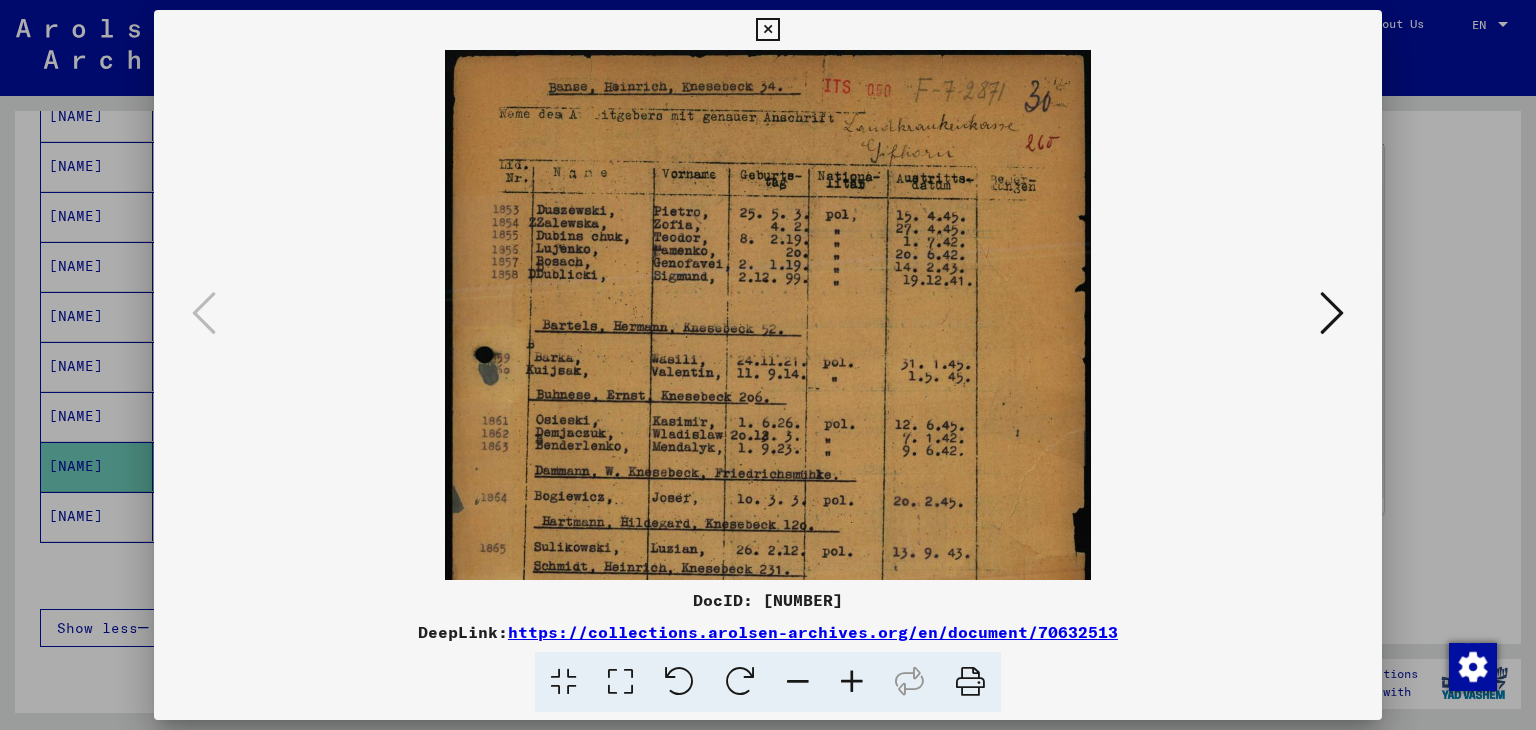 click at bounding box center (852, 682) 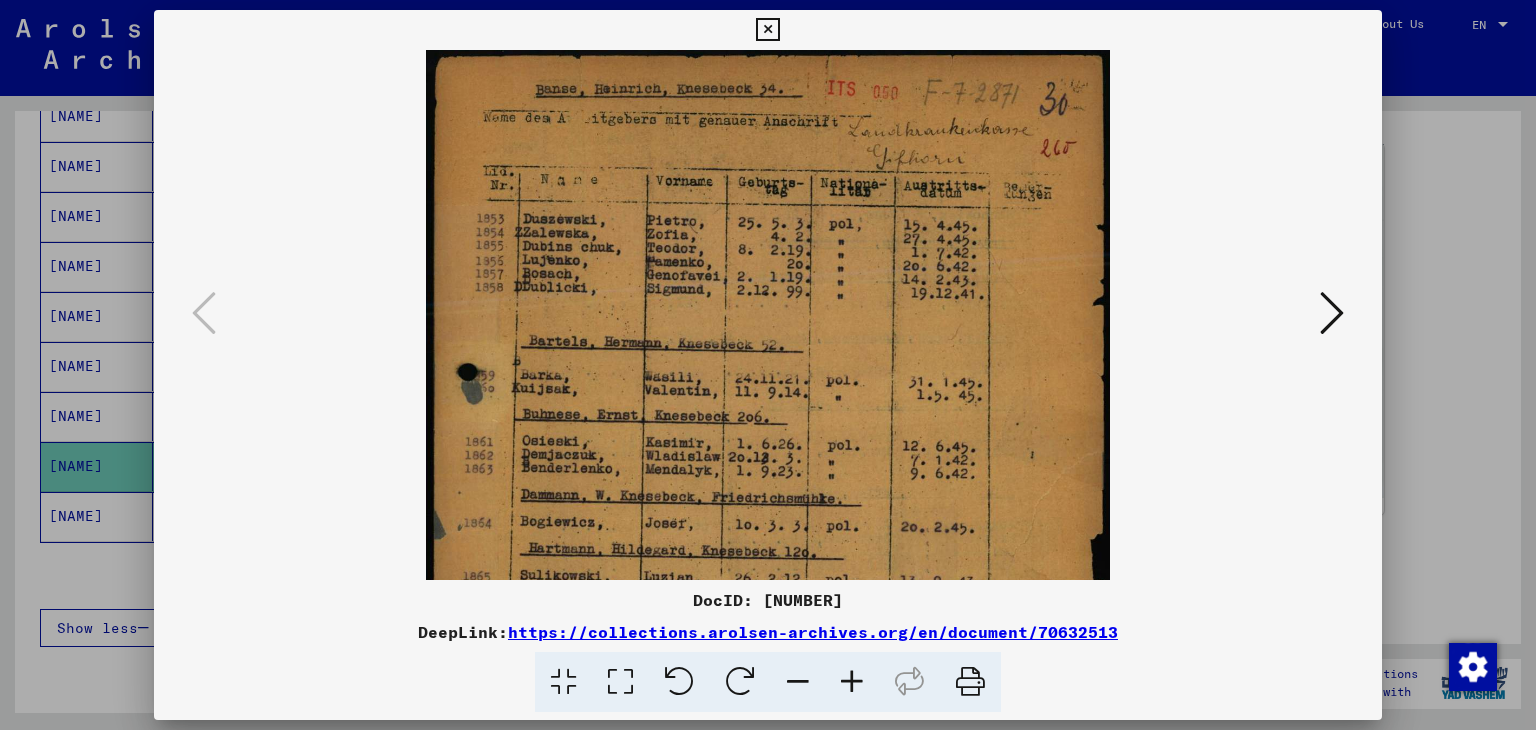 click at bounding box center (852, 682) 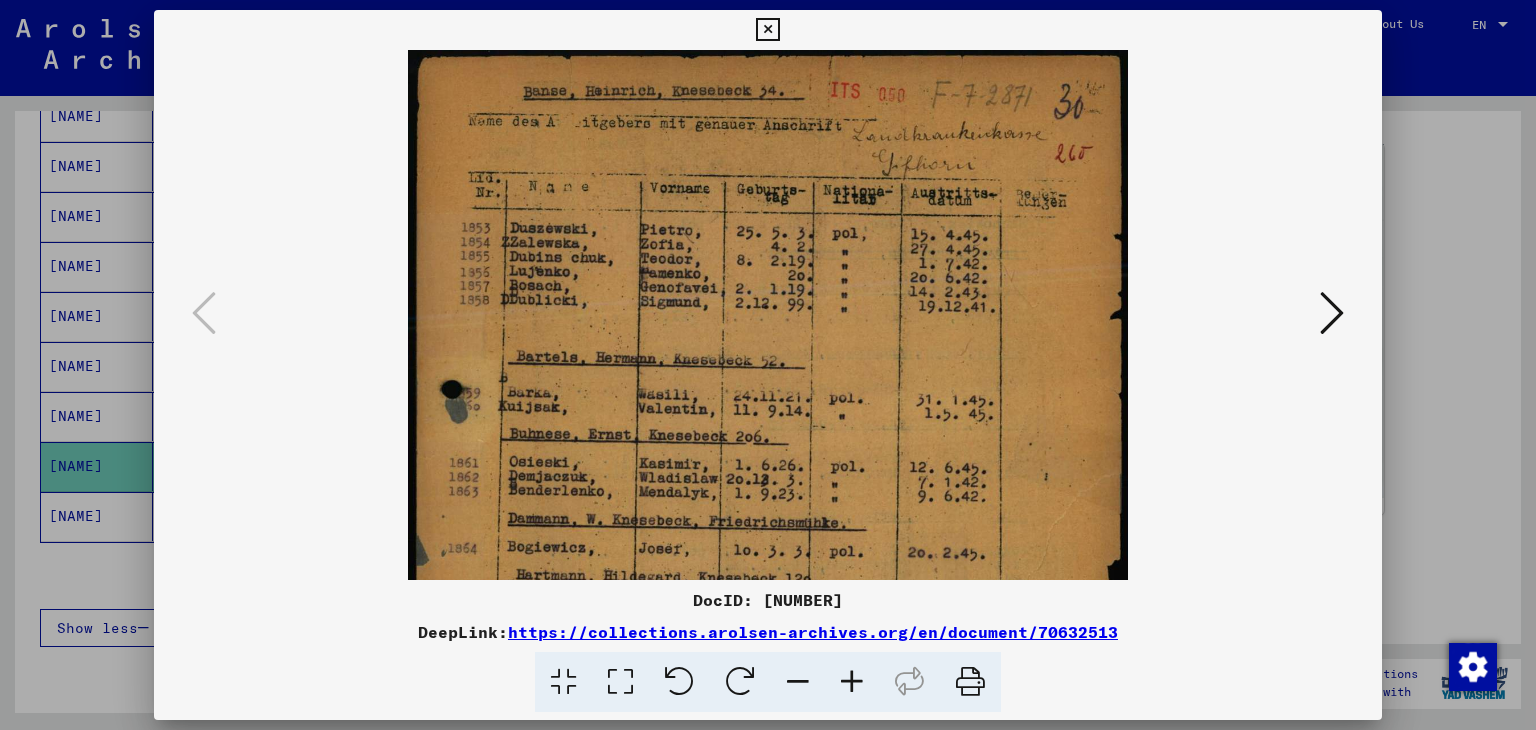 click at bounding box center (852, 682) 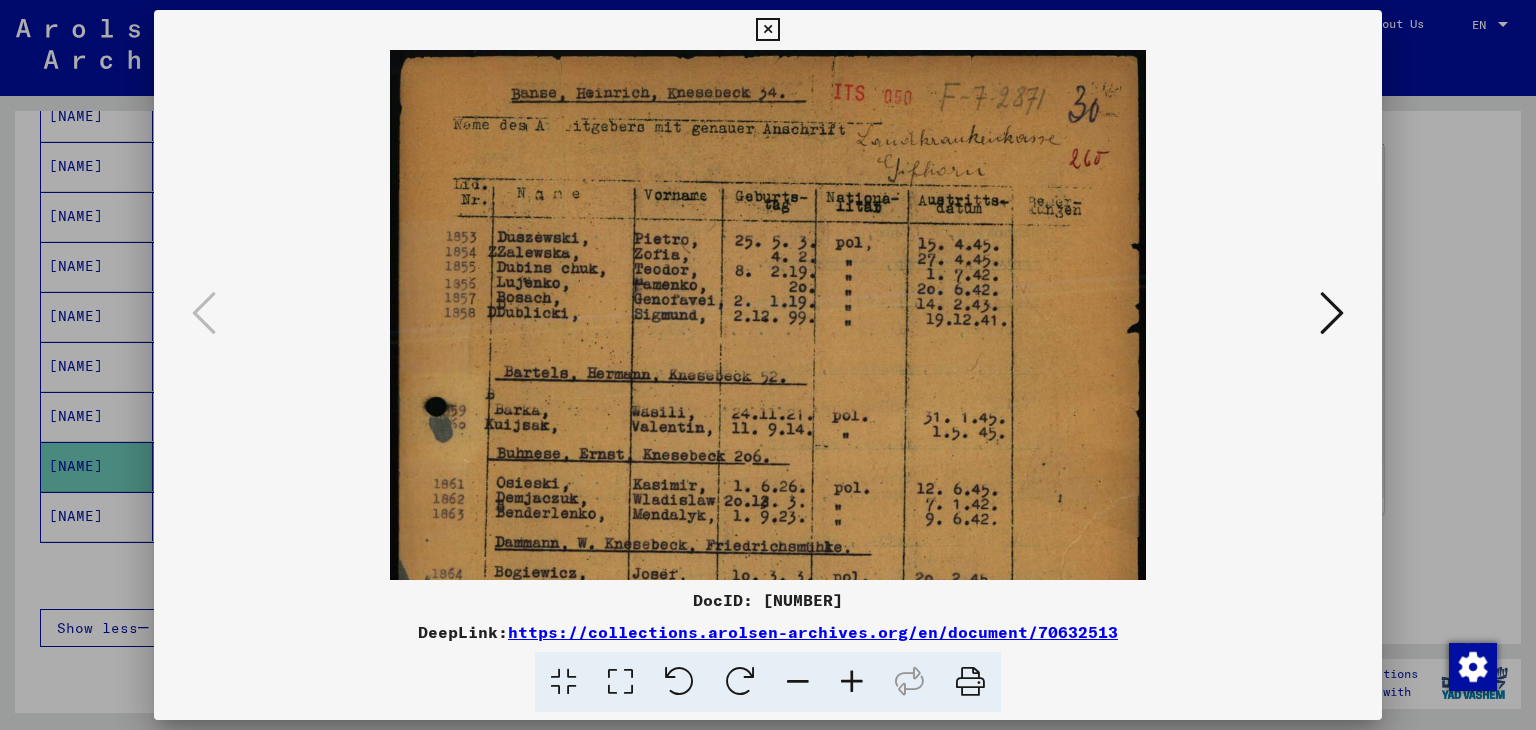 click at bounding box center [852, 682] 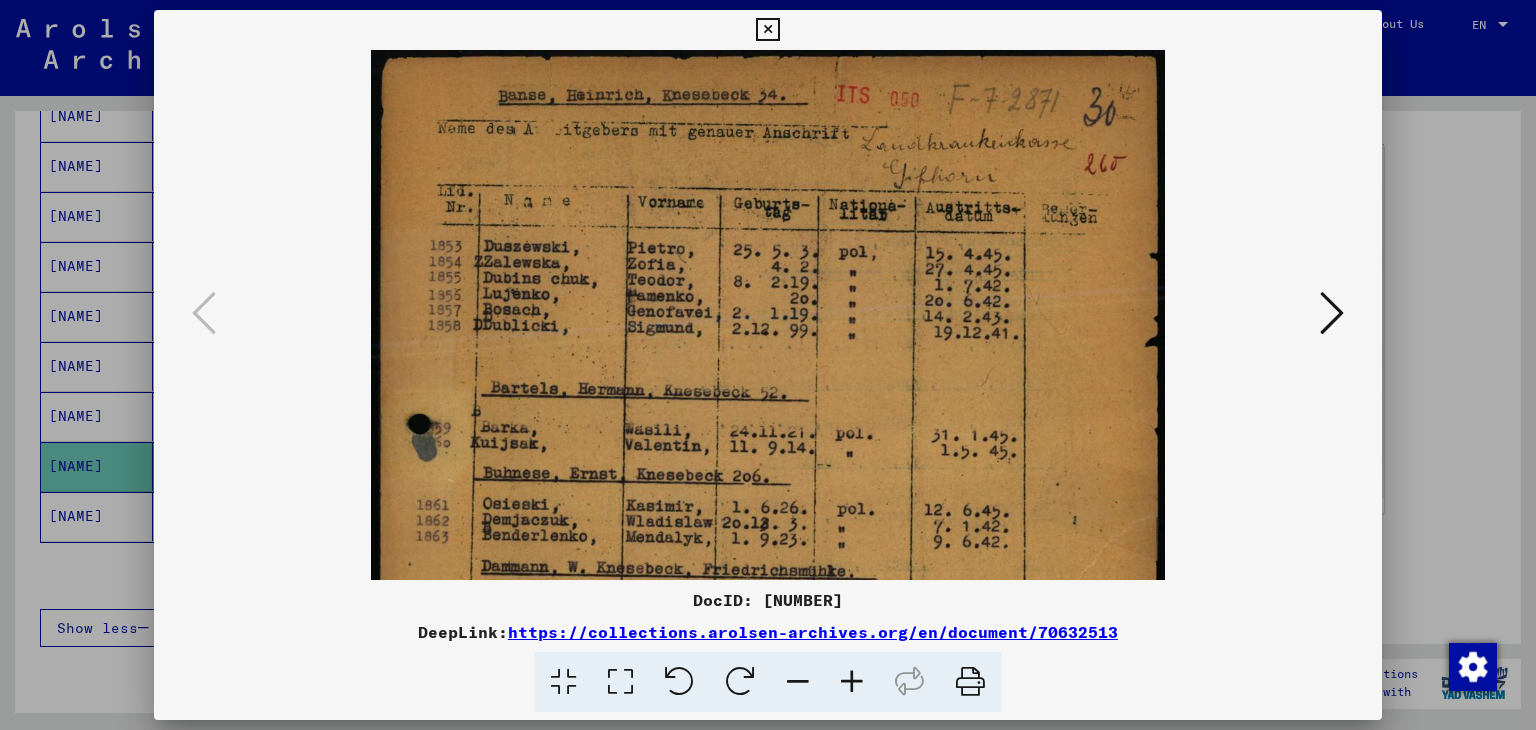 click at bounding box center (852, 682) 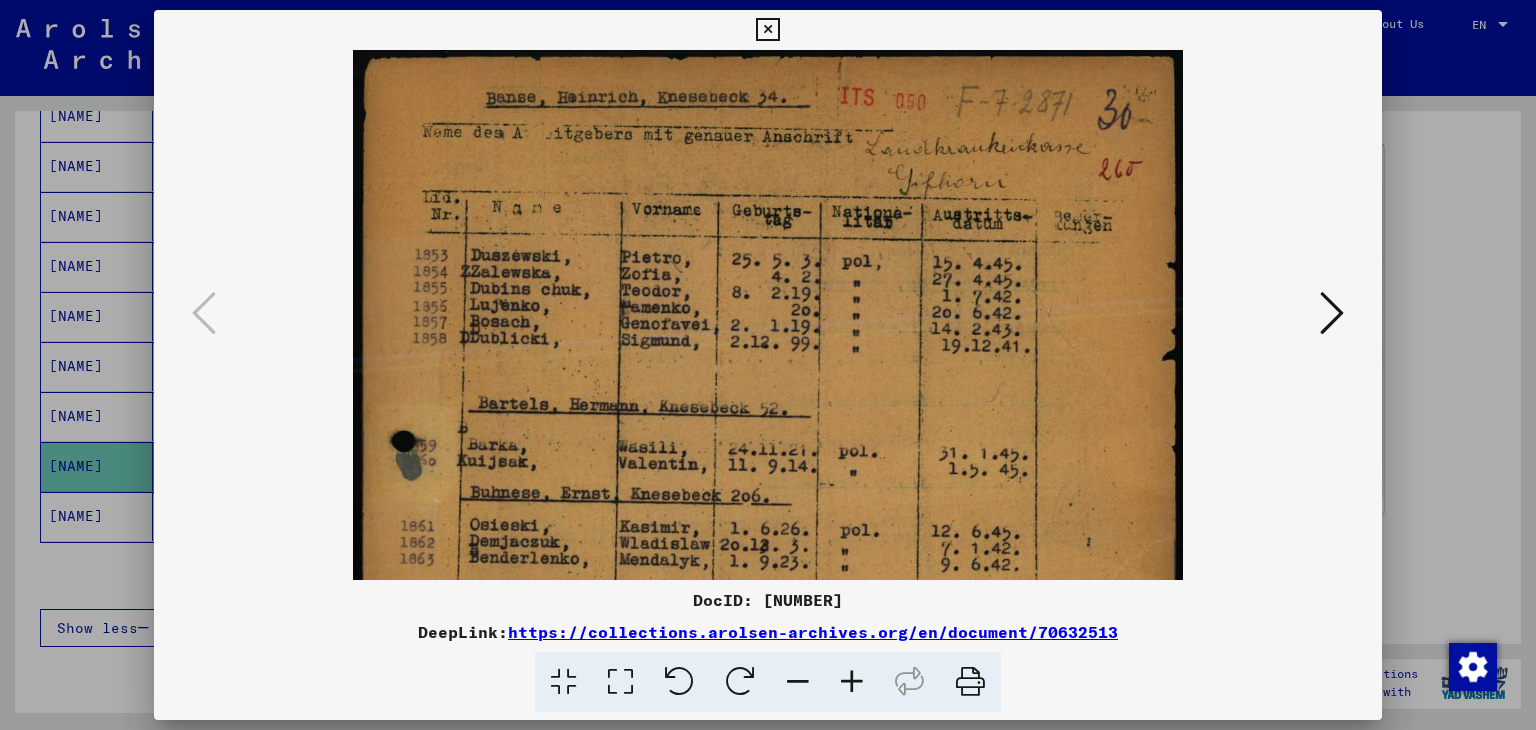 click at bounding box center [852, 682] 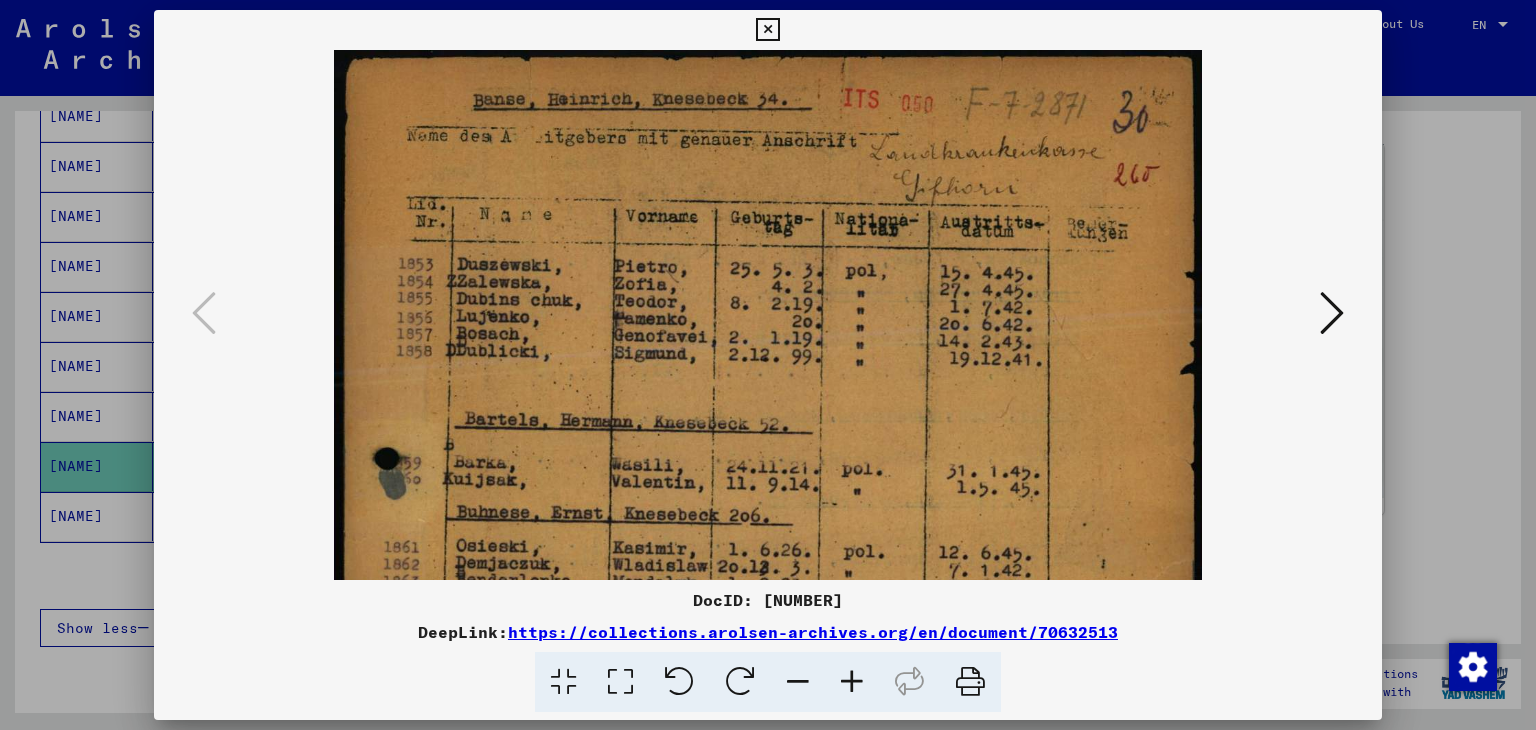 click at bounding box center (852, 682) 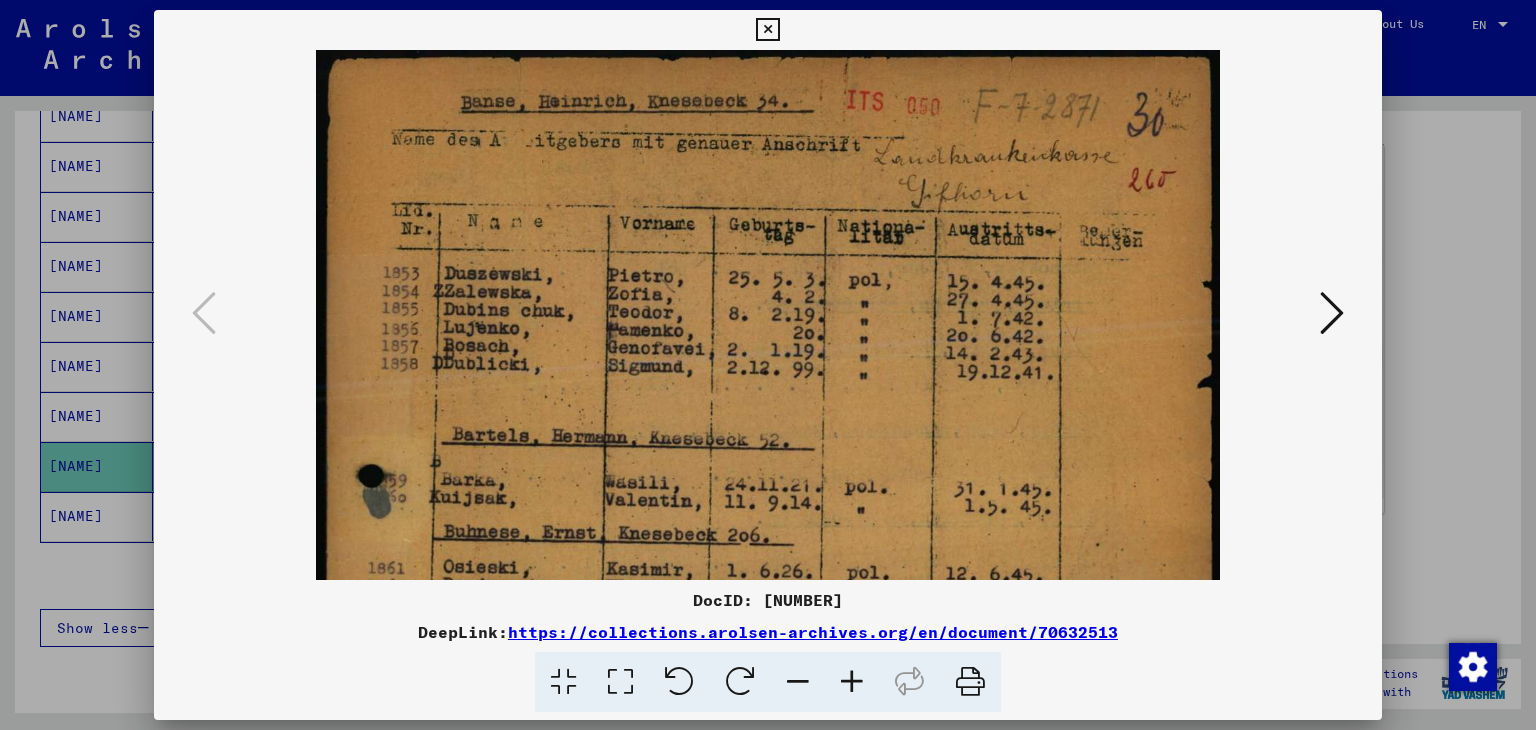 click at bounding box center (852, 682) 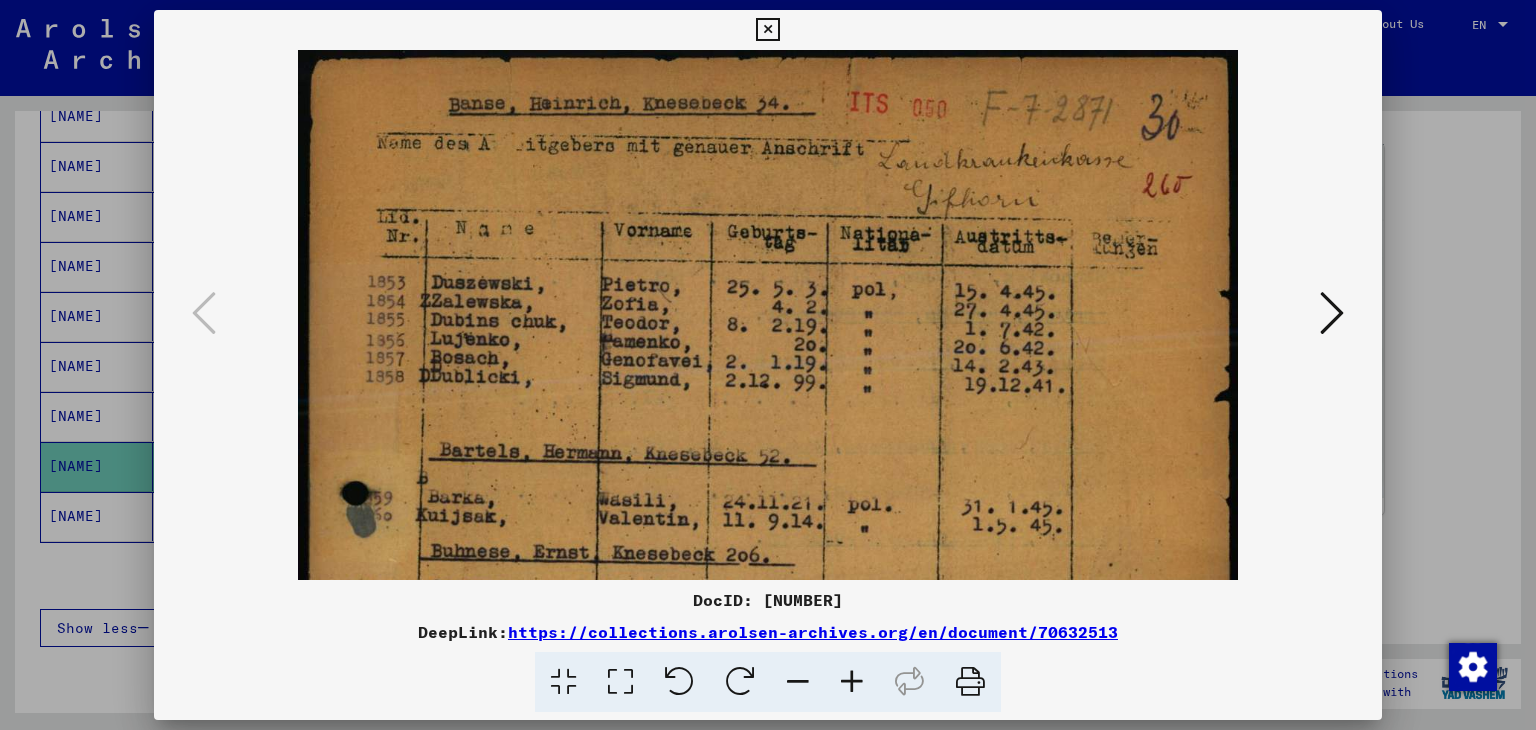 click at bounding box center [852, 682] 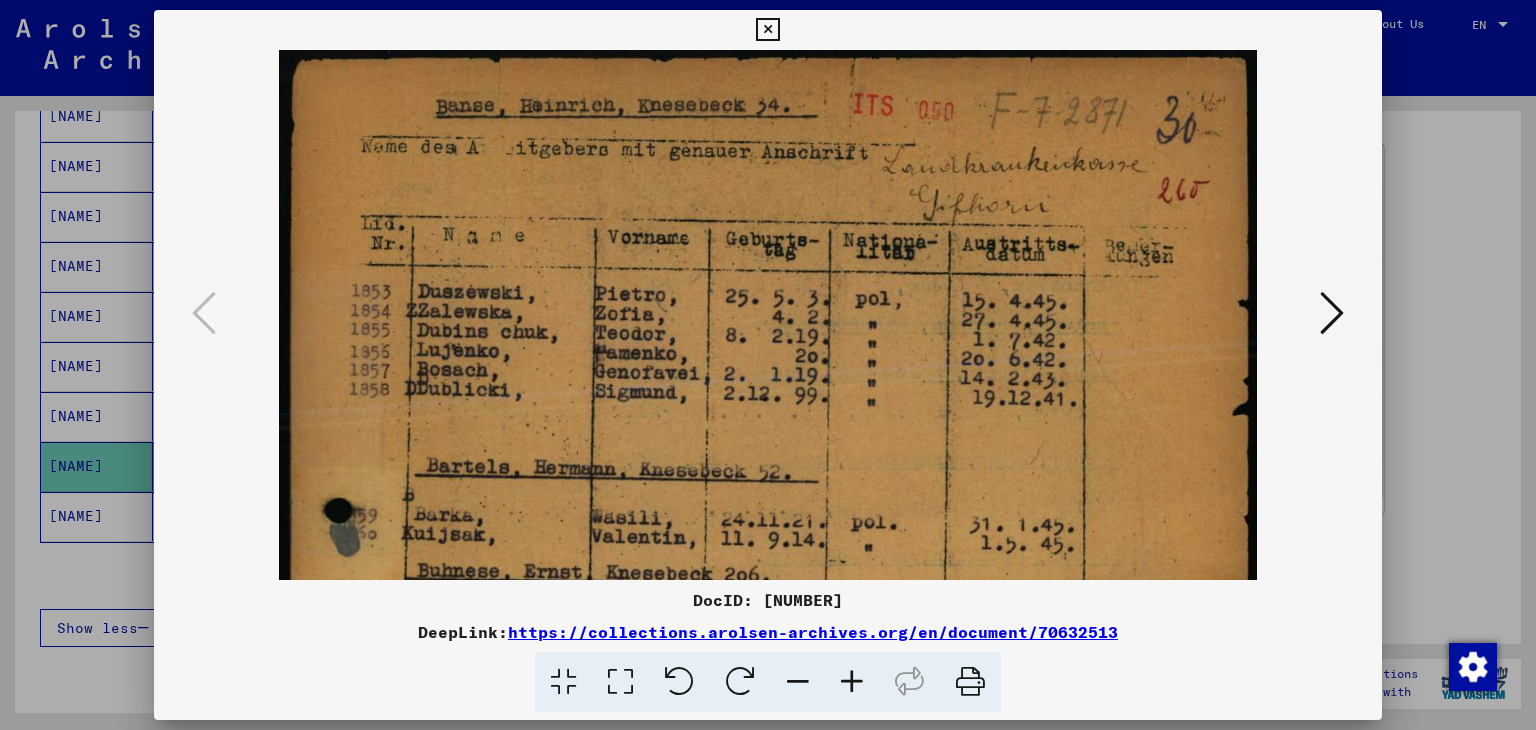 click at bounding box center [852, 682] 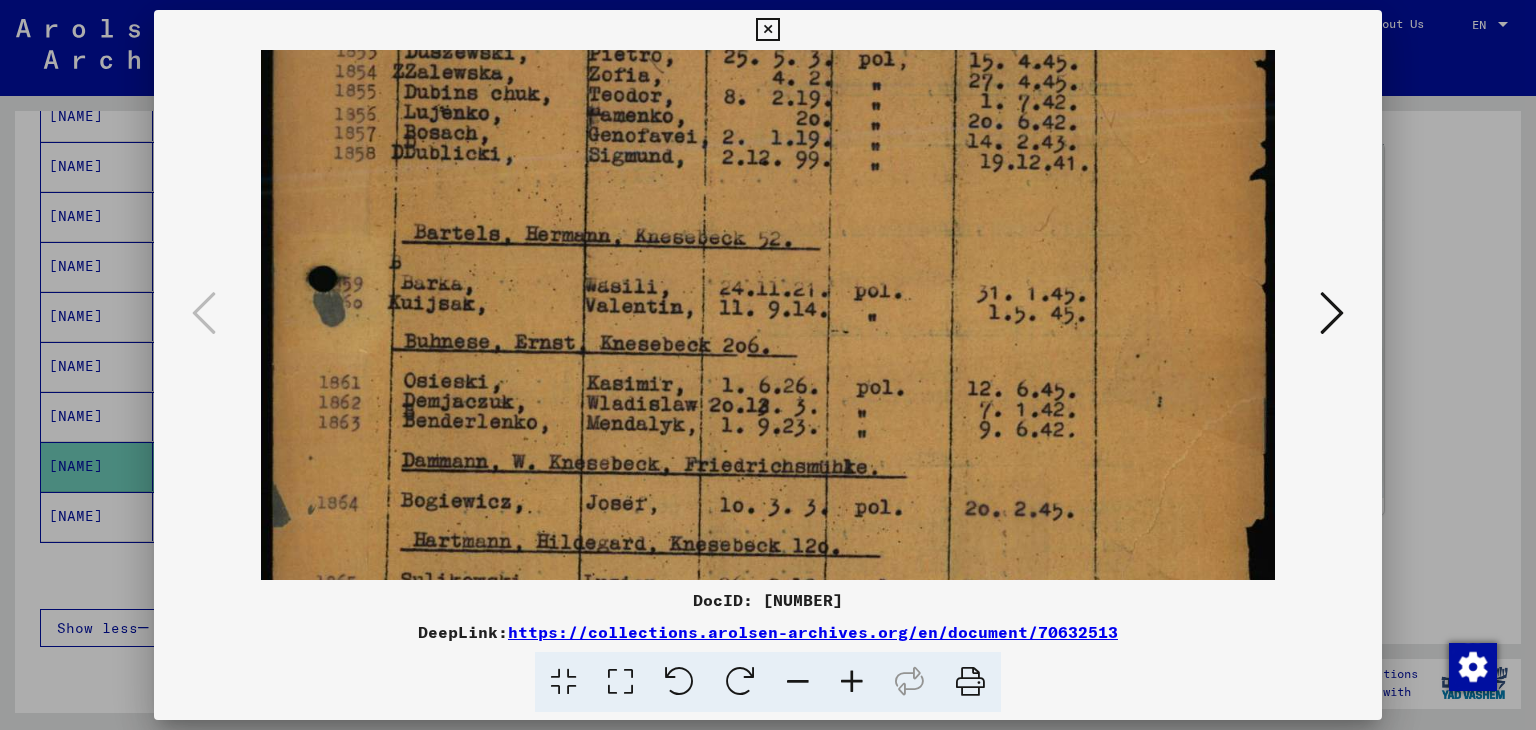 scroll, scrollTop: 260, scrollLeft: 0, axis: vertical 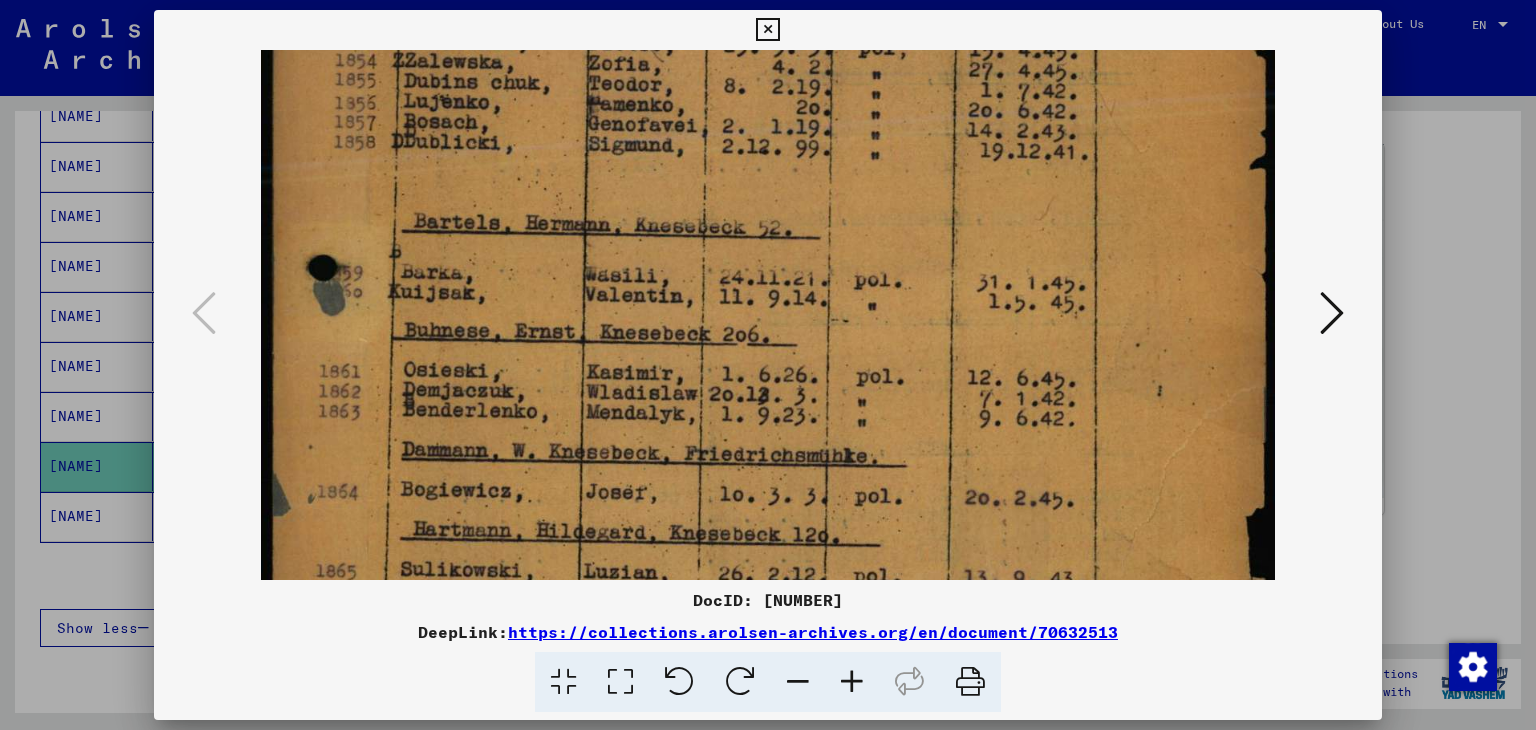 drag, startPoint x: 800, startPoint y: 497, endPoint x: 775, endPoint y: 240, distance: 258.2131 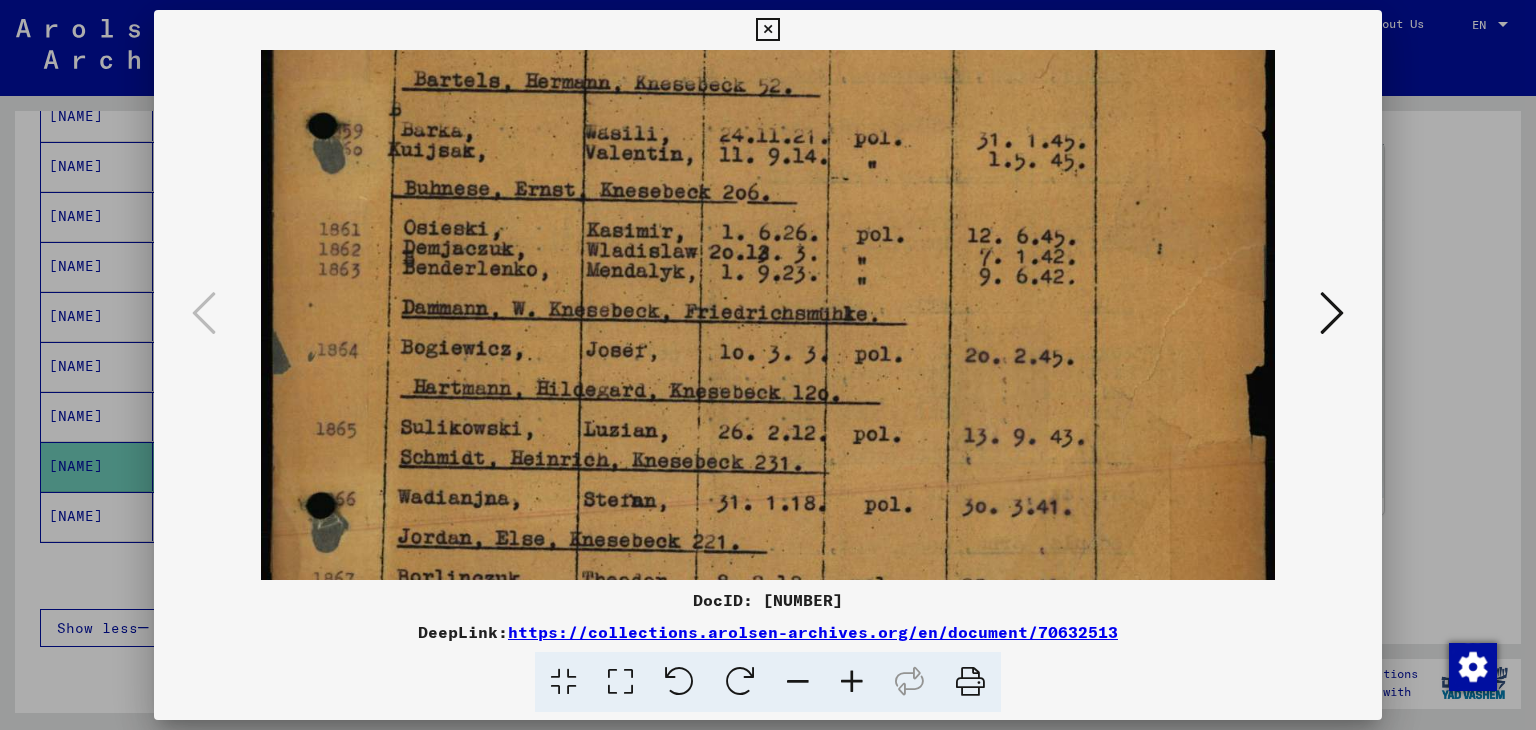 scroll, scrollTop: 411, scrollLeft: 0, axis: vertical 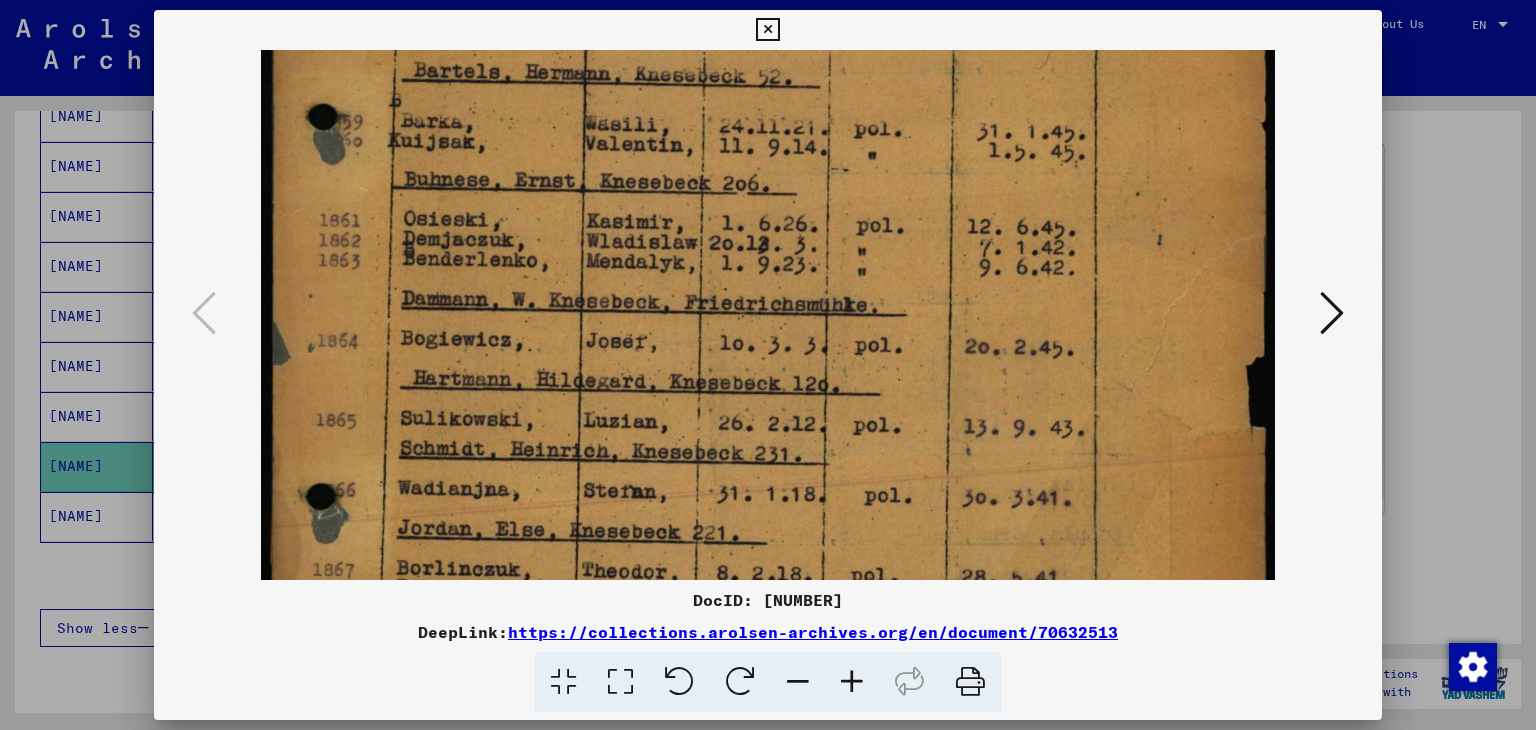 drag, startPoint x: 856, startPoint y: 466, endPoint x: 839, endPoint y: 317, distance: 149.96666 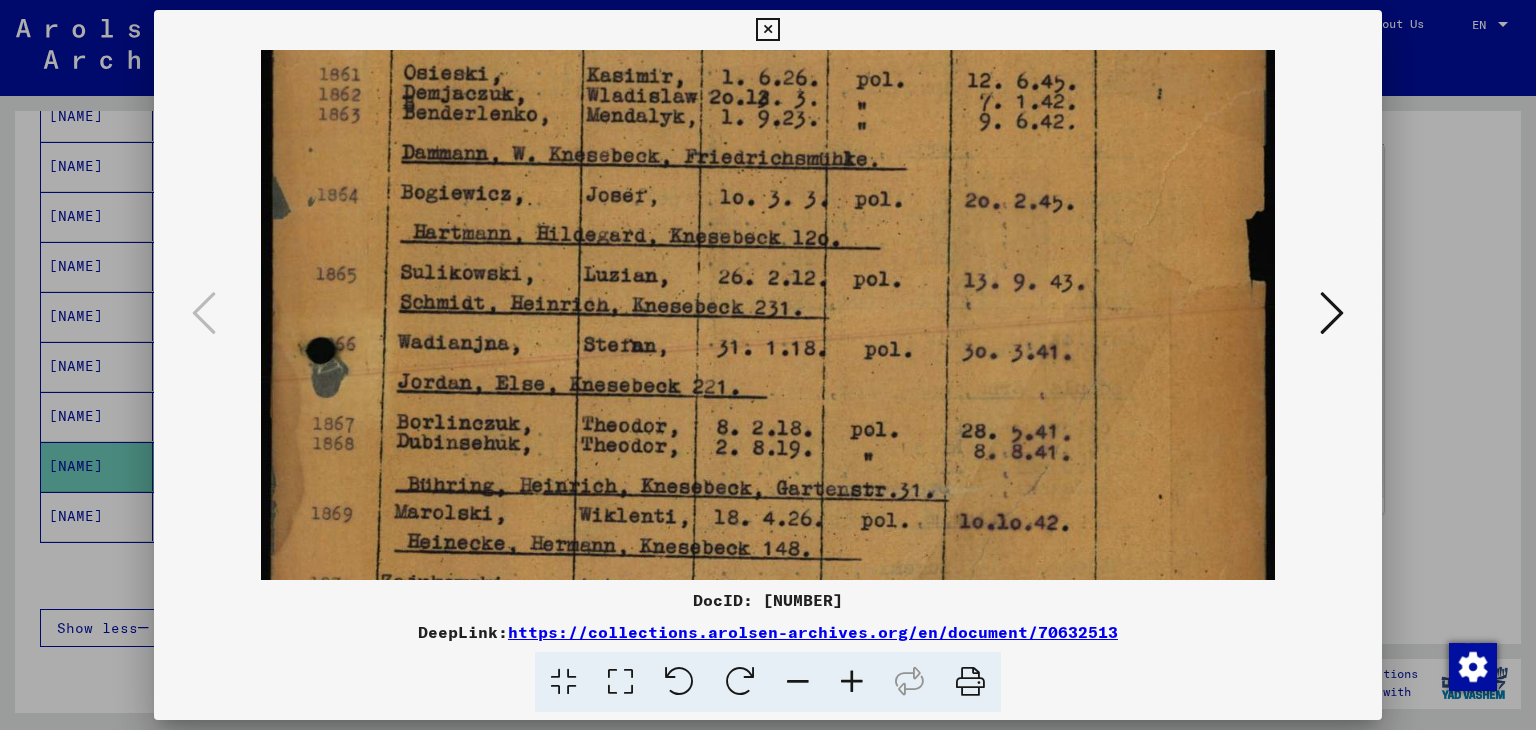 scroll, scrollTop: 572, scrollLeft: 0, axis: vertical 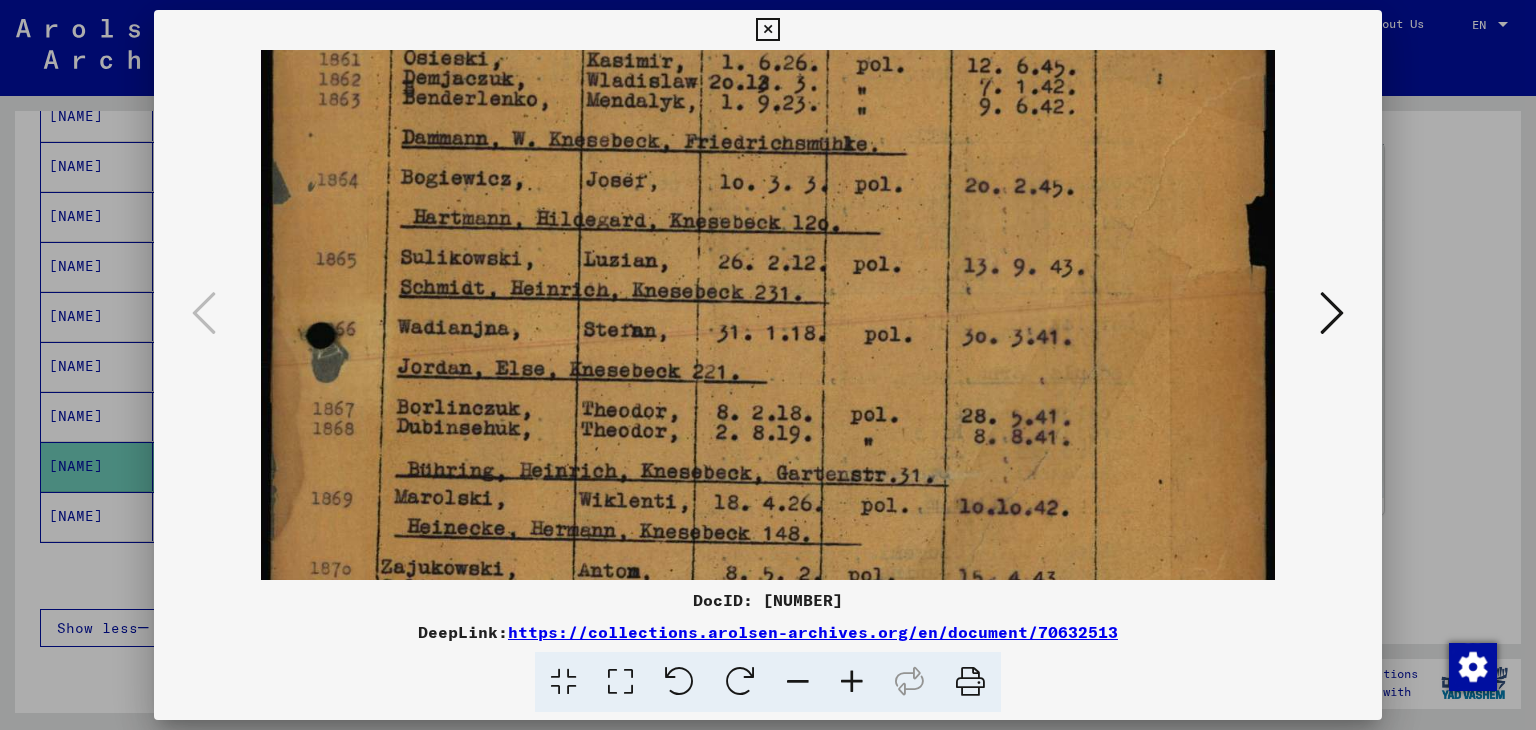 drag, startPoint x: 869, startPoint y: 469, endPoint x: 833, endPoint y: 311, distance: 162.04938 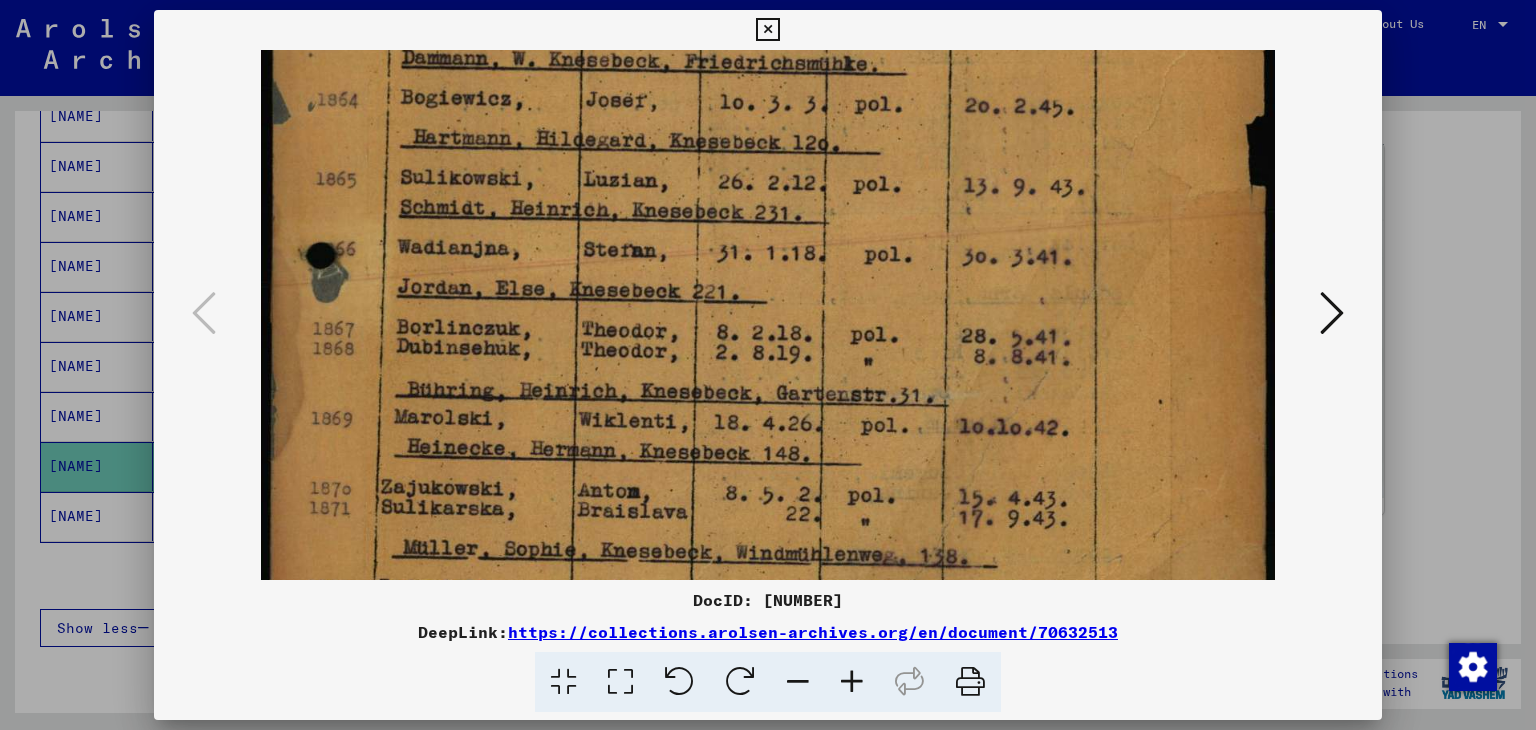 scroll, scrollTop: 746, scrollLeft: 0, axis: vertical 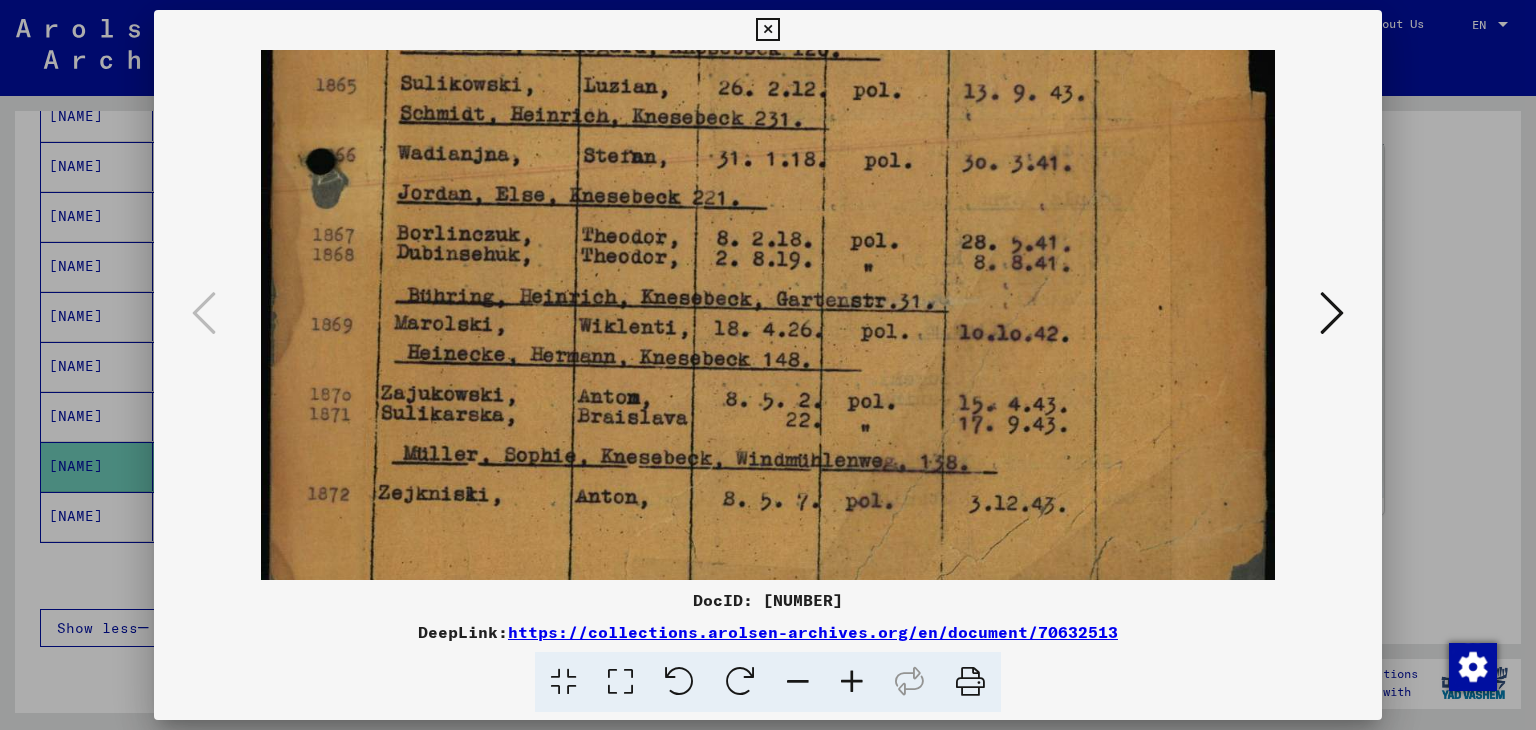 drag, startPoint x: 859, startPoint y: 440, endPoint x: 839, endPoint y: 268, distance: 173.15889 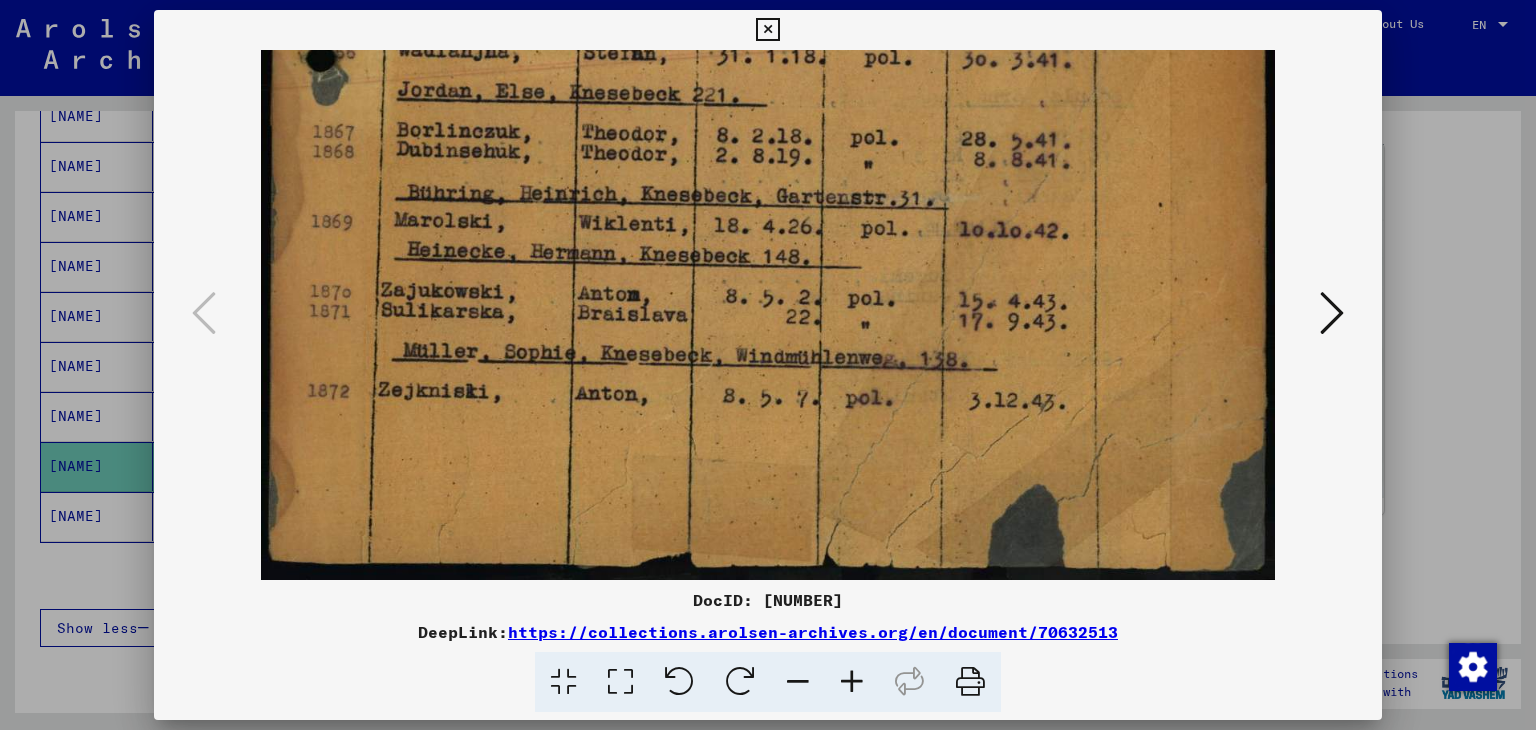 drag, startPoint x: 852, startPoint y: 466, endPoint x: 832, endPoint y: 245, distance: 221.90314 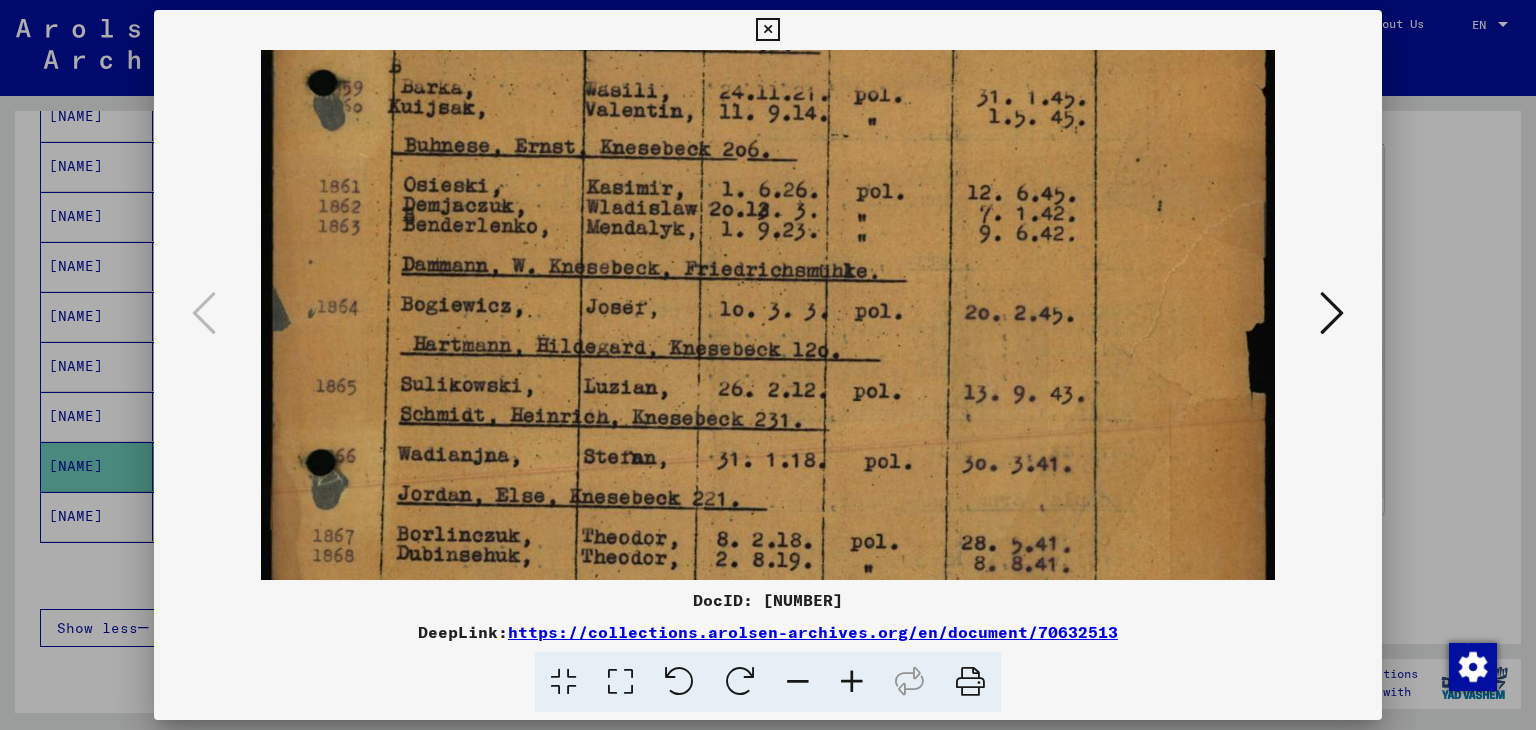 scroll, scrollTop: 442, scrollLeft: 0, axis: vertical 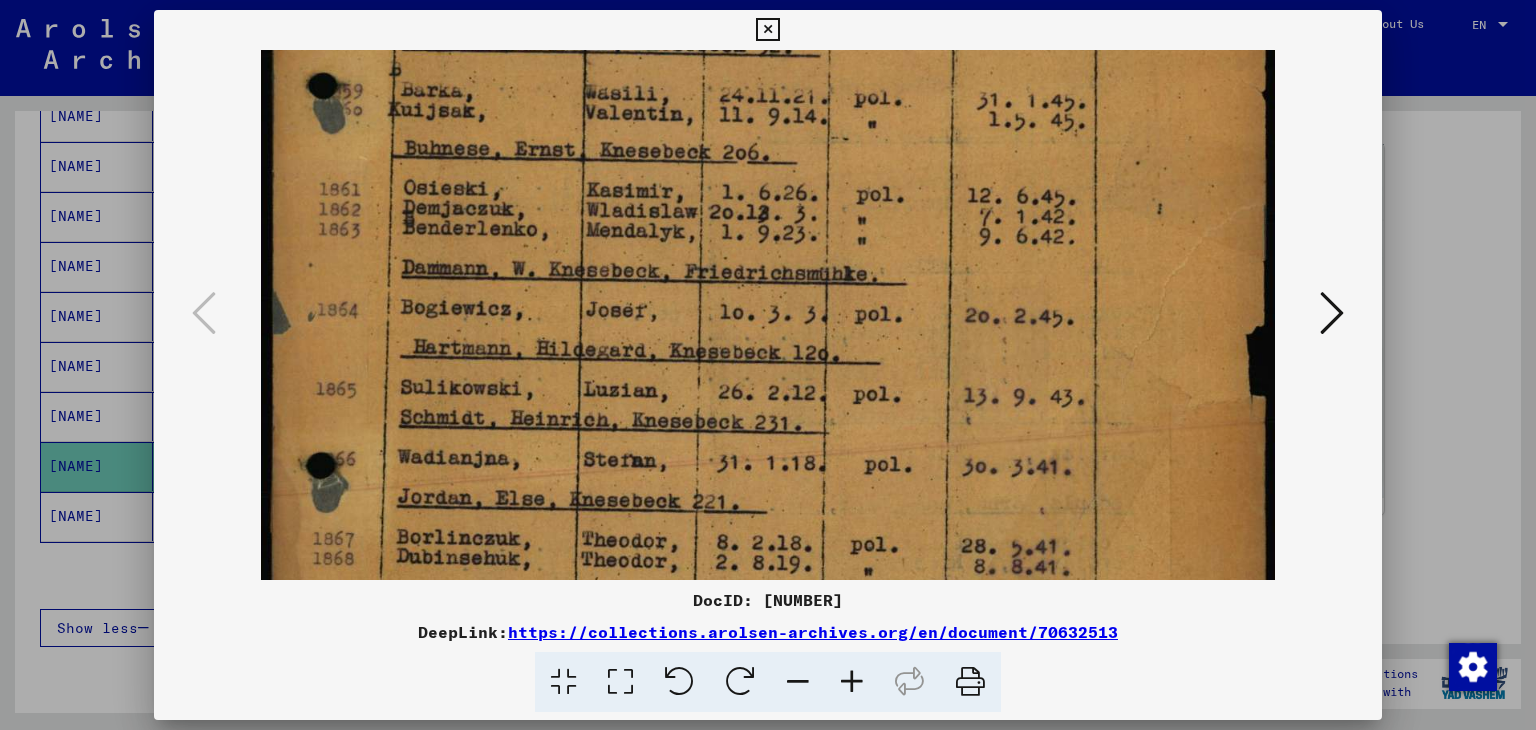 drag, startPoint x: 879, startPoint y: 163, endPoint x: 844, endPoint y: 569, distance: 407.50583 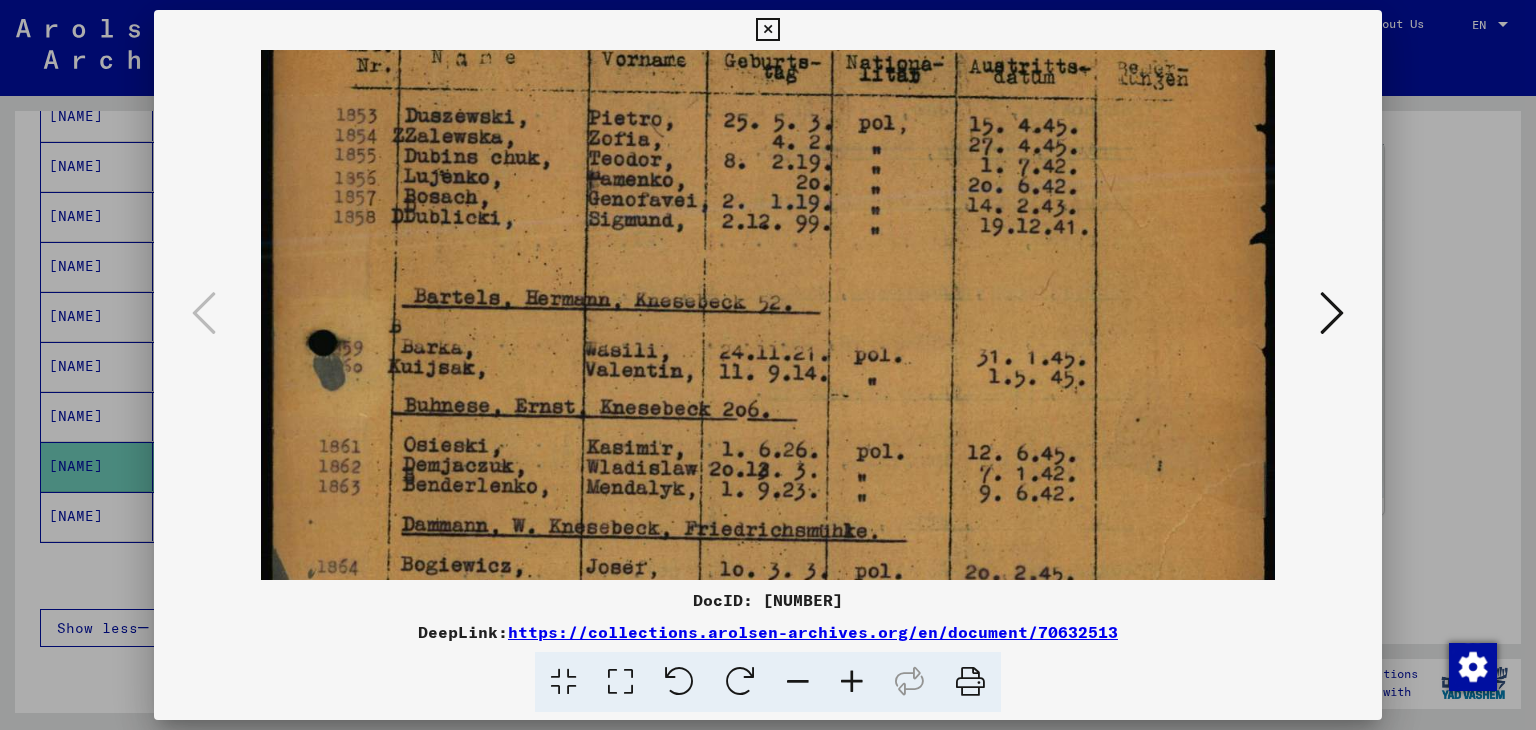 scroll, scrollTop: 72, scrollLeft: 0, axis: vertical 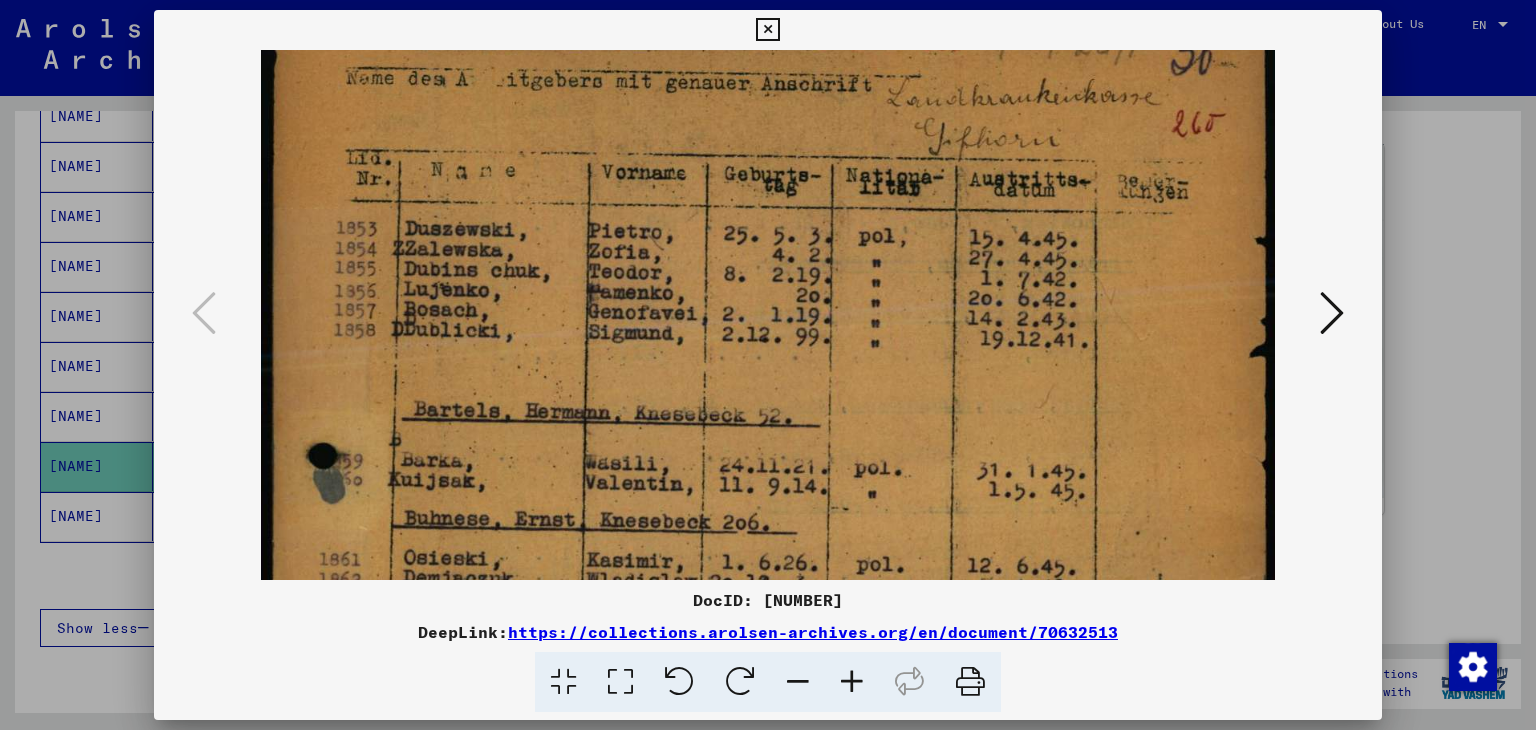 drag, startPoint x: 833, startPoint y: 338, endPoint x: 847, endPoint y: 710, distance: 372.26334 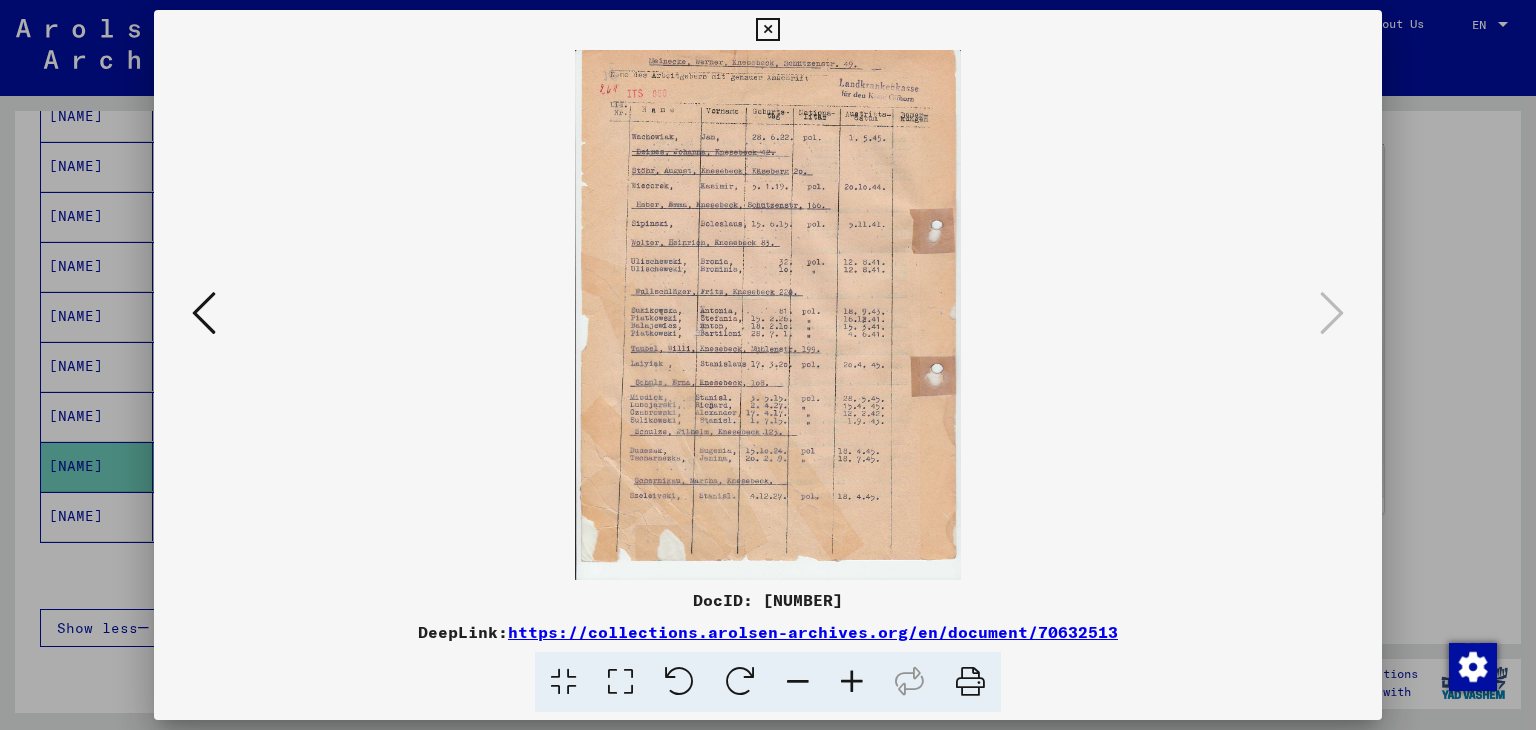 scroll, scrollTop: 0, scrollLeft: 0, axis: both 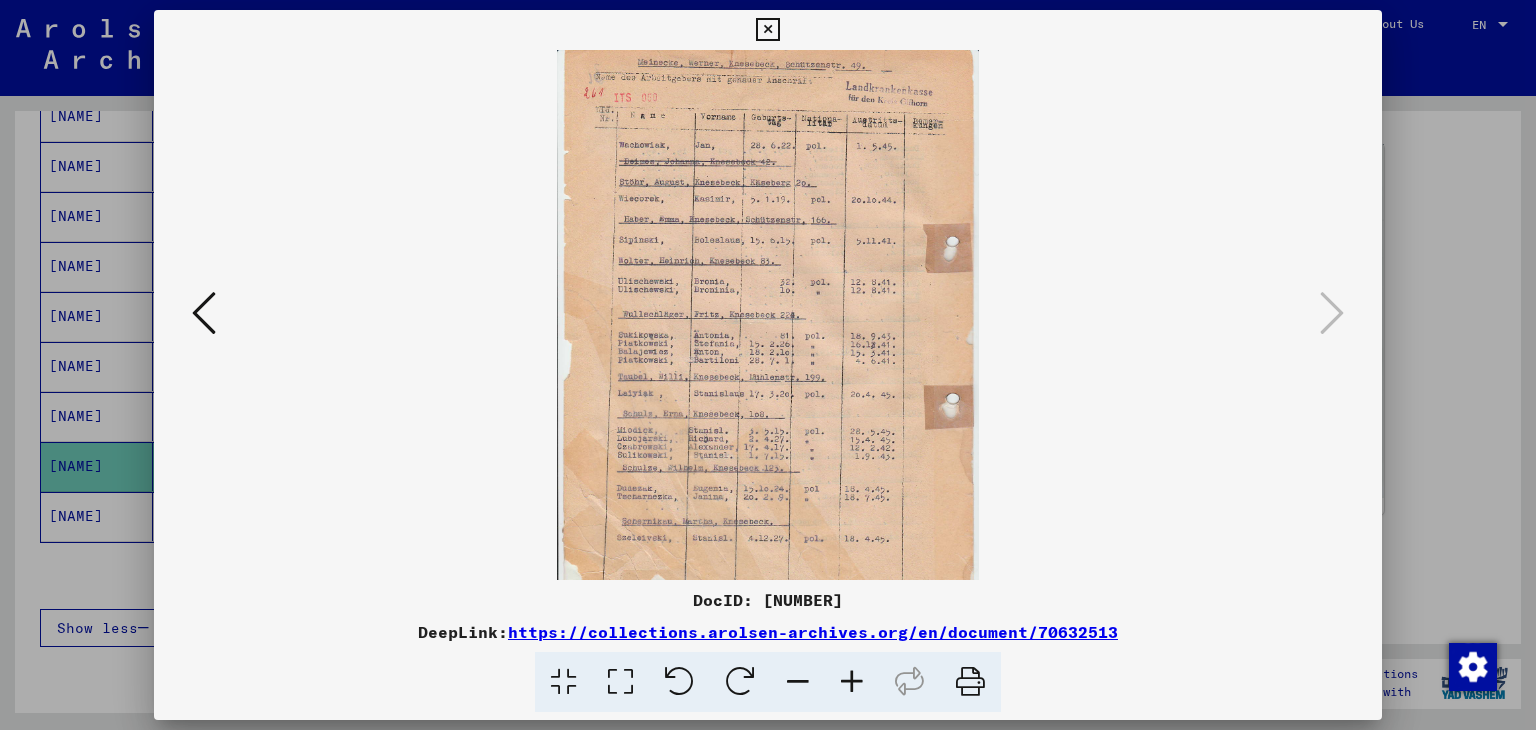 click at bounding box center (852, 682) 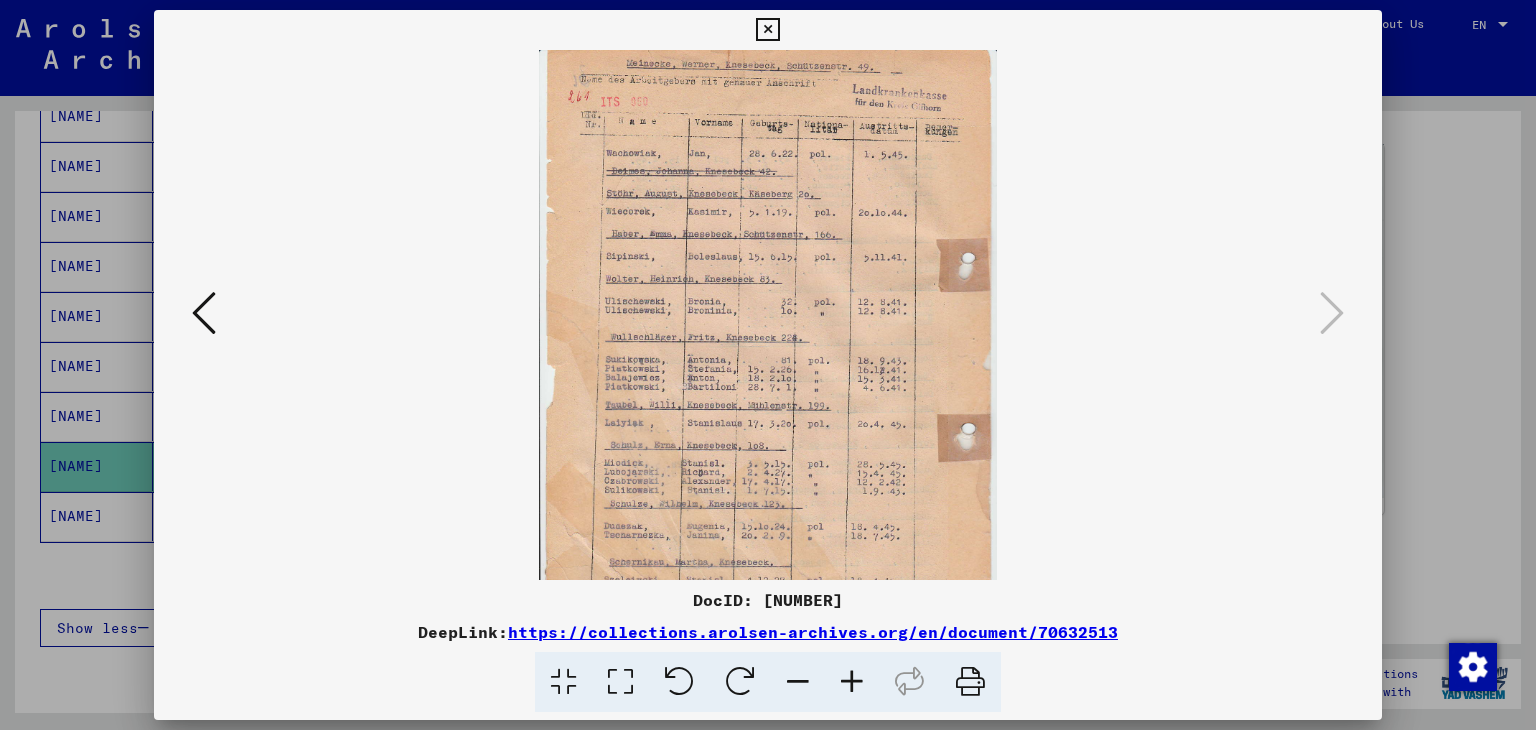 click at bounding box center (852, 682) 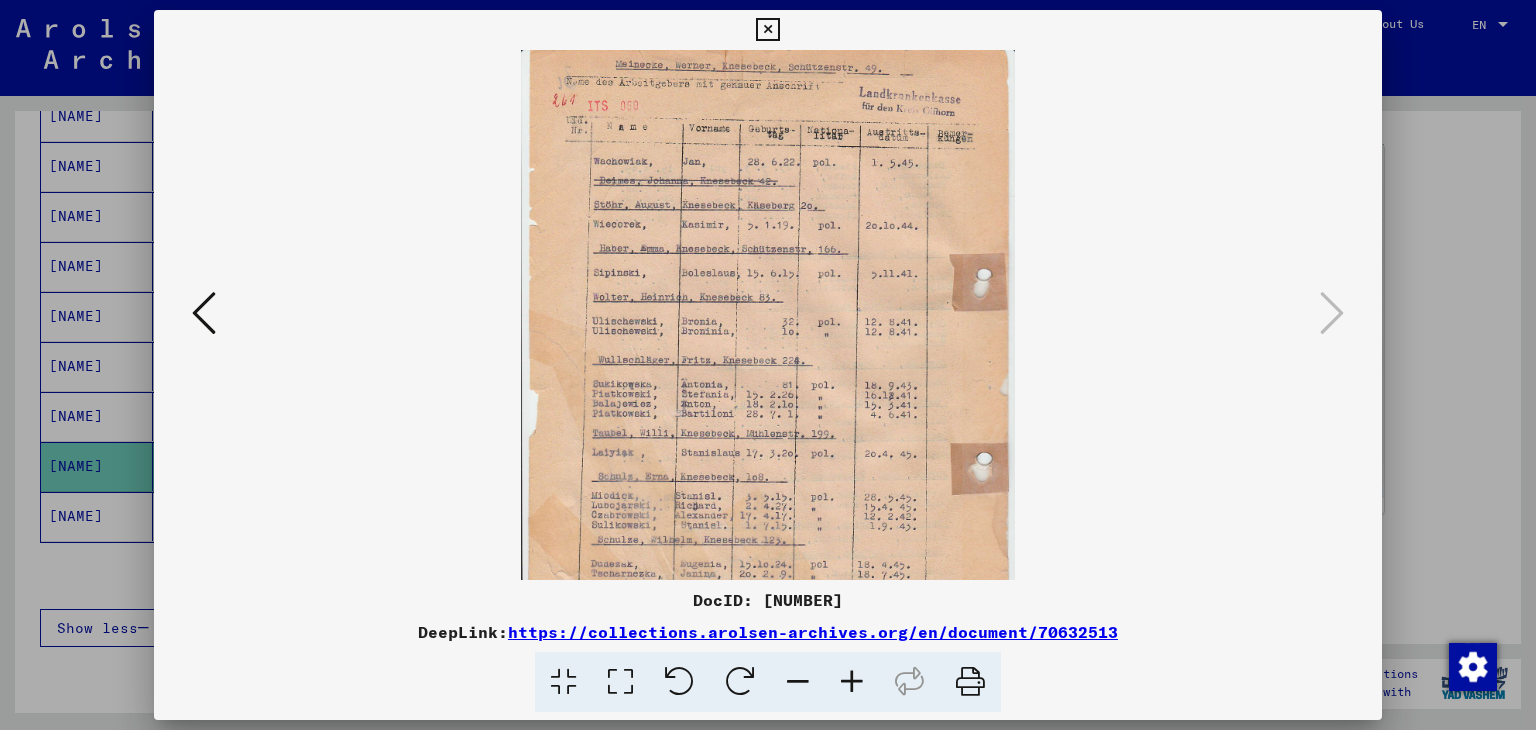 click at bounding box center (852, 682) 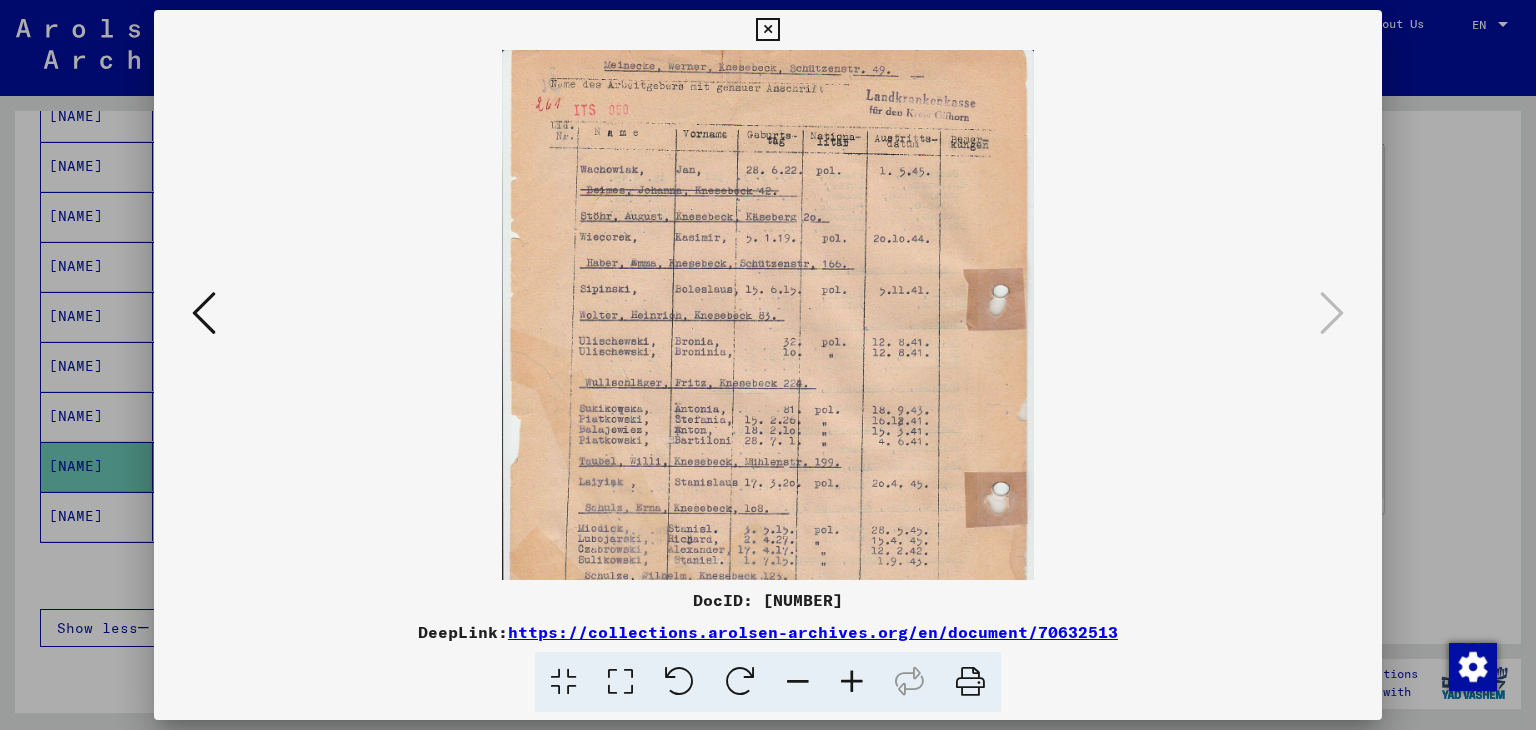 click at bounding box center [852, 682] 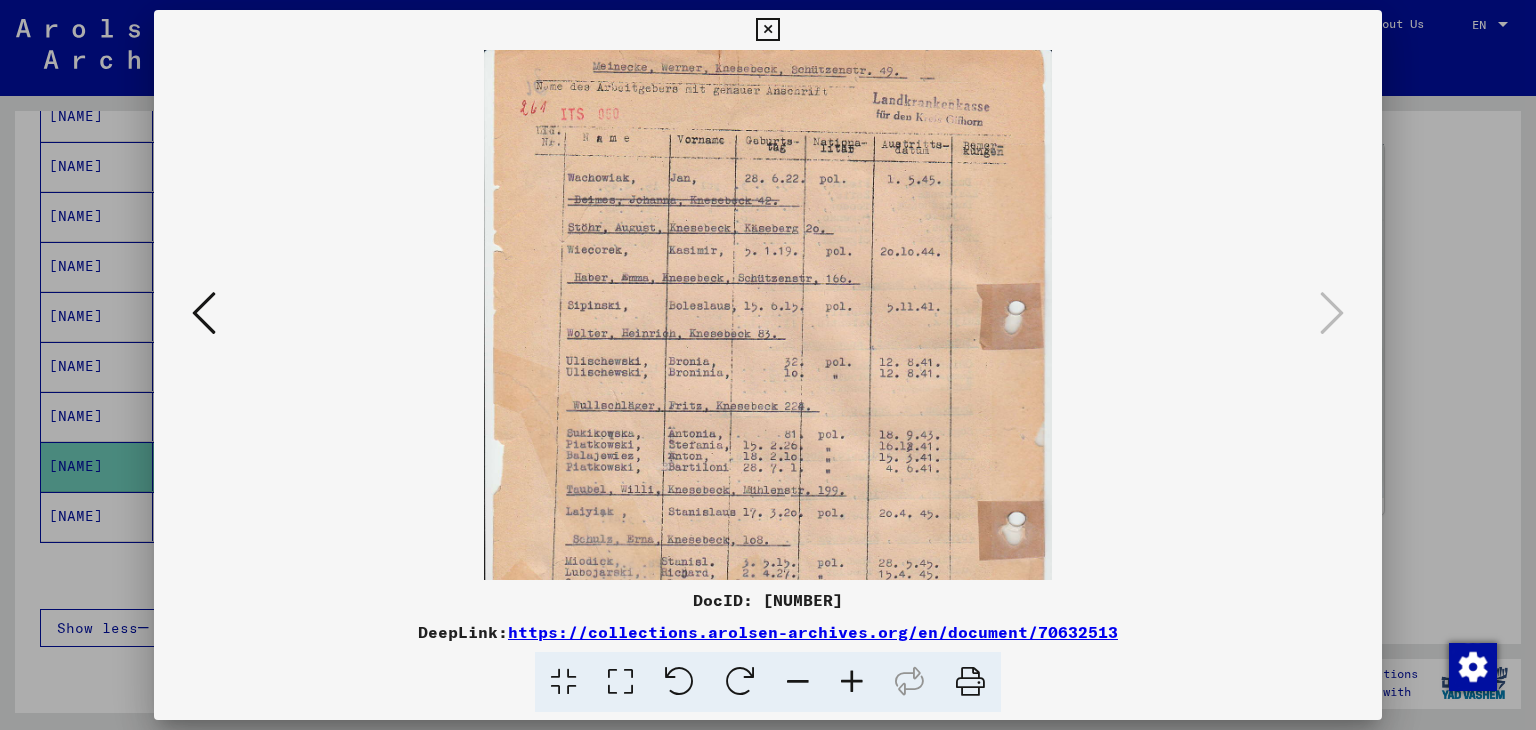 click at bounding box center [852, 682] 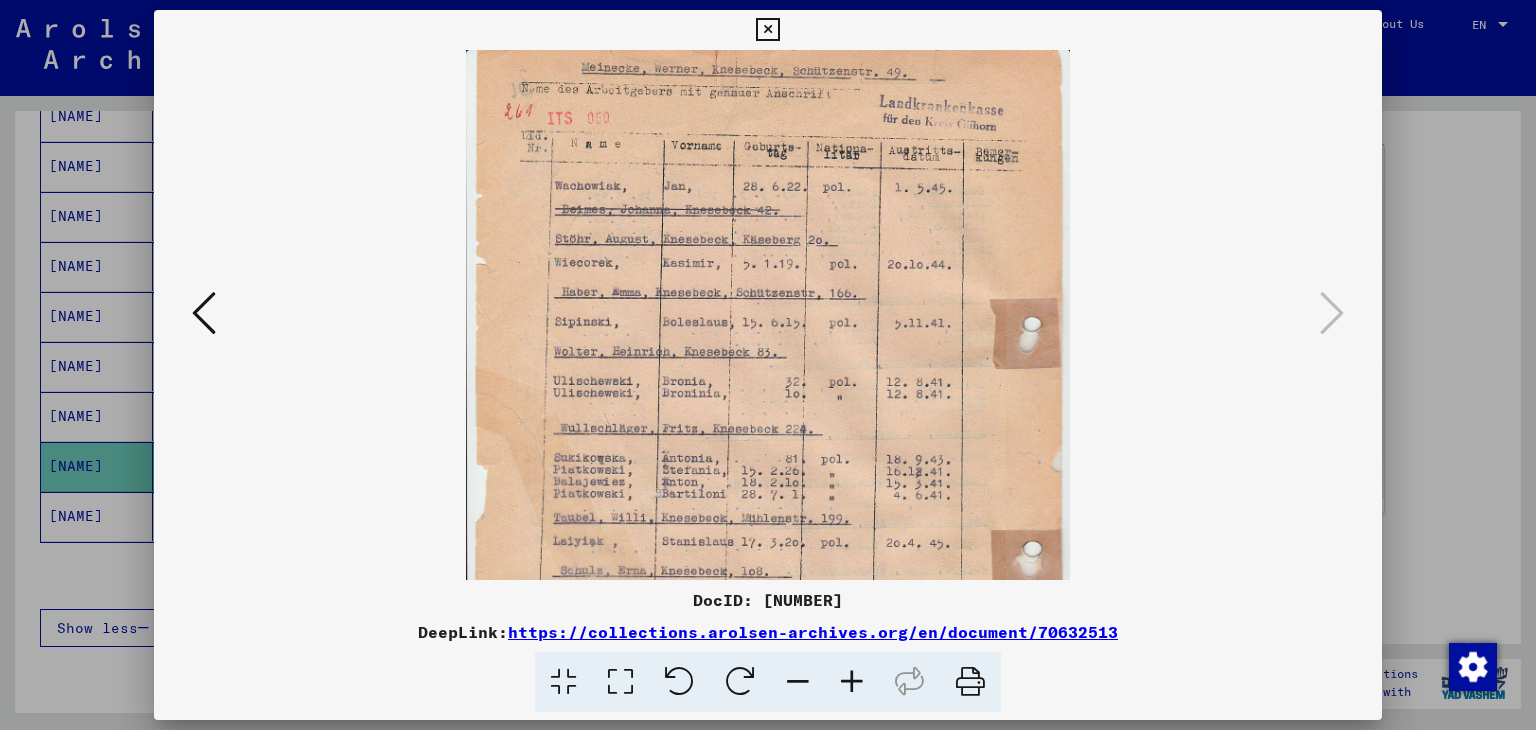 click at bounding box center (852, 682) 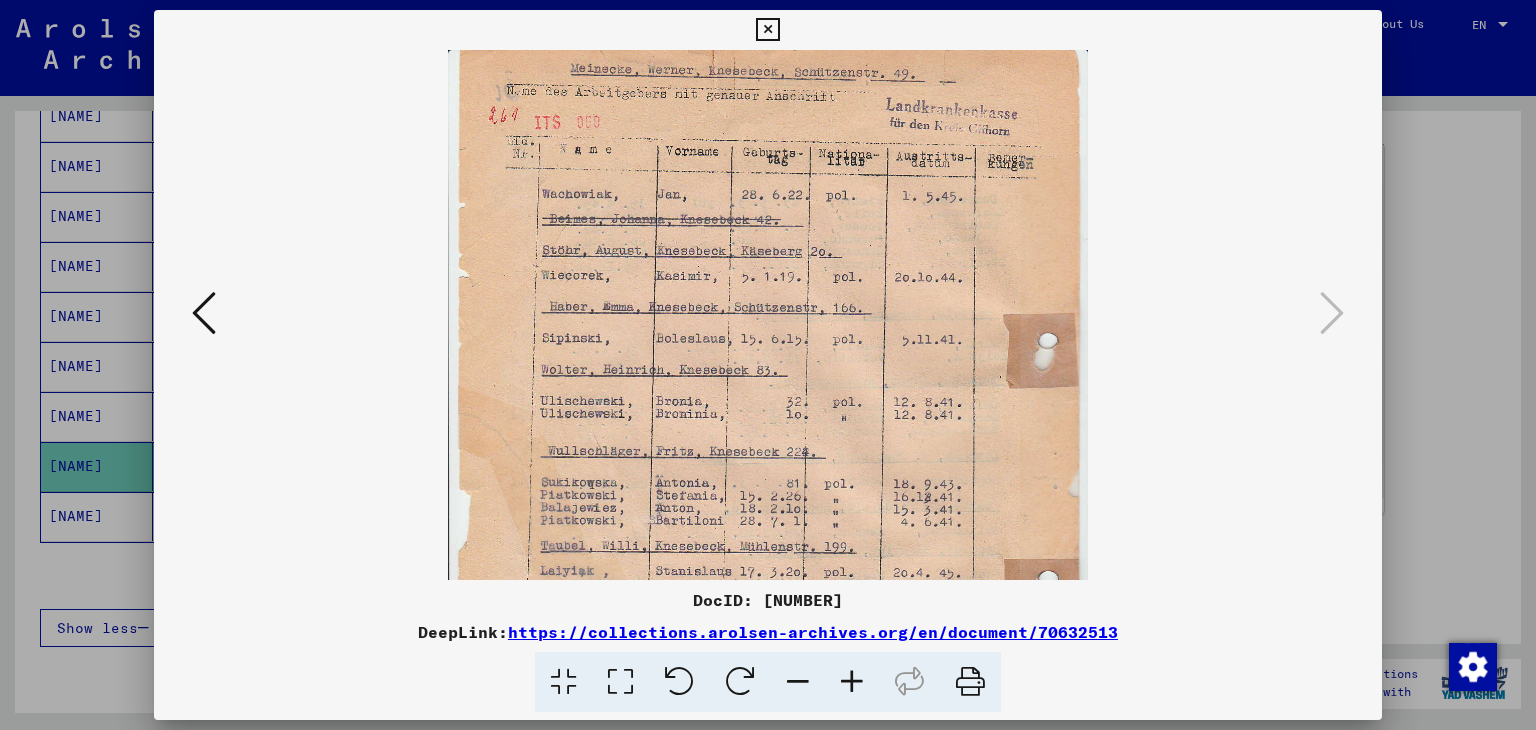 click at bounding box center [852, 682] 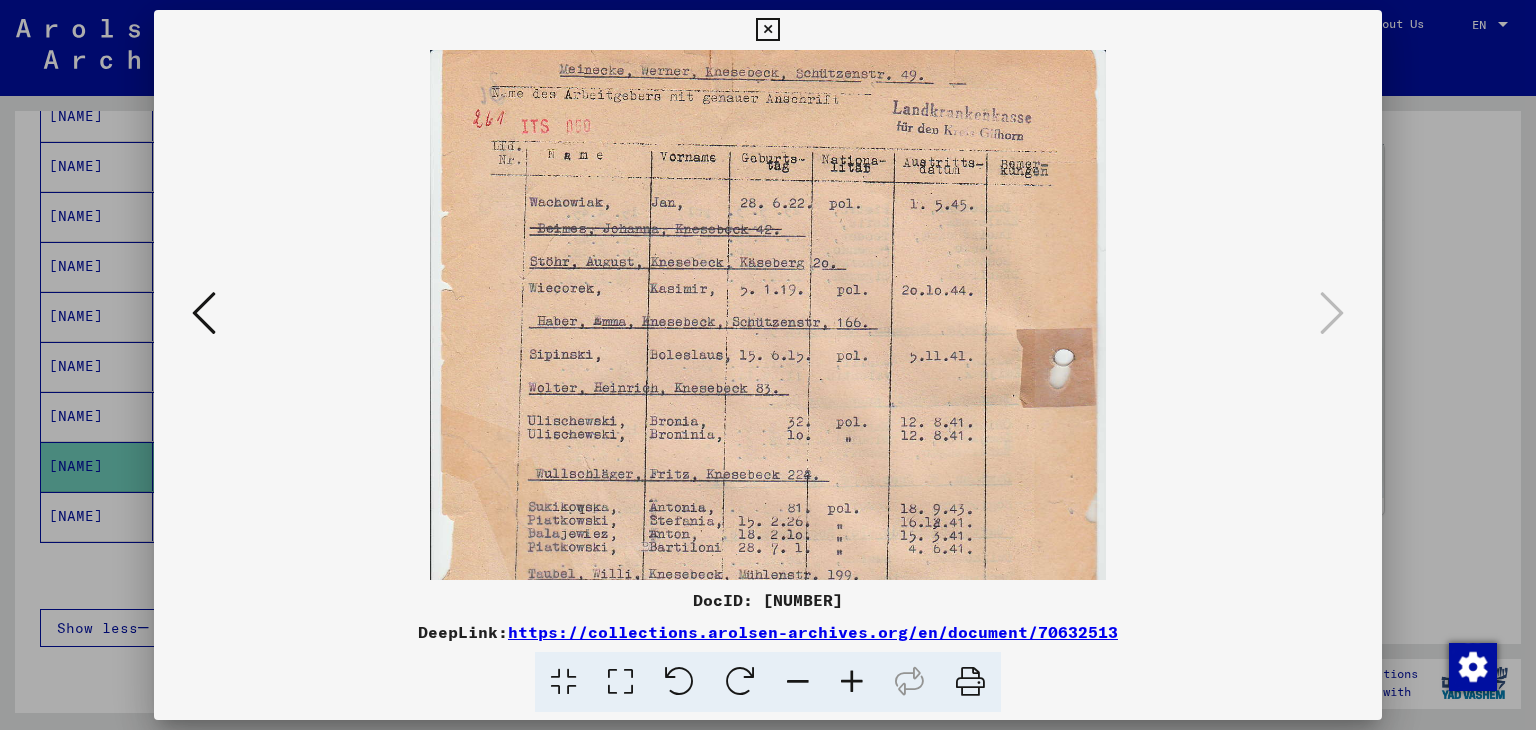 click at bounding box center (852, 682) 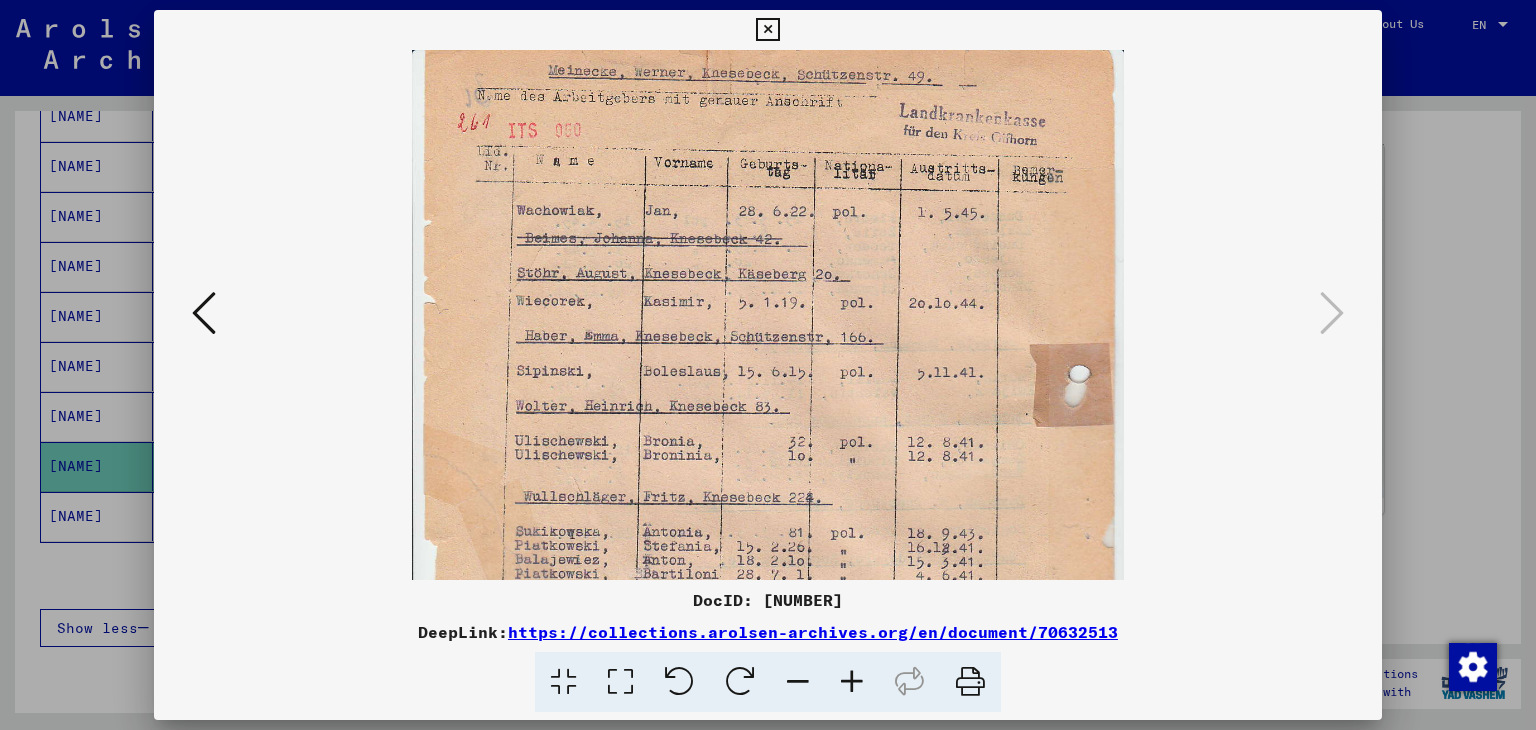 click at bounding box center (852, 682) 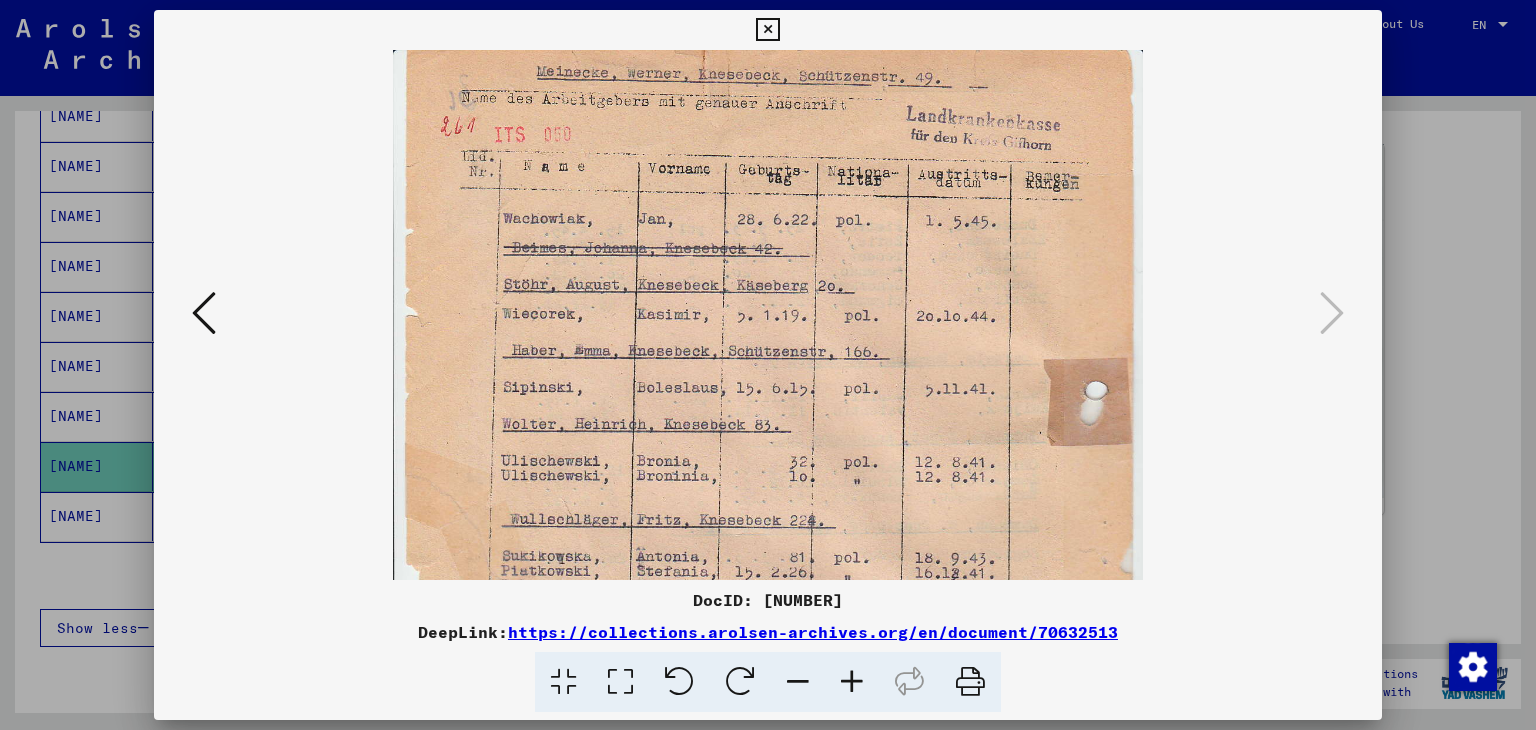 click at bounding box center (852, 682) 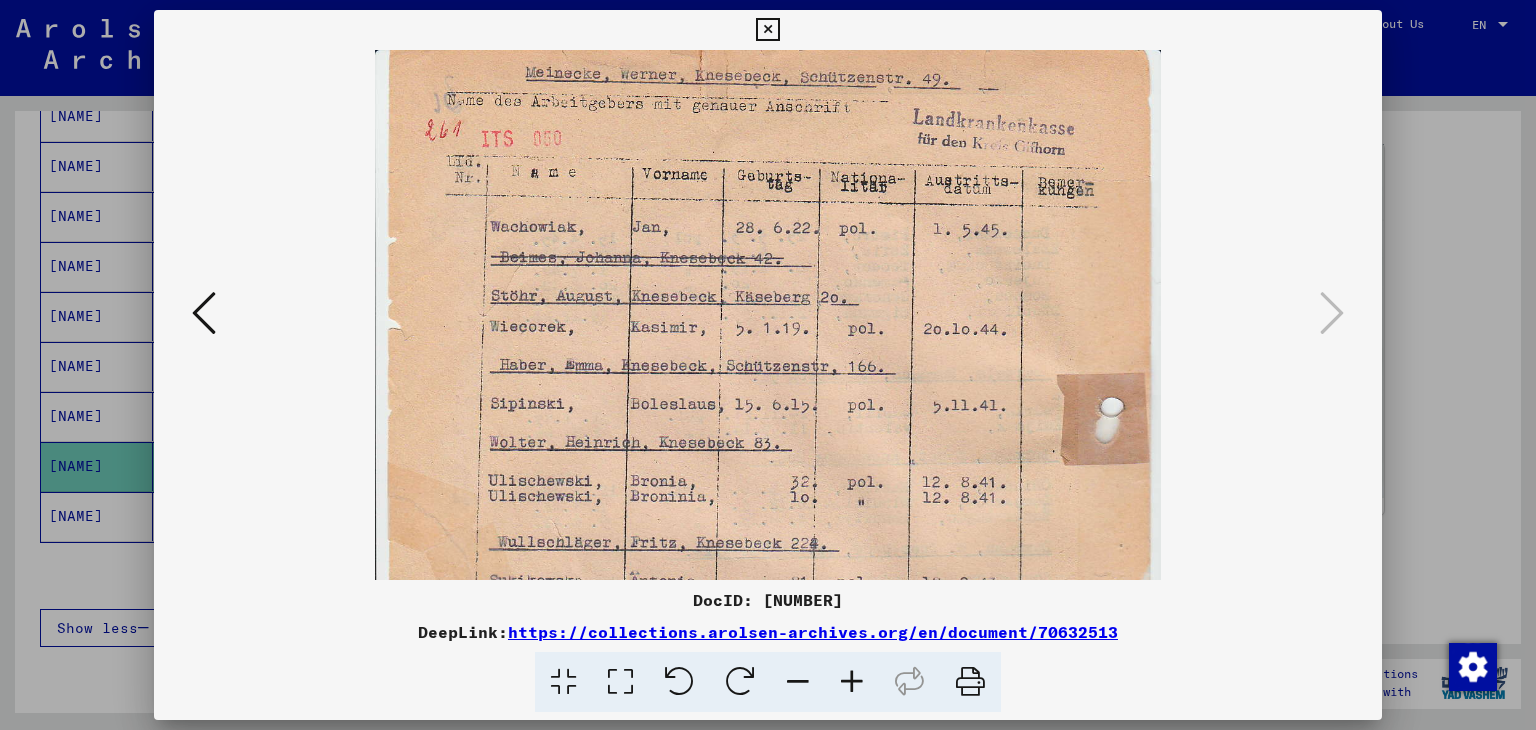 click at bounding box center [852, 682] 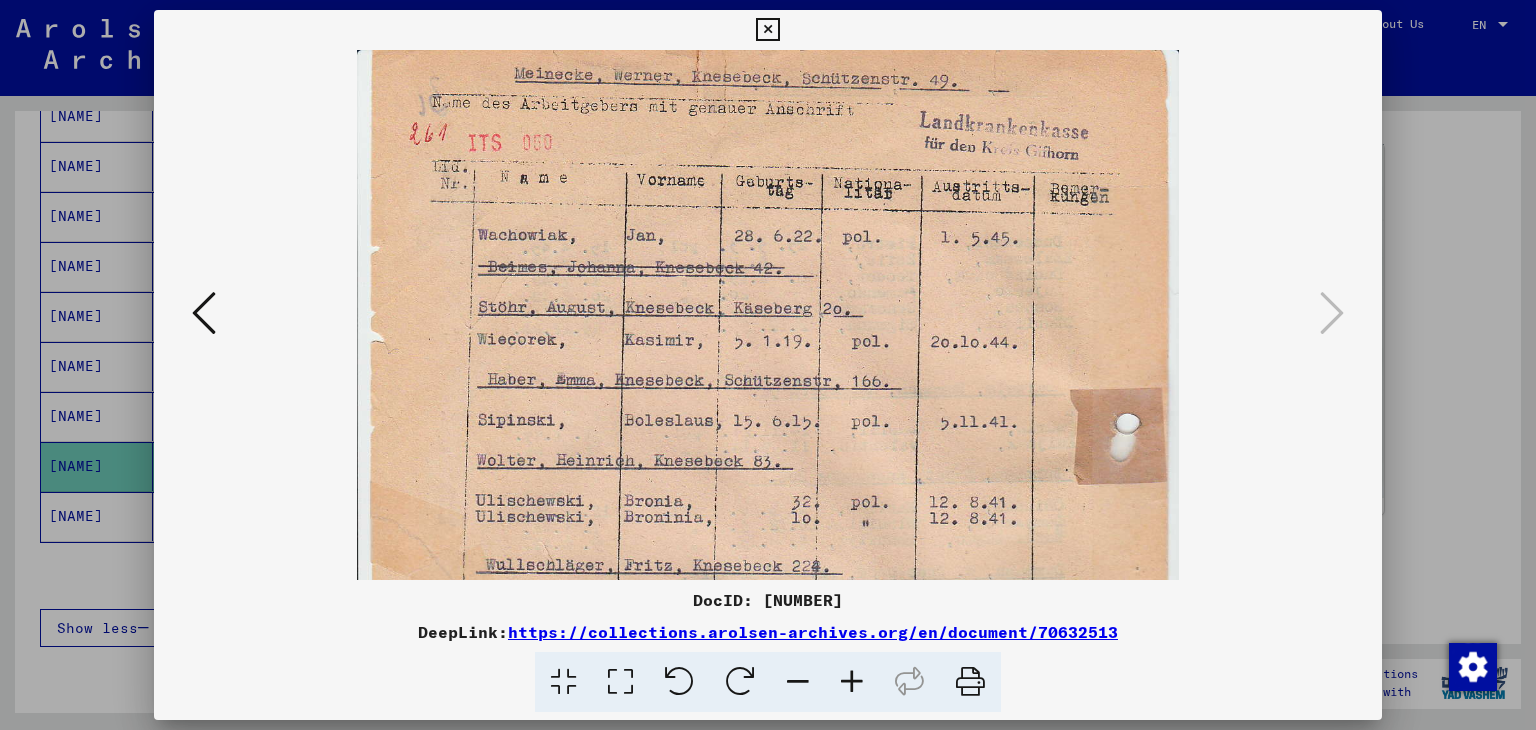 click at bounding box center [852, 682] 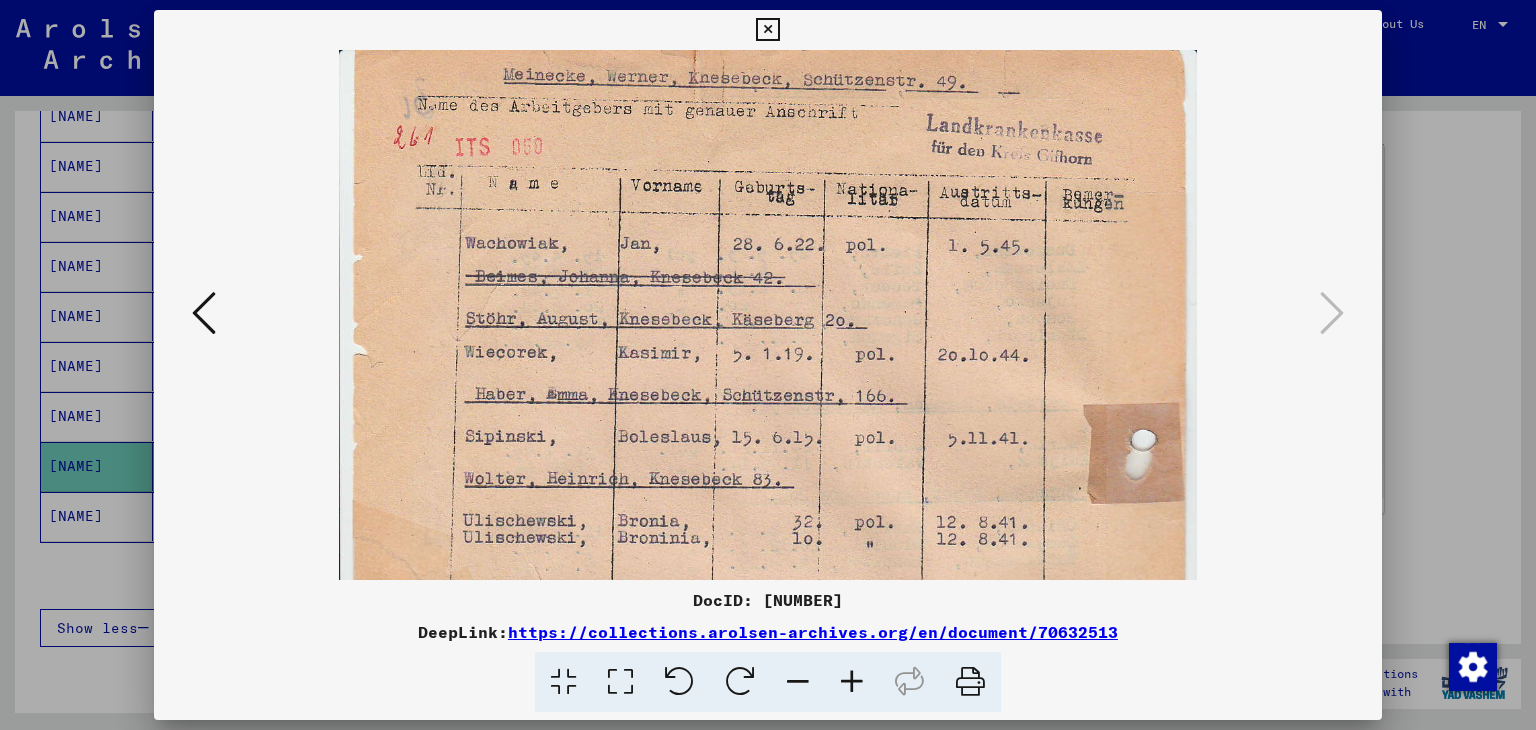 click at bounding box center (852, 682) 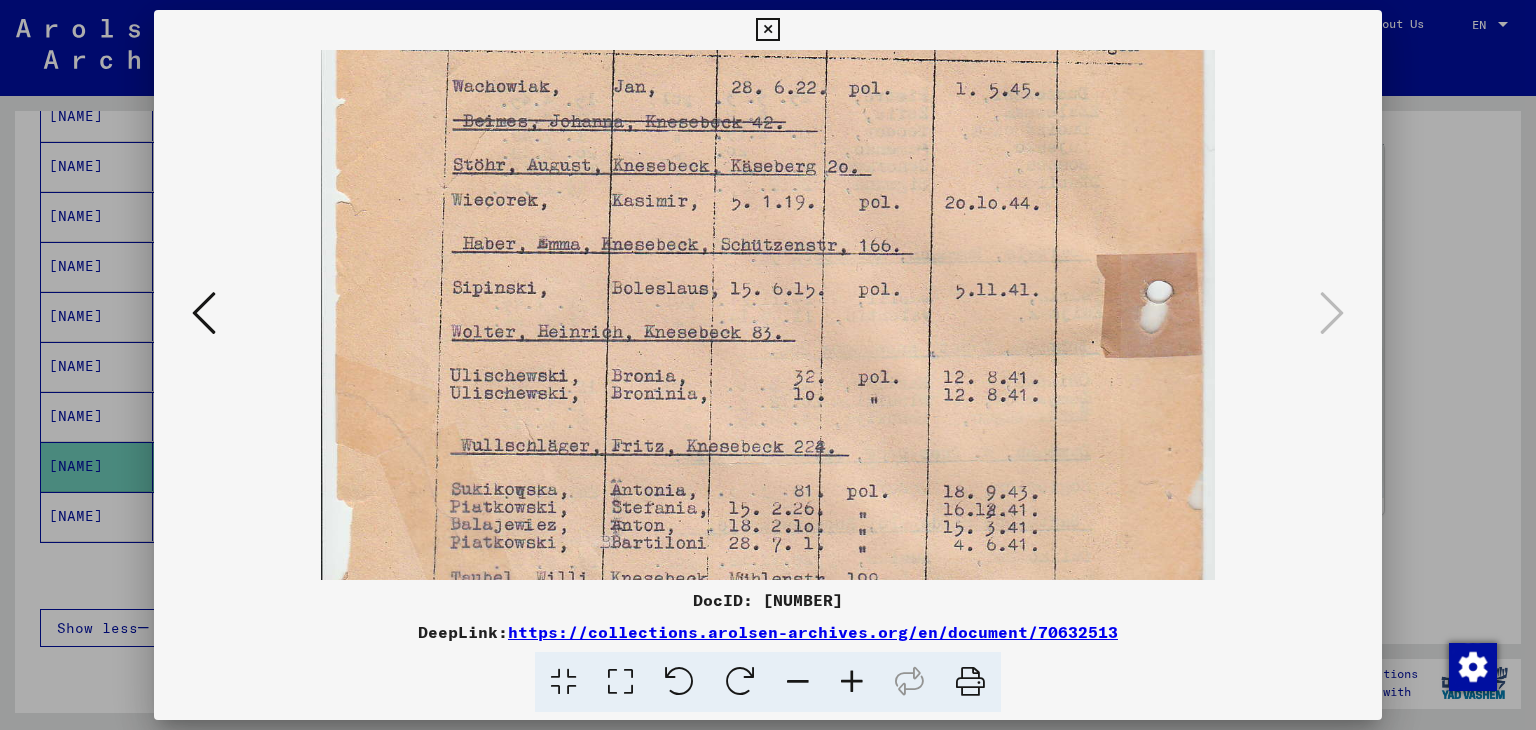 scroll, scrollTop: 183, scrollLeft: 0, axis: vertical 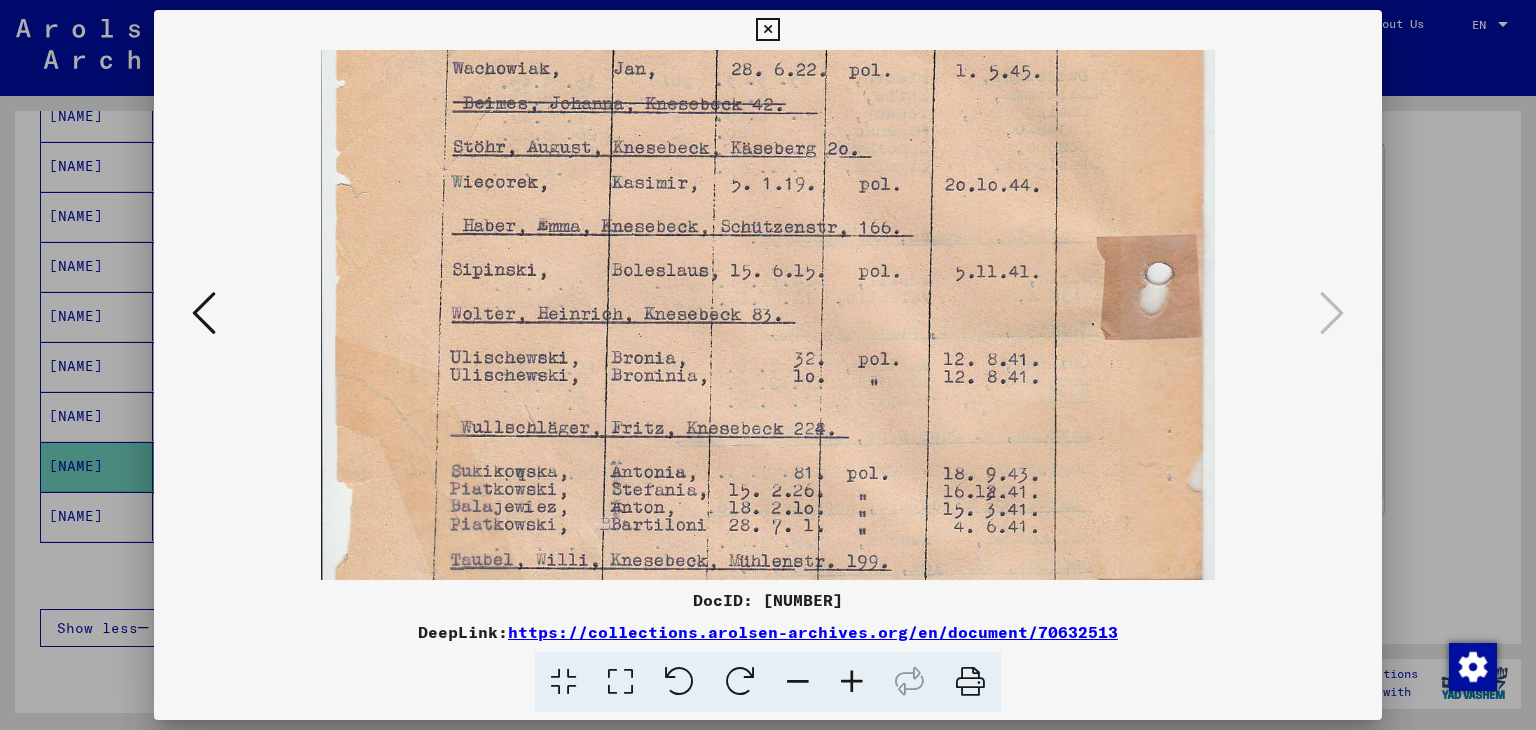 drag, startPoint x: 1076, startPoint y: 340, endPoint x: 1068, endPoint y: 160, distance: 180.17769 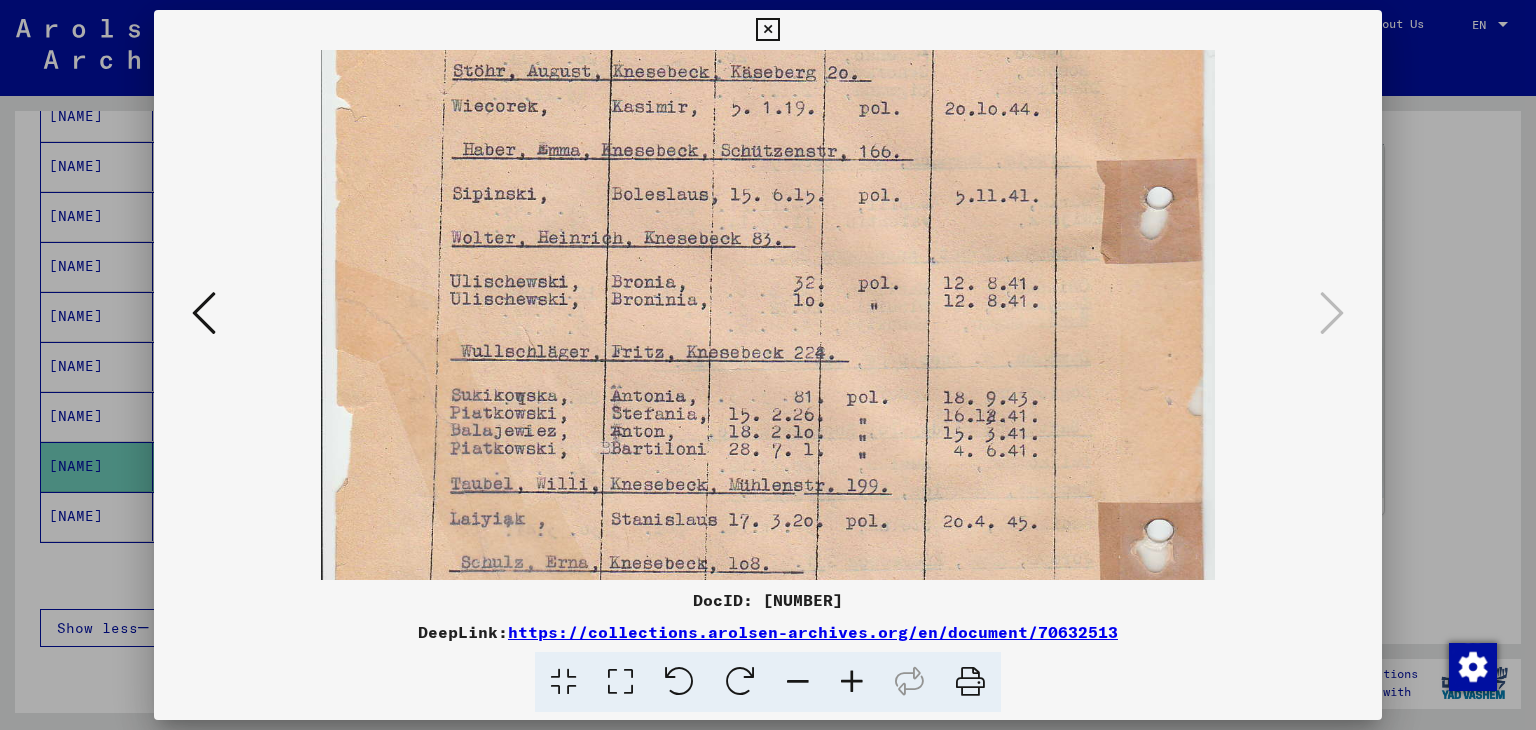 scroll, scrollTop: 265, scrollLeft: 0, axis: vertical 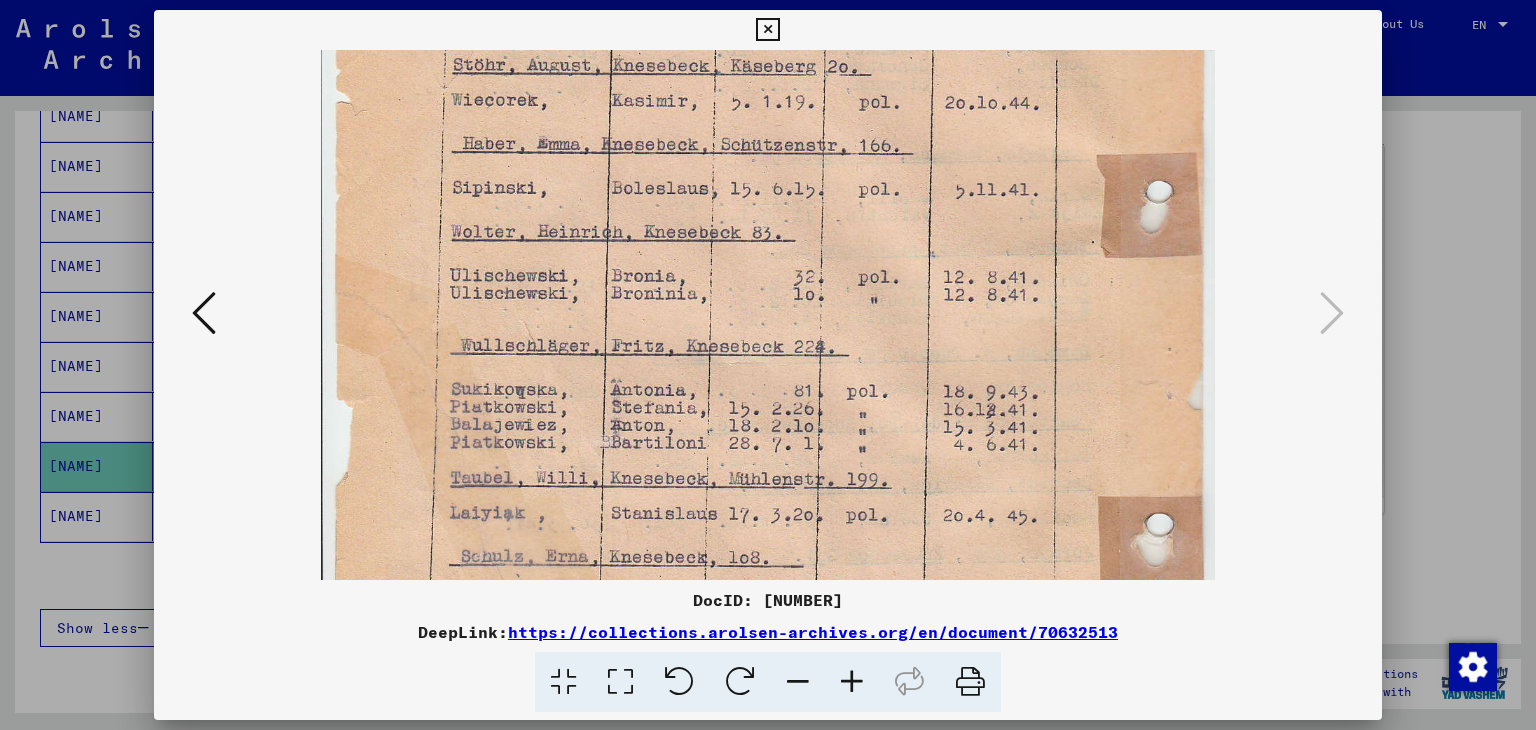 drag, startPoint x: 1196, startPoint y: 498, endPoint x: 1196, endPoint y: 416, distance: 82 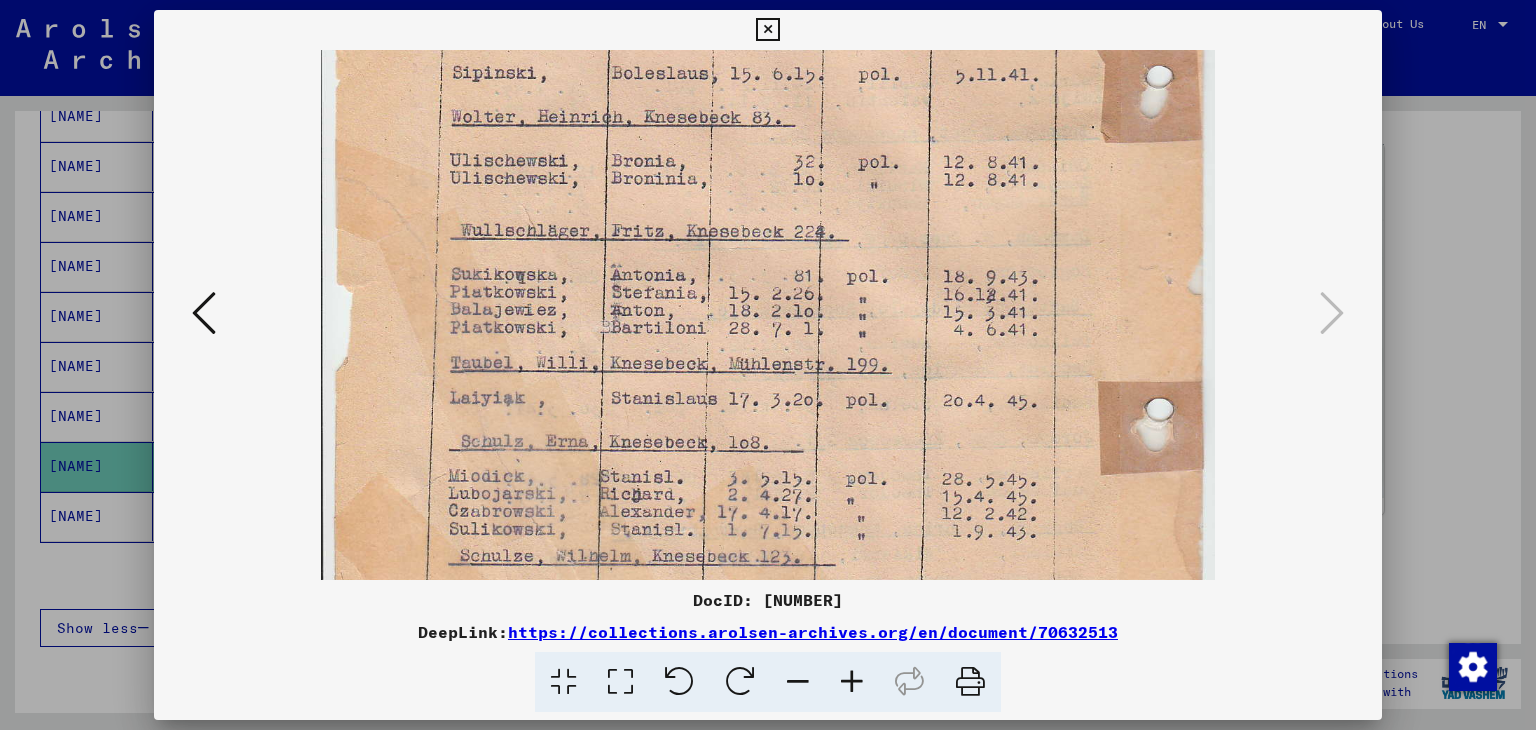 scroll, scrollTop: 385, scrollLeft: 0, axis: vertical 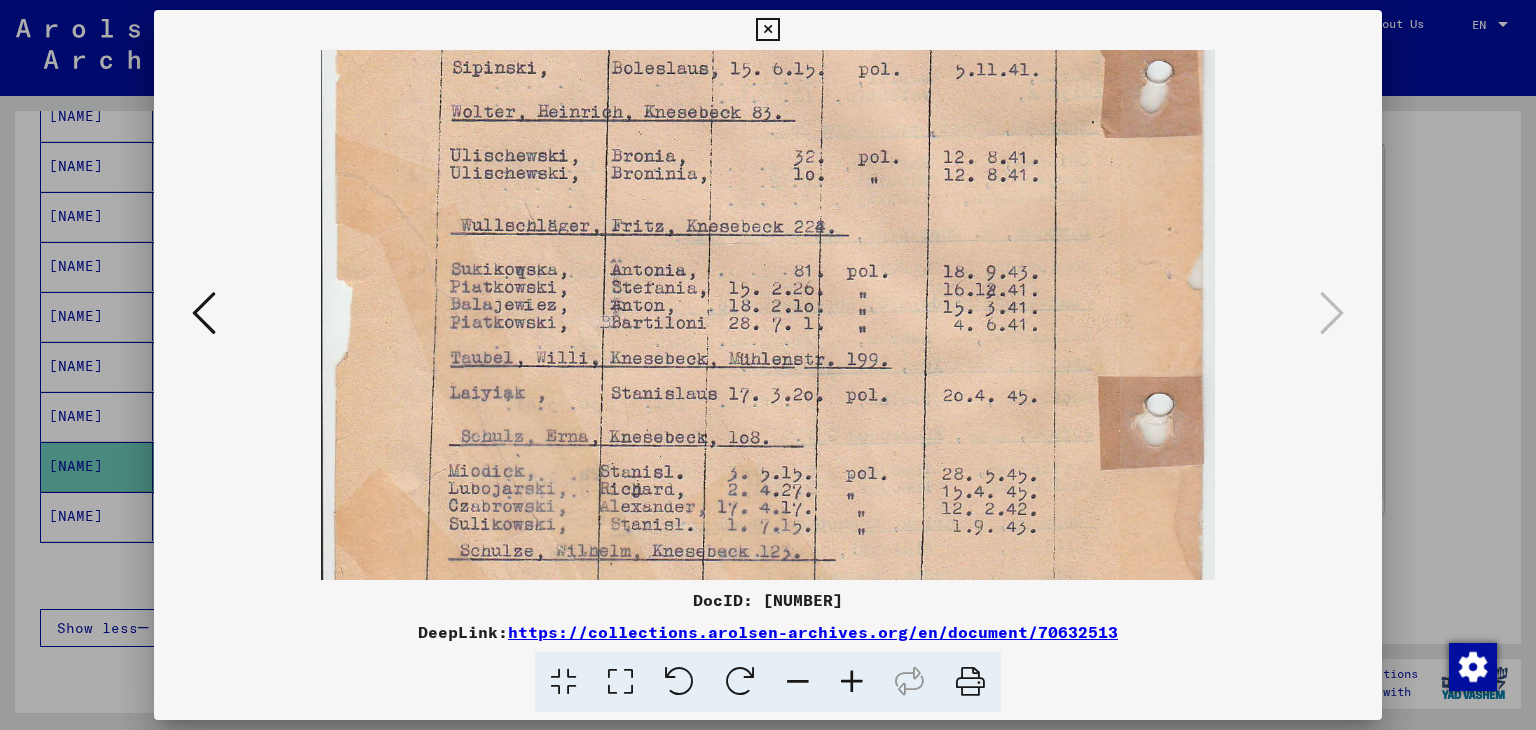 drag, startPoint x: 1072, startPoint y: 438, endPoint x: 1064, endPoint y: 319, distance: 119.26861 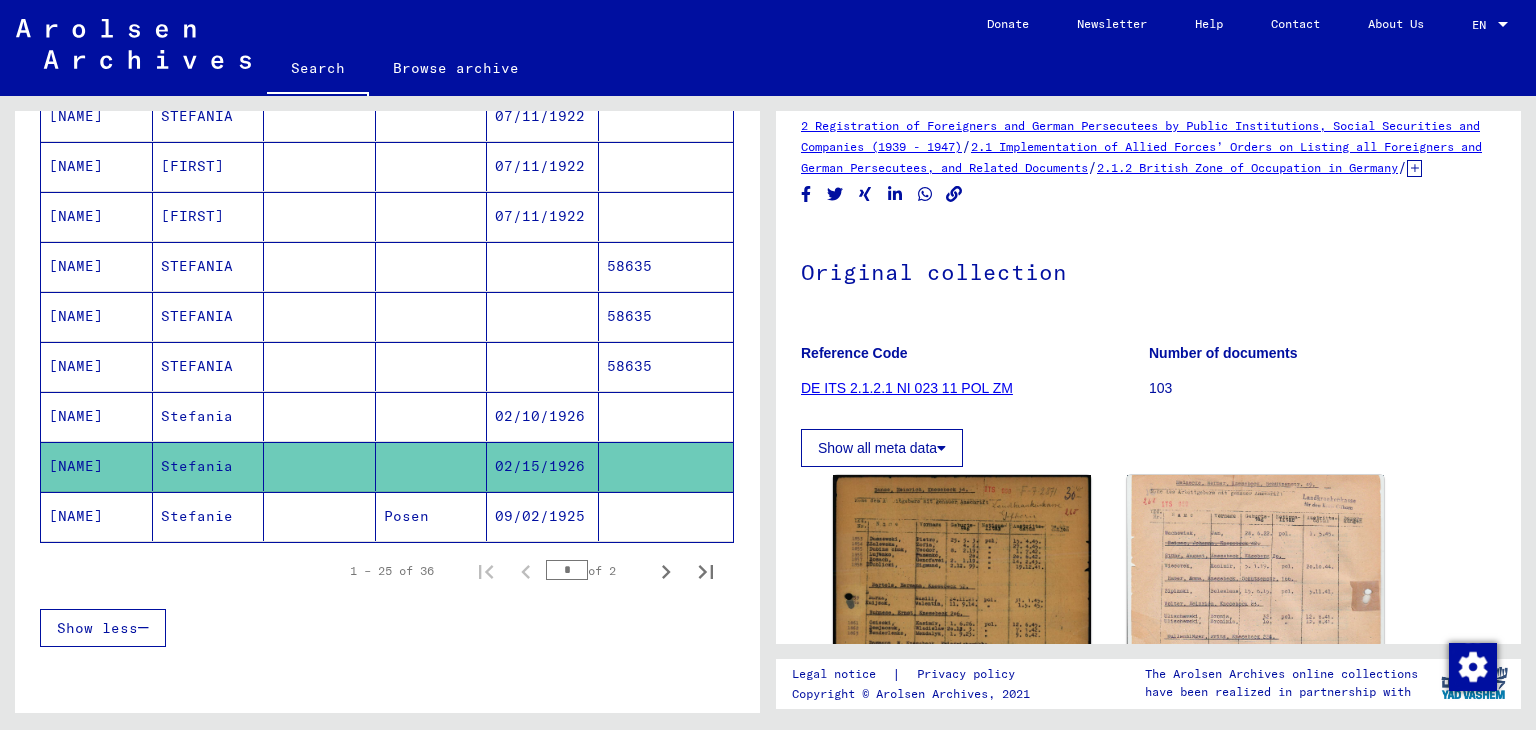 scroll, scrollTop: 0, scrollLeft: 0, axis: both 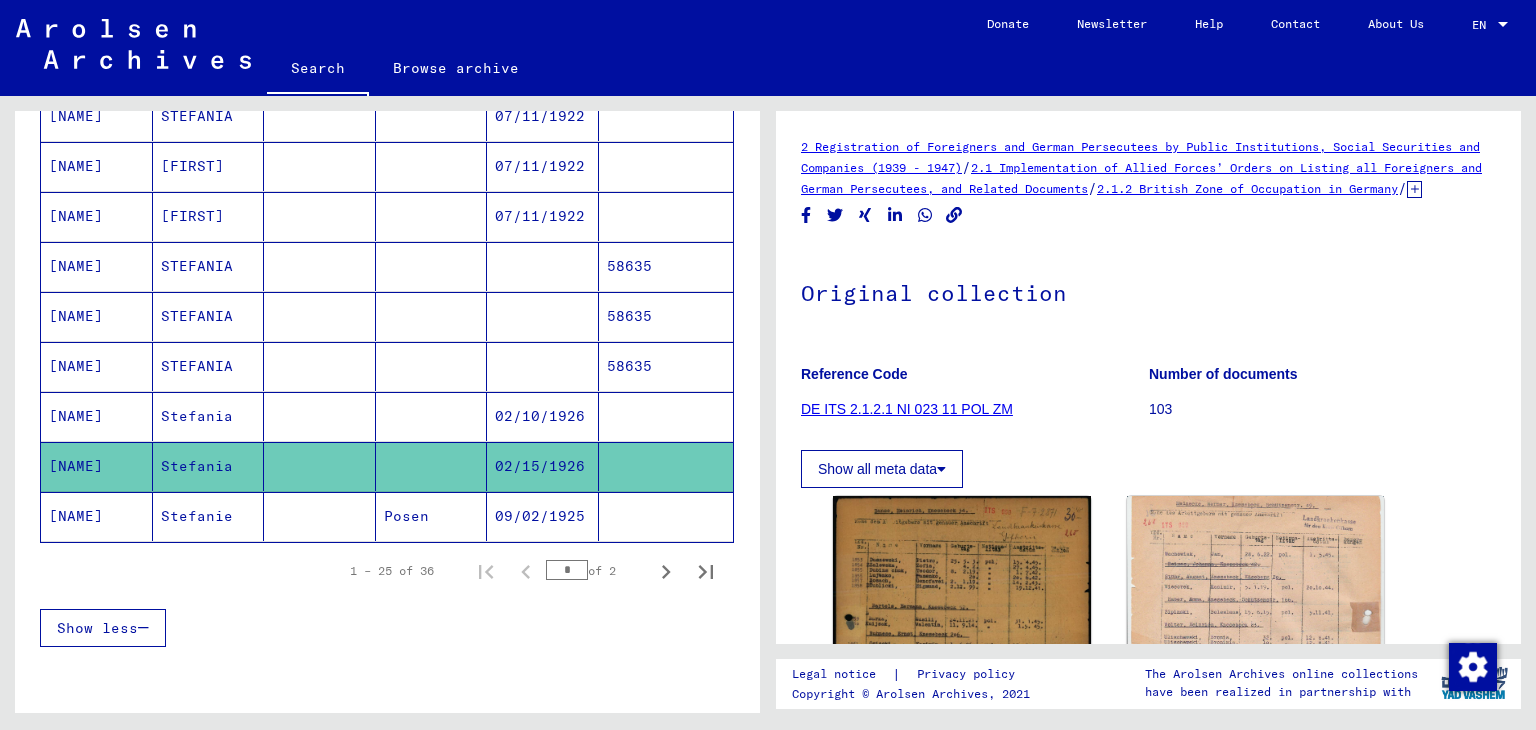 click at bounding box center (666, 466) 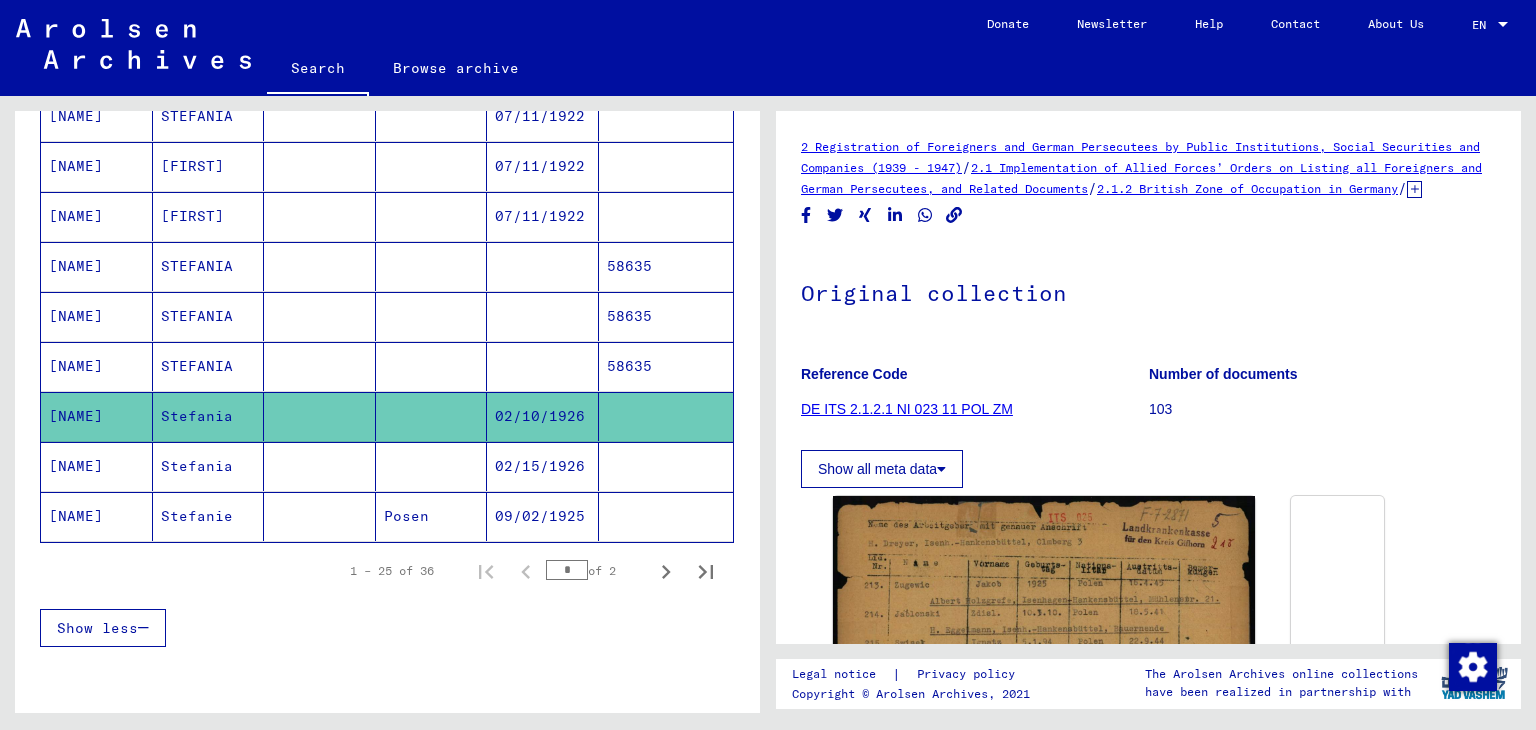 scroll, scrollTop: 0, scrollLeft: 0, axis: both 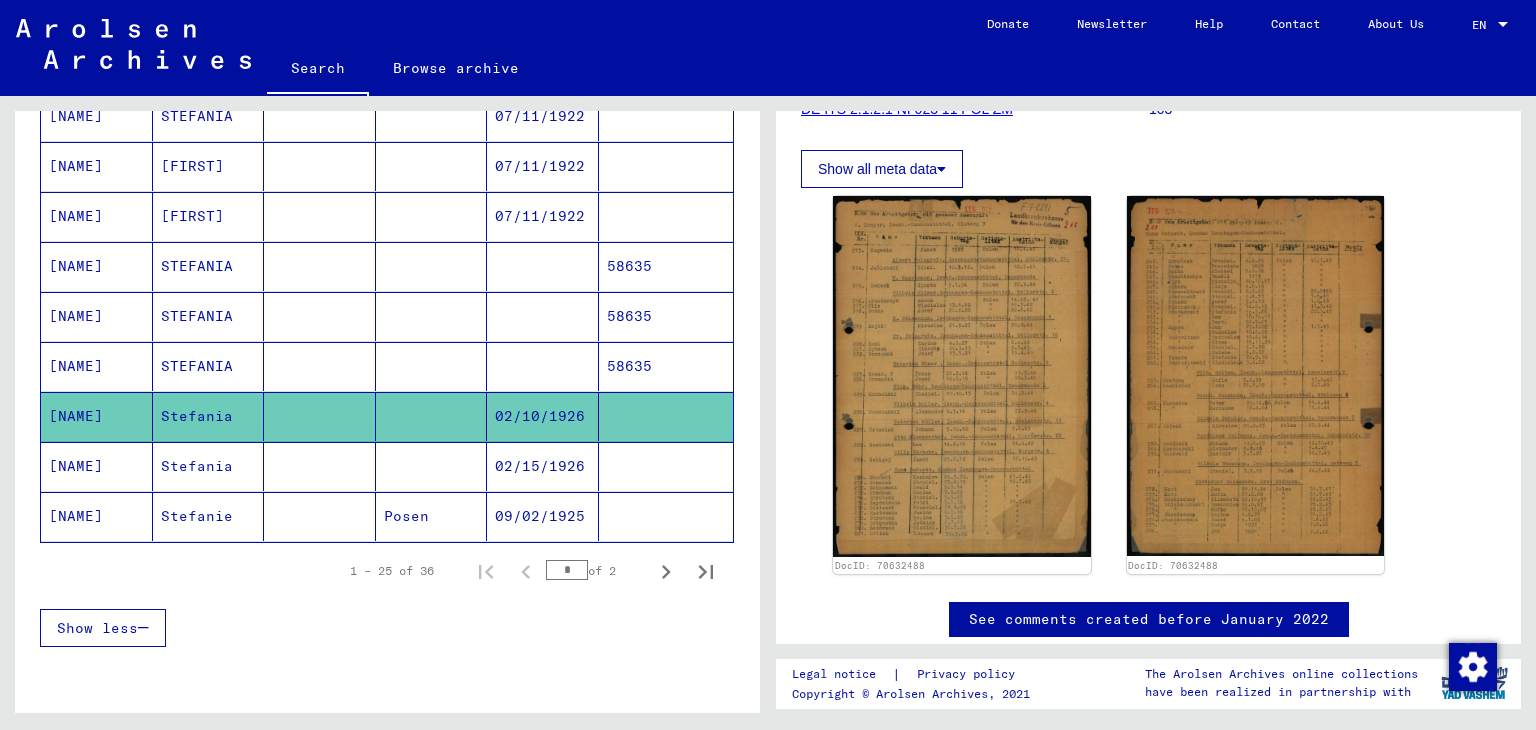 click on "58635" at bounding box center (666, 416) 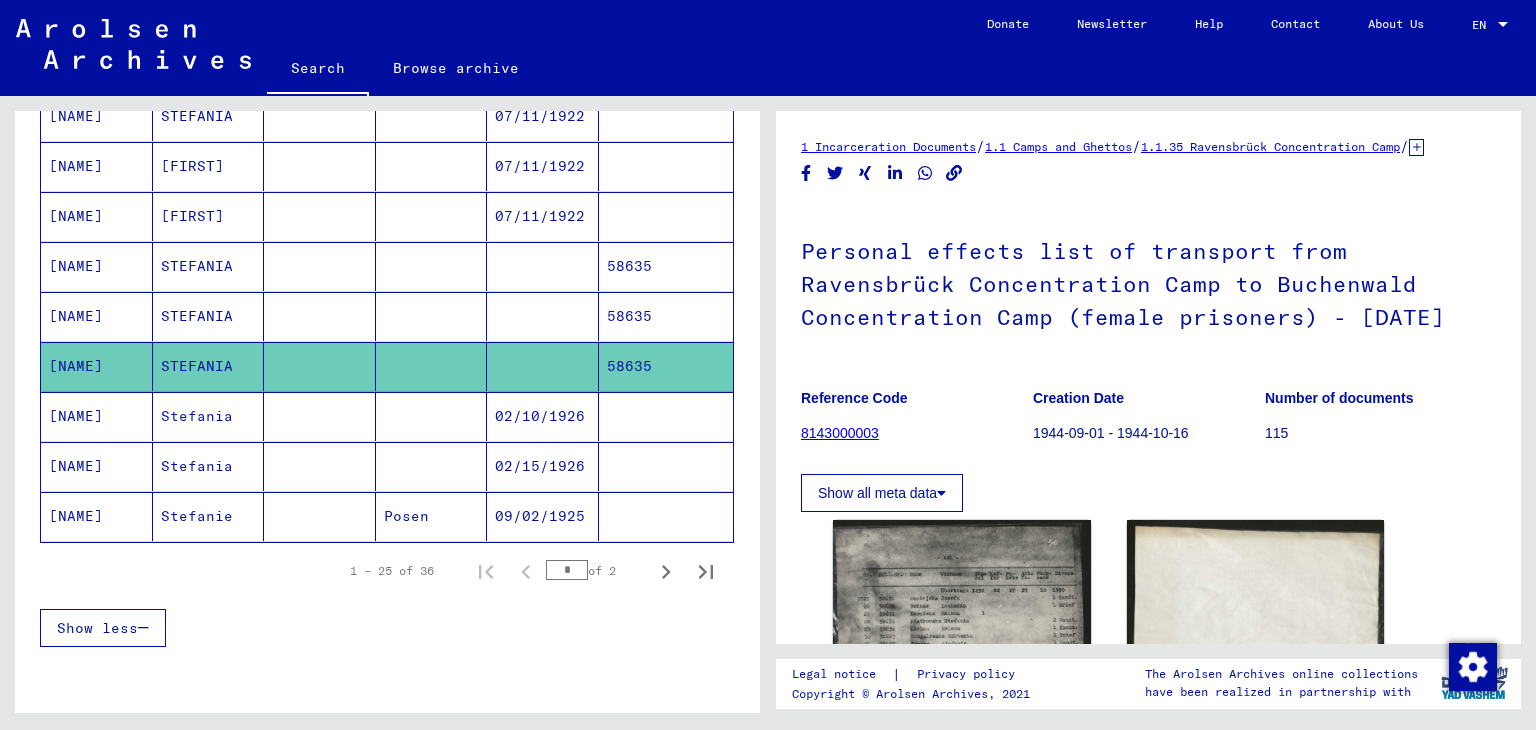 click at bounding box center [666, 466] 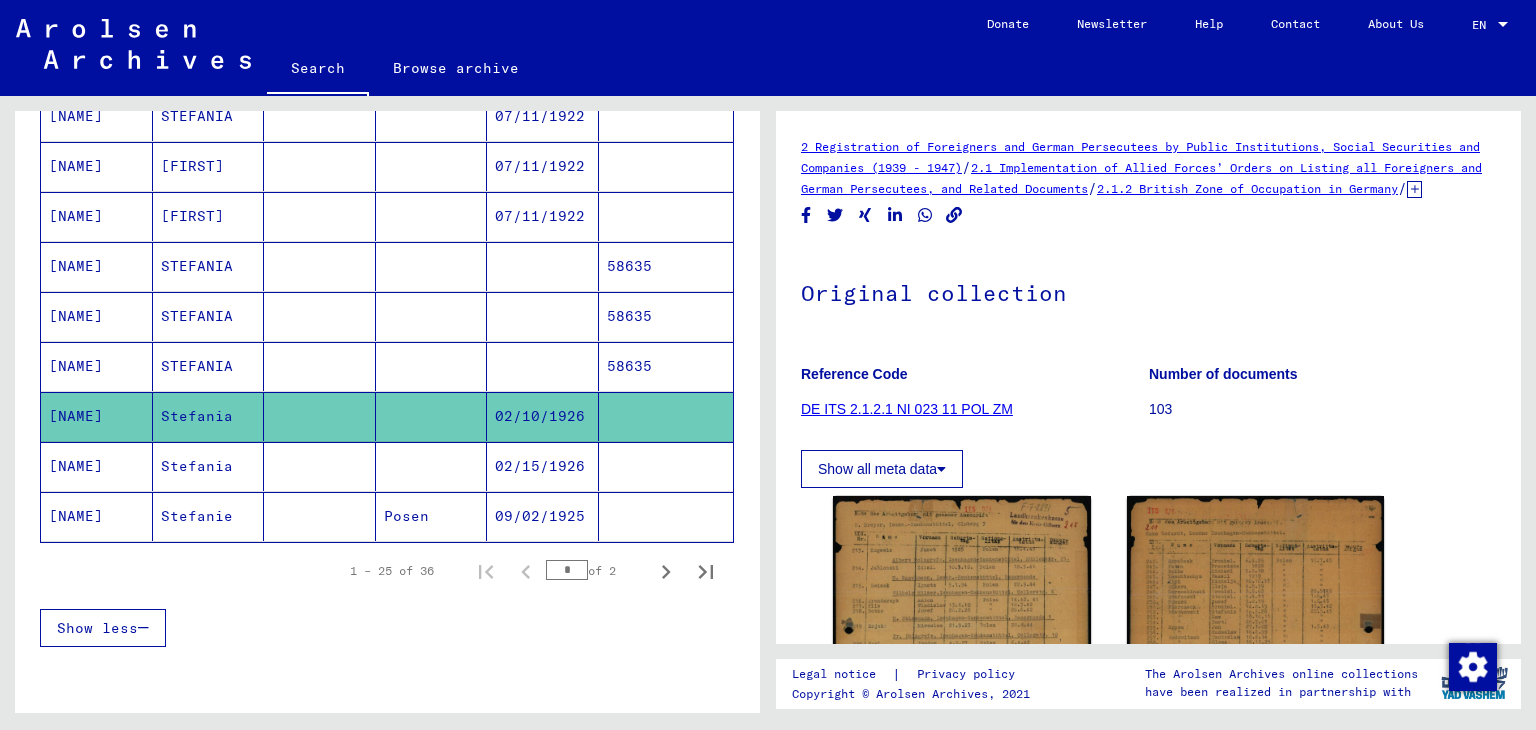 click on "58635" at bounding box center [666, 416] 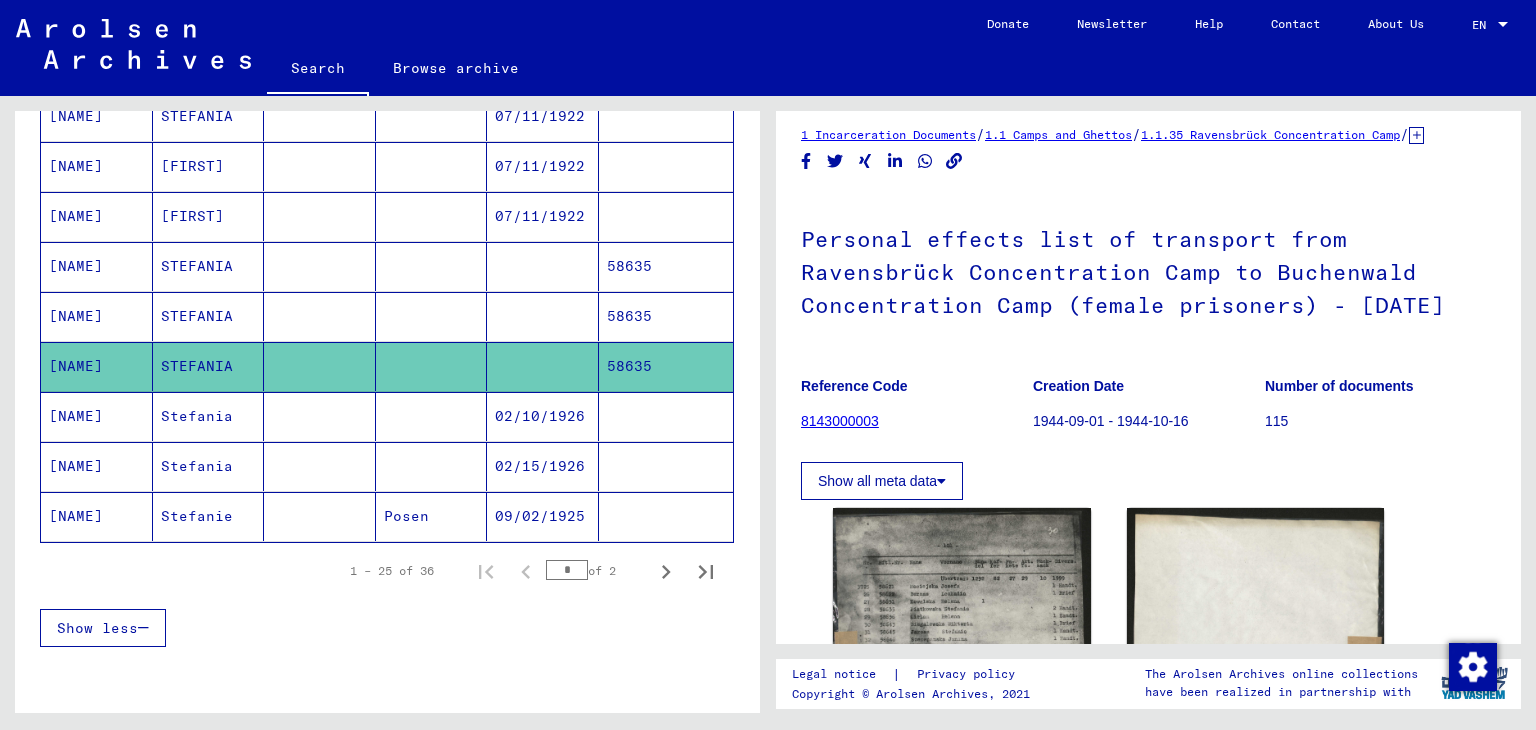 scroll, scrollTop: 0, scrollLeft: 0, axis: both 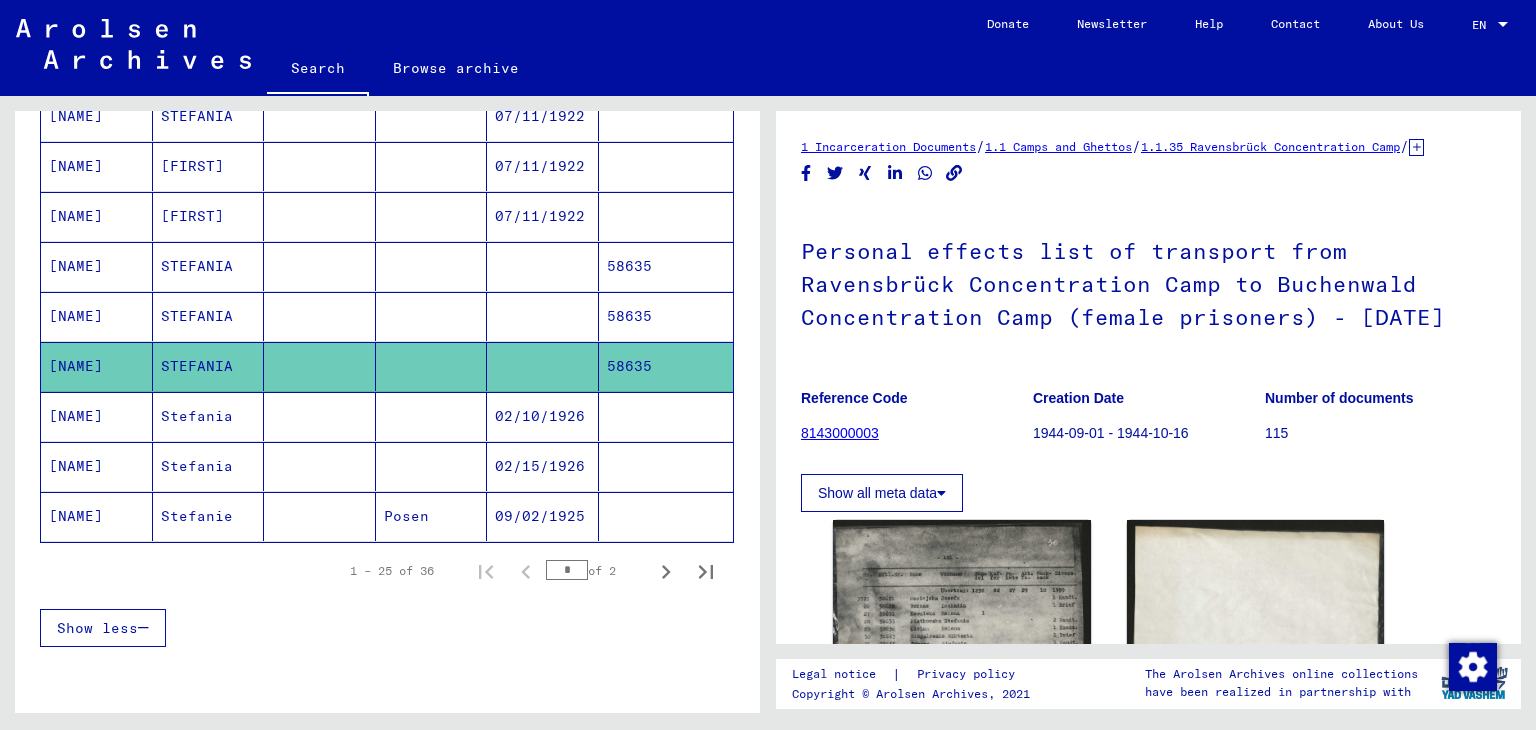 click on "58635" at bounding box center (666, 366) 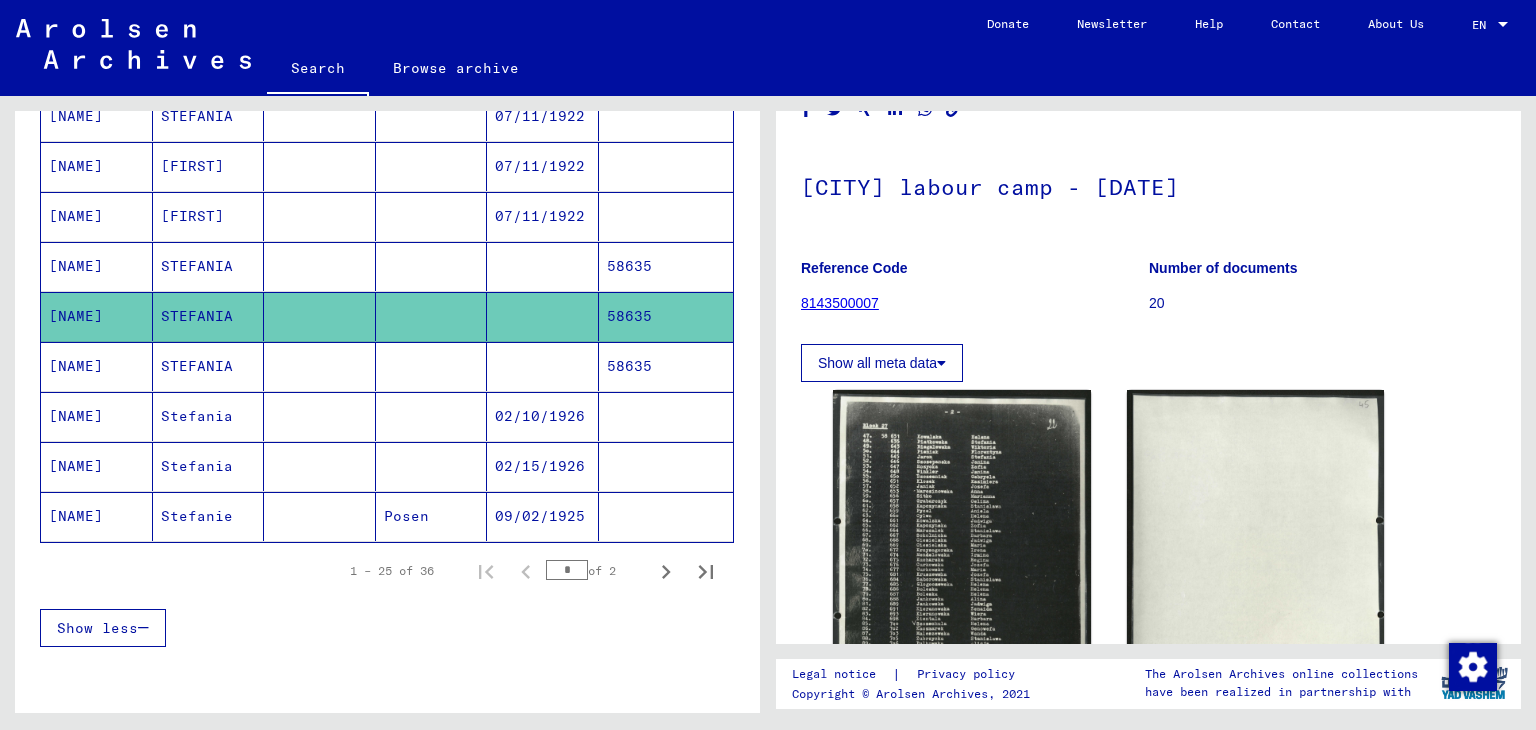 scroll, scrollTop: 100, scrollLeft: 0, axis: vertical 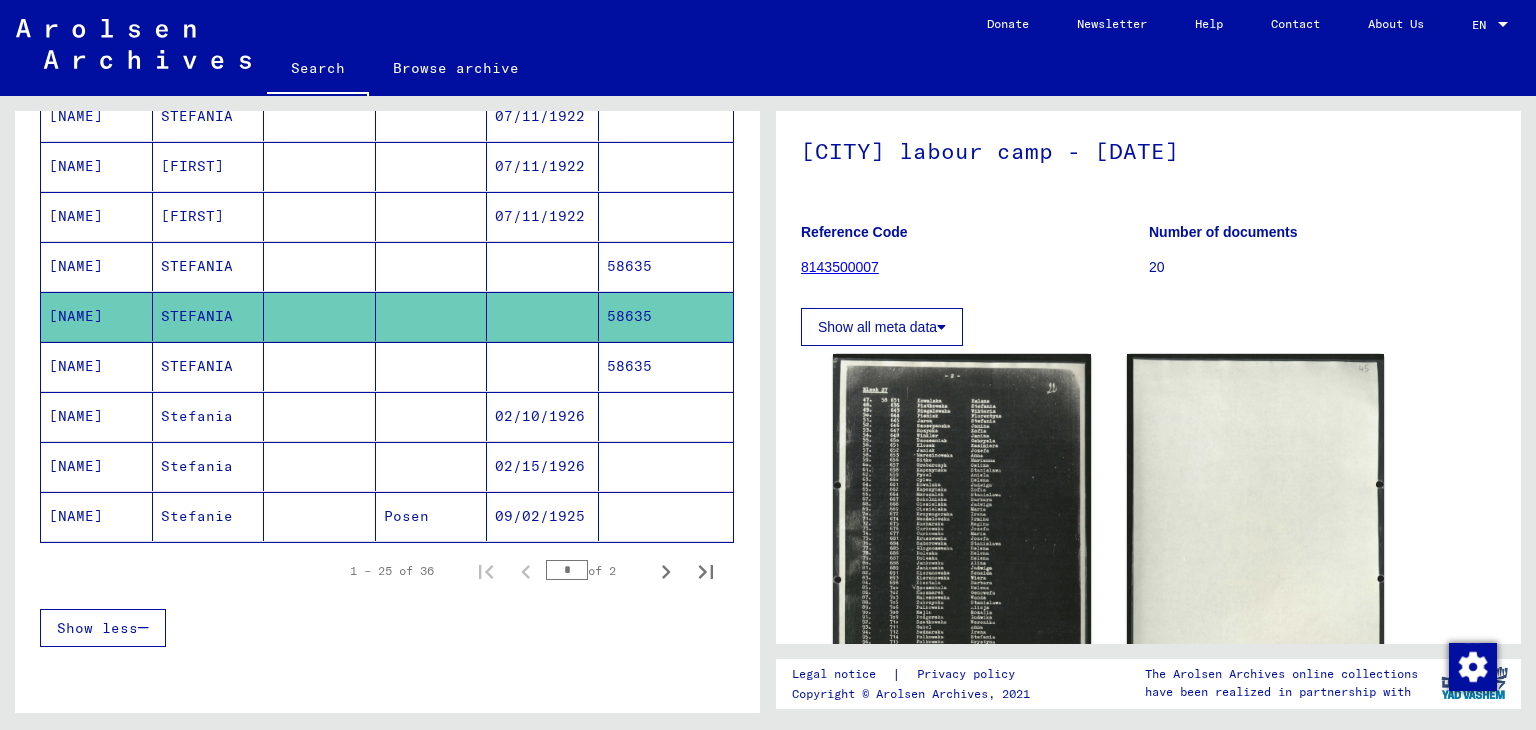 click on "58635" at bounding box center [666, 316] 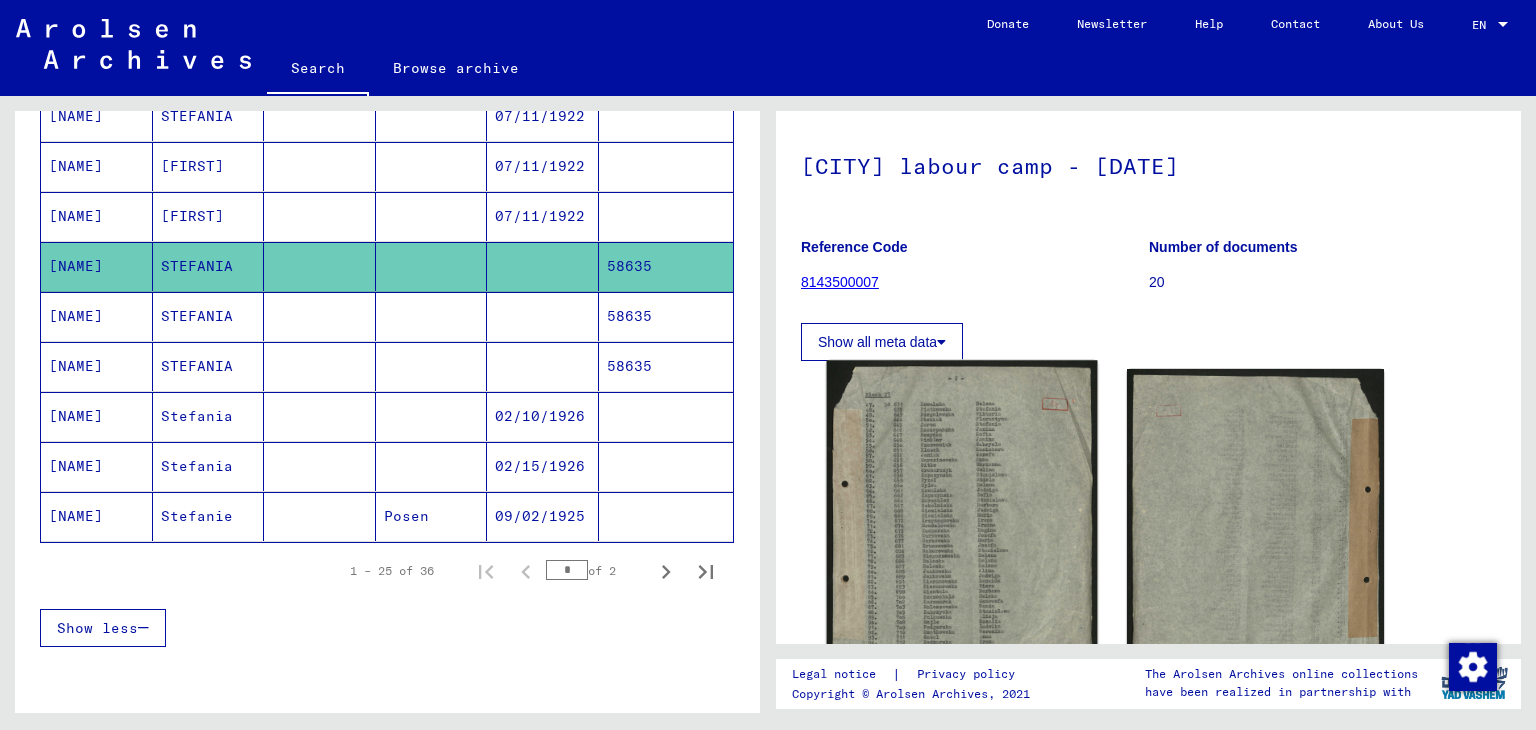 scroll, scrollTop: 0, scrollLeft: 0, axis: both 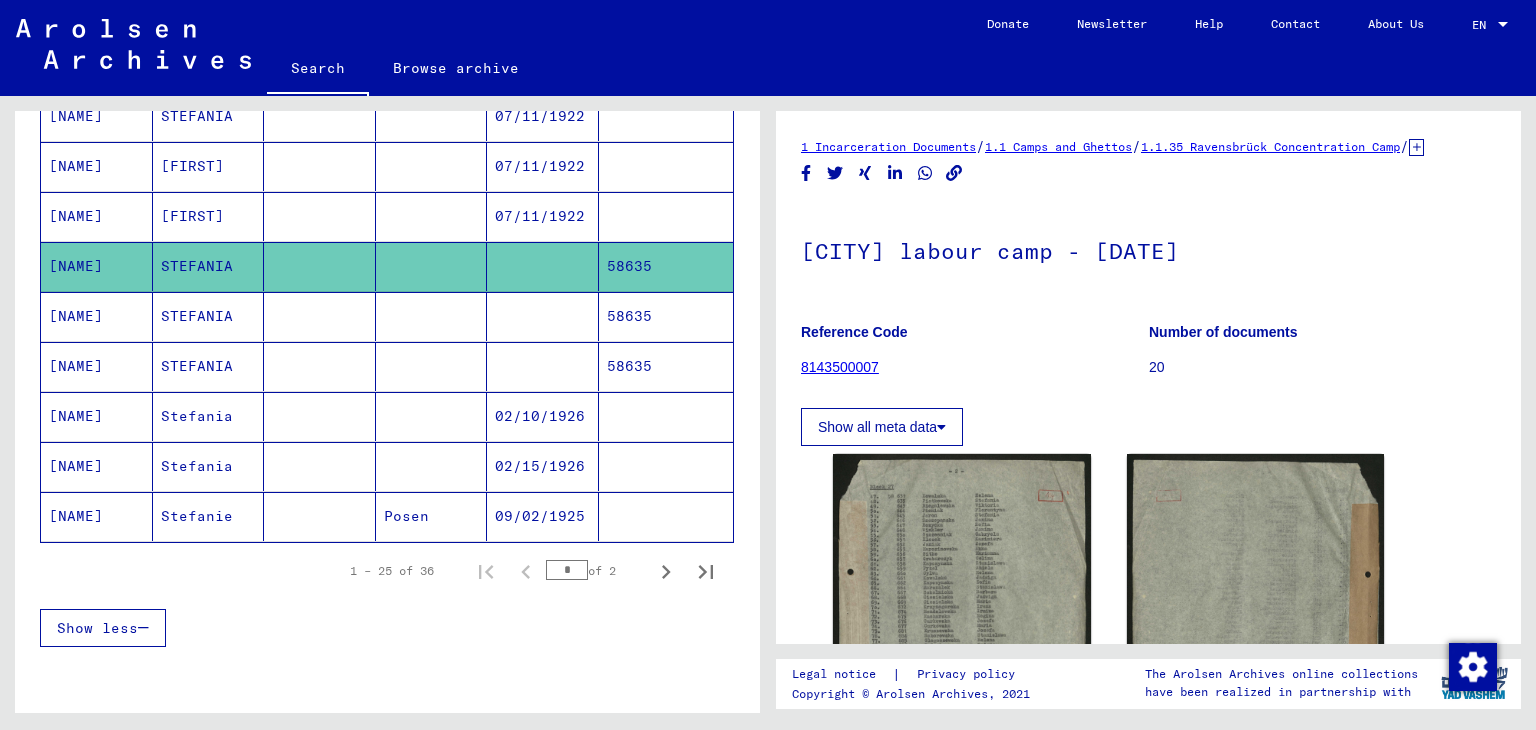 click at bounding box center [666, 266] 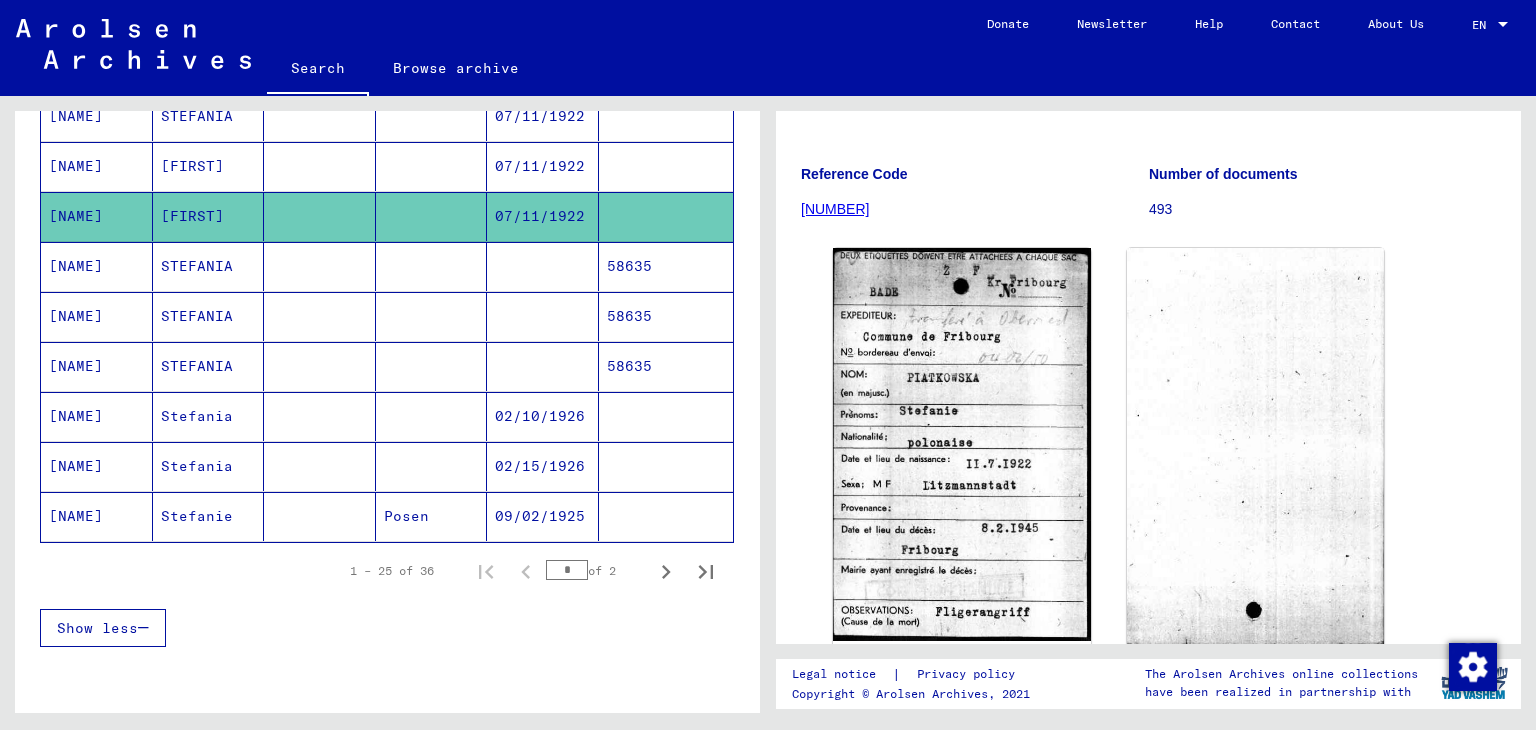 scroll, scrollTop: 0, scrollLeft: 0, axis: both 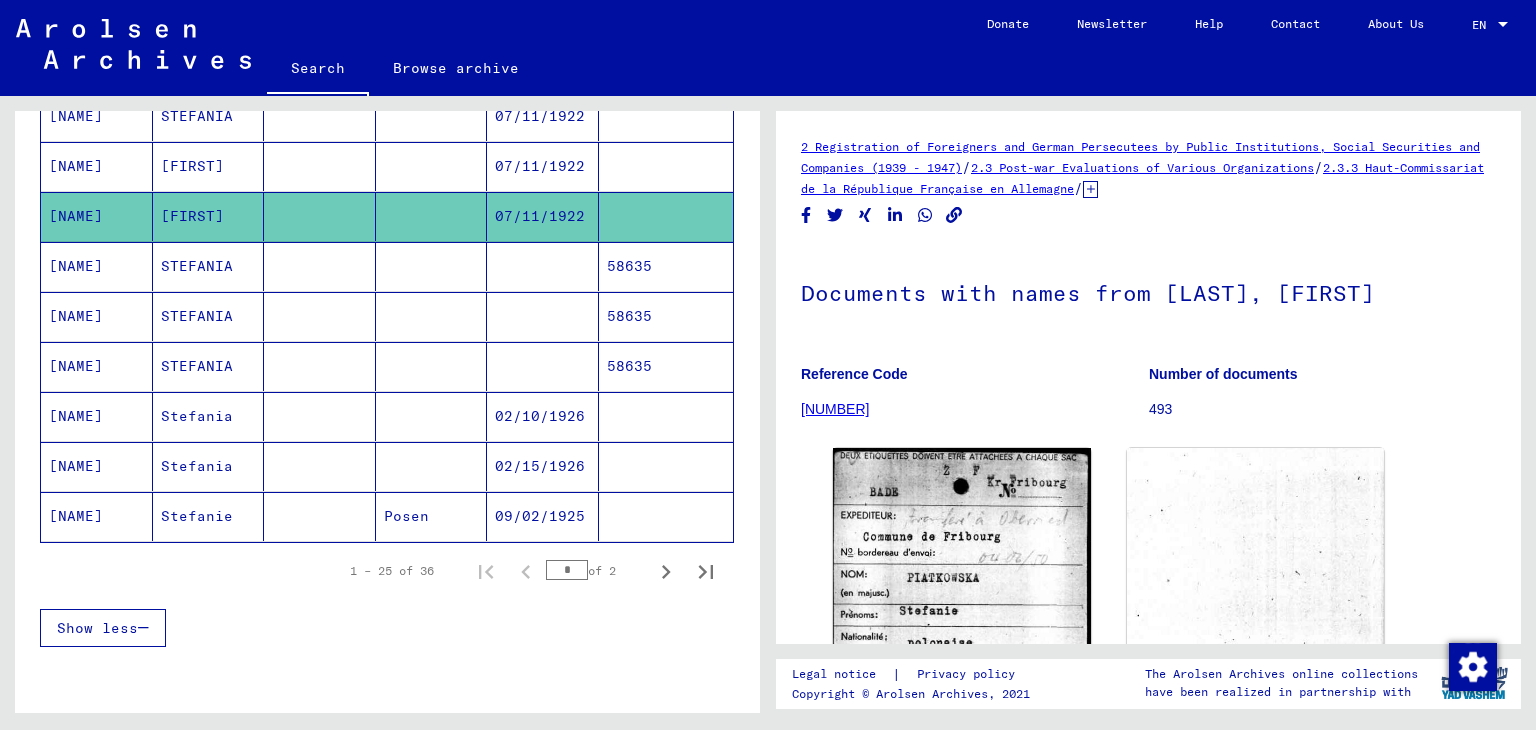 click at bounding box center [666, 216] 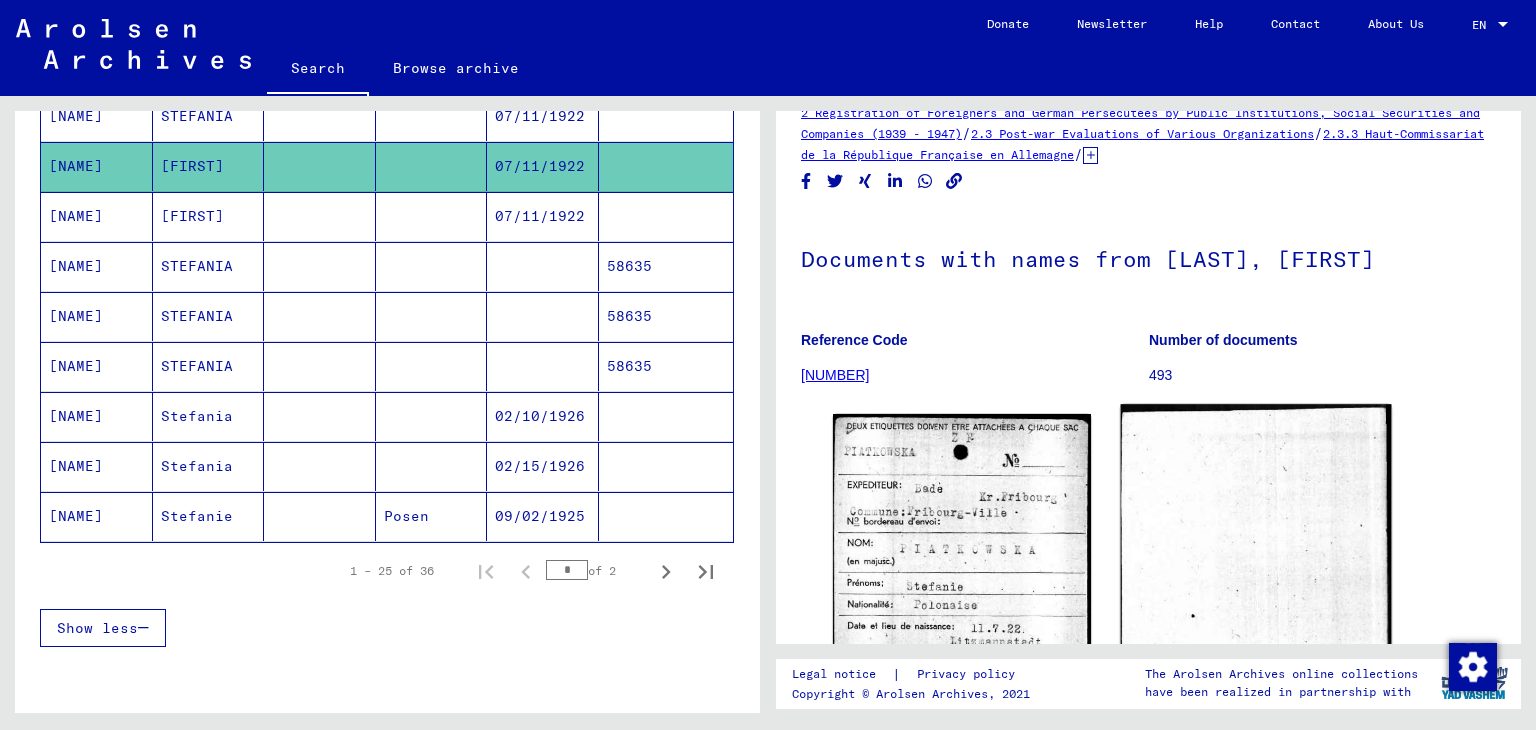 scroll, scrollTop: 0, scrollLeft: 0, axis: both 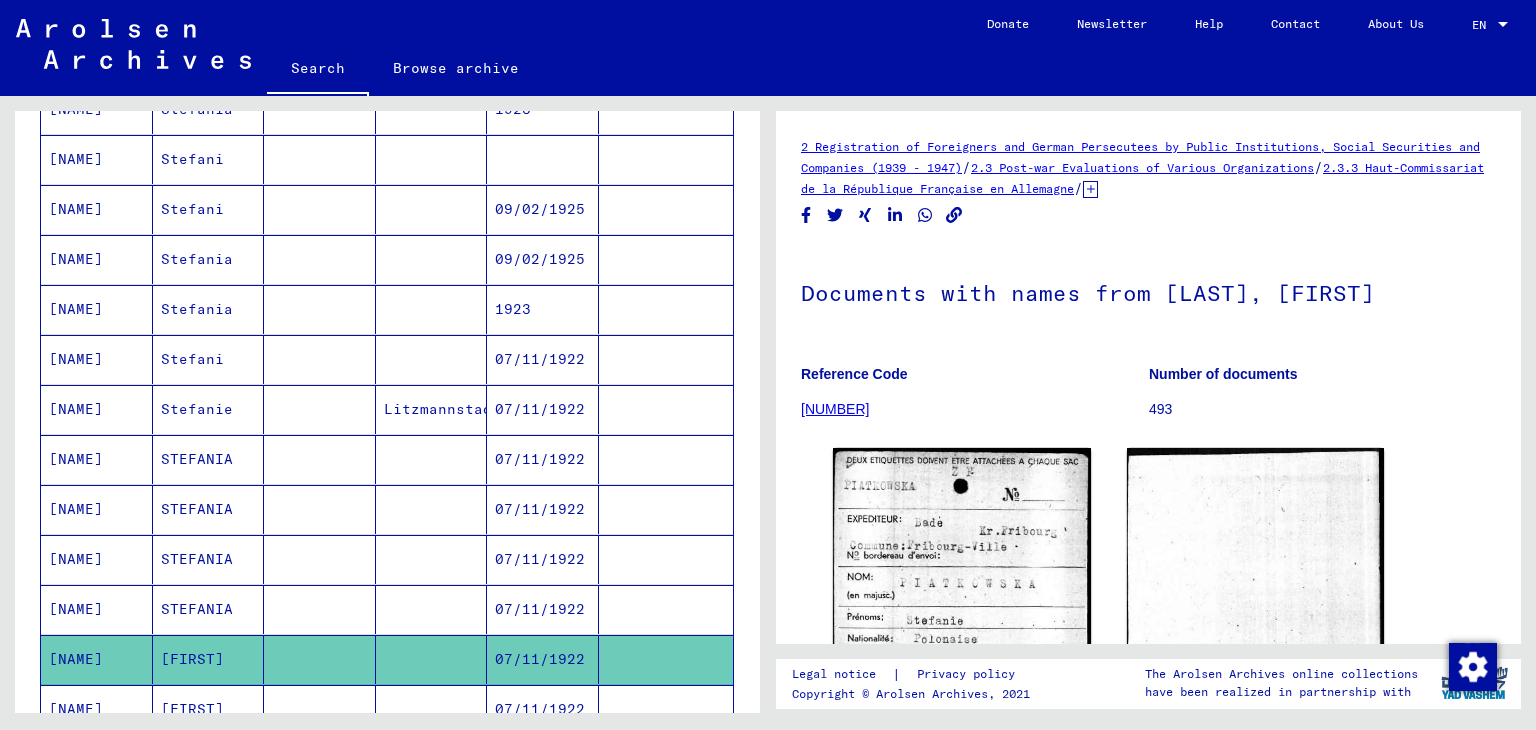 click at bounding box center (666, 659) 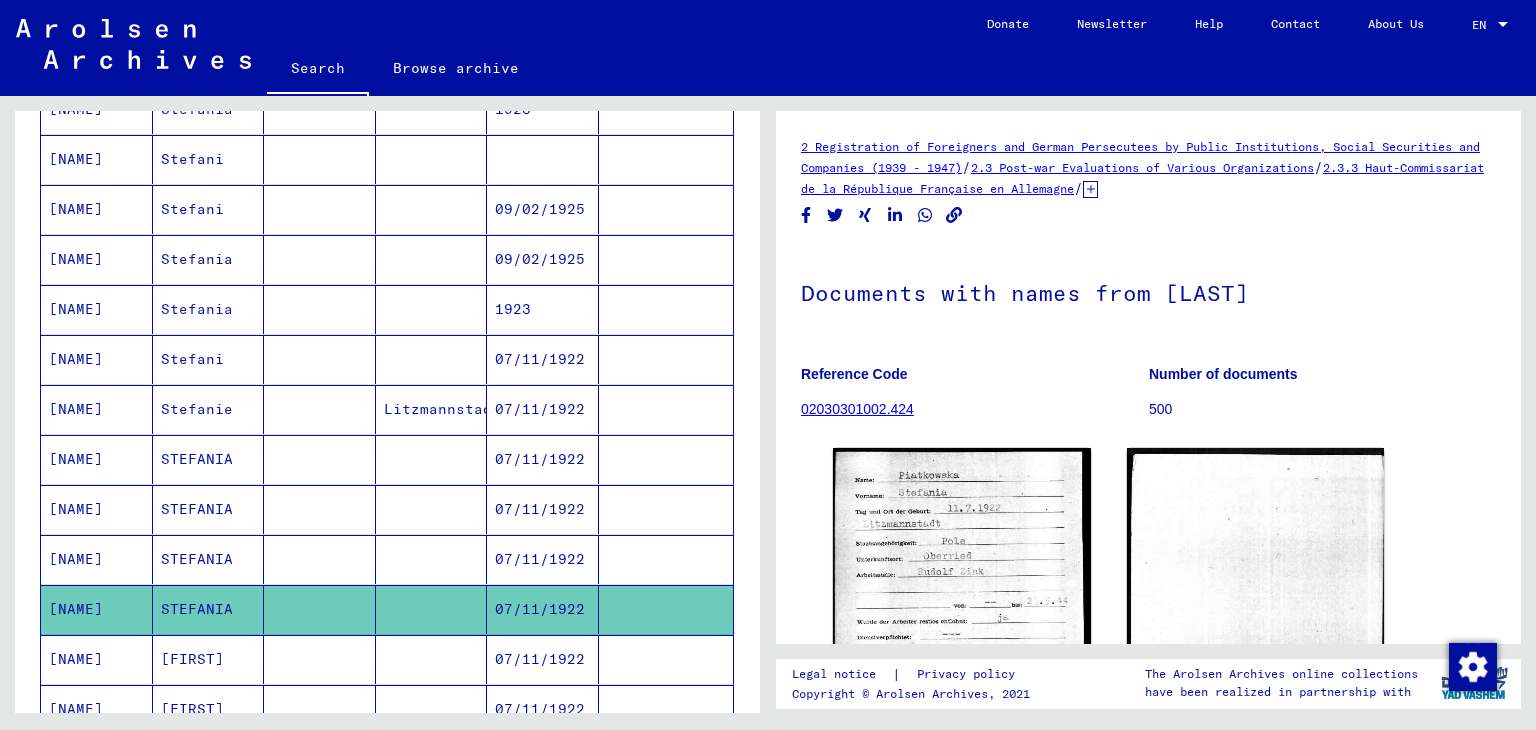 click at bounding box center (666, 609) 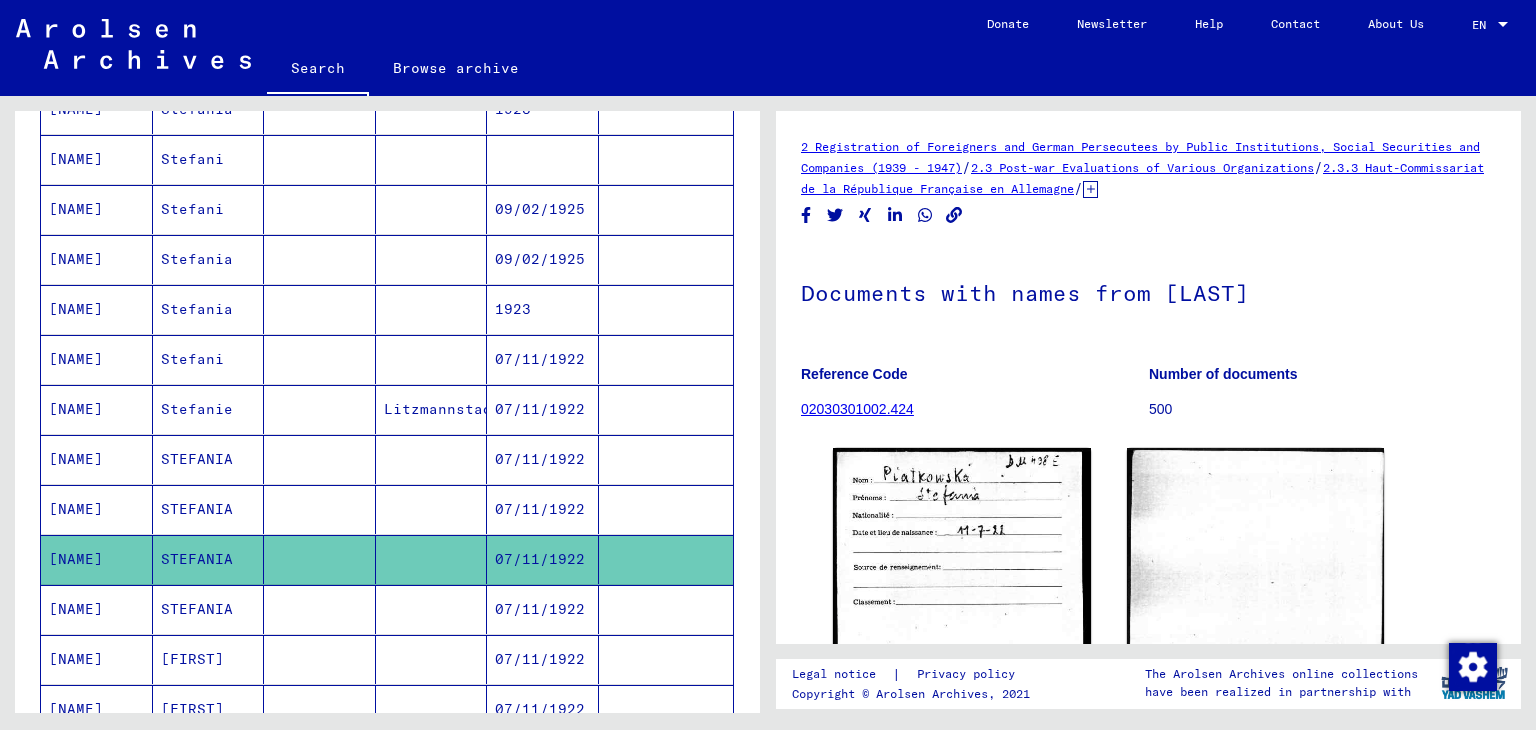 click at bounding box center [666, 559] 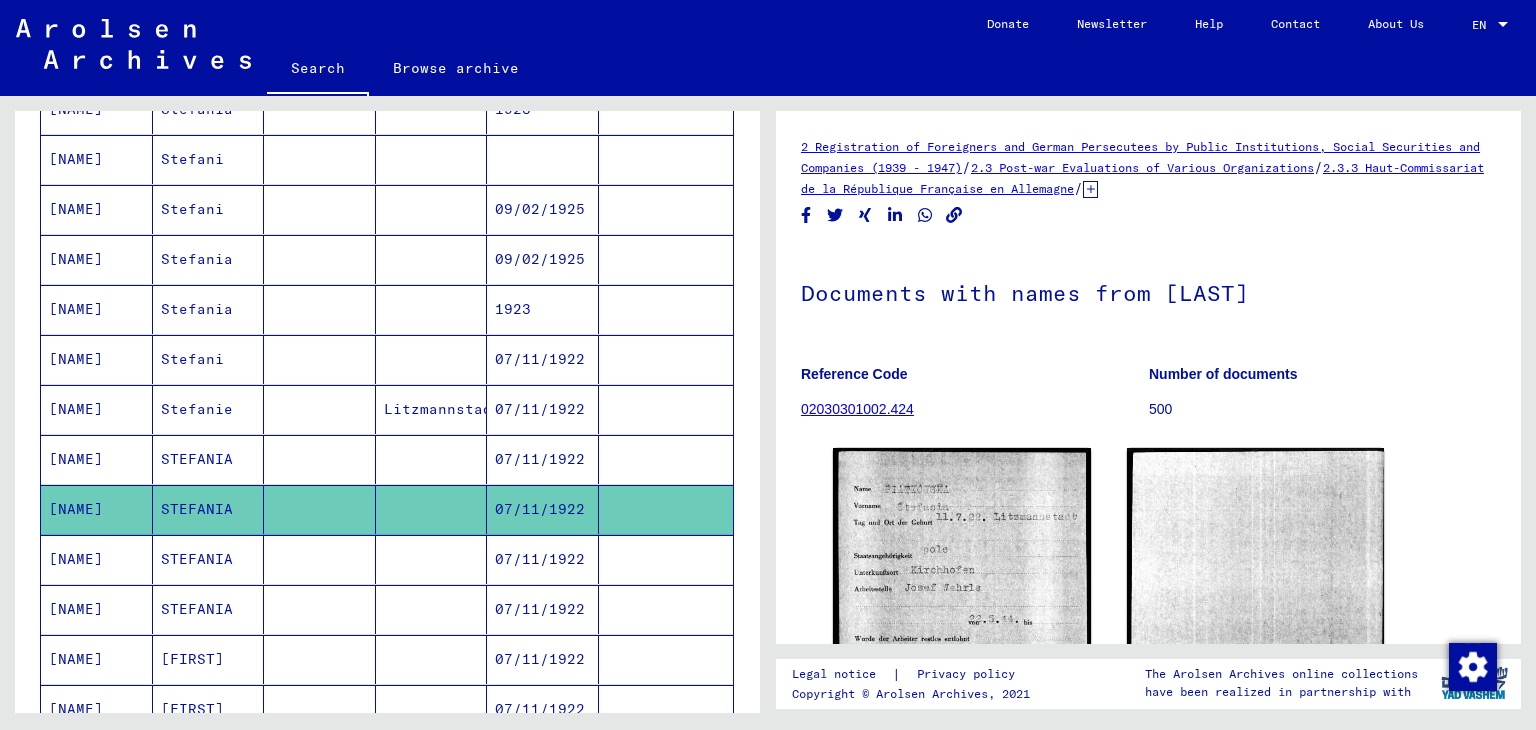 click at bounding box center (666, 509) 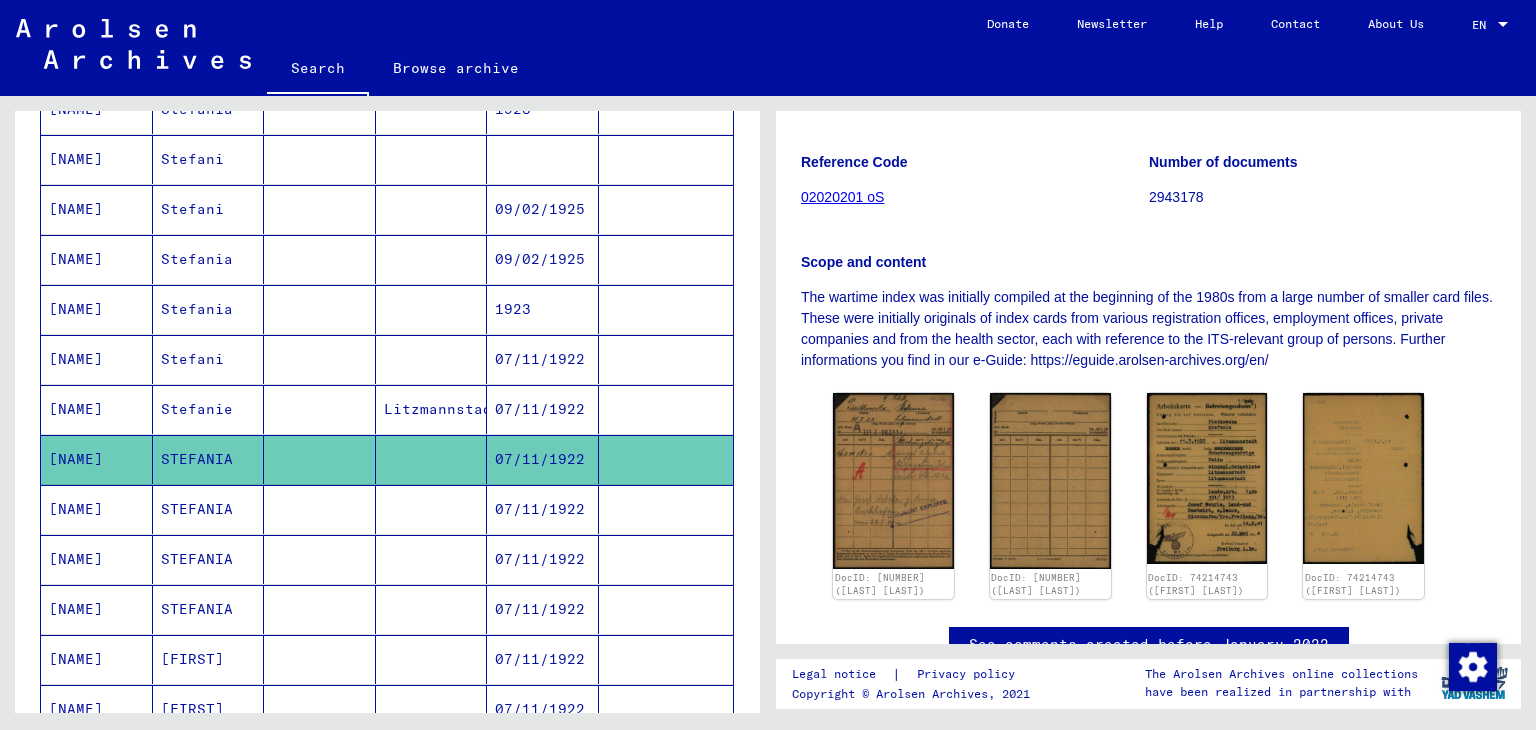 scroll, scrollTop: 300, scrollLeft: 0, axis: vertical 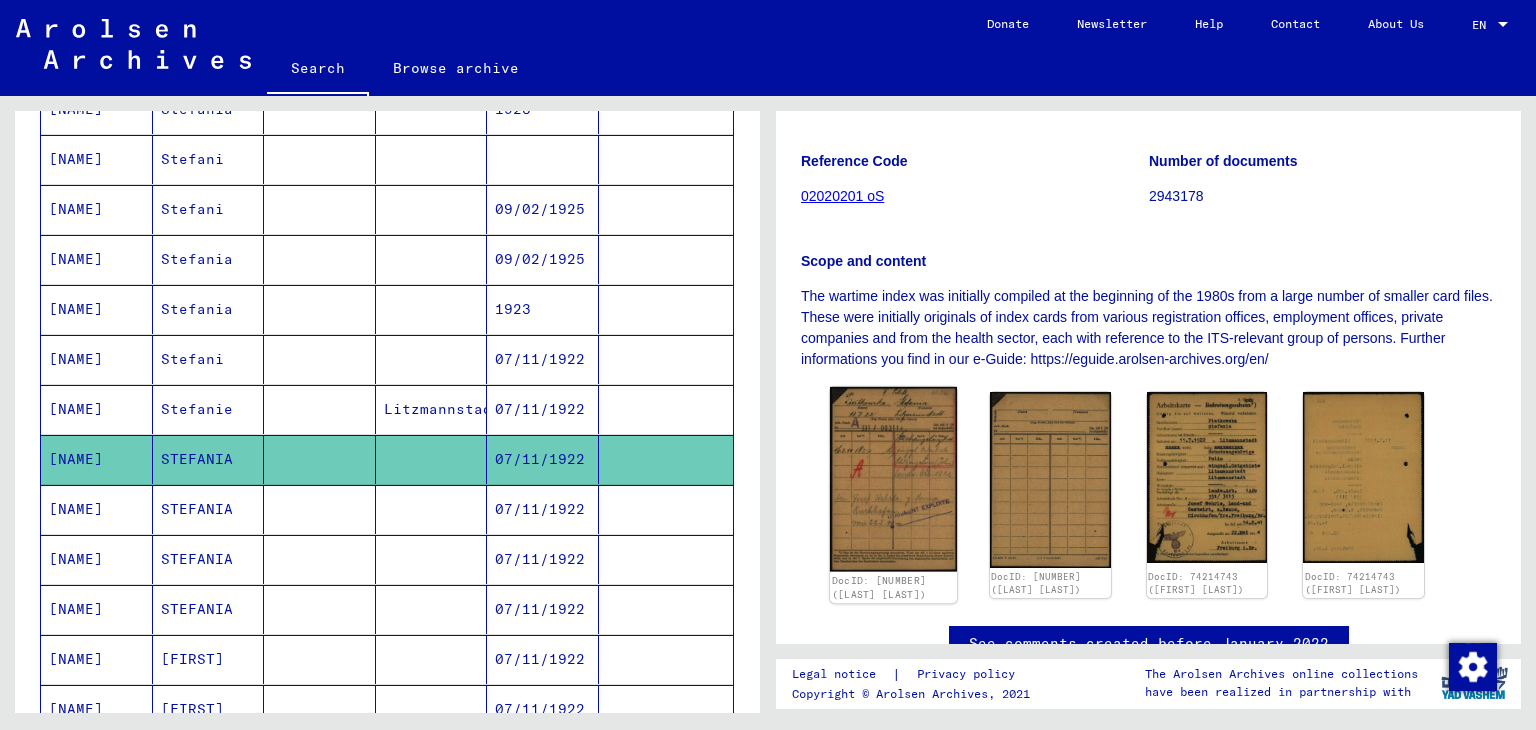 click 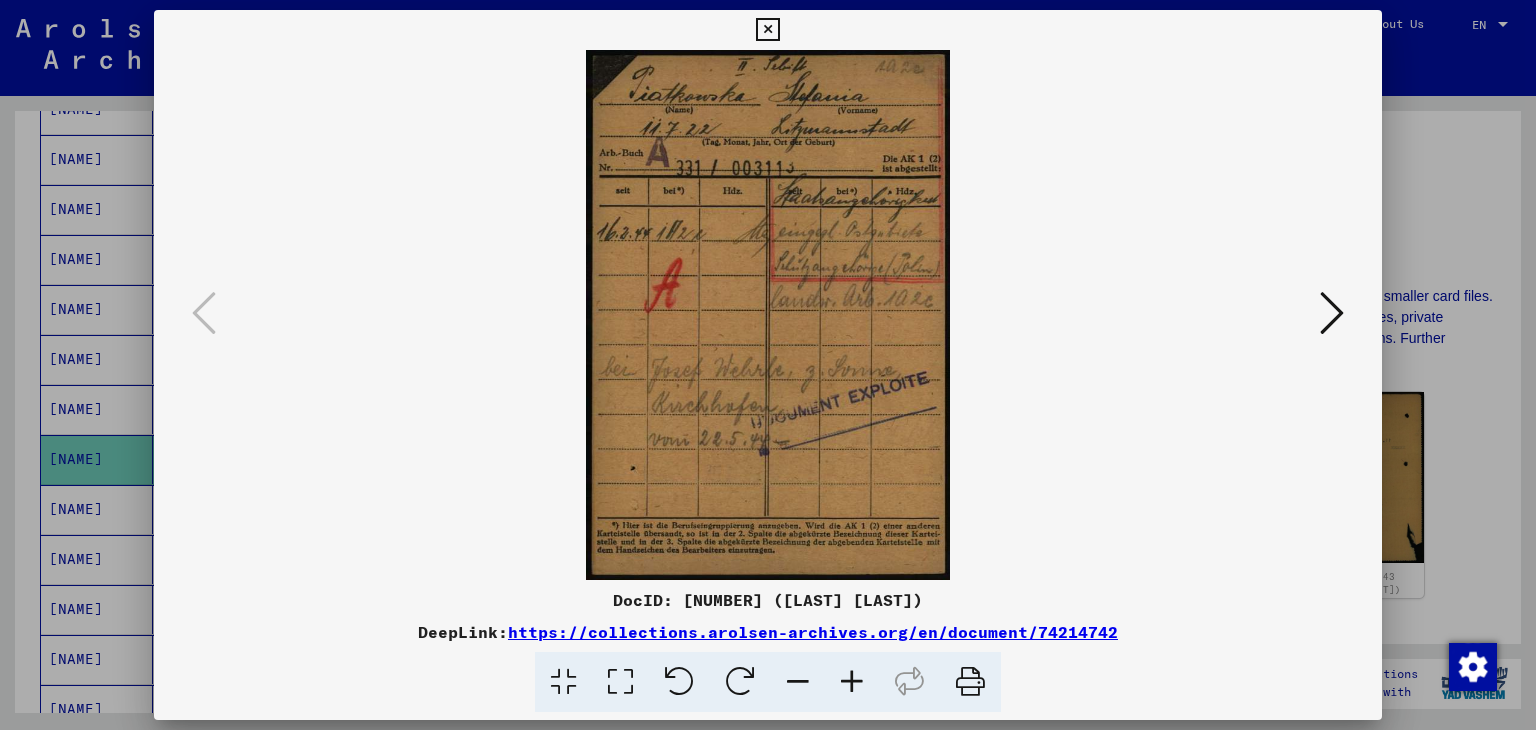 click at bounding box center (767, 30) 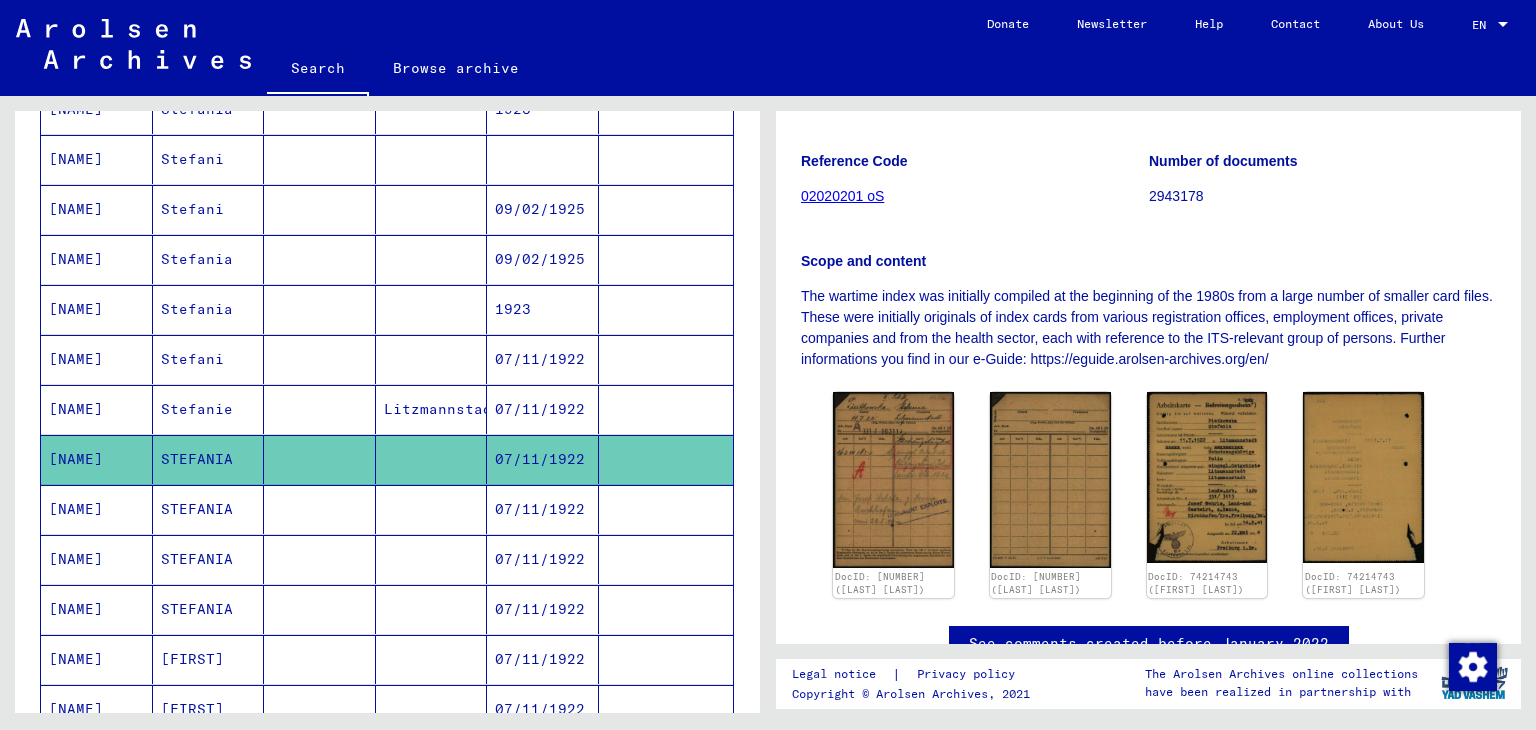 click at bounding box center [666, 459] 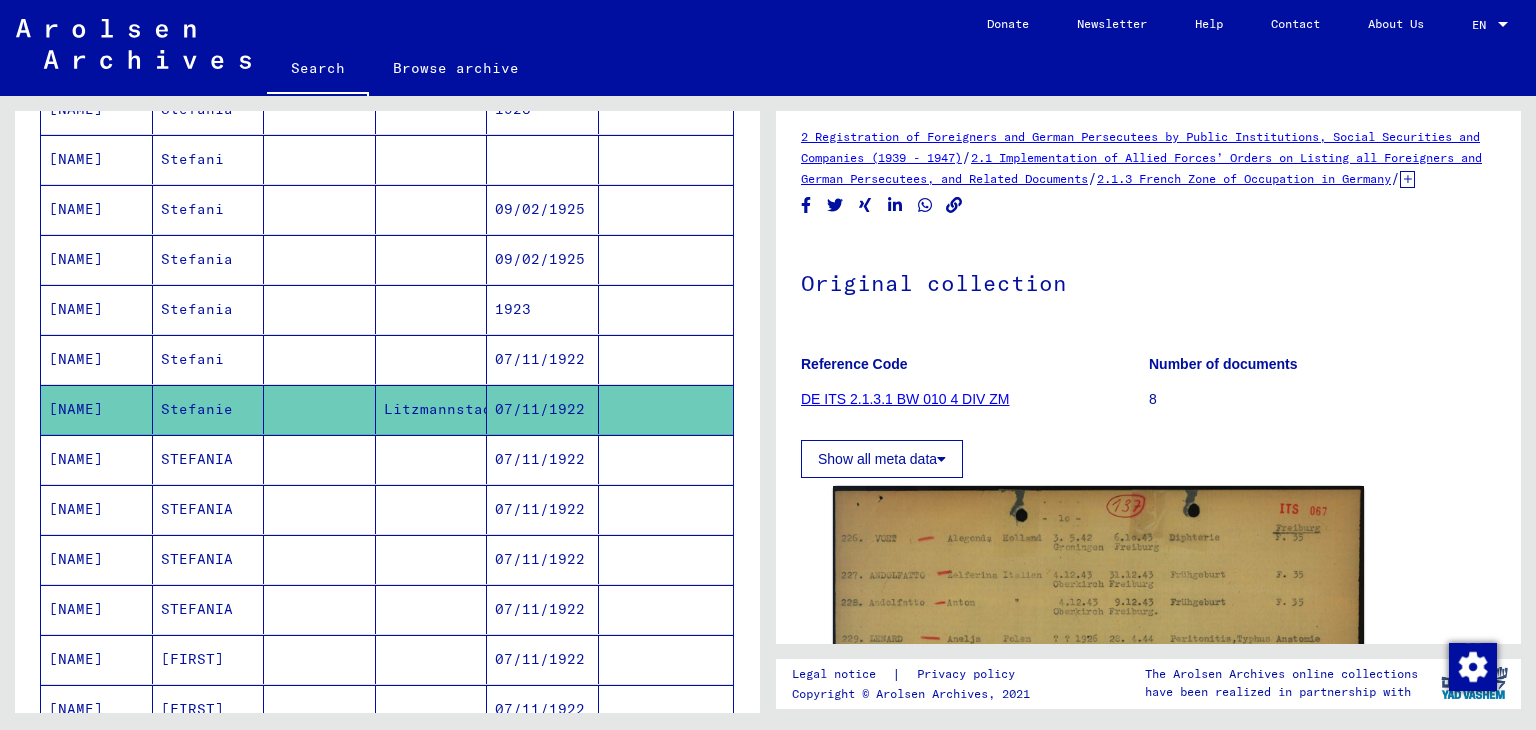 scroll, scrollTop: 0, scrollLeft: 0, axis: both 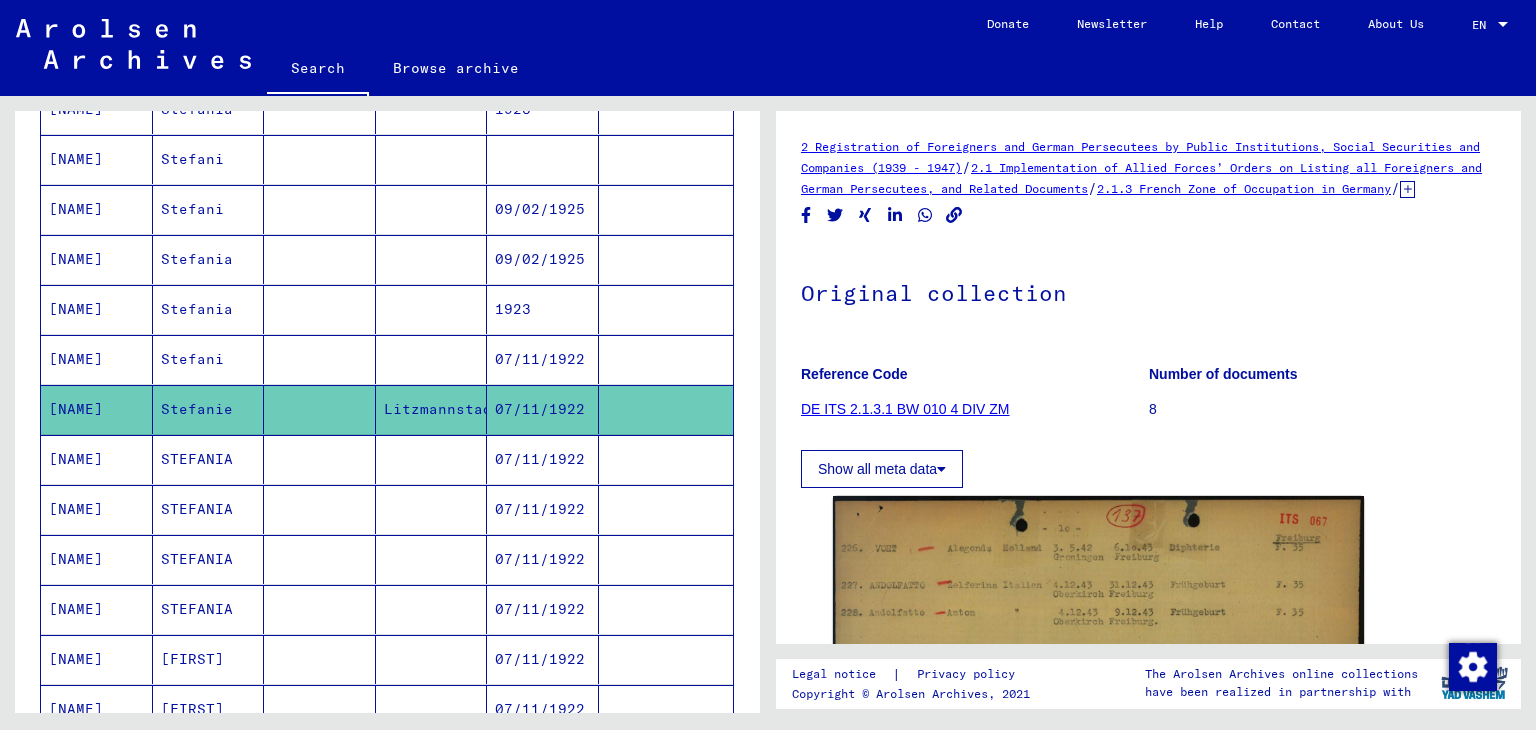 click at bounding box center (666, 409) 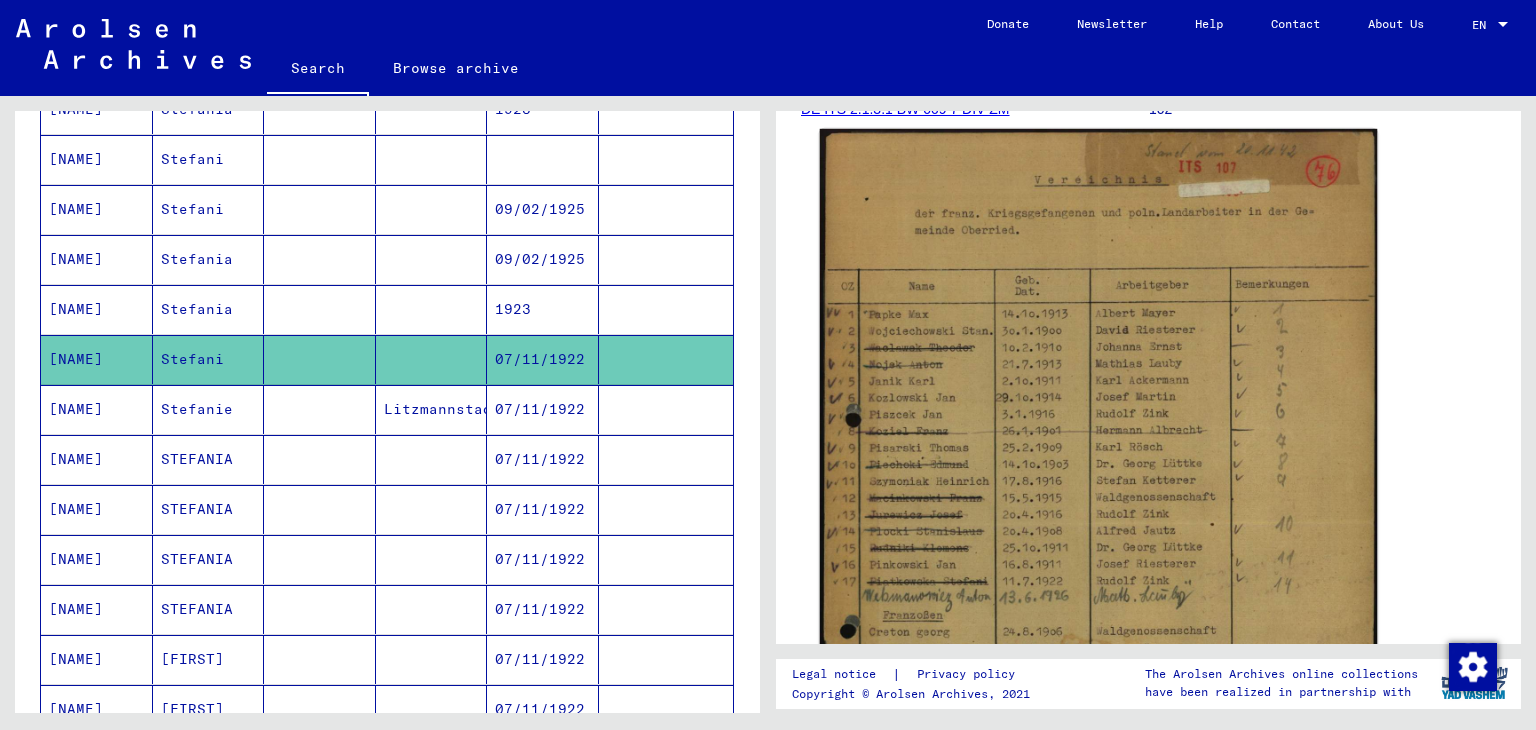 scroll, scrollTop: 200, scrollLeft: 0, axis: vertical 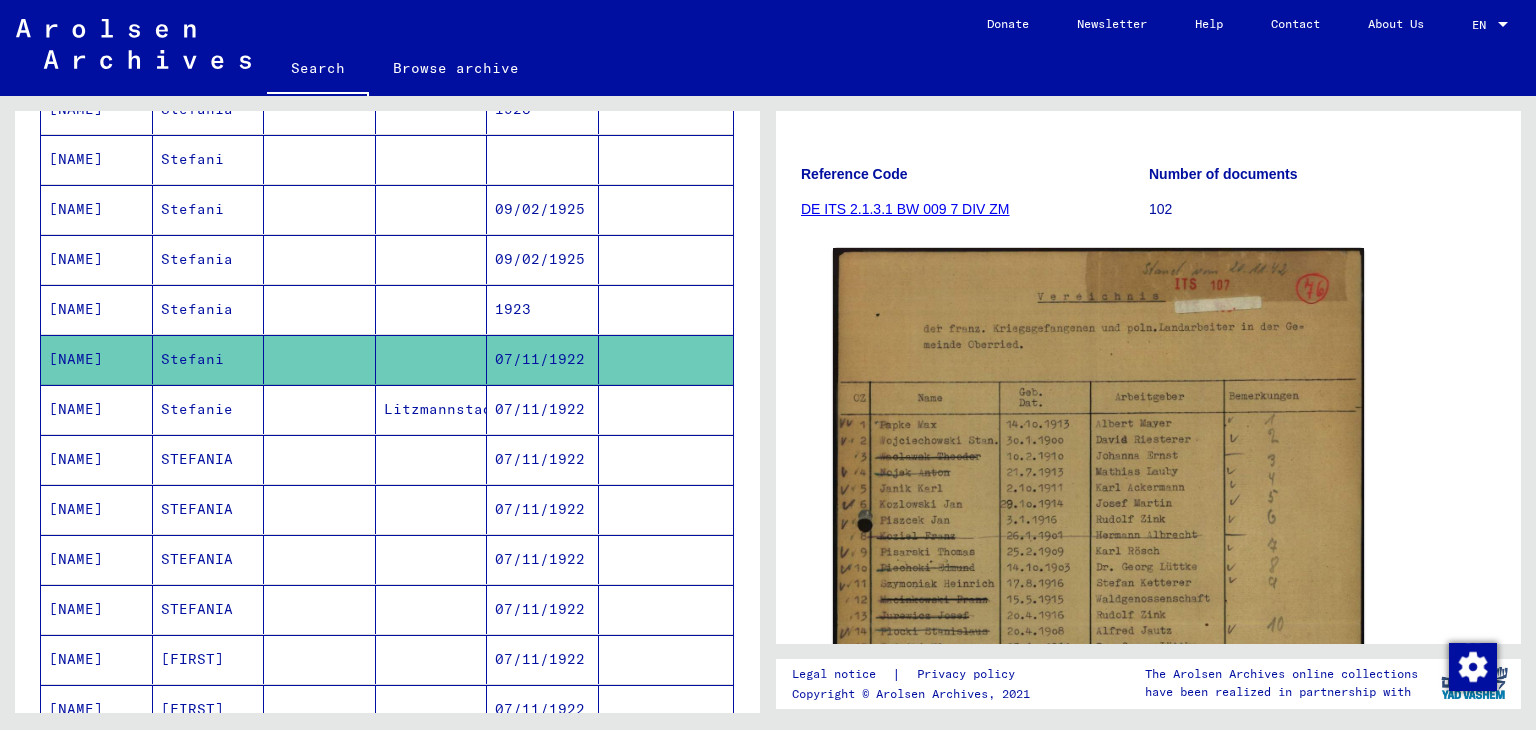 click at bounding box center [666, 359] 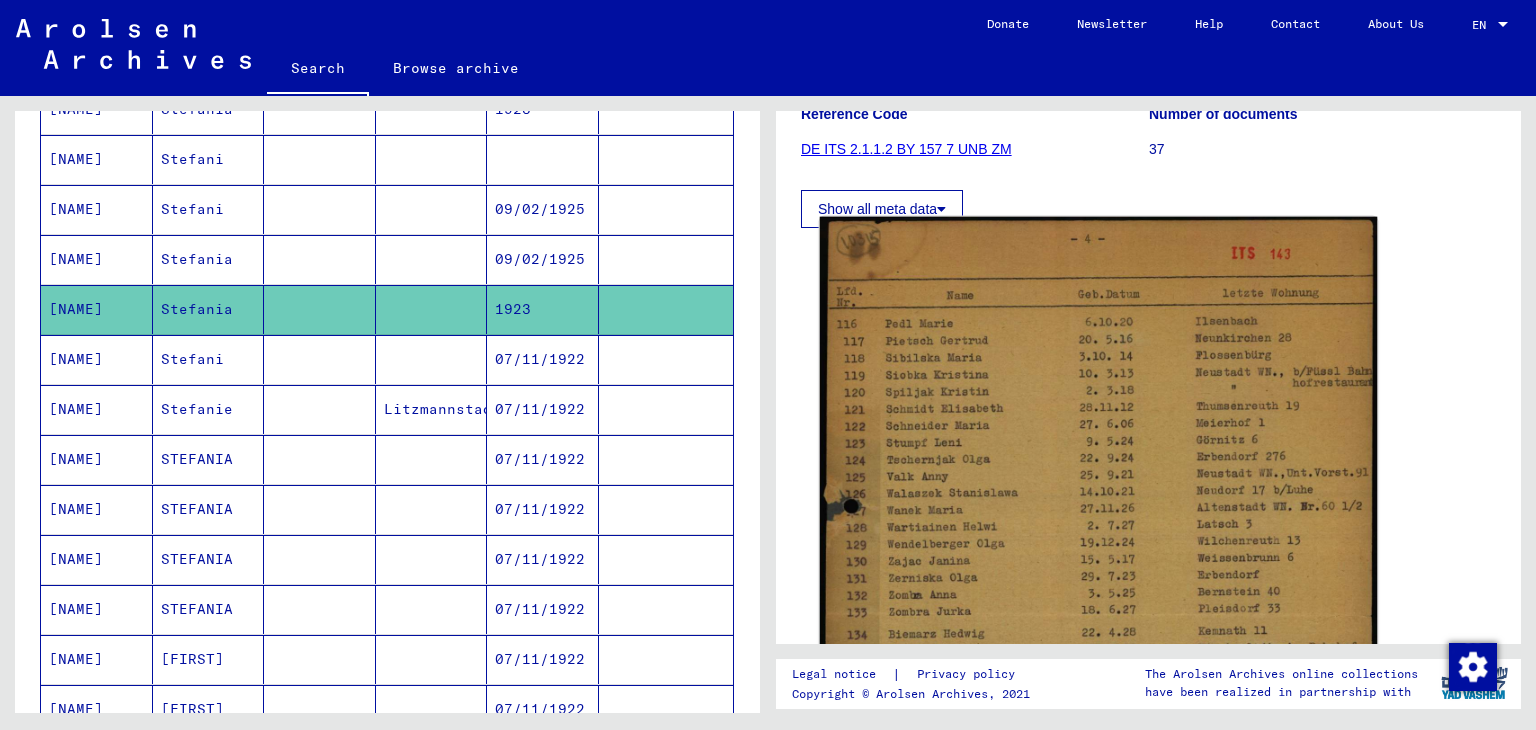 scroll, scrollTop: 300, scrollLeft: 0, axis: vertical 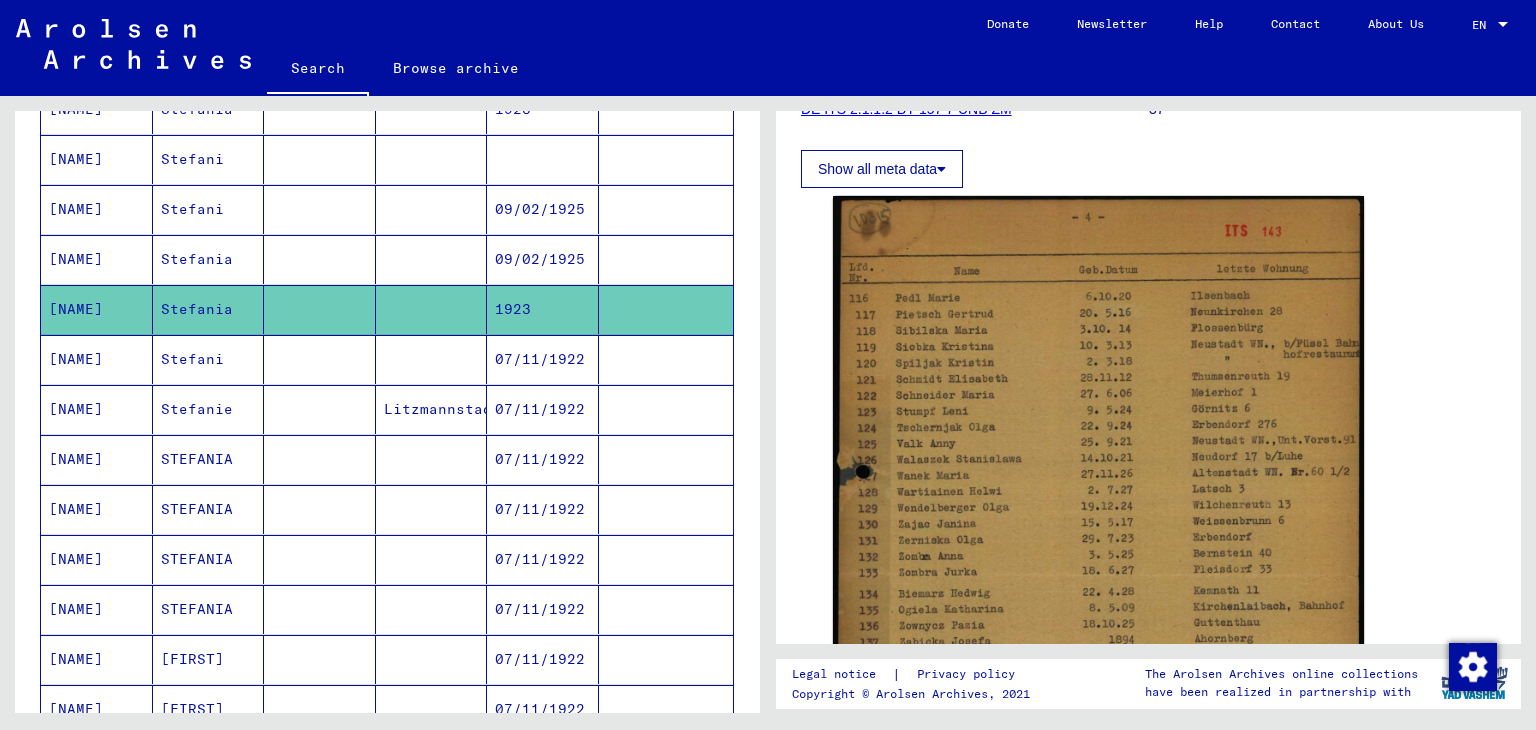 click at bounding box center (666, 309) 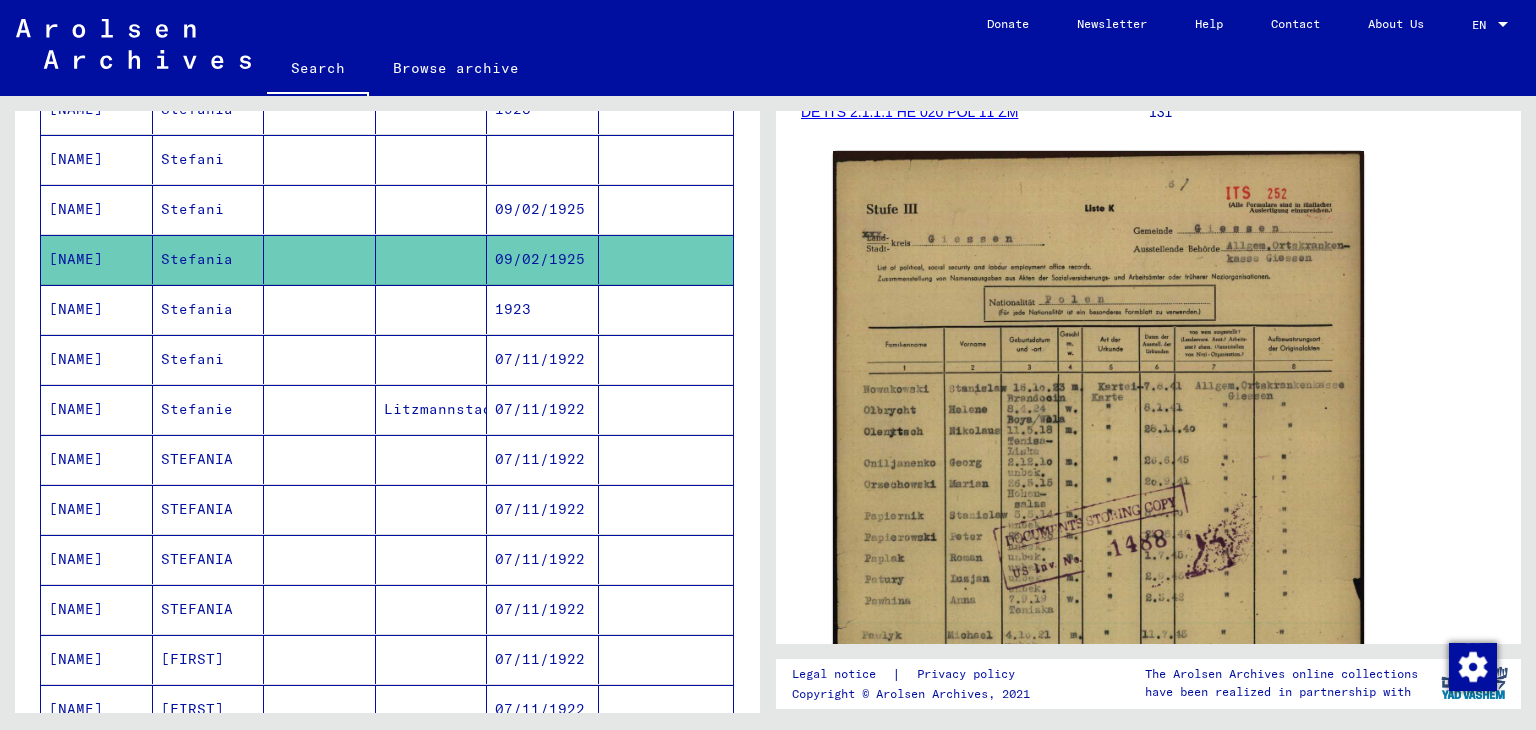 scroll, scrollTop: 300, scrollLeft: 0, axis: vertical 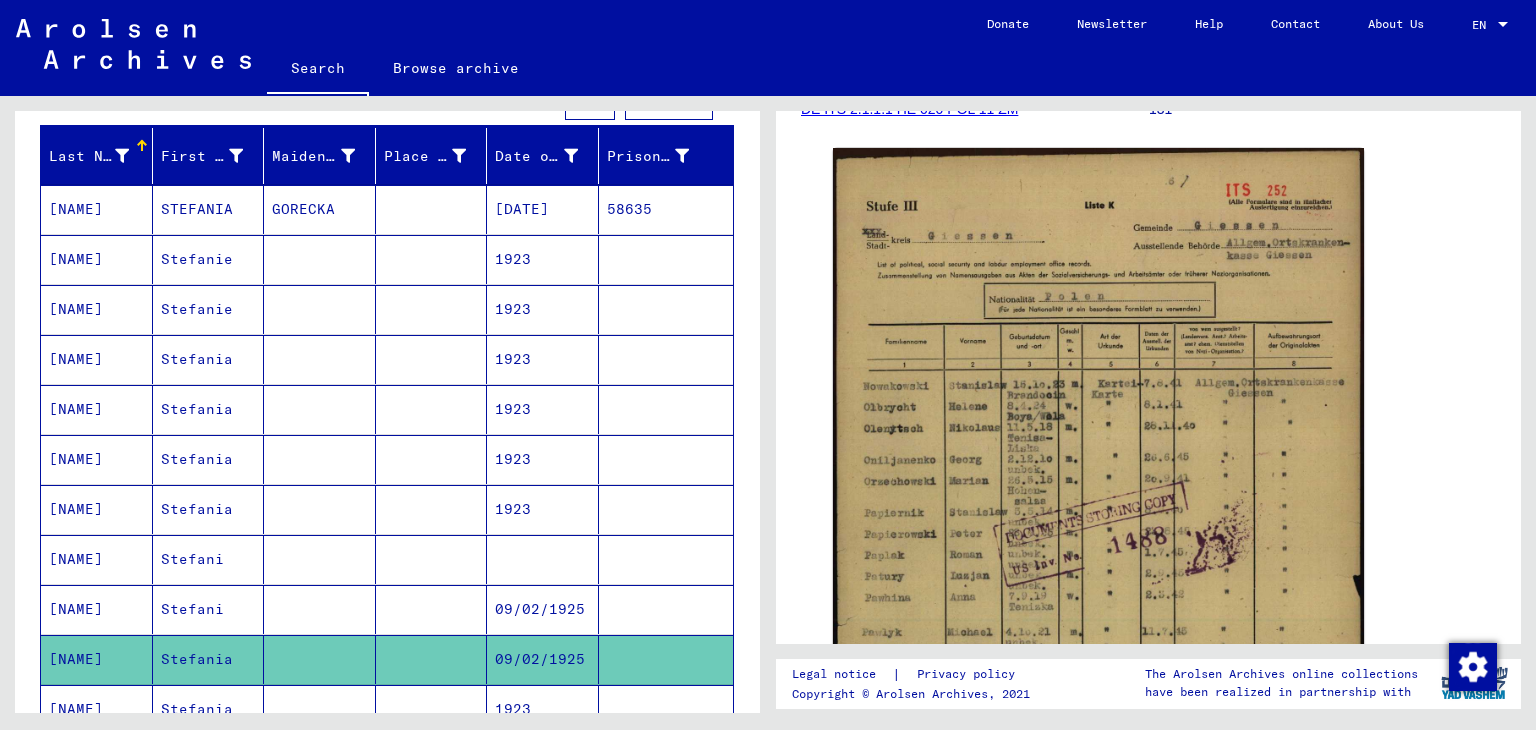 click at bounding box center (666, 659) 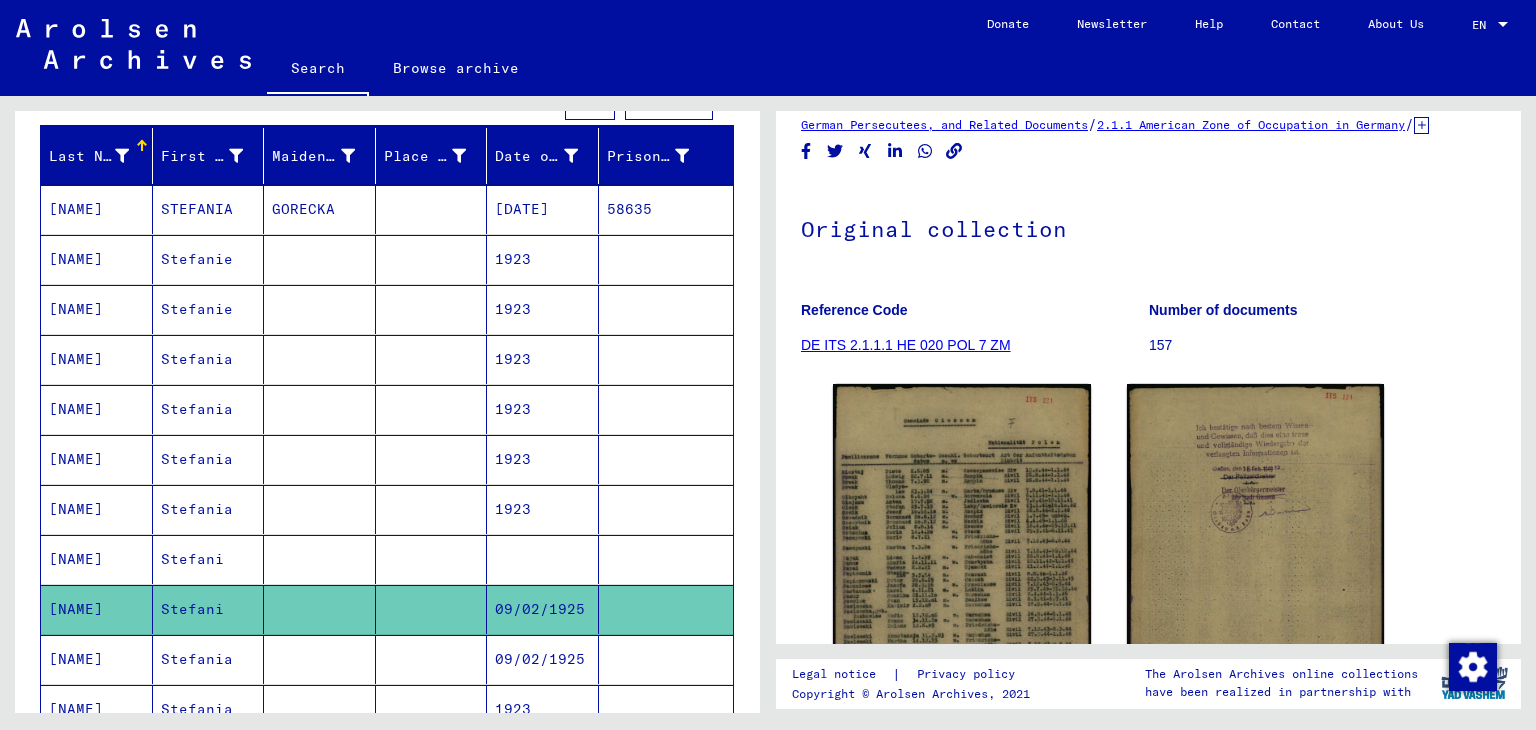 scroll, scrollTop: 0, scrollLeft: 0, axis: both 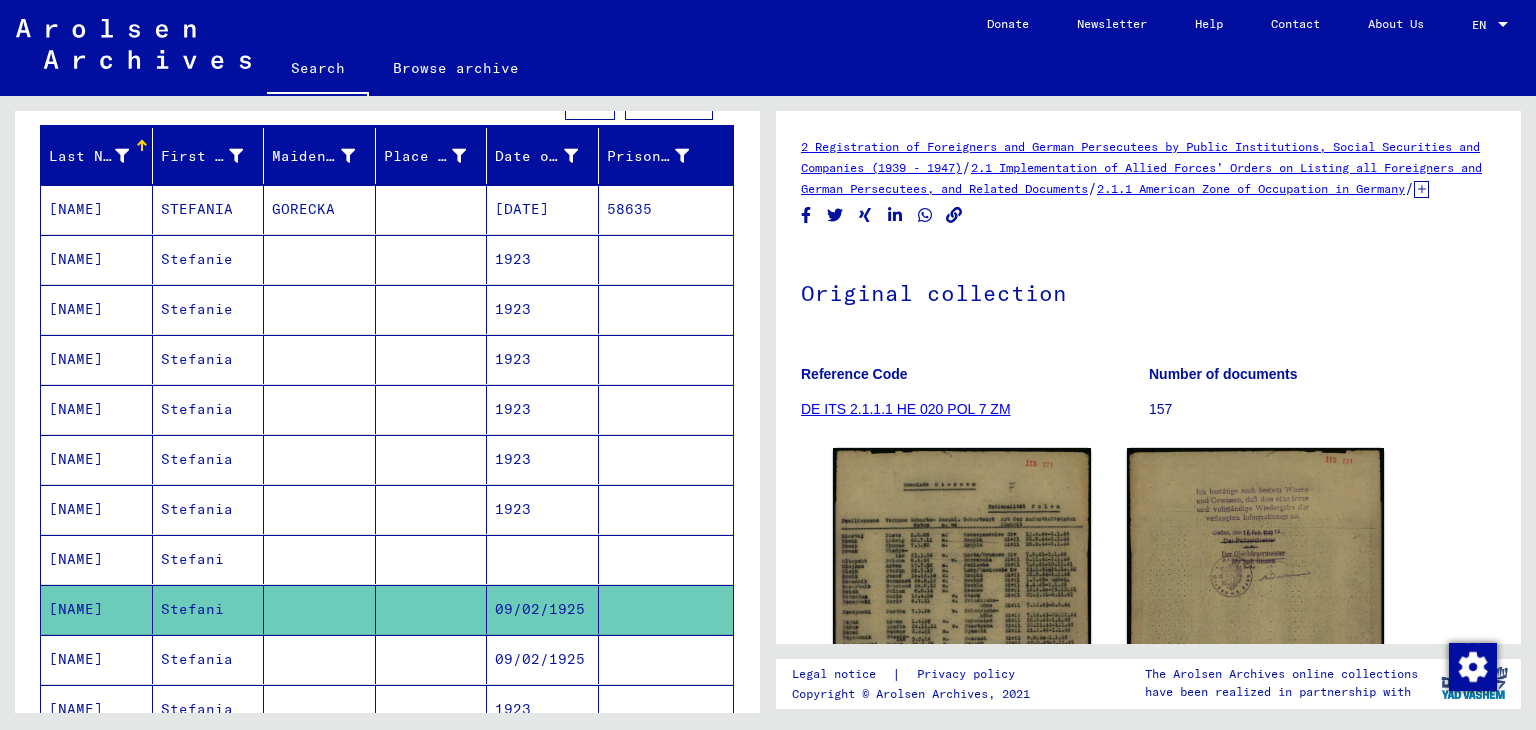 click at bounding box center (666, 609) 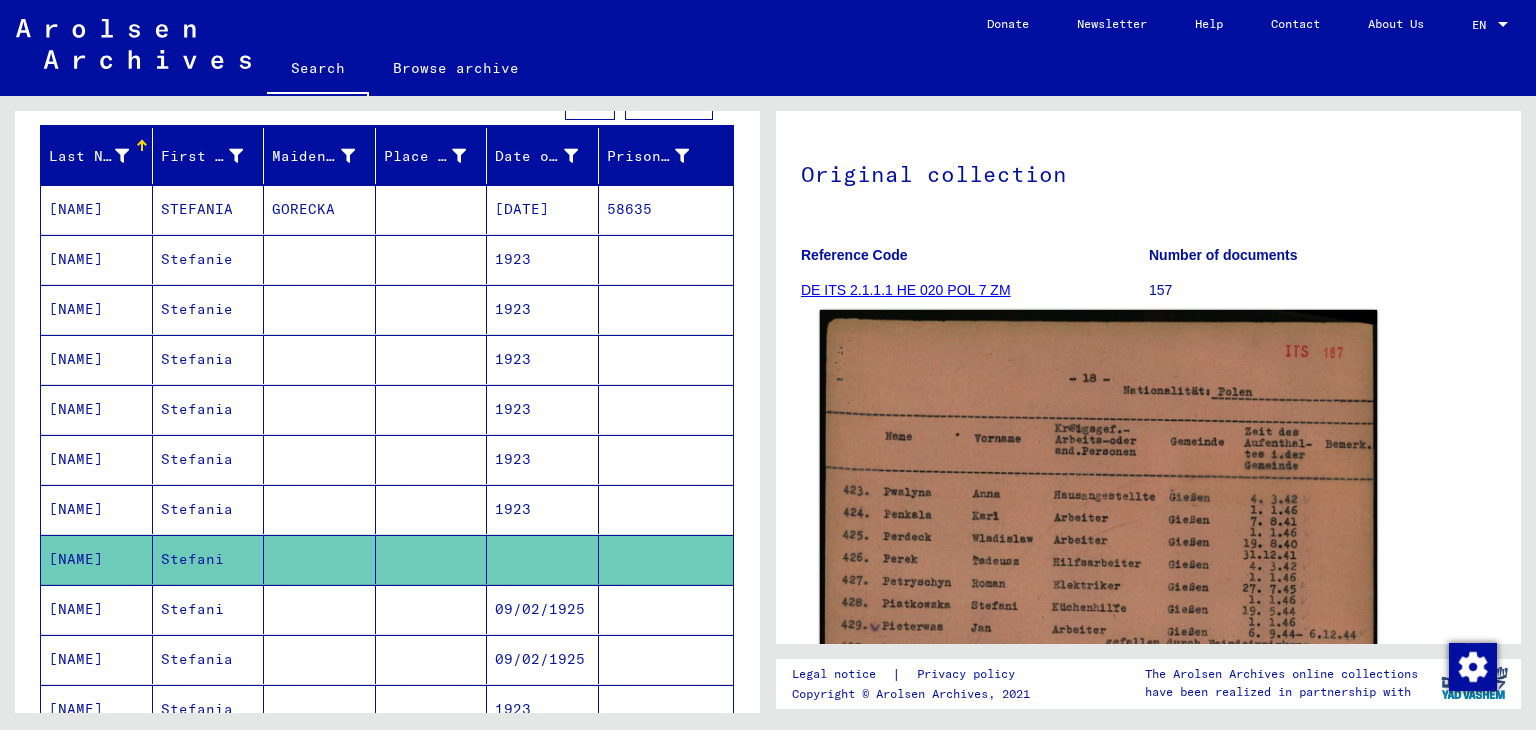 scroll, scrollTop: 300, scrollLeft: 0, axis: vertical 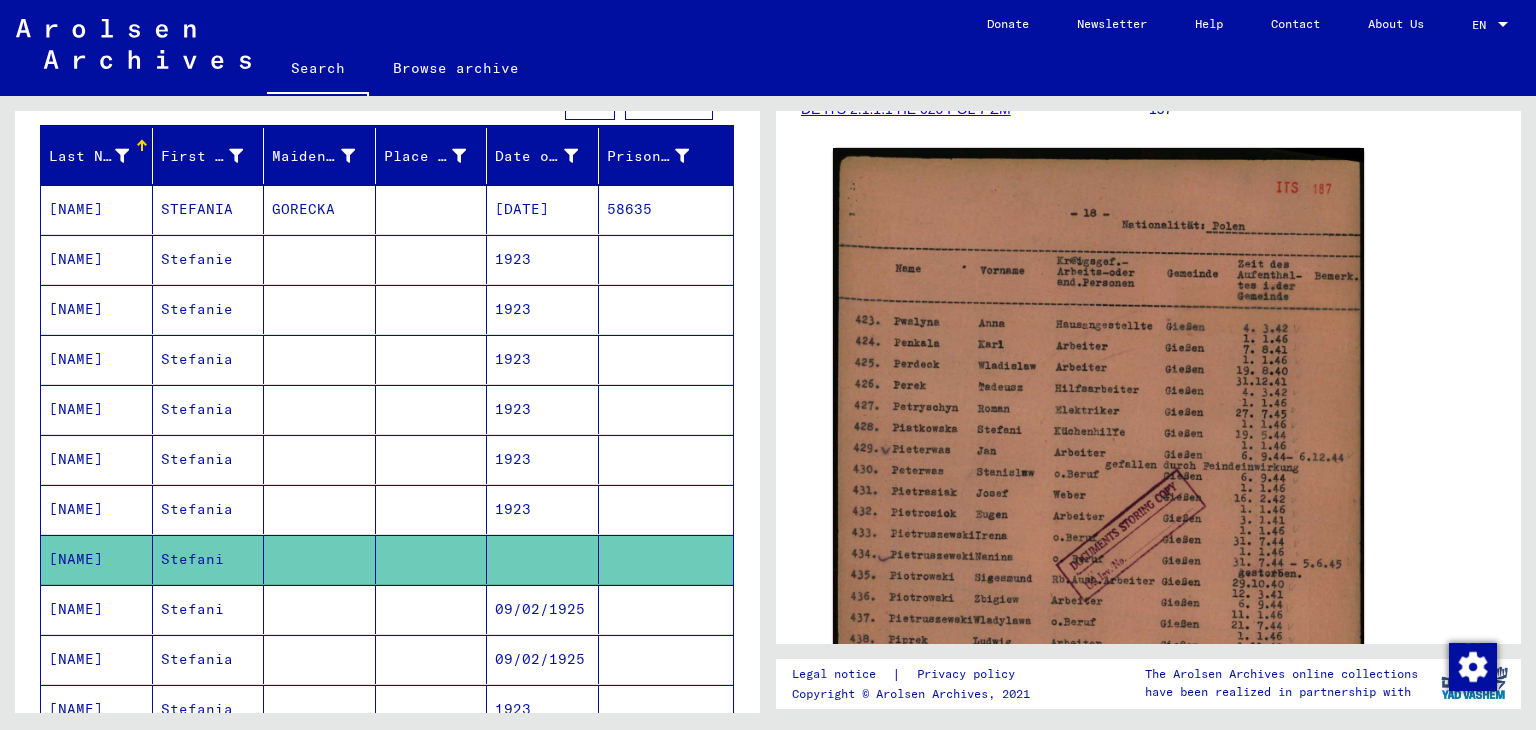 click on "58635" at bounding box center [666, 259] 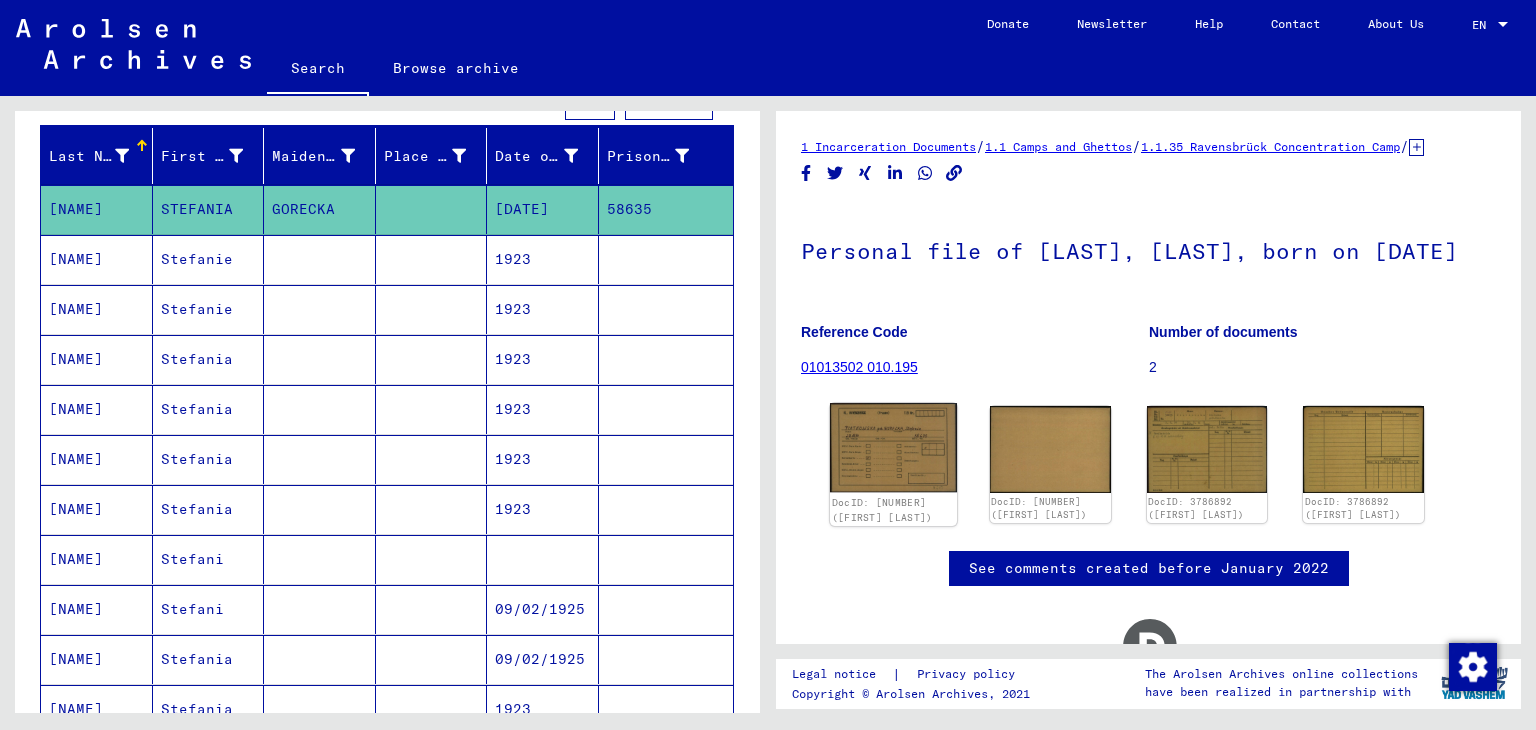 click 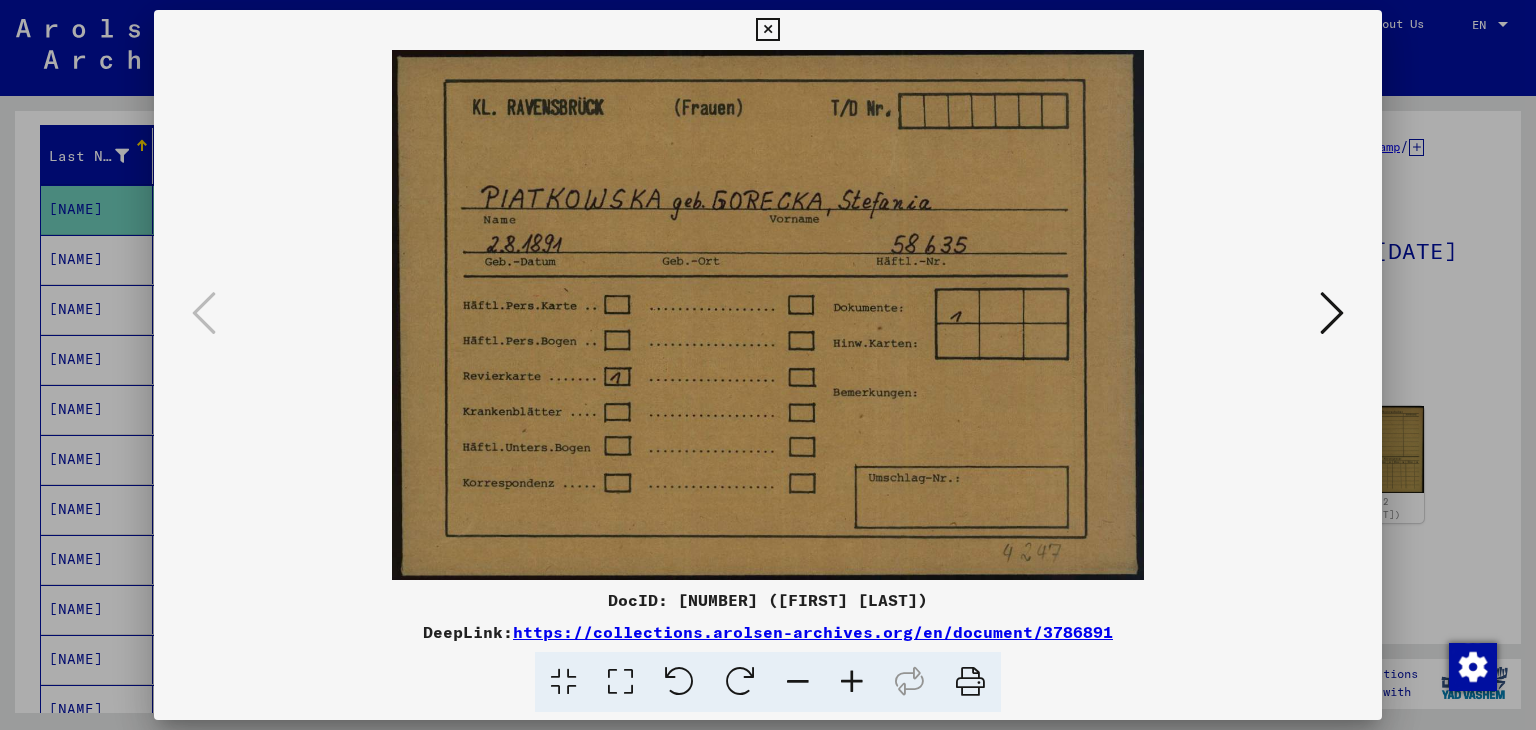 click at bounding box center (1332, 313) 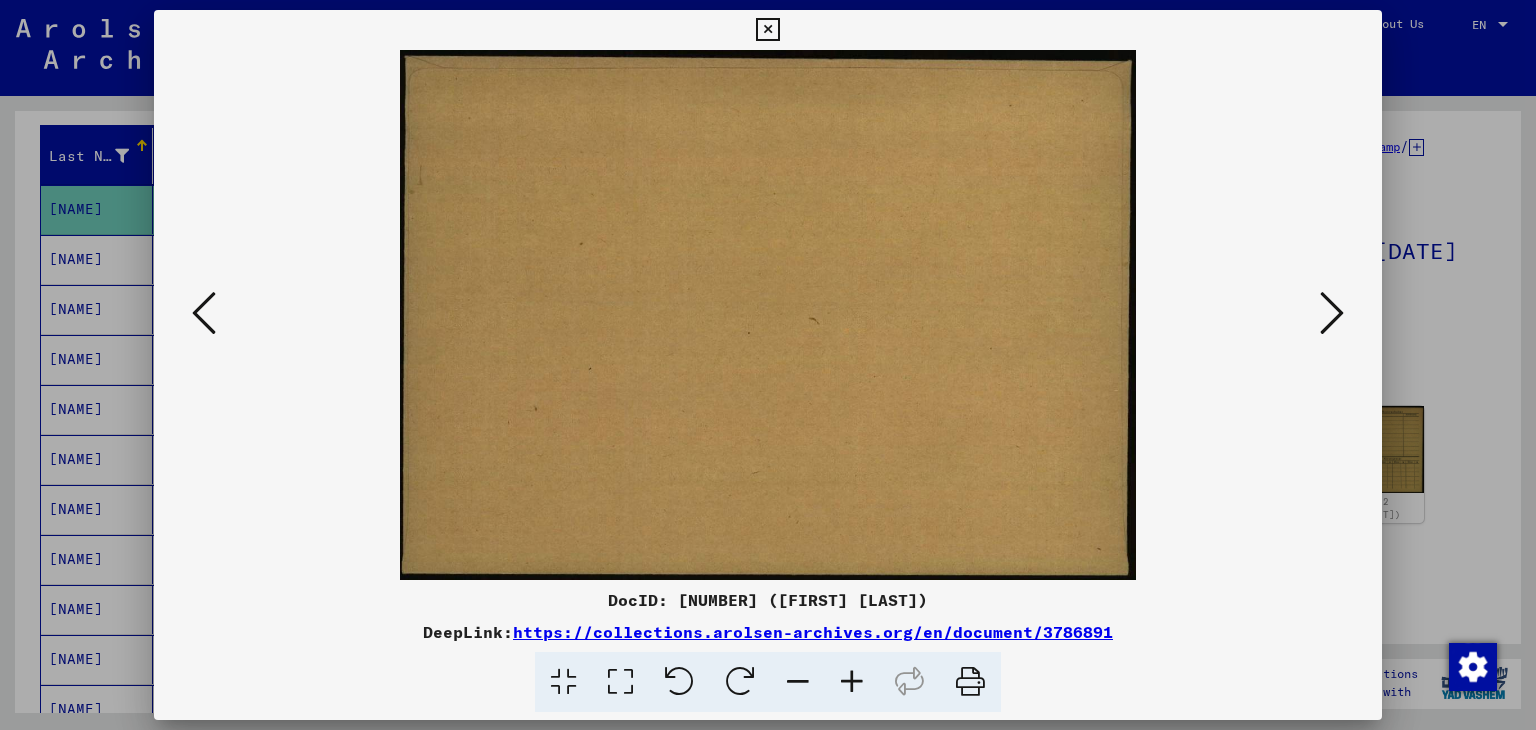click at bounding box center (1332, 313) 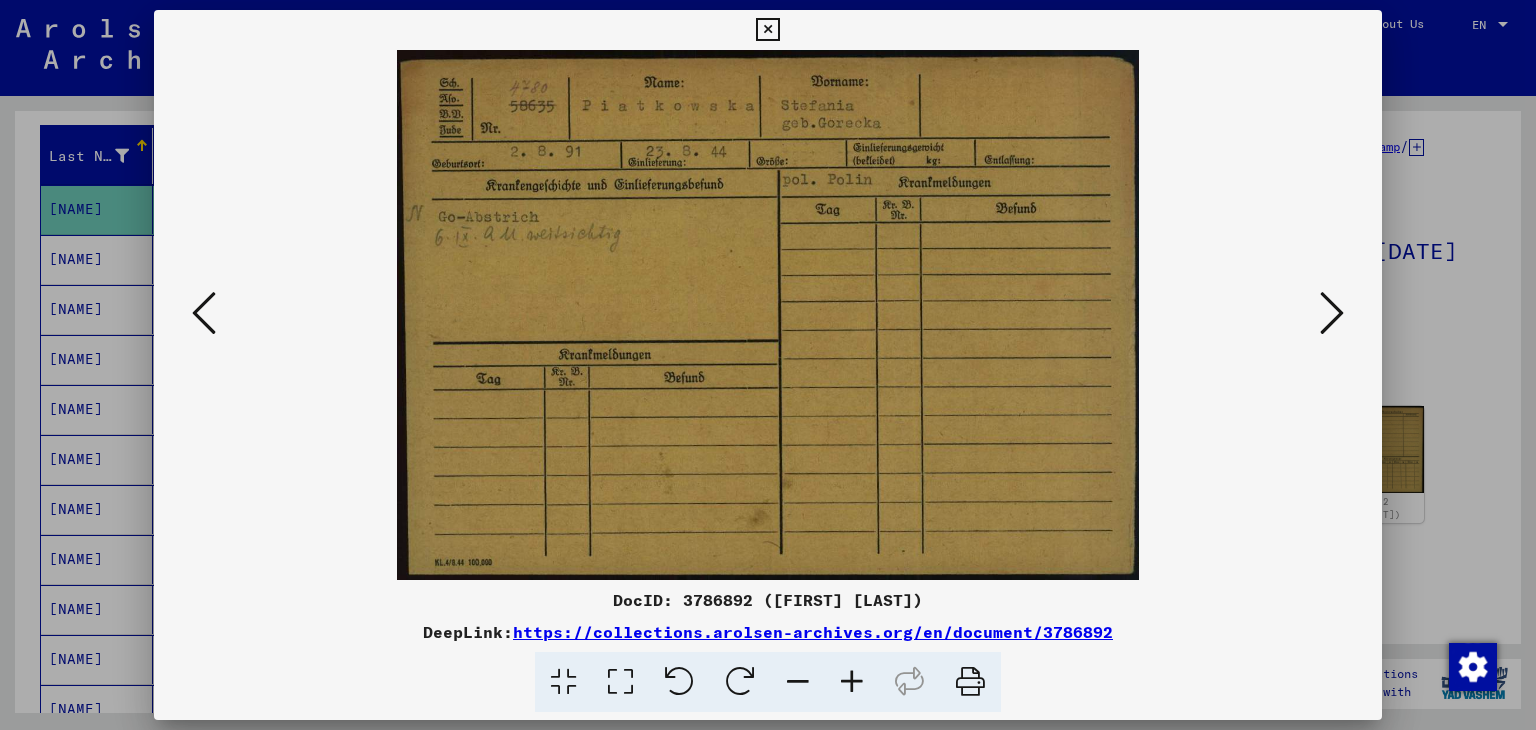 click at bounding box center (1332, 313) 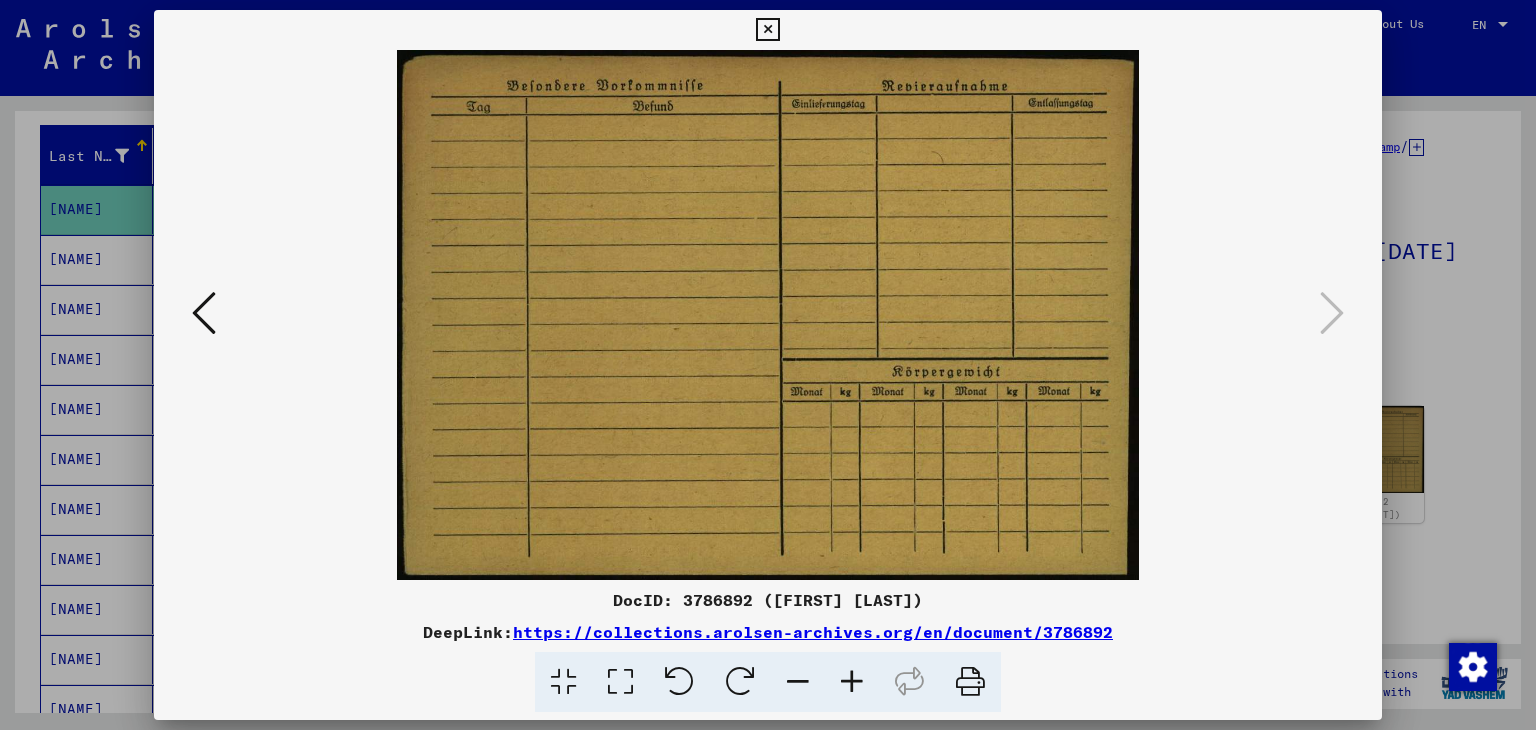 click at bounding box center [767, 30] 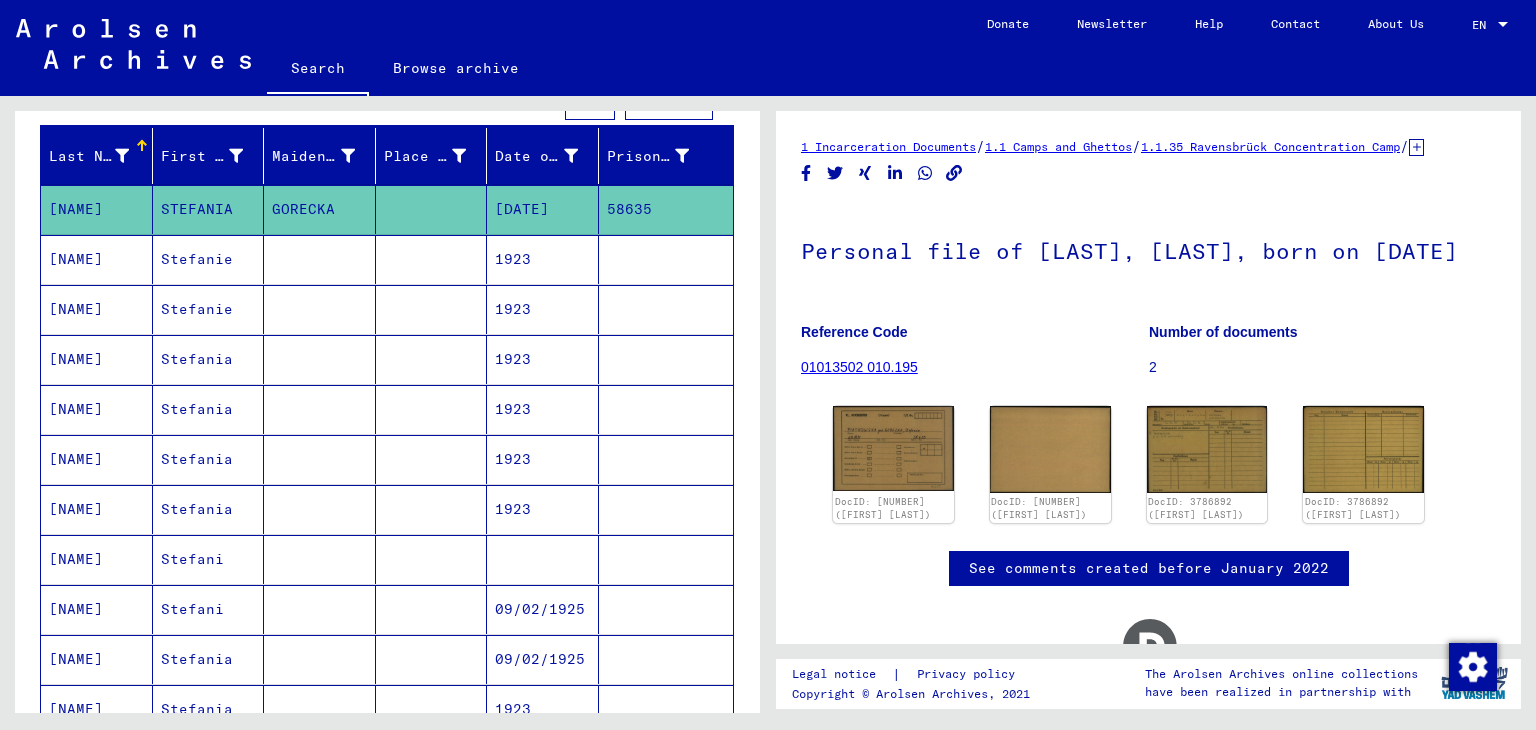 click at bounding box center (666, 309) 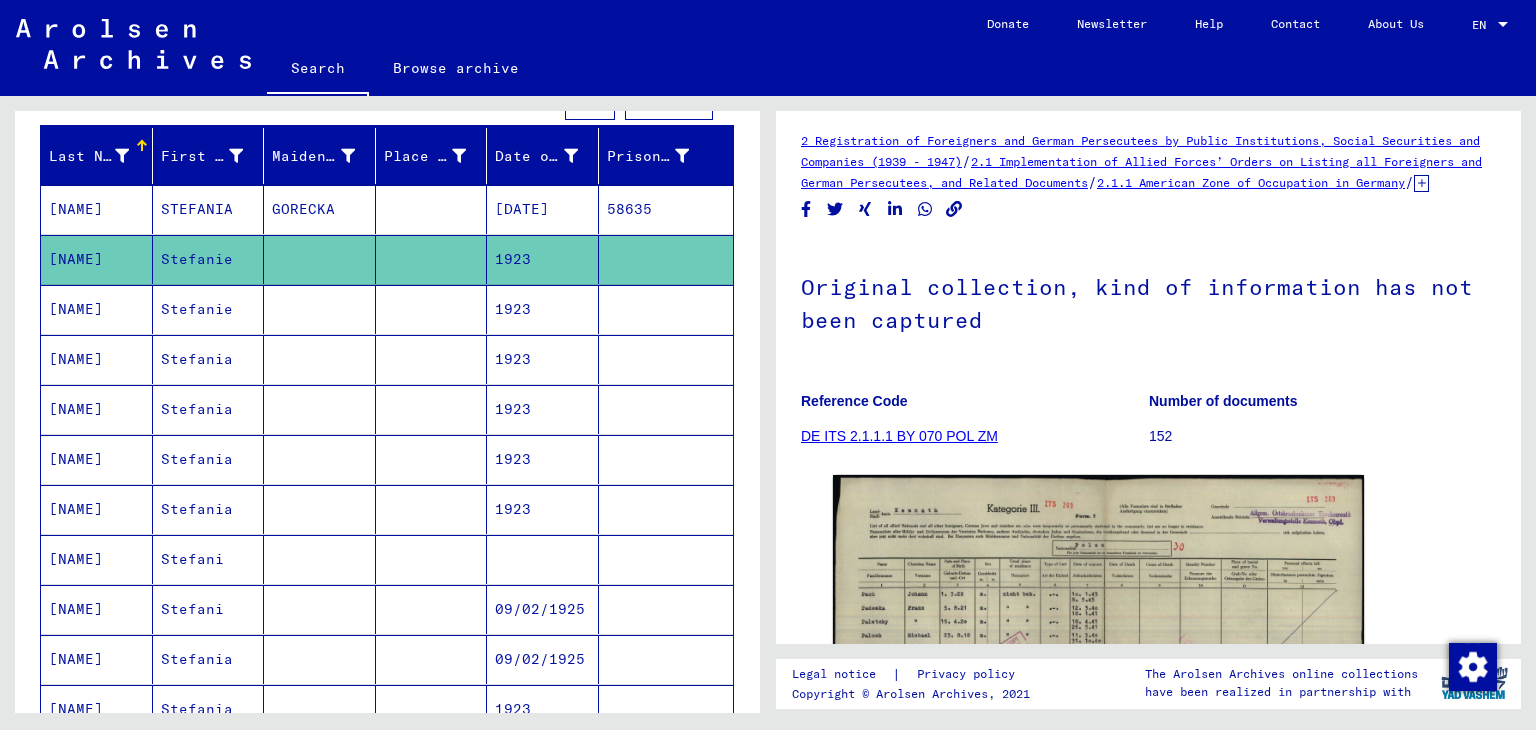 scroll, scrollTop: 0, scrollLeft: 0, axis: both 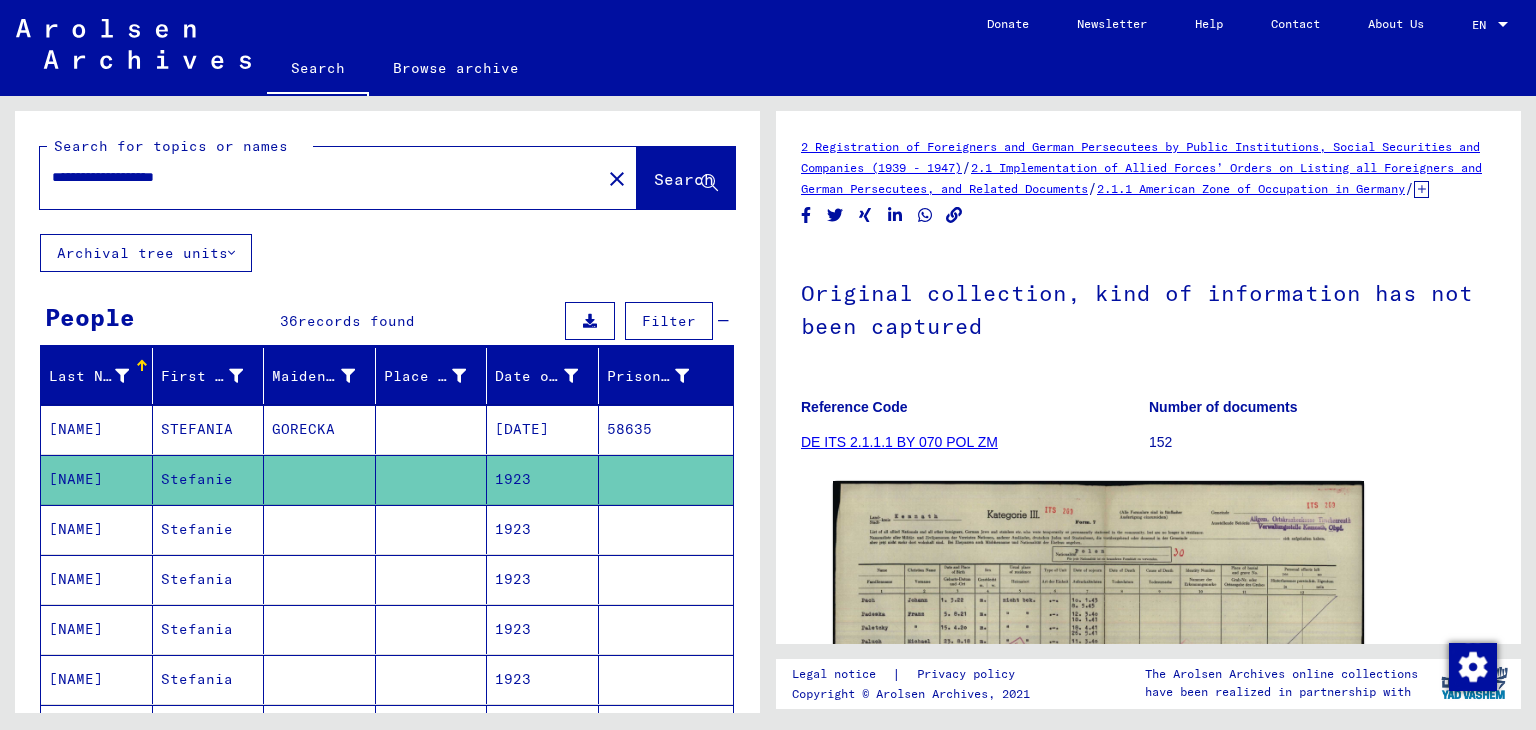 drag, startPoint x: 244, startPoint y: 178, endPoint x: 0, endPoint y: 125, distance: 249.6898 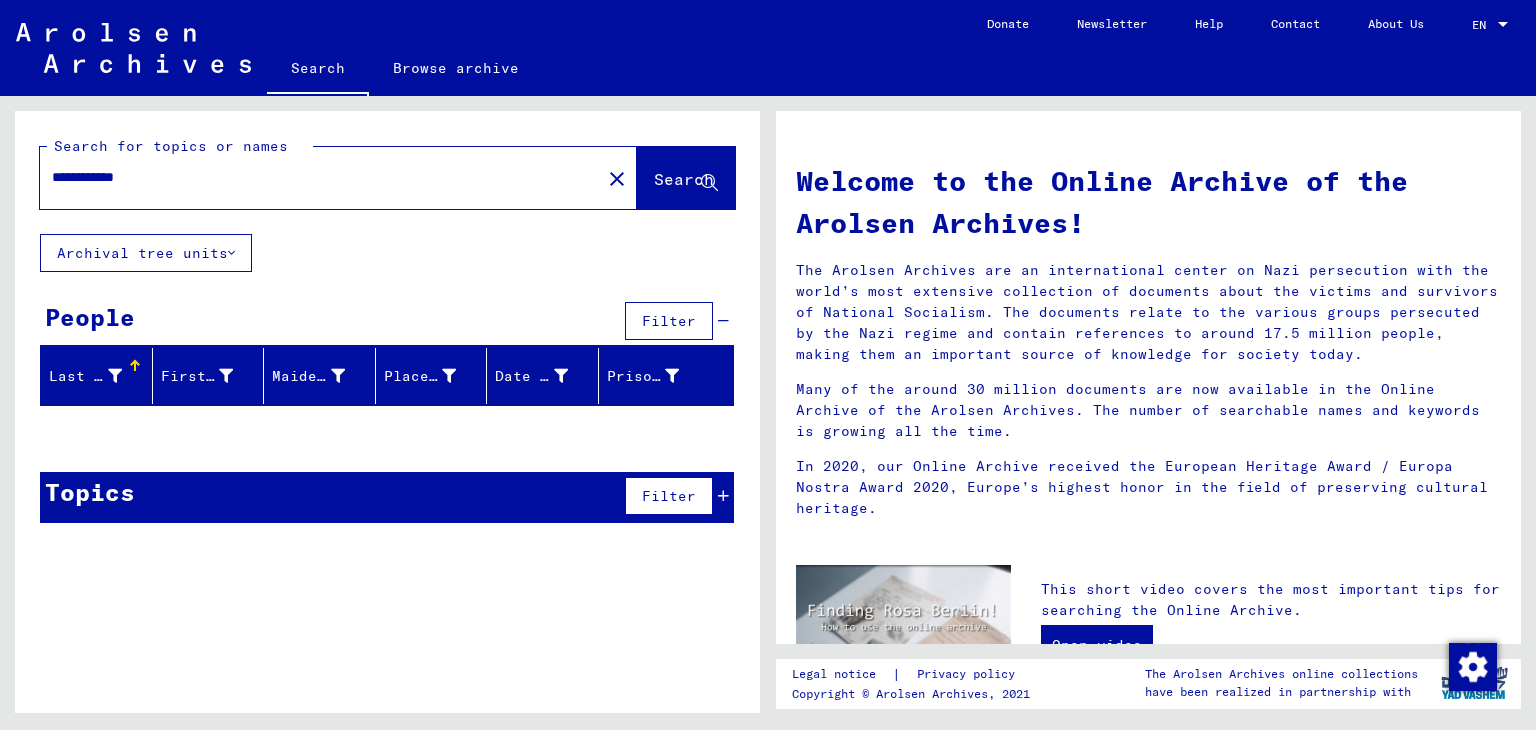 drag, startPoint x: 95, startPoint y: 172, endPoint x: 120, endPoint y: 194, distance: 33.30165 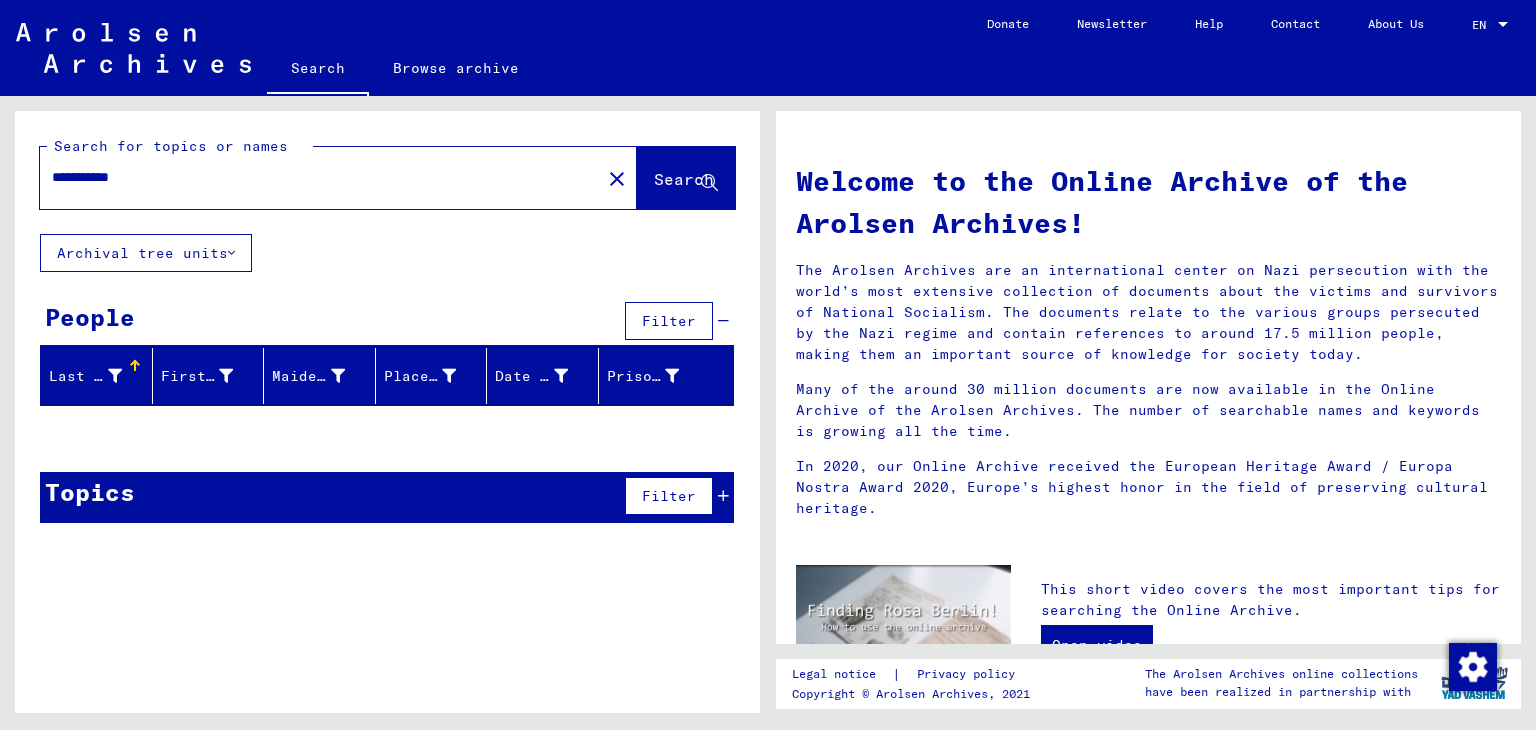 drag, startPoint x: 180, startPoint y: 175, endPoint x: 0, endPoint y: 127, distance: 186.2901 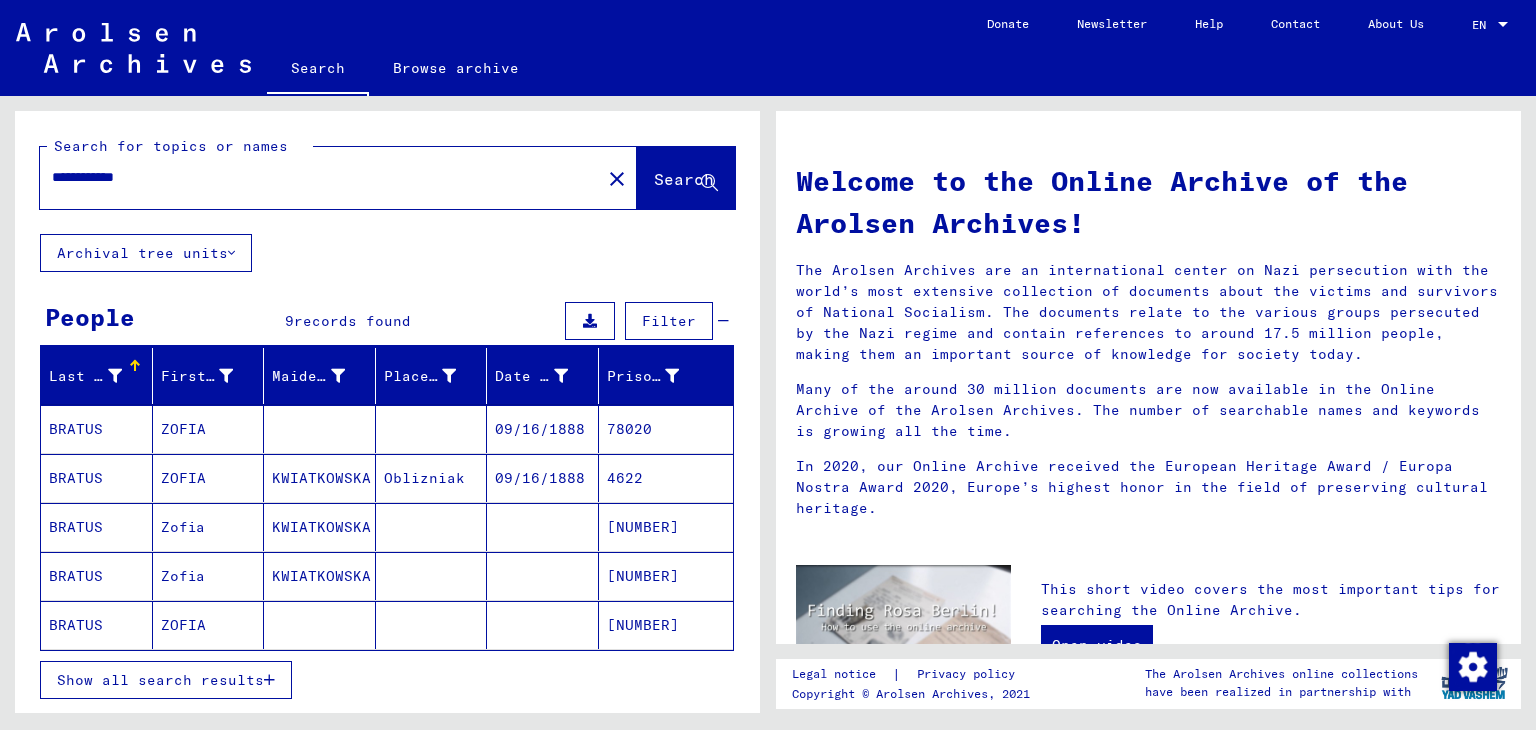 click on "Show all search results" at bounding box center [160, 680] 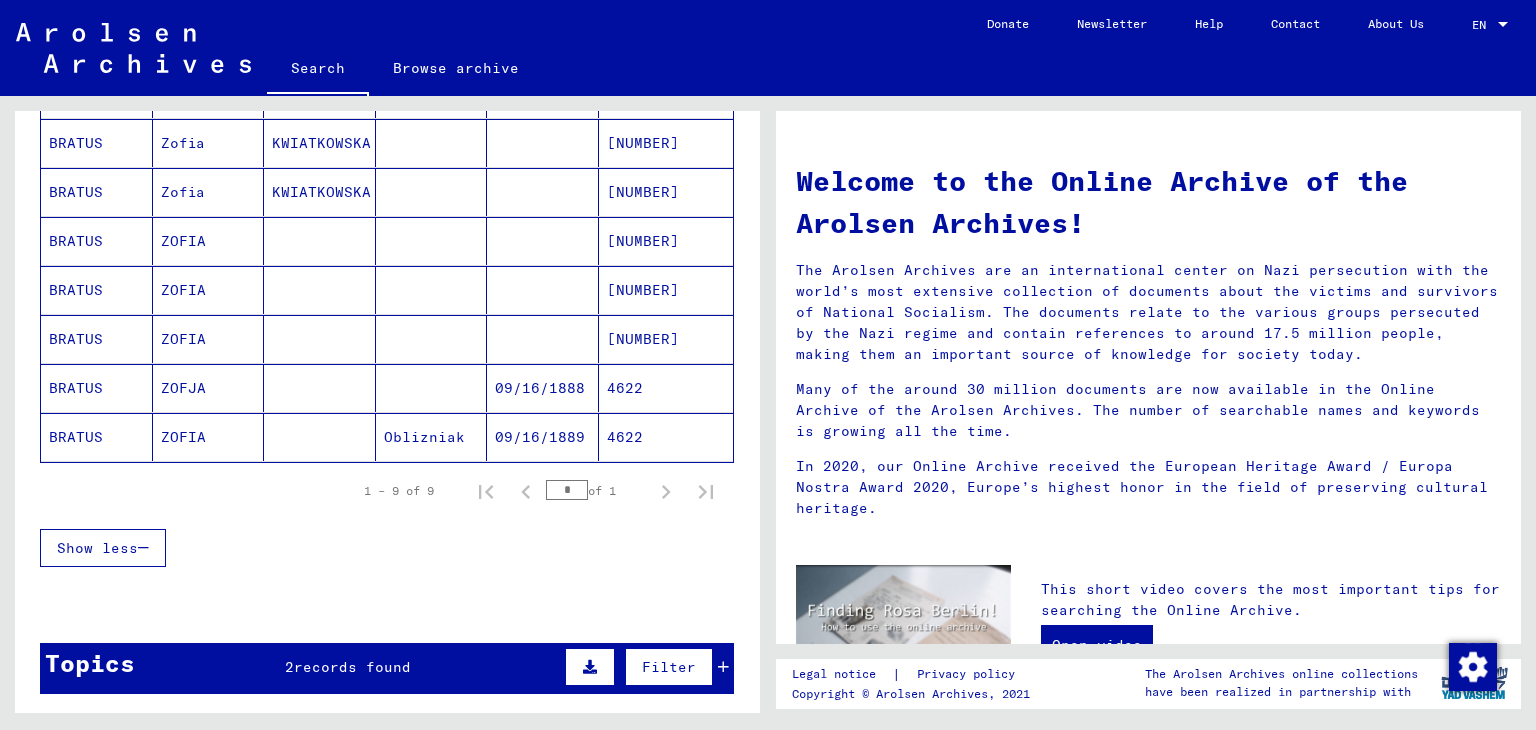 scroll, scrollTop: 403, scrollLeft: 0, axis: vertical 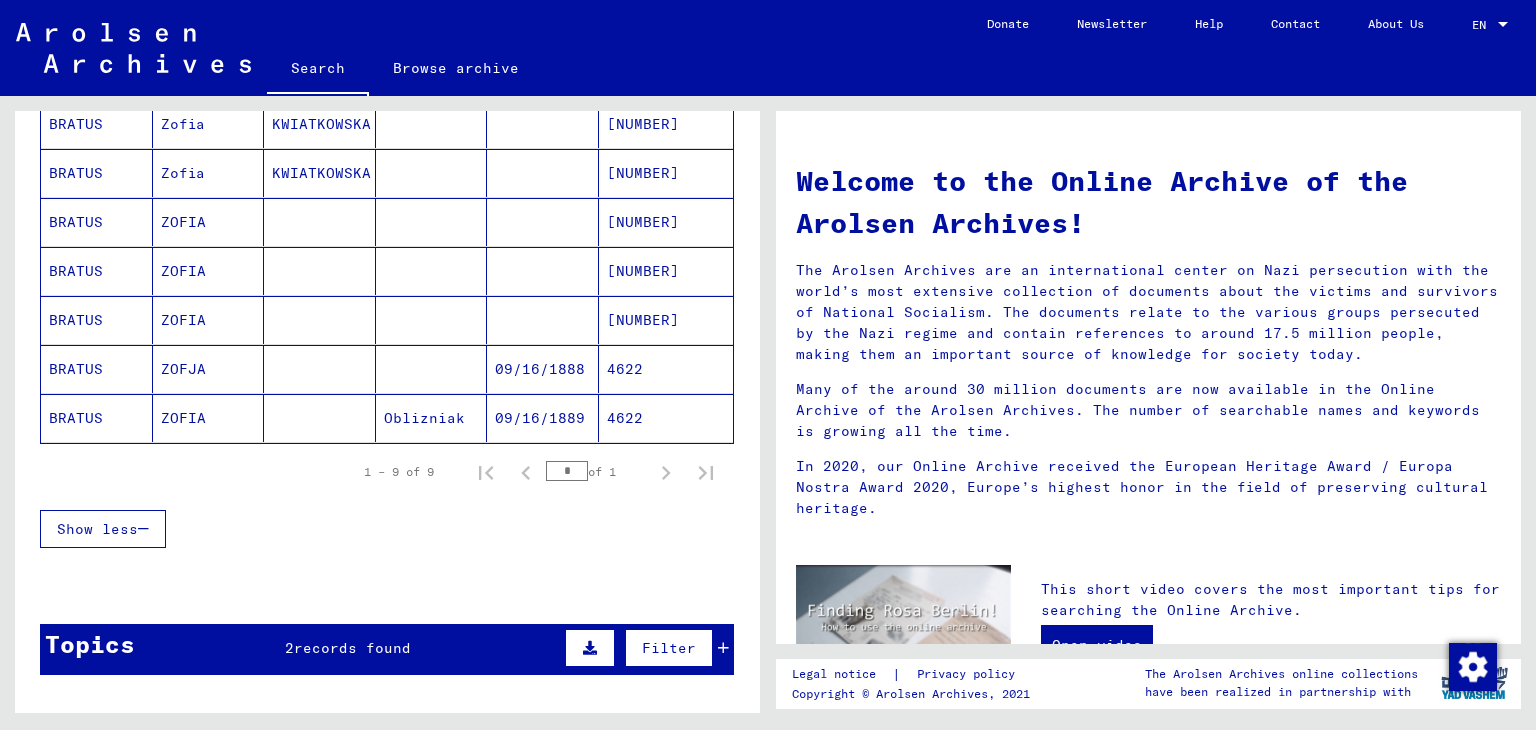 click on "4622" 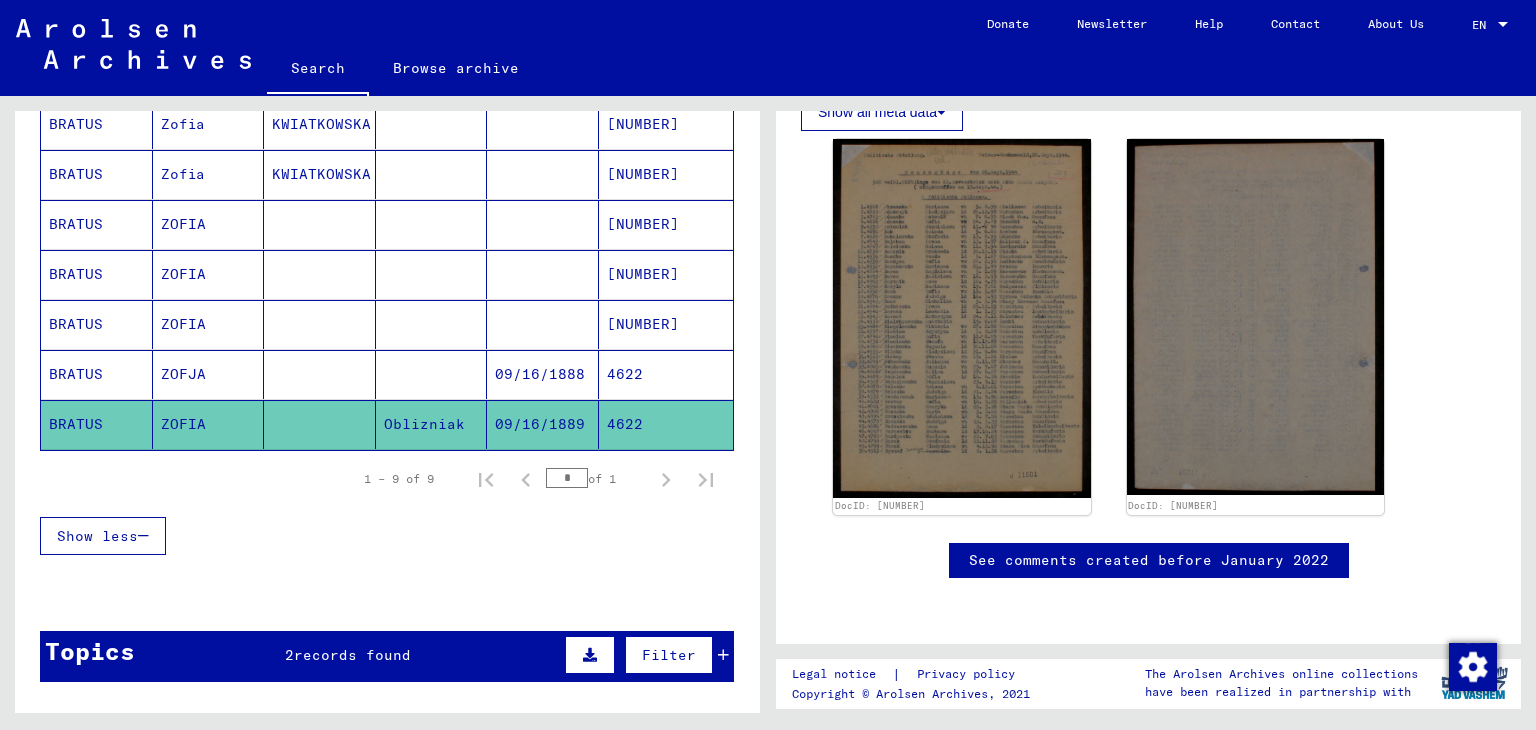 scroll, scrollTop: 400, scrollLeft: 0, axis: vertical 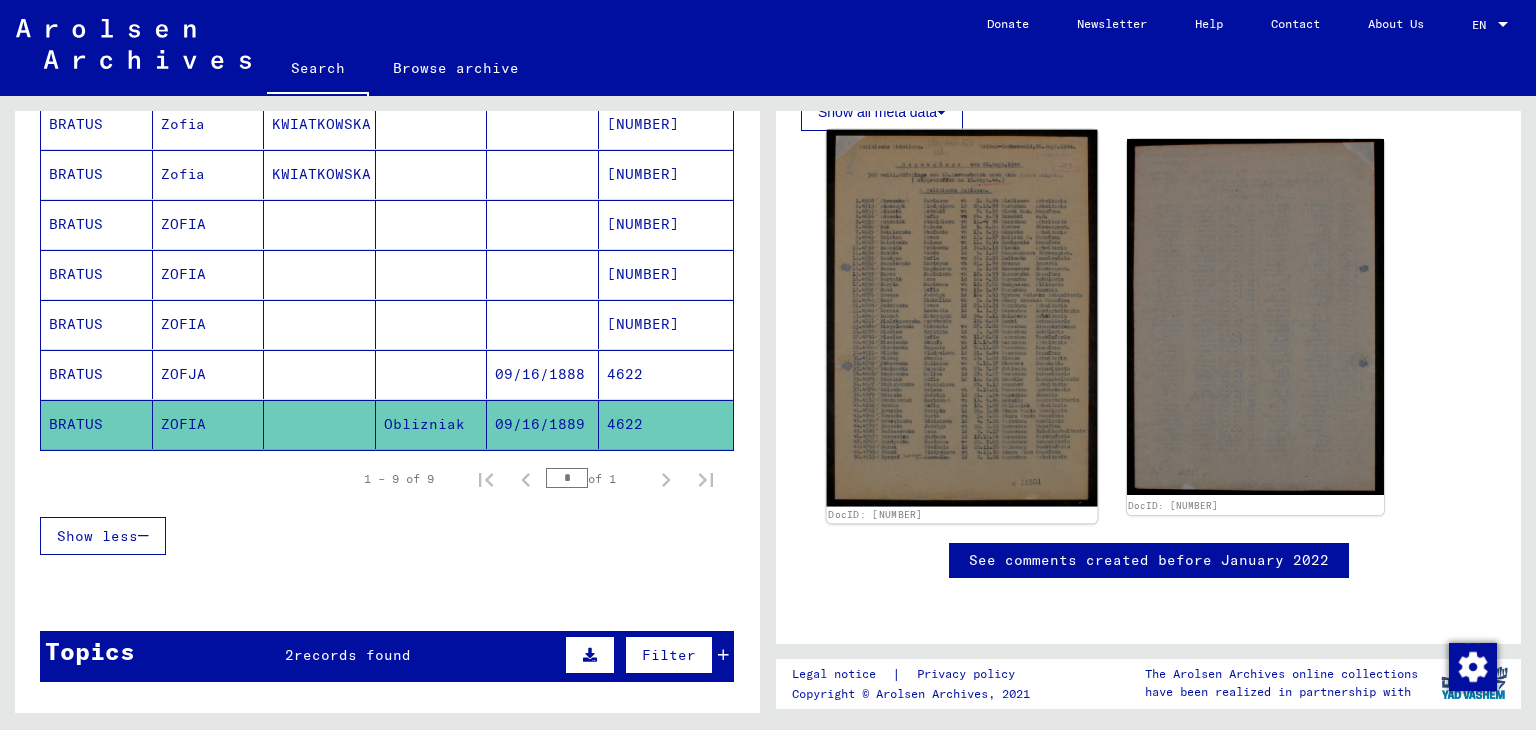 click 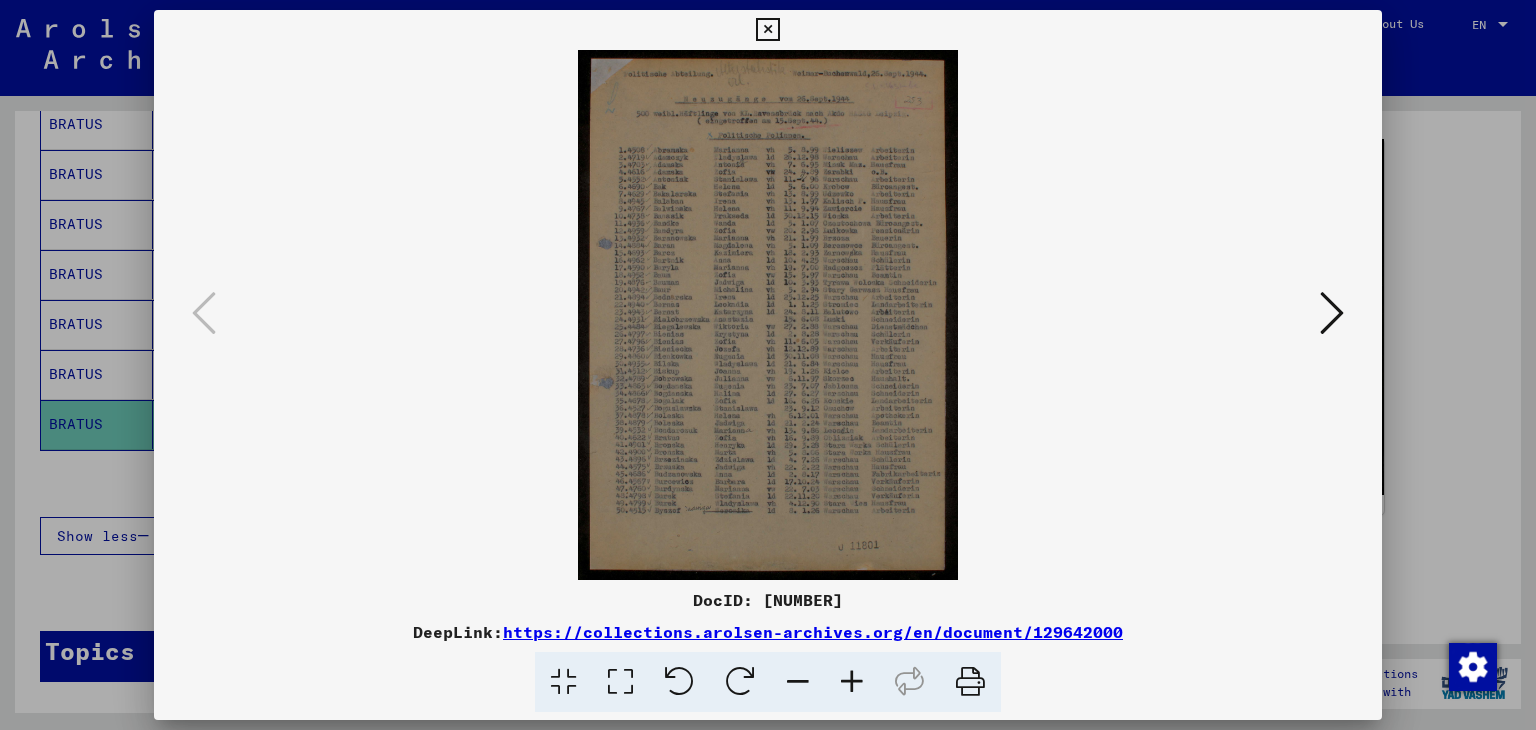 click at bounding box center [852, 682] 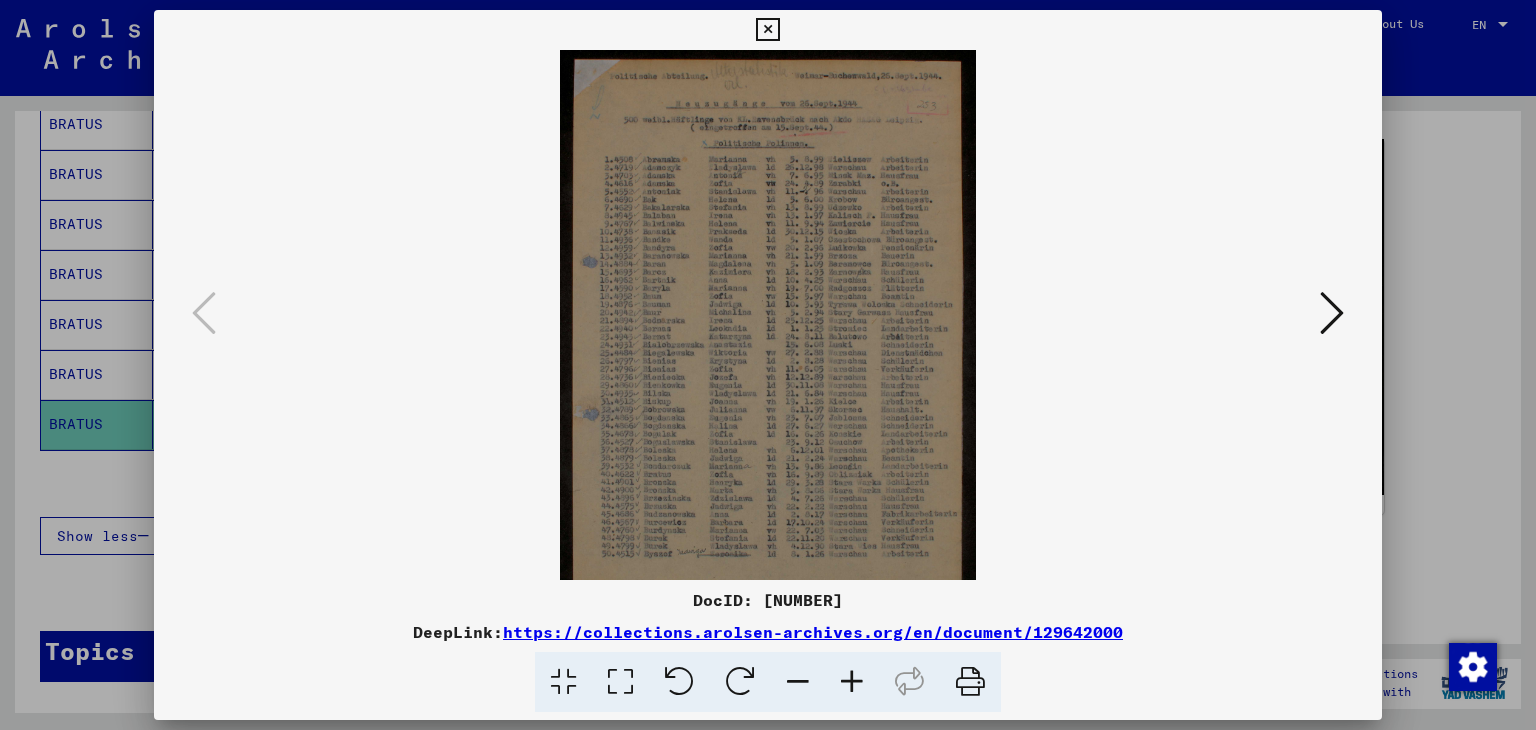 click at bounding box center (852, 682) 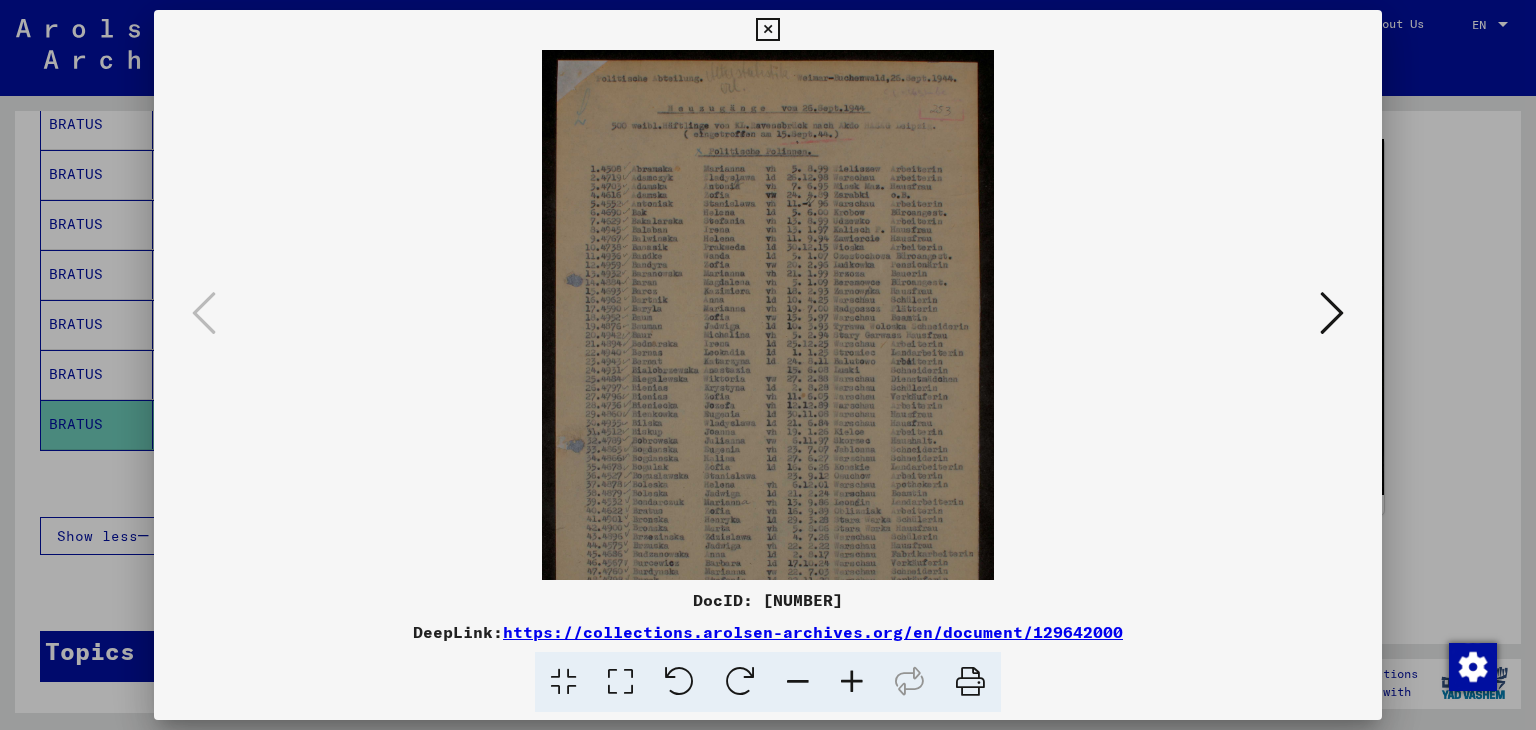 click at bounding box center [852, 682] 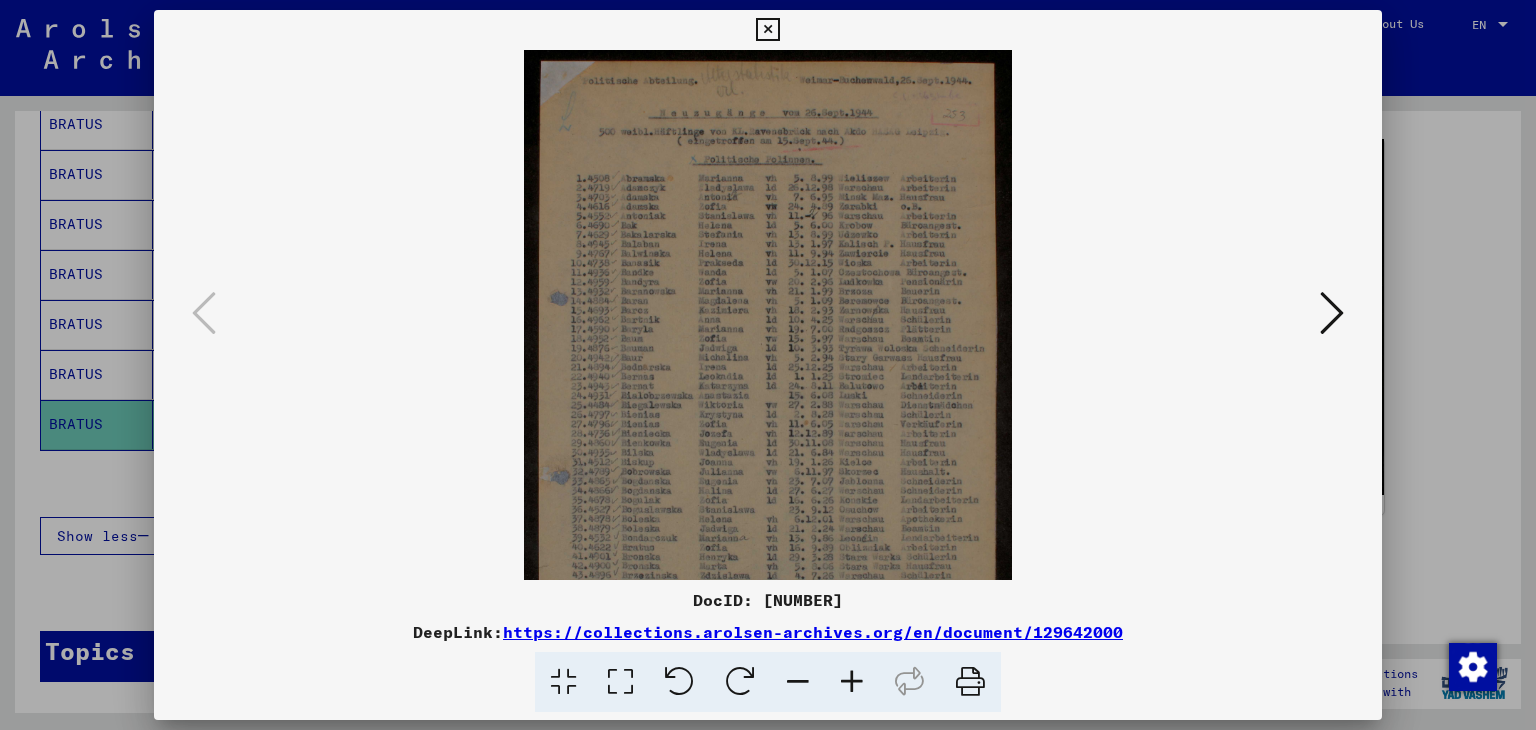 click at bounding box center (852, 682) 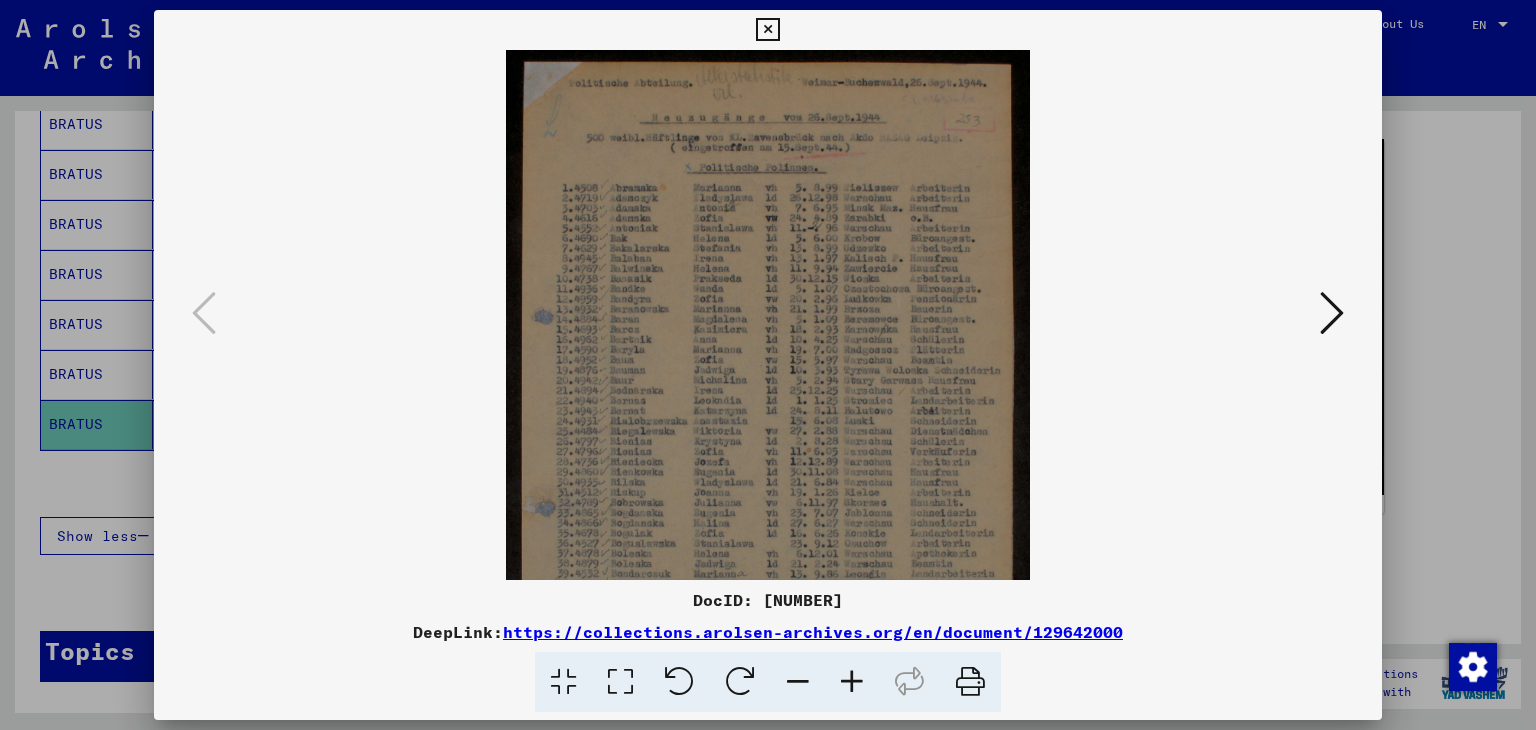 click at bounding box center (852, 682) 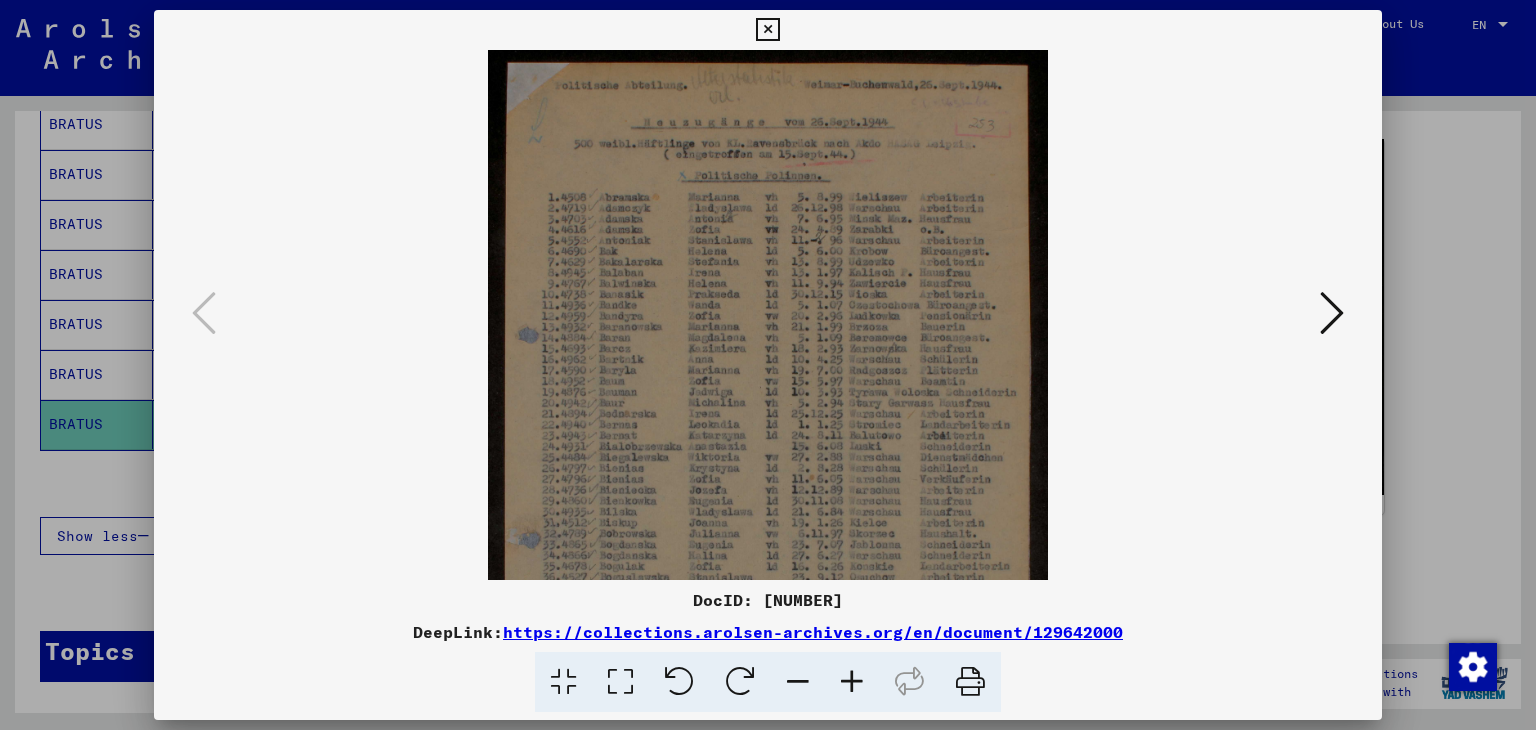click at bounding box center (852, 682) 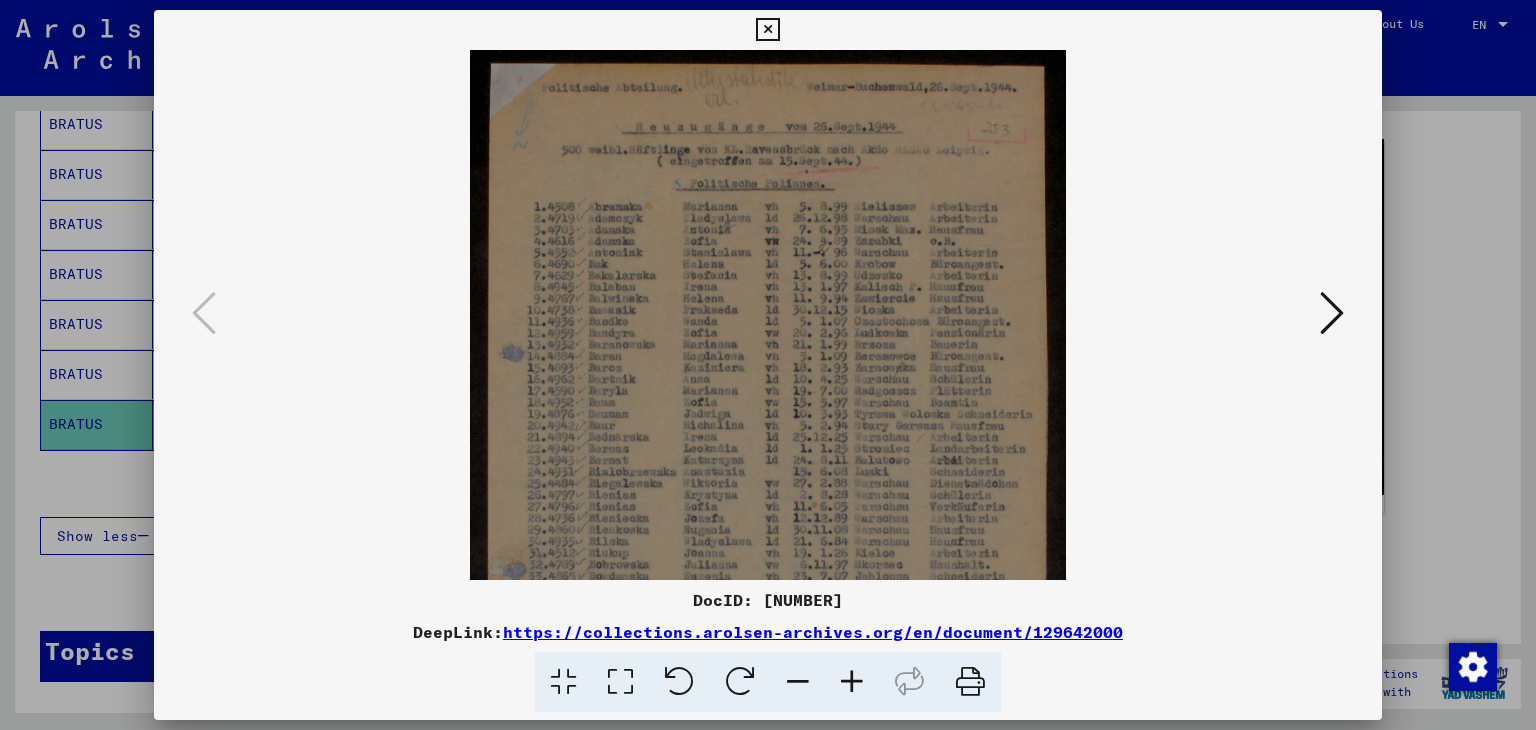 click at bounding box center (852, 682) 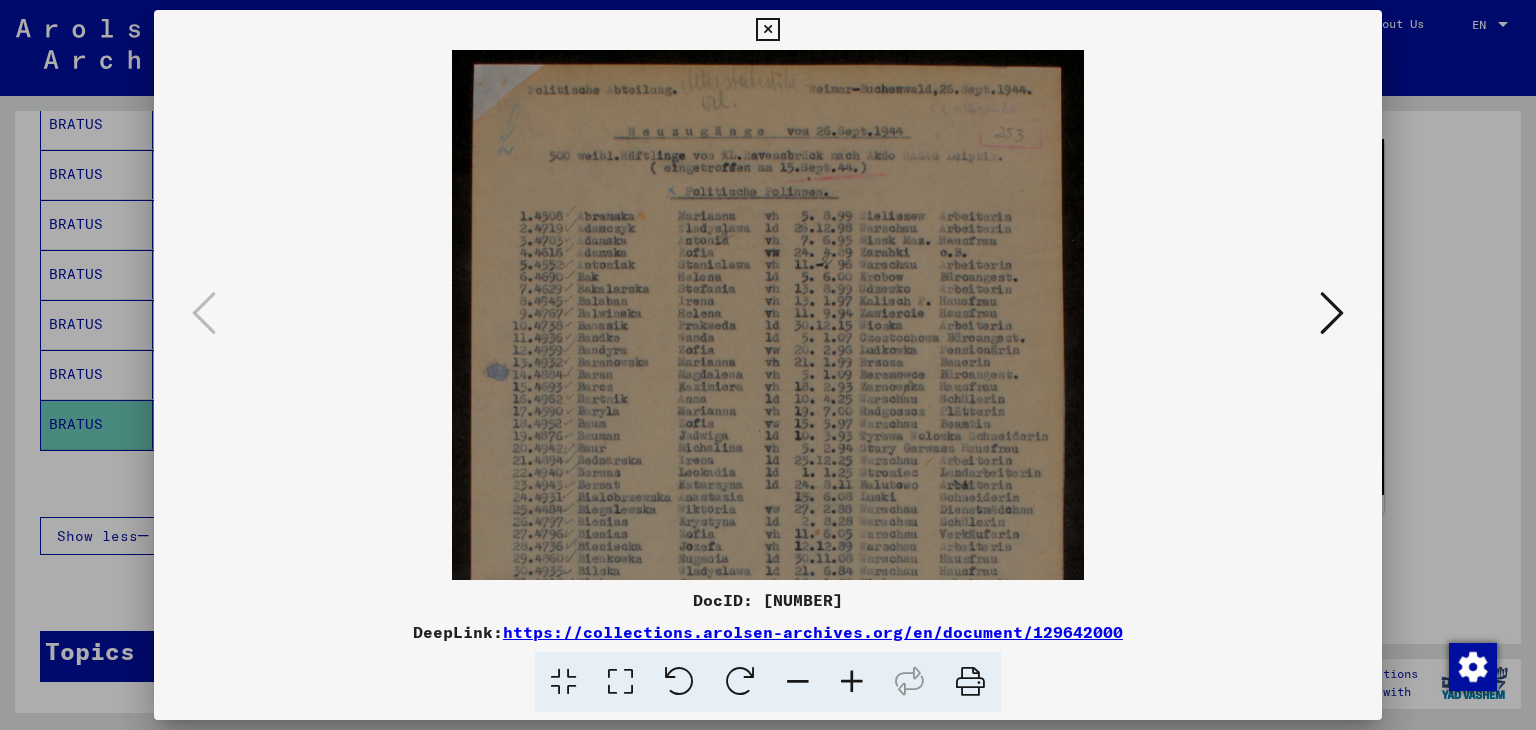click at bounding box center (852, 682) 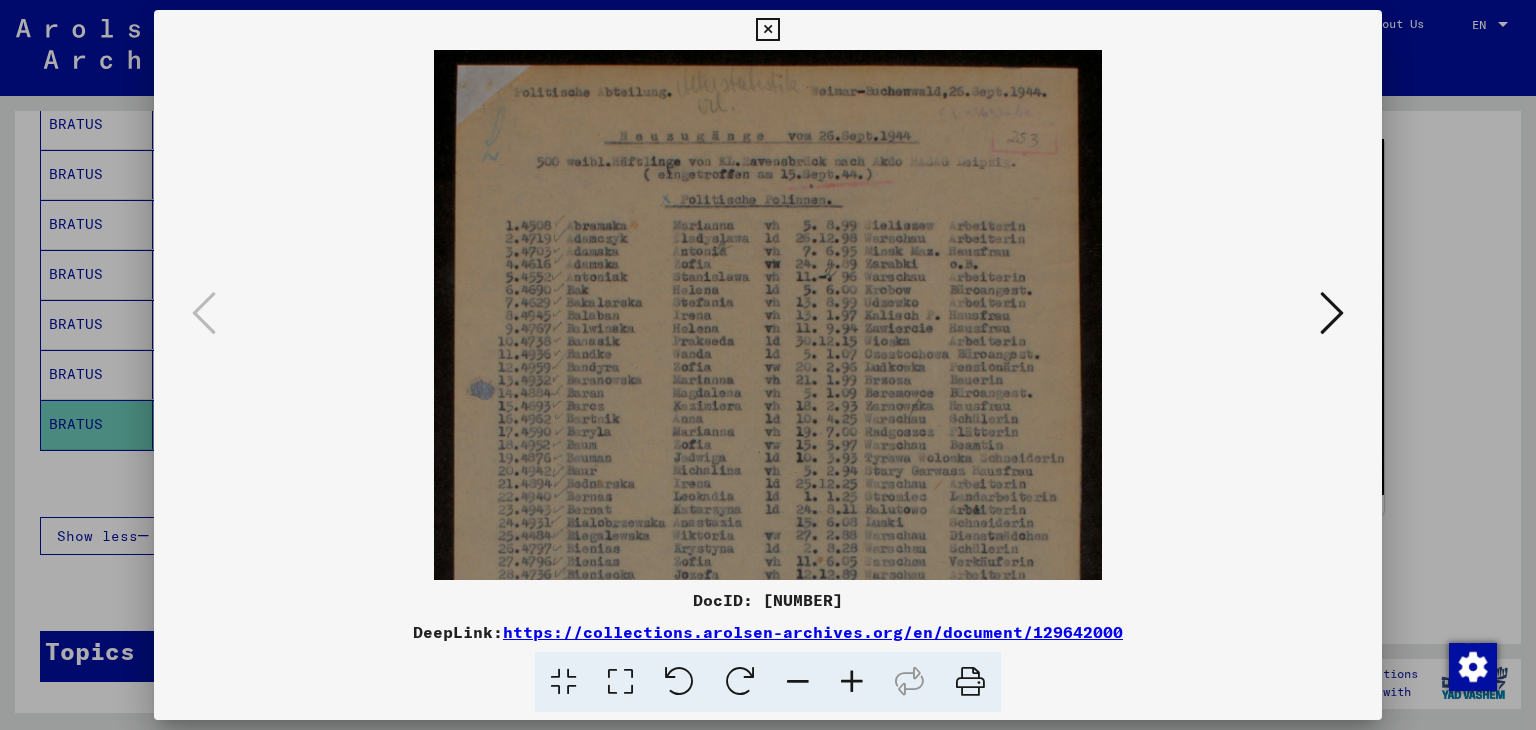 click at bounding box center (852, 682) 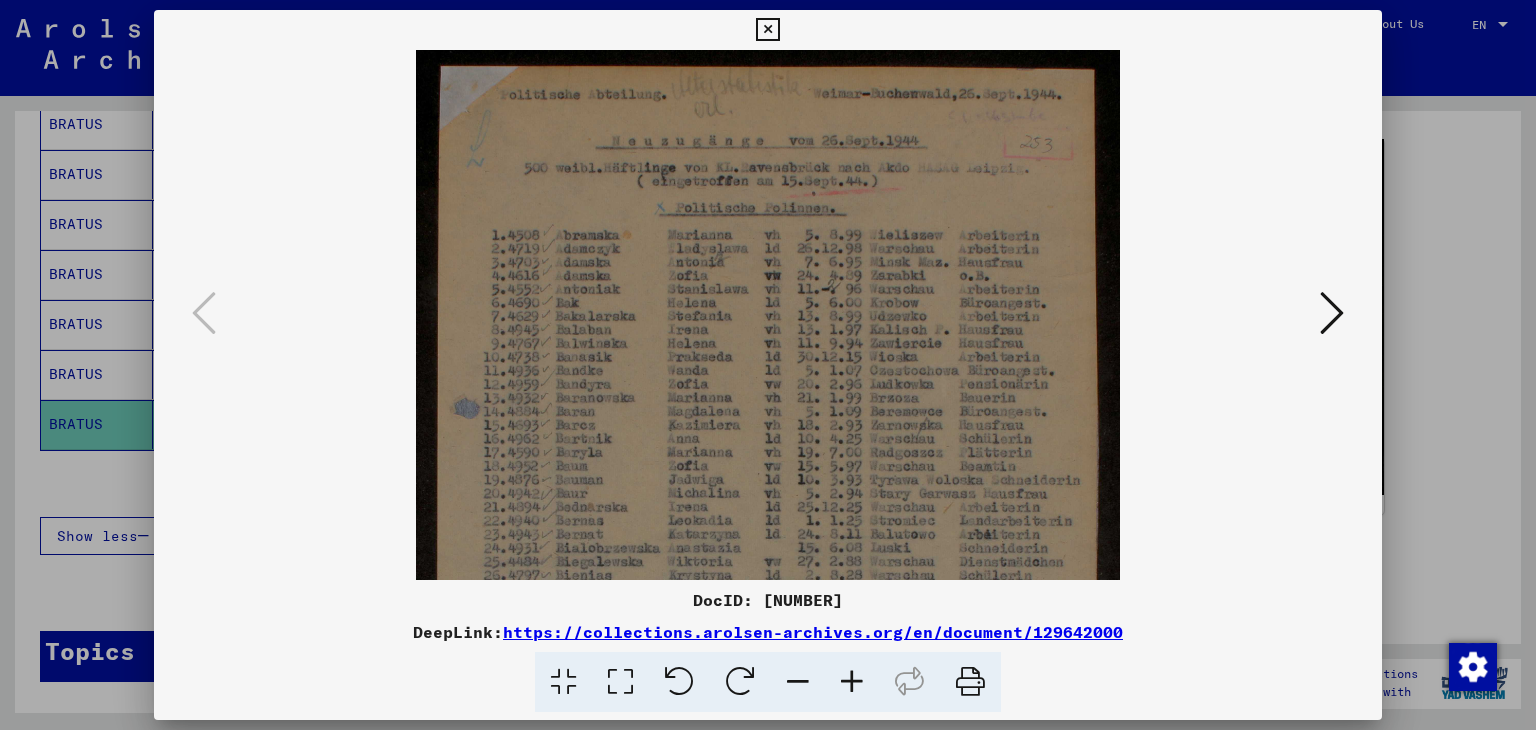 click at bounding box center [852, 682] 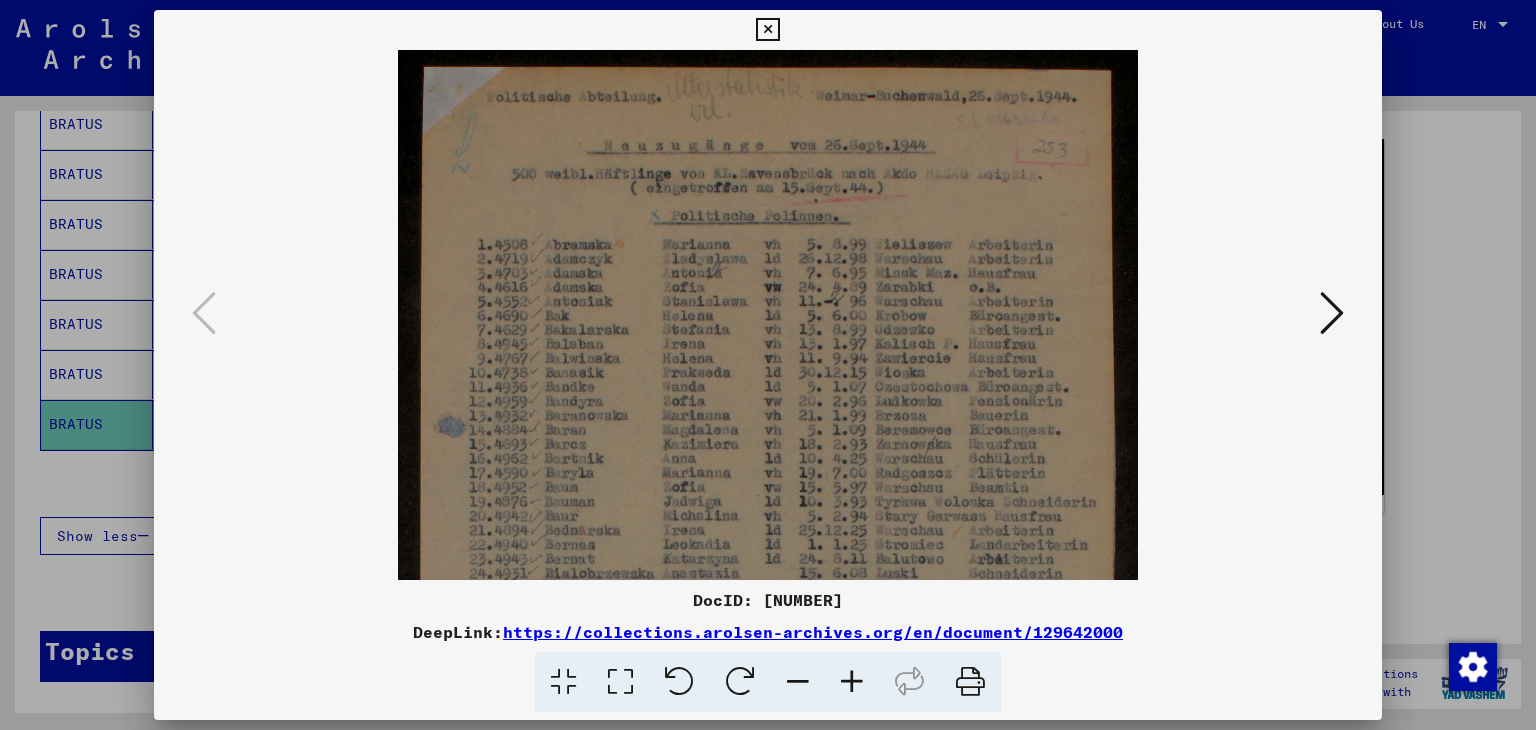 click at bounding box center (852, 682) 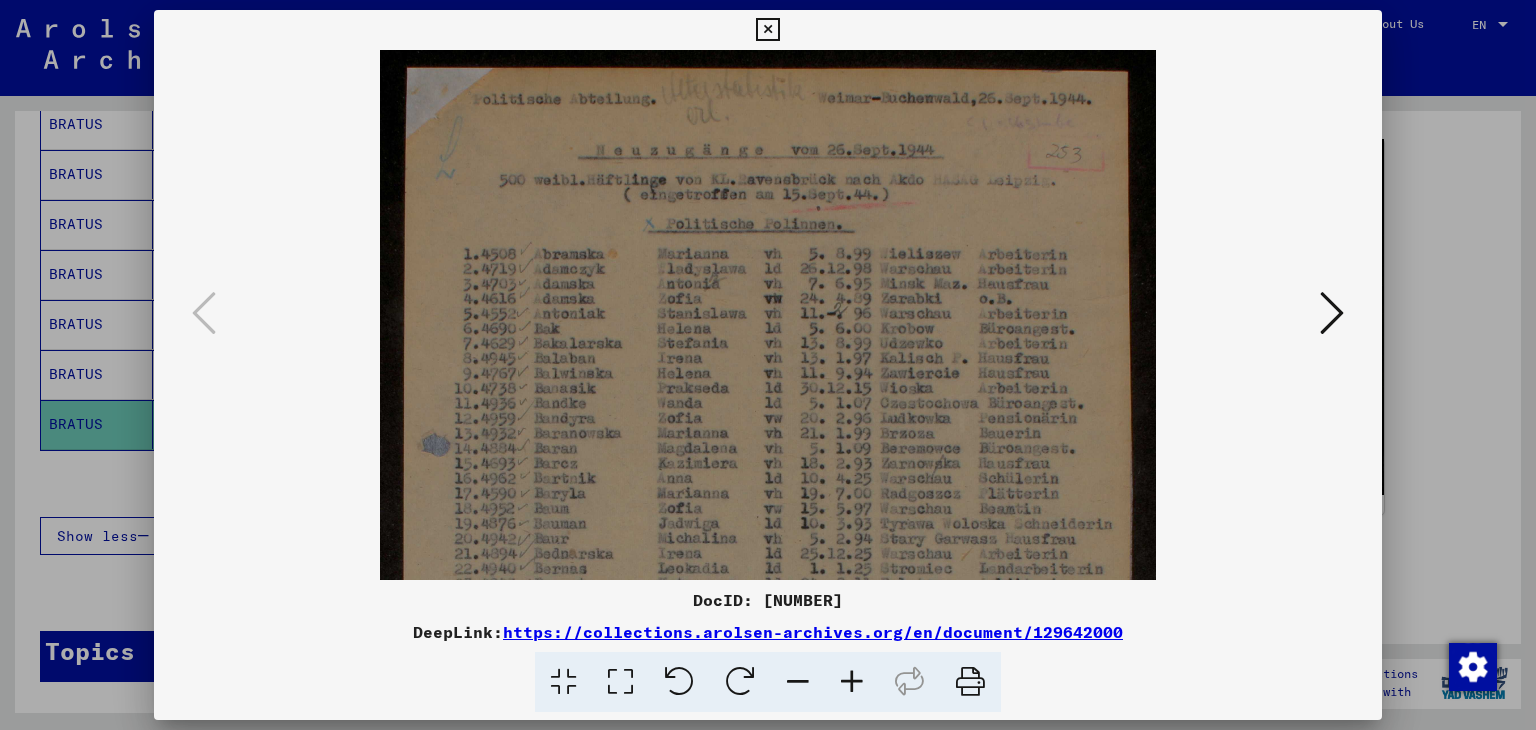 click at bounding box center (852, 682) 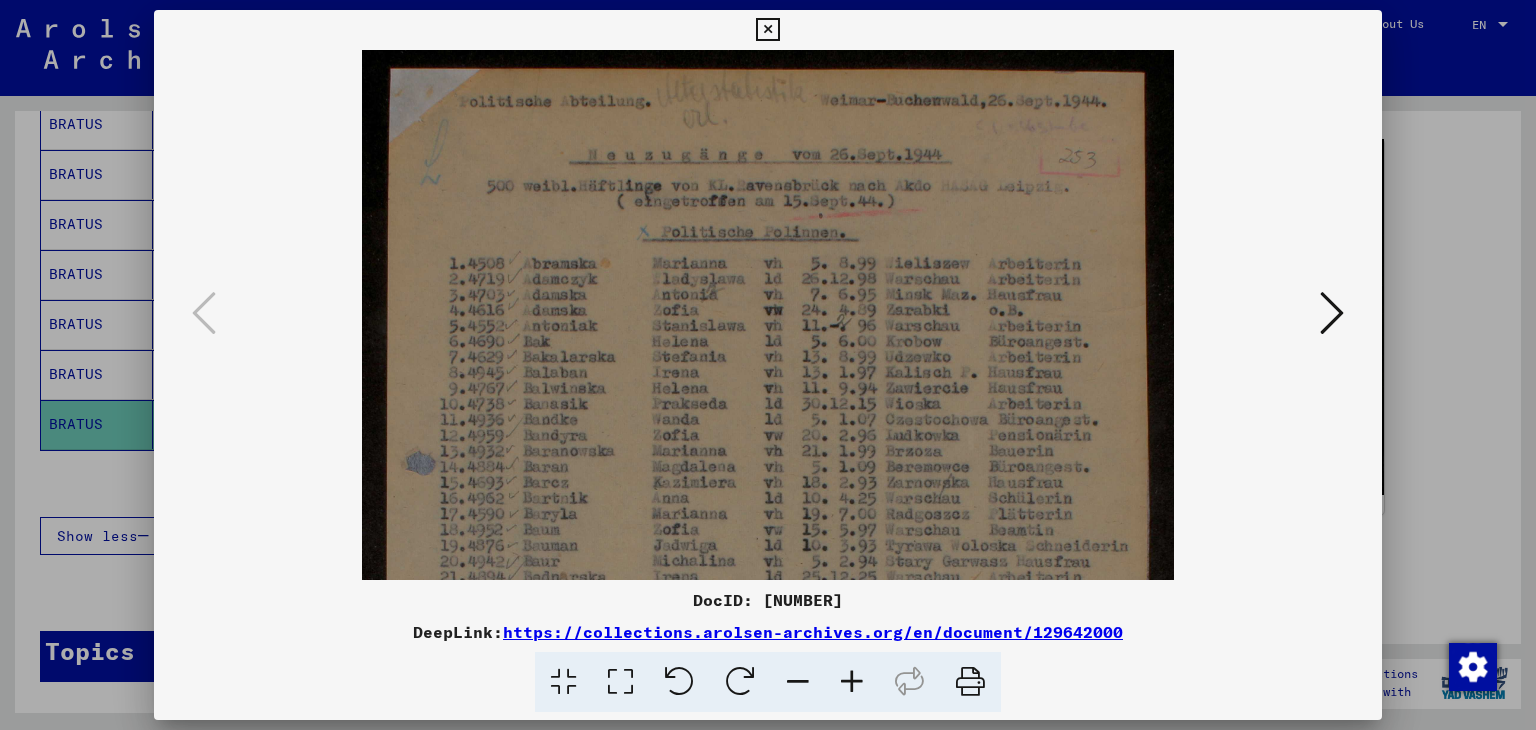 click at bounding box center [852, 682] 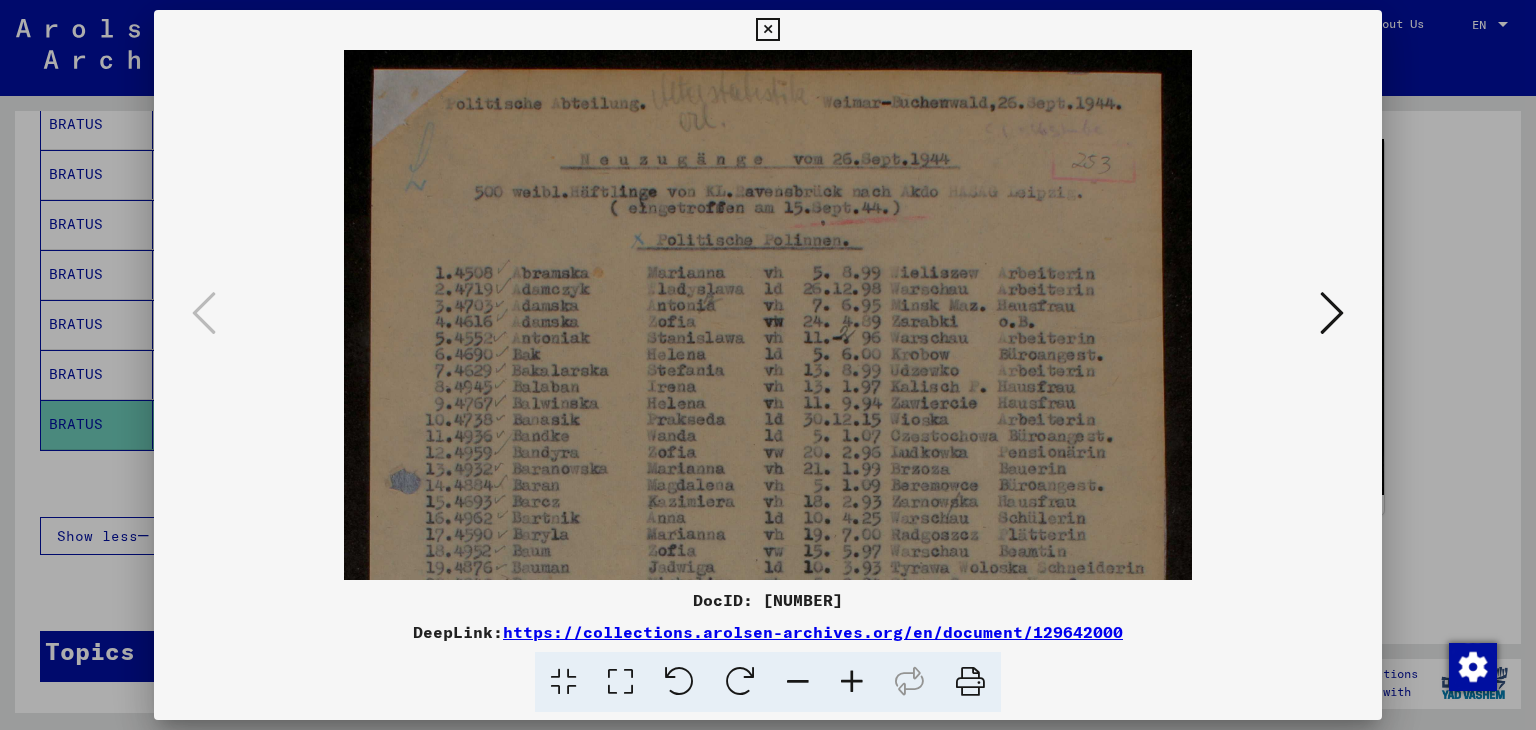 click at bounding box center [852, 682] 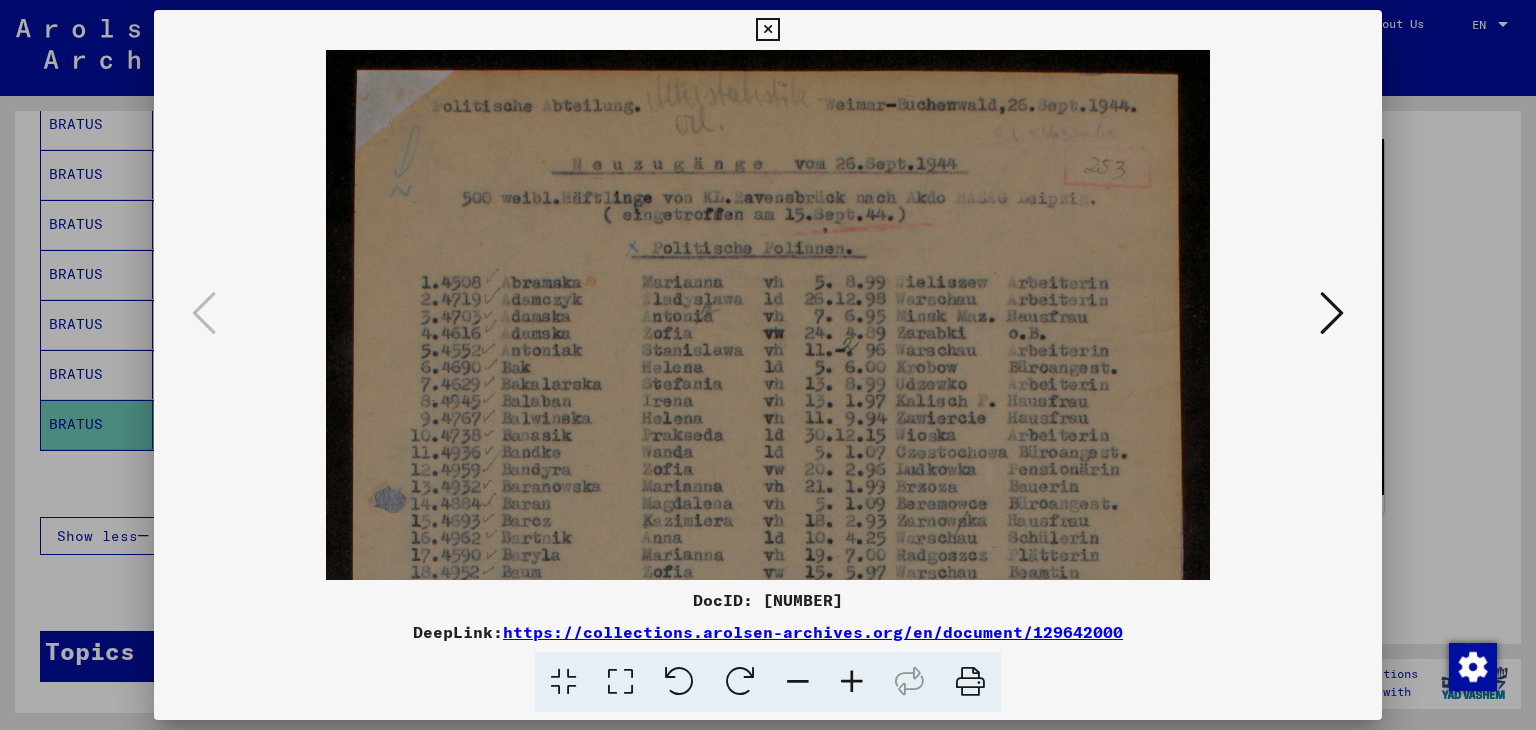 click at bounding box center (852, 682) 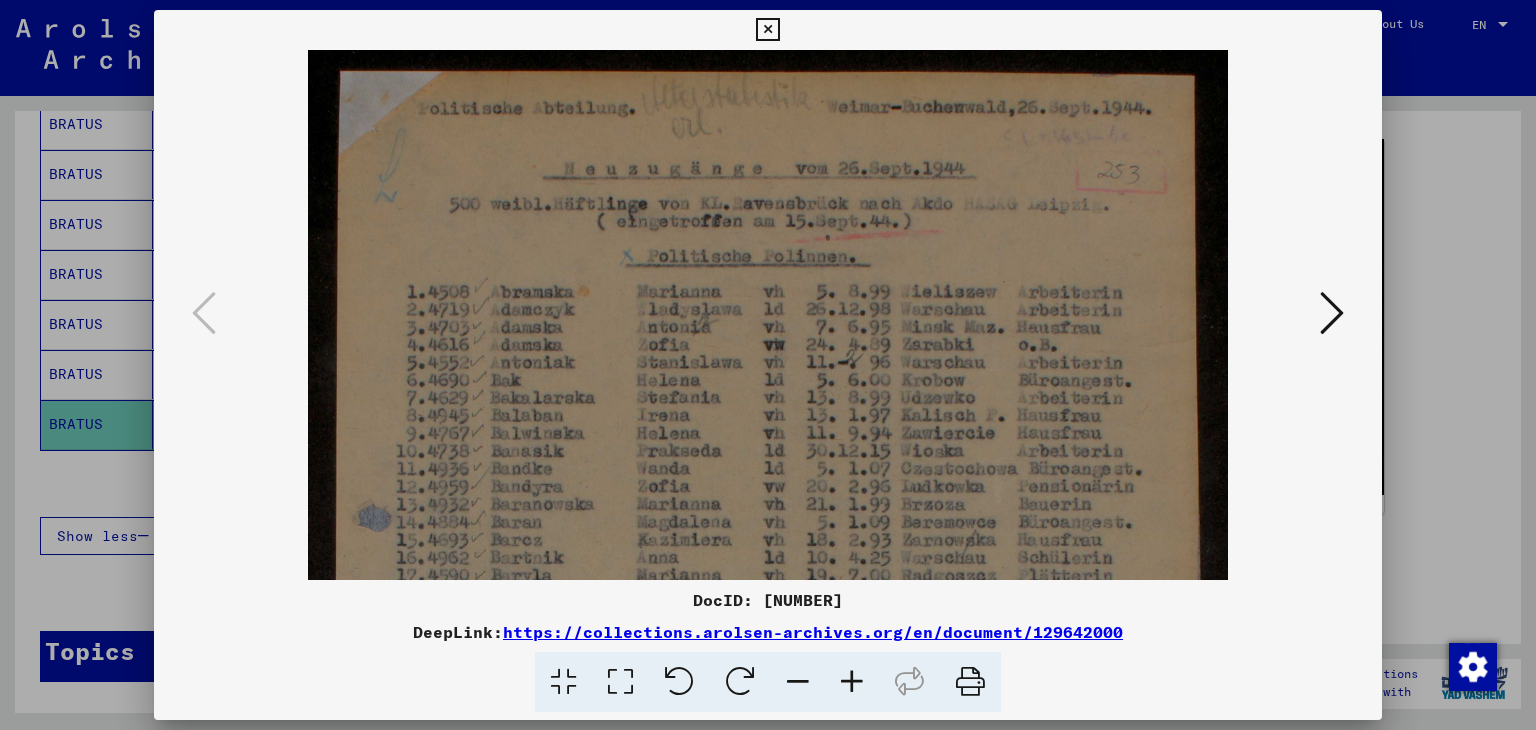 click at bounding box center [767, 30] 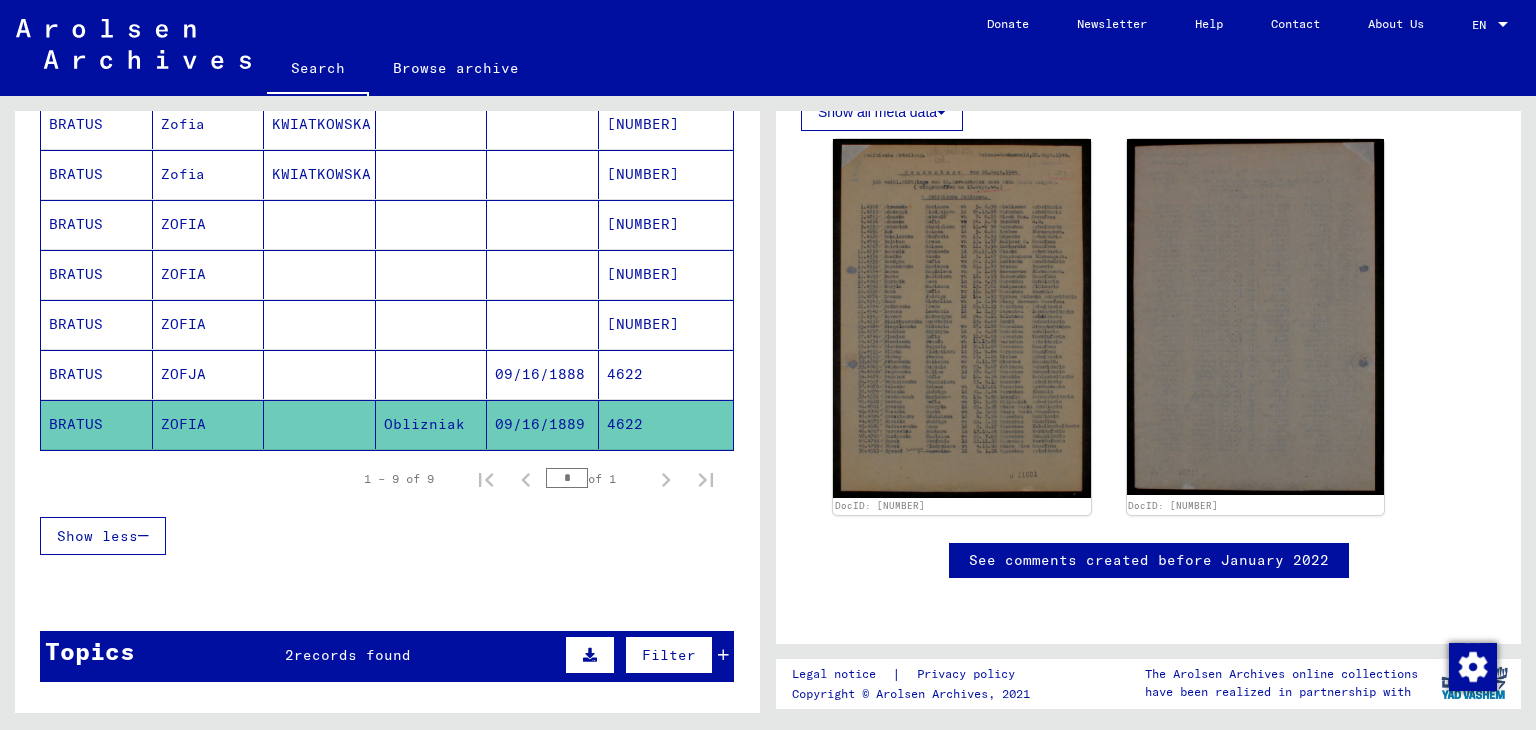 click on "4622" at bounding box center [666, 424] 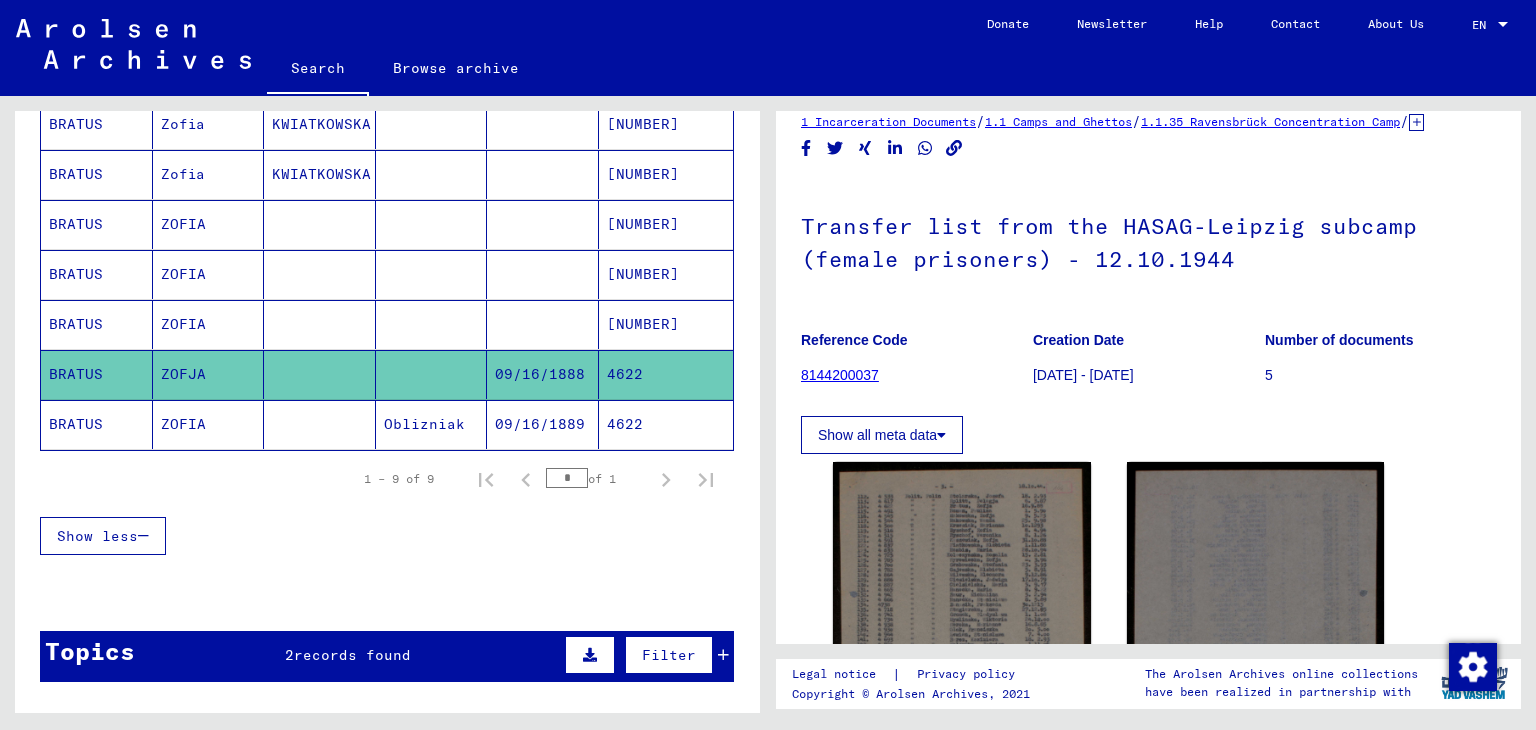 scroll, scrollTop: 0, scrollLeft: 0, axis: both 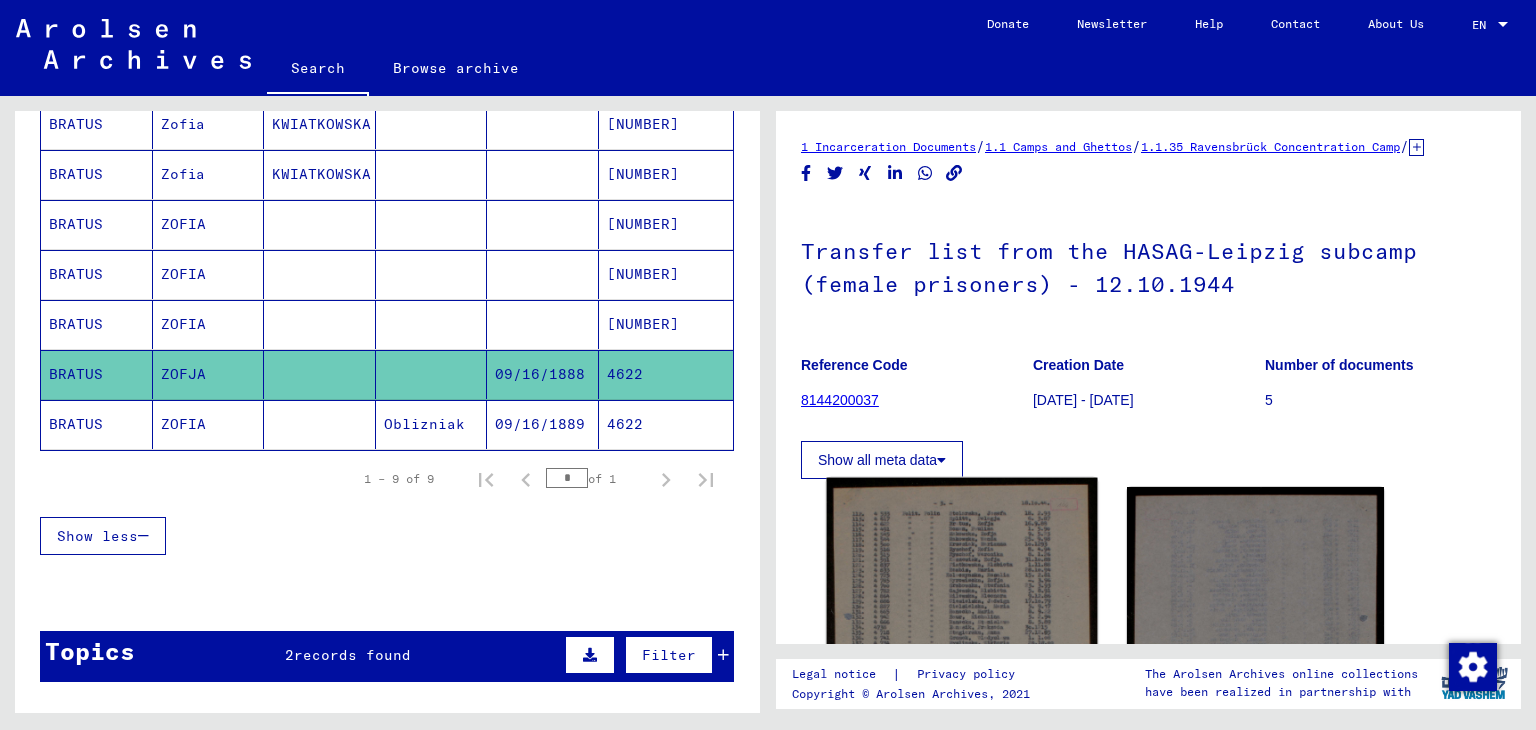 click 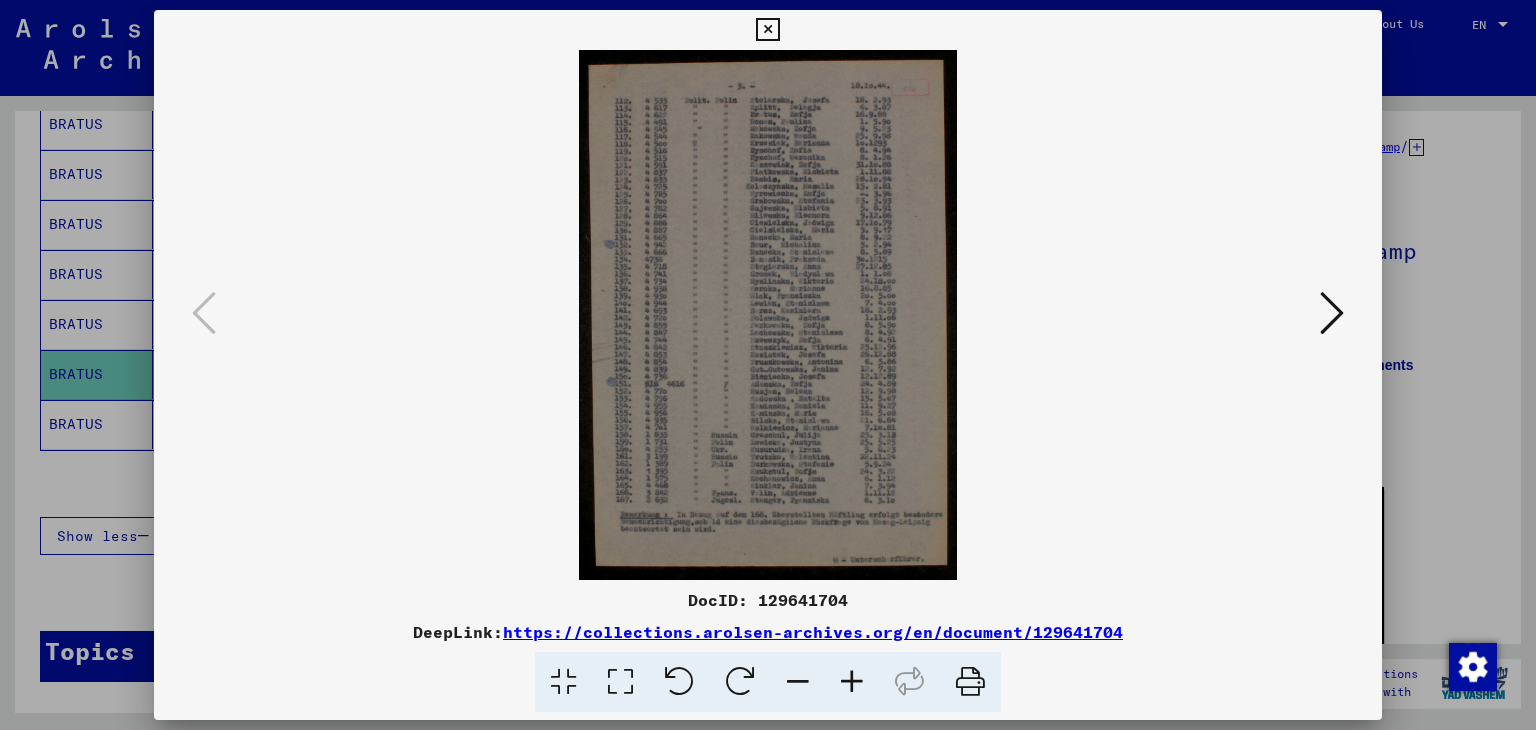 click at bounding box center [852, 682] 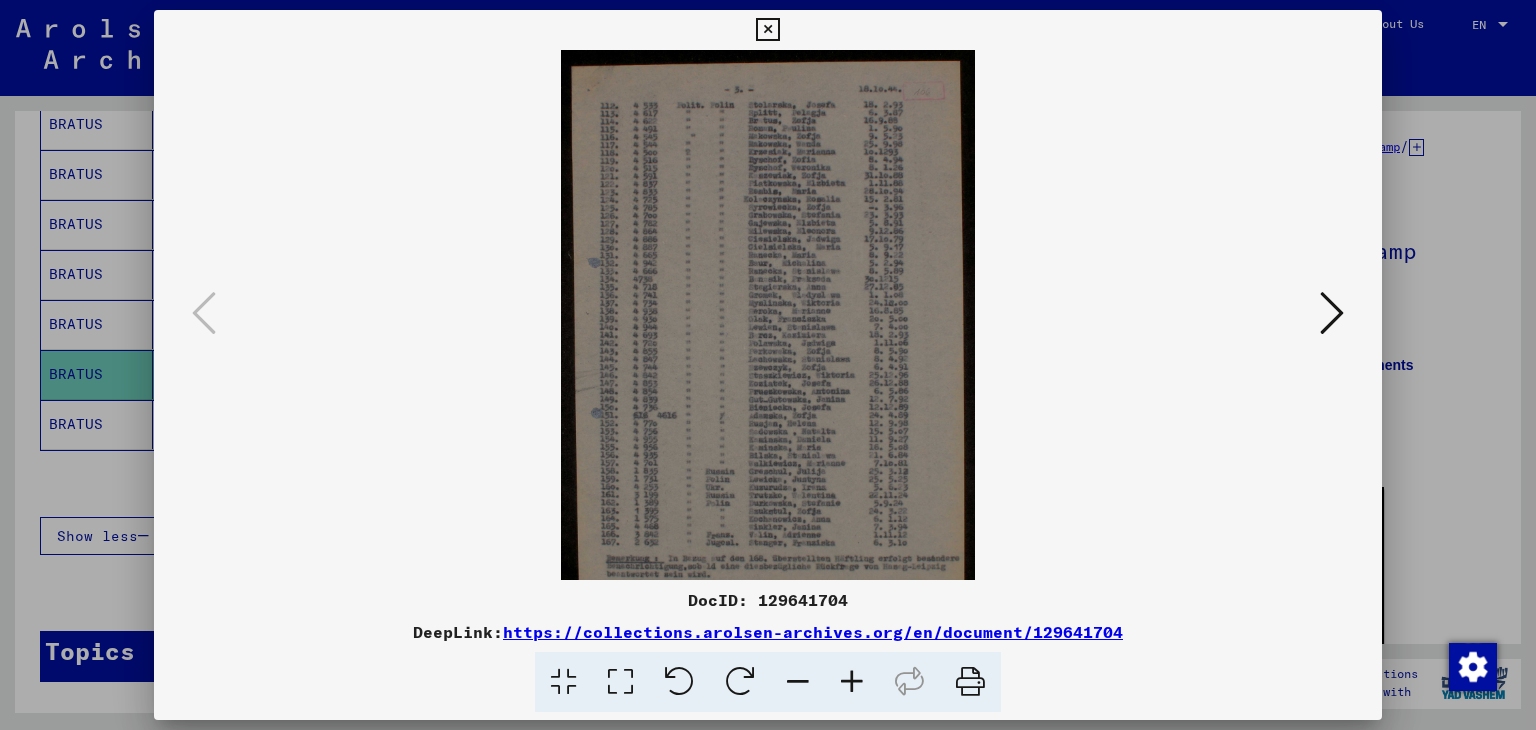 click at bounding box center [852, 682] 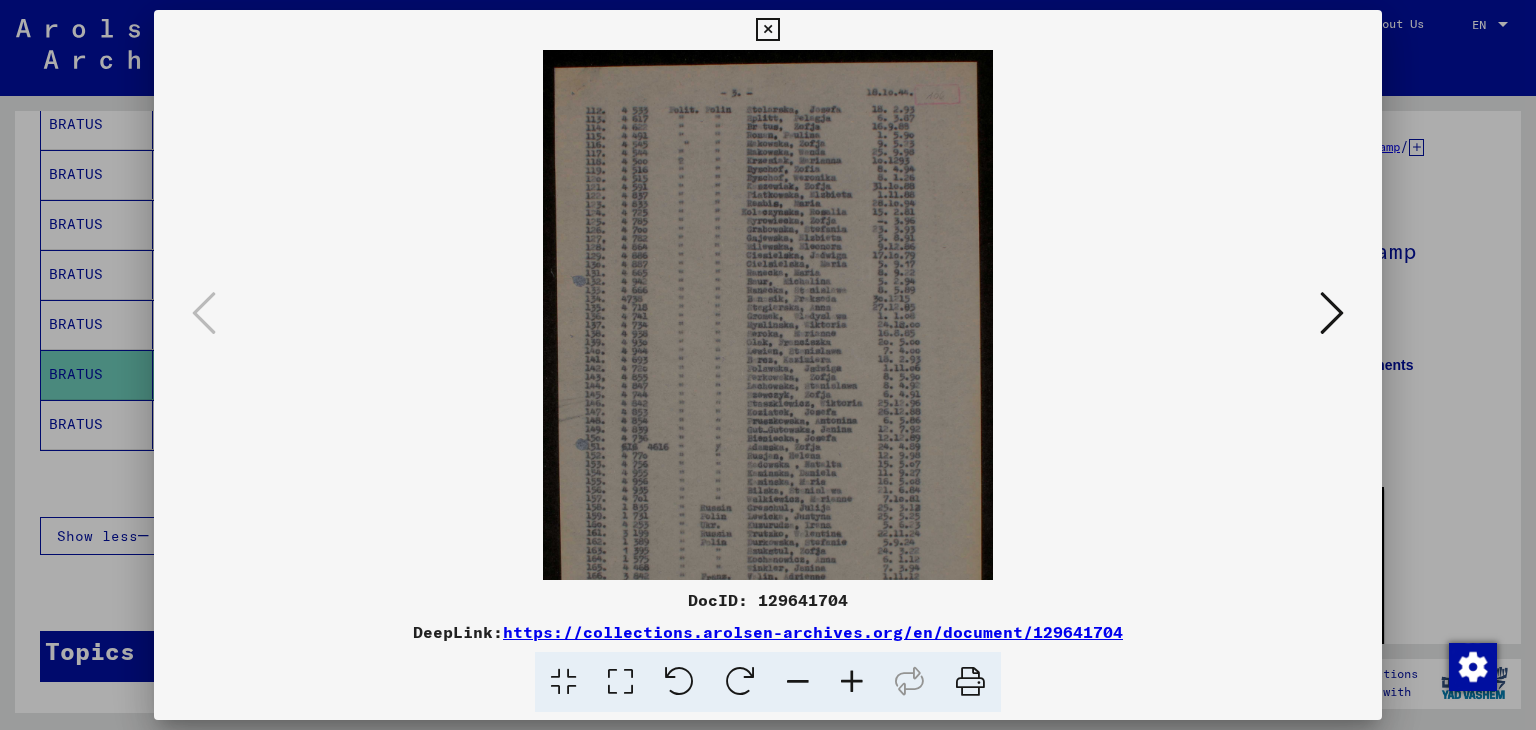 click at bounding box center [852, 682] 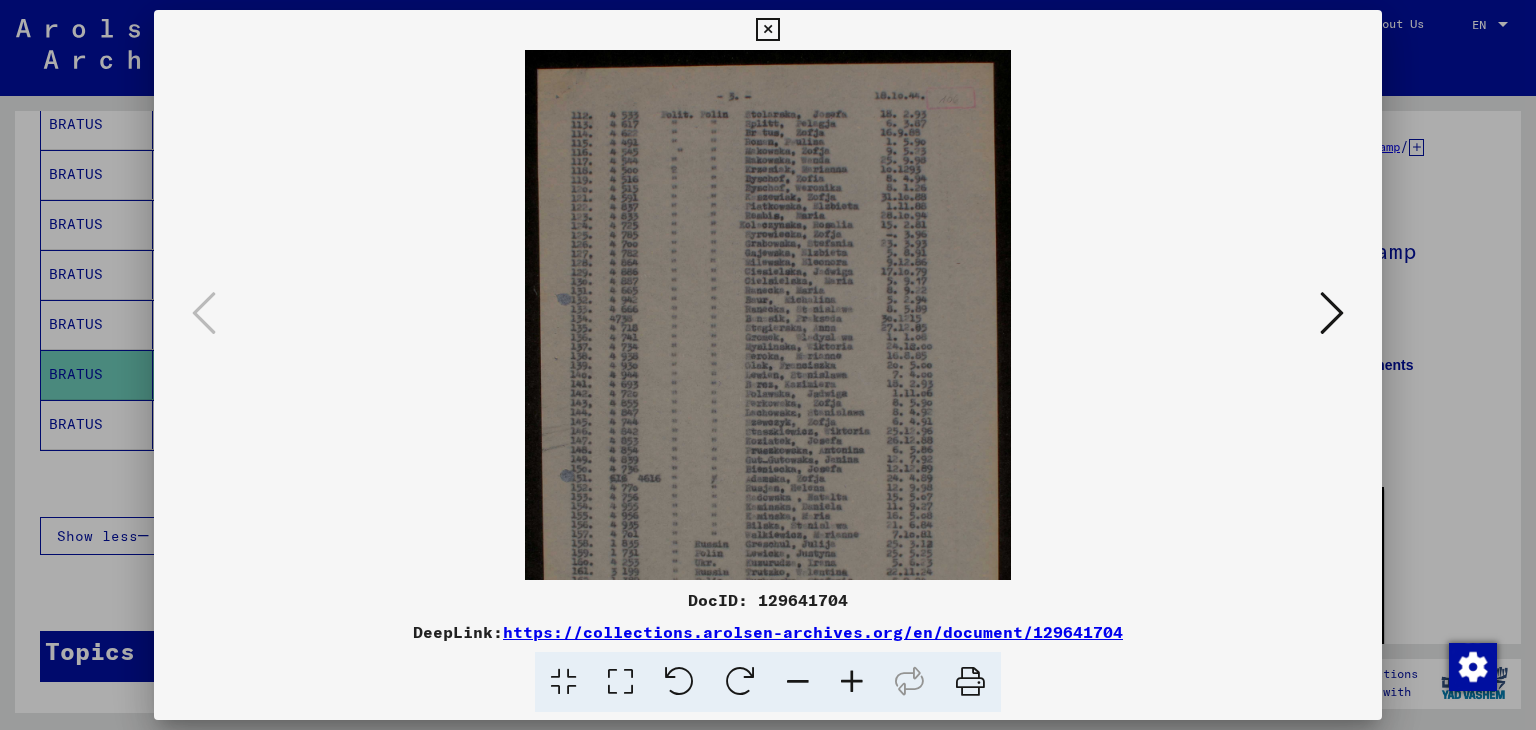 click at bounding box center (852, 682) 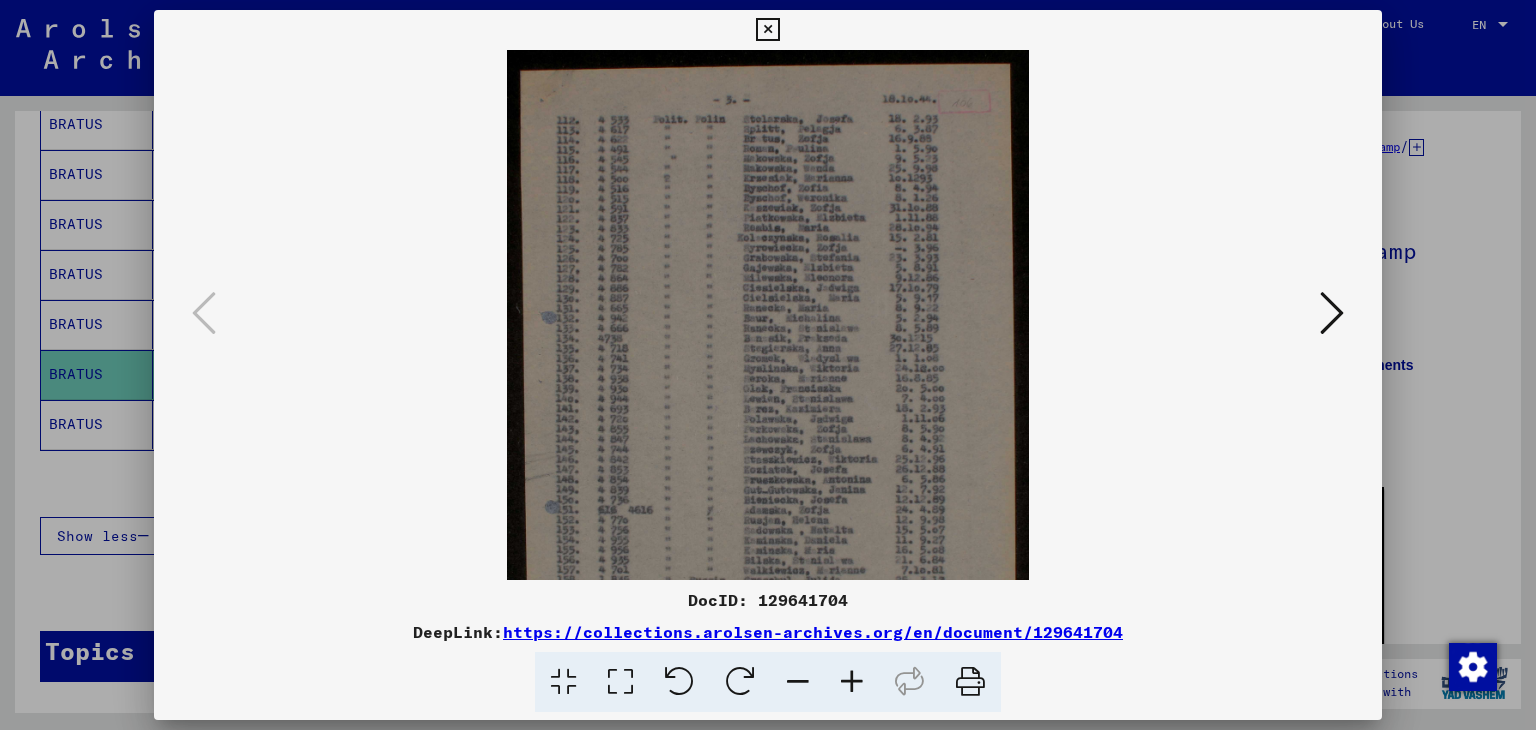 click at bounding box center [852, 682] 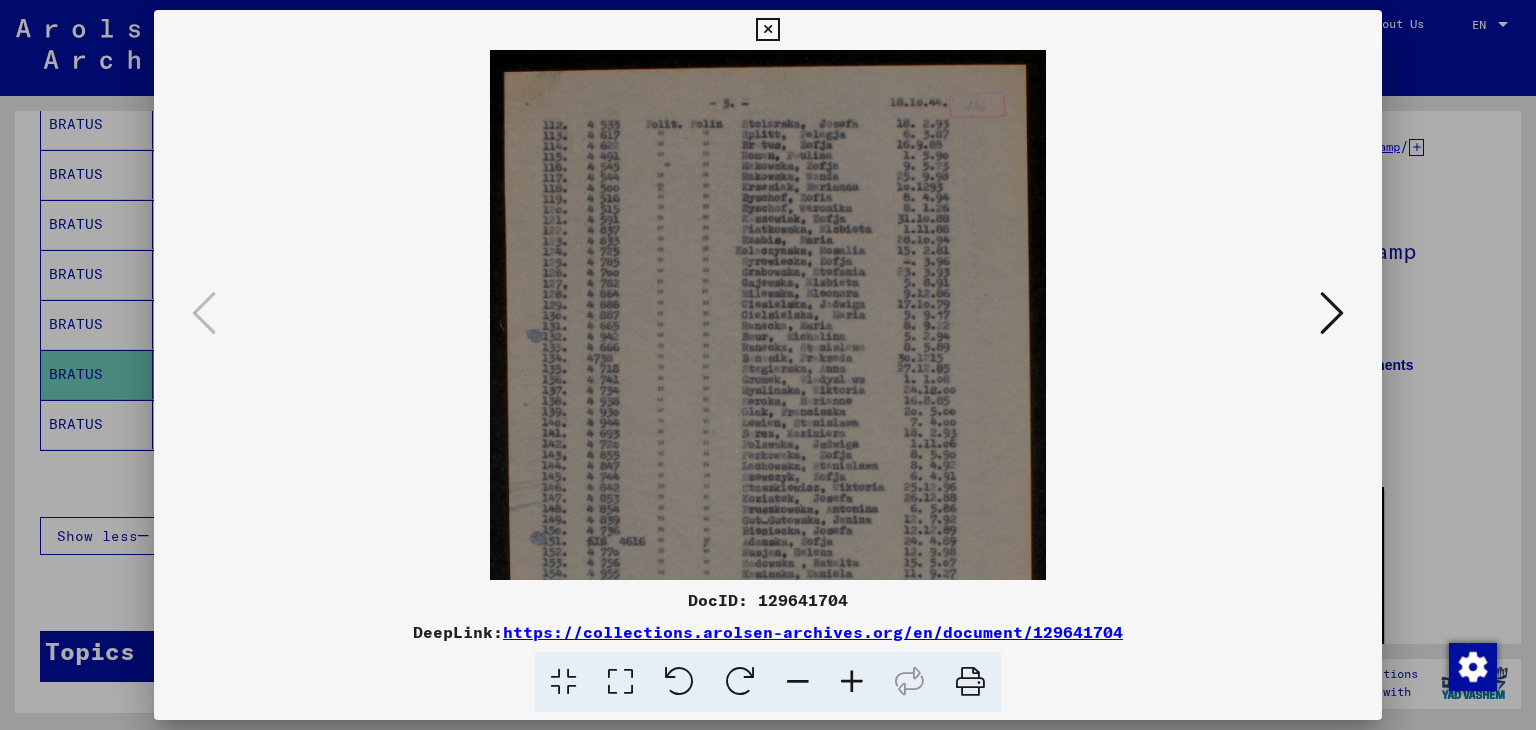 click at bounding box center (852, 682) 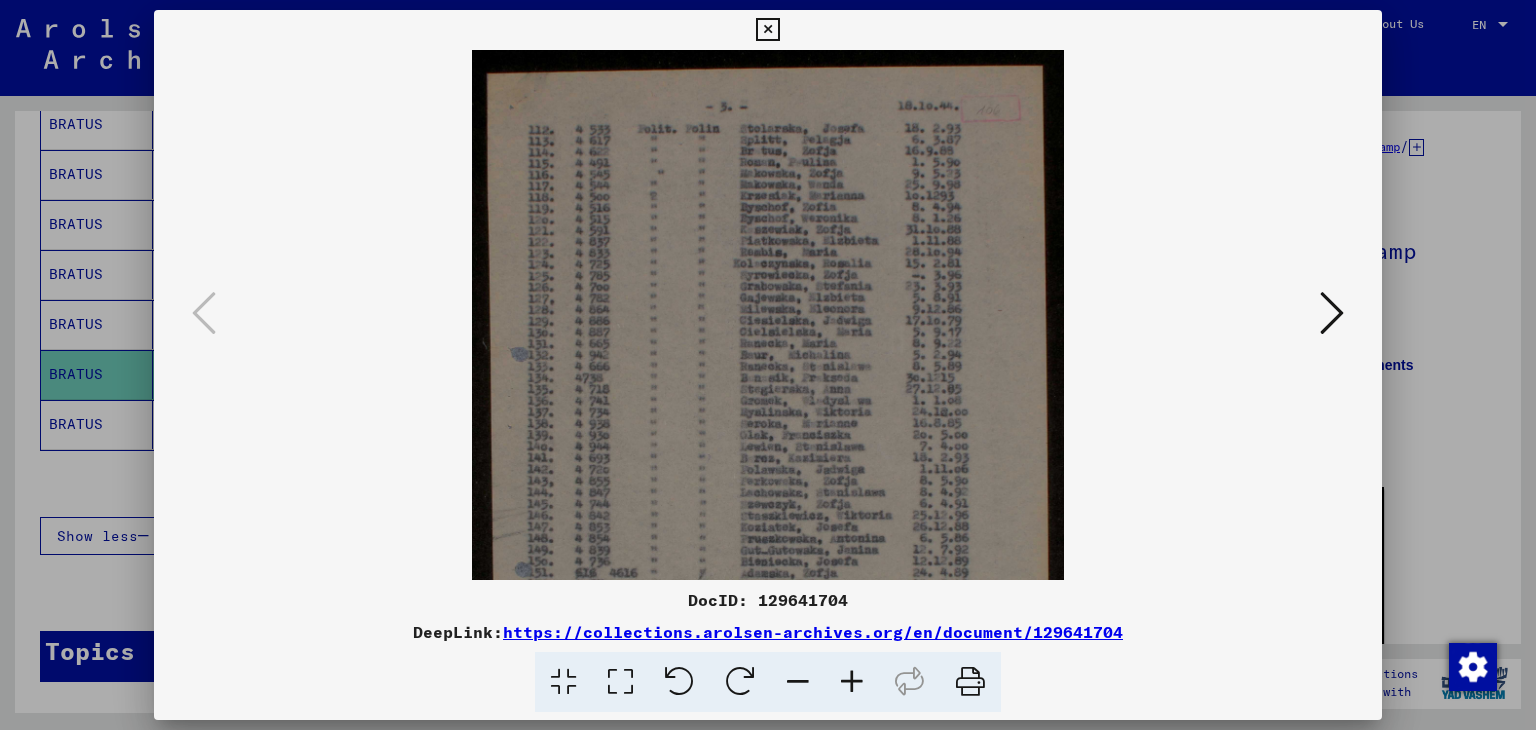 click at bounding box center [852, 682] 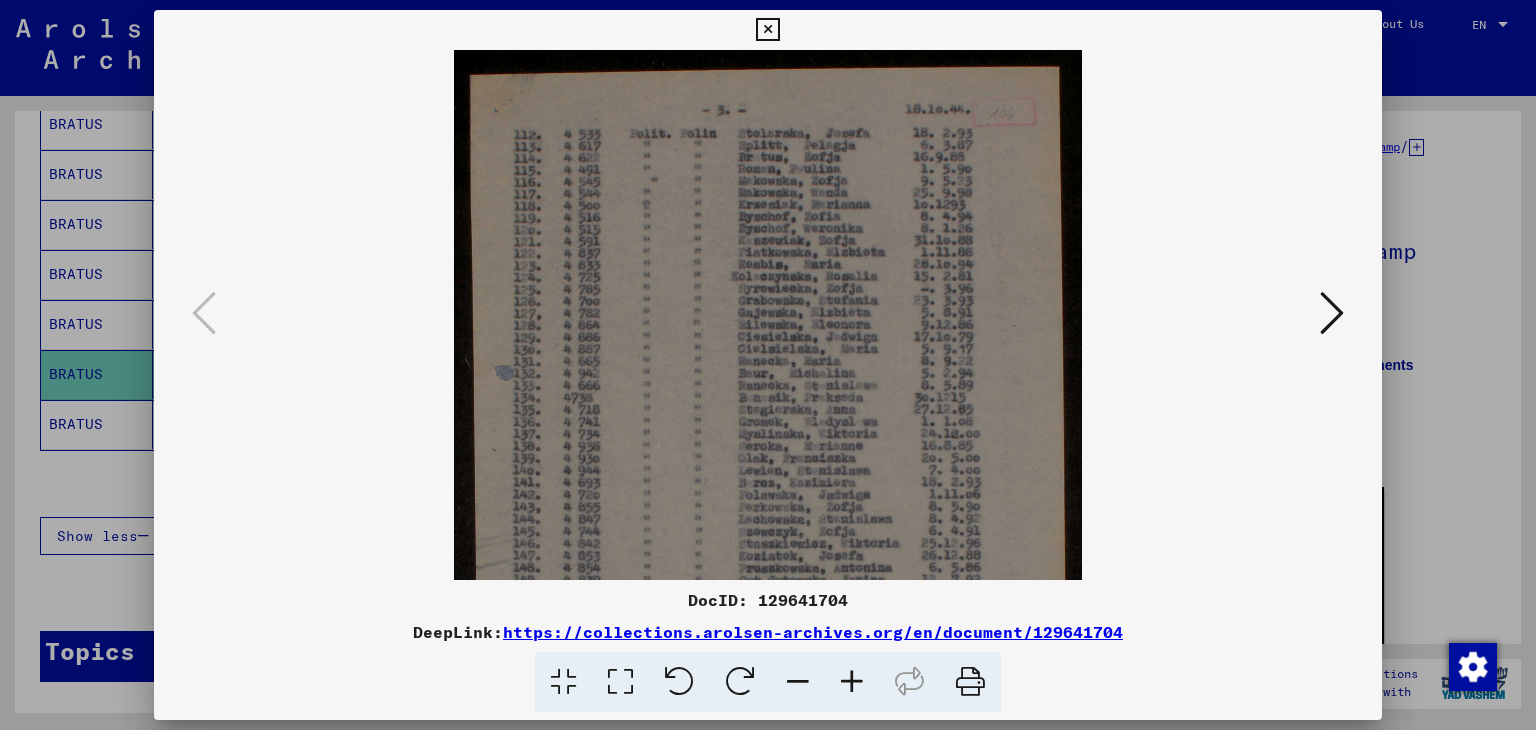 click at bounding box center [852, 682] 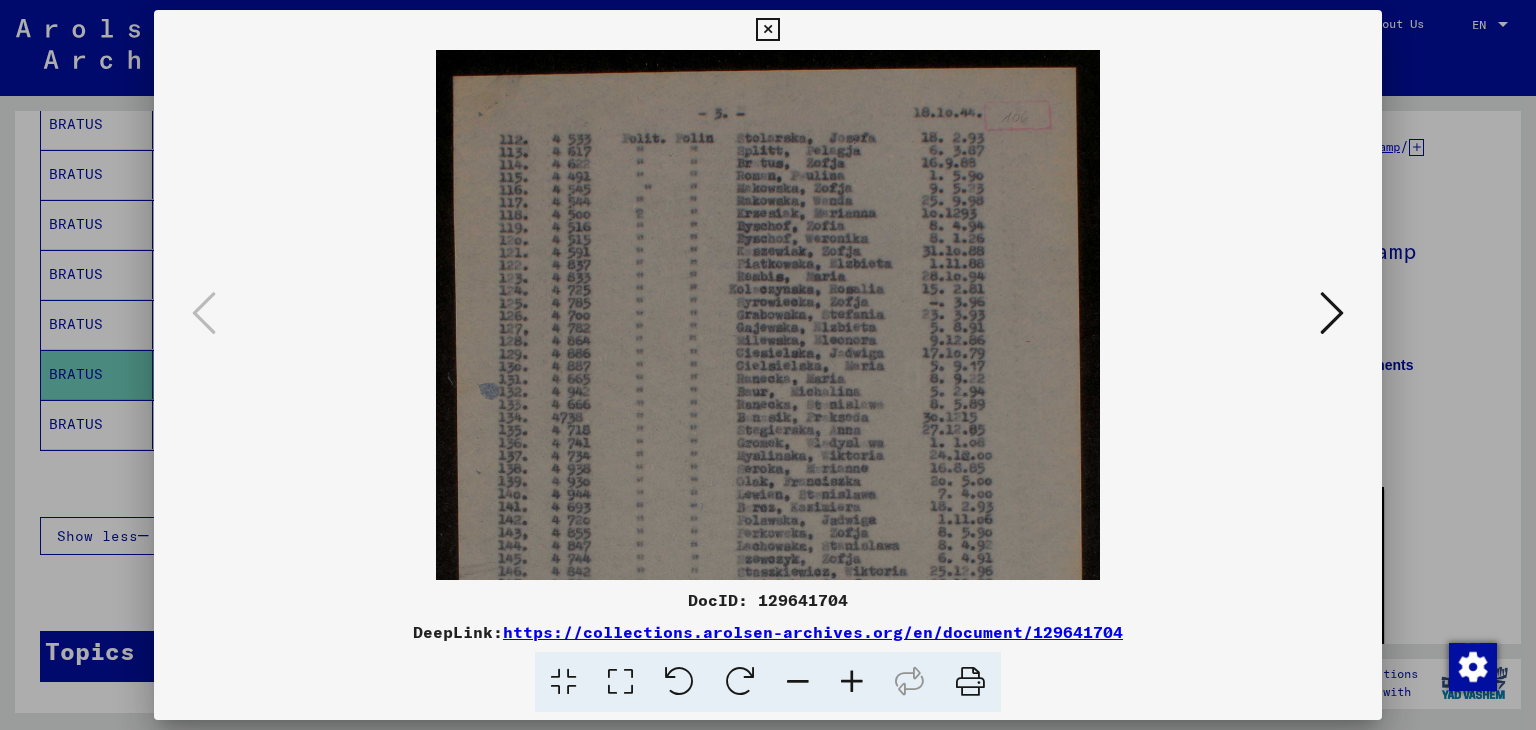 click at bounding box center [852, 682] 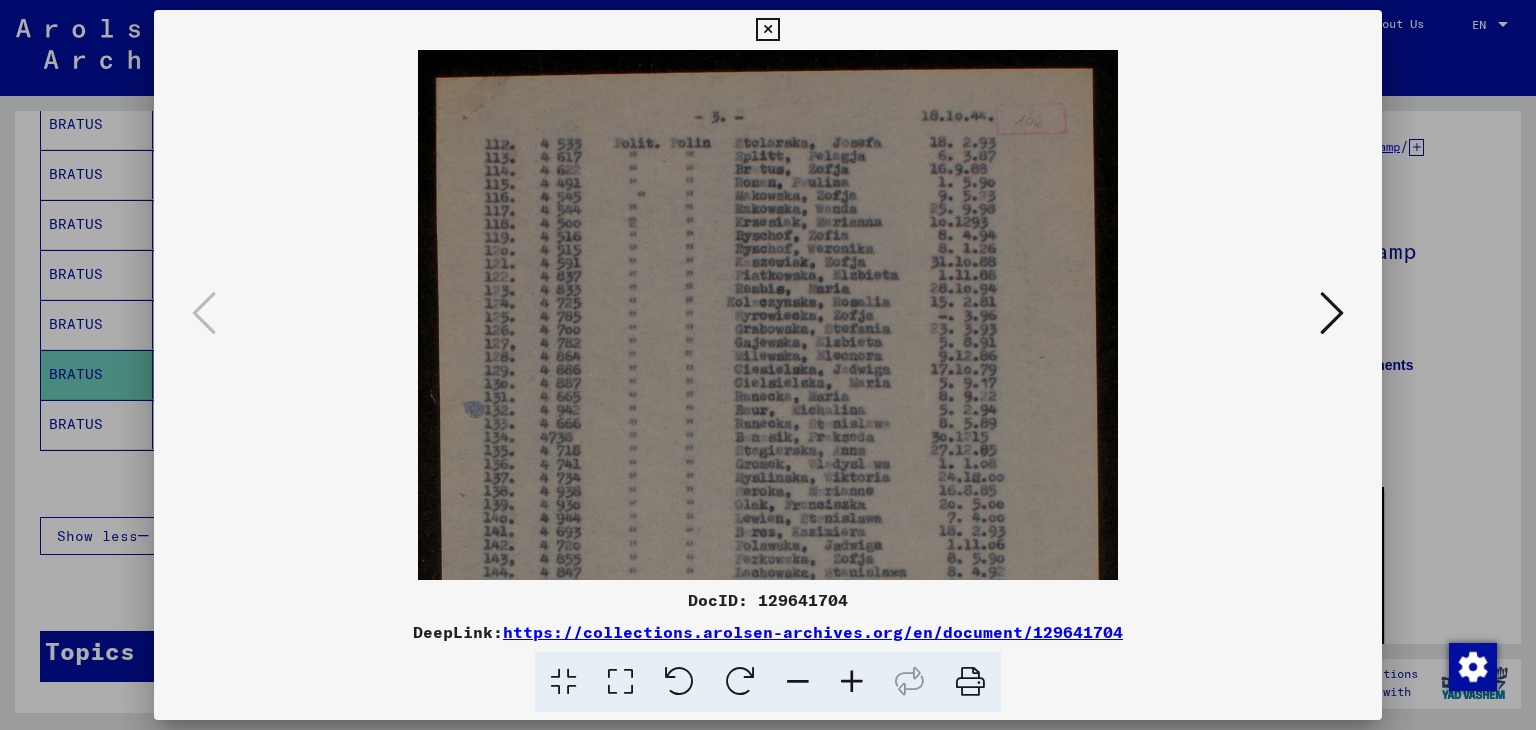 click at bounding box center (852, 682) 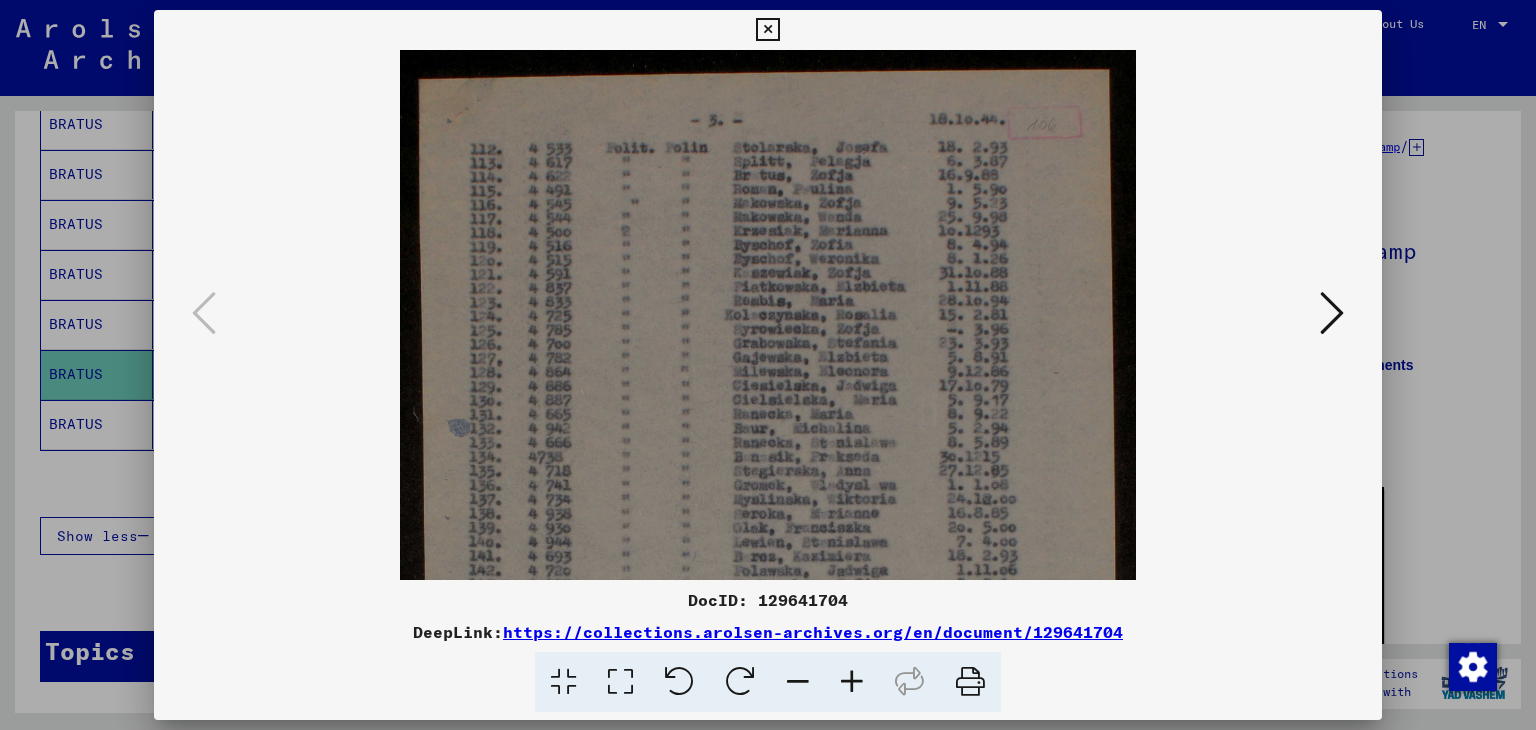 click at bounding box center [852, 682] 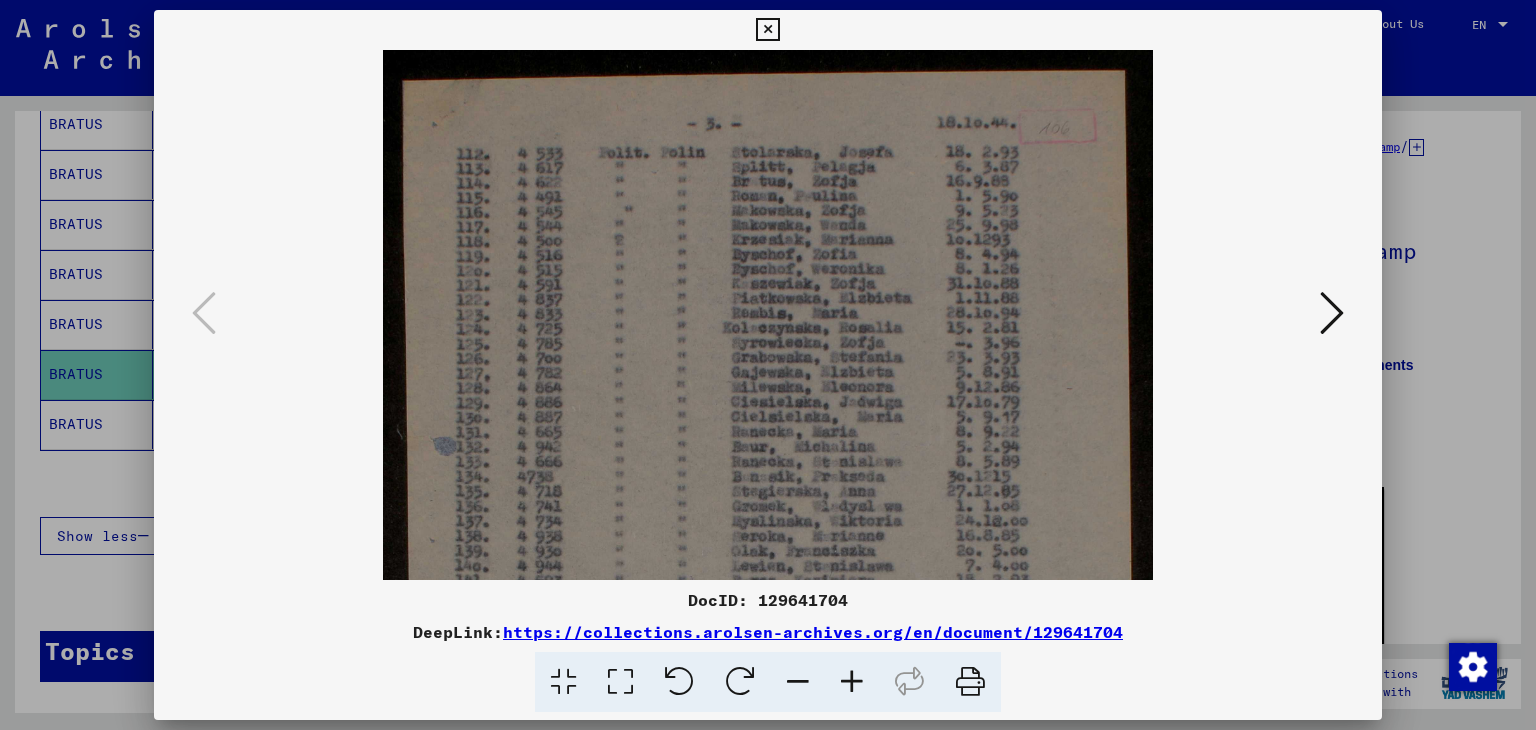 click at bounding box center [852, 682] 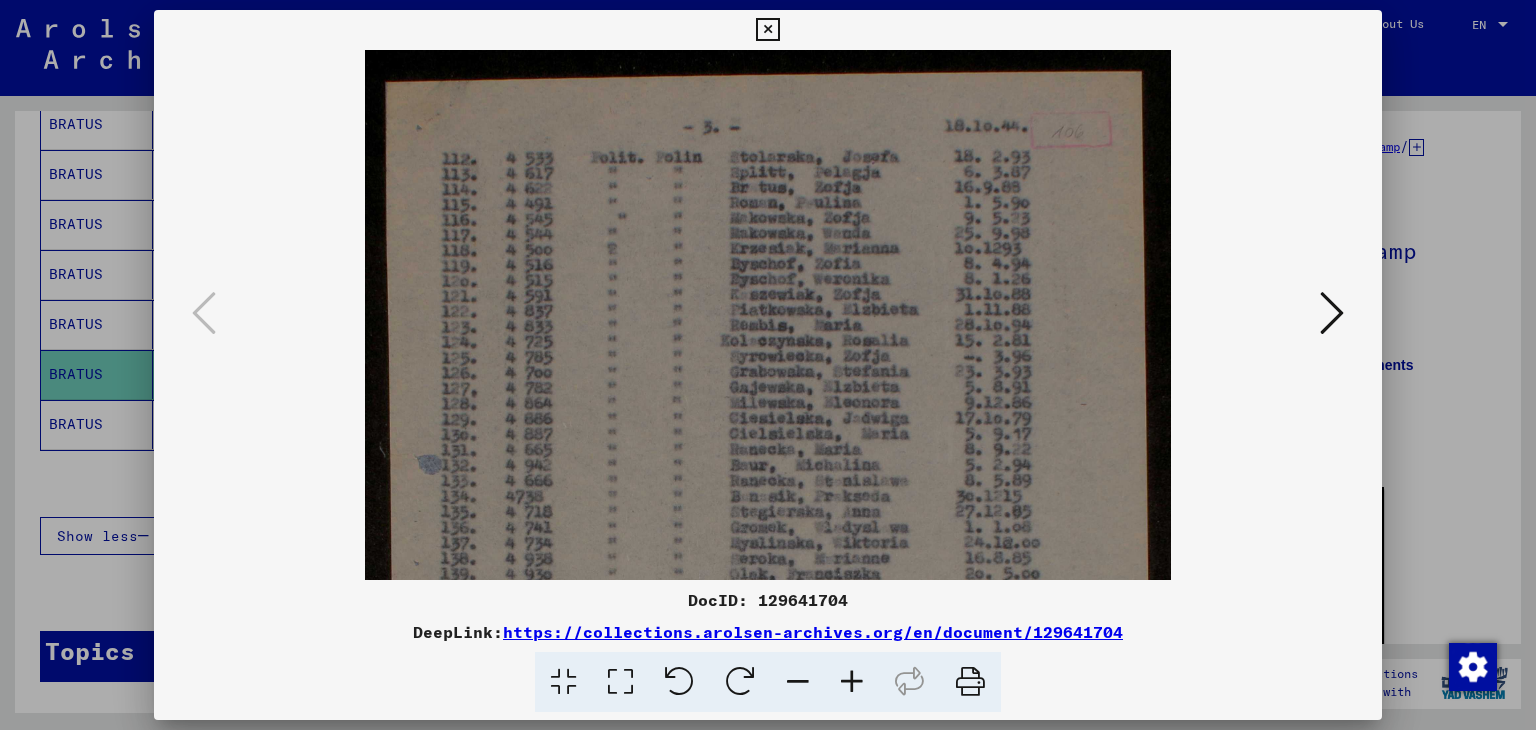 click at bounding box center [852, 682] 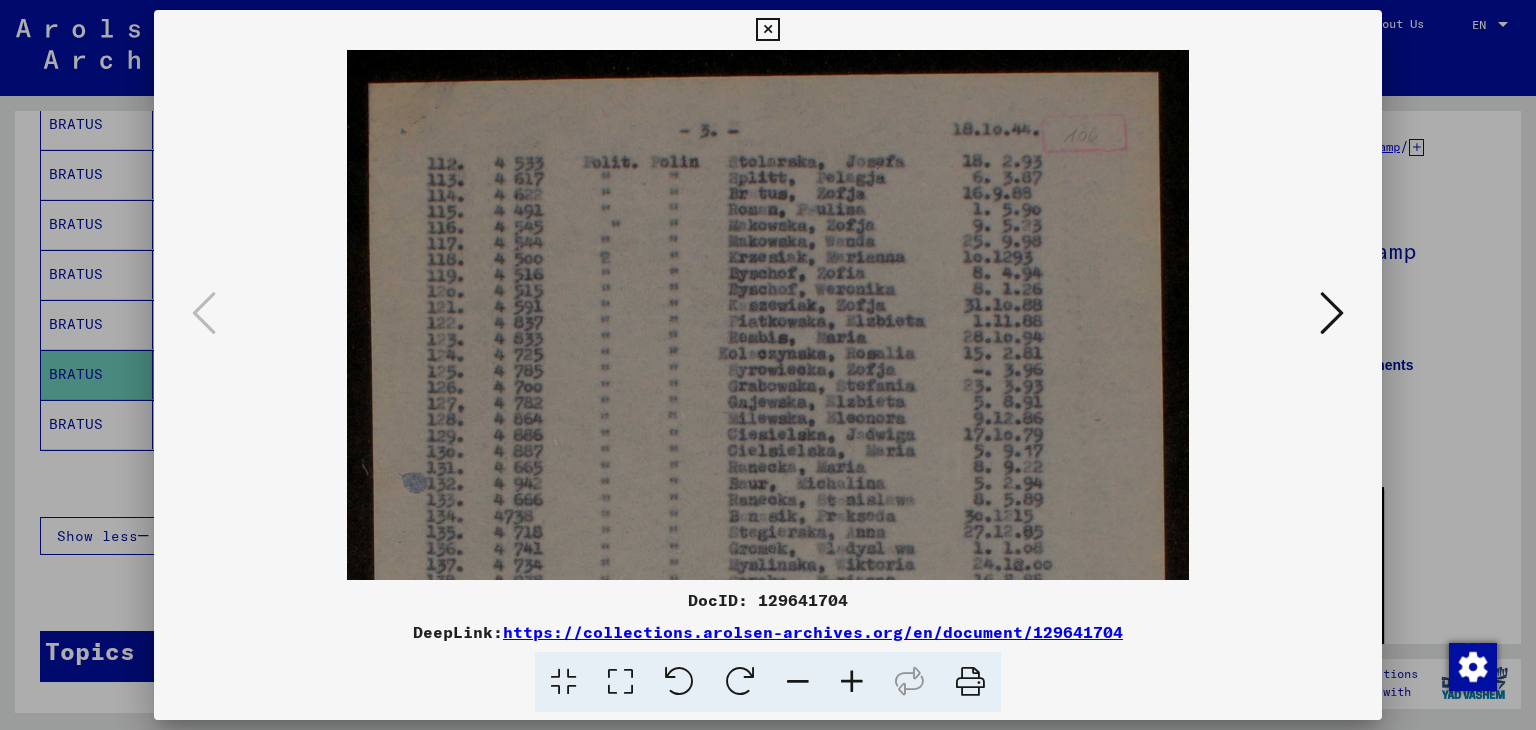 click at bounding box center (852, 682) 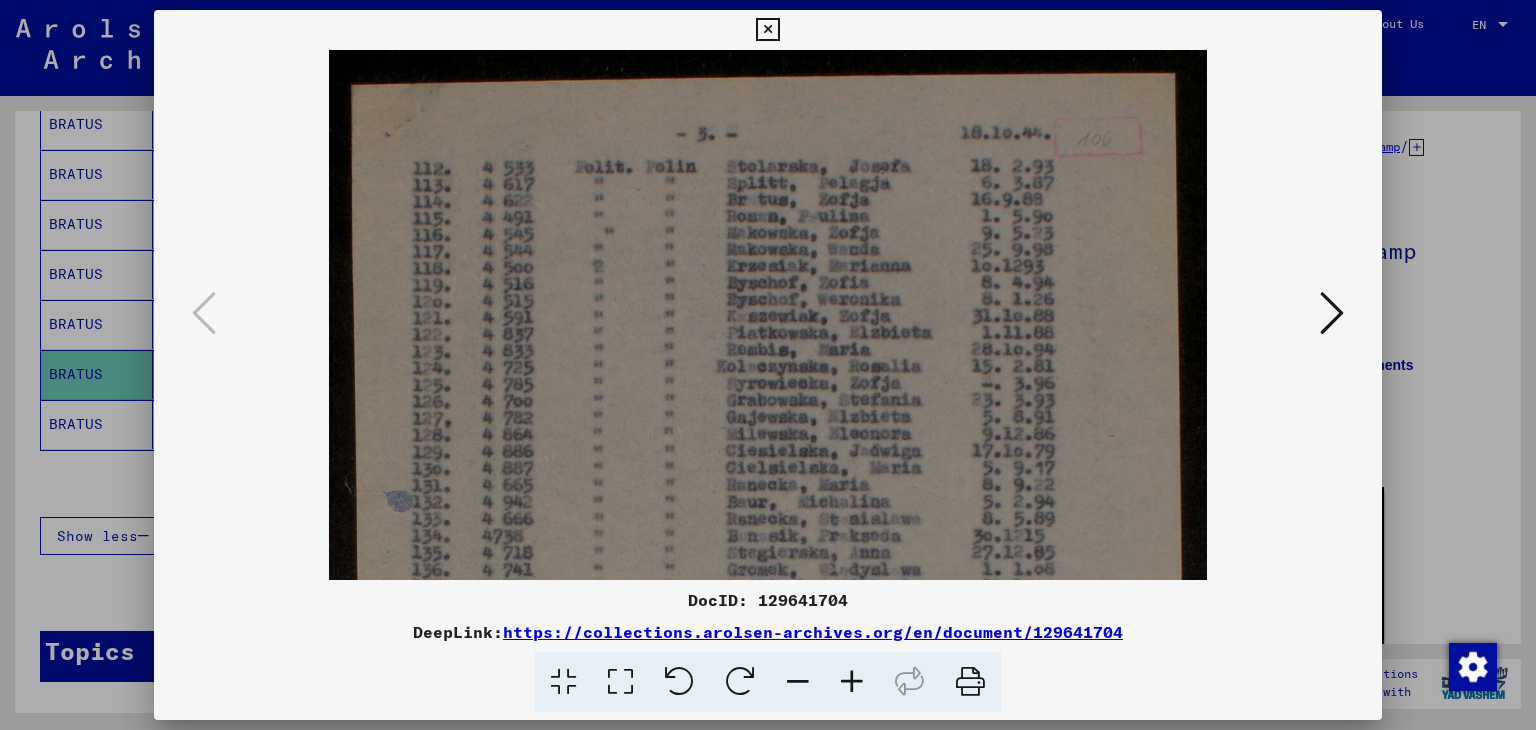 click at bounding box center (852, 682) 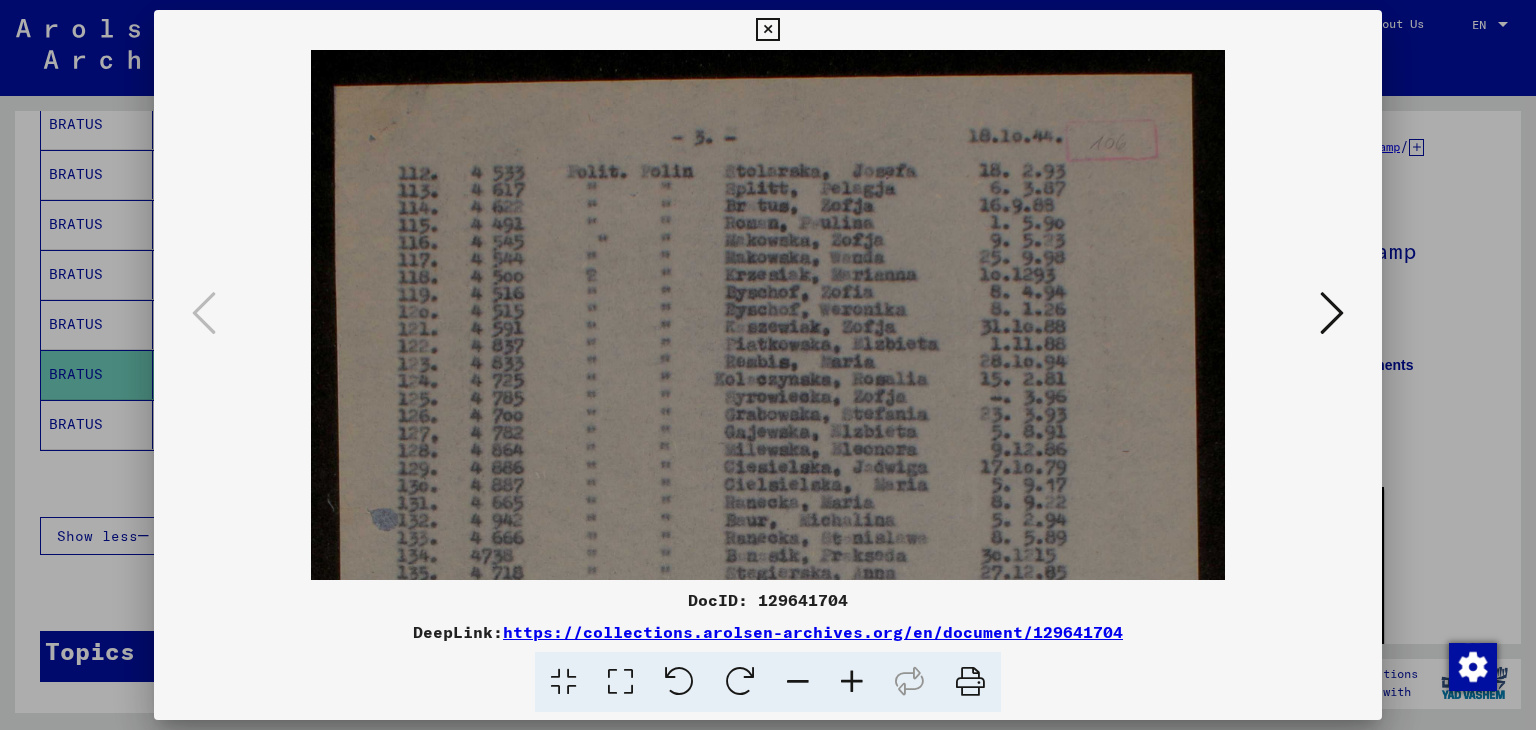 click at bounding box center (852, 682) 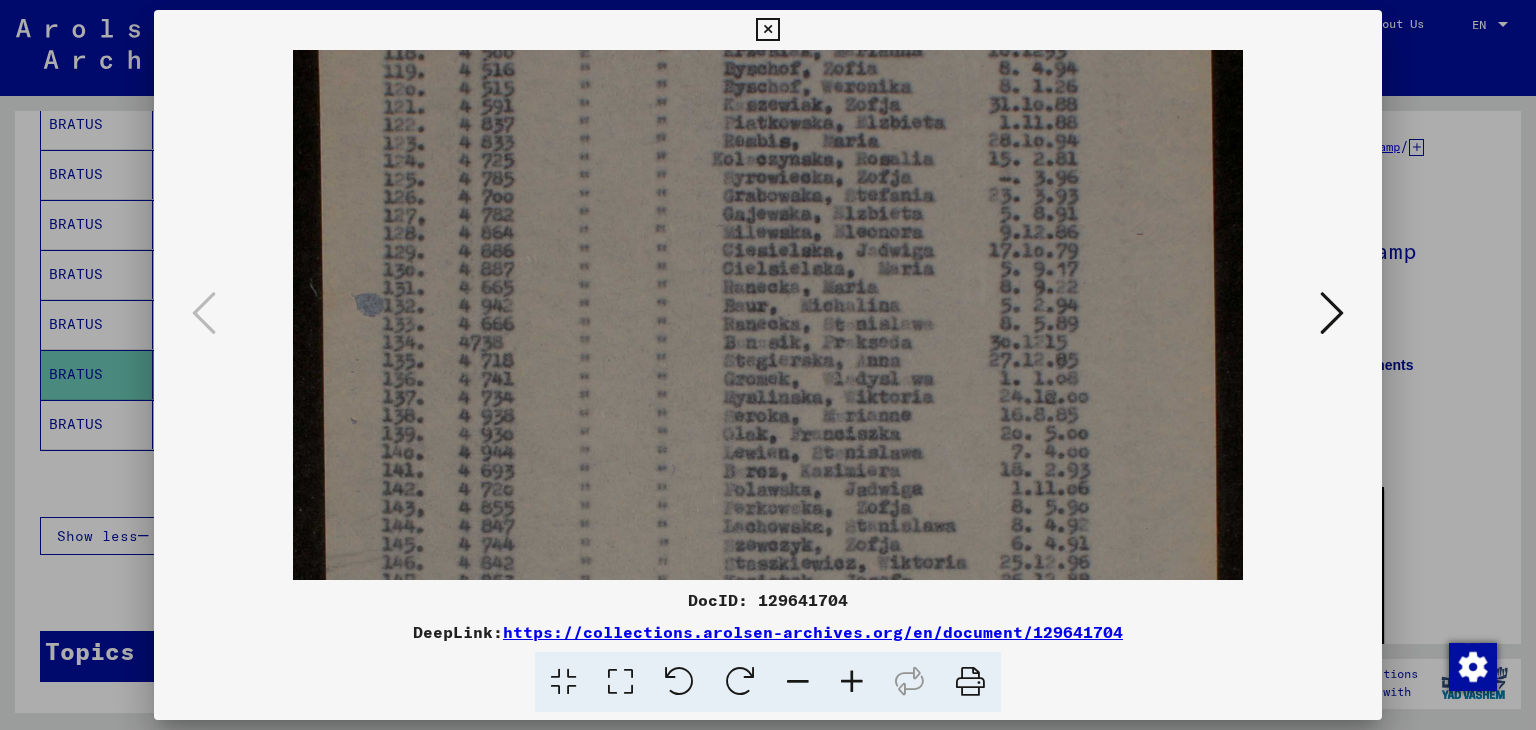 drag, startPoint x: 854, startPoint y: 516, endPoint x: 852, endPoint y: 294, distance: 222.009 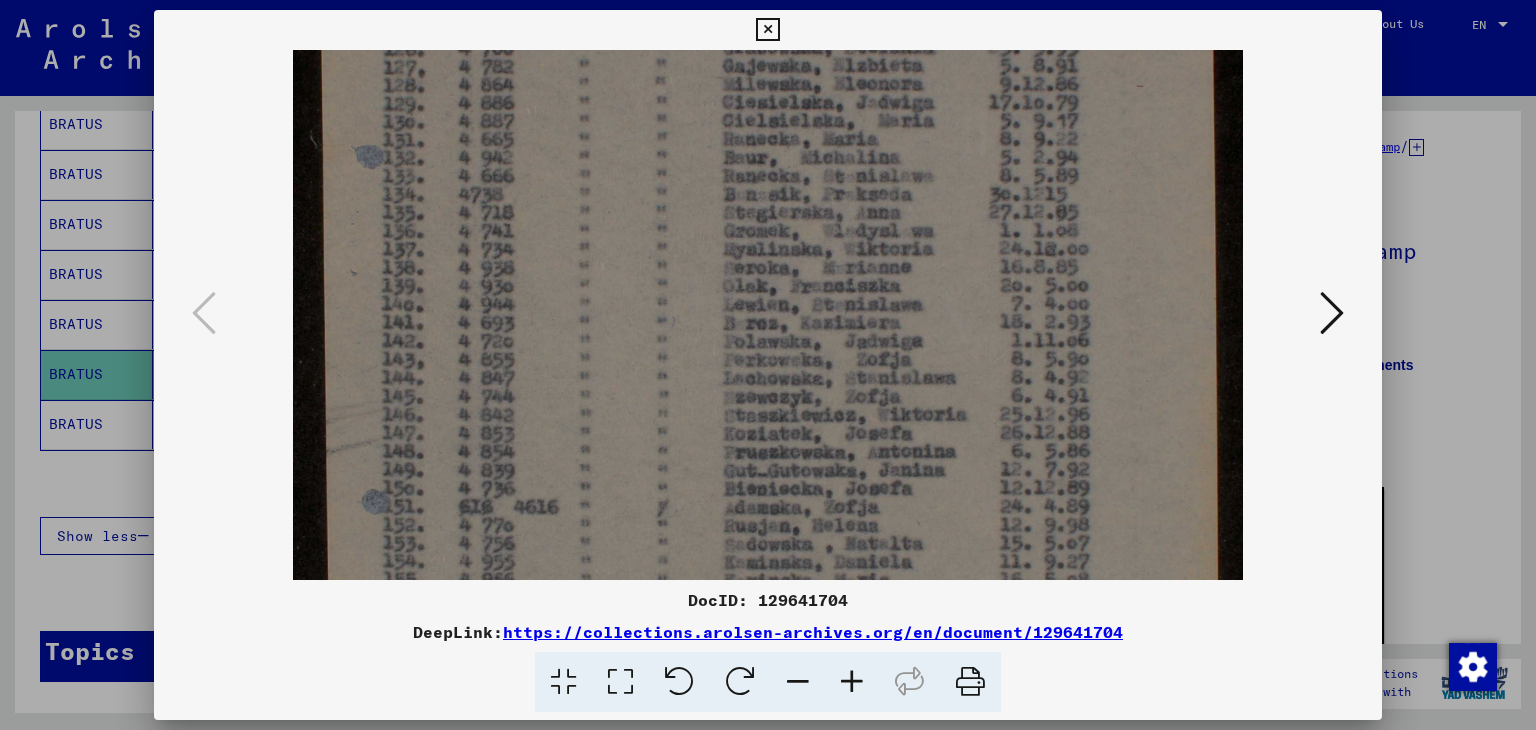 scroll, scrollTop: 400, scrollLeft: 0, axis: vertical 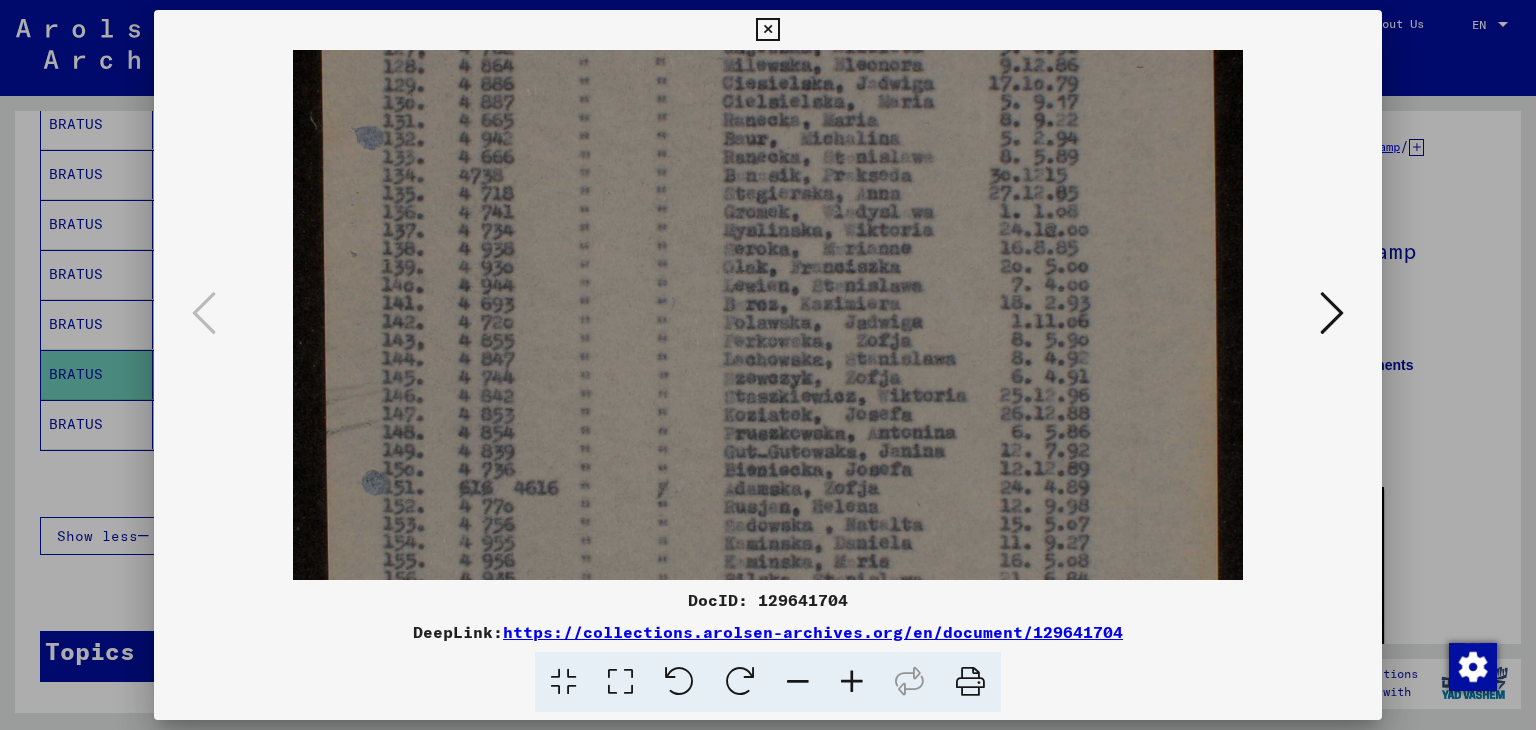 drag, startPoint x: 906, startPoint y: 437, endPoint x: 902, endPoint y: 278, distance: 159.05031 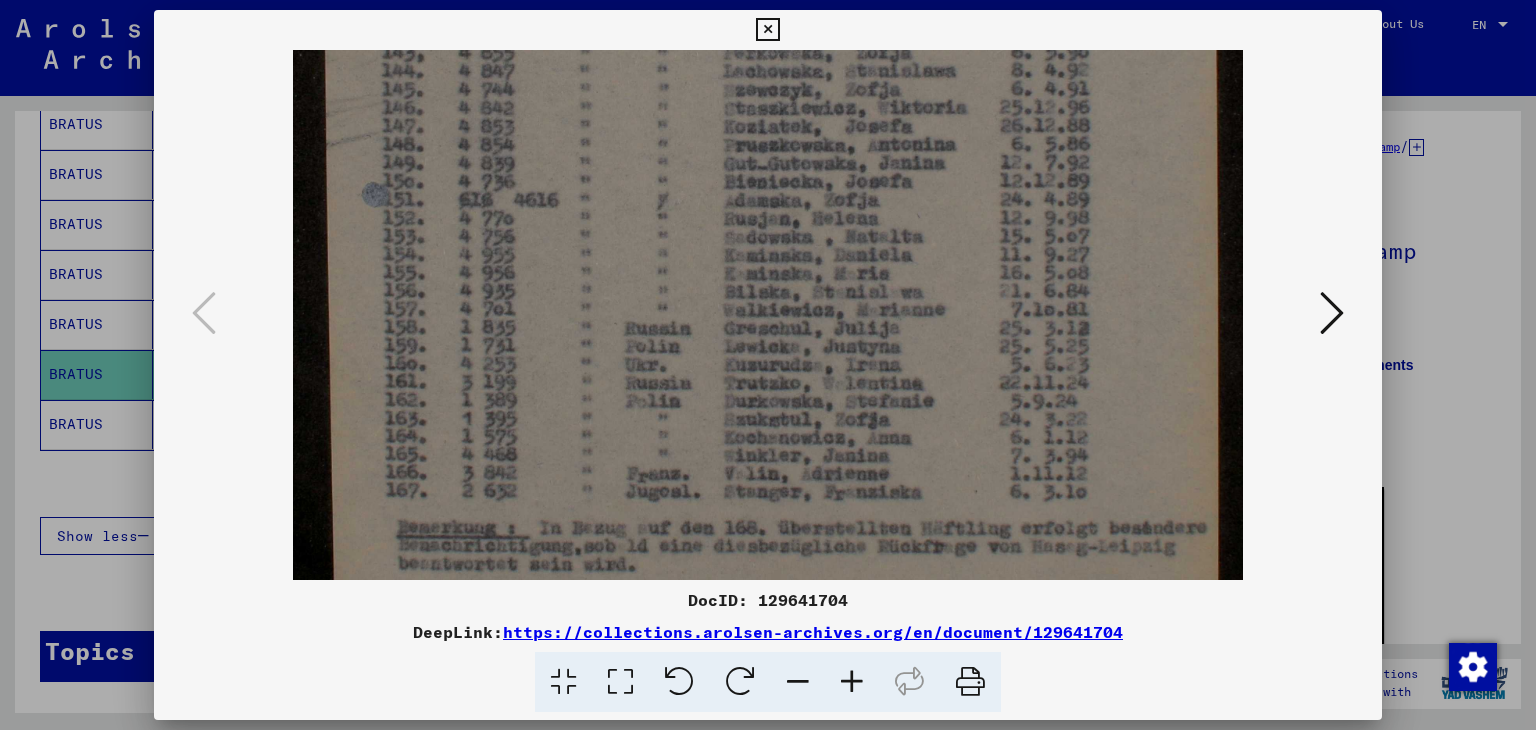 scroll, scrollTop: 694, scrollLeft: 0, axis: vertical 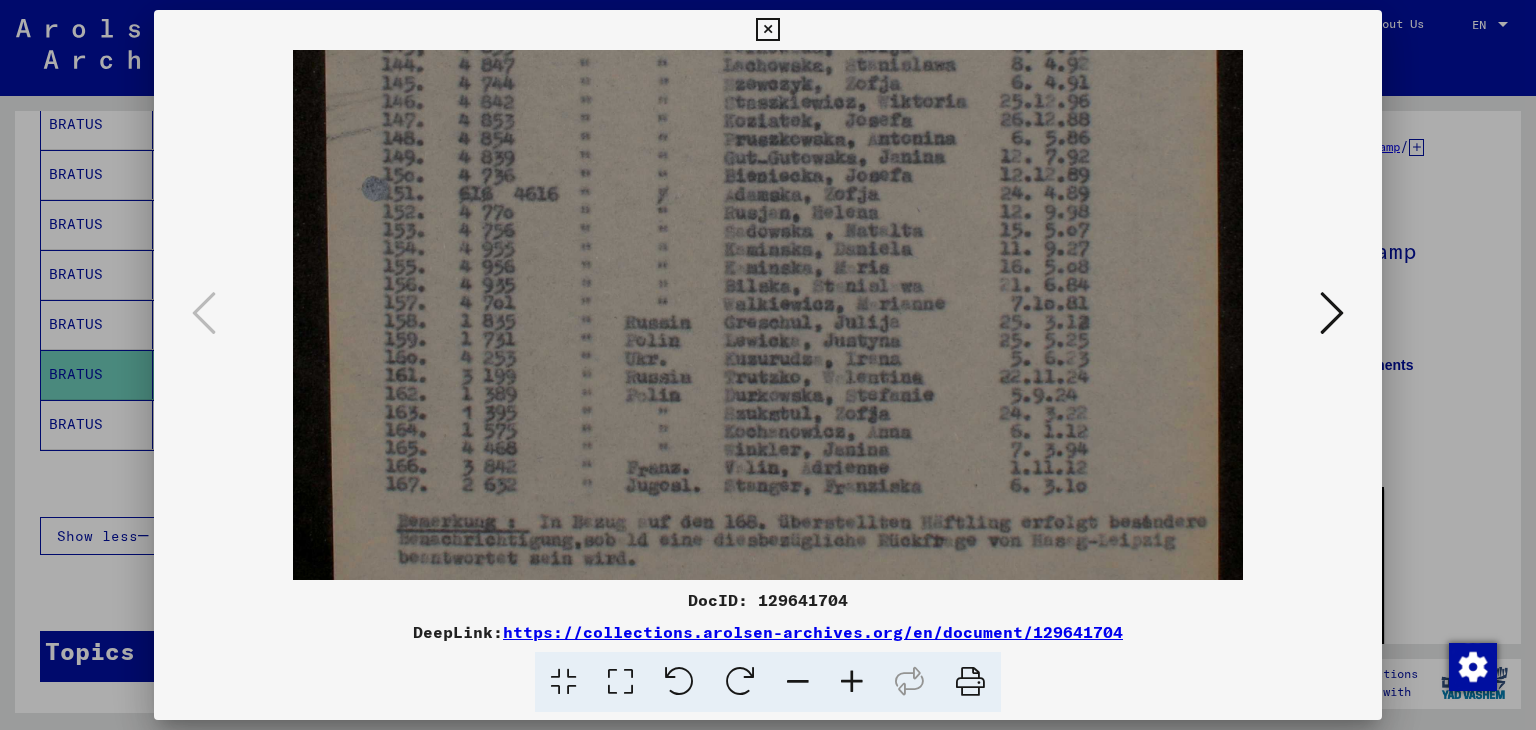 drag, startPoint x: 848, startPoint y: 524, endPoint x: 830, endPoint y: 238, distance: 286.5659 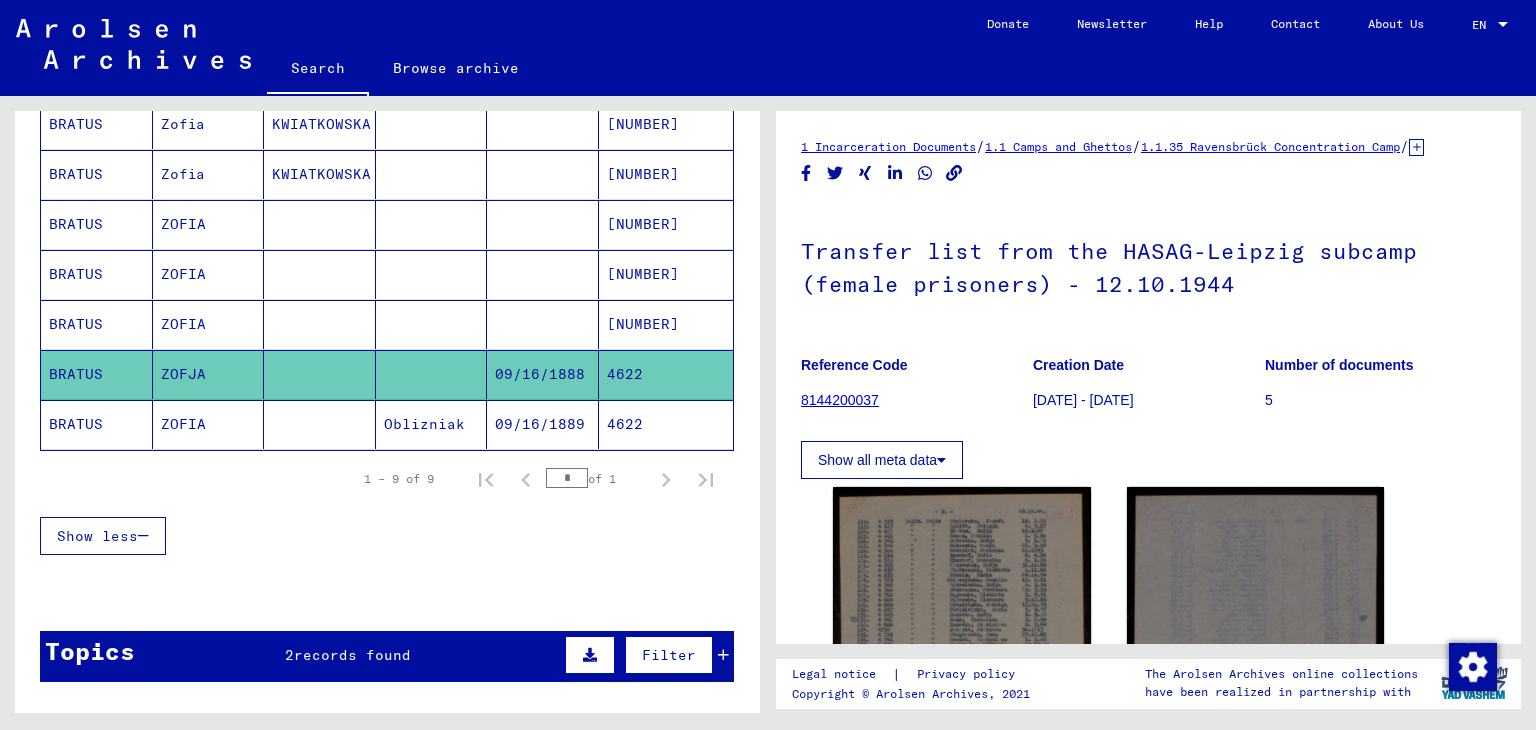 click on "[NUMBER]" at bounding box center [666, 374] 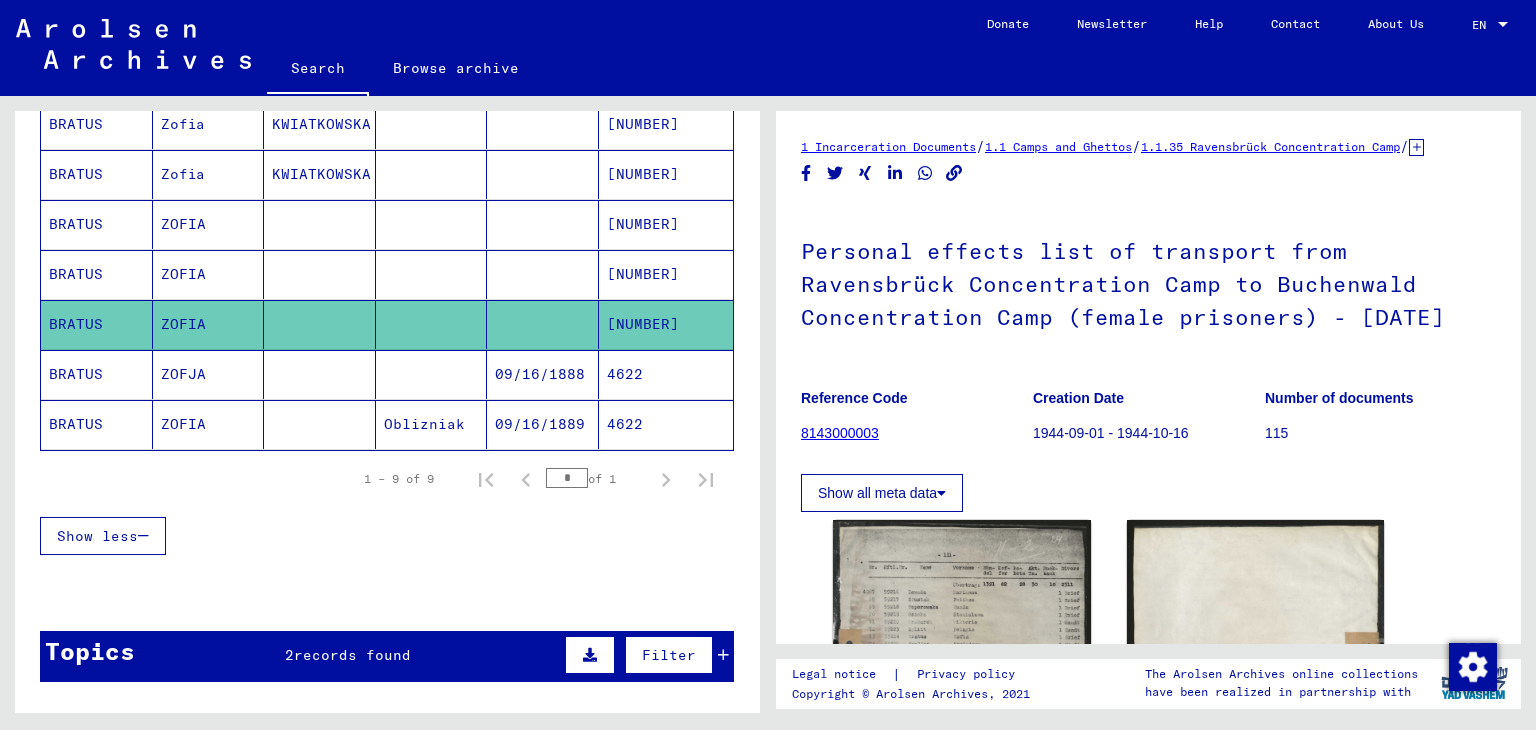 scroll, scrollTop: 200, scrollLeft: 0, axis: vertical 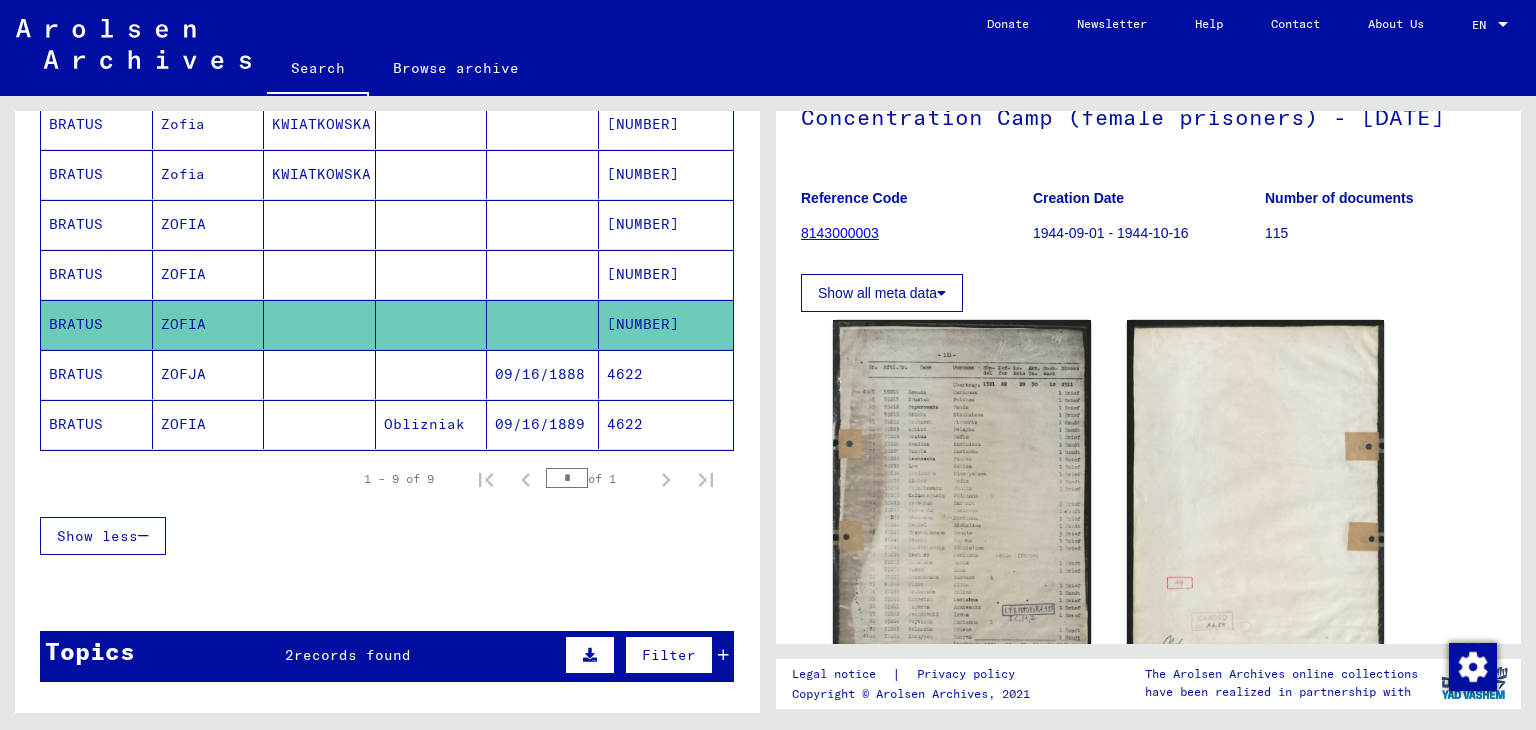 click on "[NUMBER]" at bounding box center (666, 324) 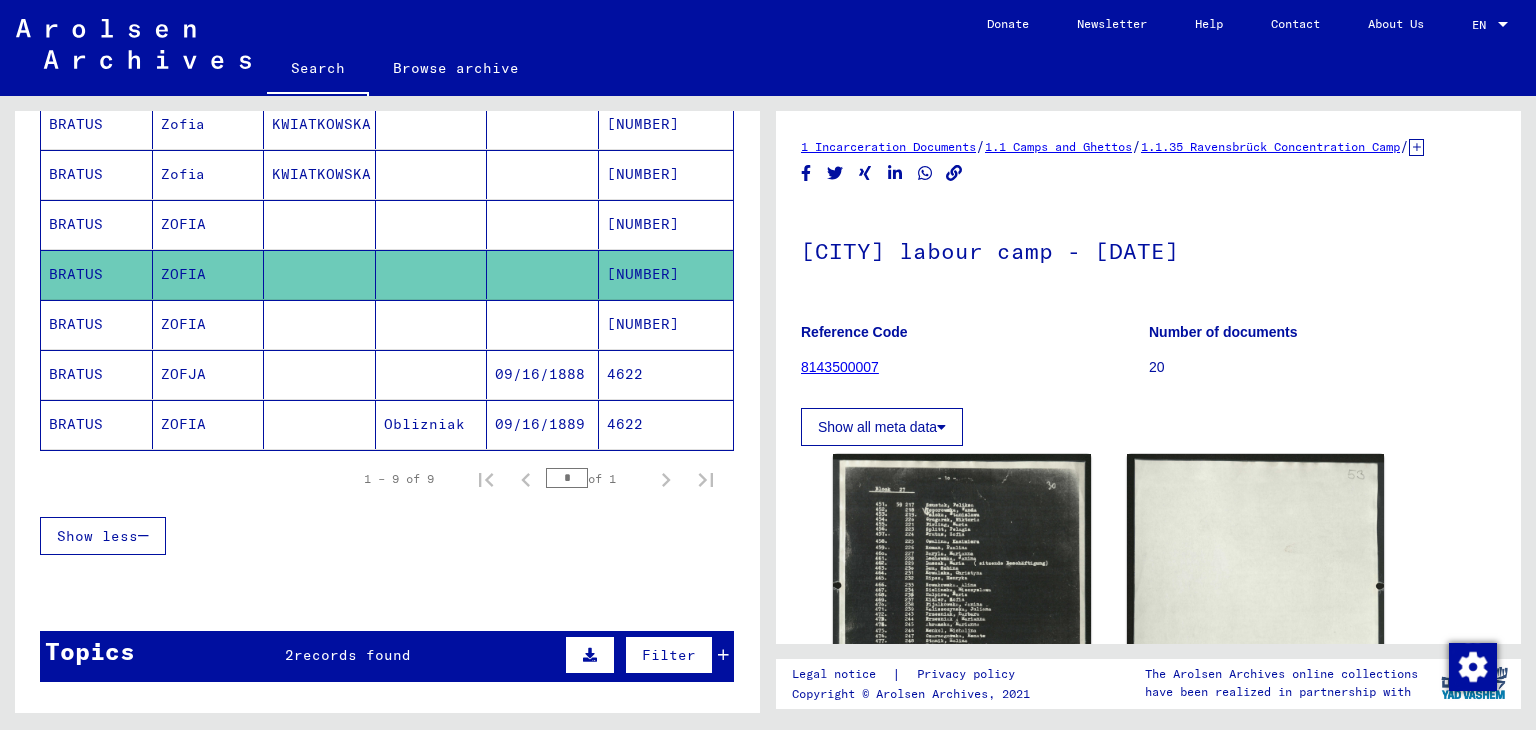 click on "[NUMBER]" at bounding box center (666, 274) 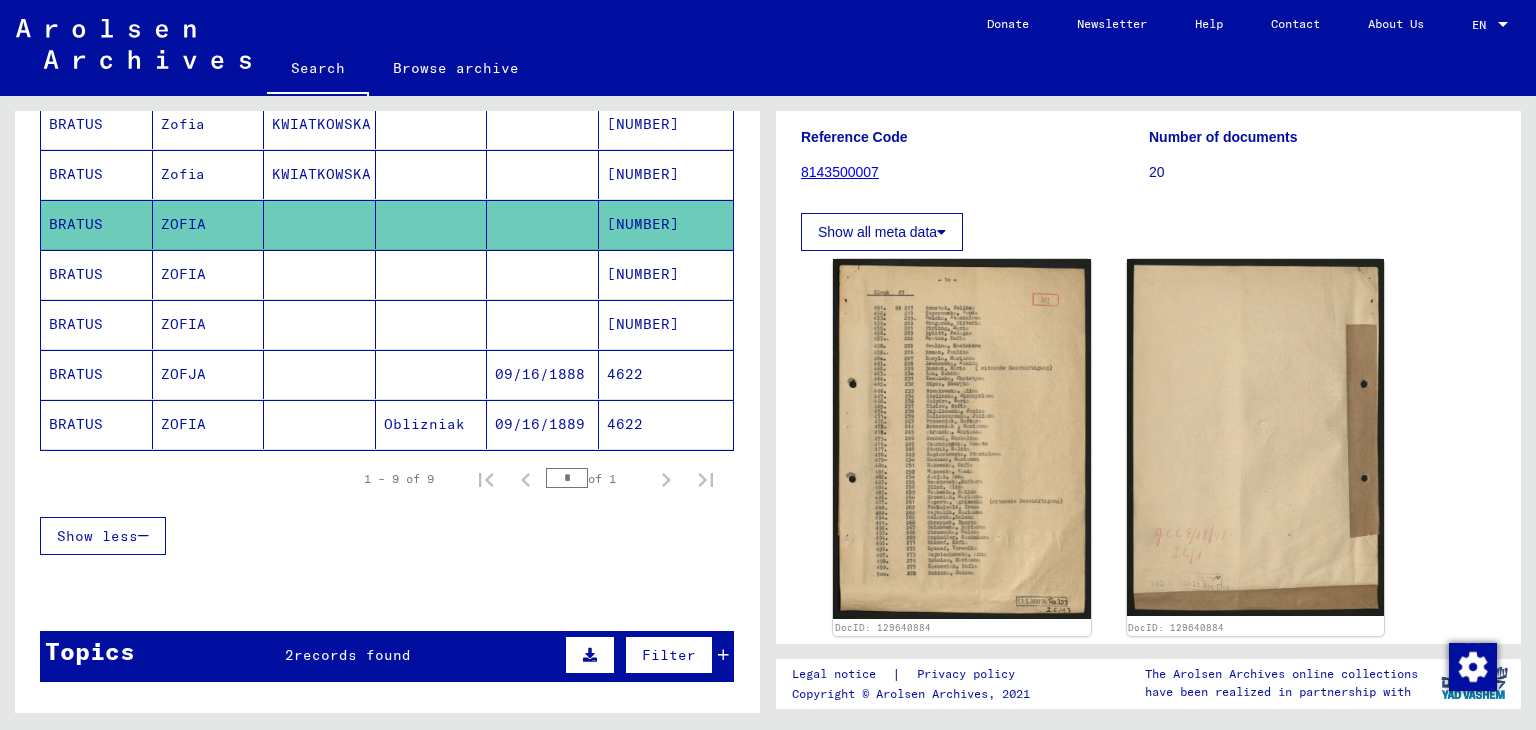 scroll, scrollTop: 200, scrollLeft: 0, axis: vertical 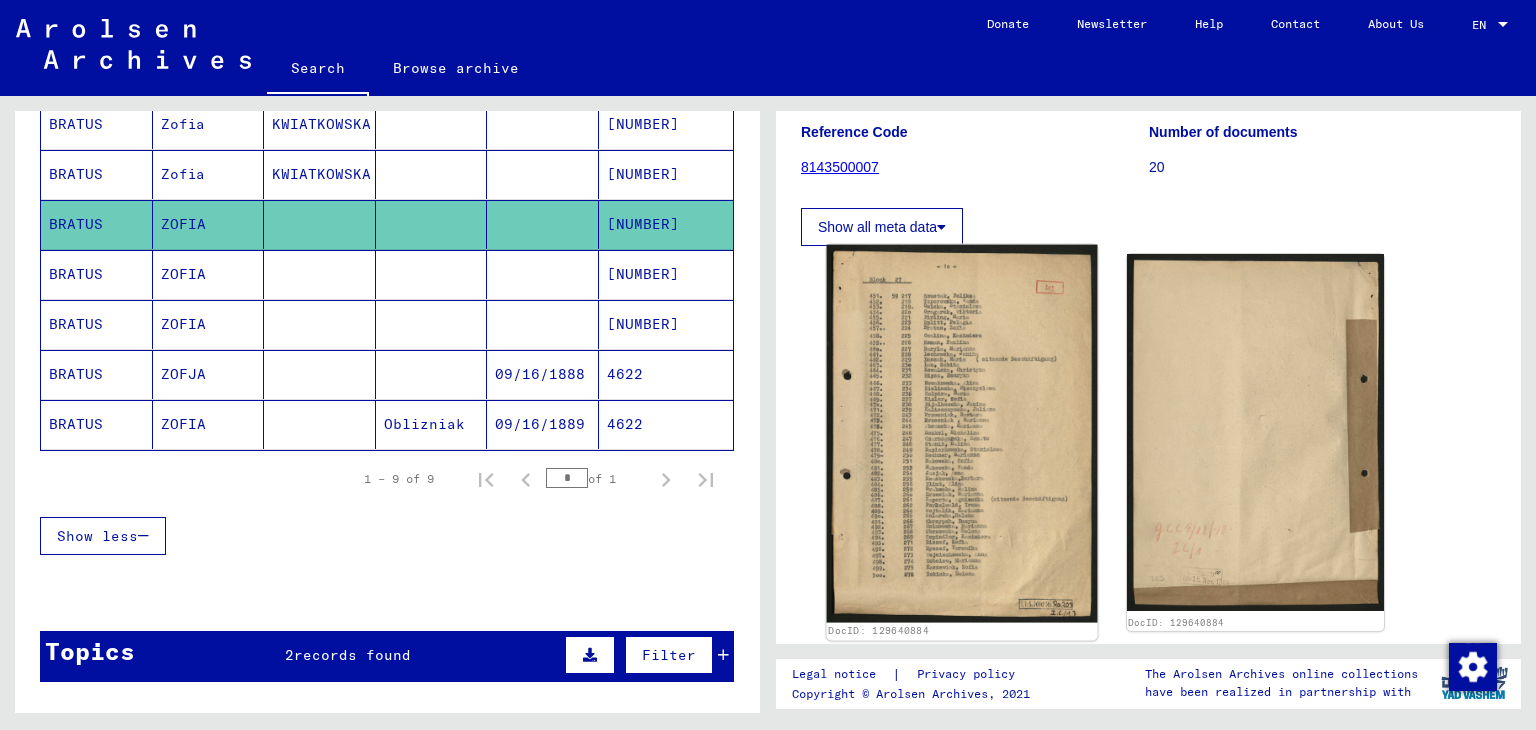 click 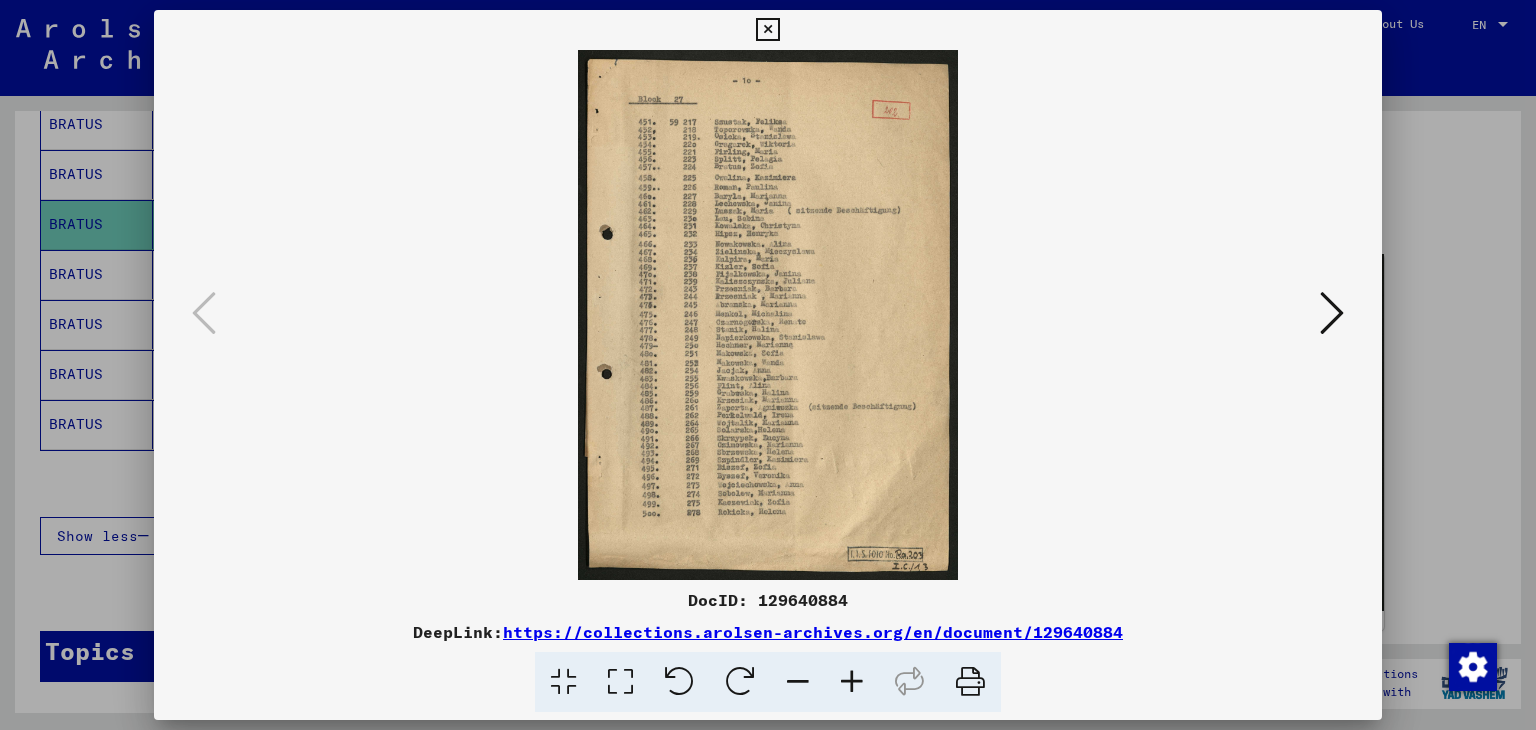 click at bounding box center (767, 30) 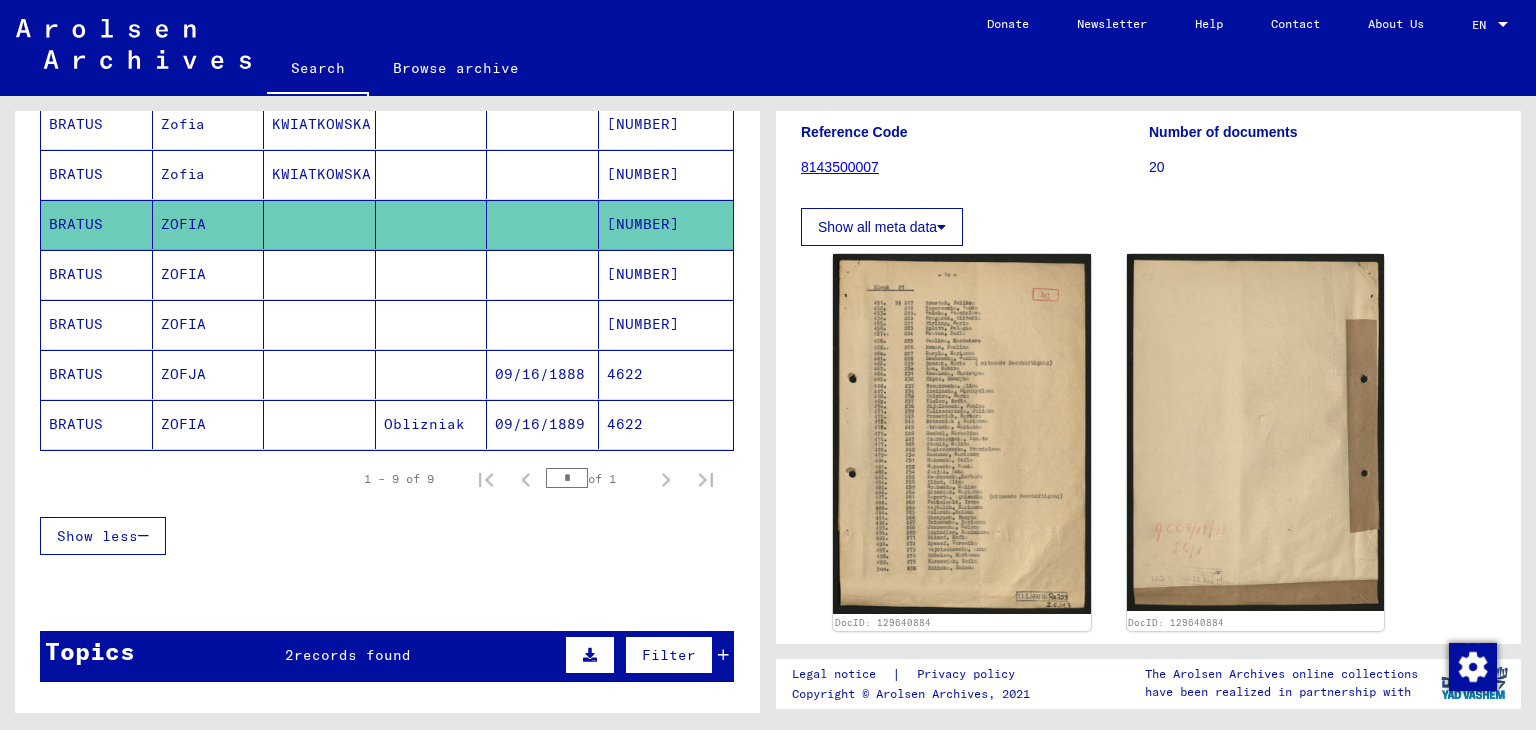 click on "[NUMBER]" at bounding box center (666, 224) 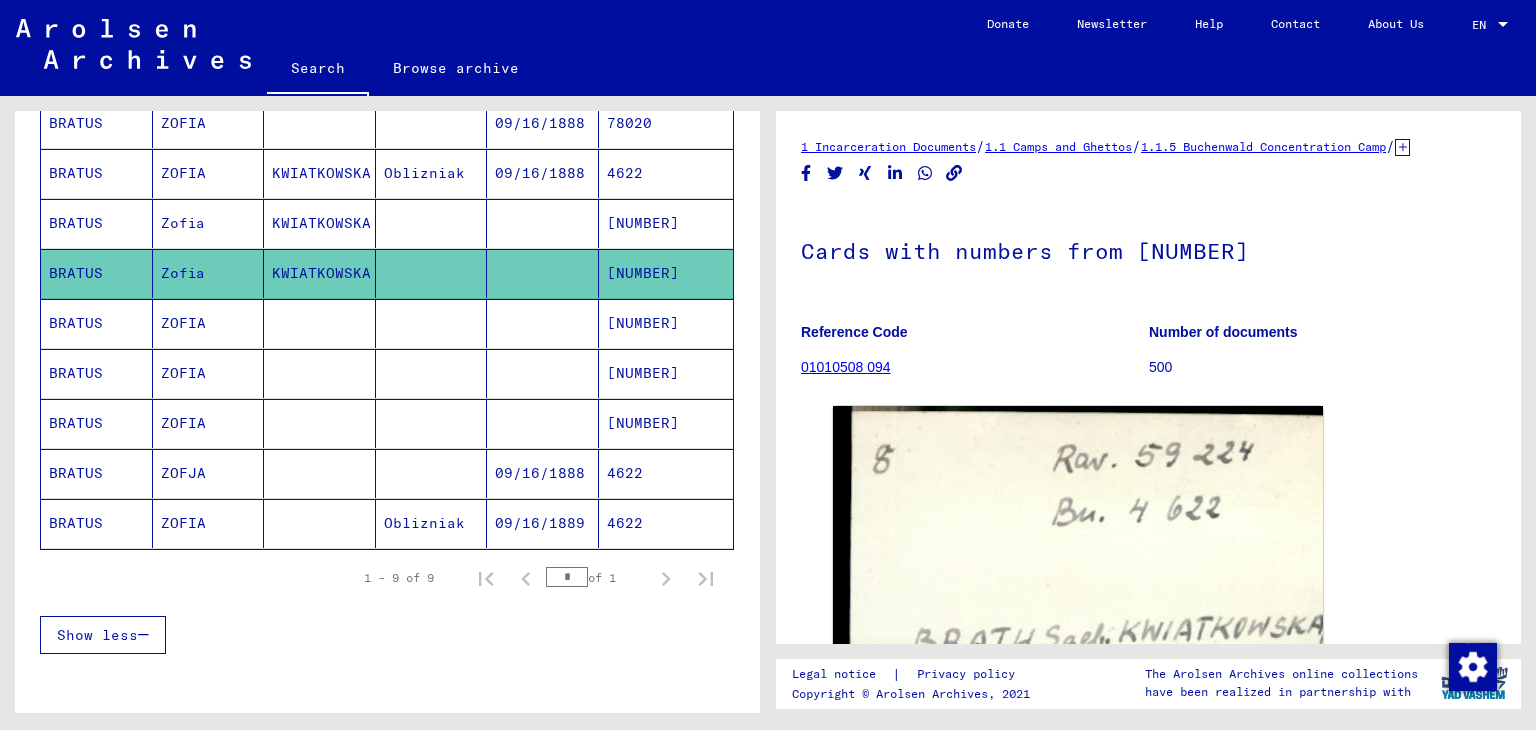 scroll, scrollTop: 305, scrollLeft: 0, axis: vertical 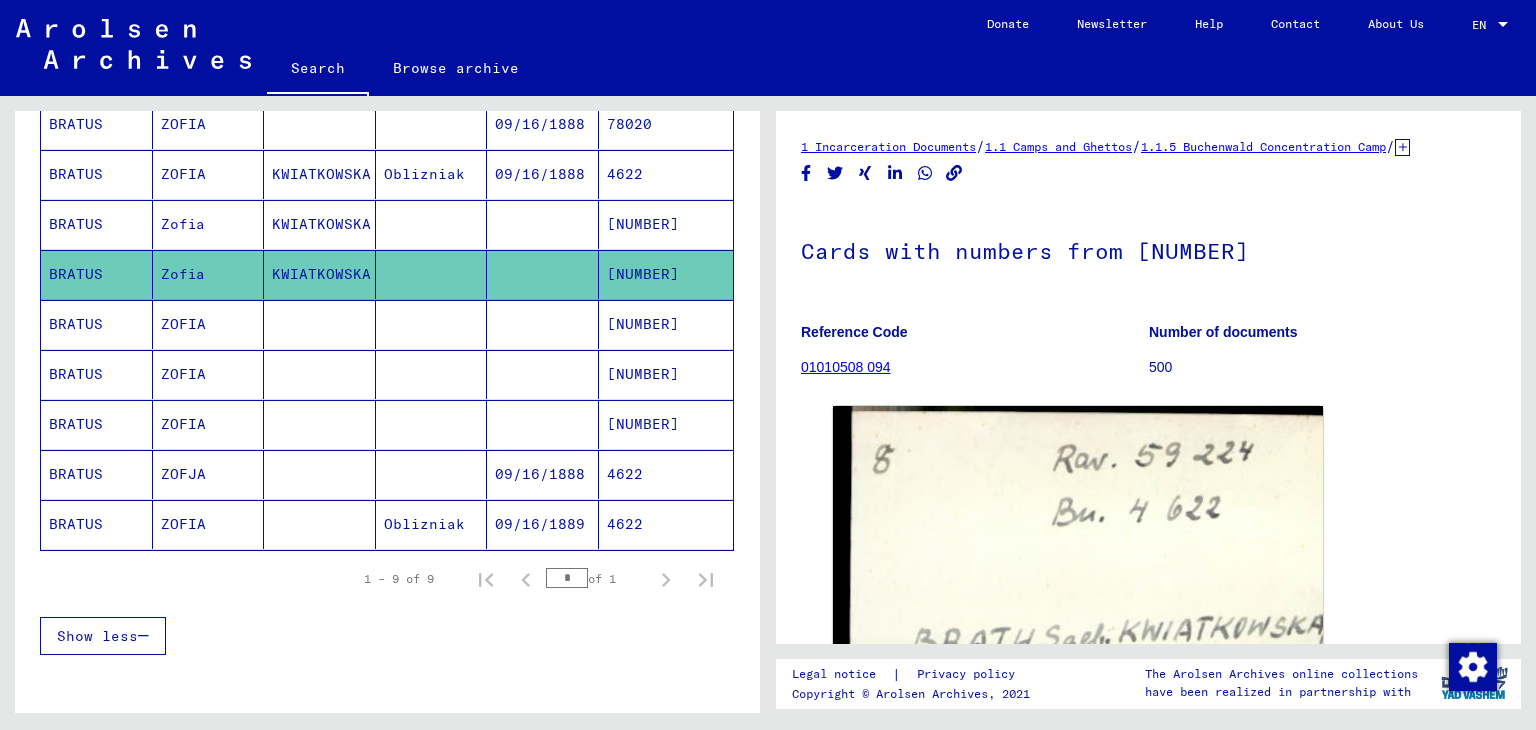 click on "[NUMBER]" at bounding box center [666, 274] 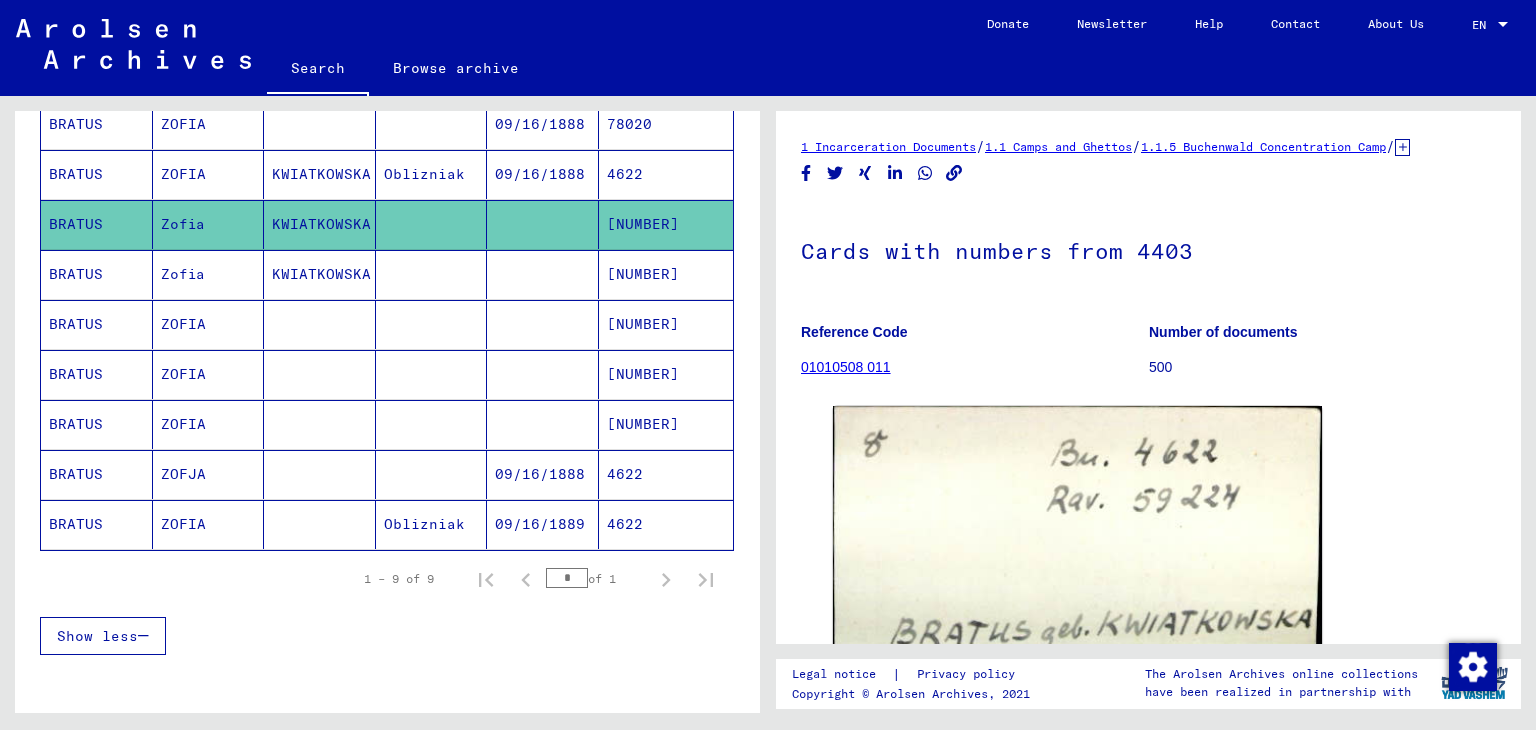 click on "4622" at bounding box center (666, 224) 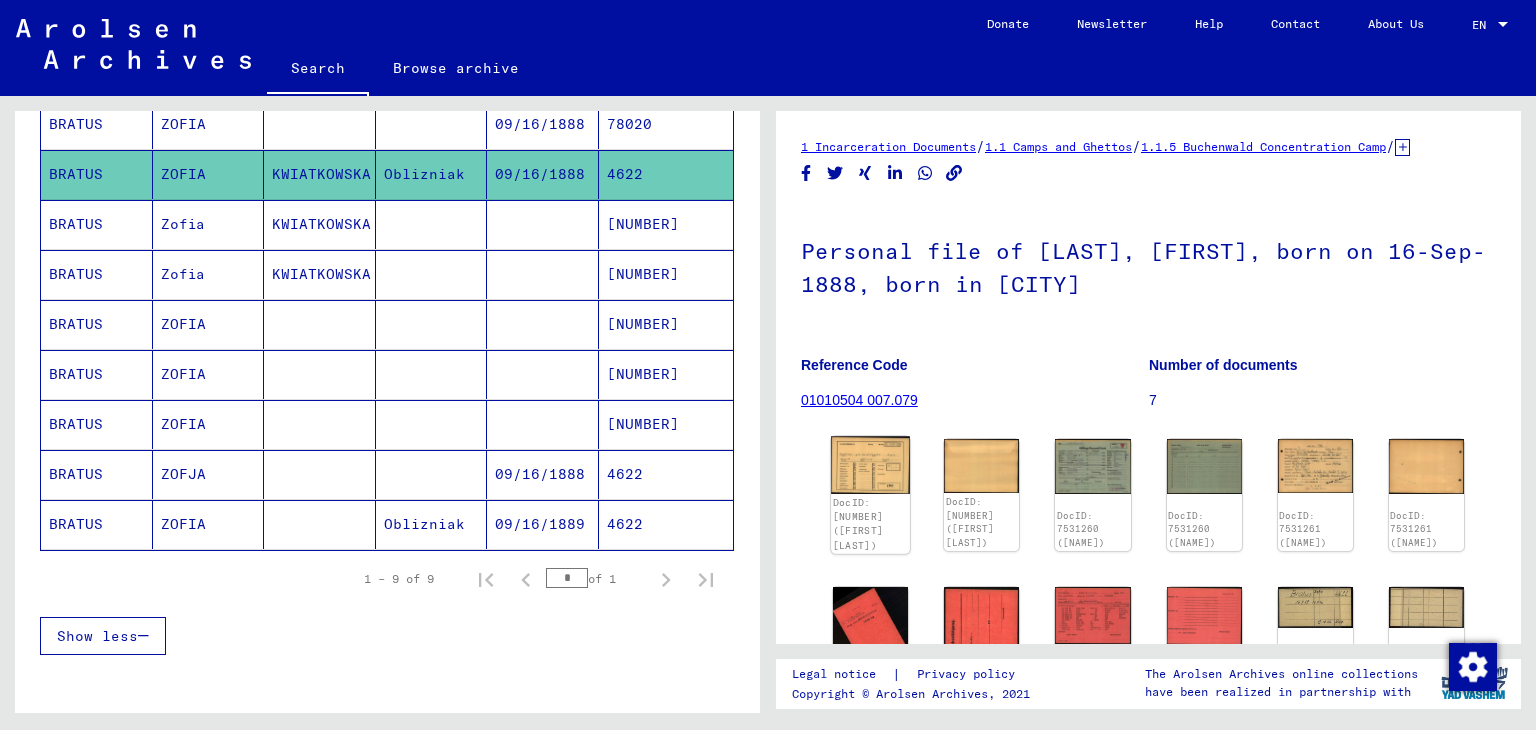 click 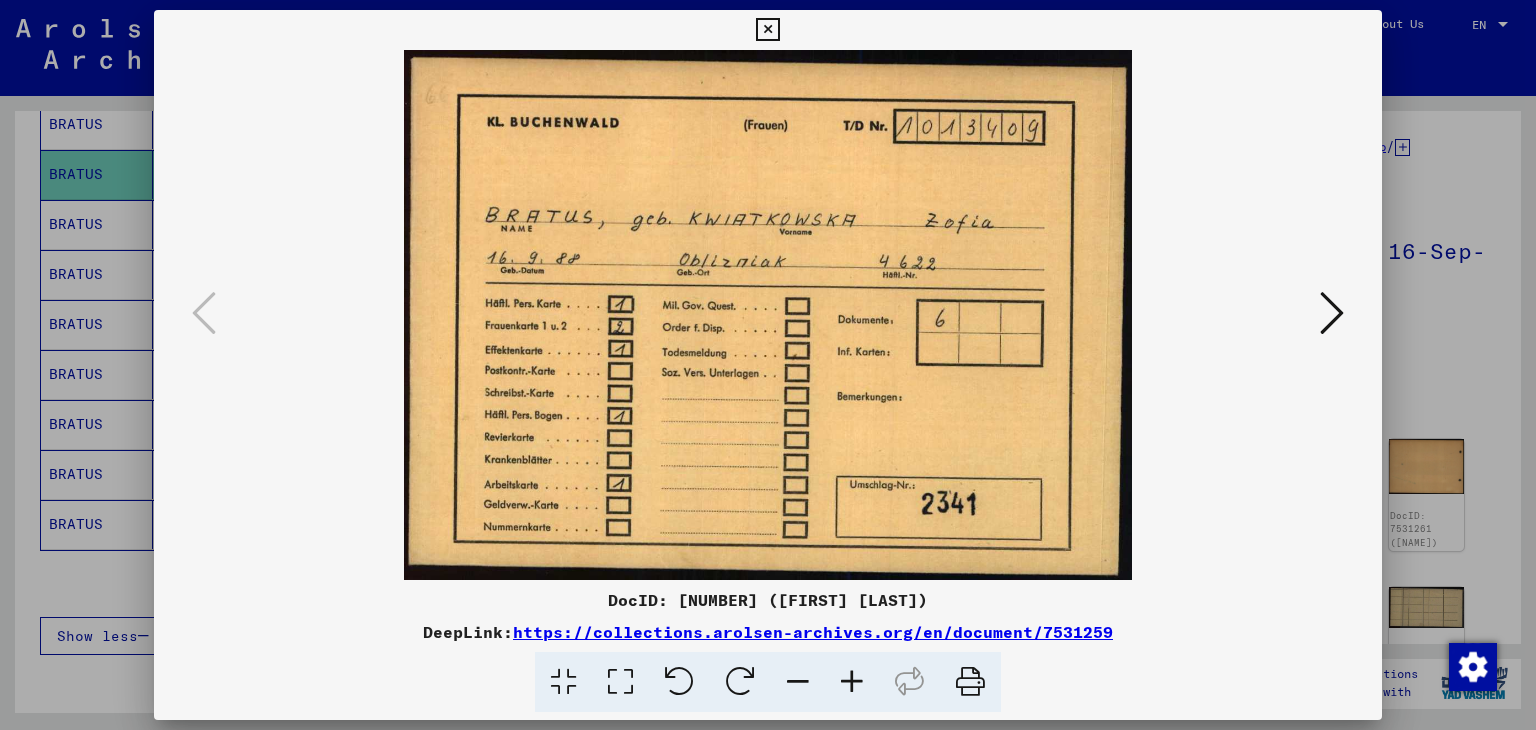 click at bounding box center [1332, 313] 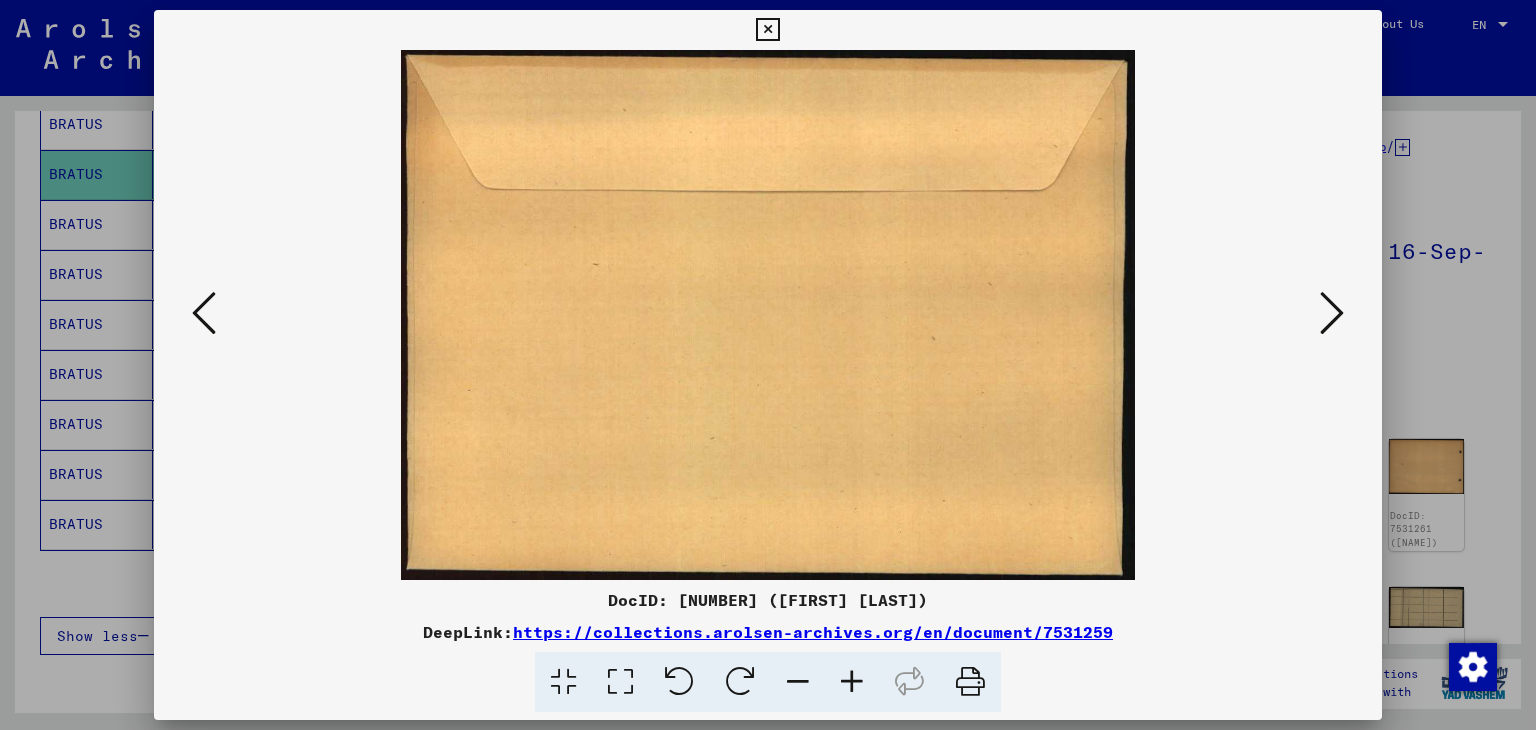 click at bounding box center (1332, 313) 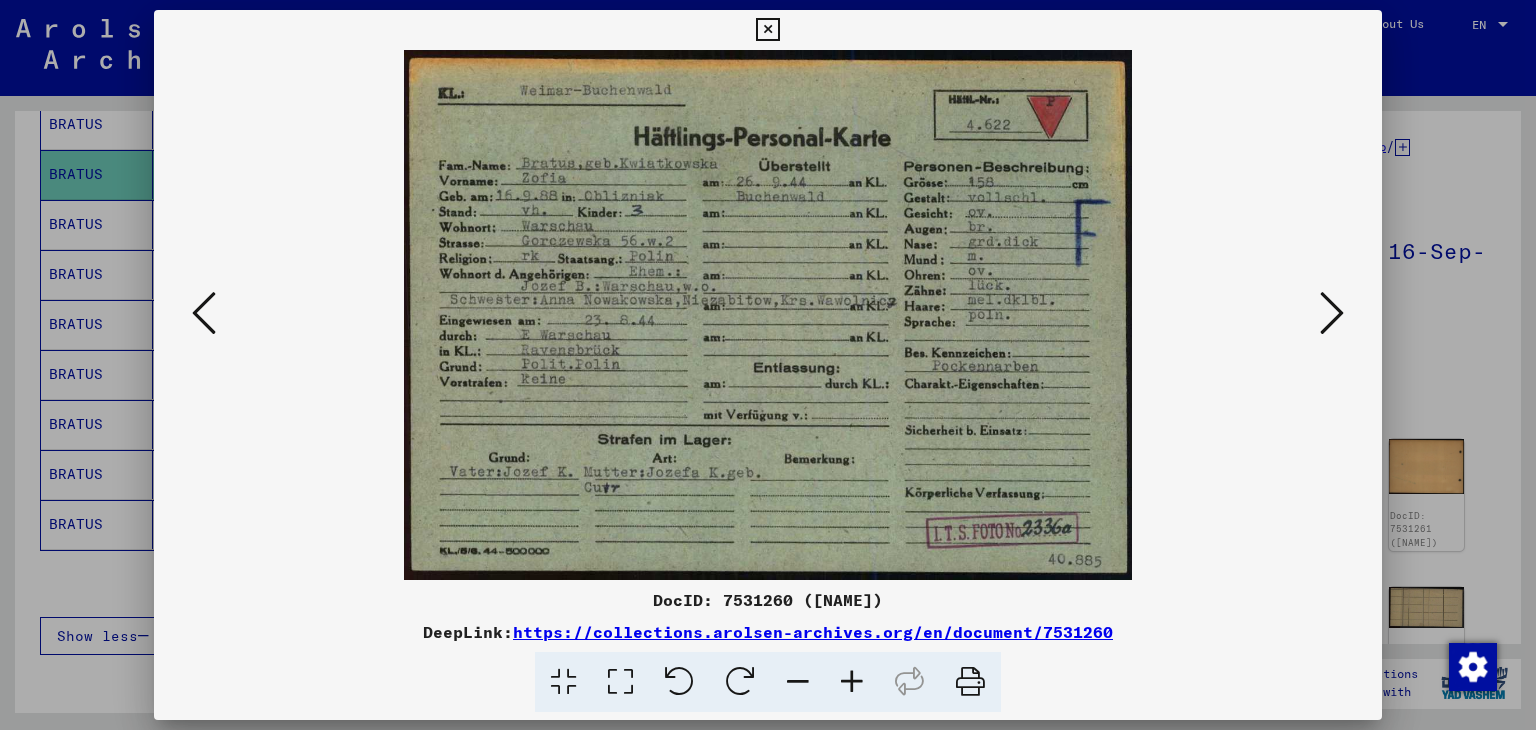 click at bounding box center [1332, 313] 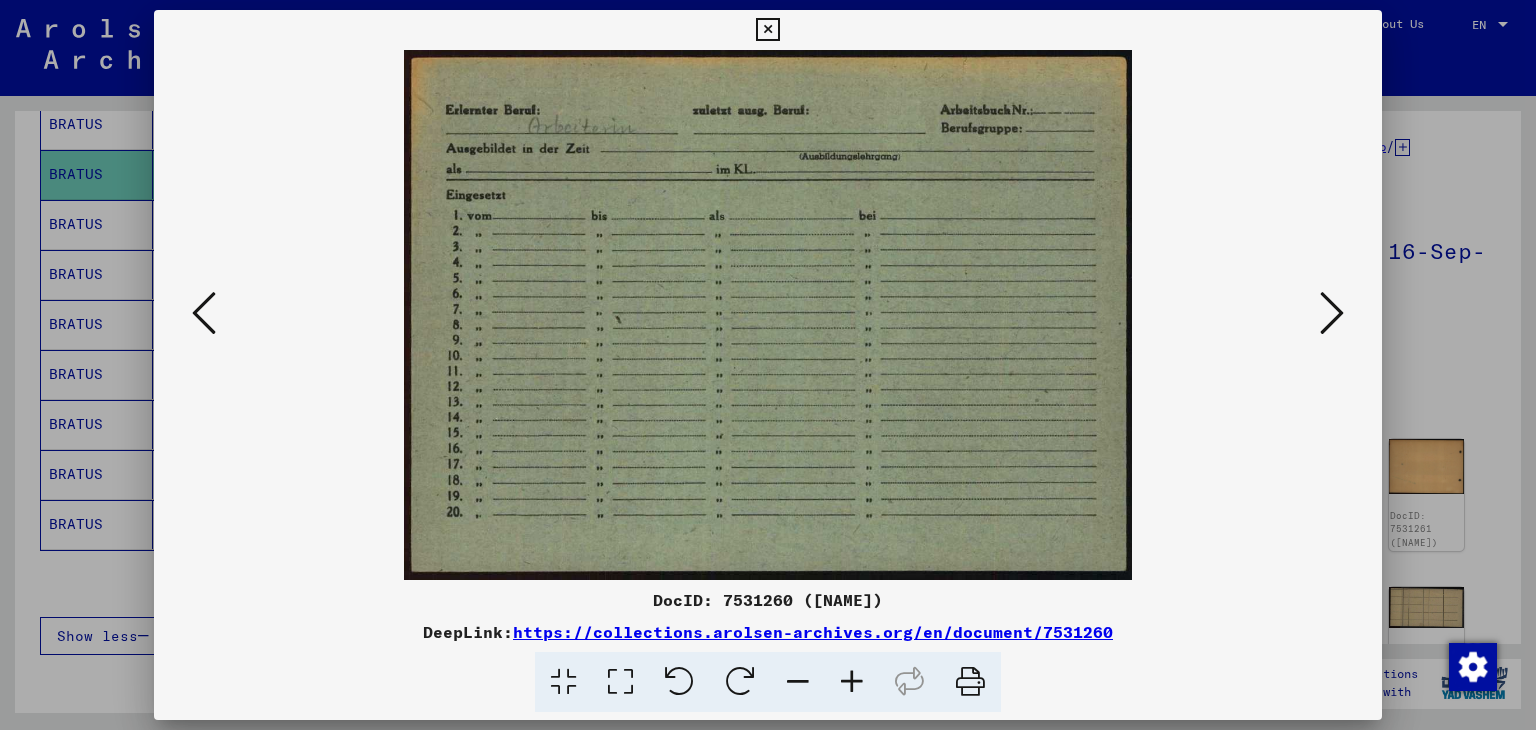 click at bounding box center (1332, 313) 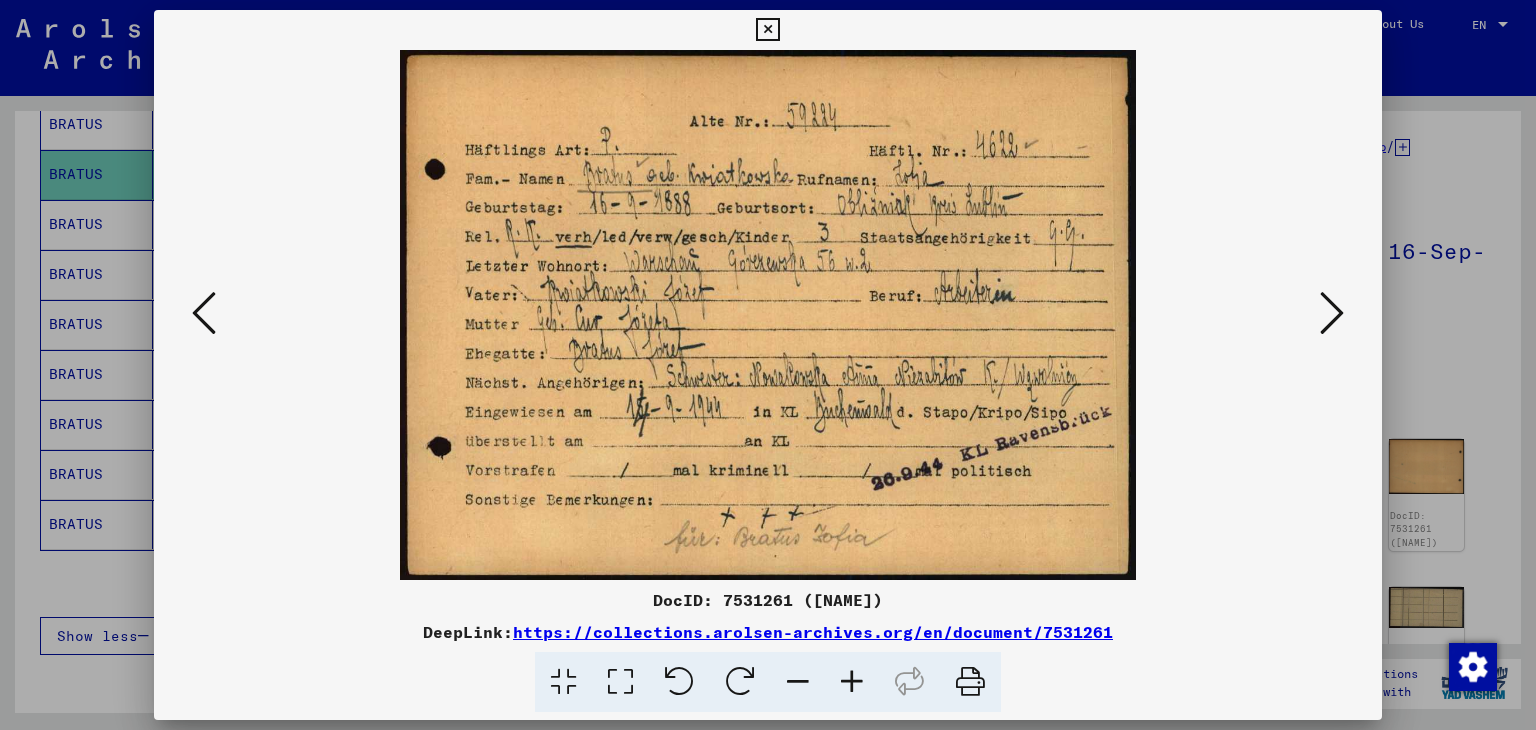 click at bounding box center [1332, 313] 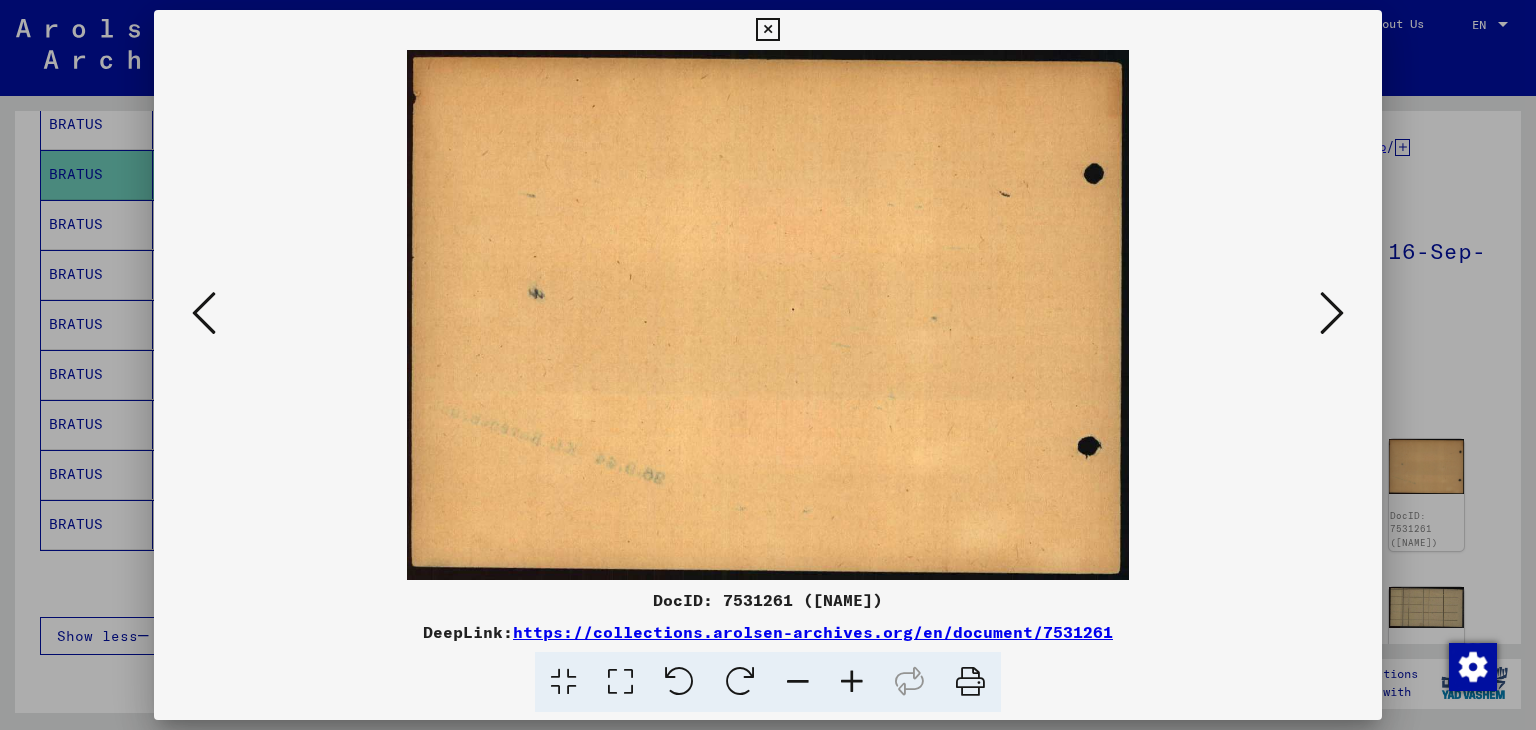 click at bounding box center [1332, 313] 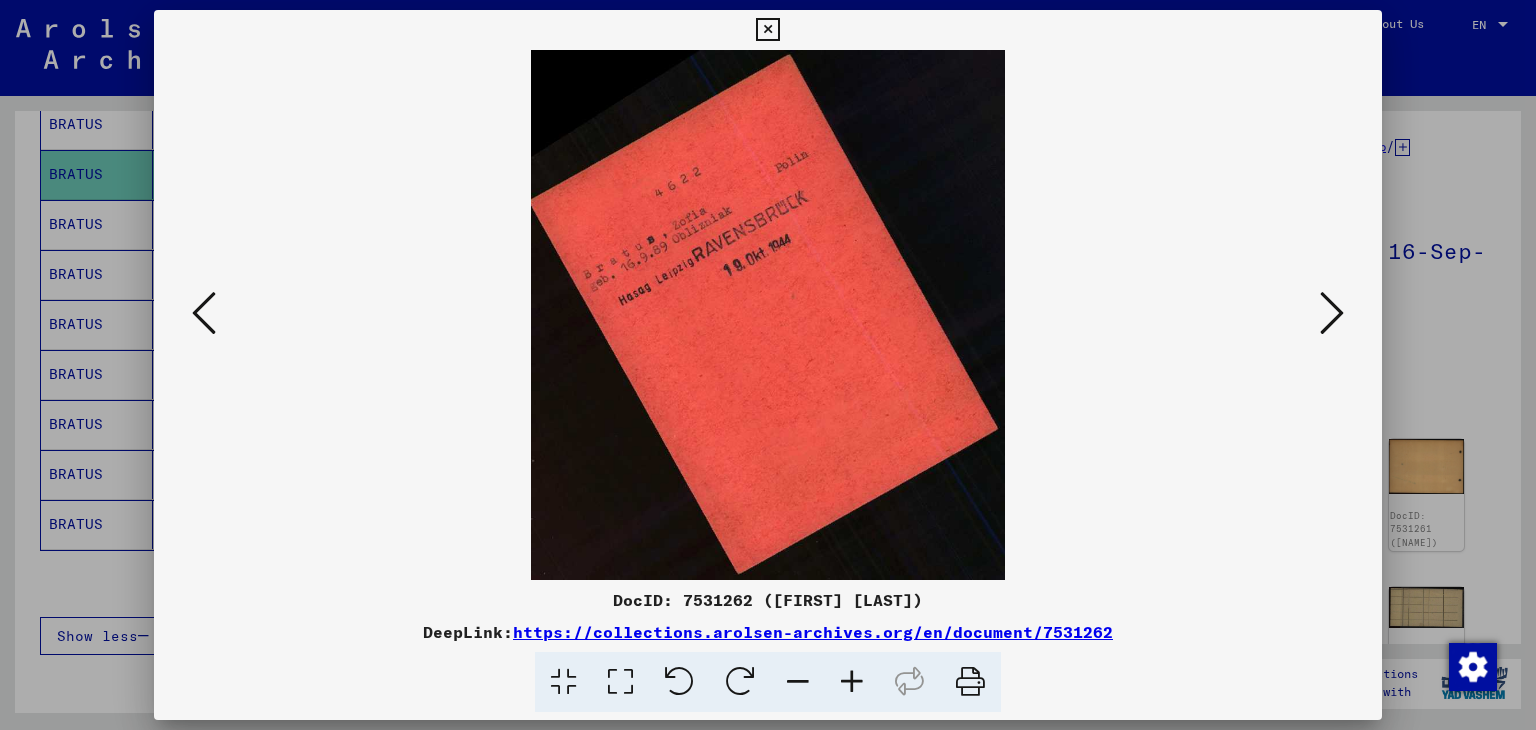 click at bounding box center [1332, 313] 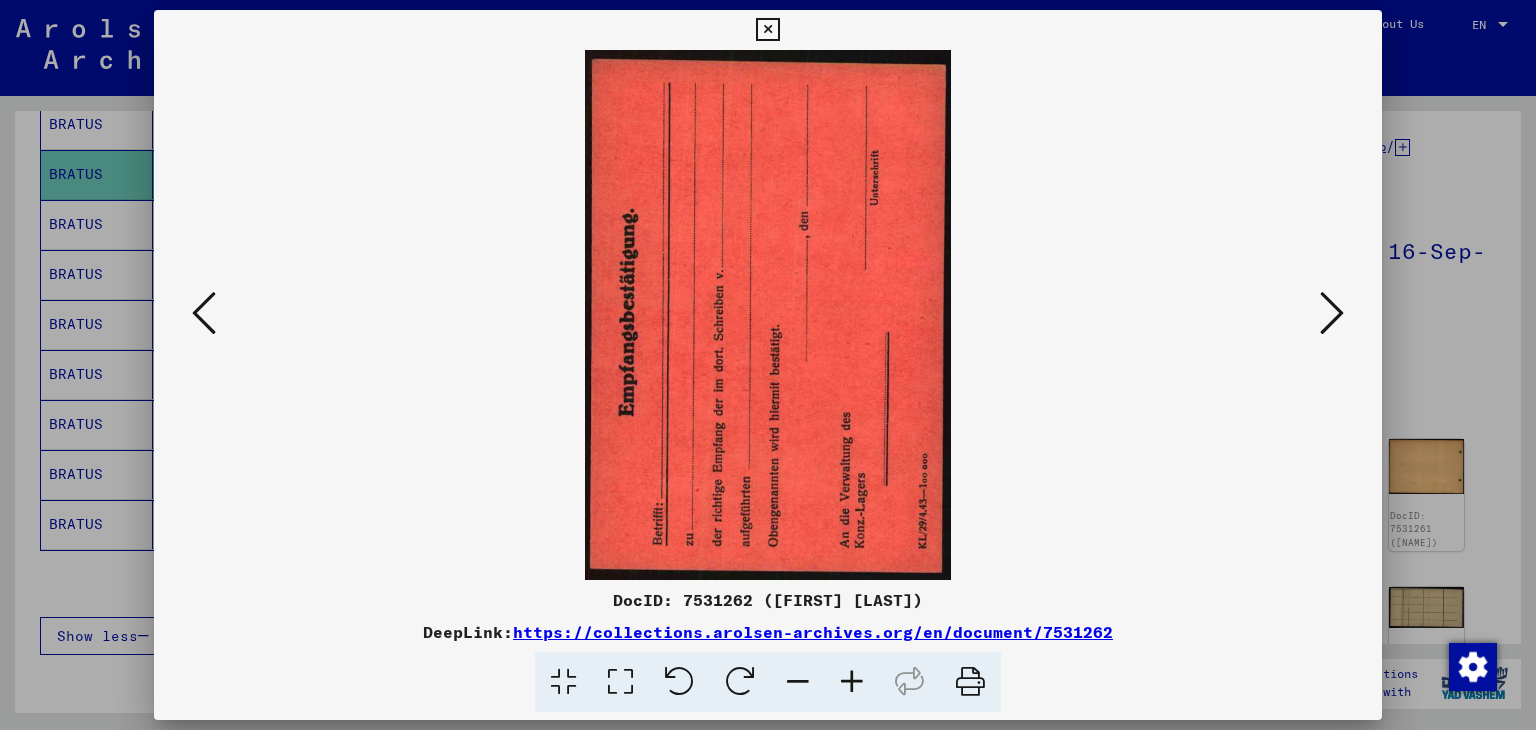 click at bounding box center (1332, 313) 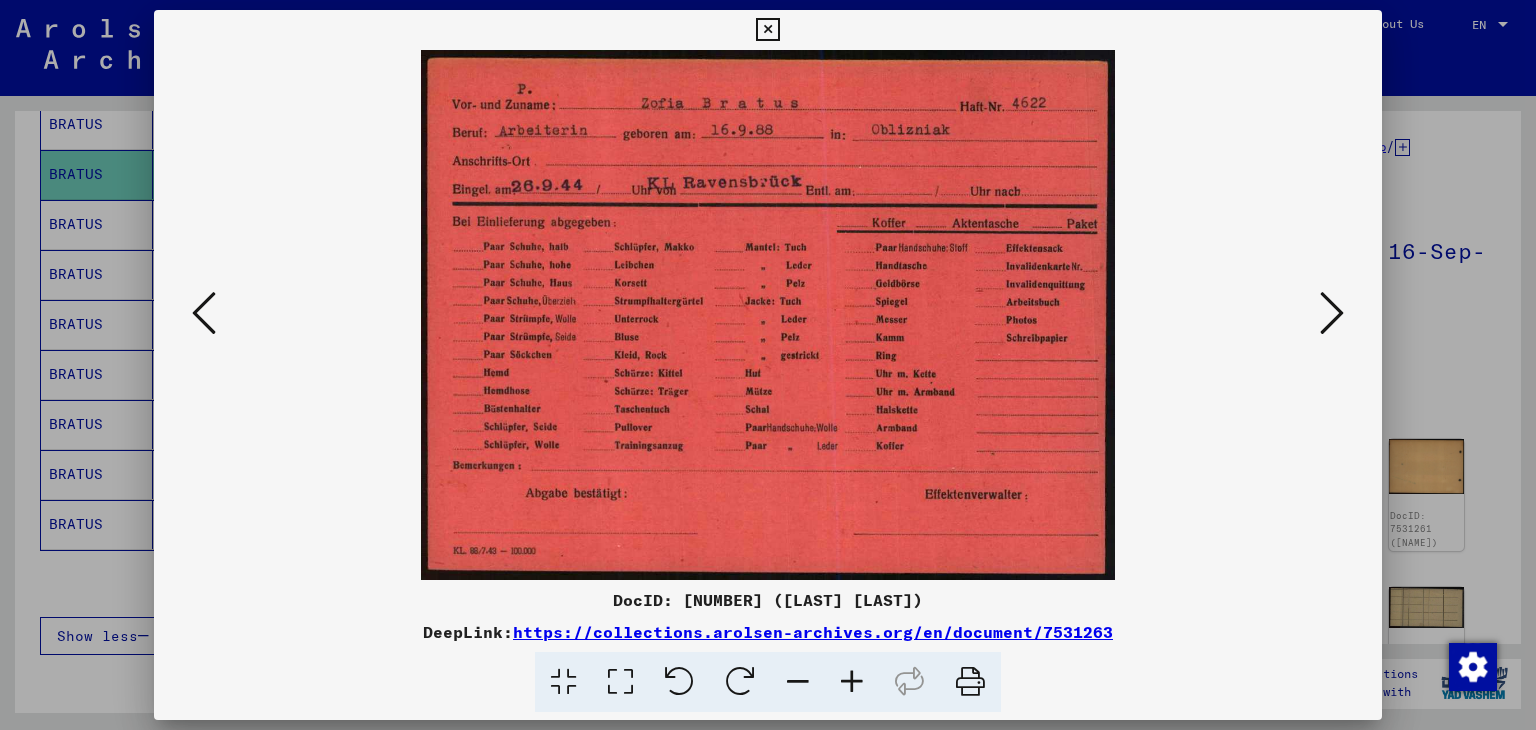 click at bounding box center (1332, 313) 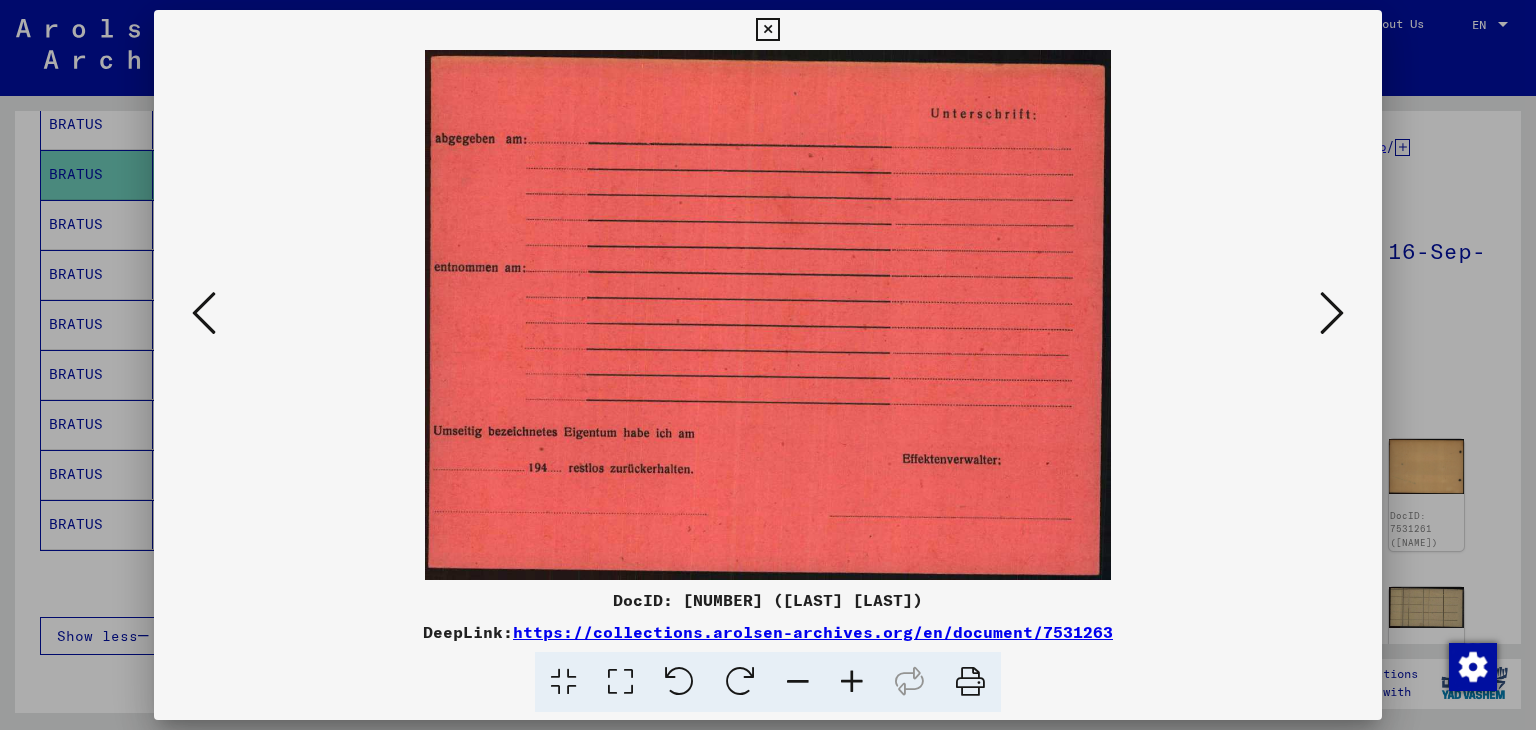 click at bounding box center [1332, 313] 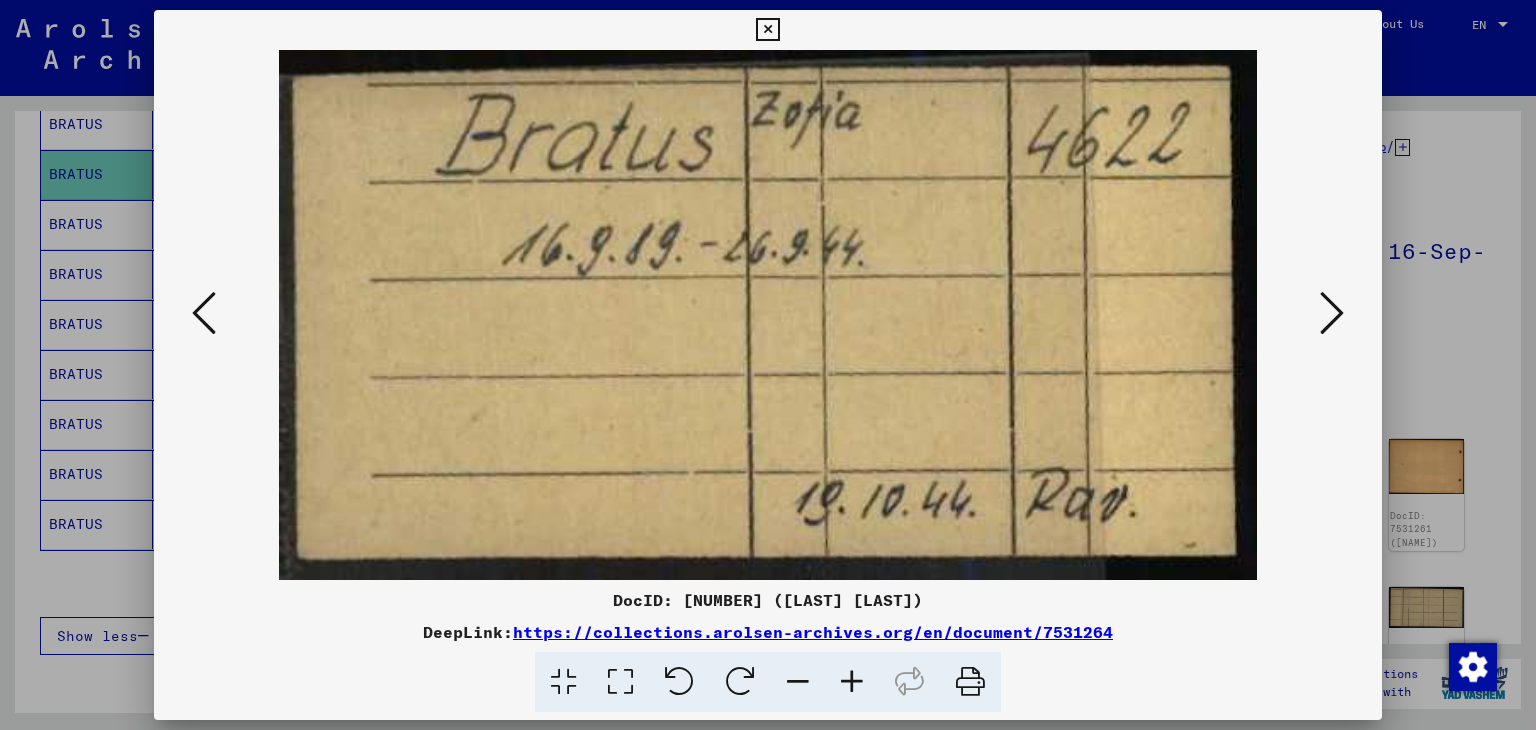 click at bounding box center (1332, 313) 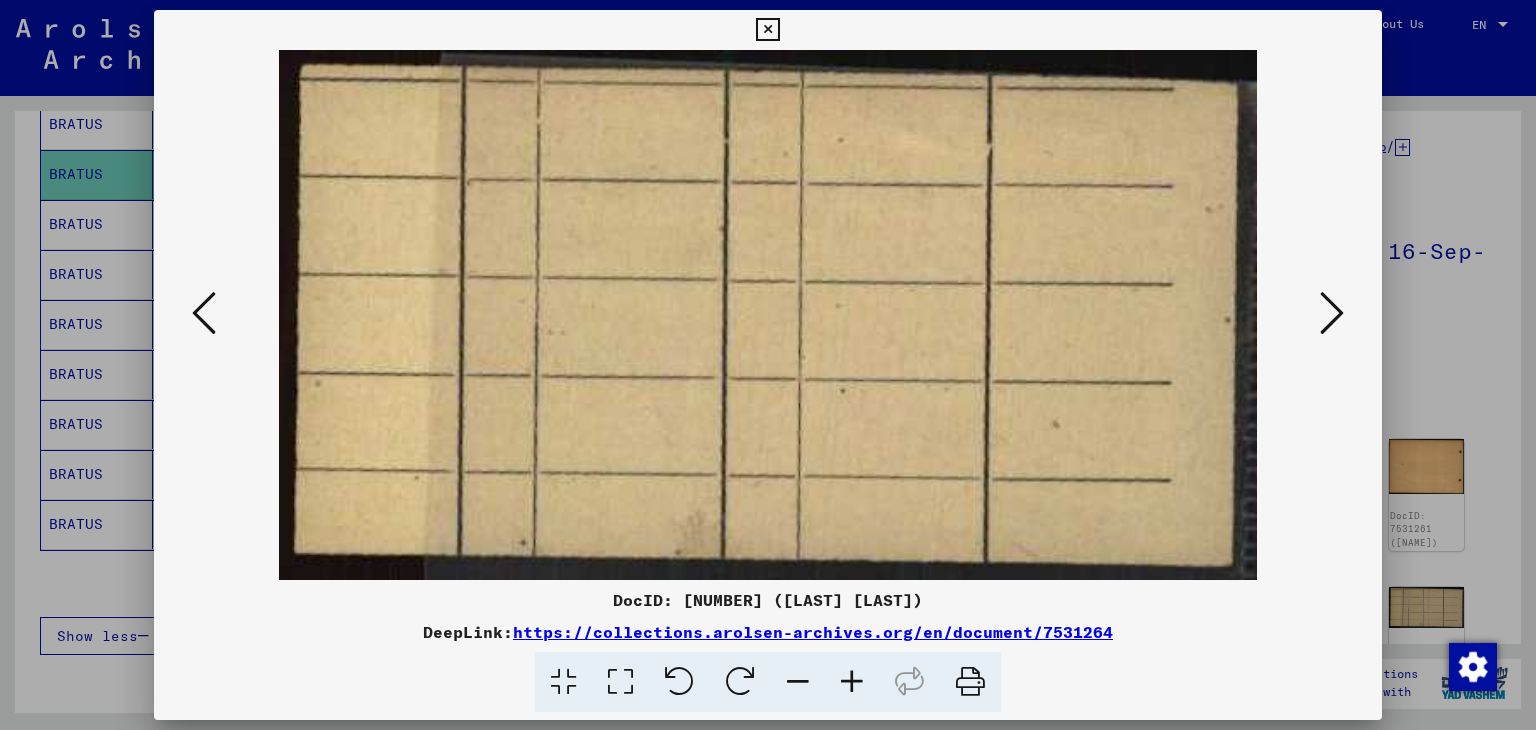 click at bounding box center [1332, 313] 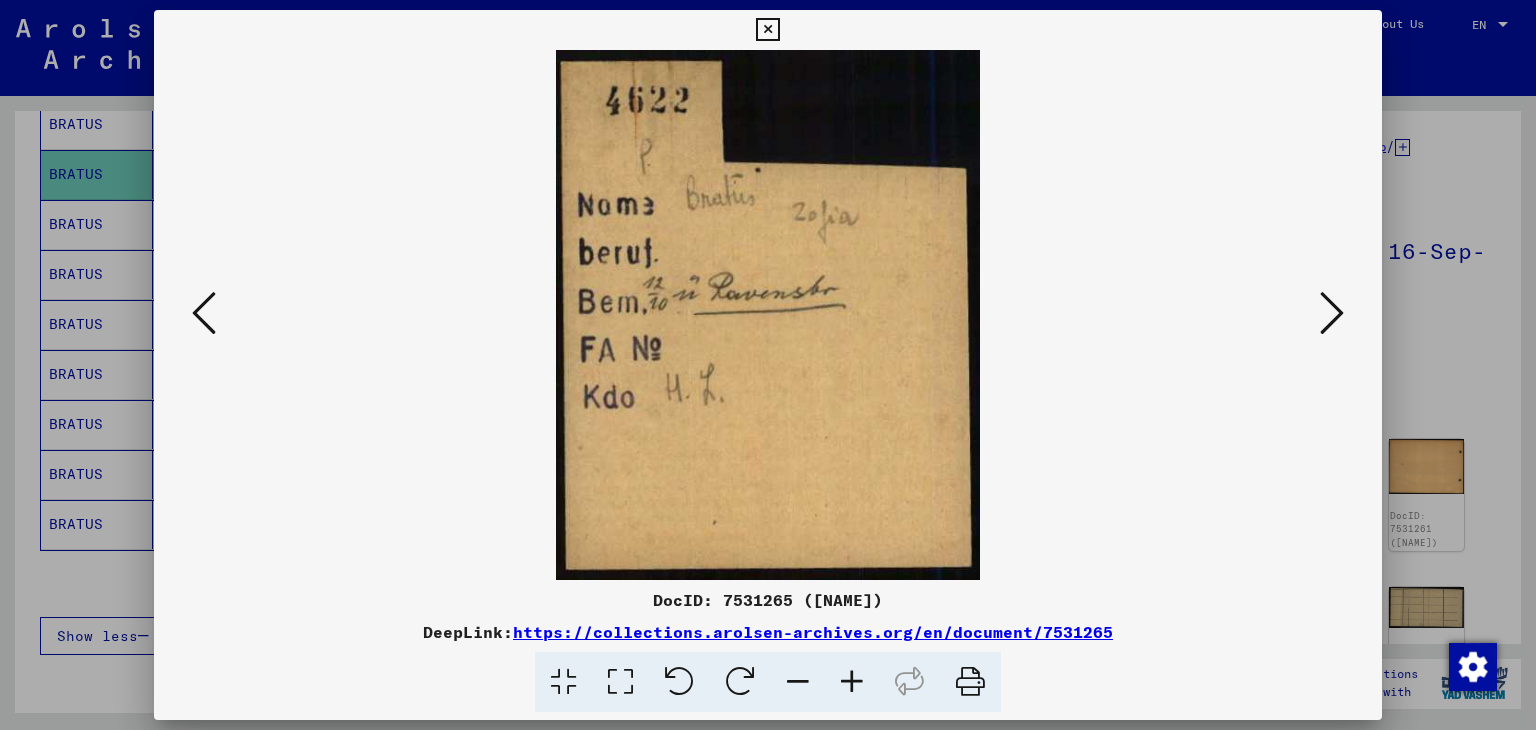 click at bounding box center [1332, 313] 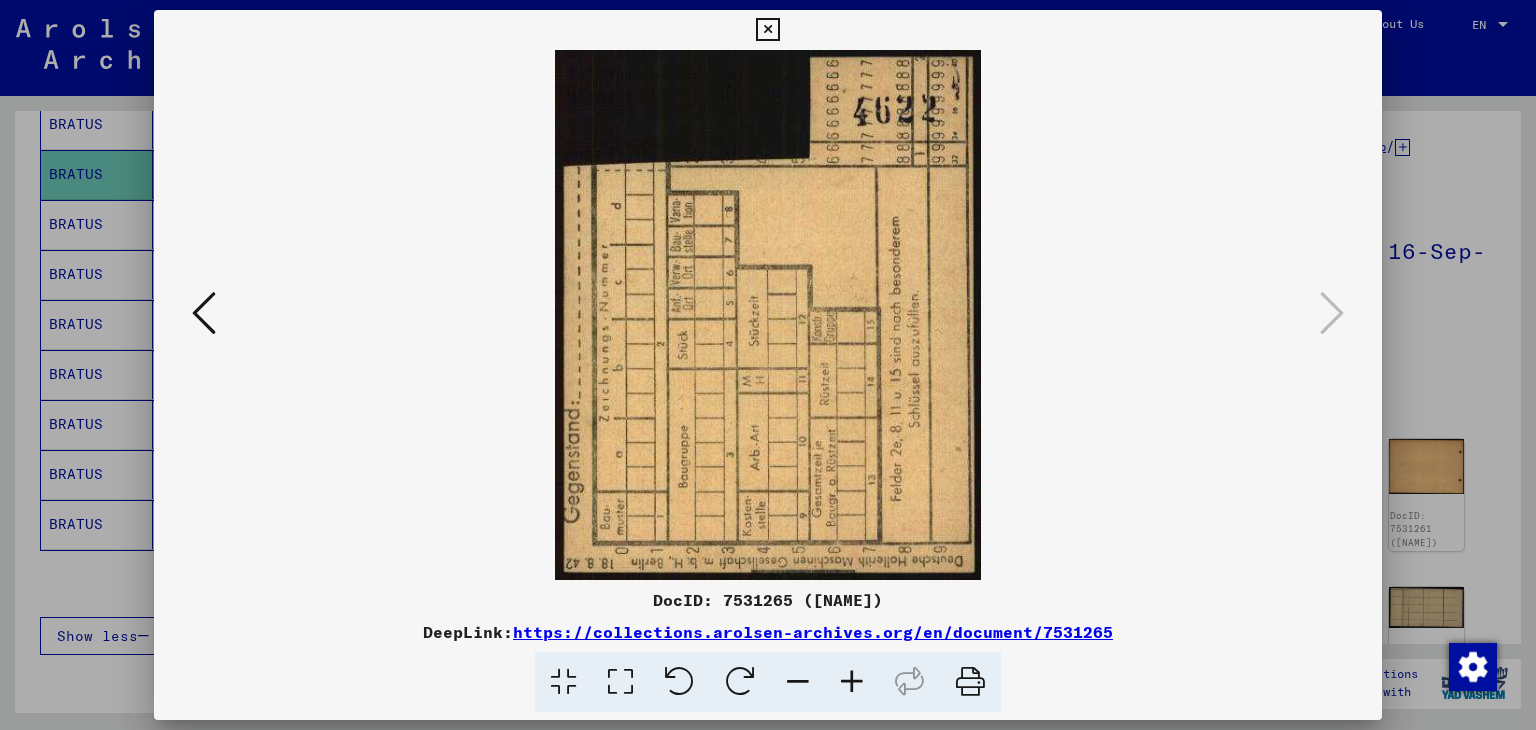 click at bounding box center (767, 30) 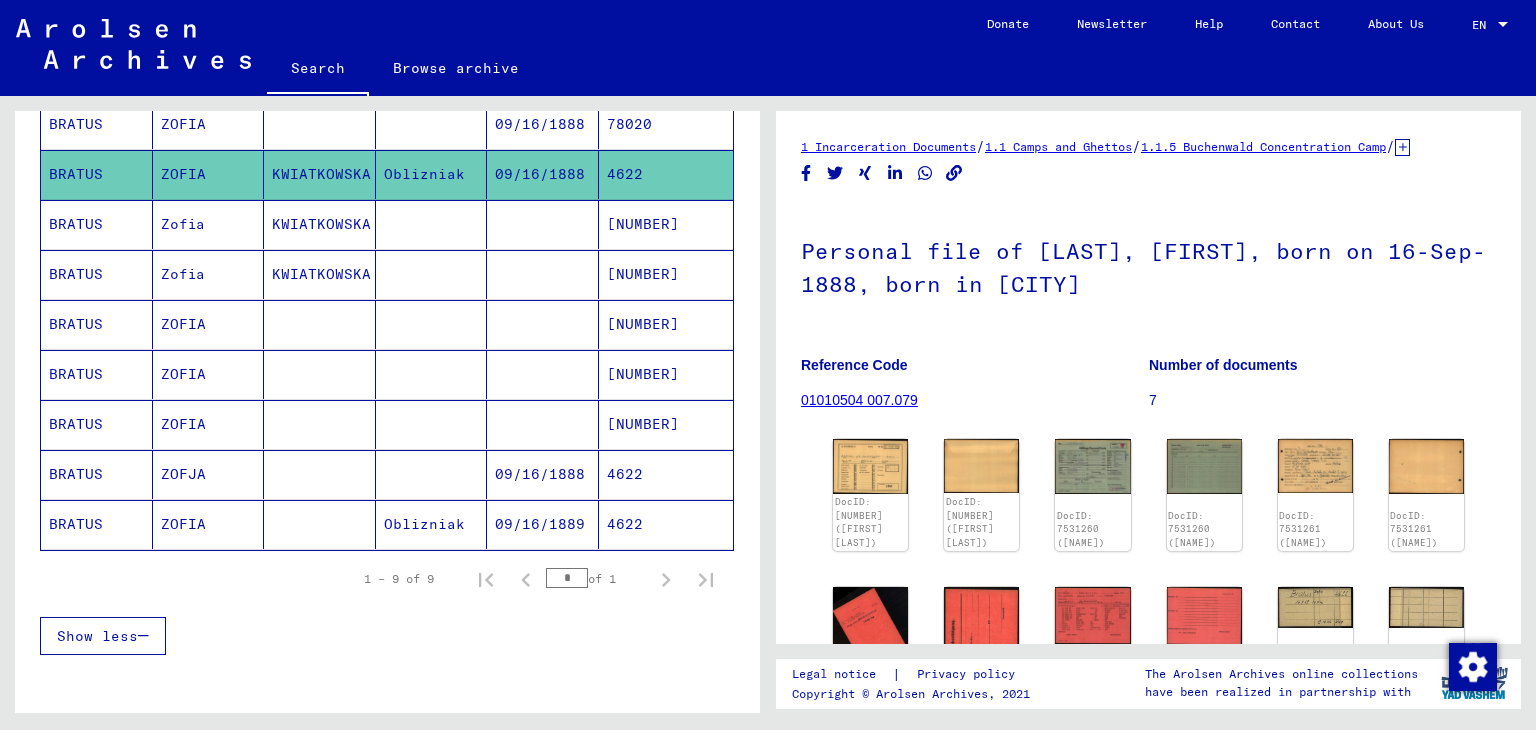 click on "78020" at bounding box center (666, 174) 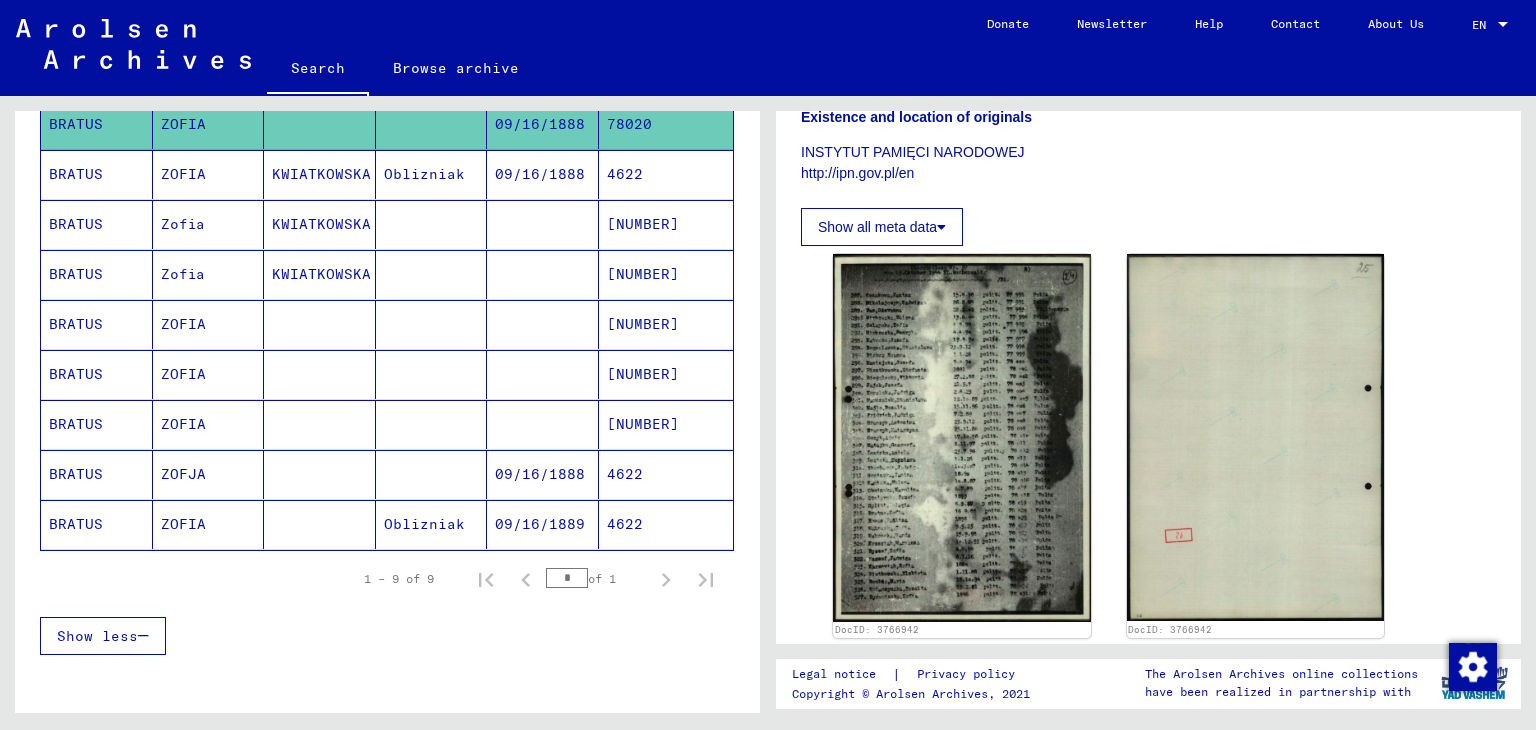 scroll, scrollTop: 800, scrollLeft: 0, axis: vertical 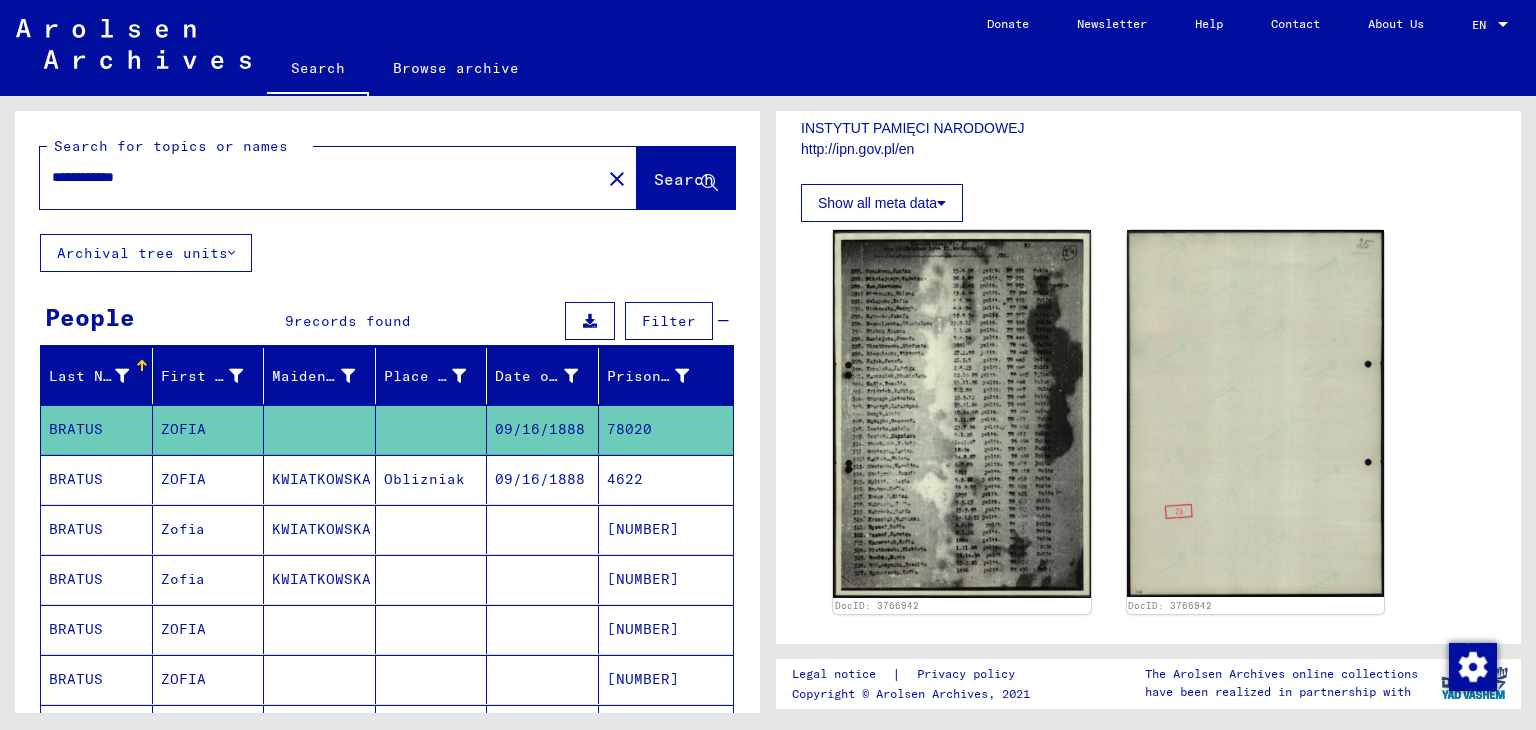 drag, startPoint x: 163, startPoint y: 181, endPoint x: 0, endPoint y: 179, distance: 163.01227 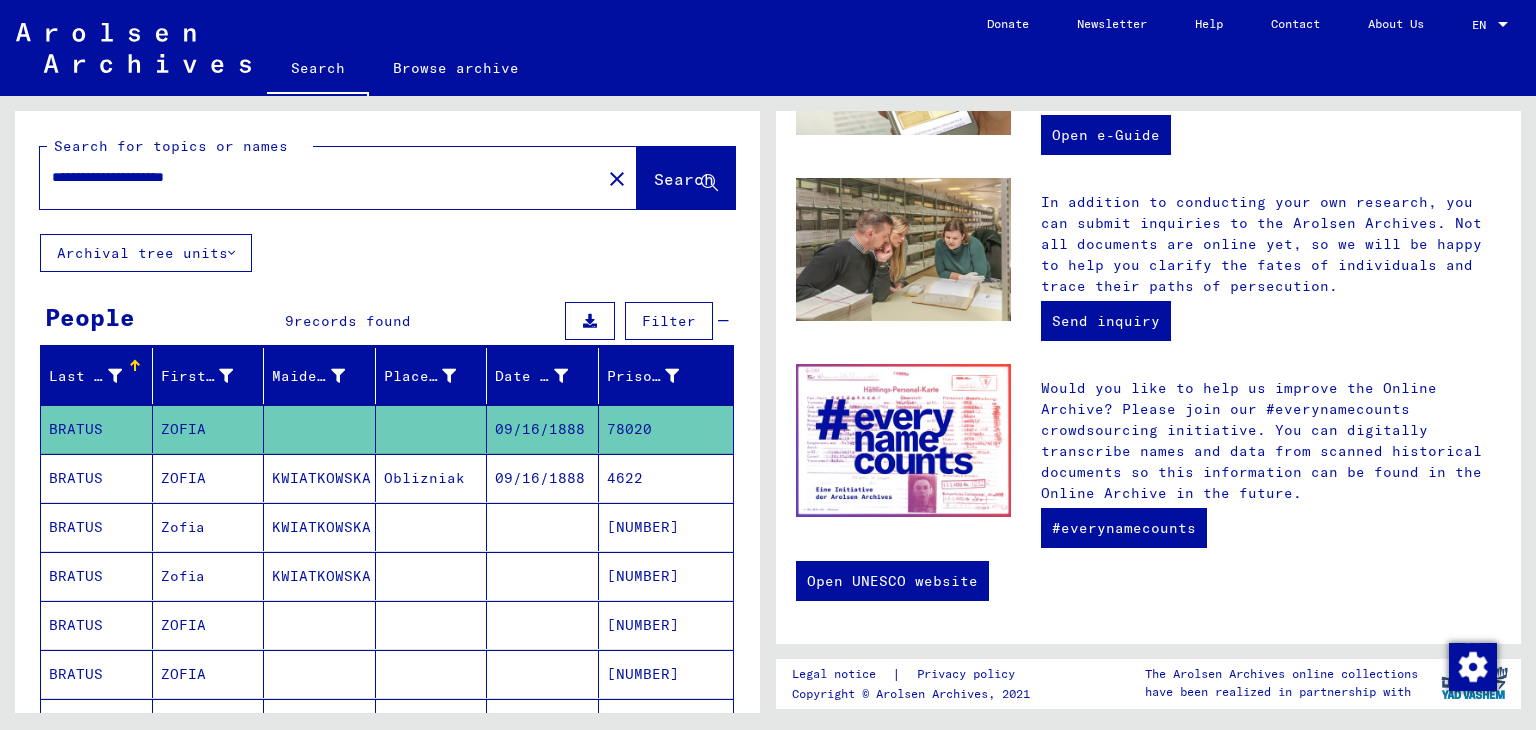 scroll, scrollTop: 0, scrollLeft: 0, axis: both 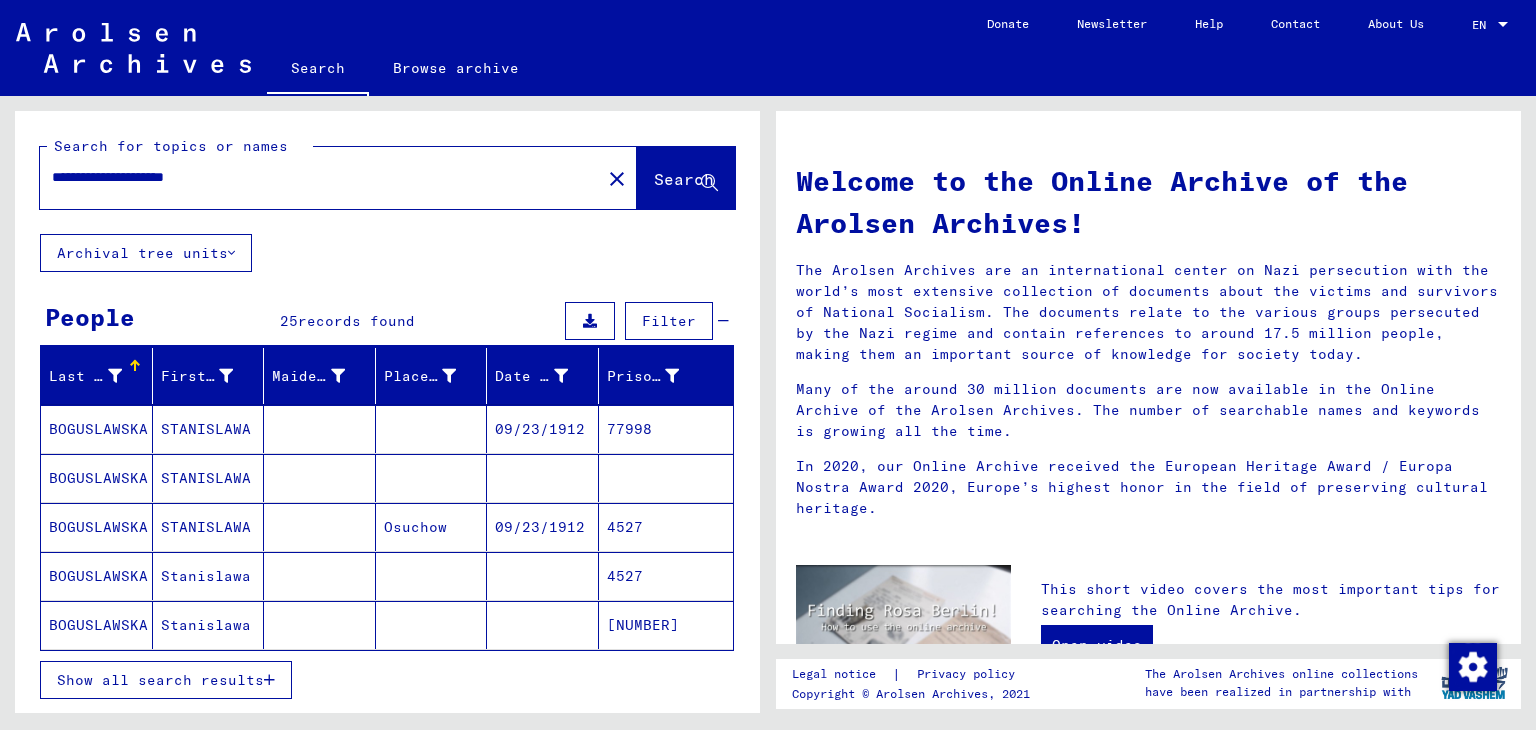 click on "Show all search results" at bounding box center [166, 680] 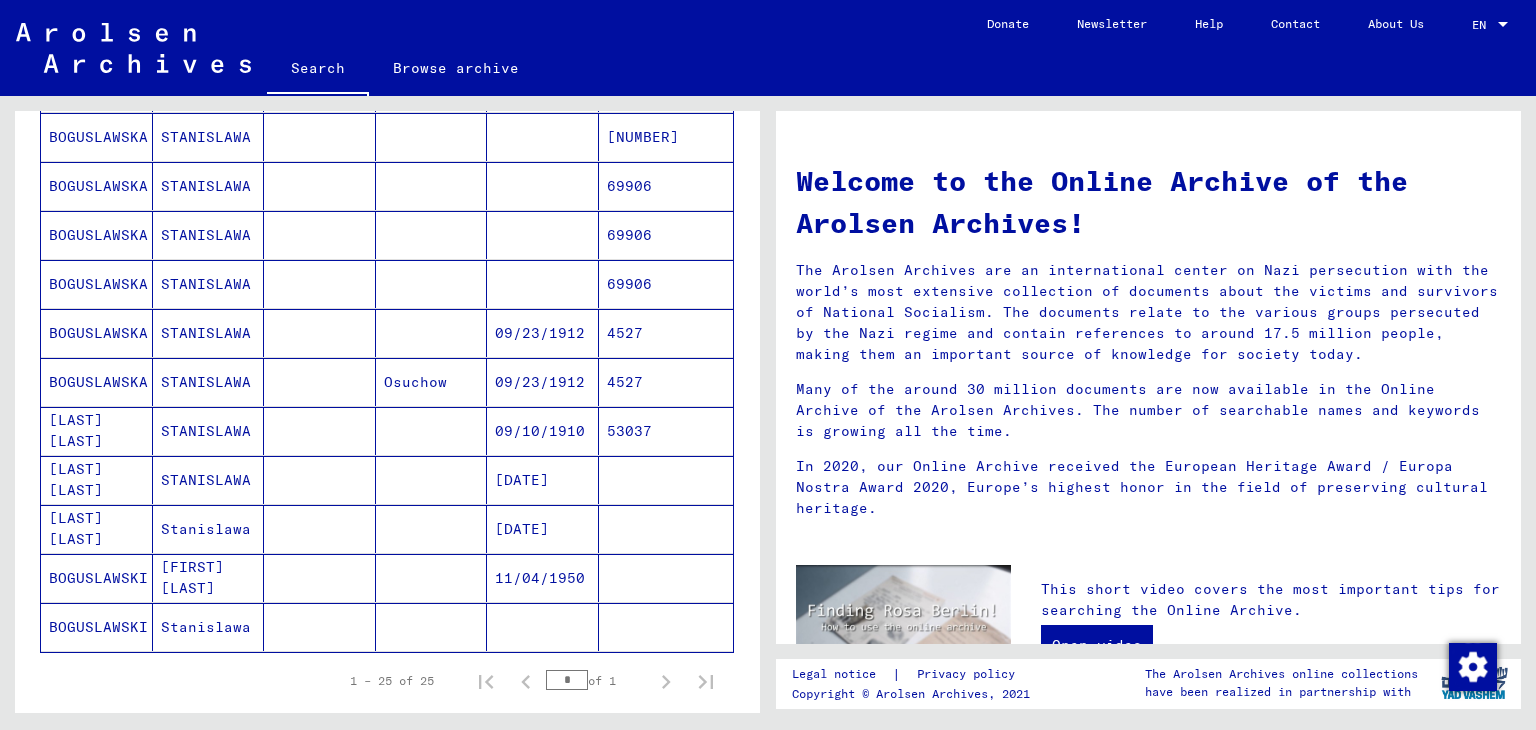 scroll, scrollTop: 1100, scrollLeft: 0, axis: vertical 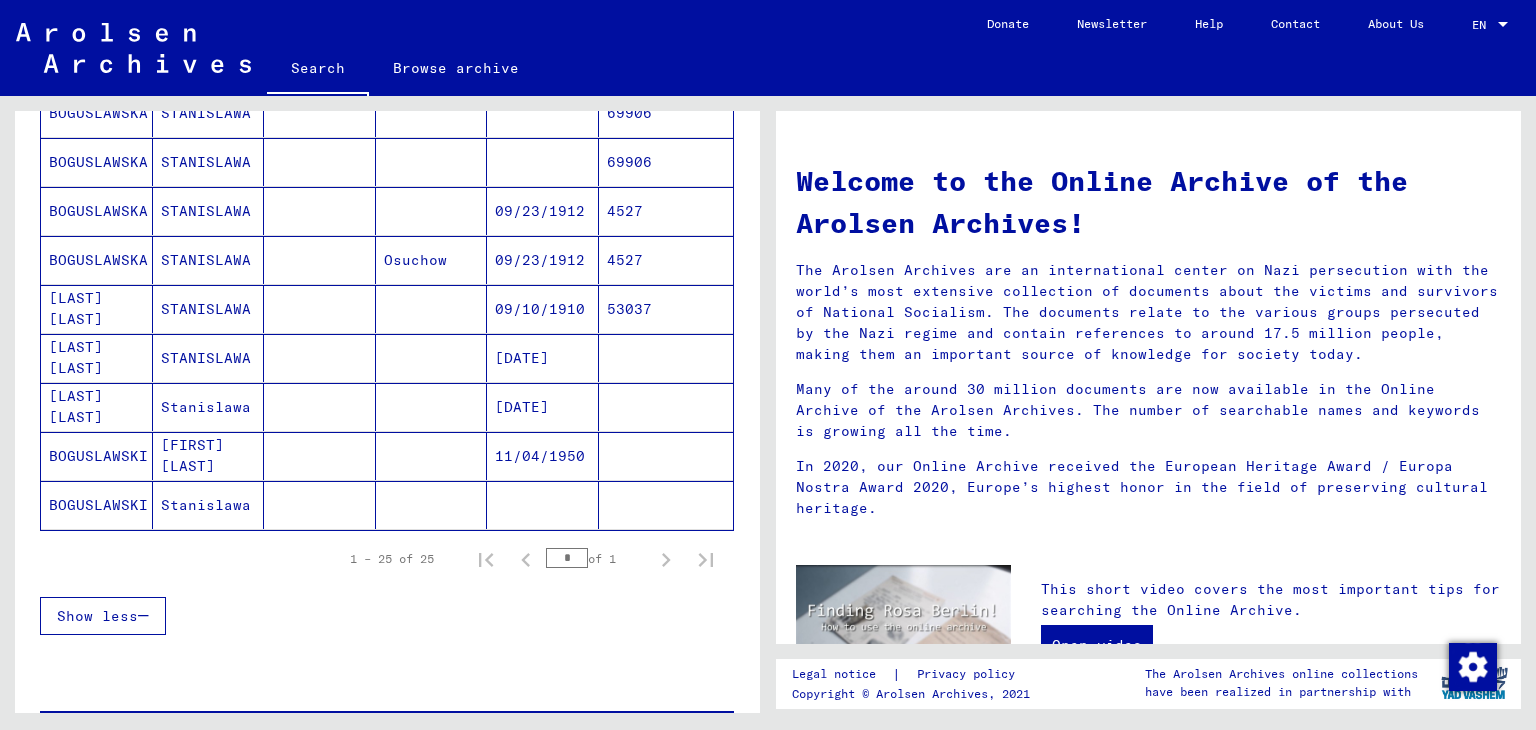 click on "11/04/1950" at bounding box center [543, 505] 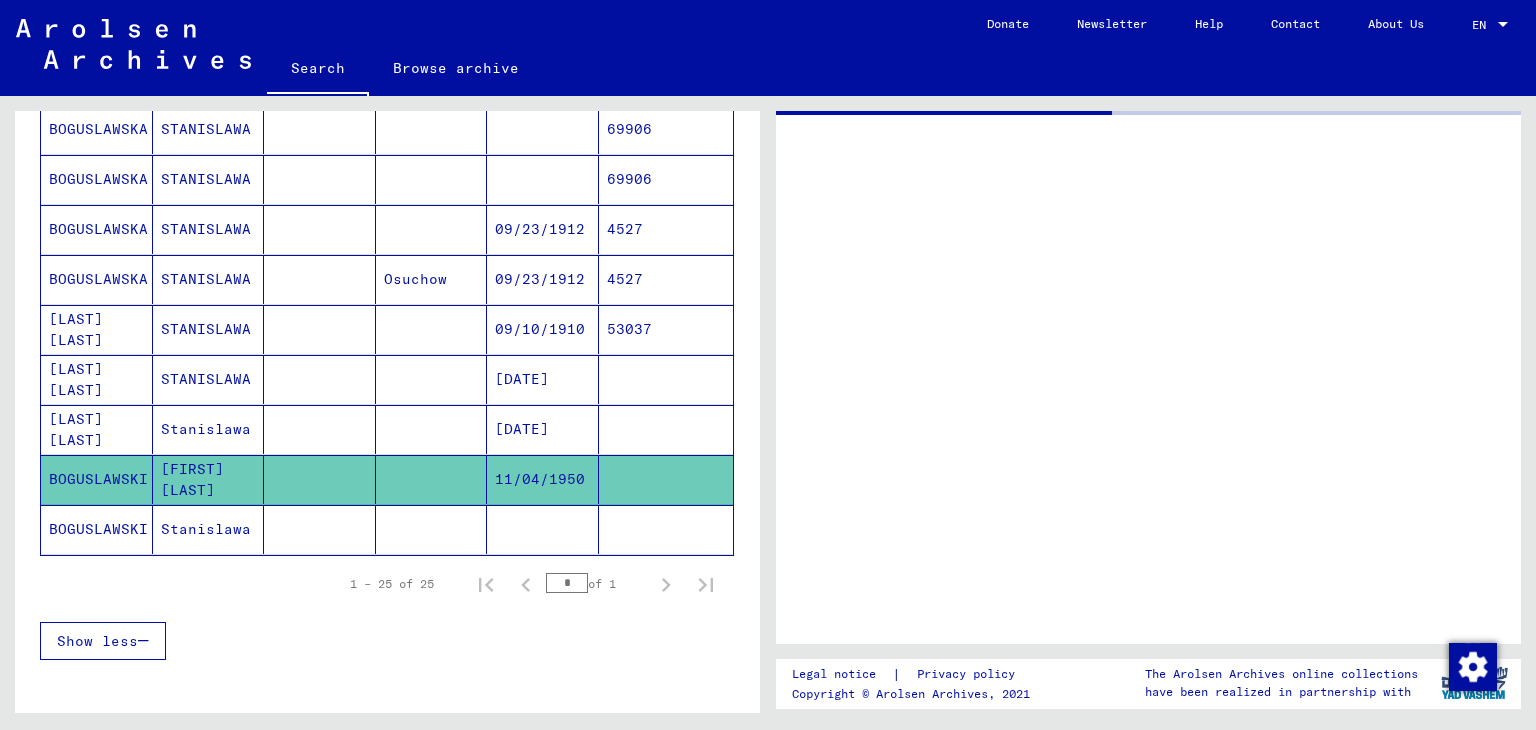 scroll, scrollTop: 1113, scrollLeft: 0, axis: vertical 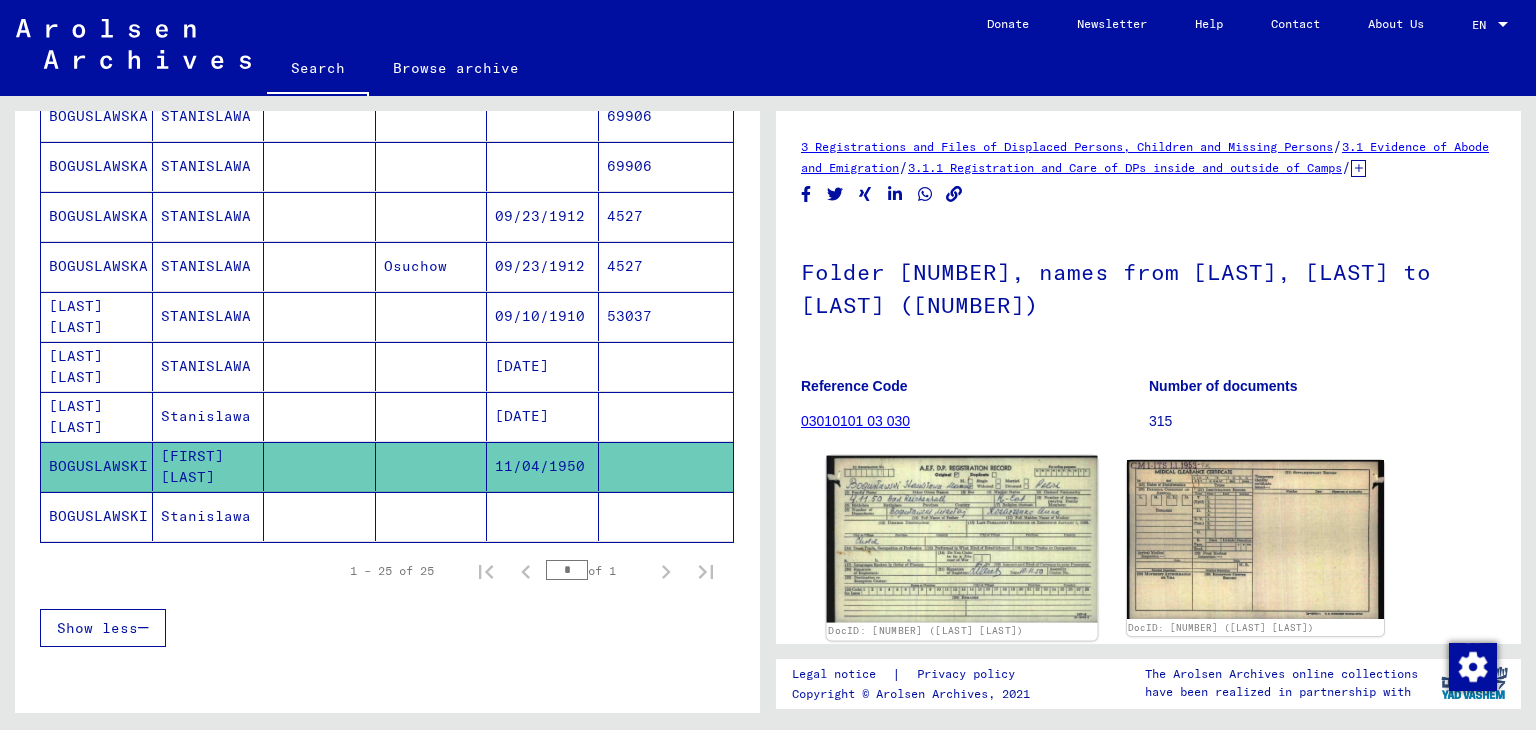click 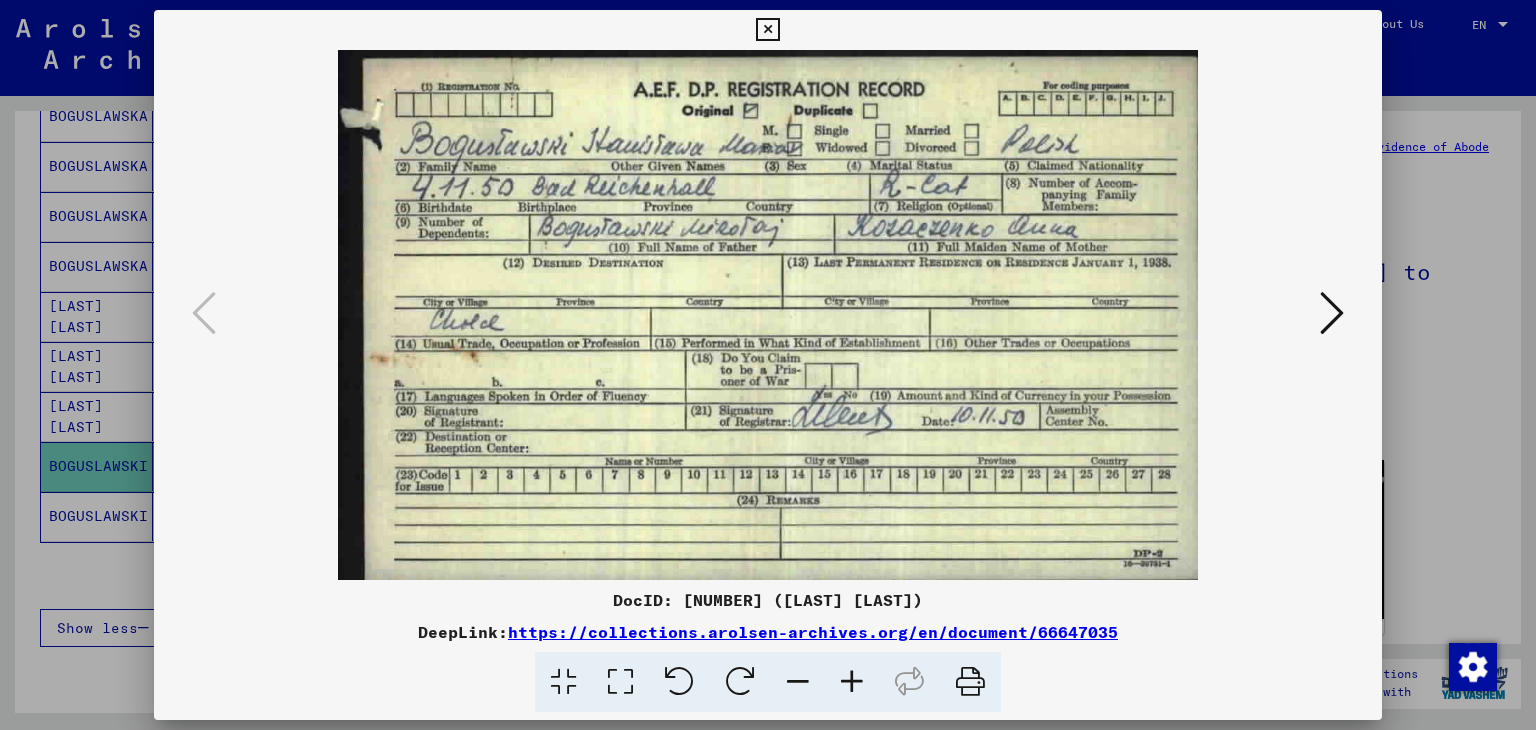 click at bounding box center (1332, 313) 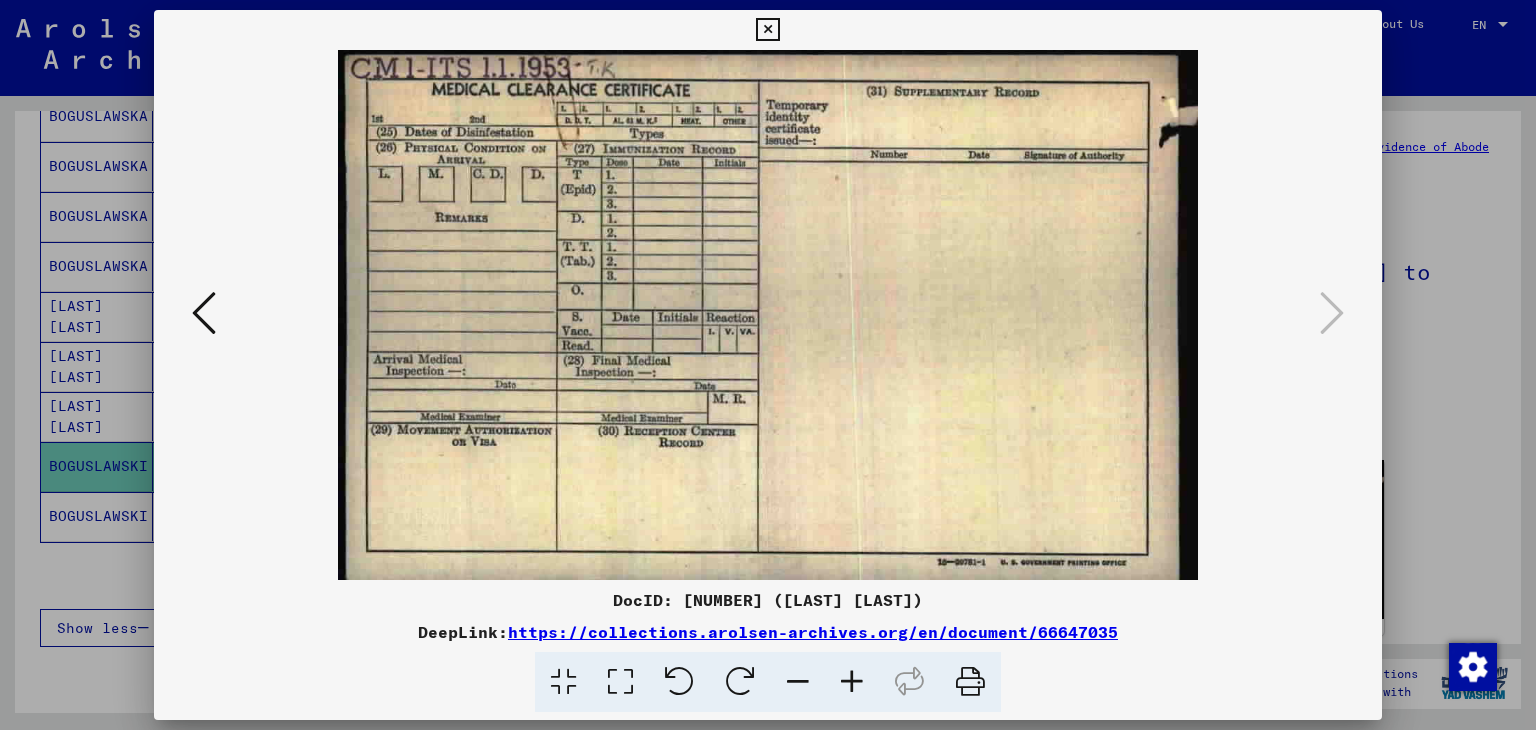 click at bounding box center [767, 30] 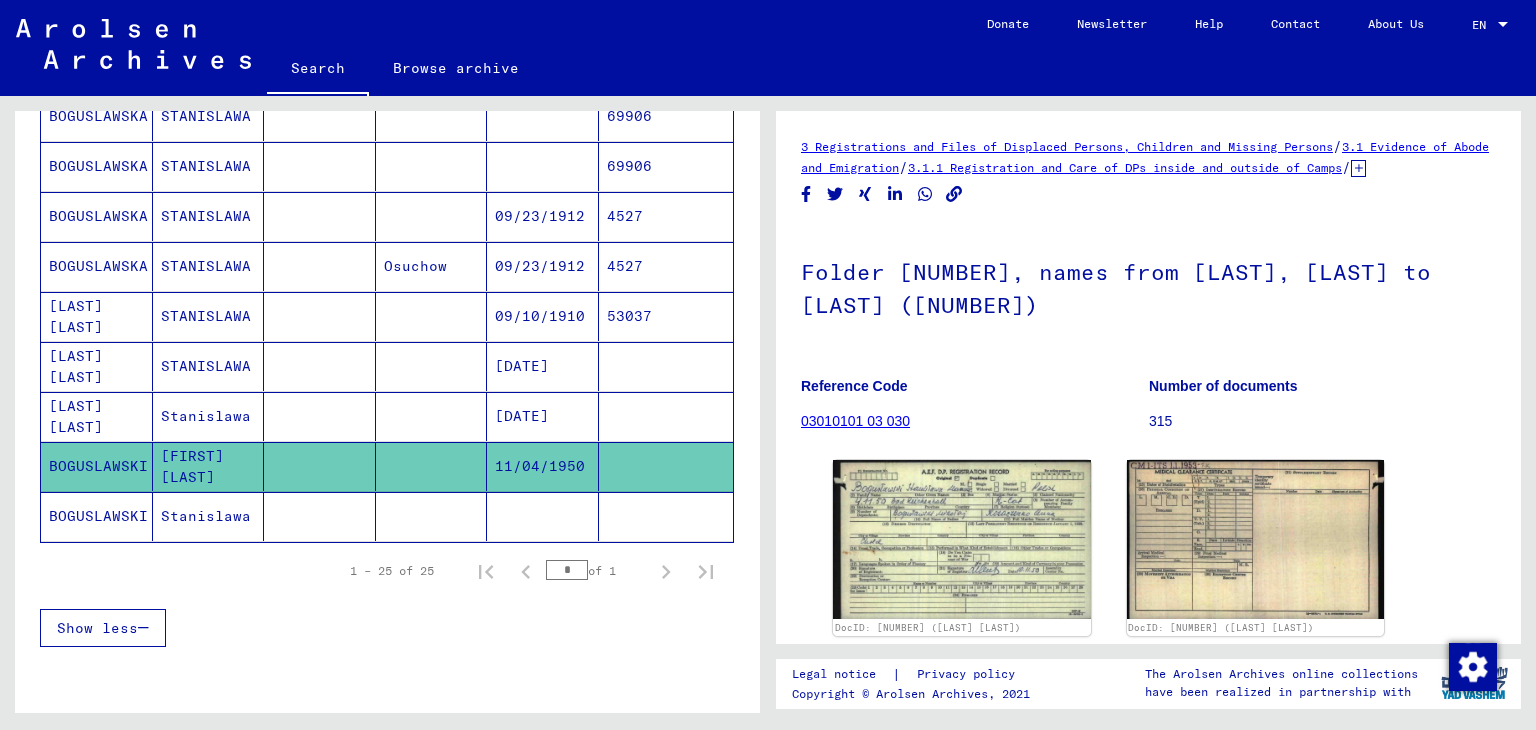 click 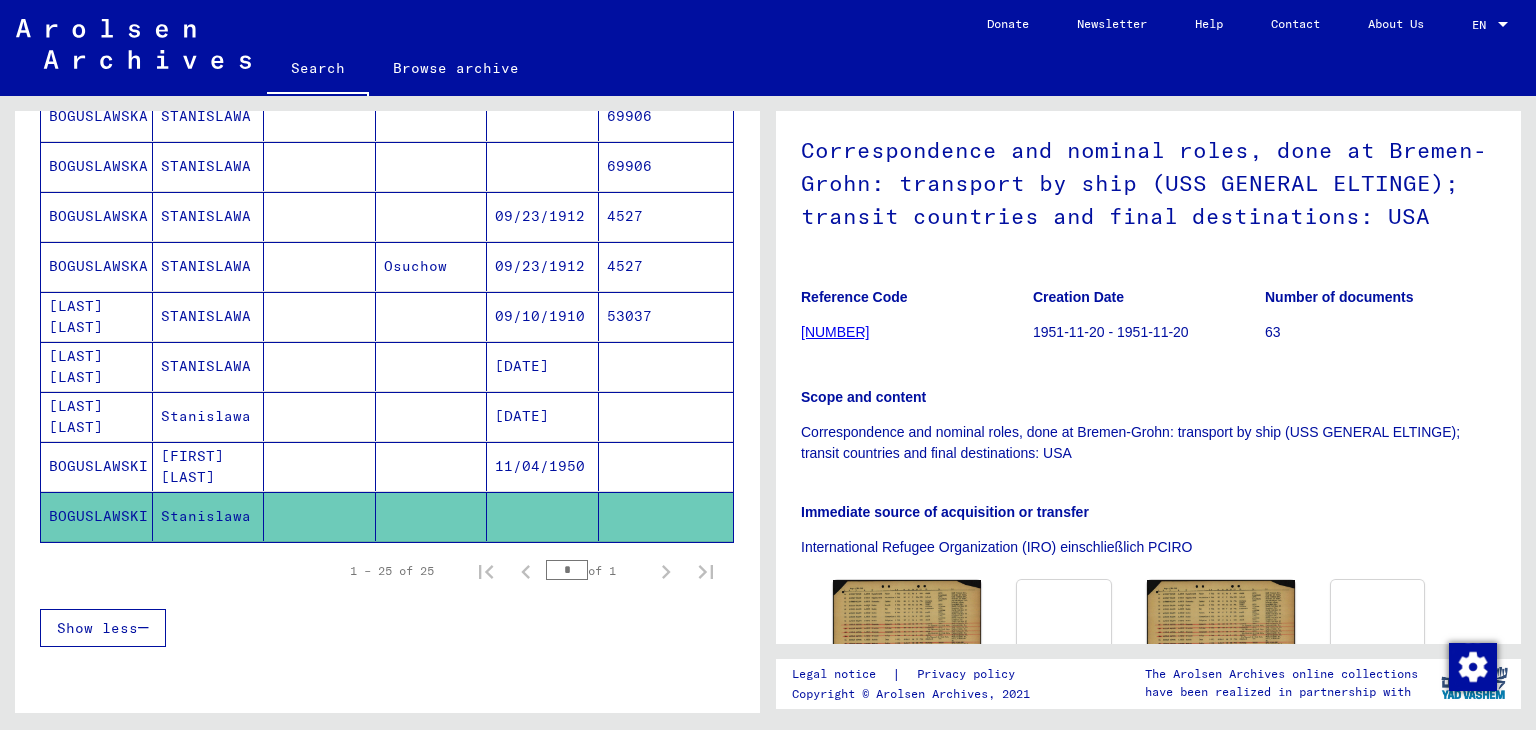 scroll, scrollTop: 10, scrollLeft: 0, axis: vertical 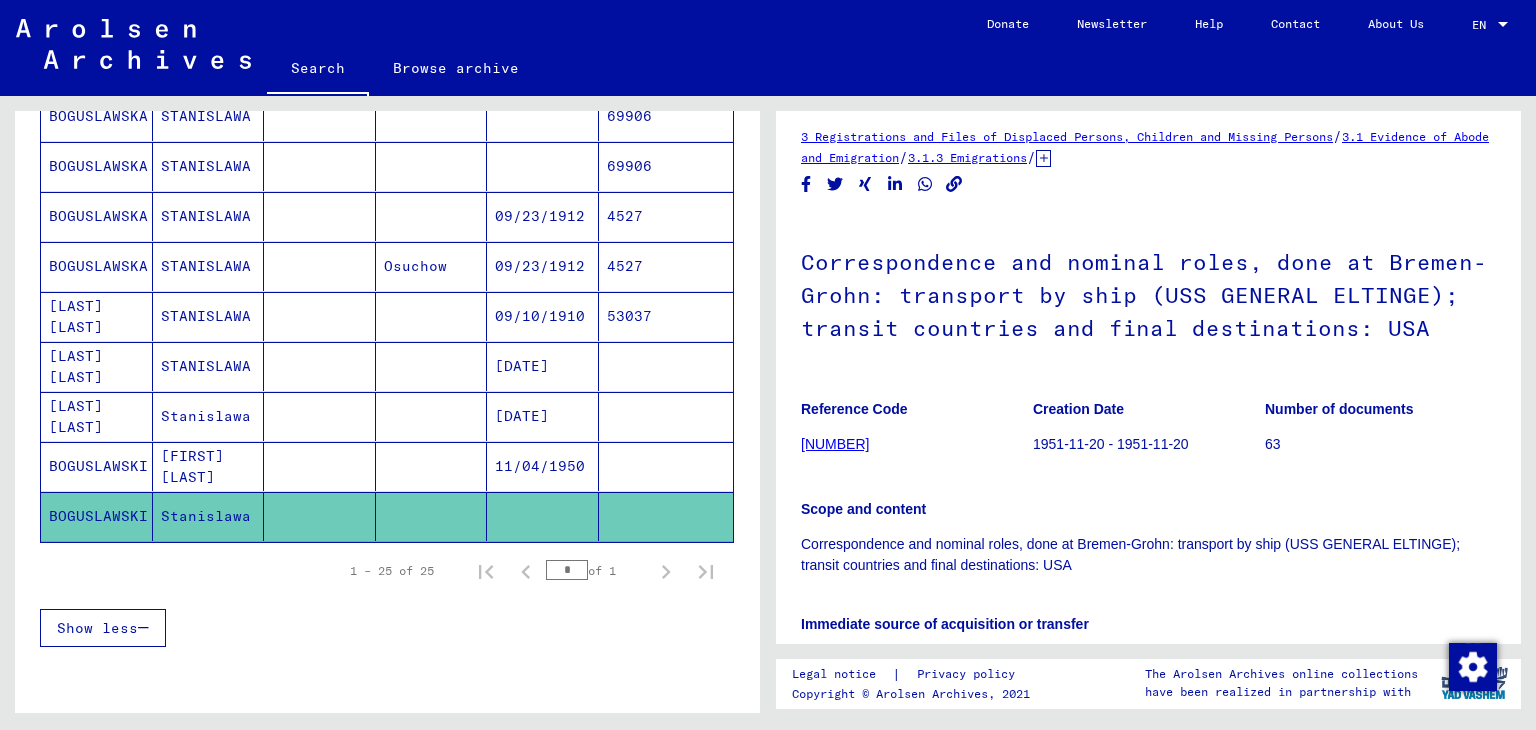 click at bounding box center (666, 466) 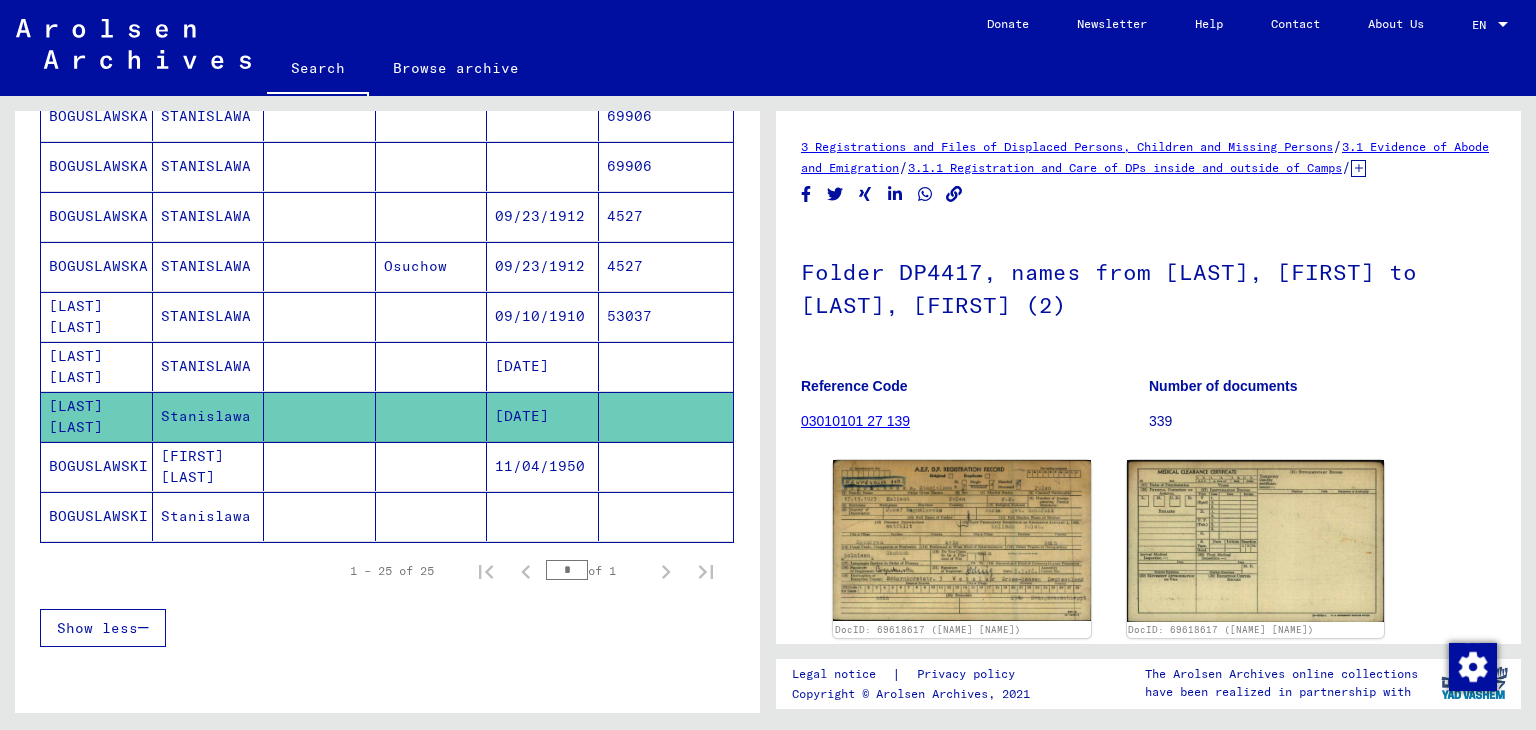 click at bounding box center (666, 416) 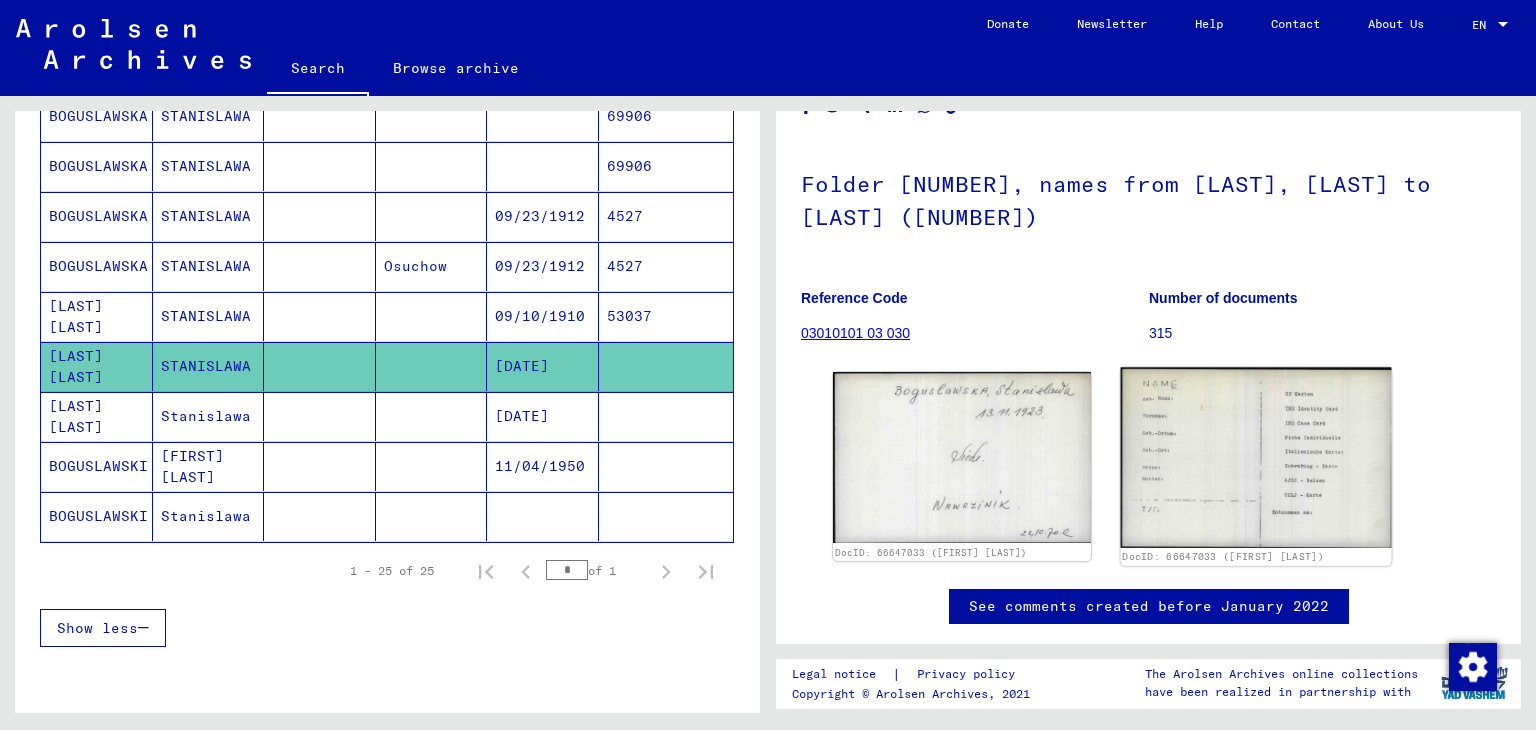 scroll, scrollTop: 100, scrollLeft: 0, axis: vertical 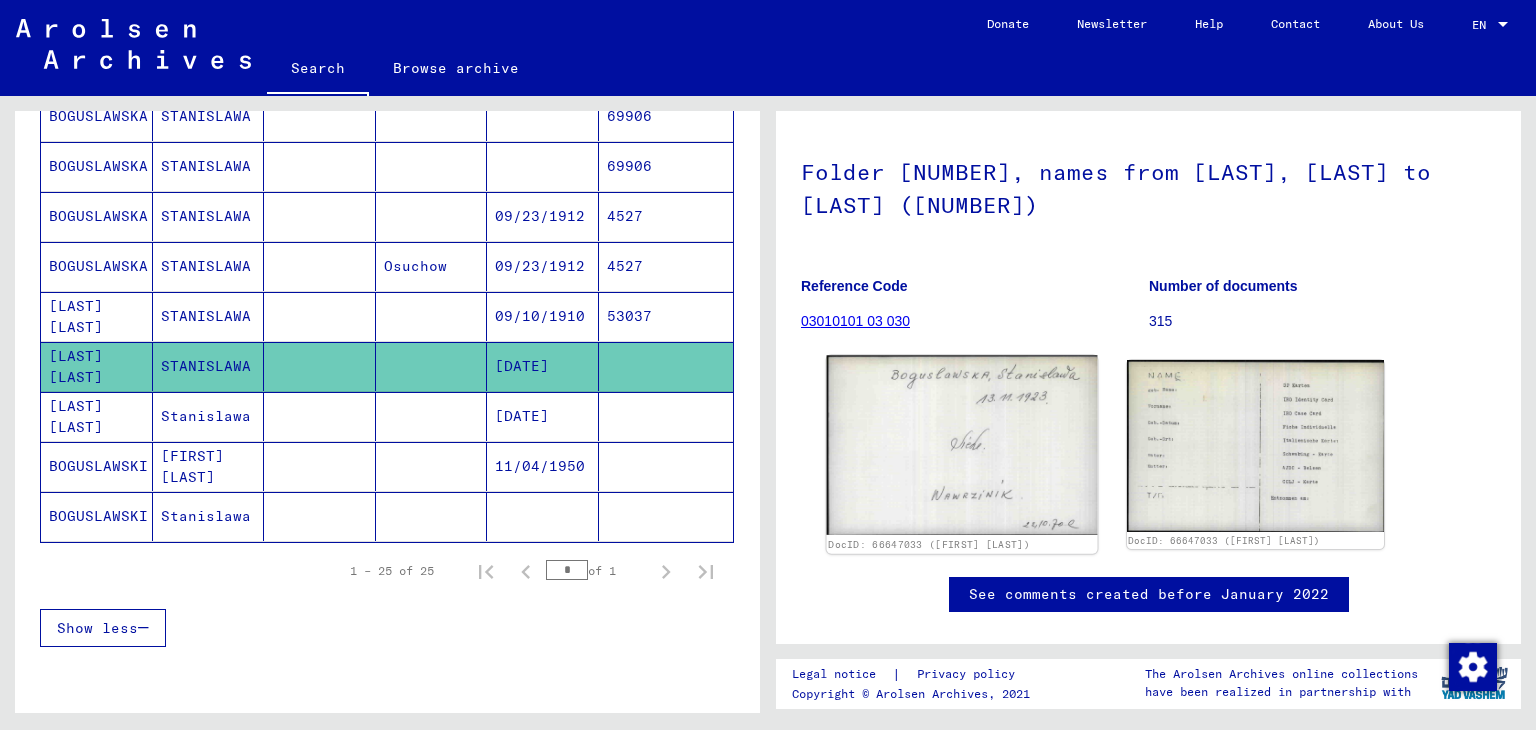 click 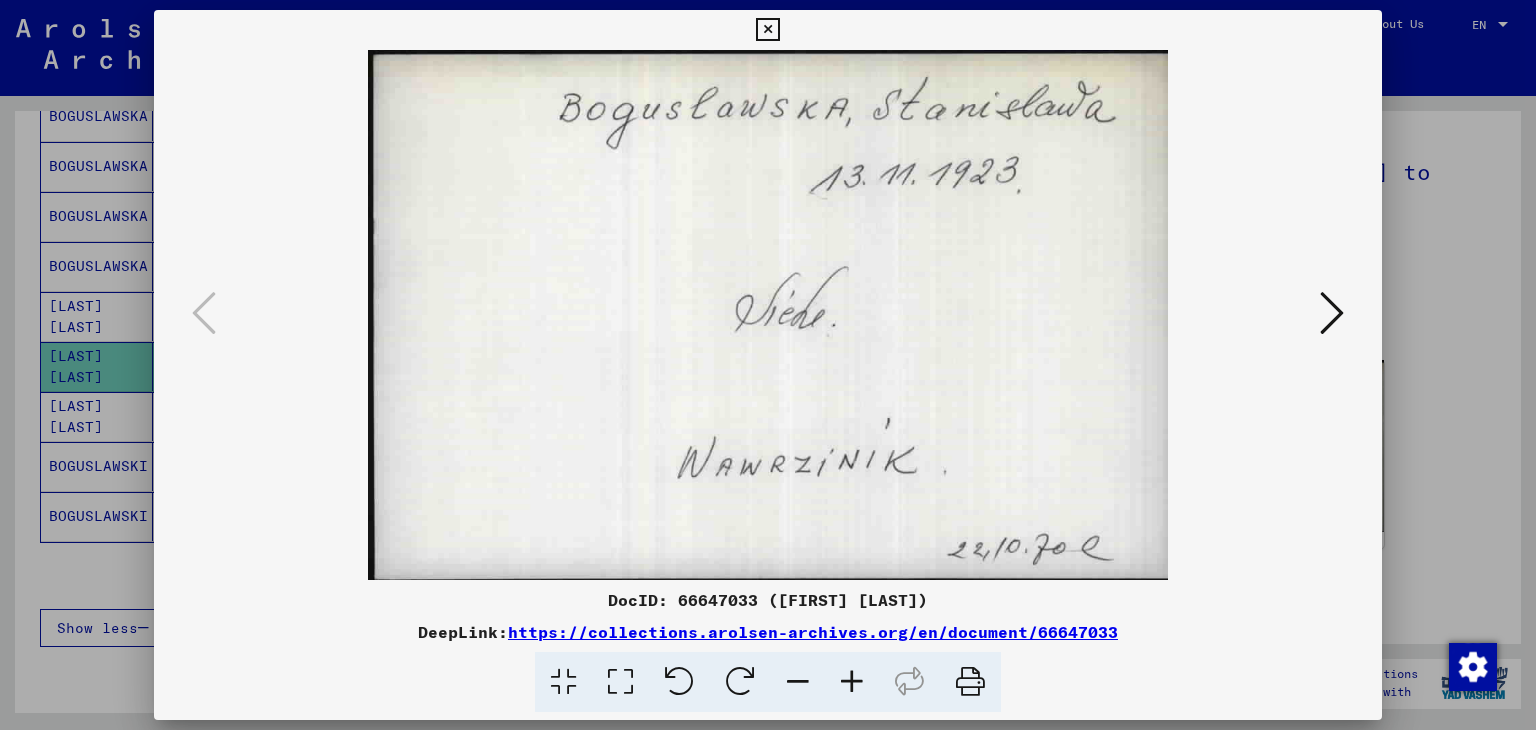 click at bounding box center [1332, 313] 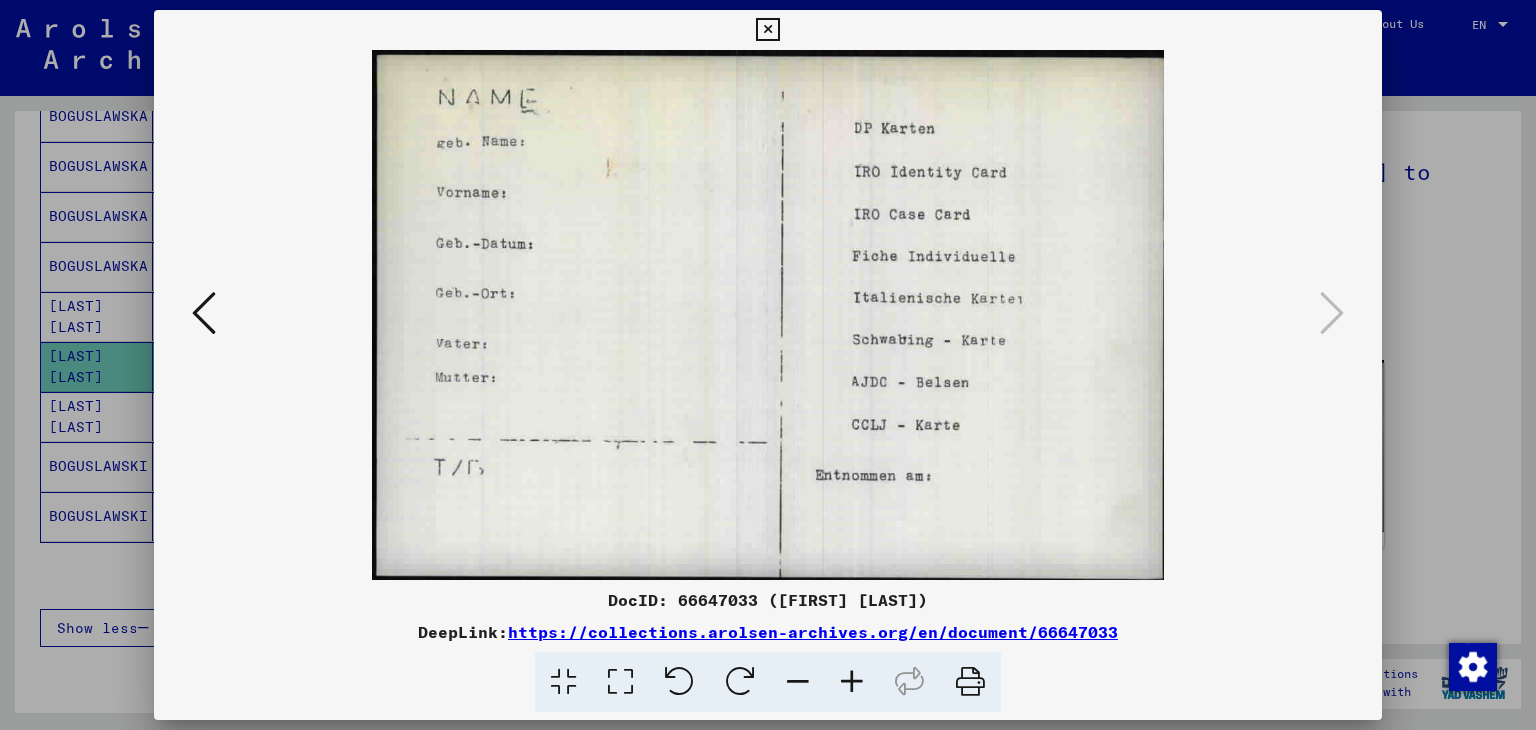 click at bounding box center (767, 30) 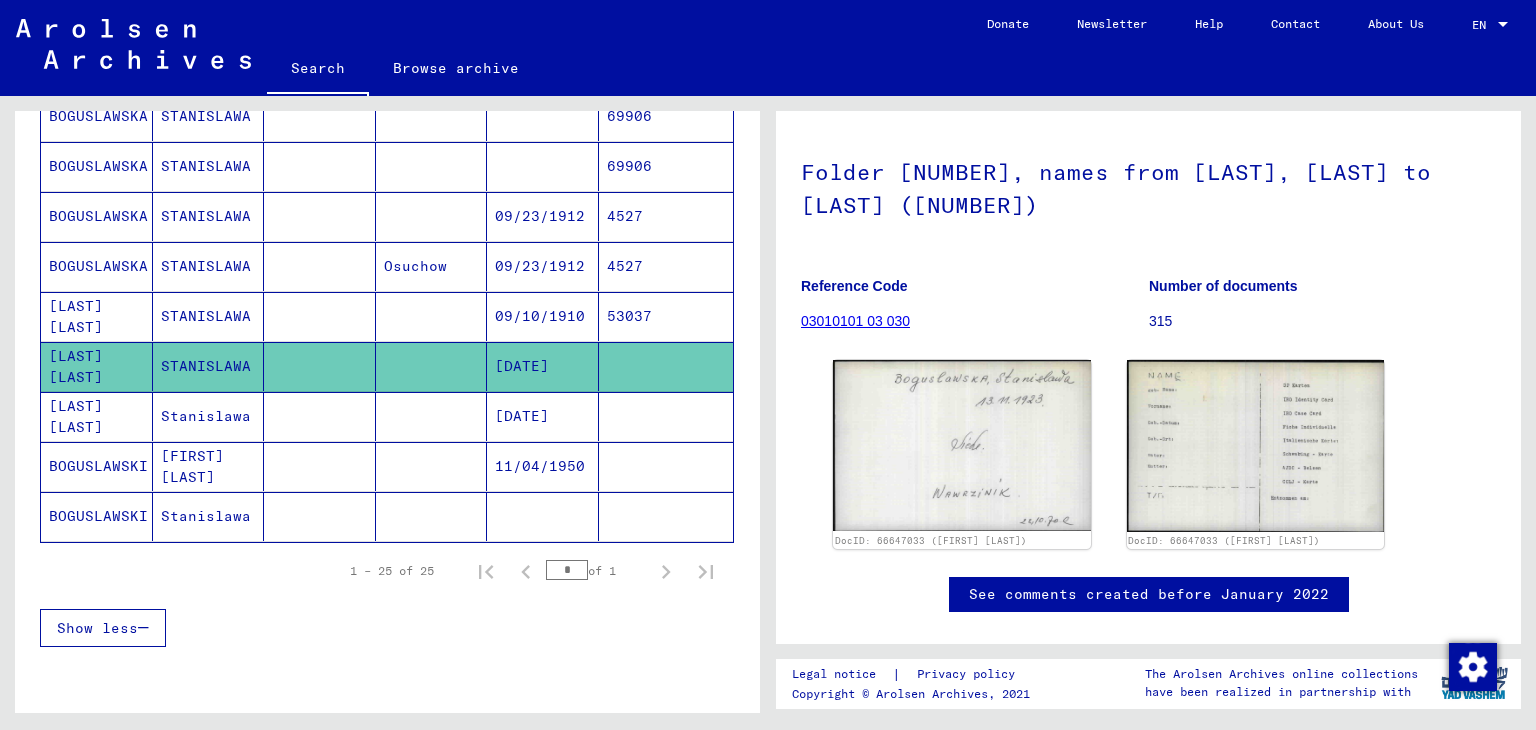 click on "53037" at bounding box center (666, 366) 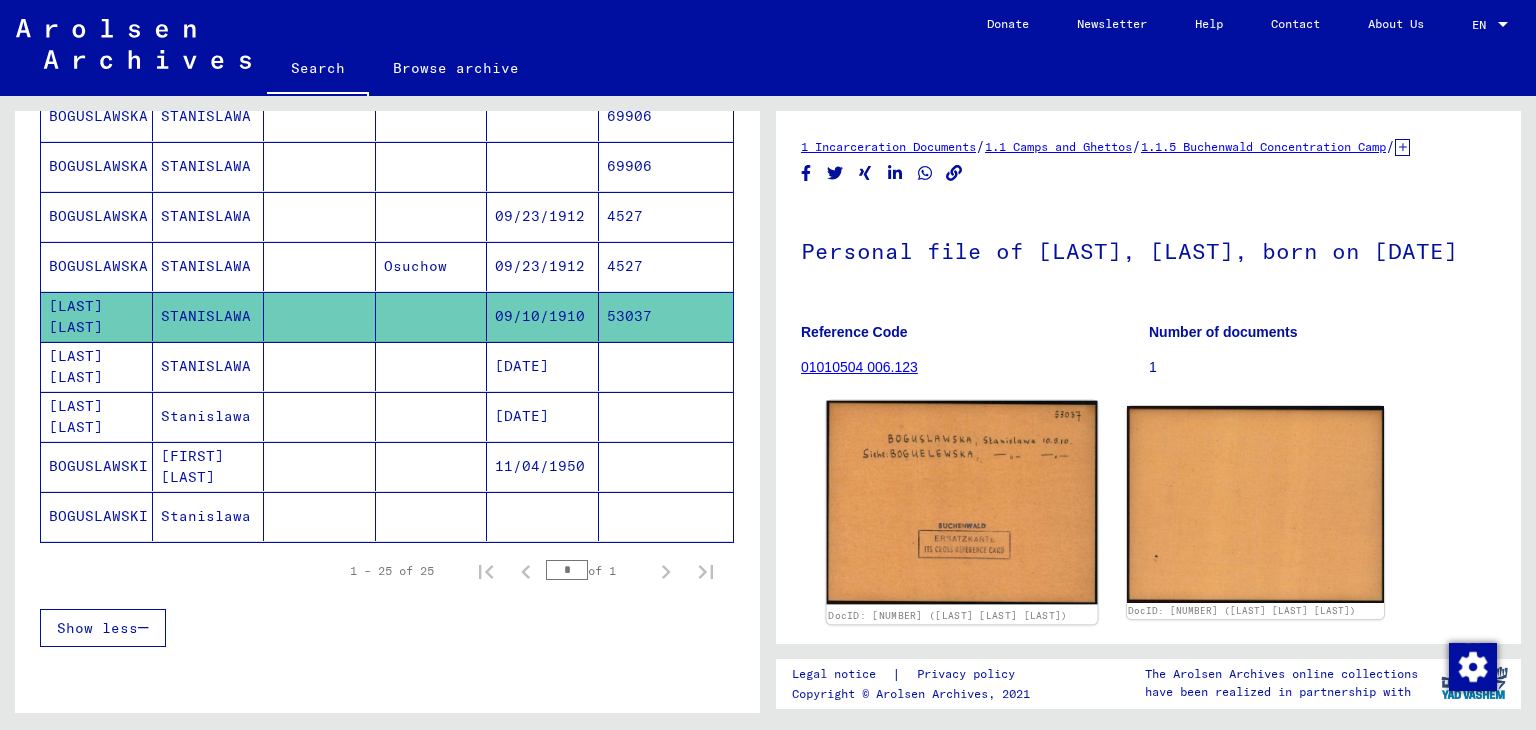 click 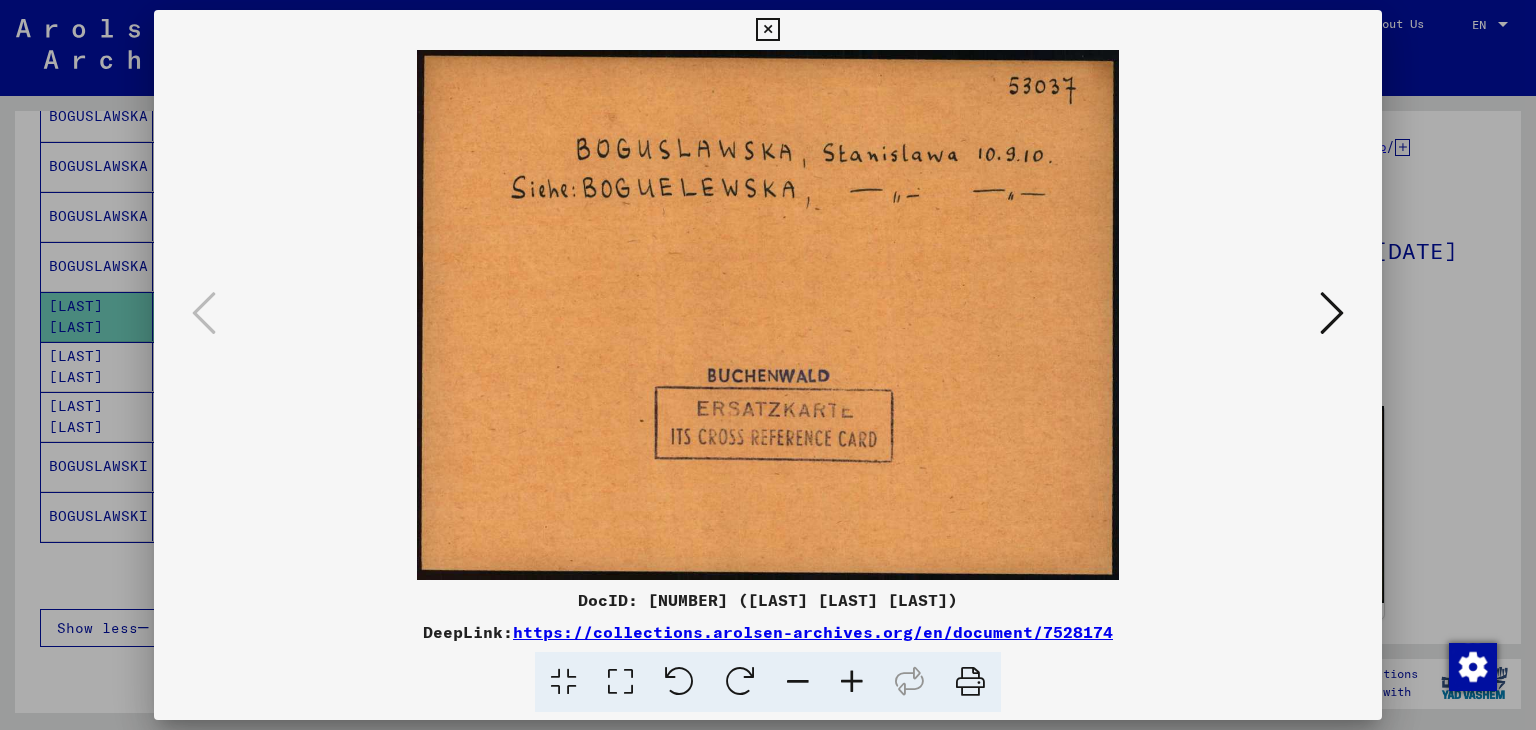 click at bounding box center (1332, 313) 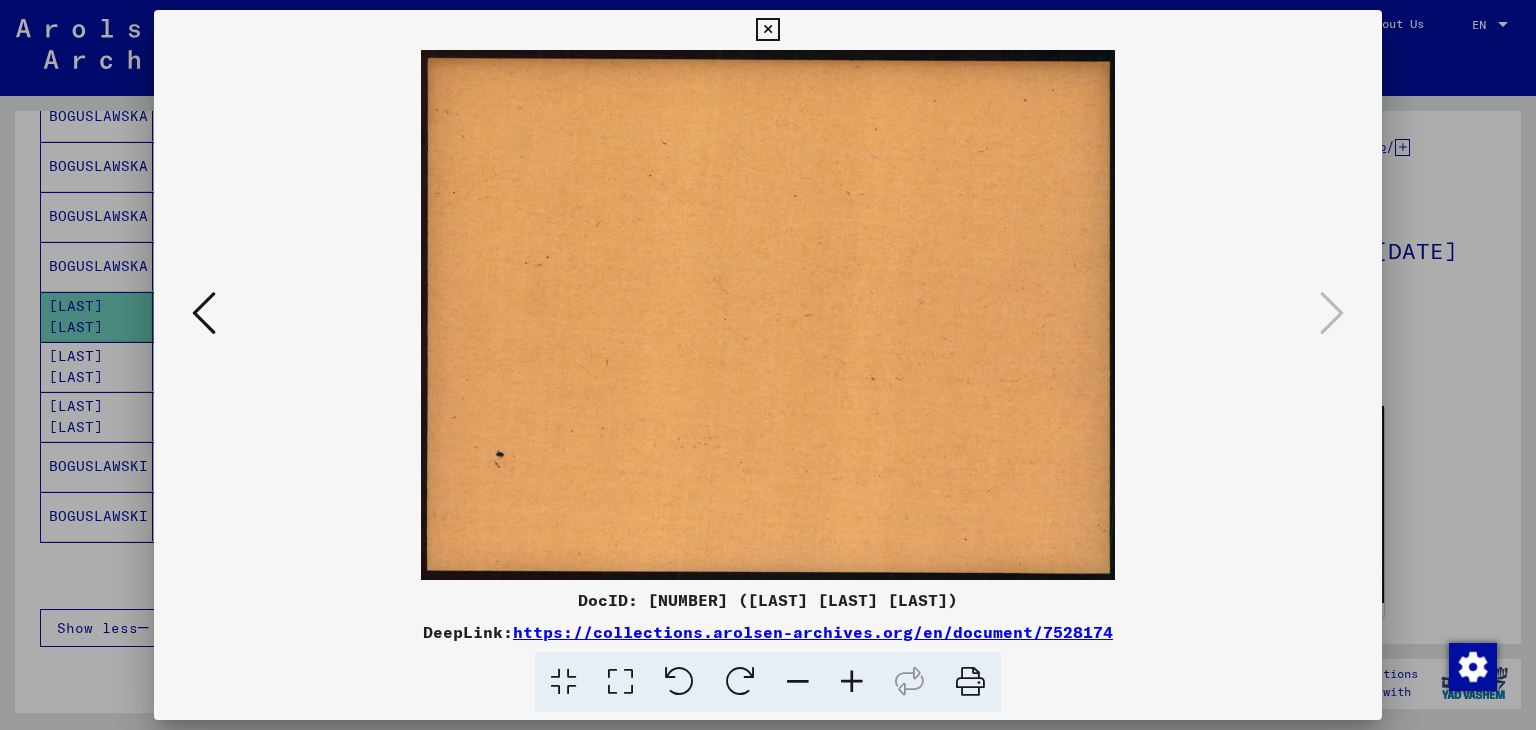 click at bounding box center (767, 30) 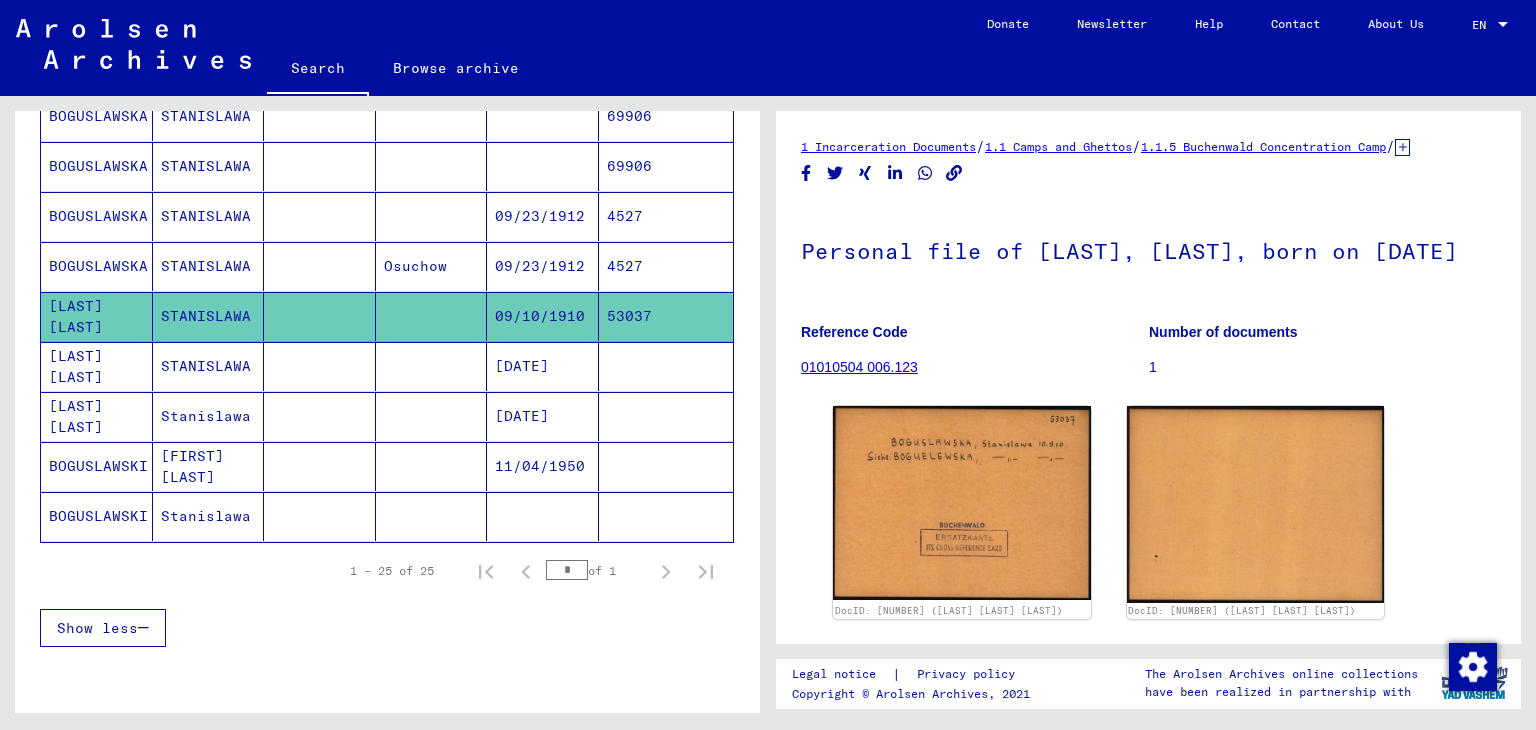 click on "4527" at bounding box center (666, 316) 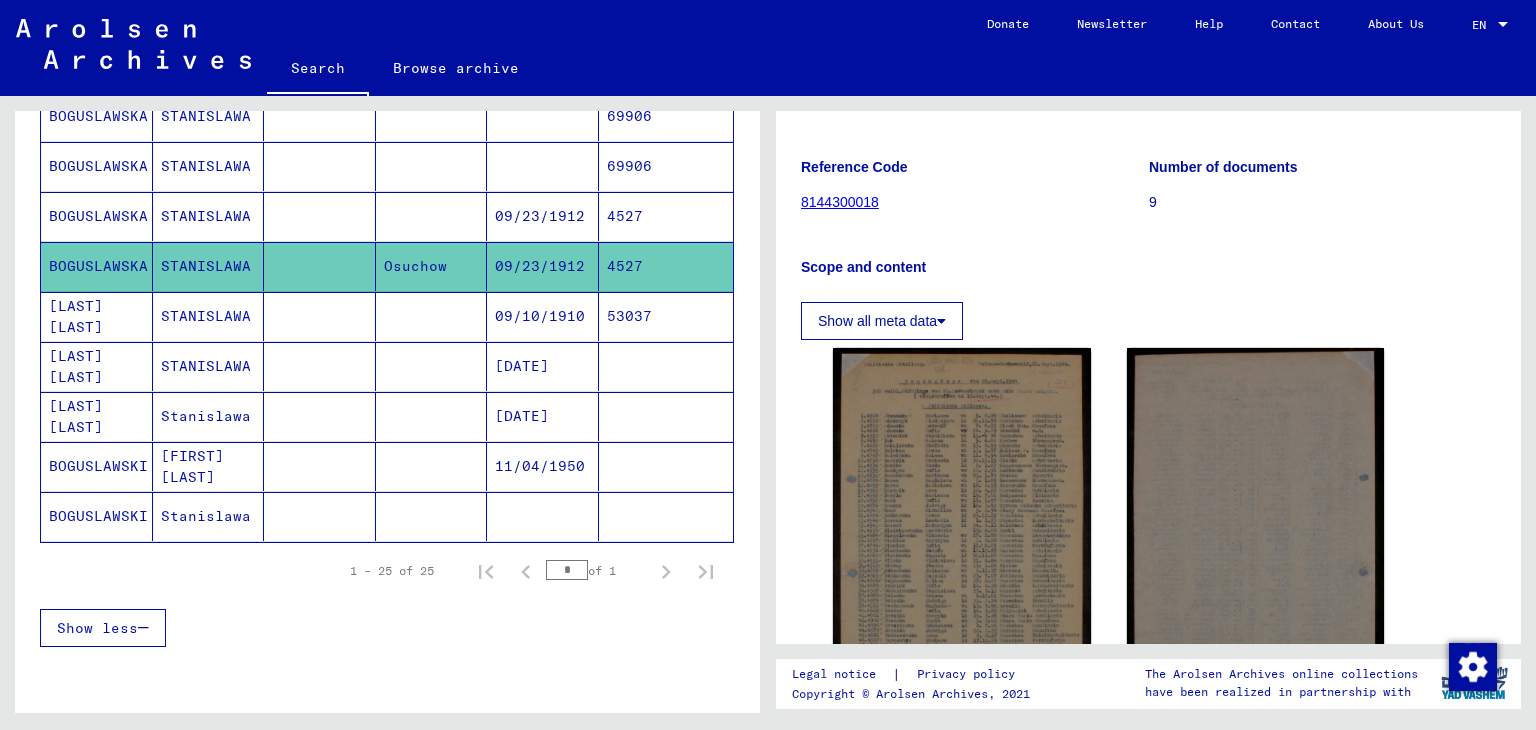 scroll, scrollTop: 200, scrollLeft: 0, axis: vertical 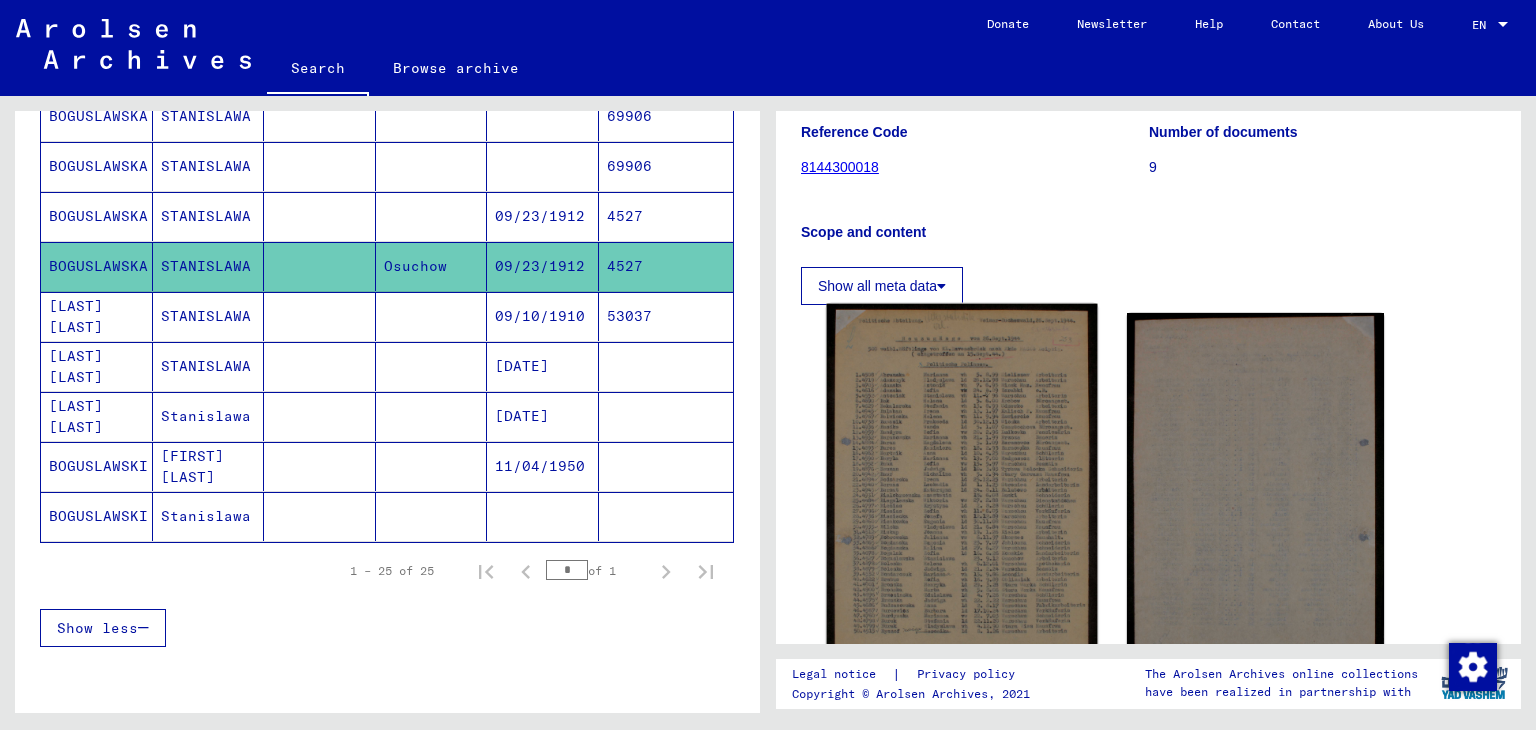 click 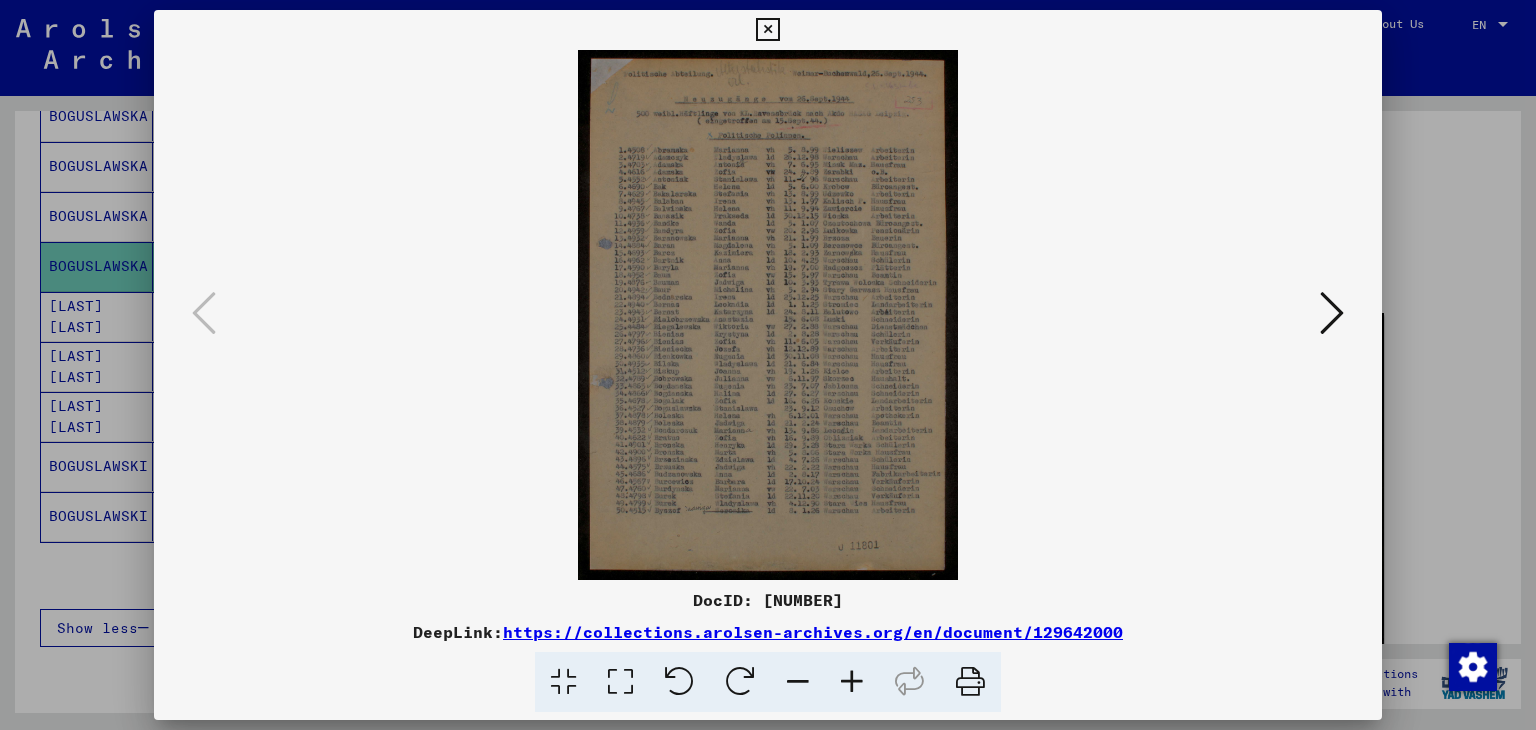 click at bounding box center [852, 682] 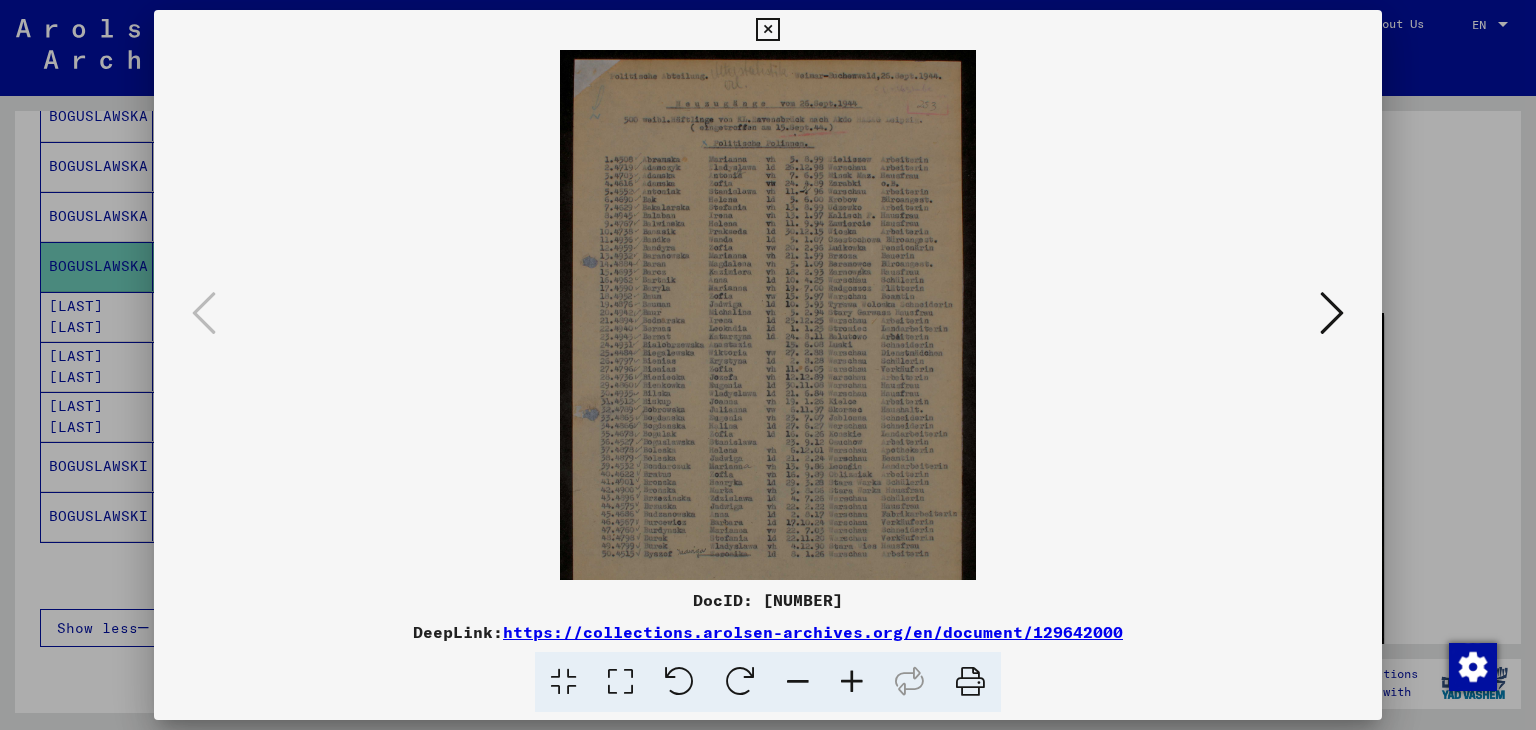 click at bounding box center (852, 682) 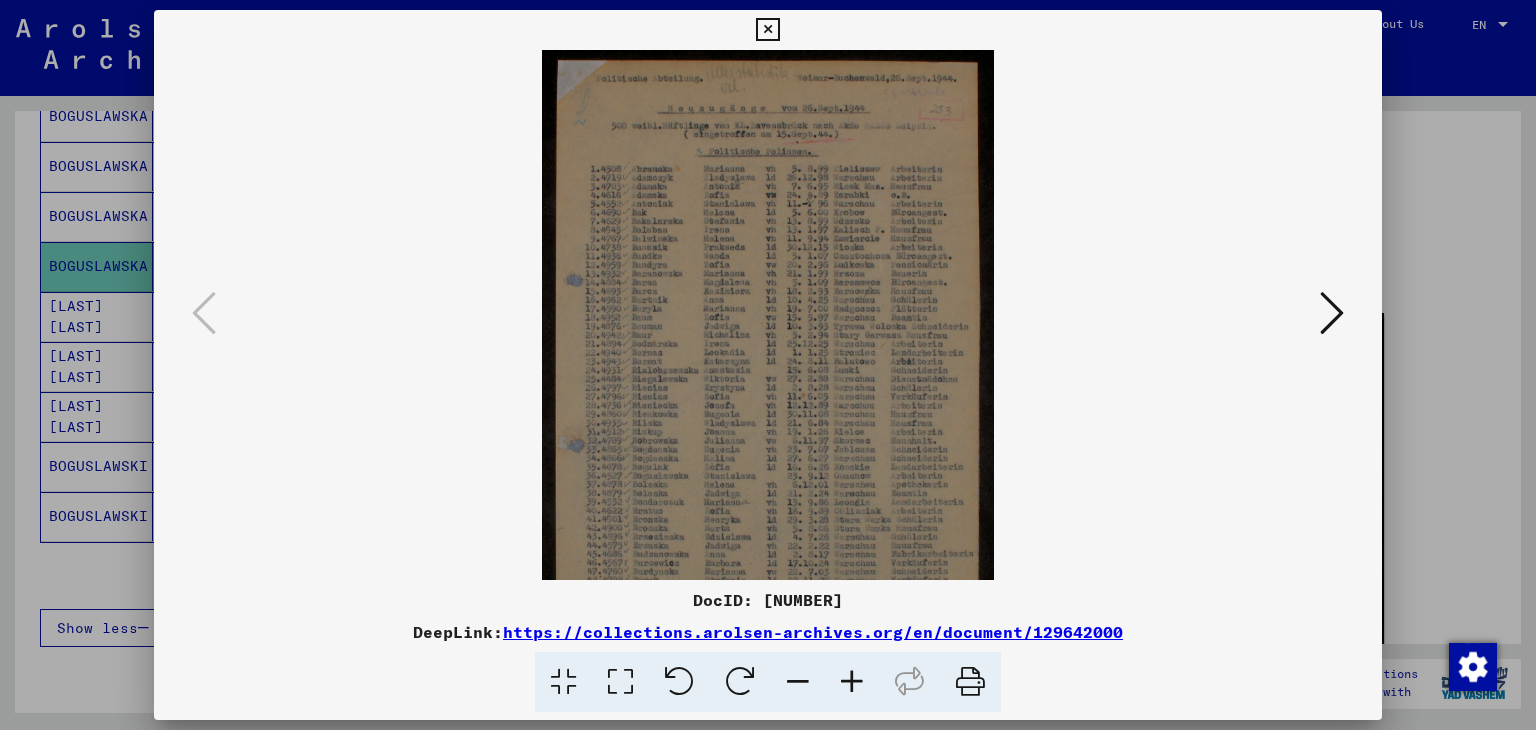 click at bounding box center [852, 682] 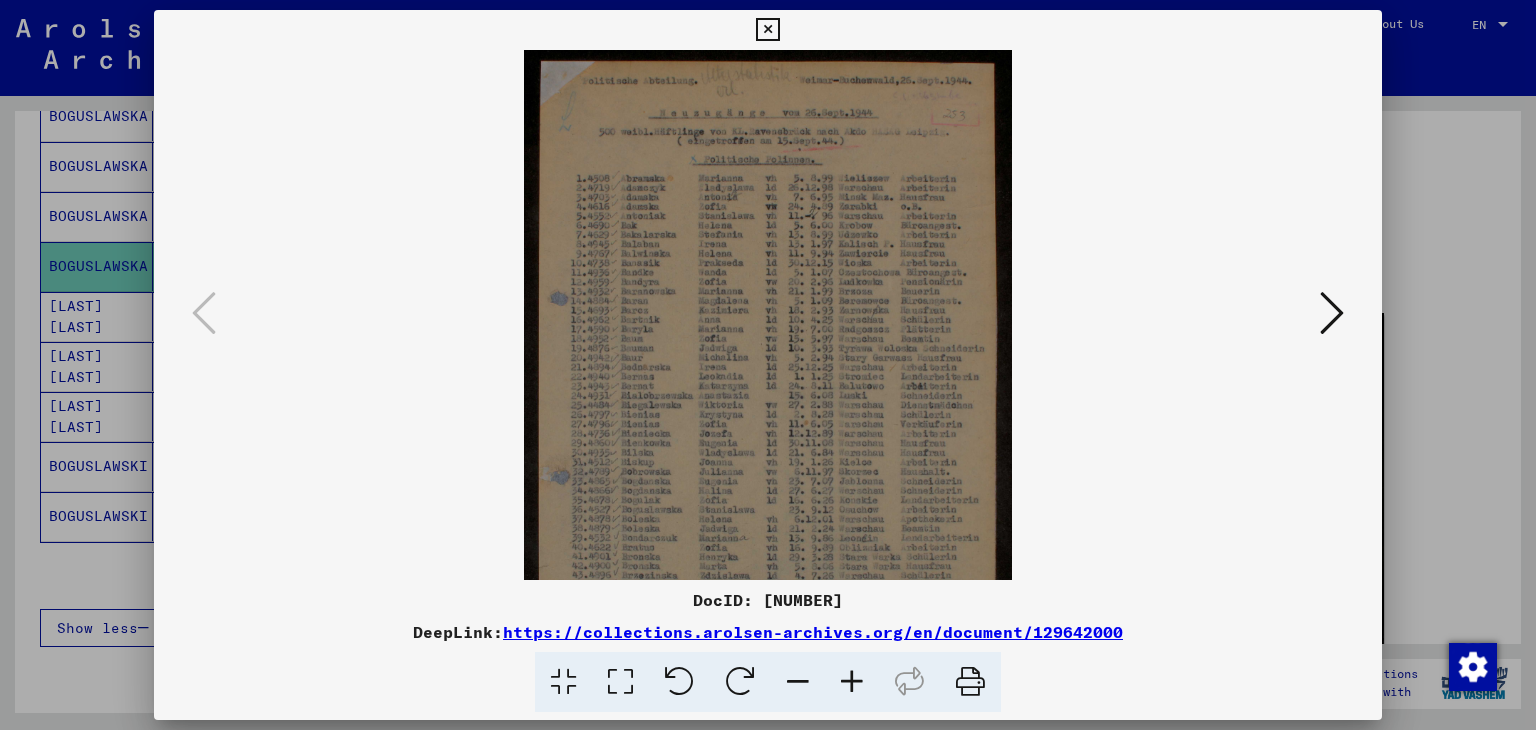 click at bounding box center [852, 682] 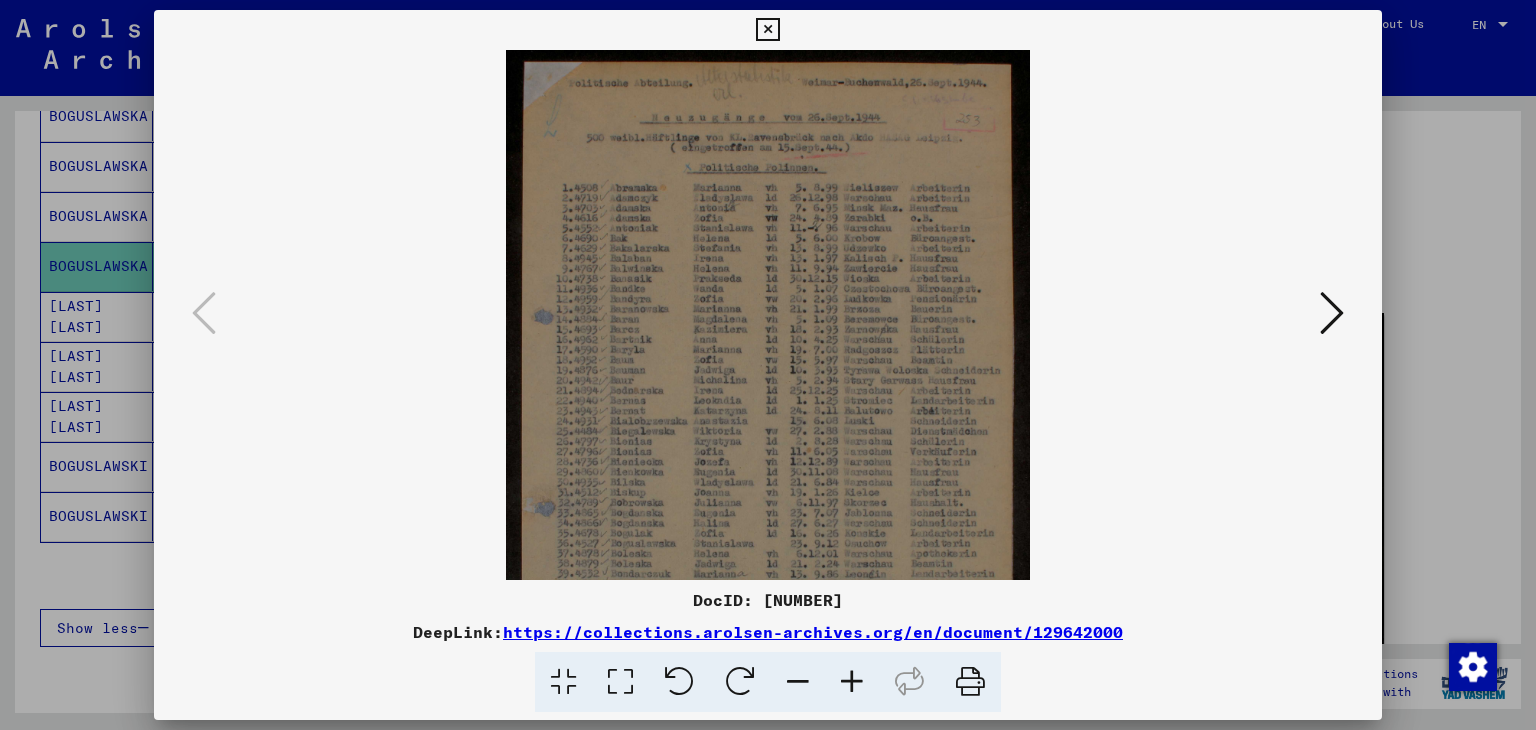 click at bounding box center (852, 682) 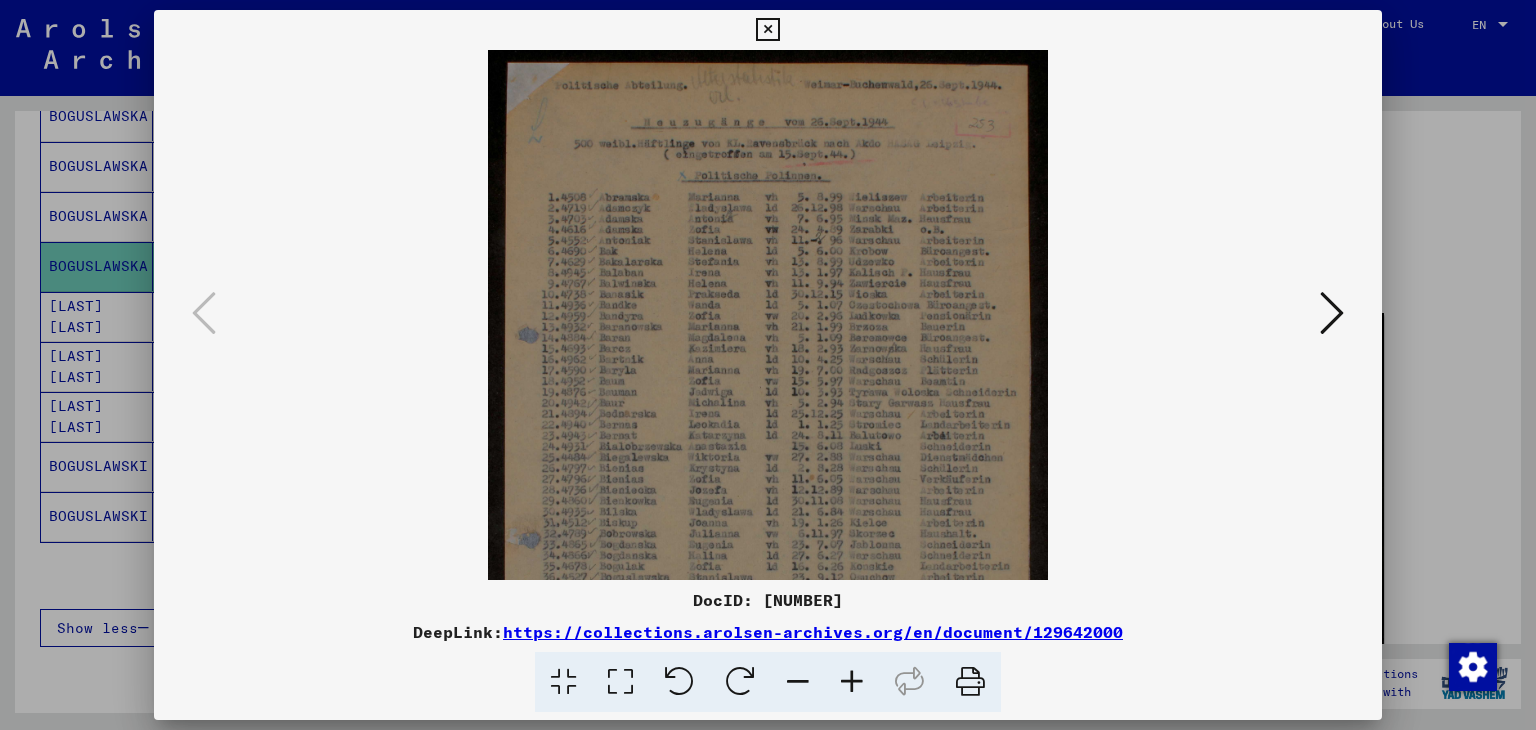 click at bounding box center [852, 682] 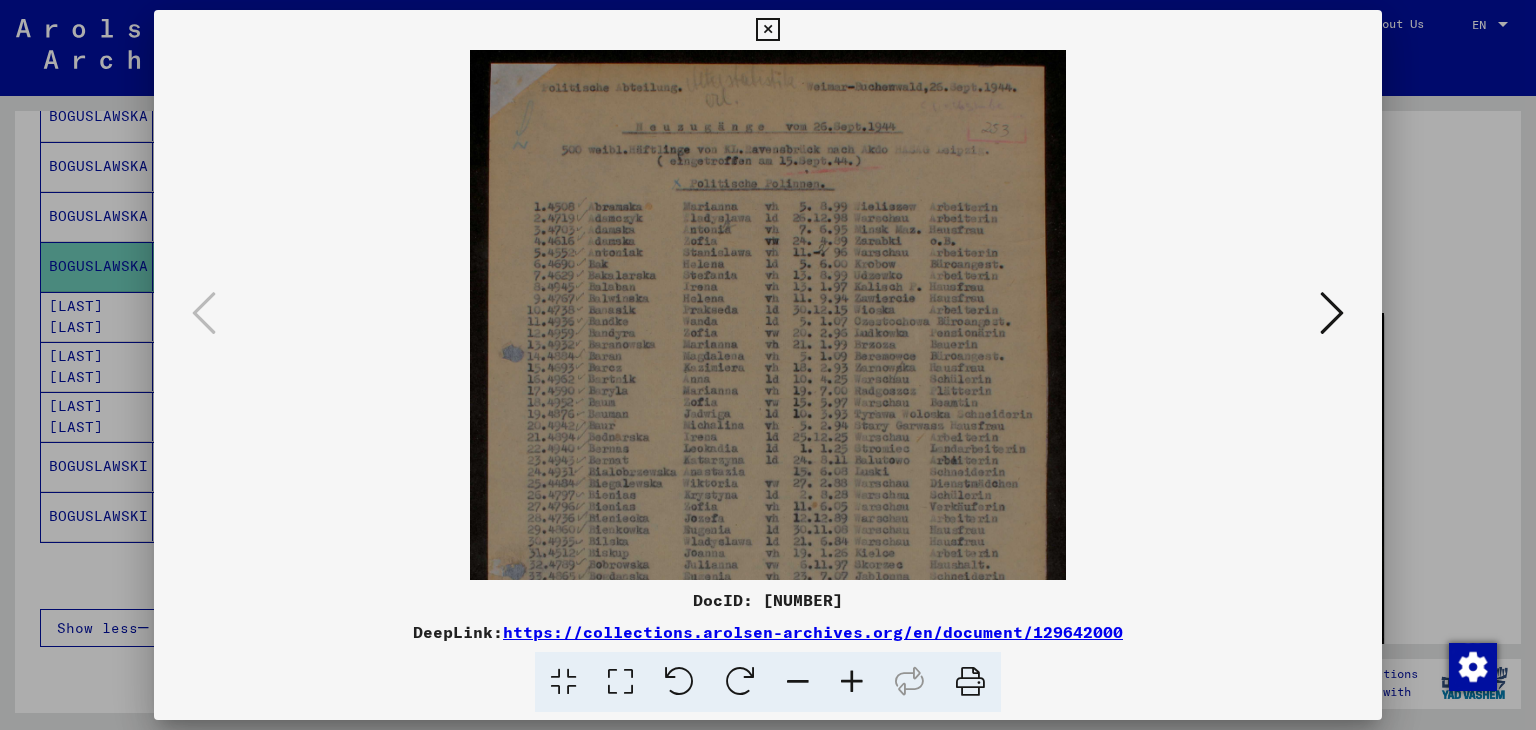 click at bounding box center [852, 682] 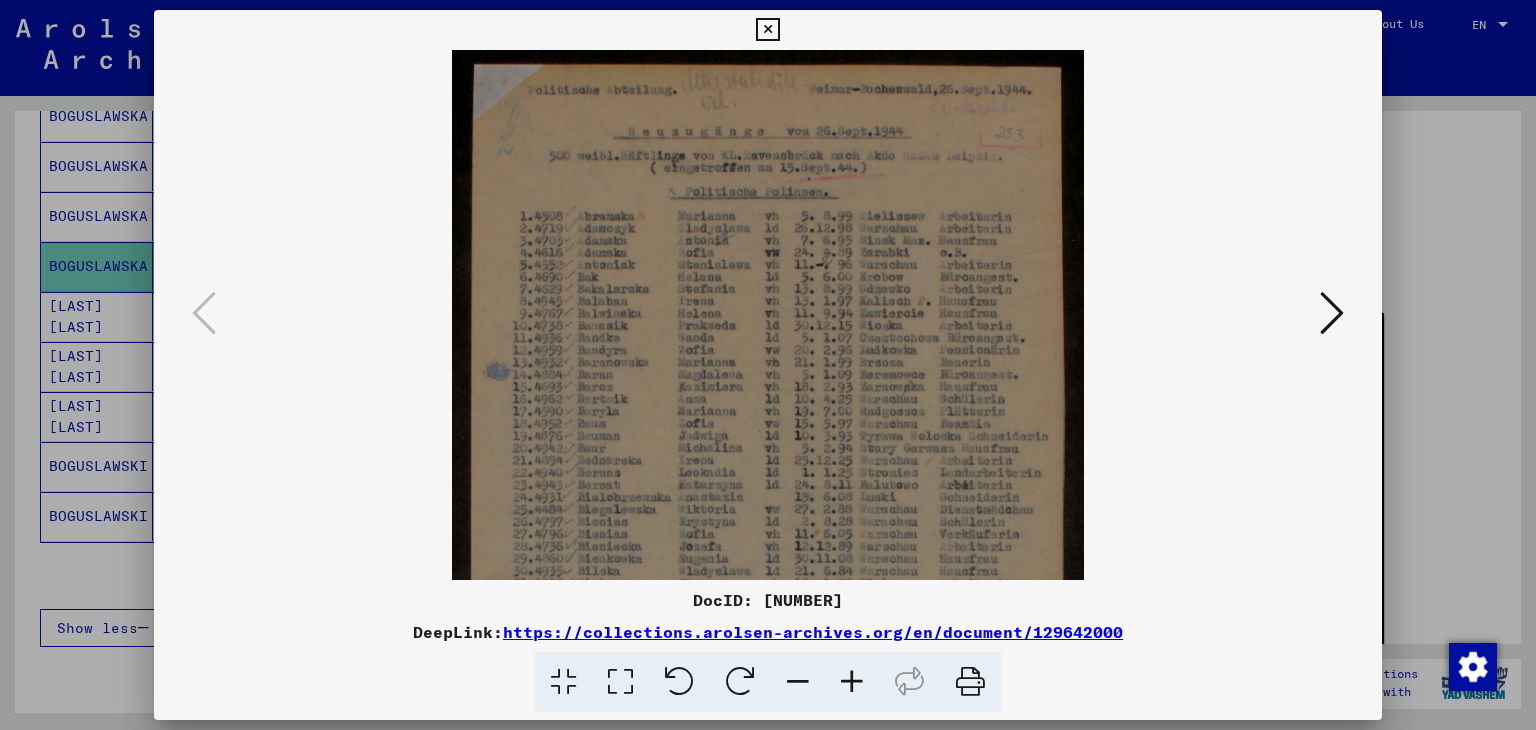 click at bounding box center (767, 30) 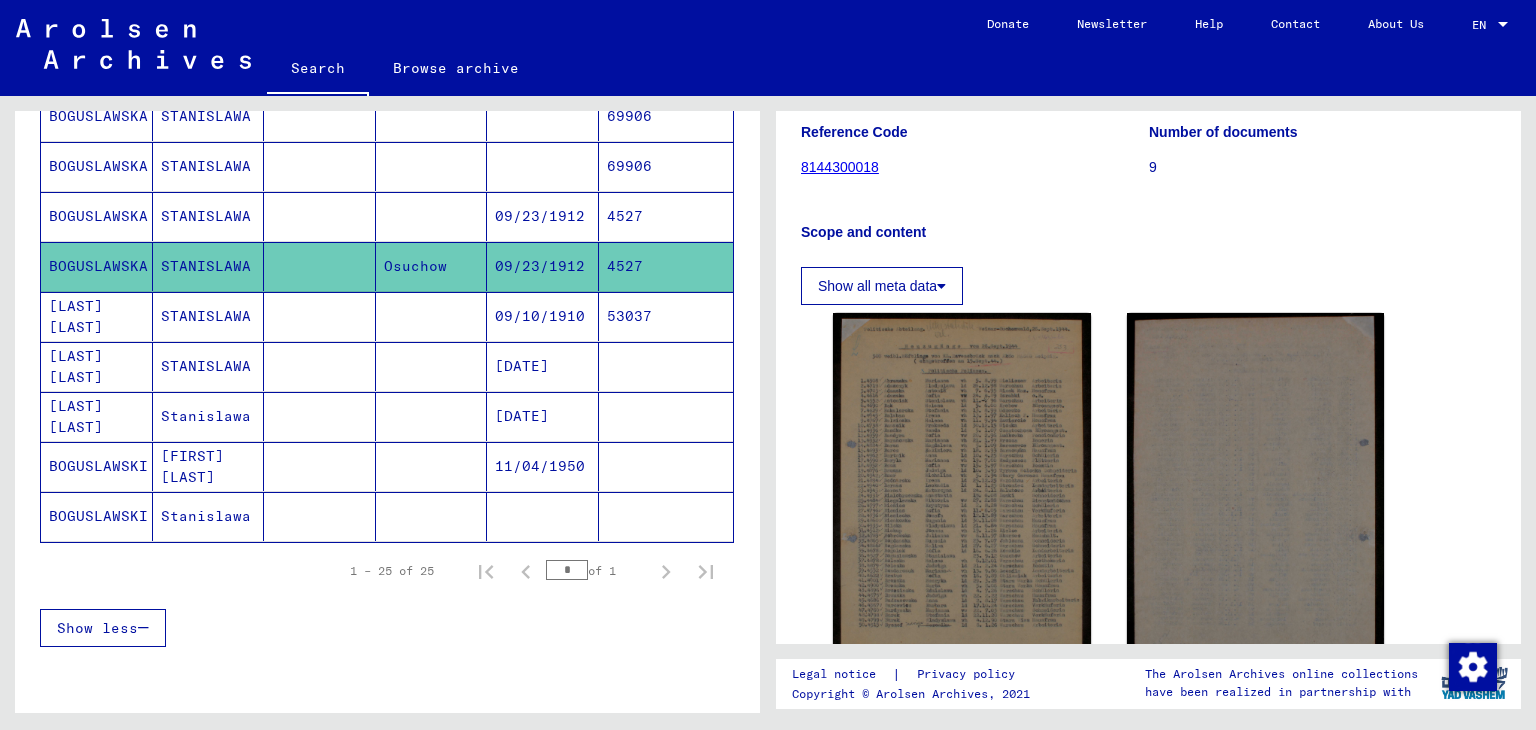 click at bounding box center (666, 516) 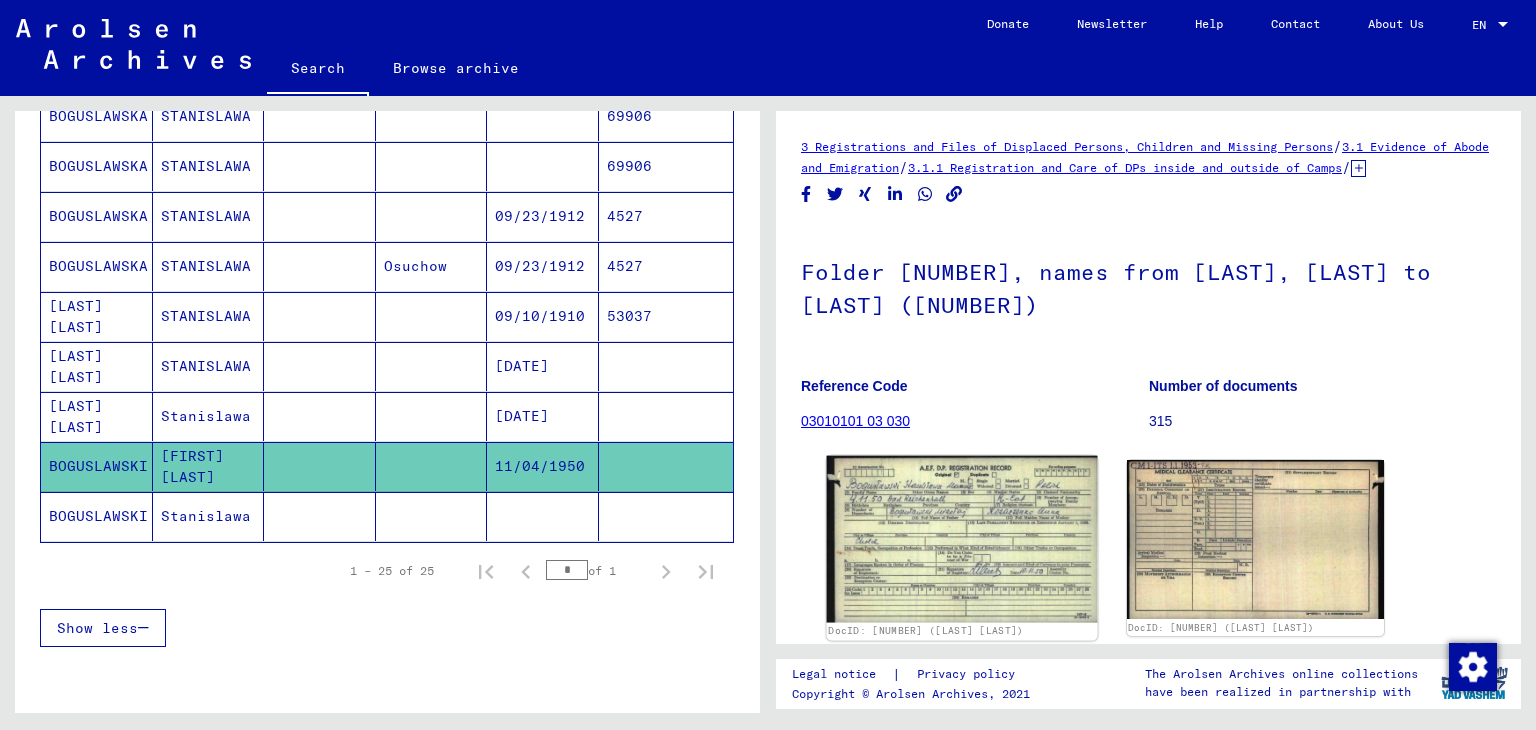 click 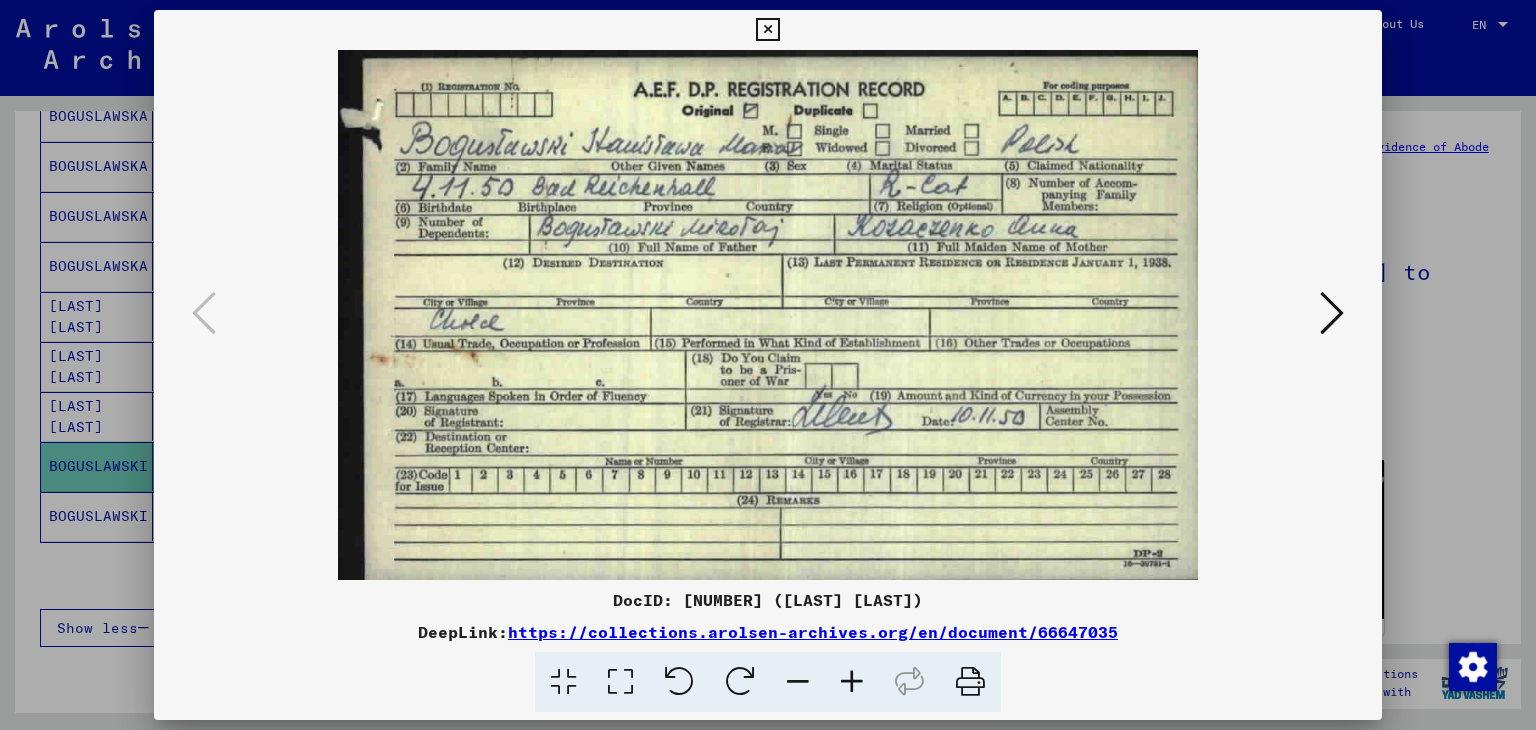 click at bounding box center [1332, 313] 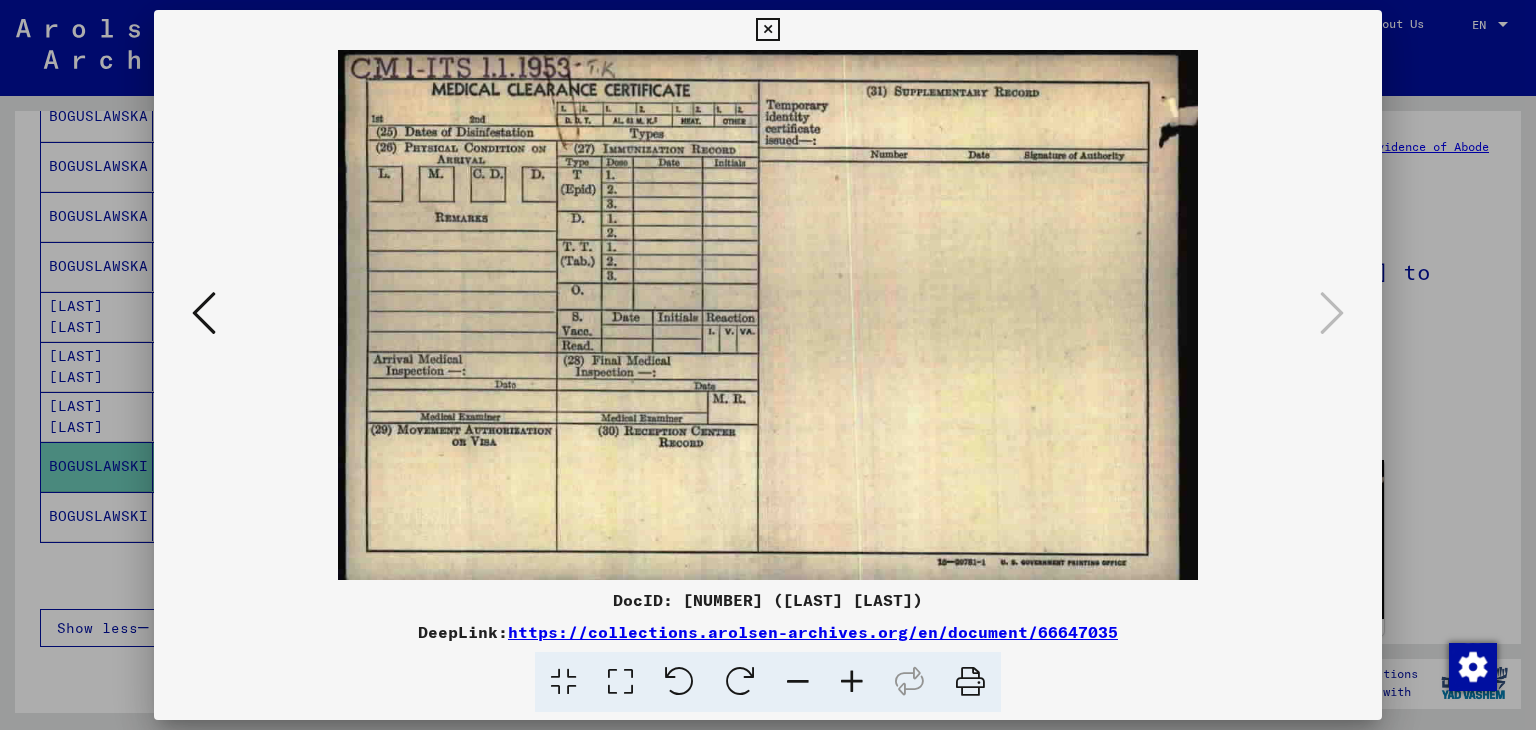 click at bounding box center [767, 30] 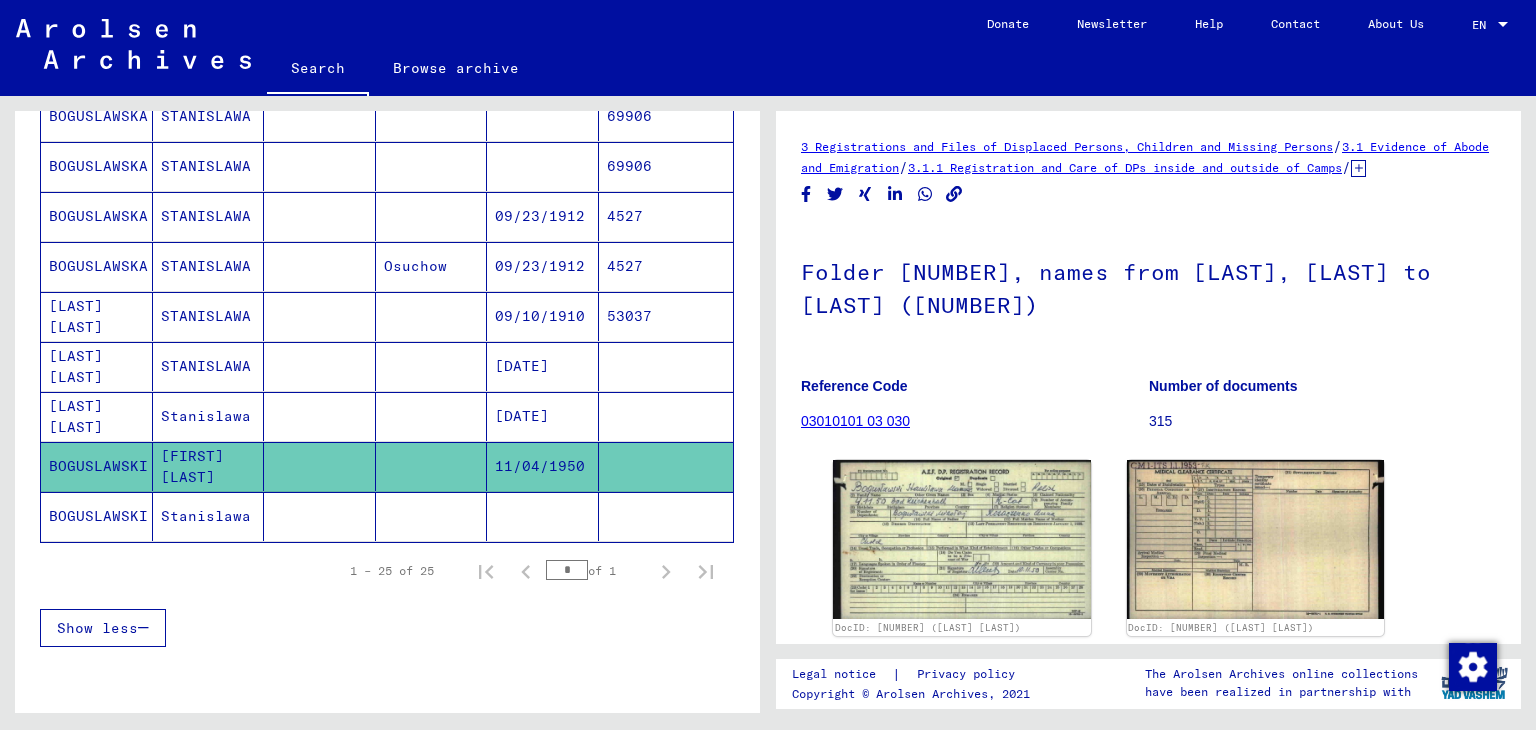 click at bounding box center [666, 466] 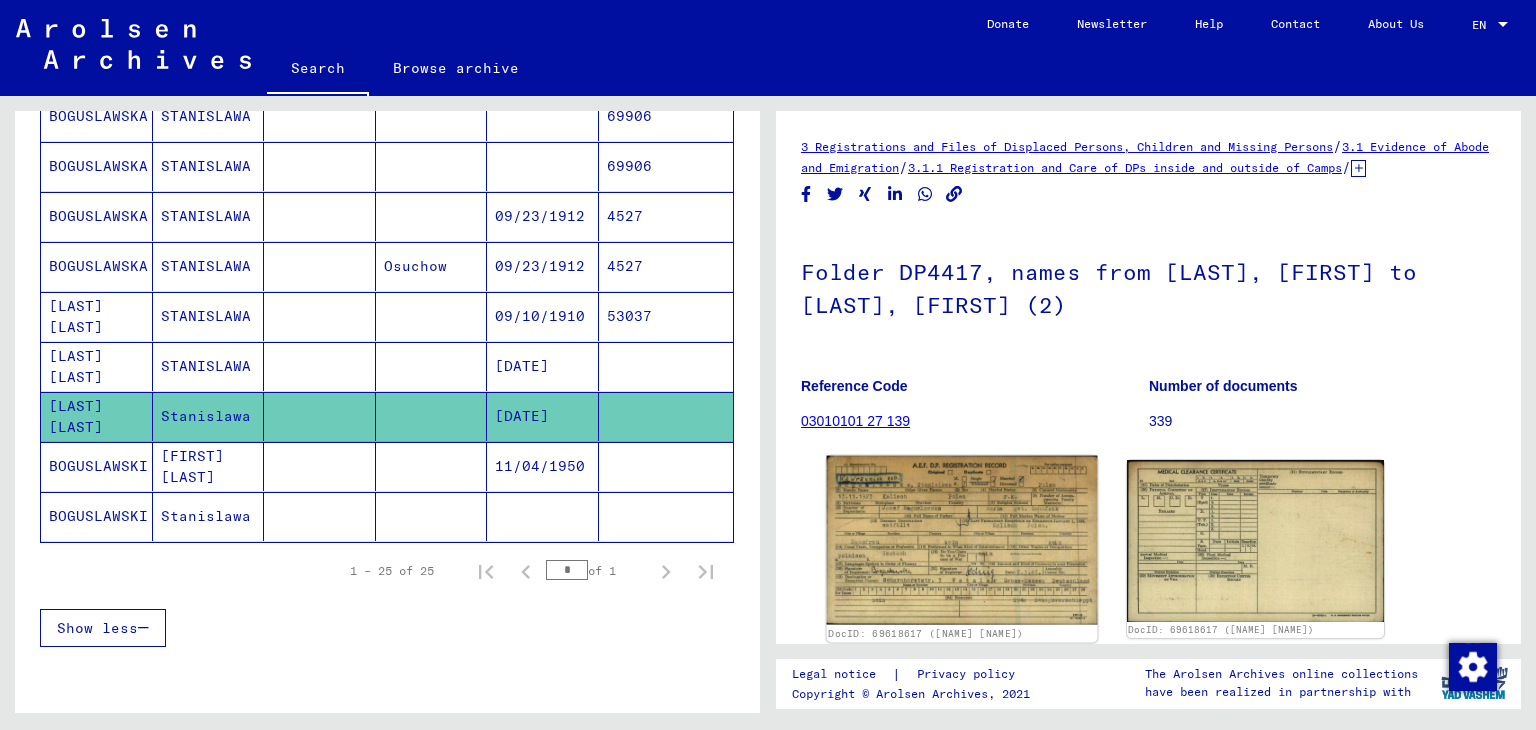 click 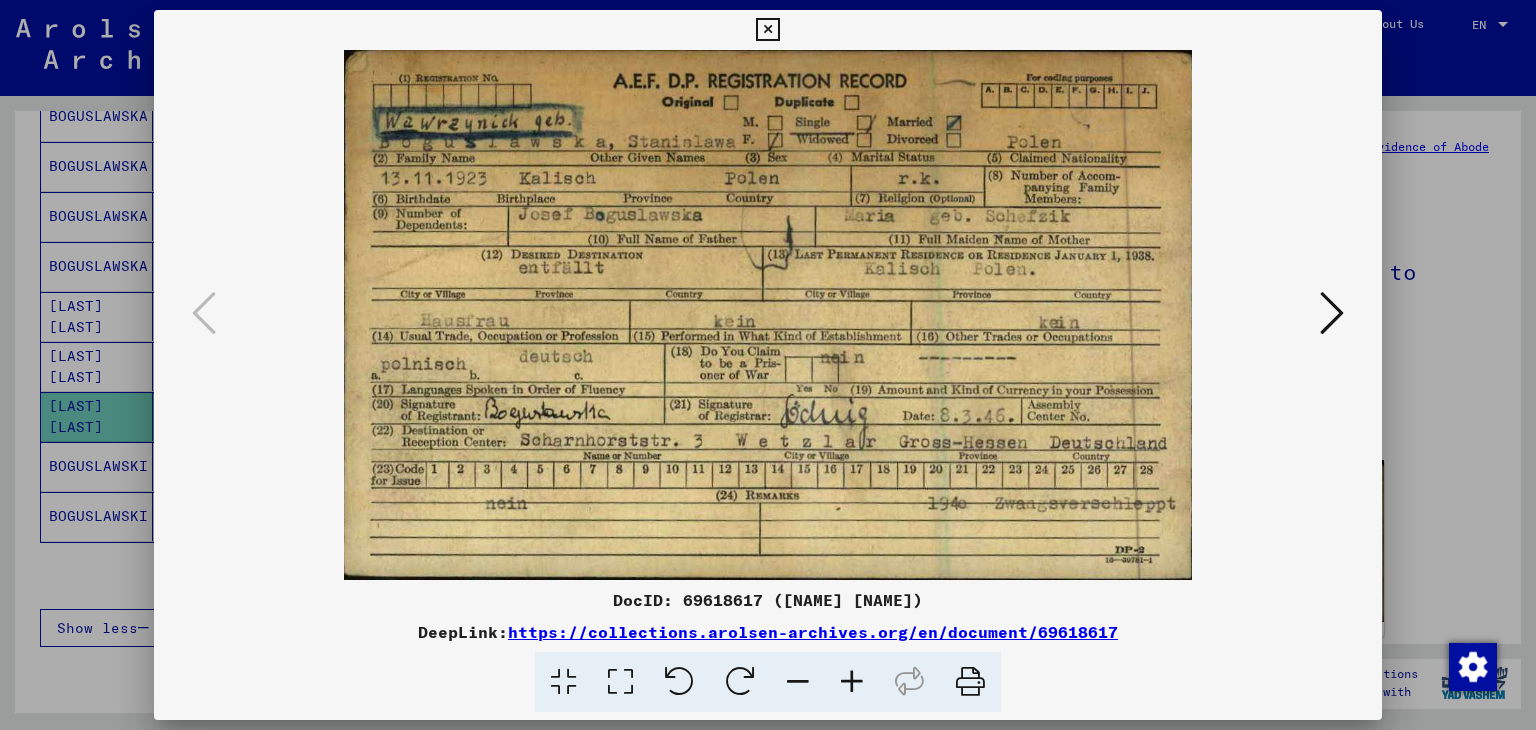 click at bounding box center (767, 30) 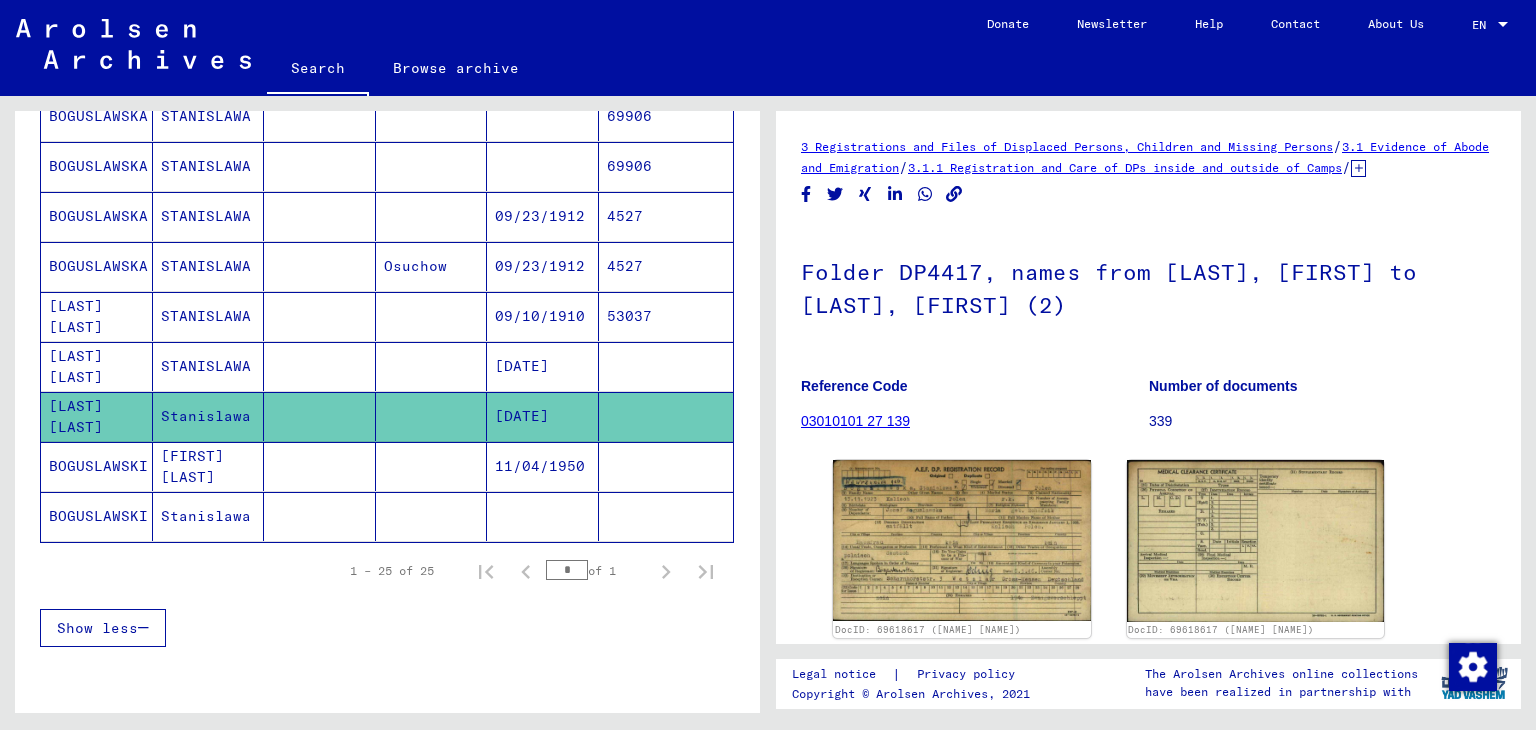 click at bounding box center (666, 416) 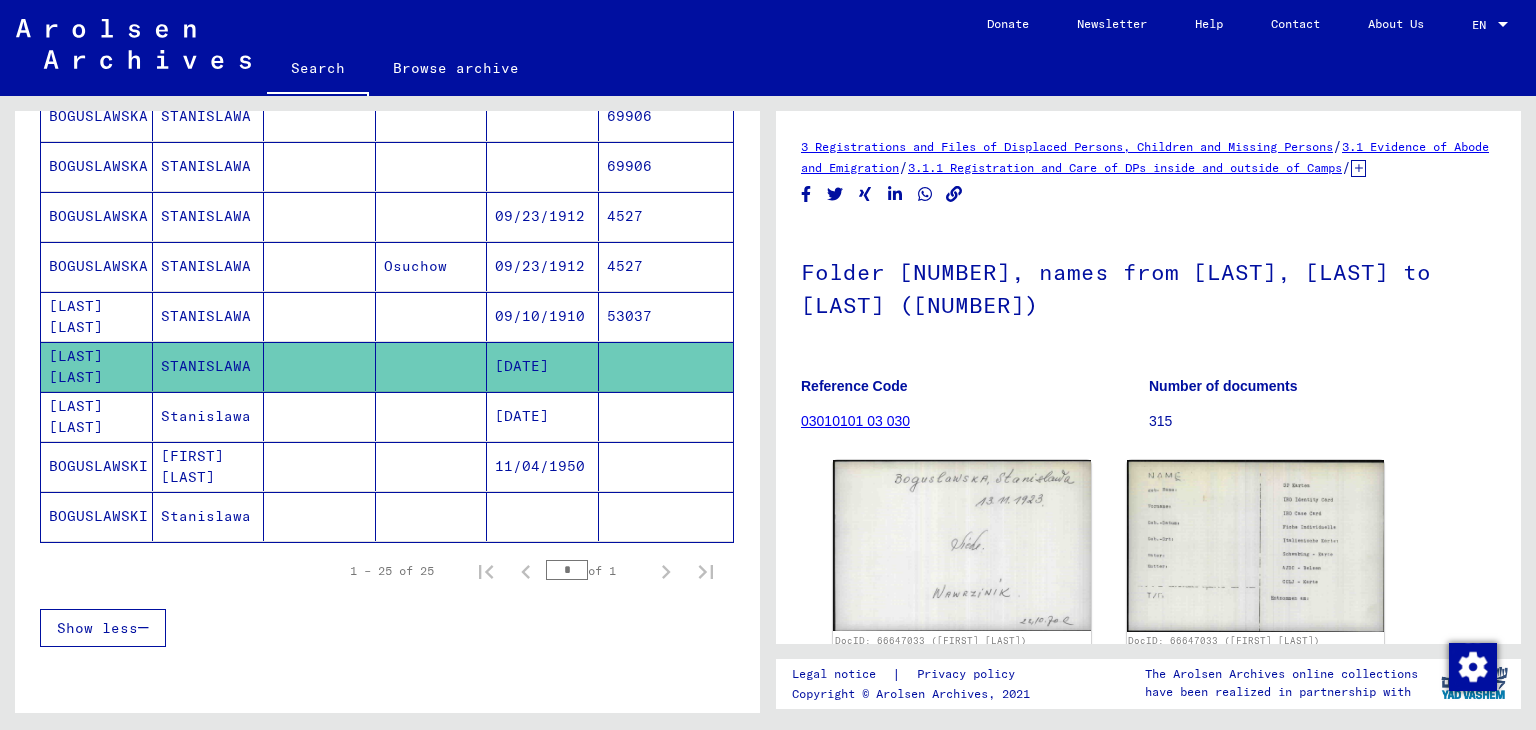 click on "53037" at bounding box center [666, 366] 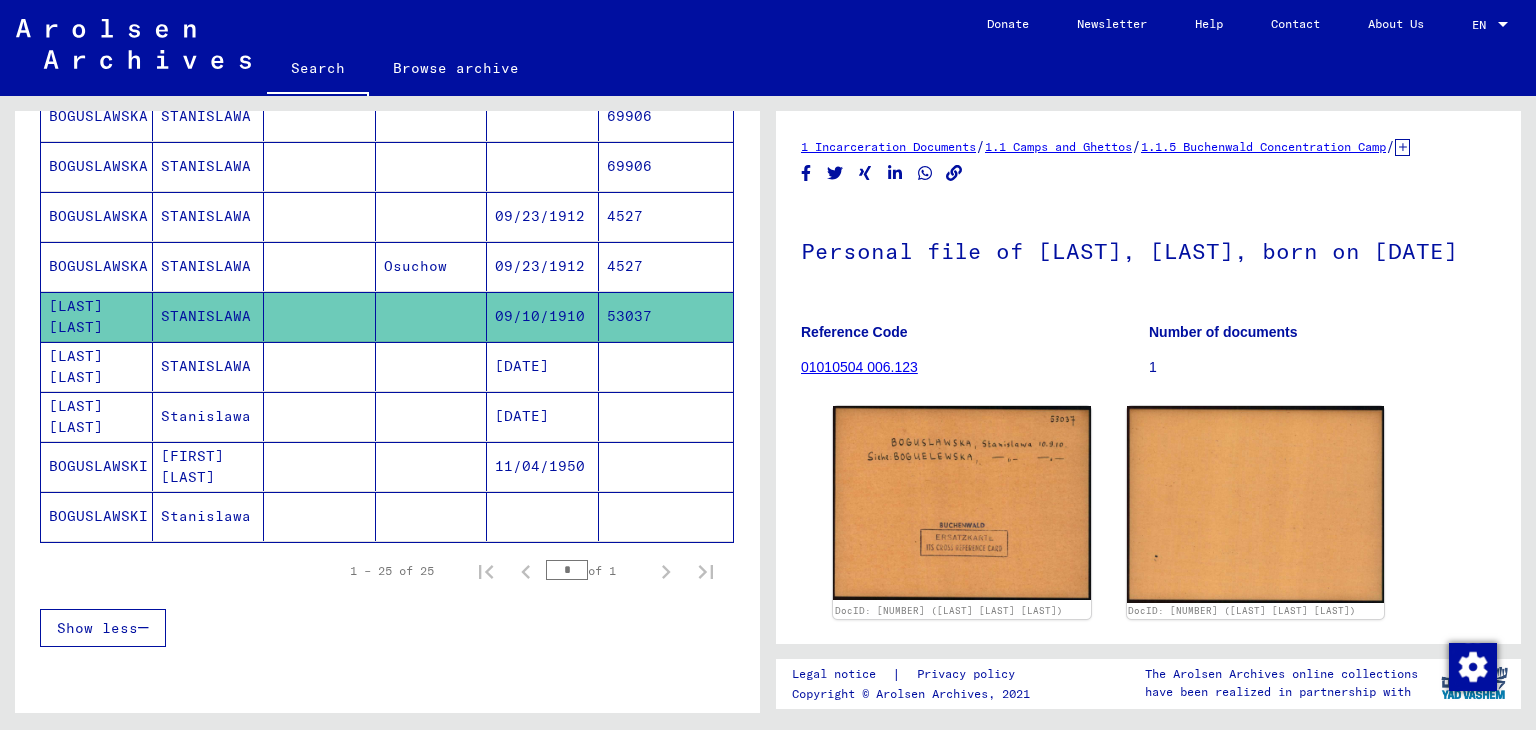 click on "4527" at bounding box center [666, 316] 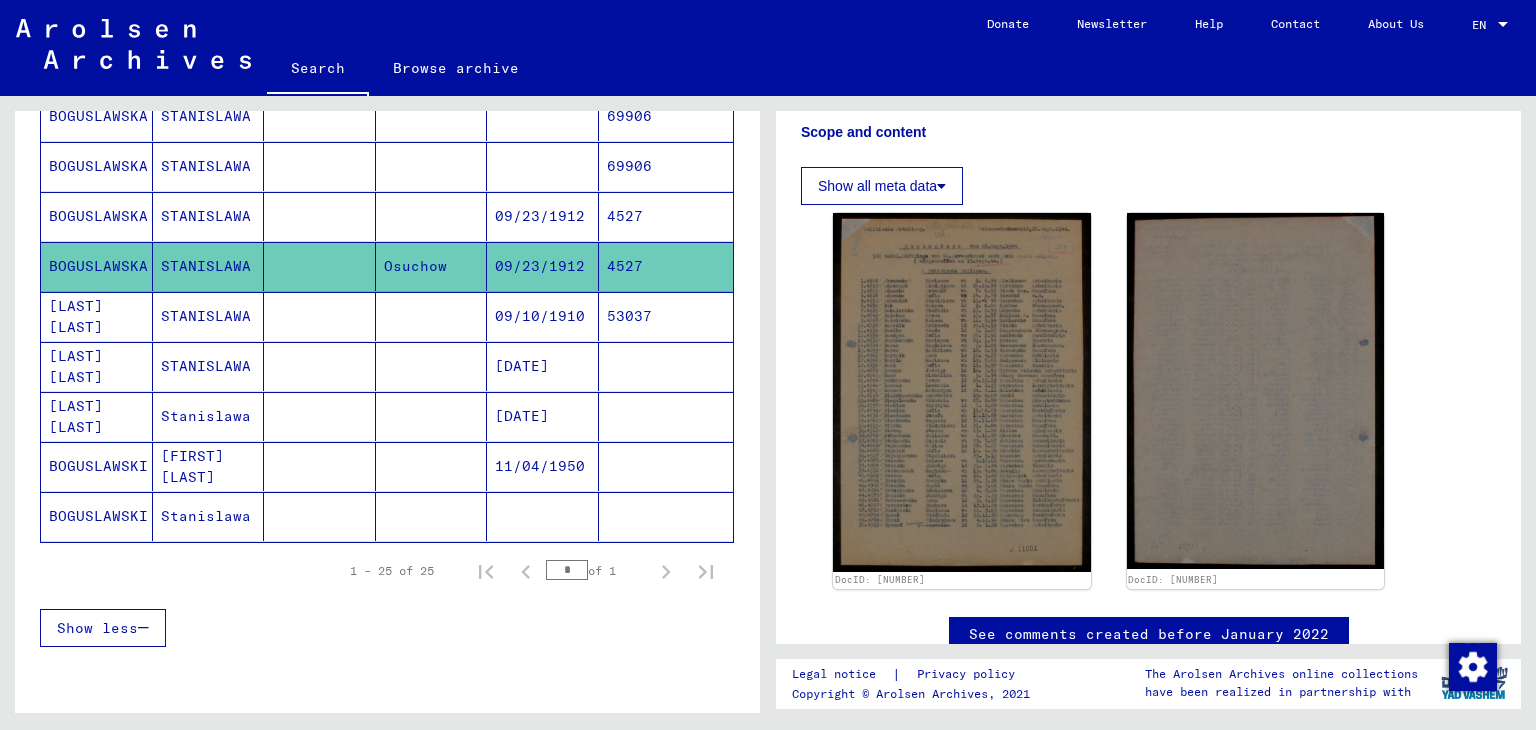 scroll, scrollTop: 100, scrollLeft: 0, axis: vertical 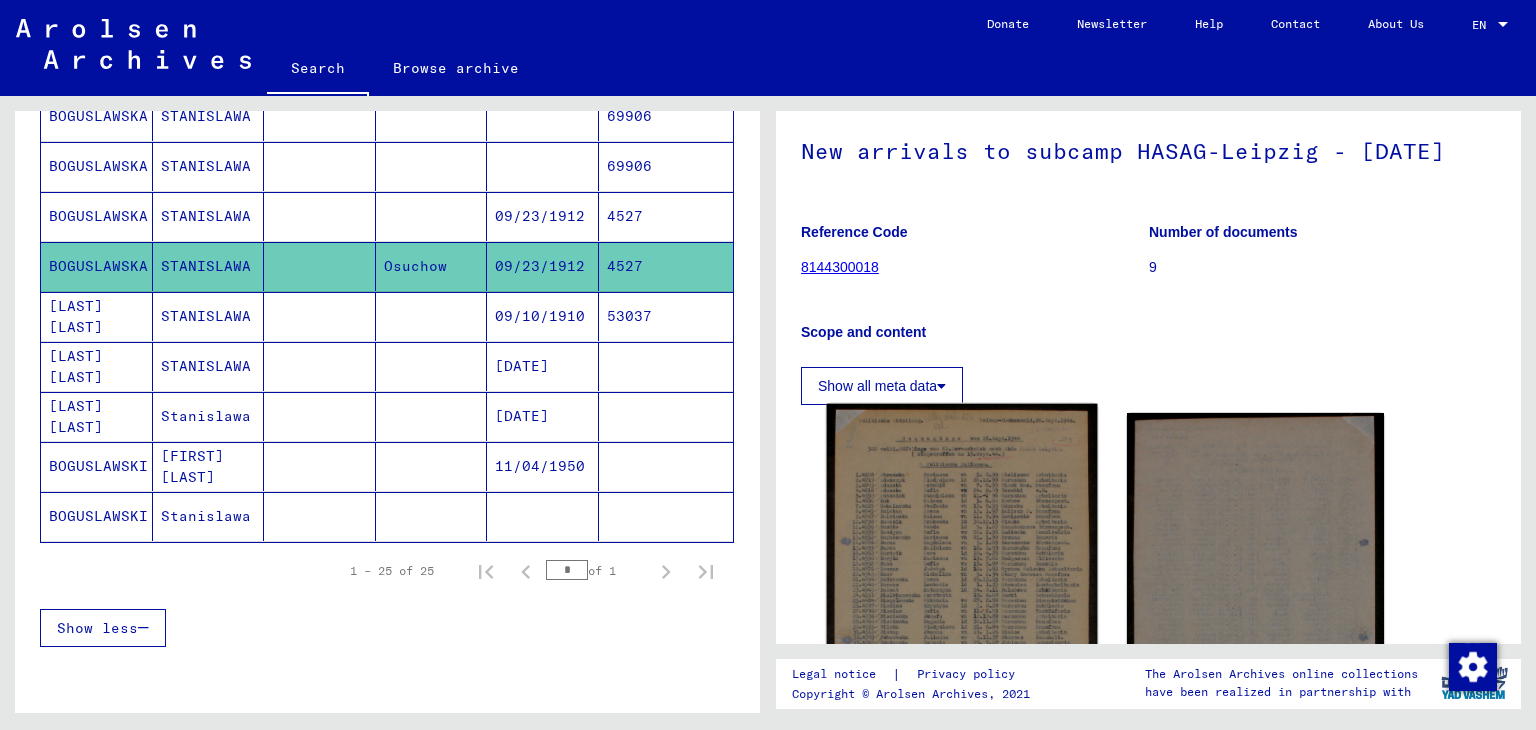 click 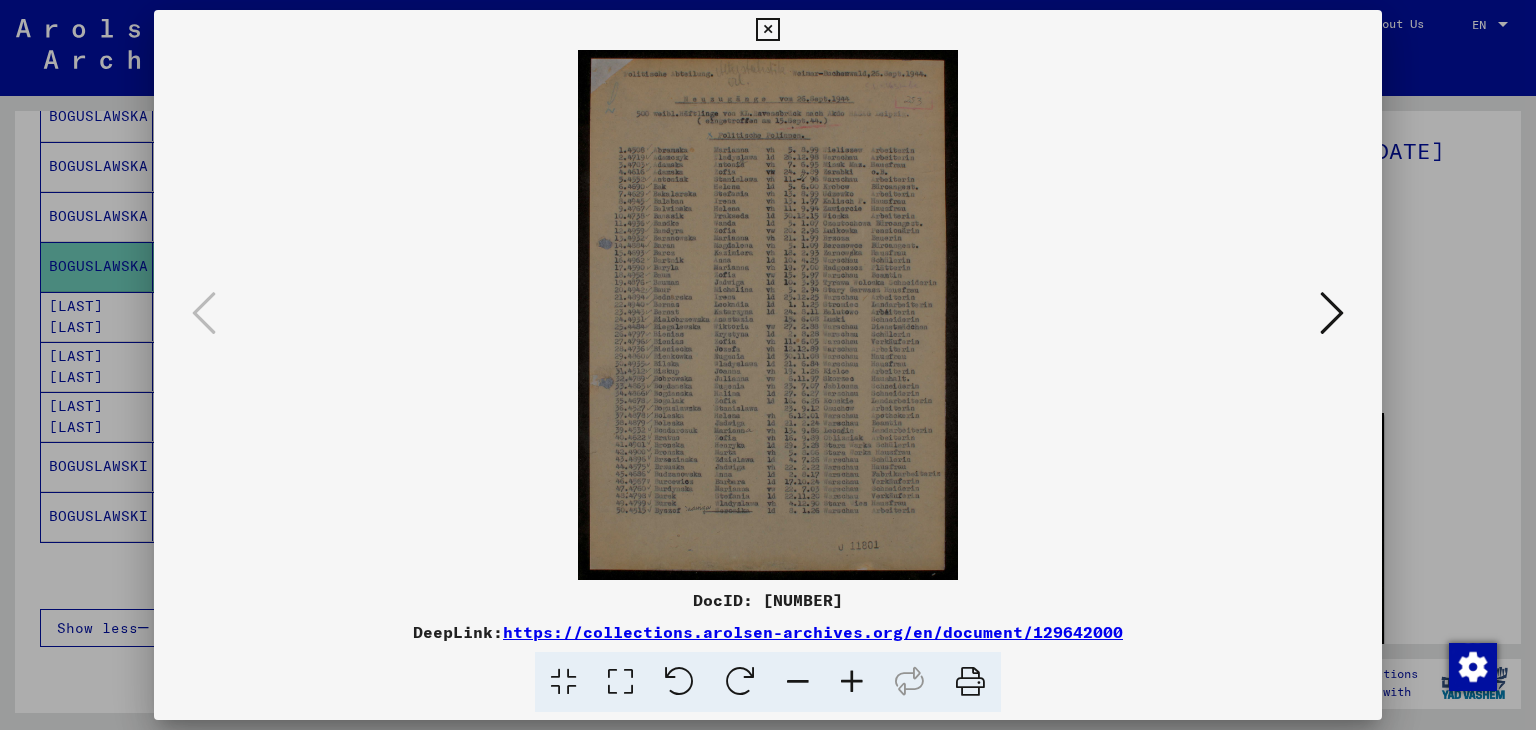 click at bounding box center [767, 30] 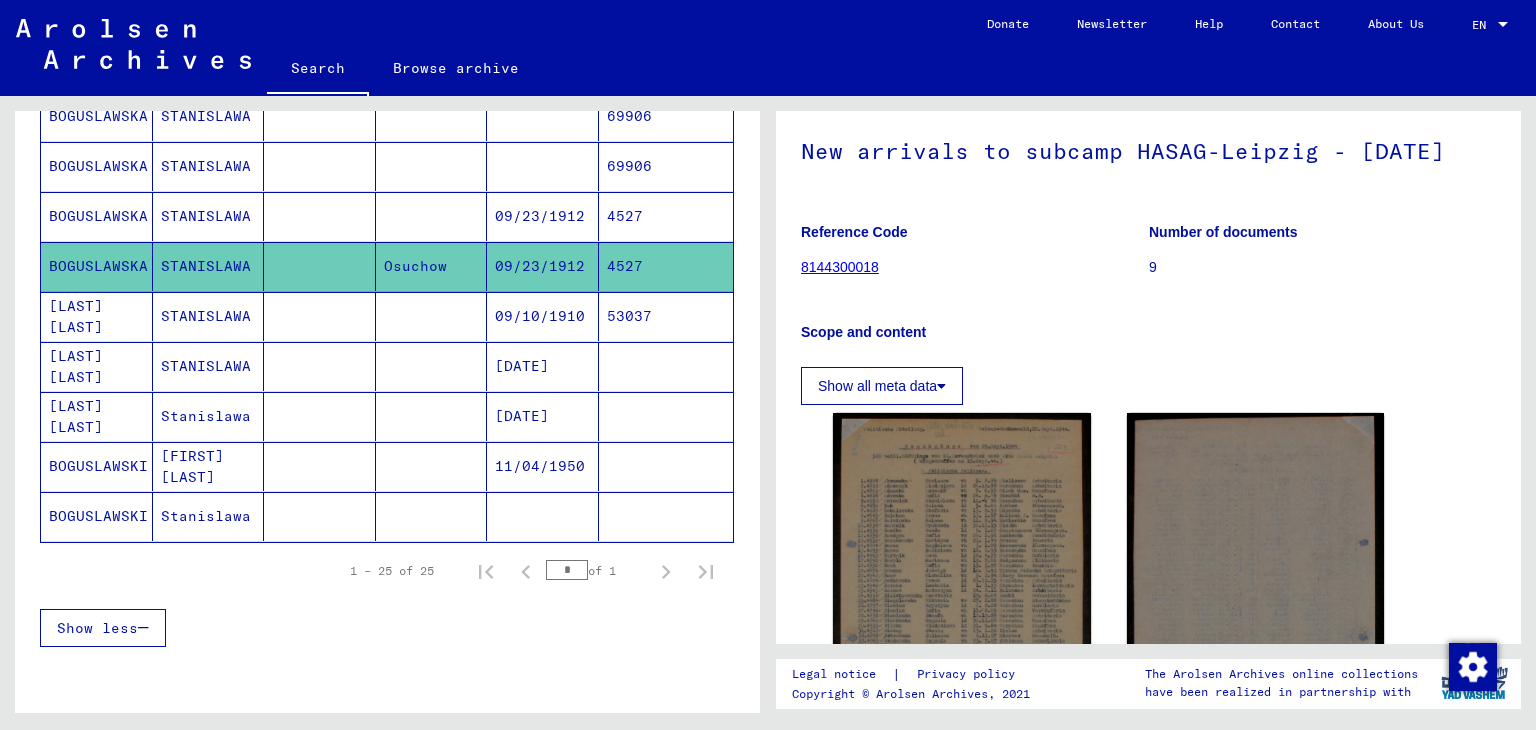 click on "4527" at bounding box center (666, 266) 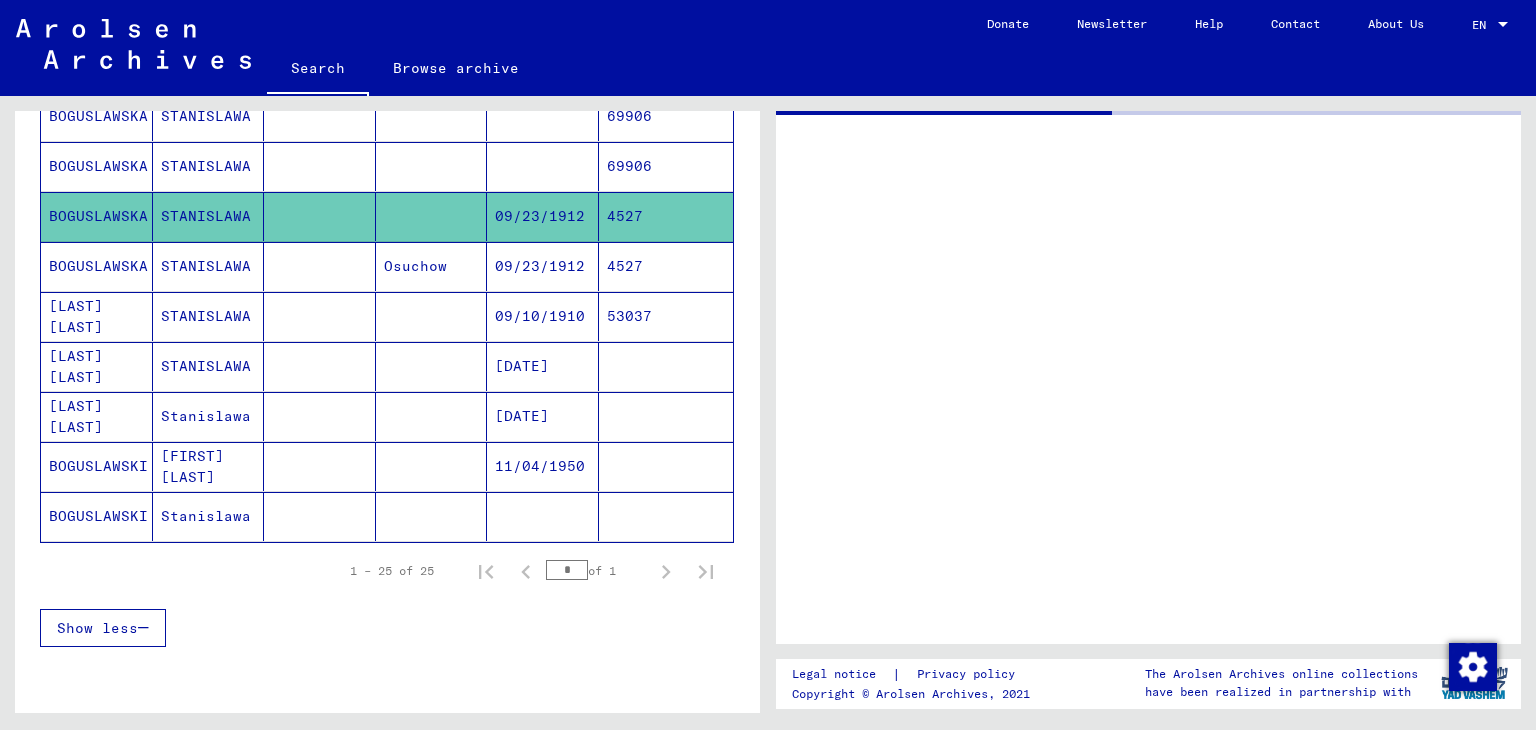 scroll, scrollTop: 0, scrollLeft: 0, axis: both 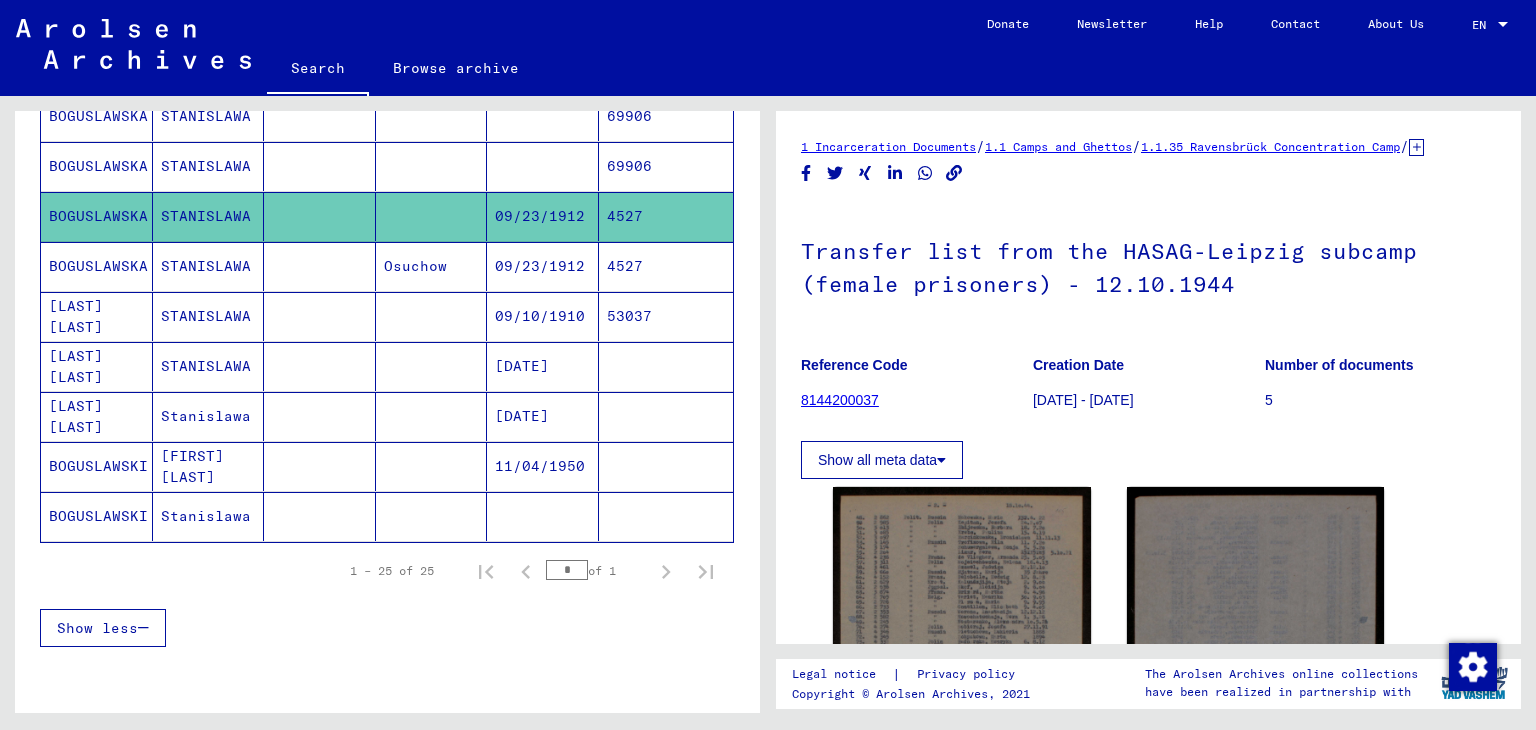 click on "69906" at bounding box center [666, 216] 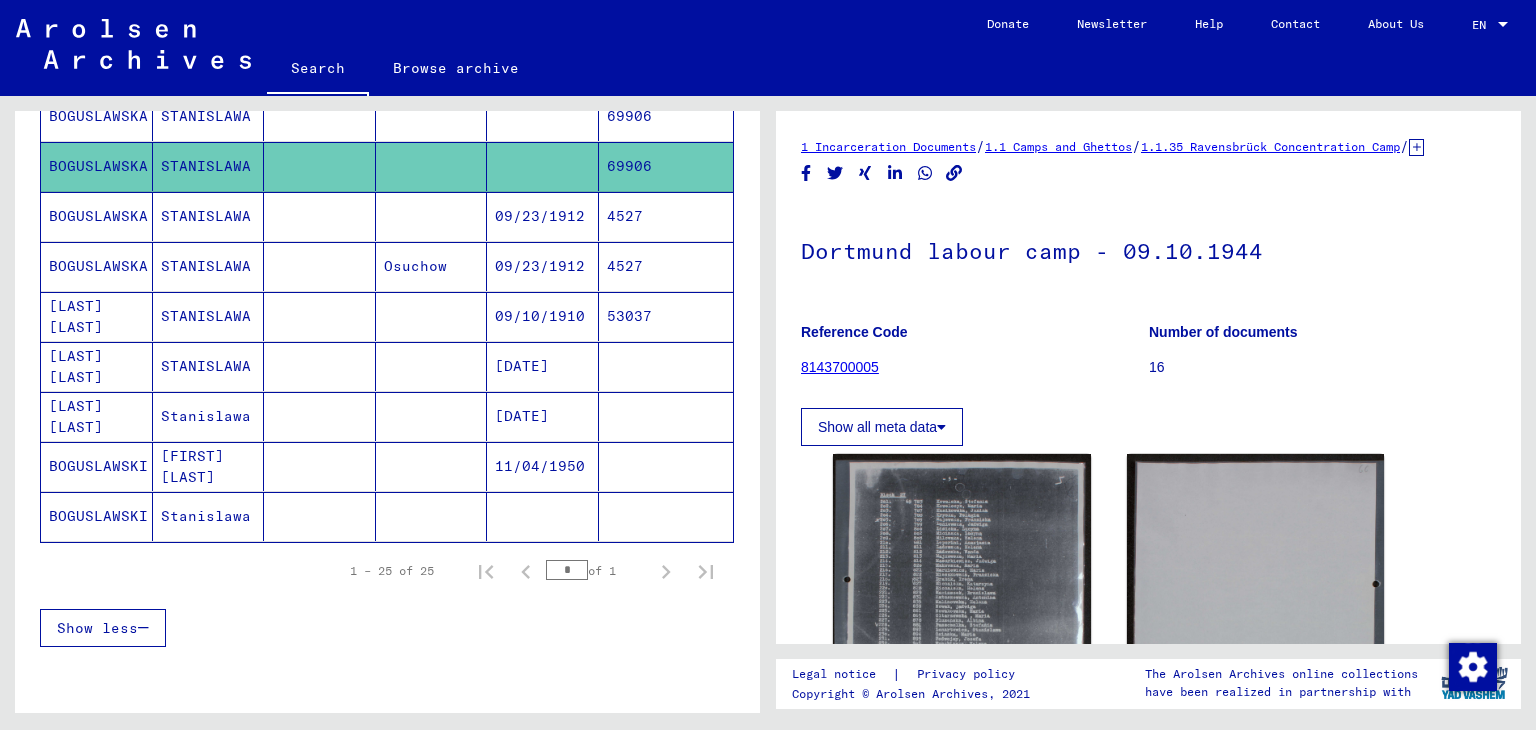 click on "**********" 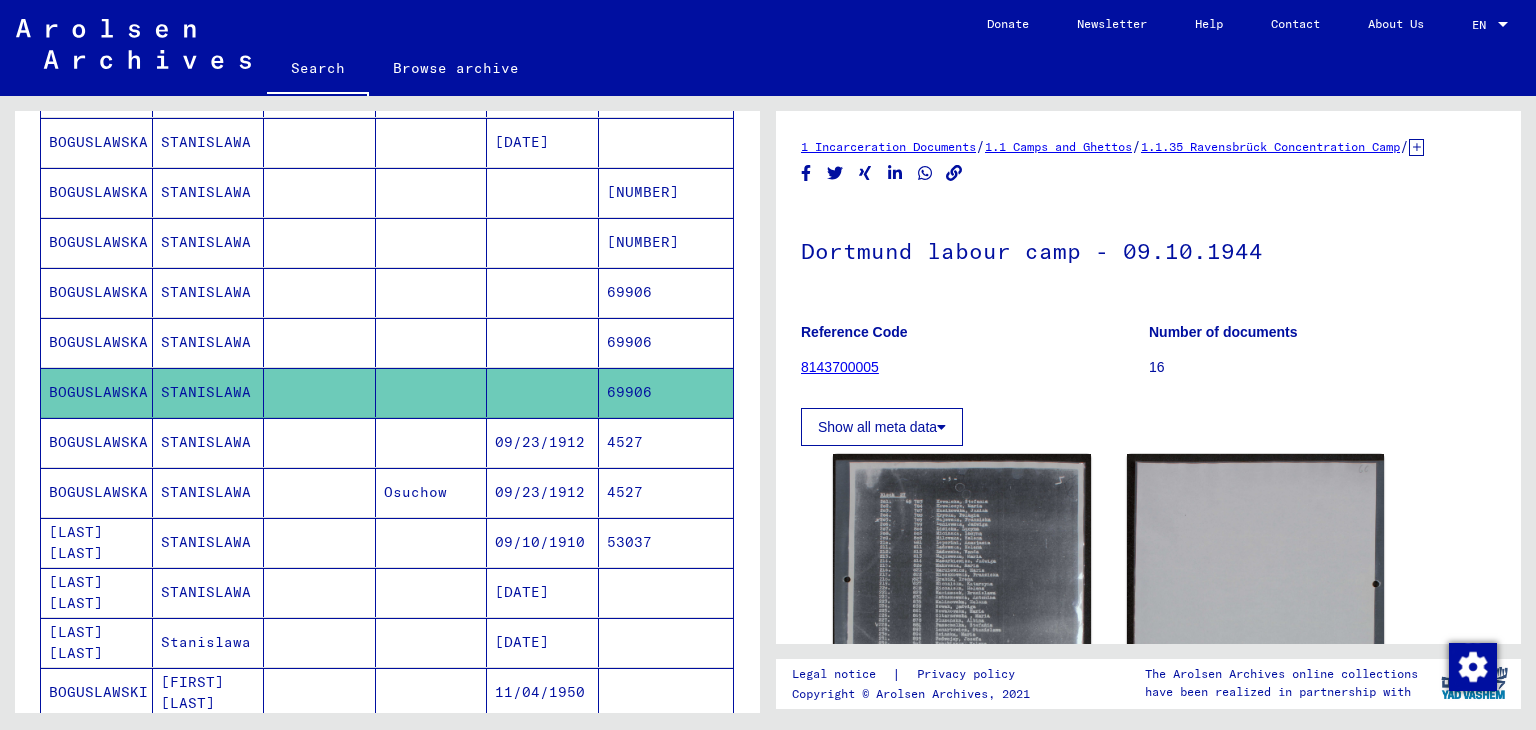 scroll, scrollTop: 793, scrollLeft: 0, axis: vertical 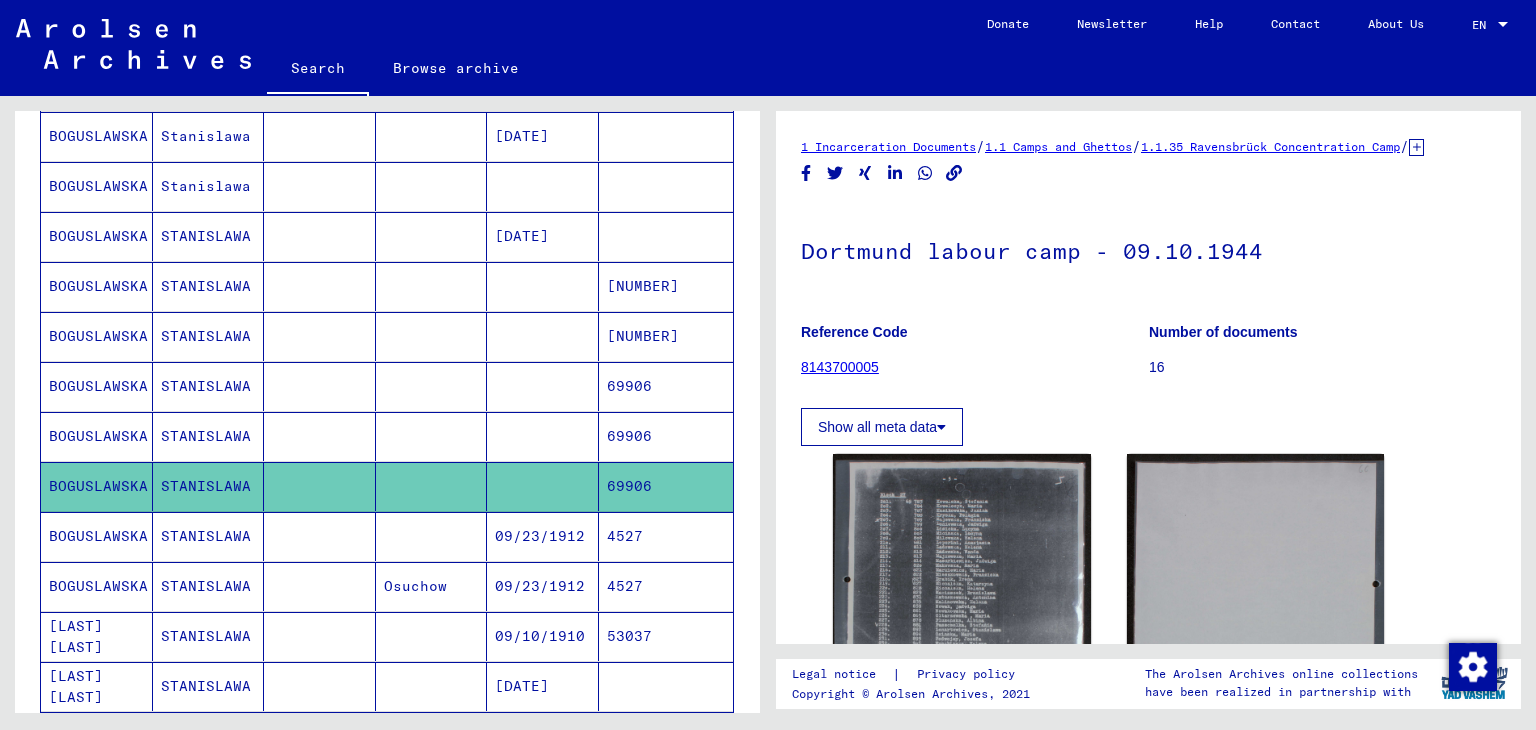 click on "69906" at bounding box center [666, 486] 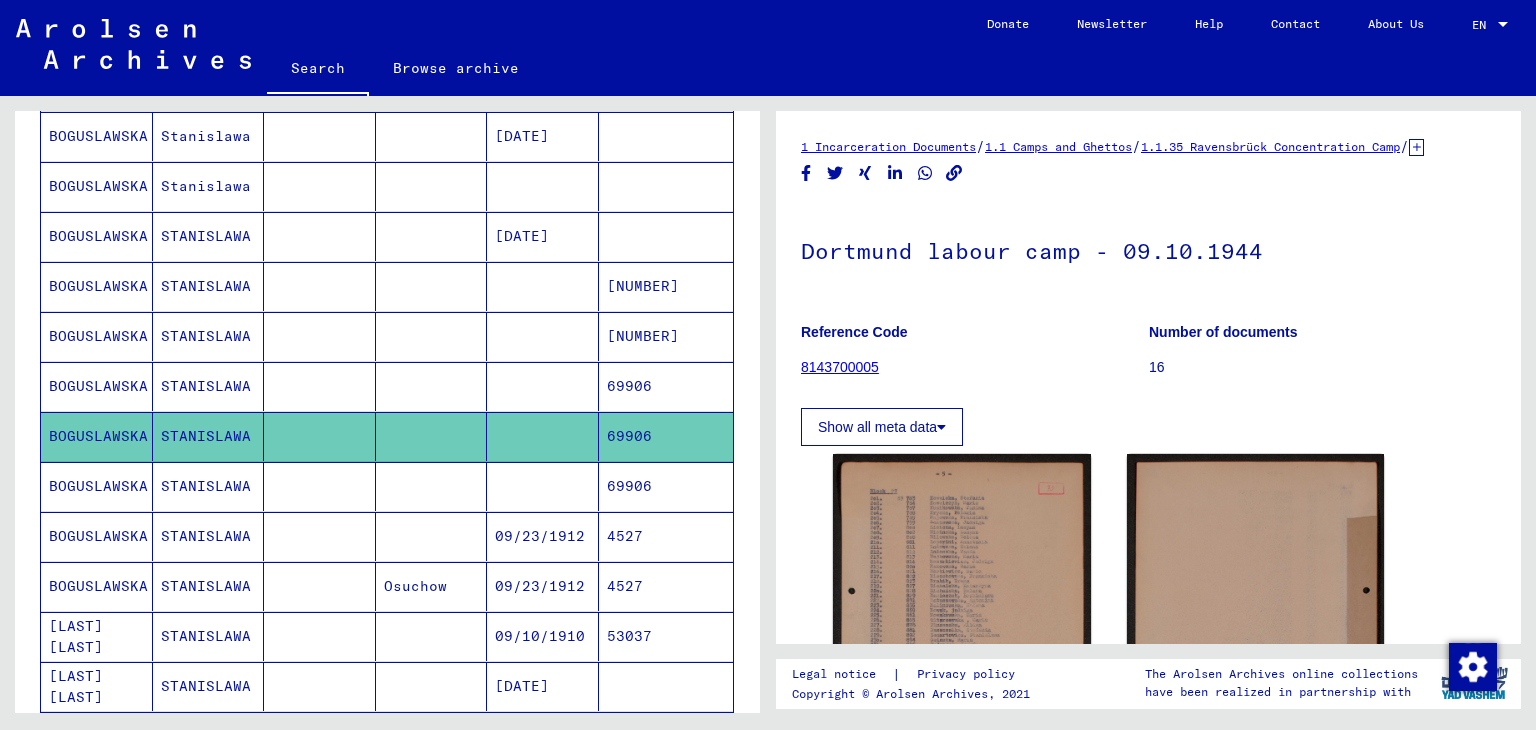 click on "69906" at bounding box center [666, 436] 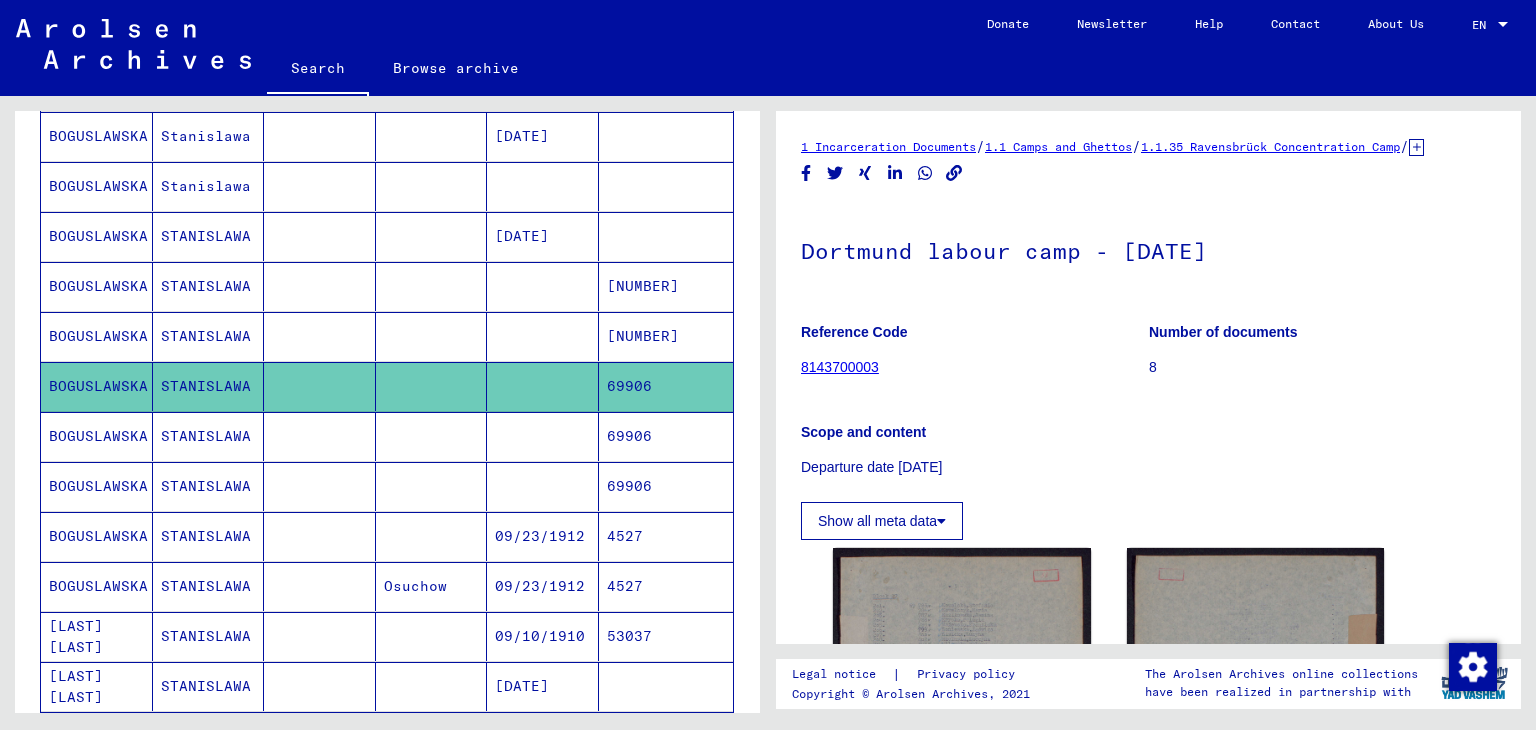 click on "[NUMBER]" at bounding box center [666, 386] 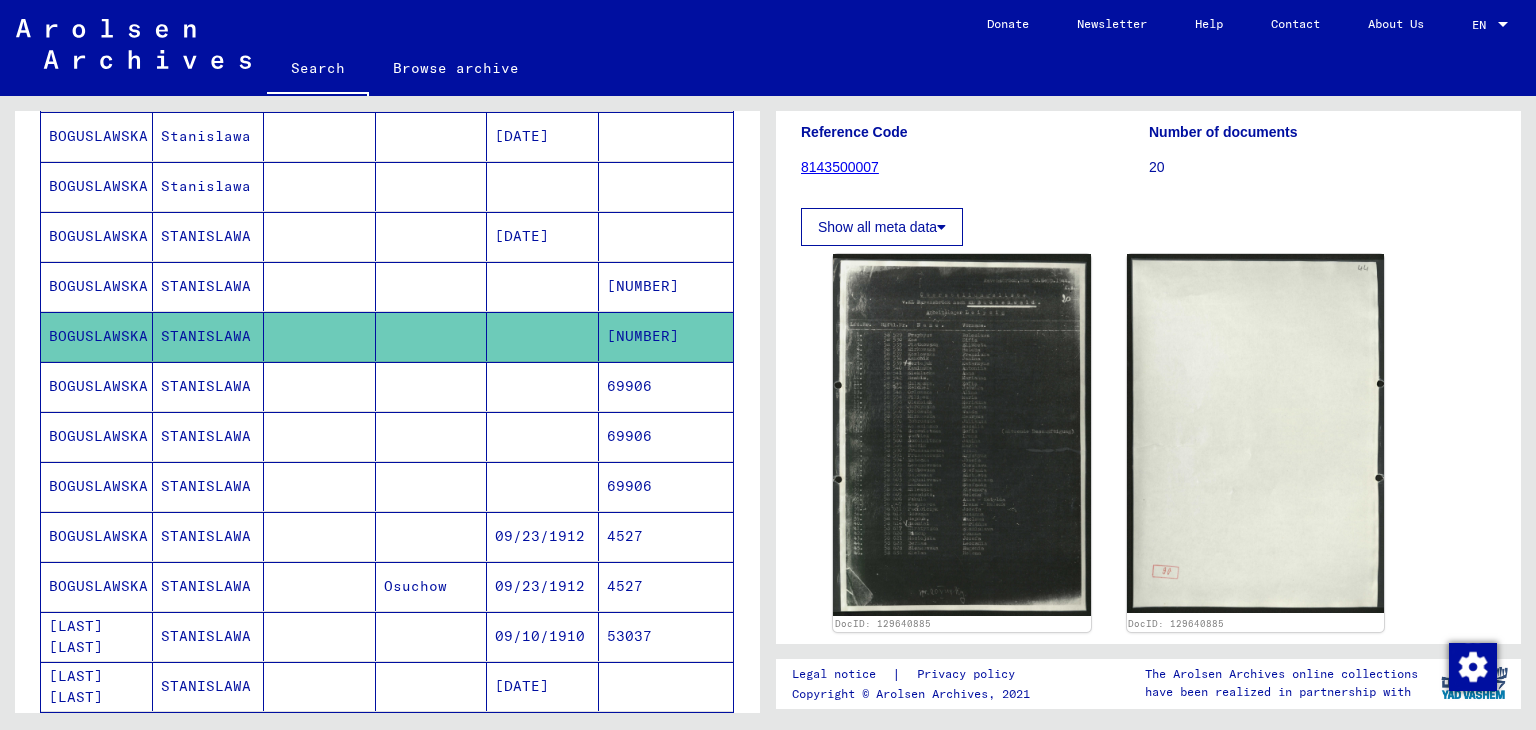 scroll, scrollTop: 0, scrollLeft: 0, axis: both 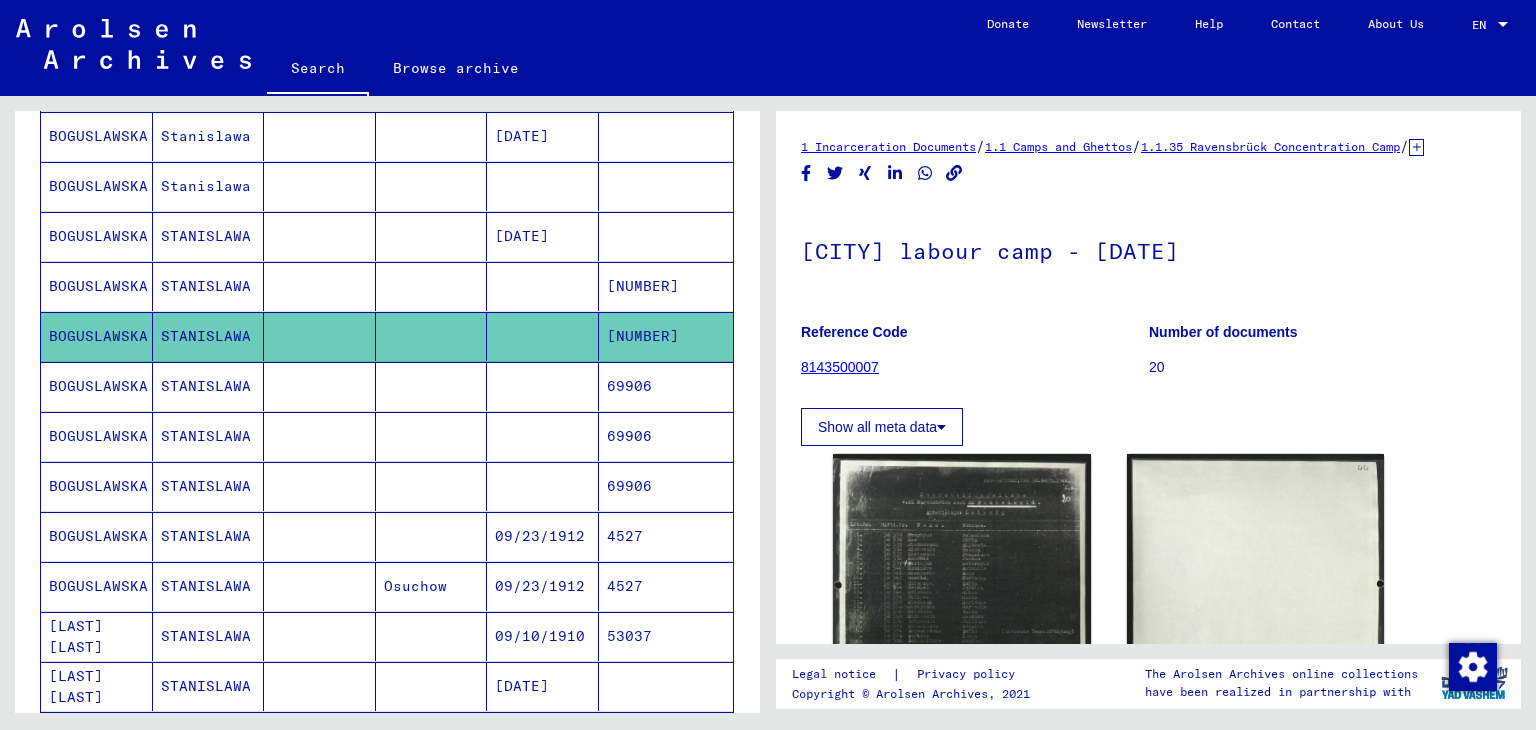 click on "[NUMBER]" at bounding box center (666, 336) 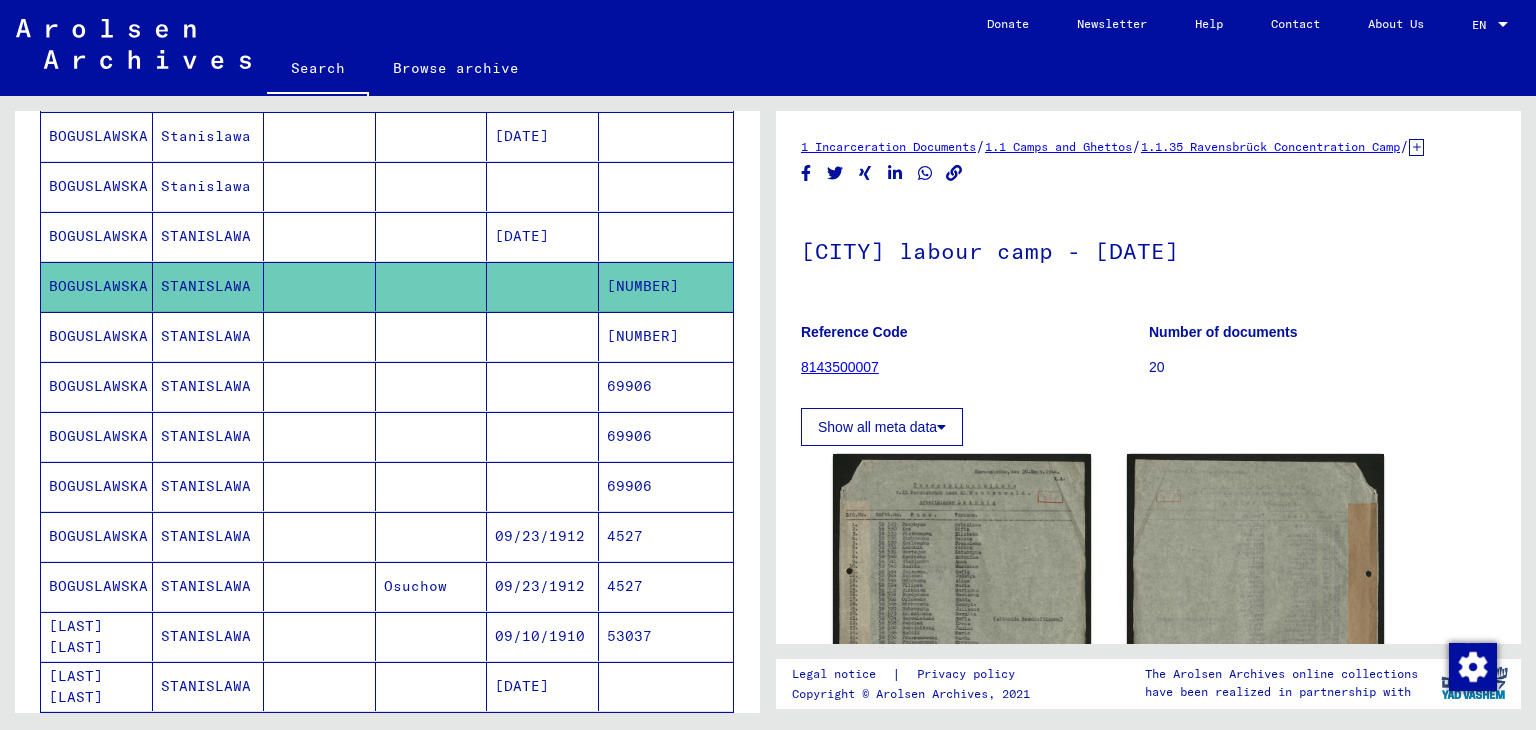 click at bounding box center (666, 286) 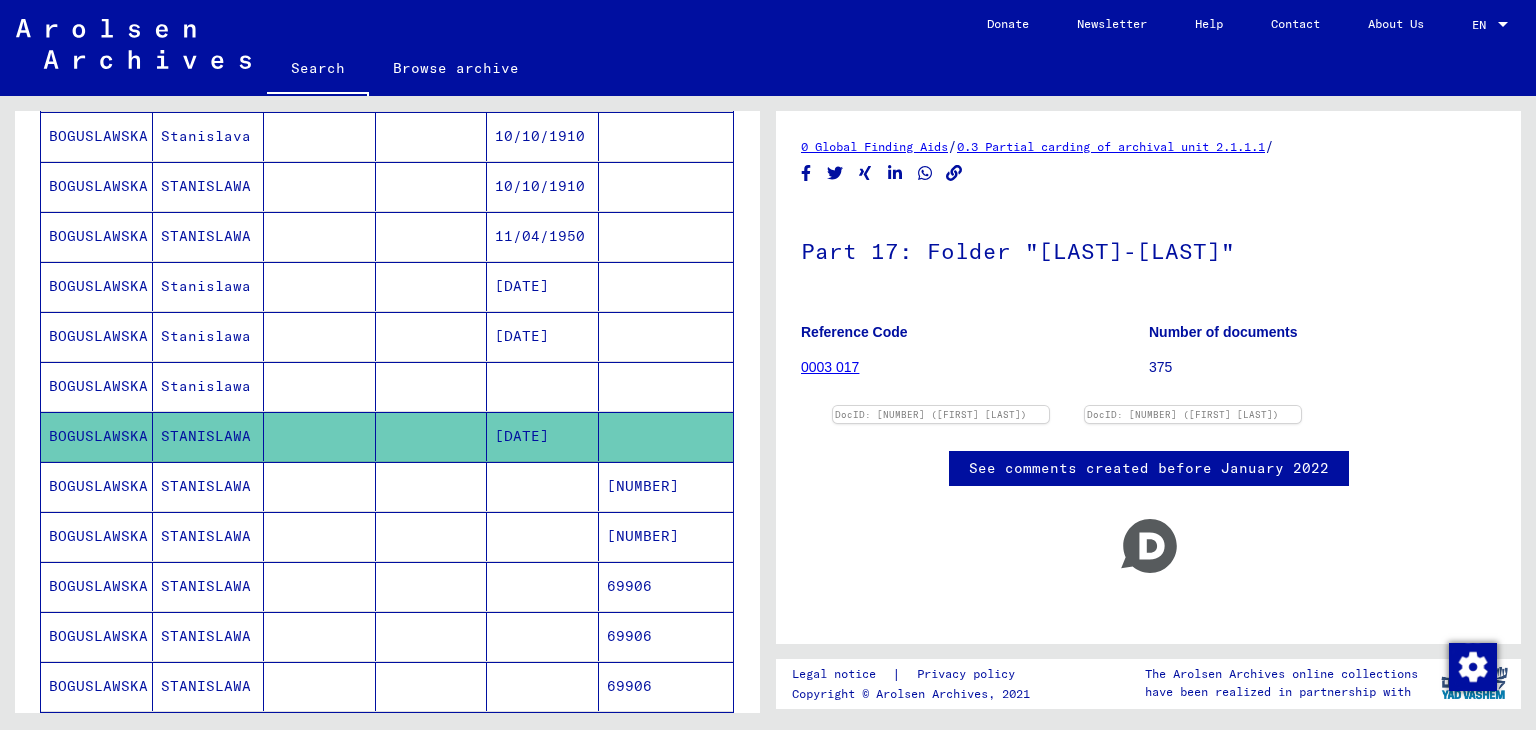 scroll, scrollTop: 493, scrollLeft: 0, axis: vertical 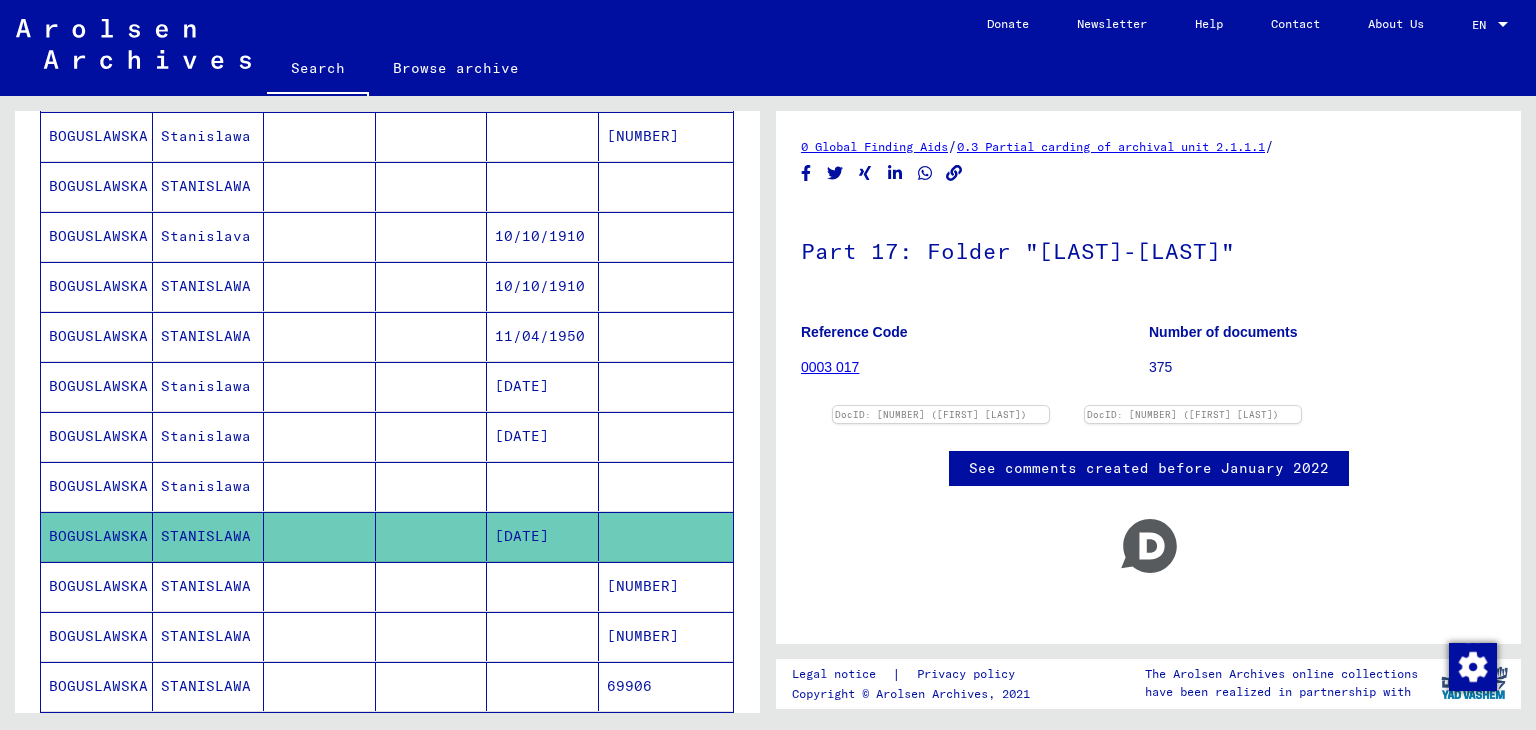 click at bounding box center (666, 536) 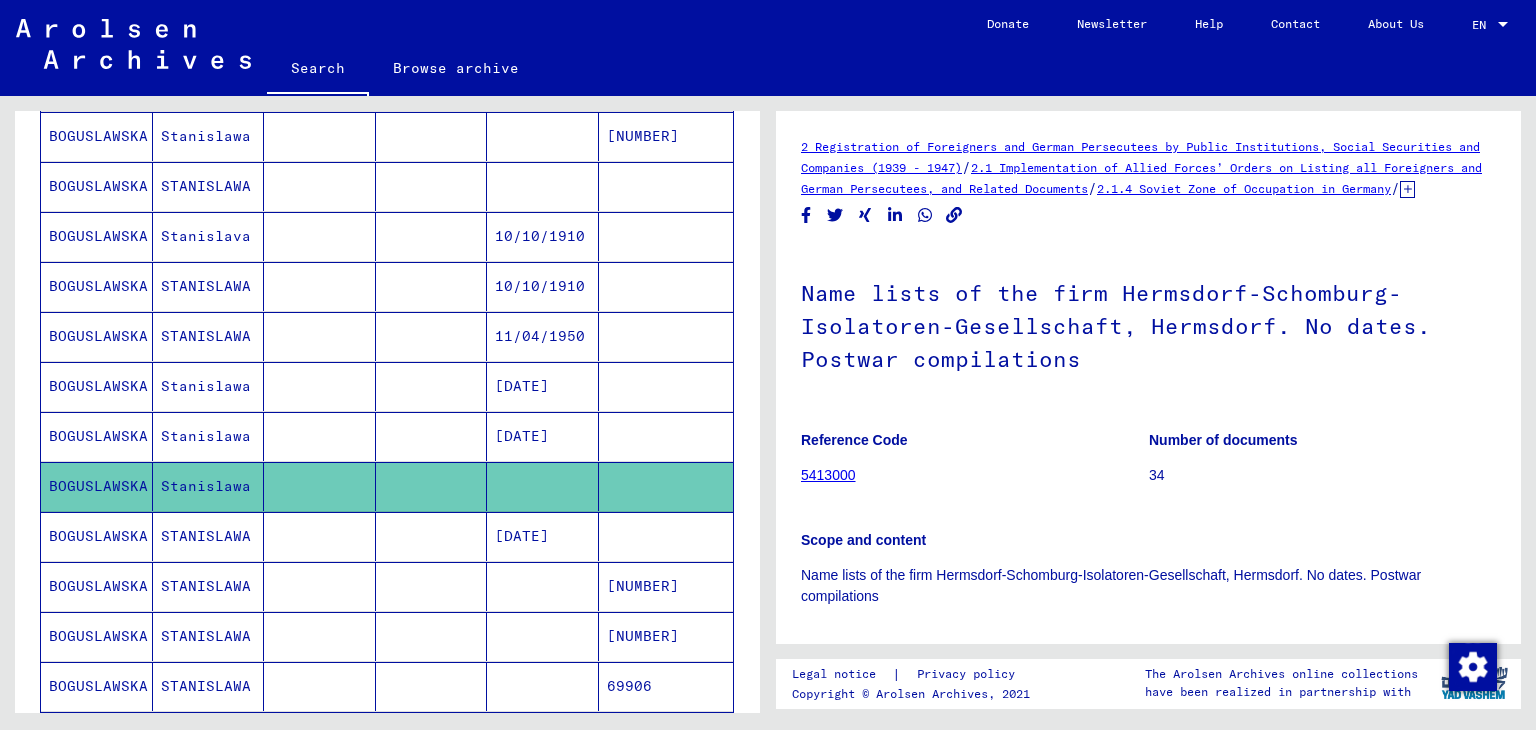 click at bounding box center [666, 486] 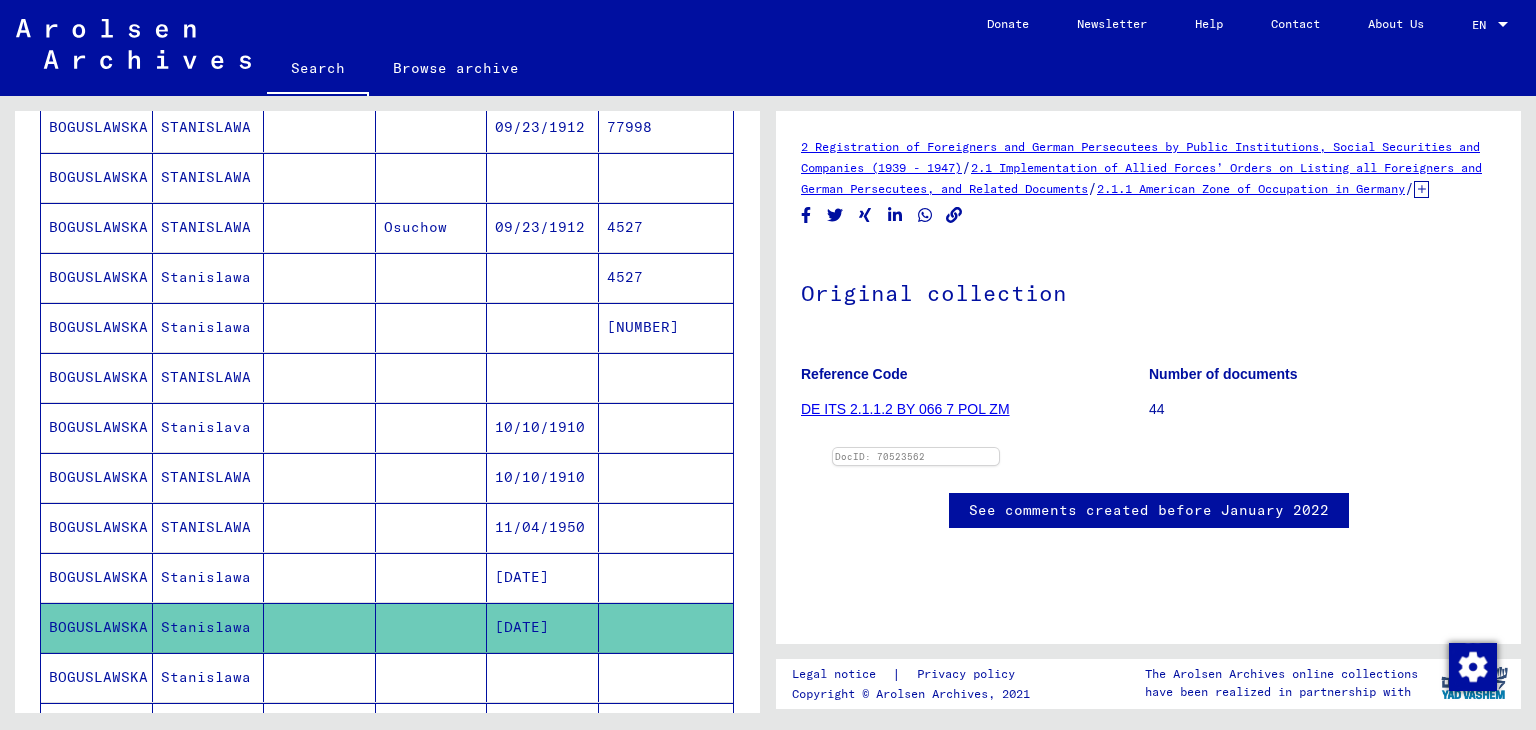 scroll, scrollTop: 293, scrollLeft: 0, axis: vertical 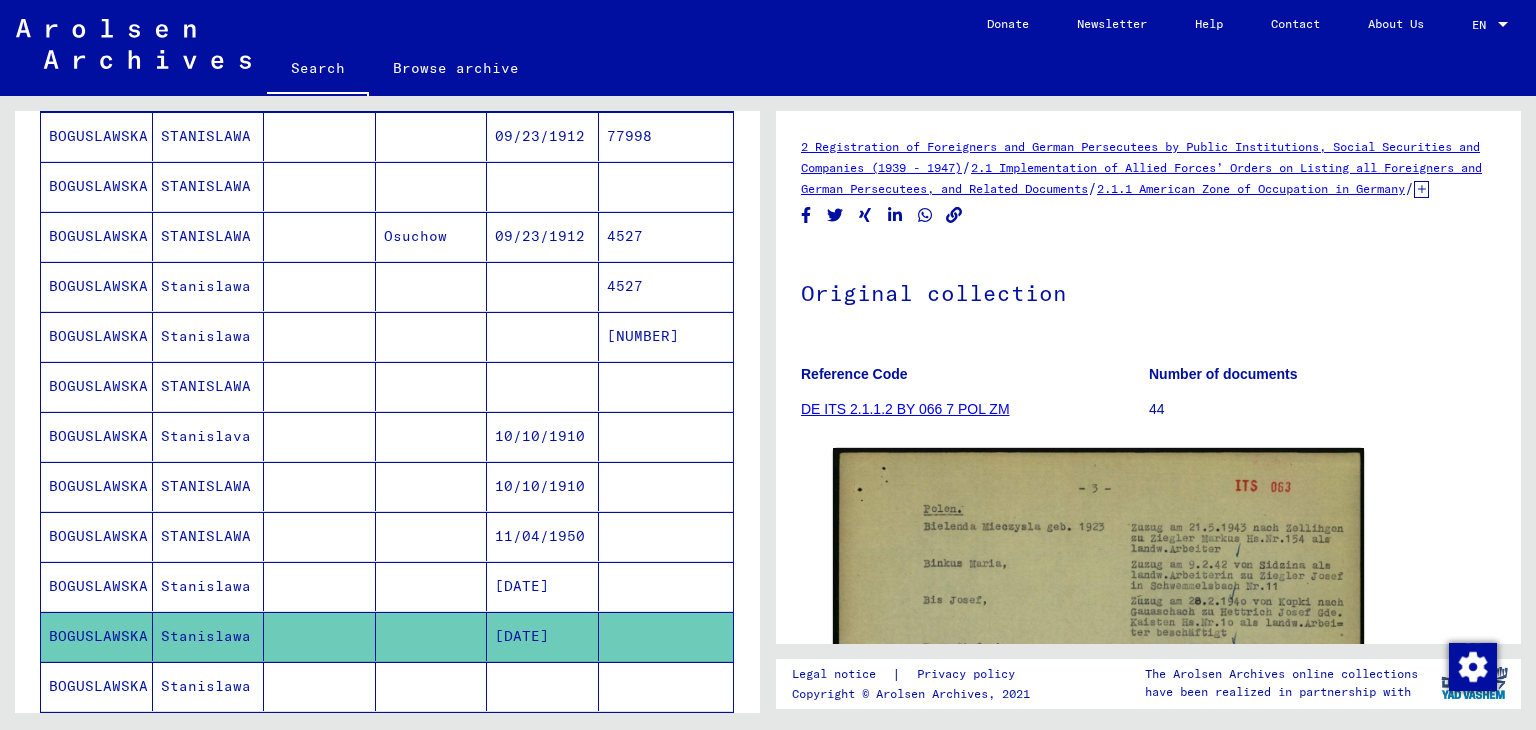 click on "[NUMBER]" at bounding box center [666, 386] 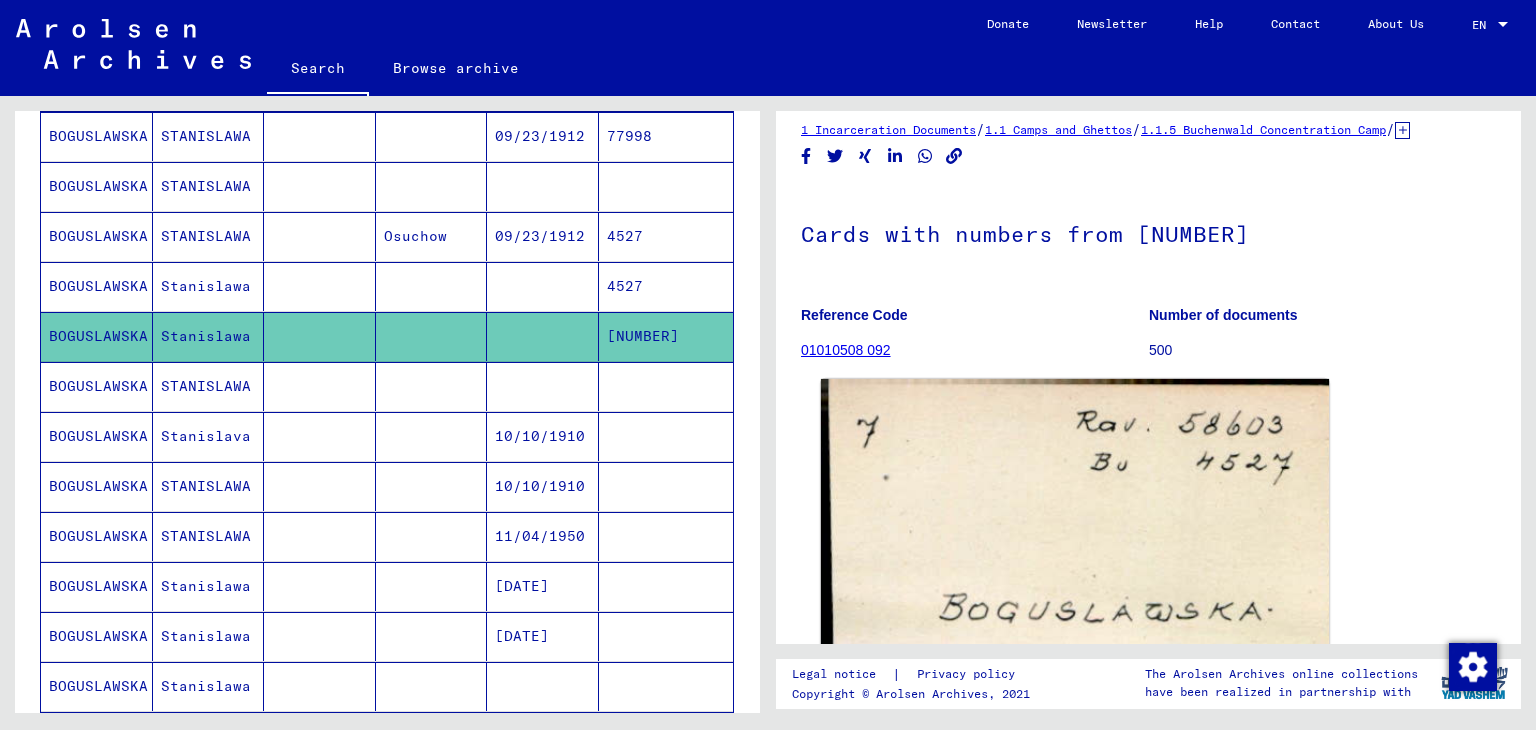 scroll, scrollTop: 0, scrollLeft: 0, axis: both 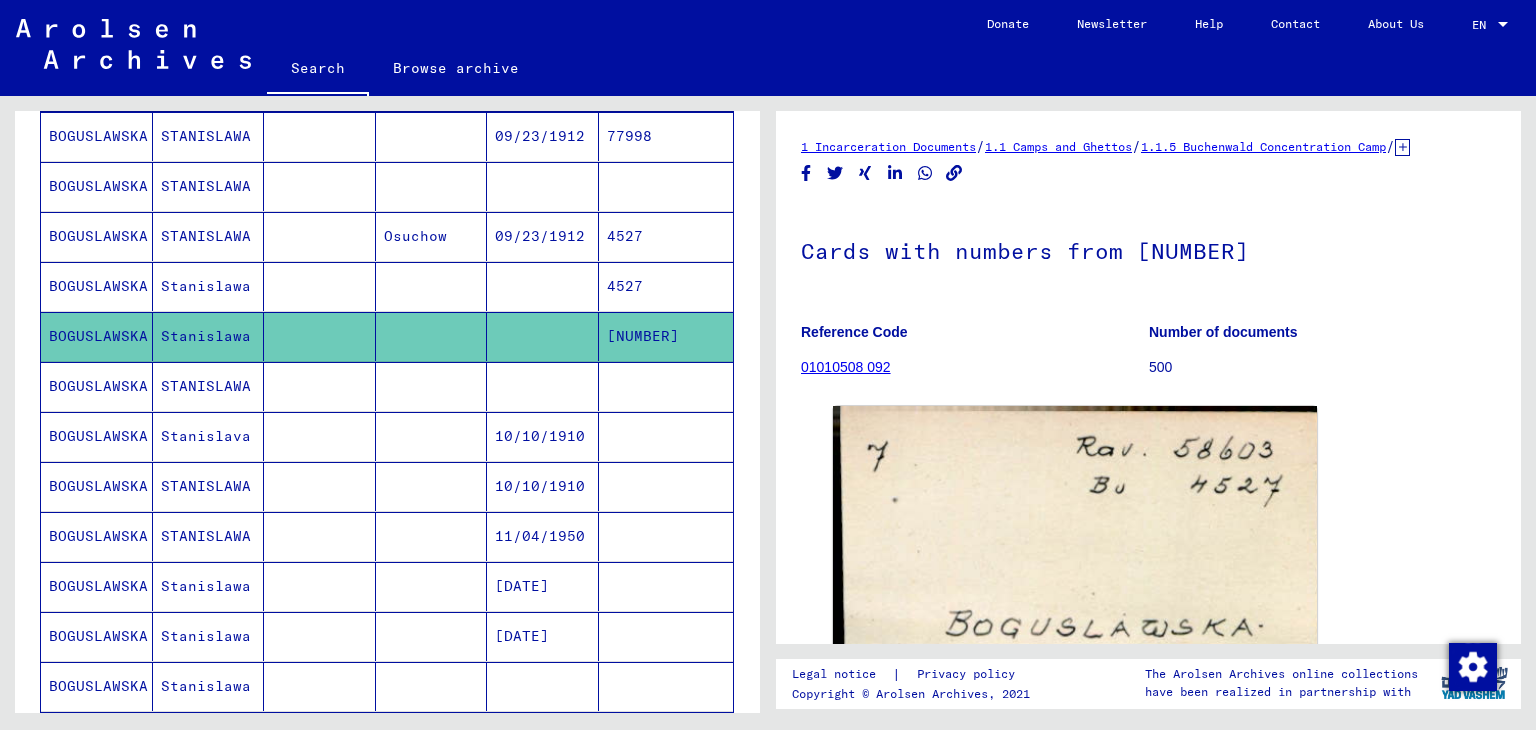 click on "4527" at bounding box center [666, 336] 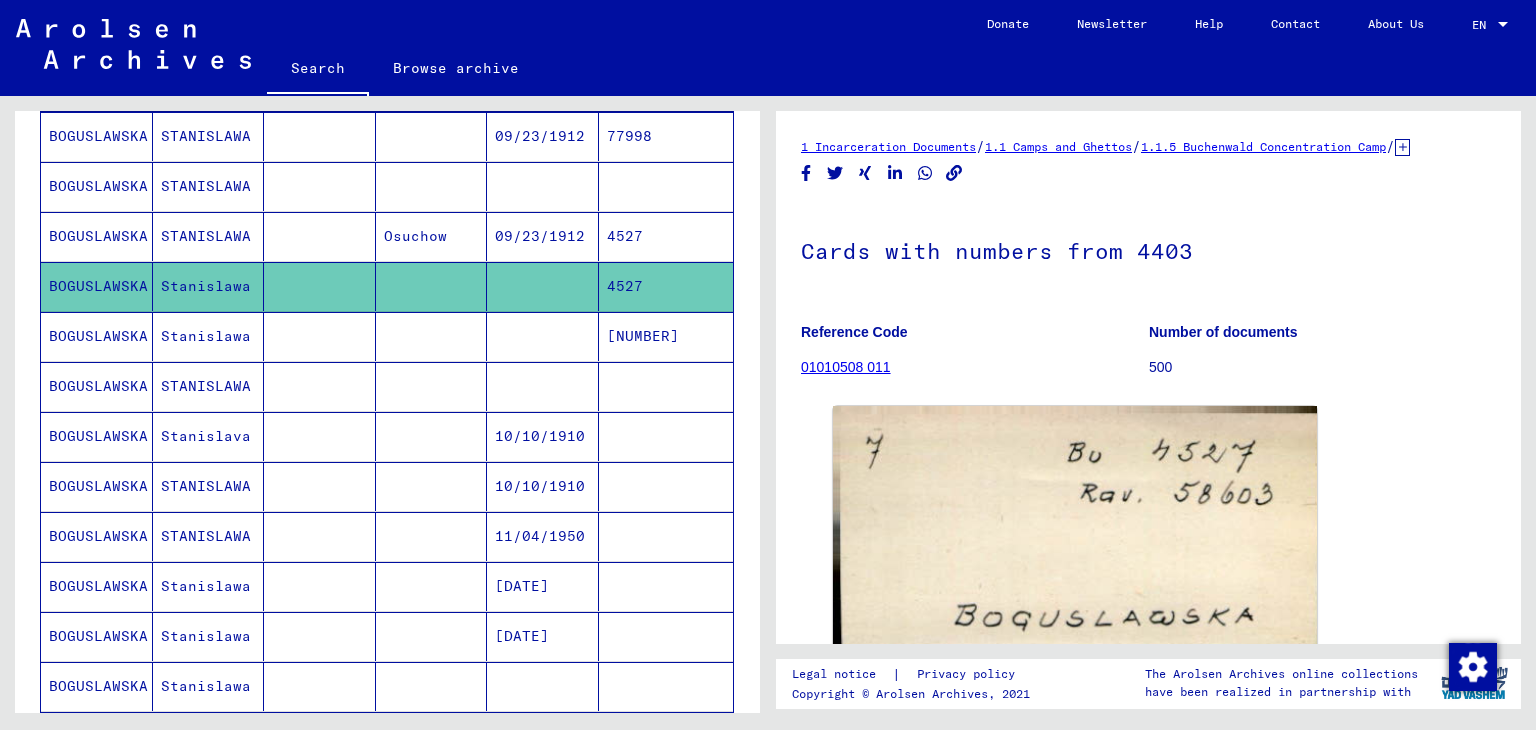 click on "4527" at bounding box center [666, 286] 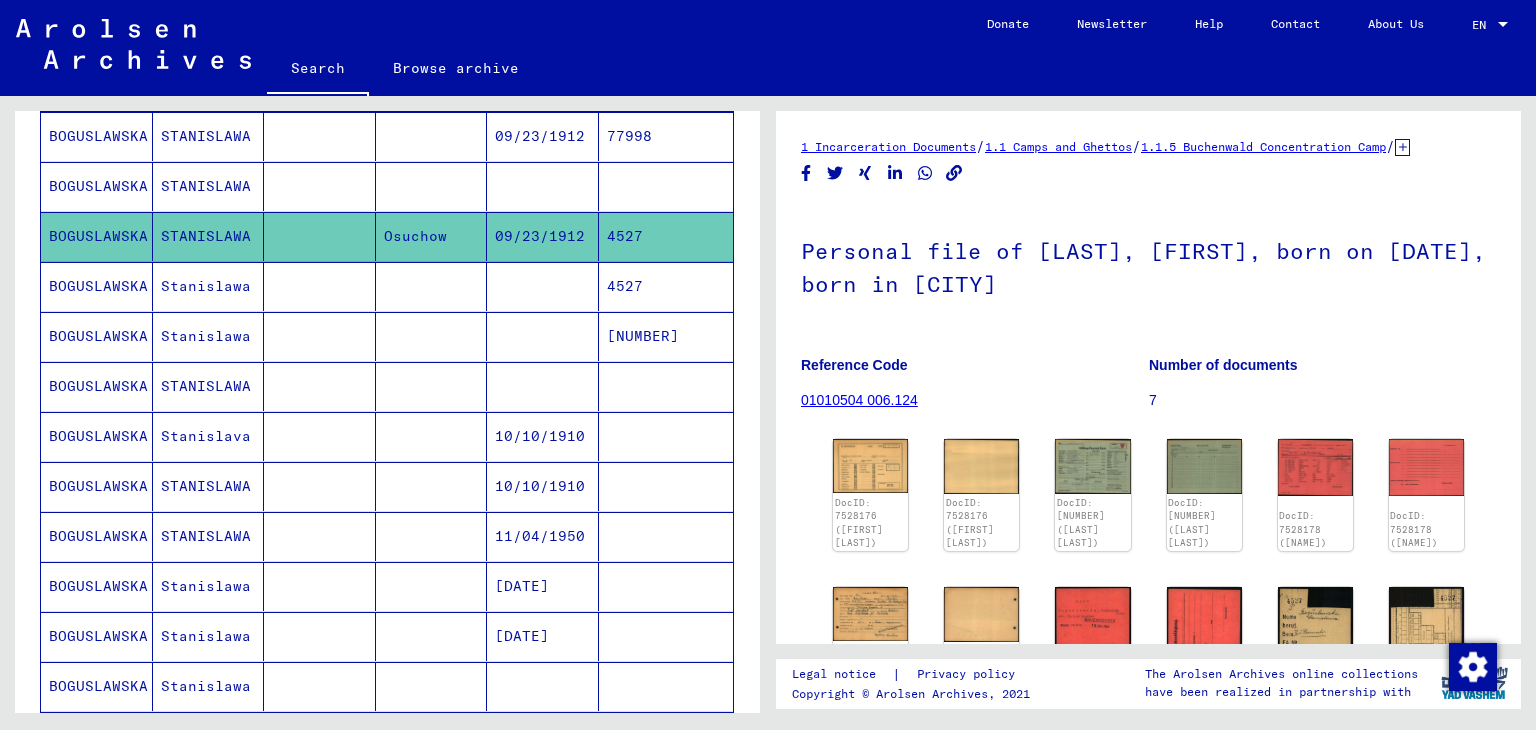 click at bounding box center (666, 236) 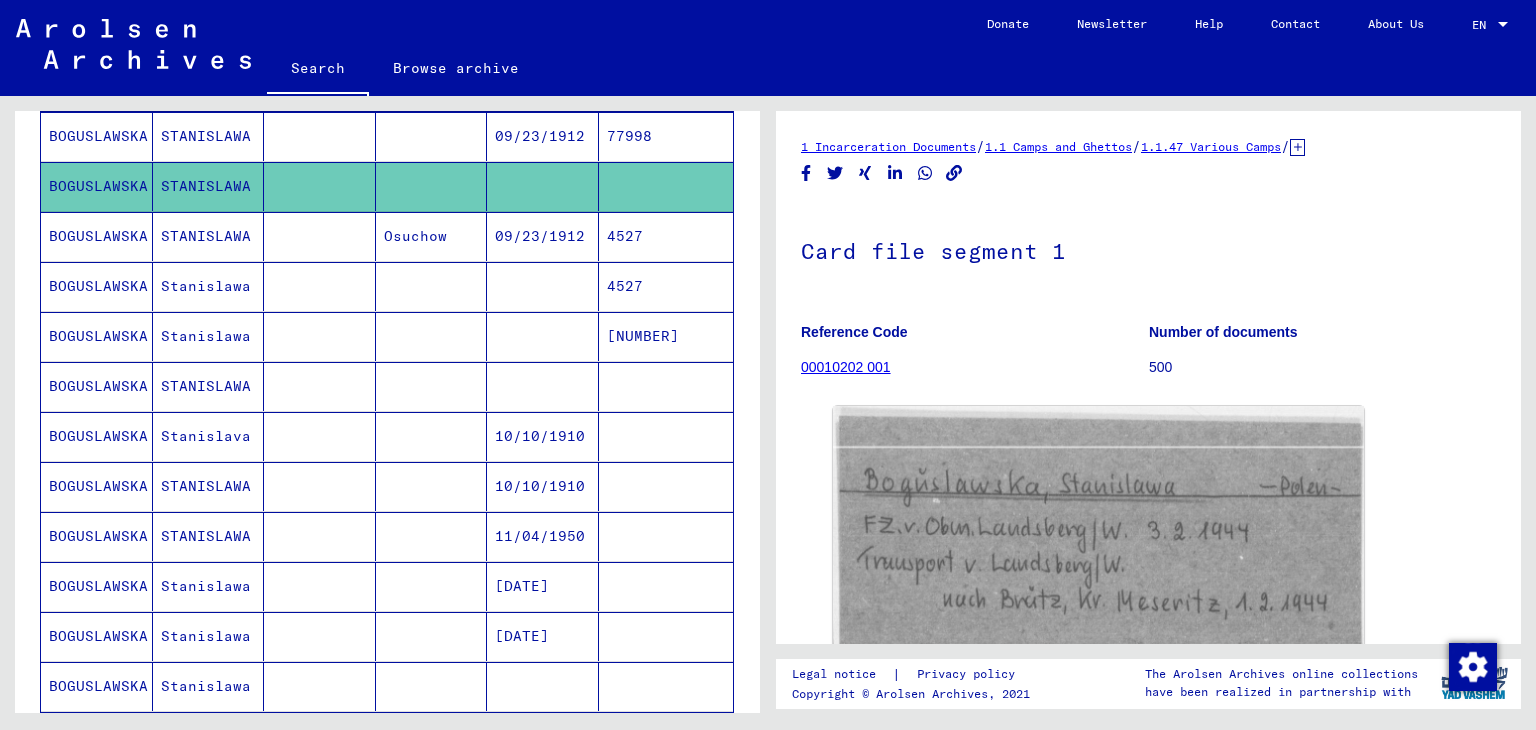 click on "77998" at bounding box center (666, 186) 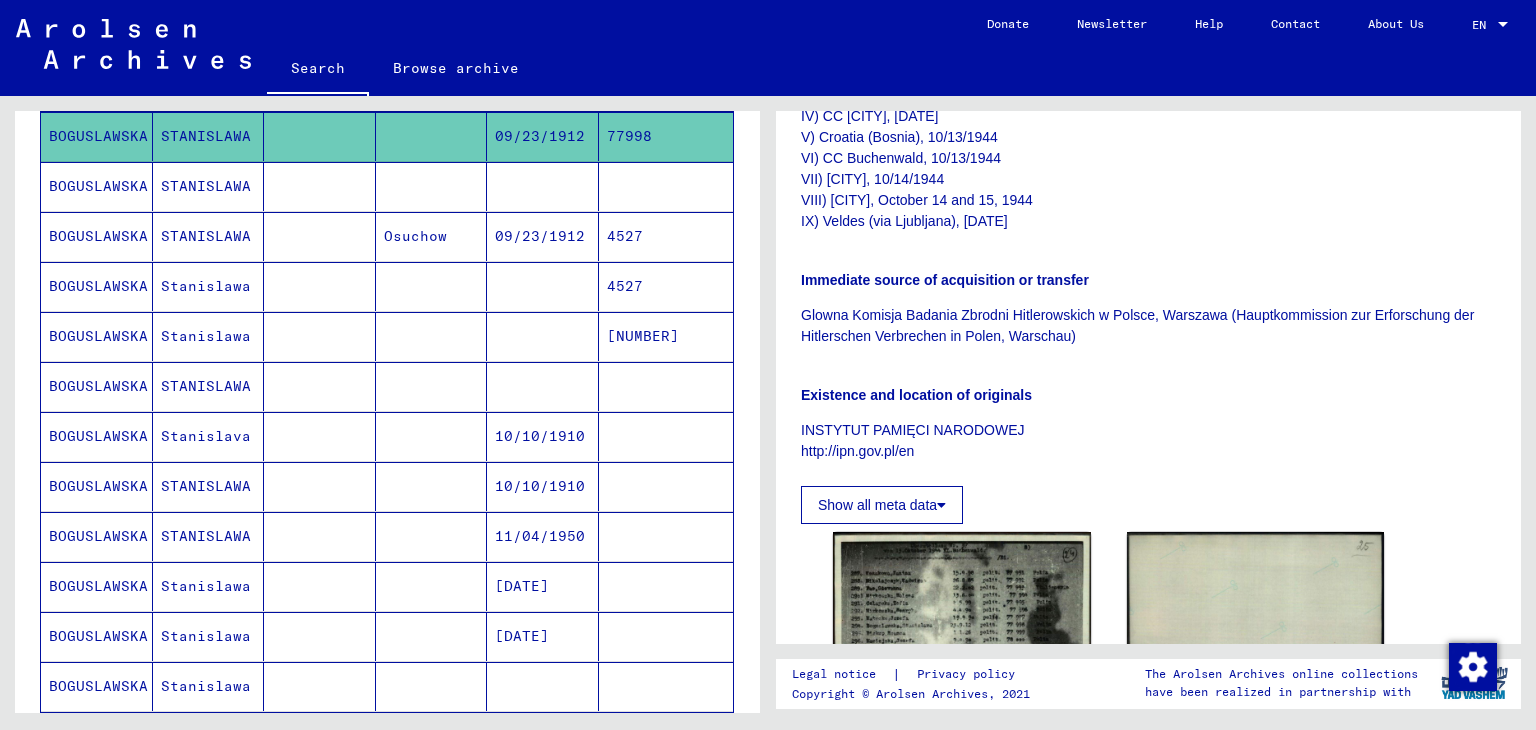 scroll, scrollTop: 400, scrollLeft: 0, axis: vertical 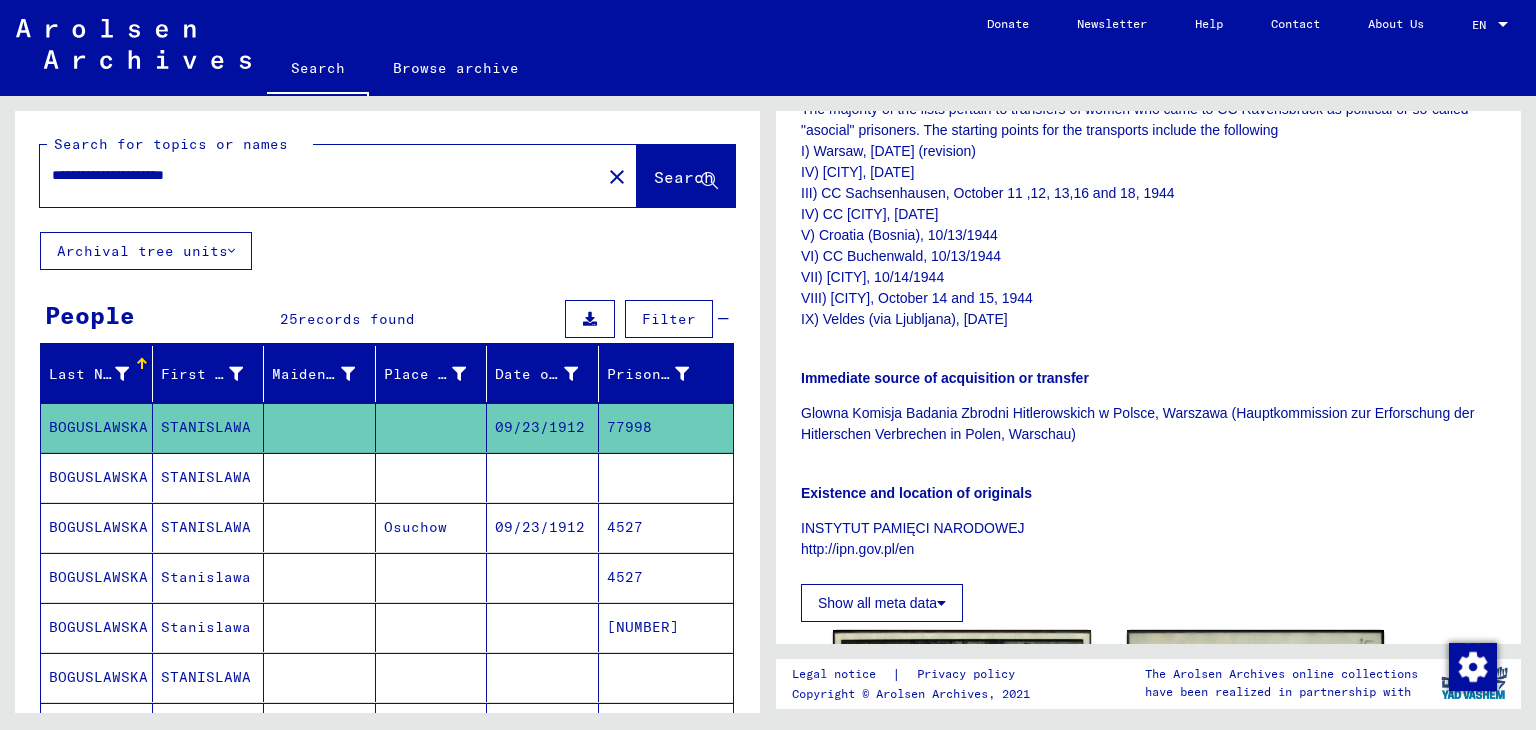 drag, startPoint x: 269, startPoint y: 175, endPoint x: 4, endPoint y: 140, distance: 267.30133 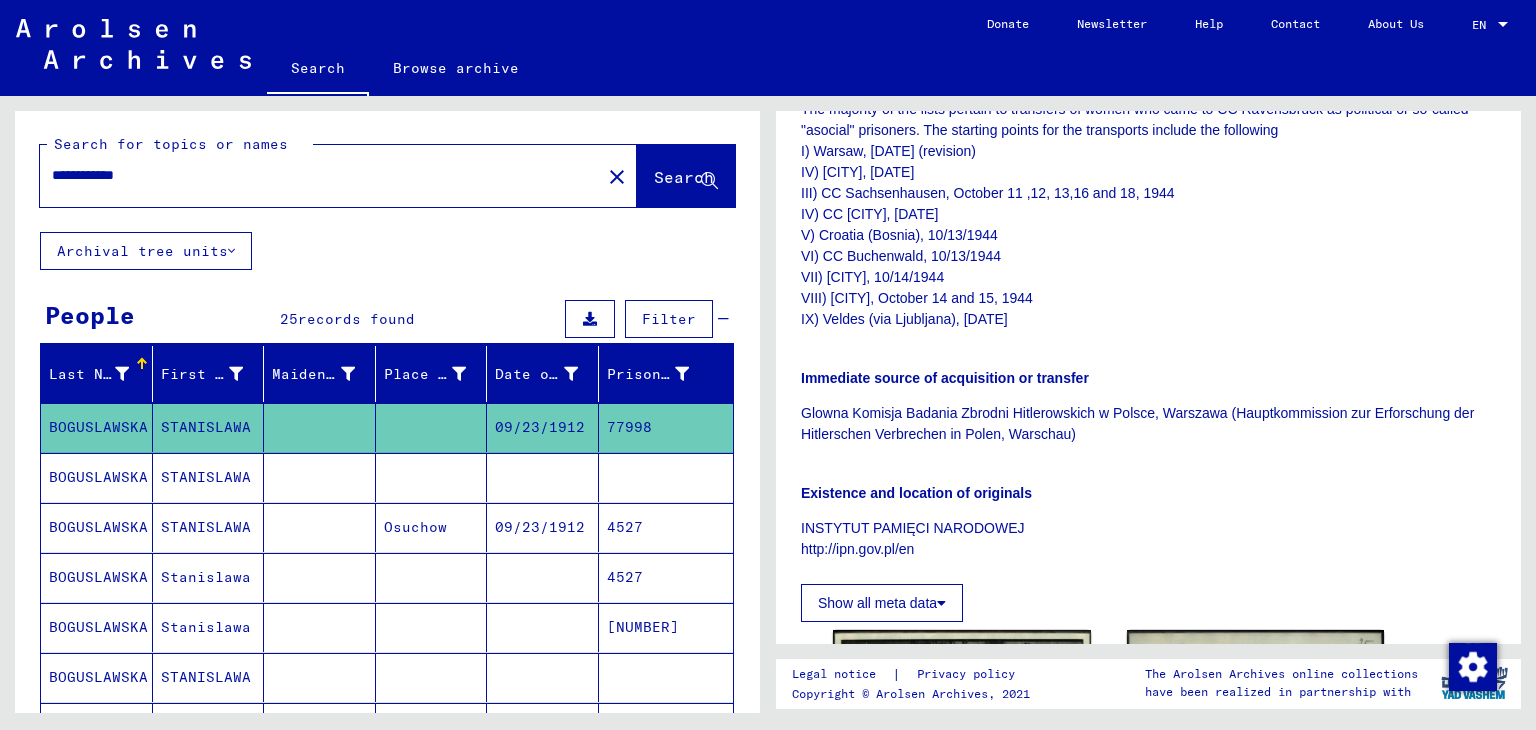 scroll, scrollTop: 0, scrollLeft: 0, axis: both 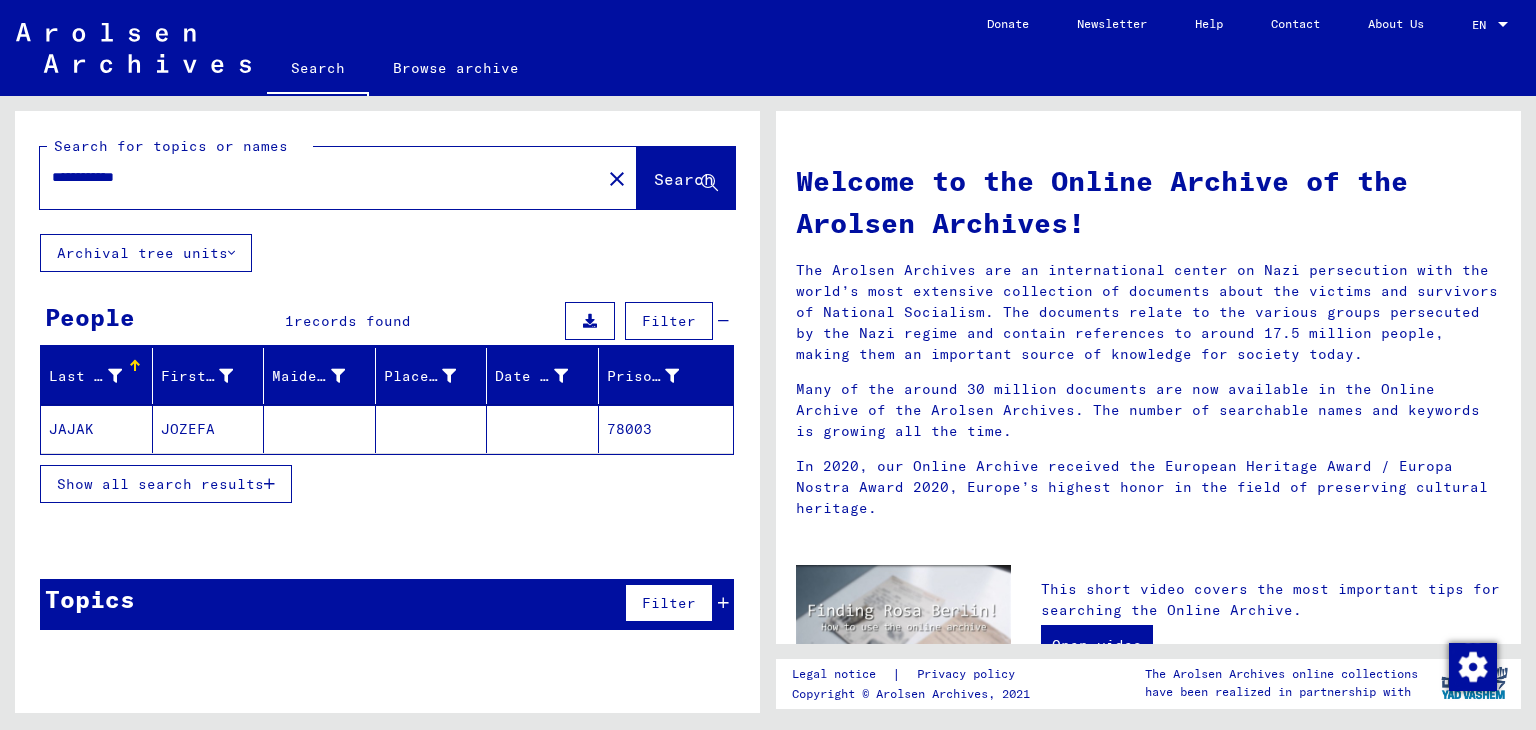 click on "78003" 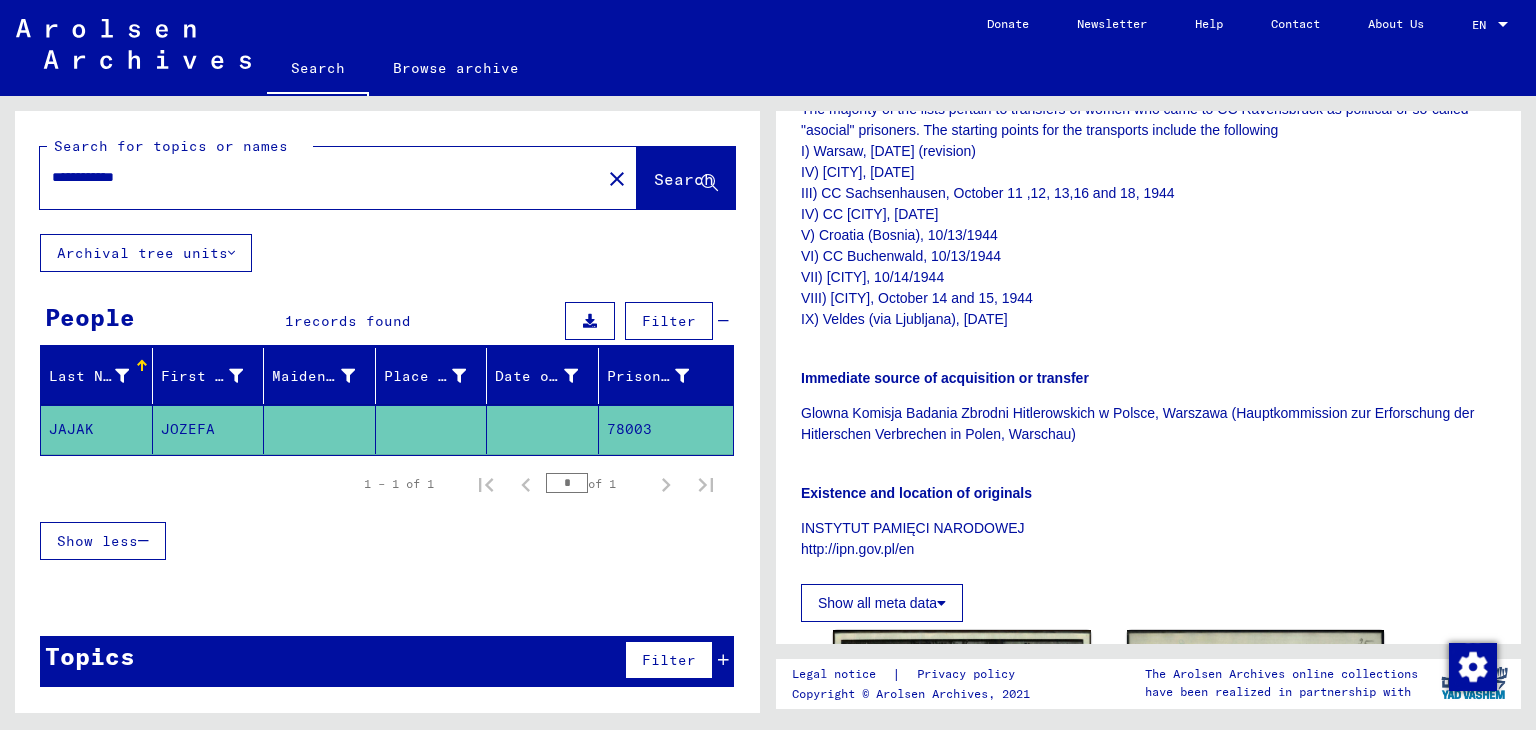 scroll, scrollTop: 700, scrollLeft: 0, axis: vertical 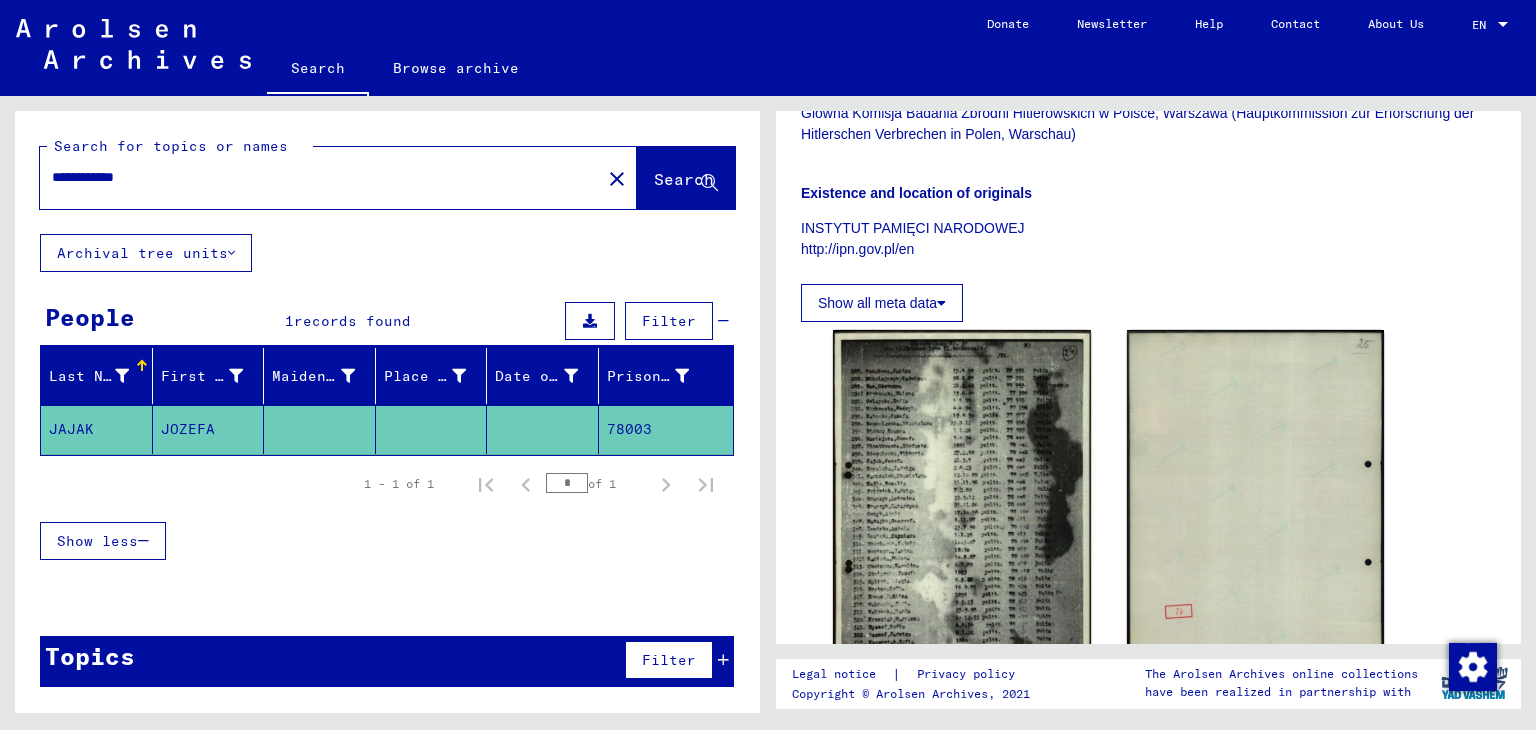 drag, startPoint x: 192, startPoint y: 177, endPoint x: 20, endPoint y: 179, distance: 172.01163 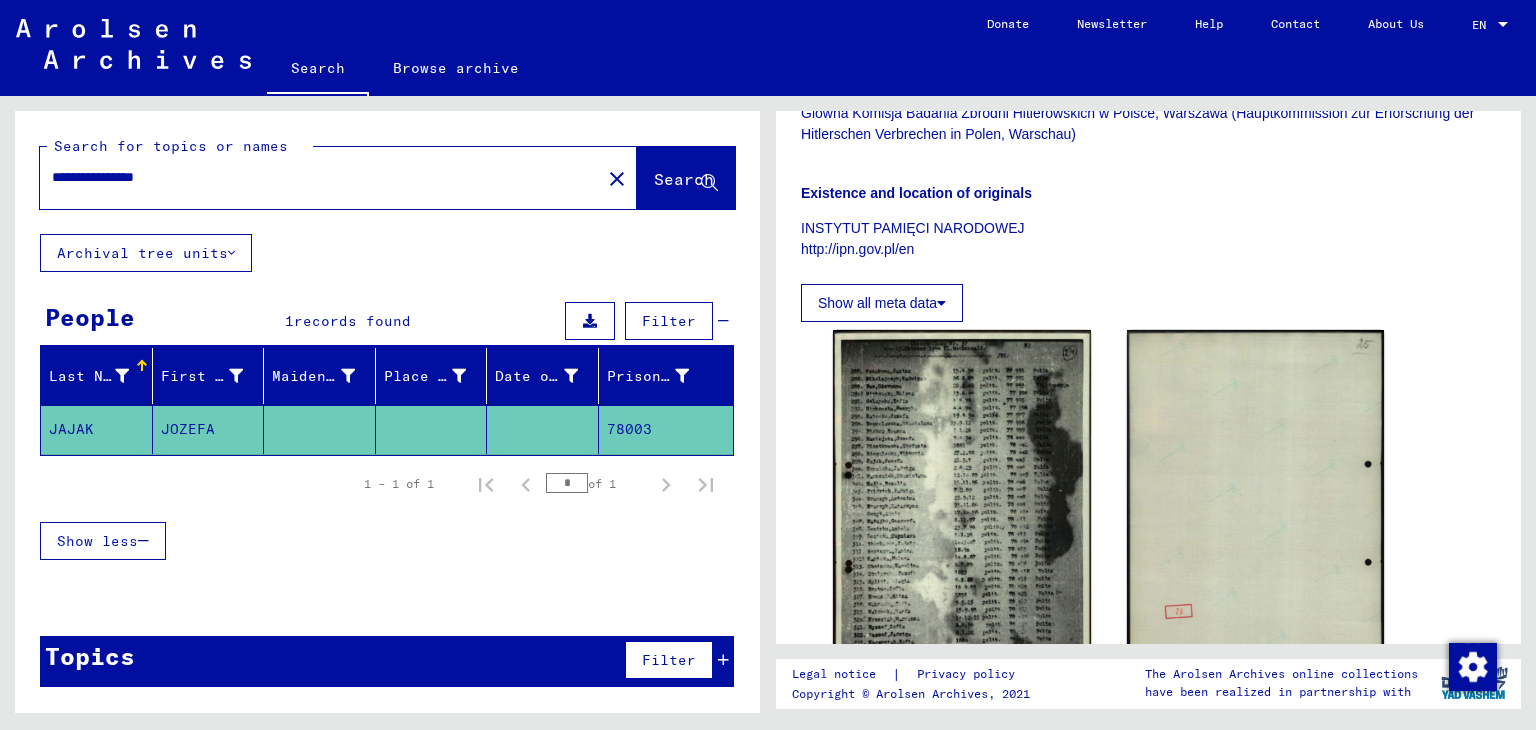scroll, scrollTop: 0, scrollLeft: 0, axis: both 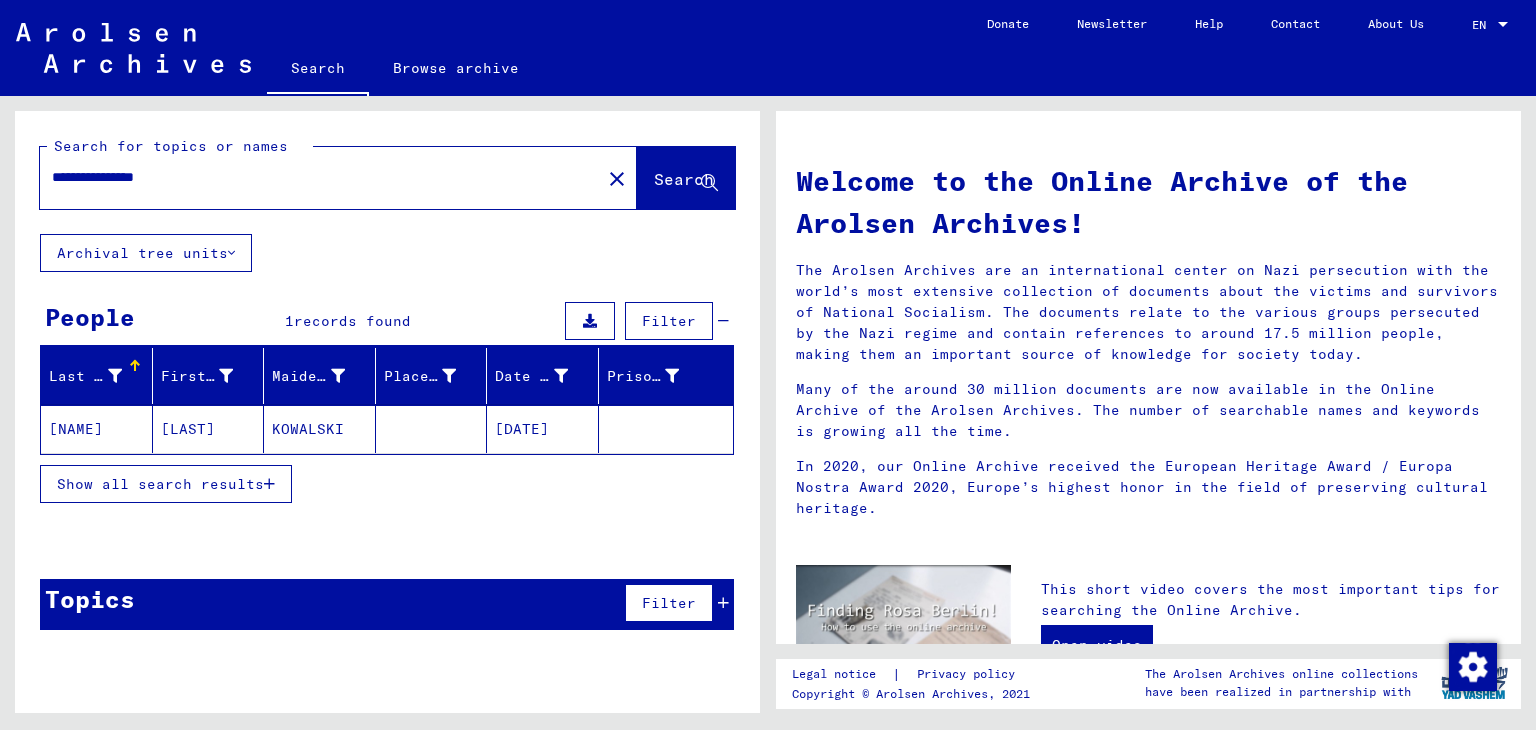 drag, startPoint x: 201, startPoint y: 176, endPoint x: 0, endPoint y: 139, distance: 204.3771 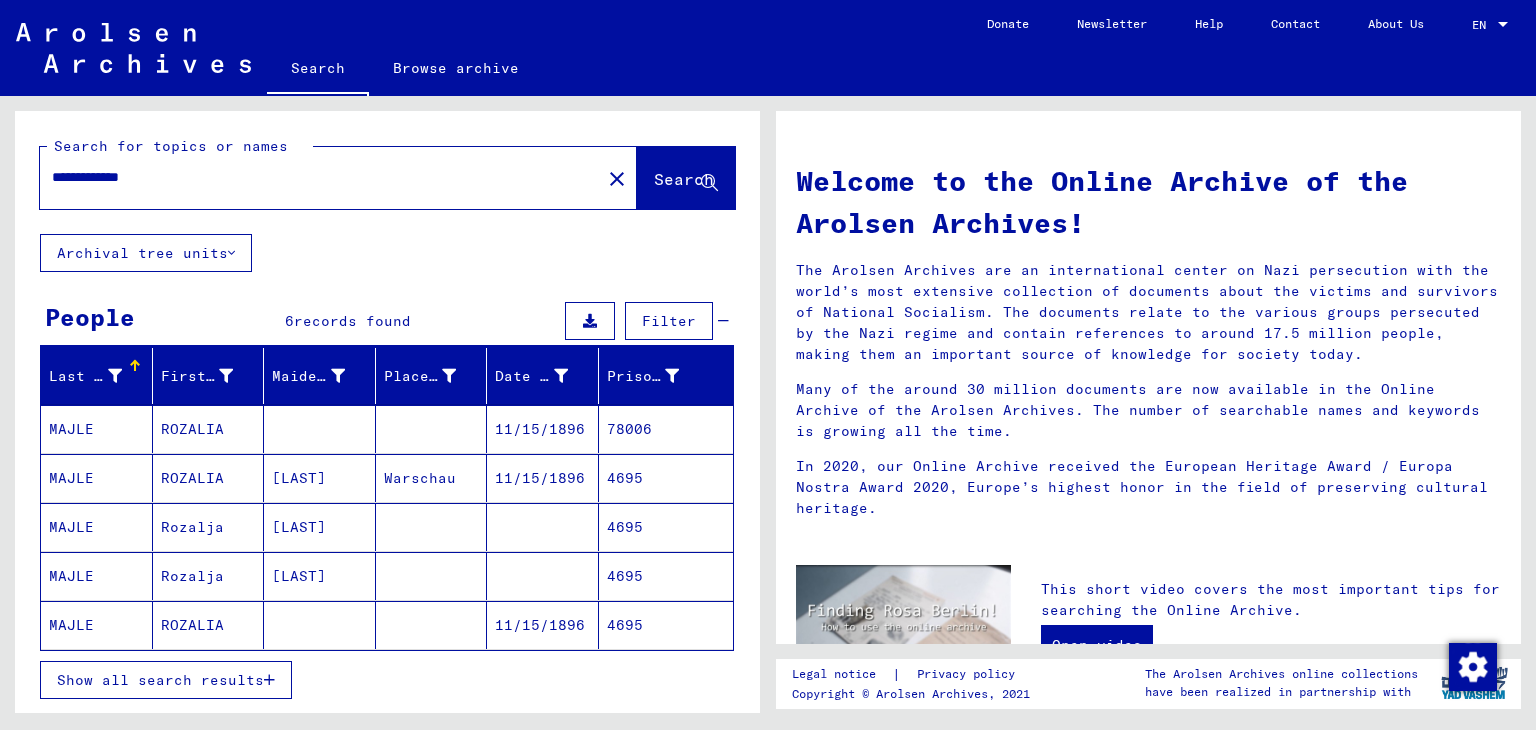 click on "Show all search results" at bounding box center [160, 680] 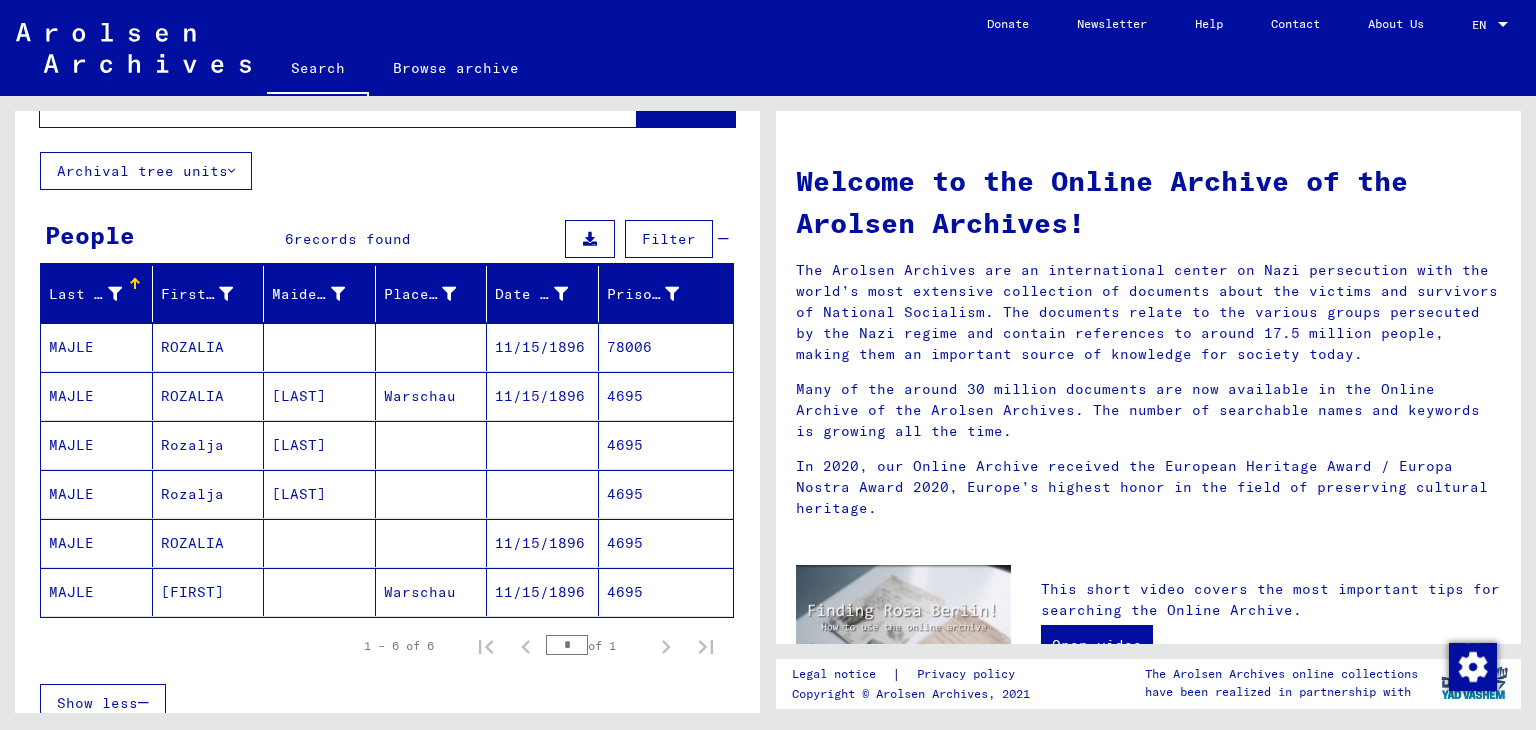 scroll, scrollTop: 200, scrollLeft: 0, axis: vertical 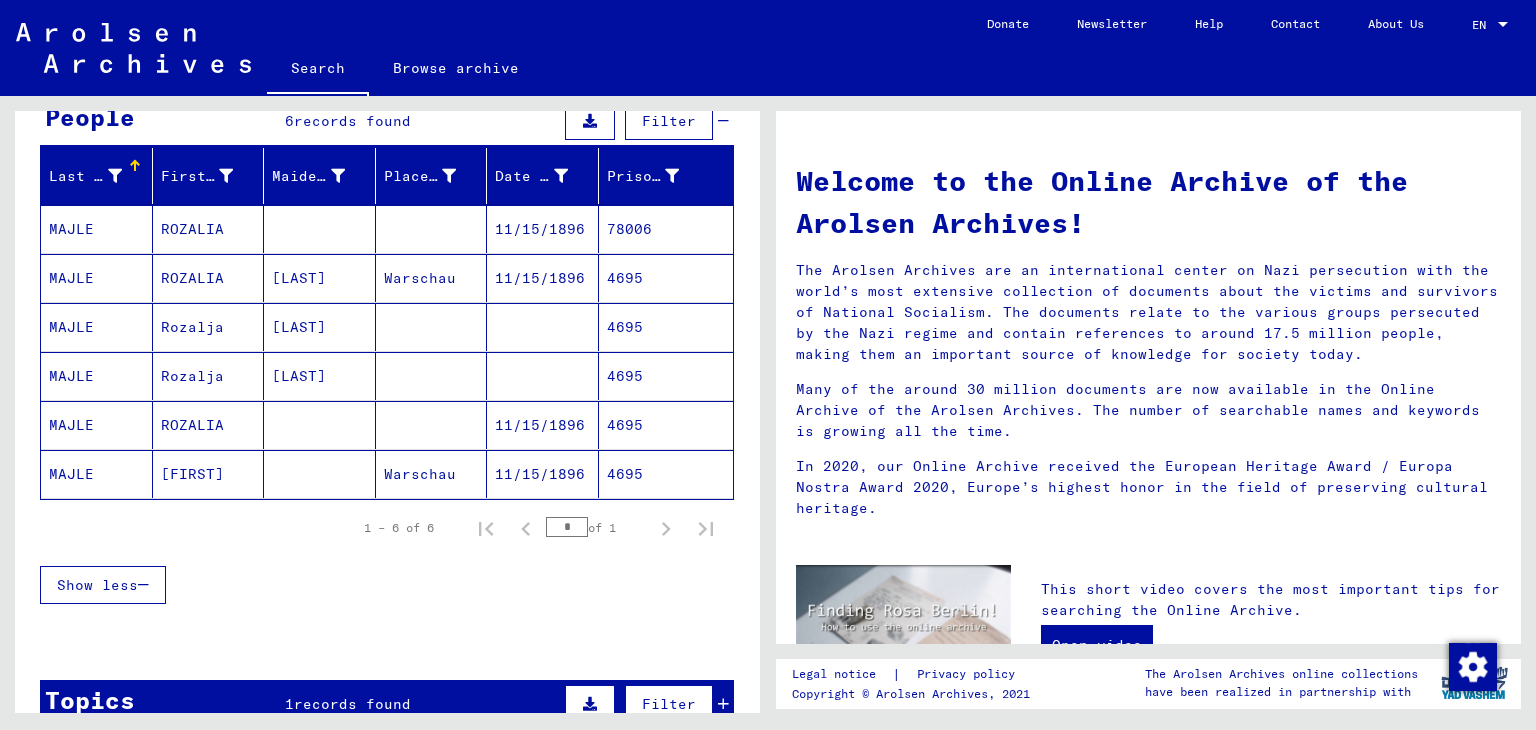 click on "4695" 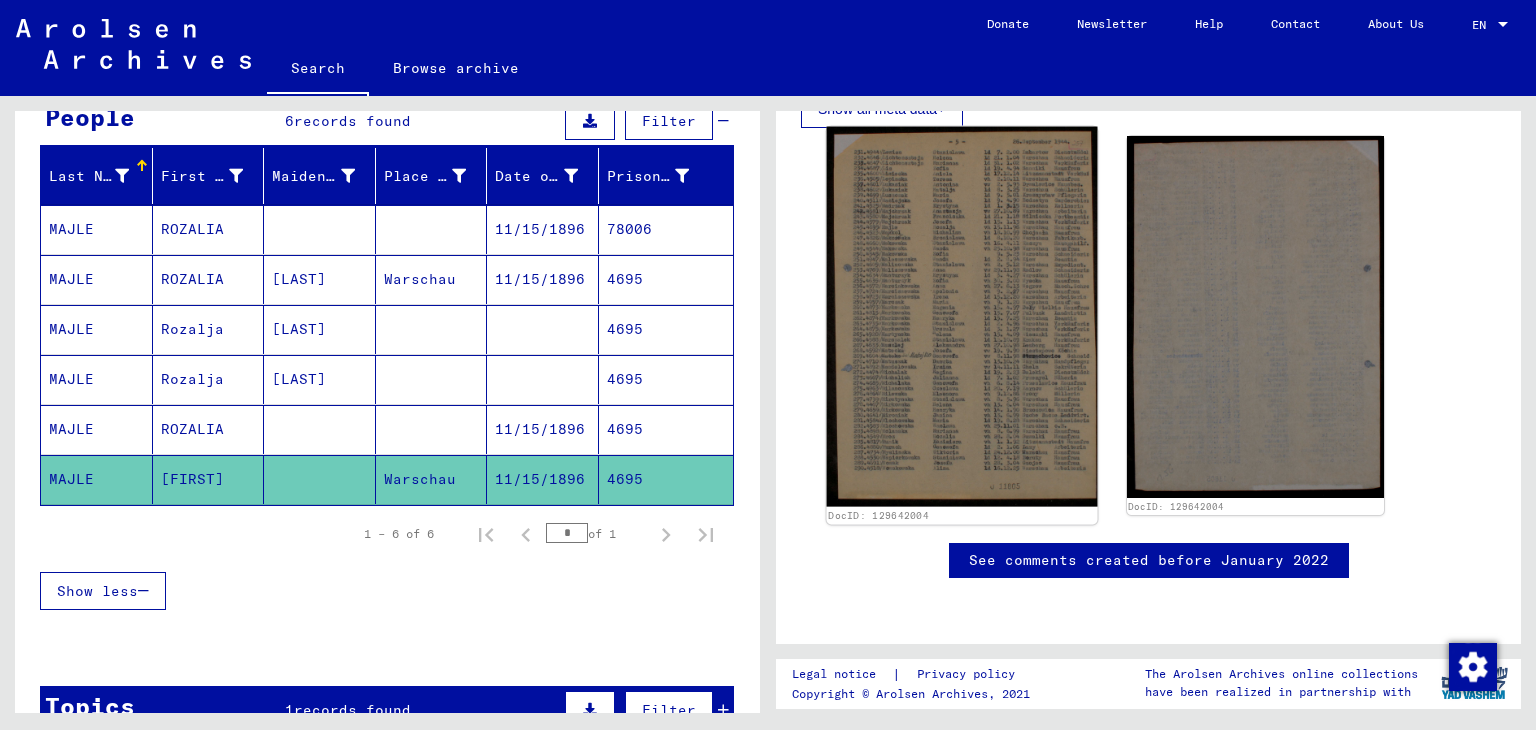 scroll, scrollTop: 452, scrollLeft: 0, axis: vertical 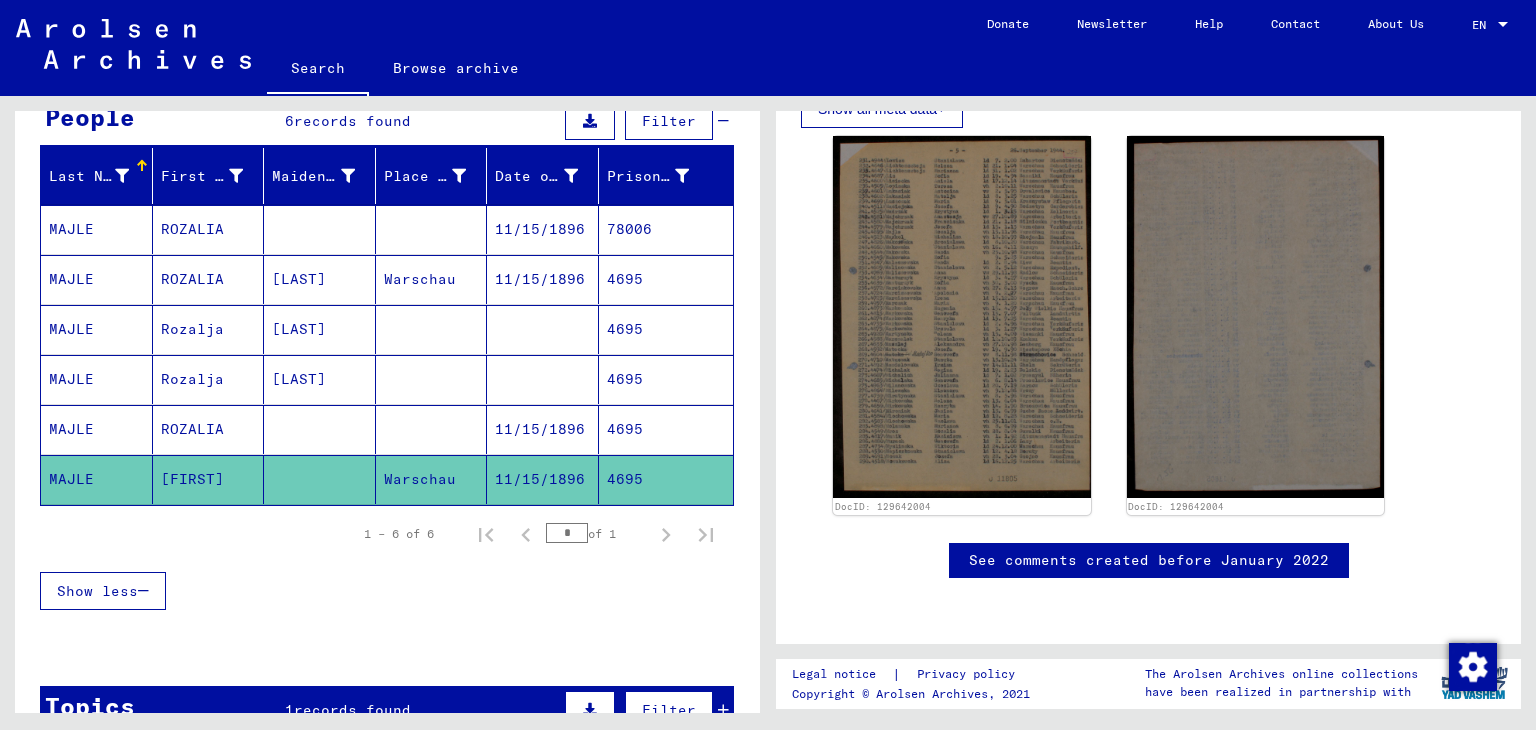 click on "4695" at bounding box center [666, 479] 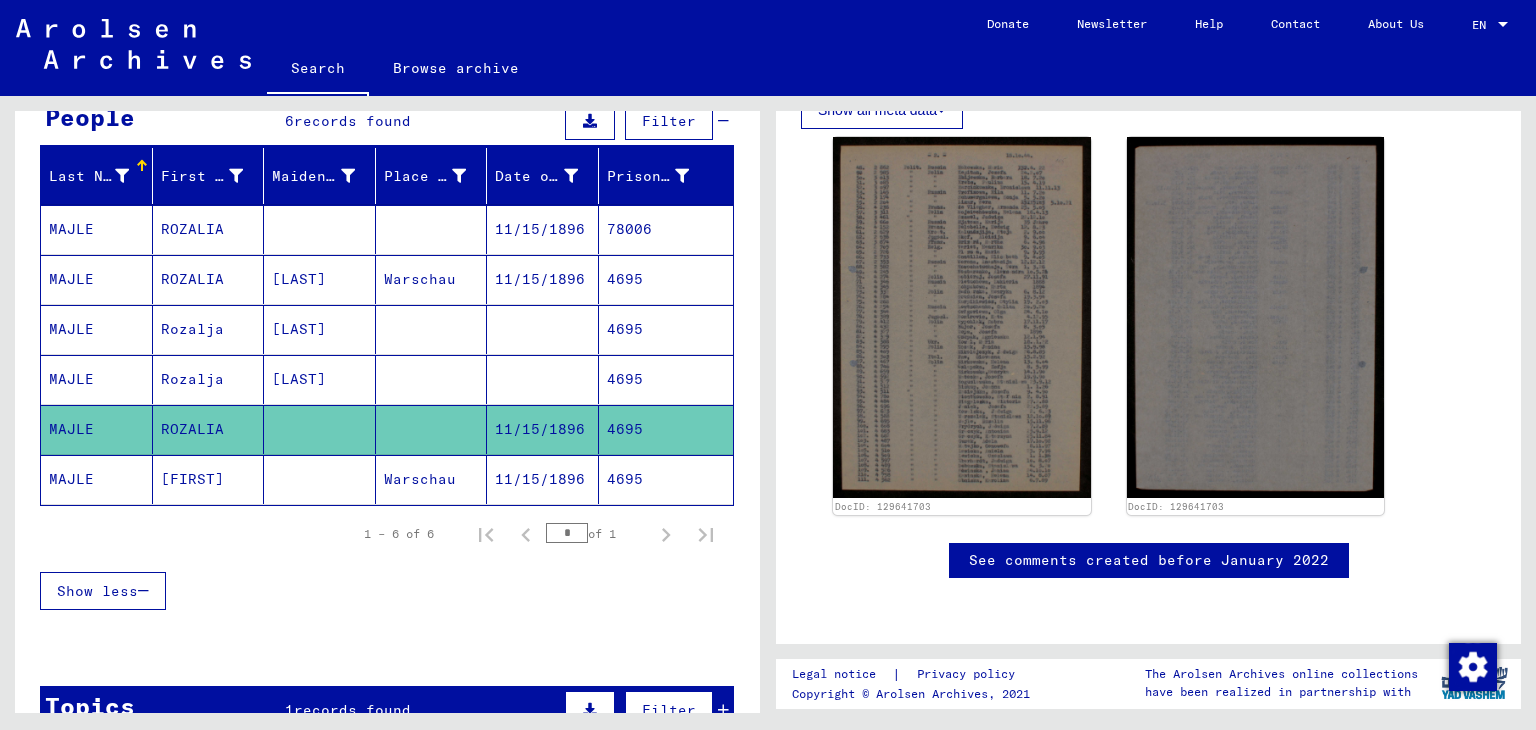 scroll, scrollTop: 392, scrollLeft: 0, axis: vertical 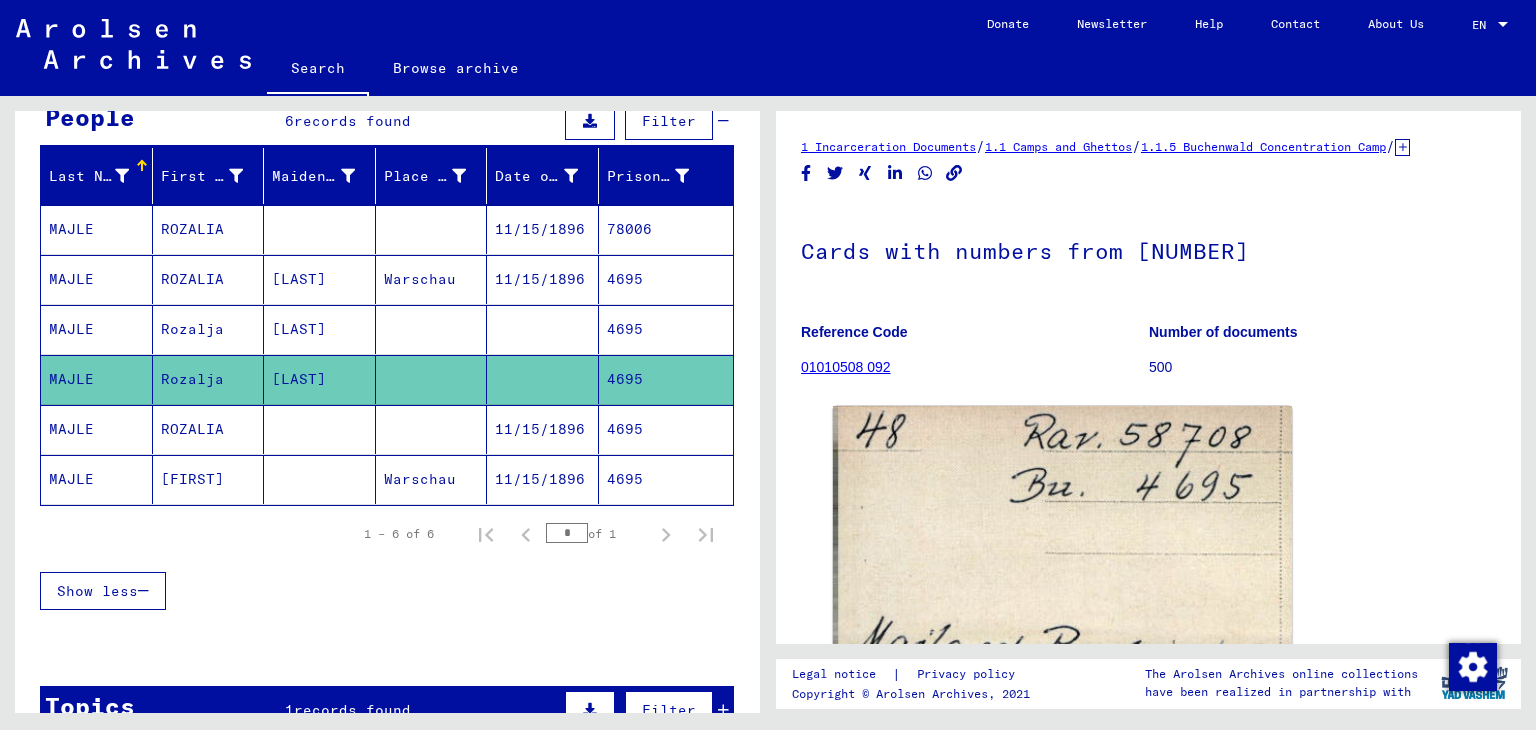 click on "4695" at bounding box center (666, 379) 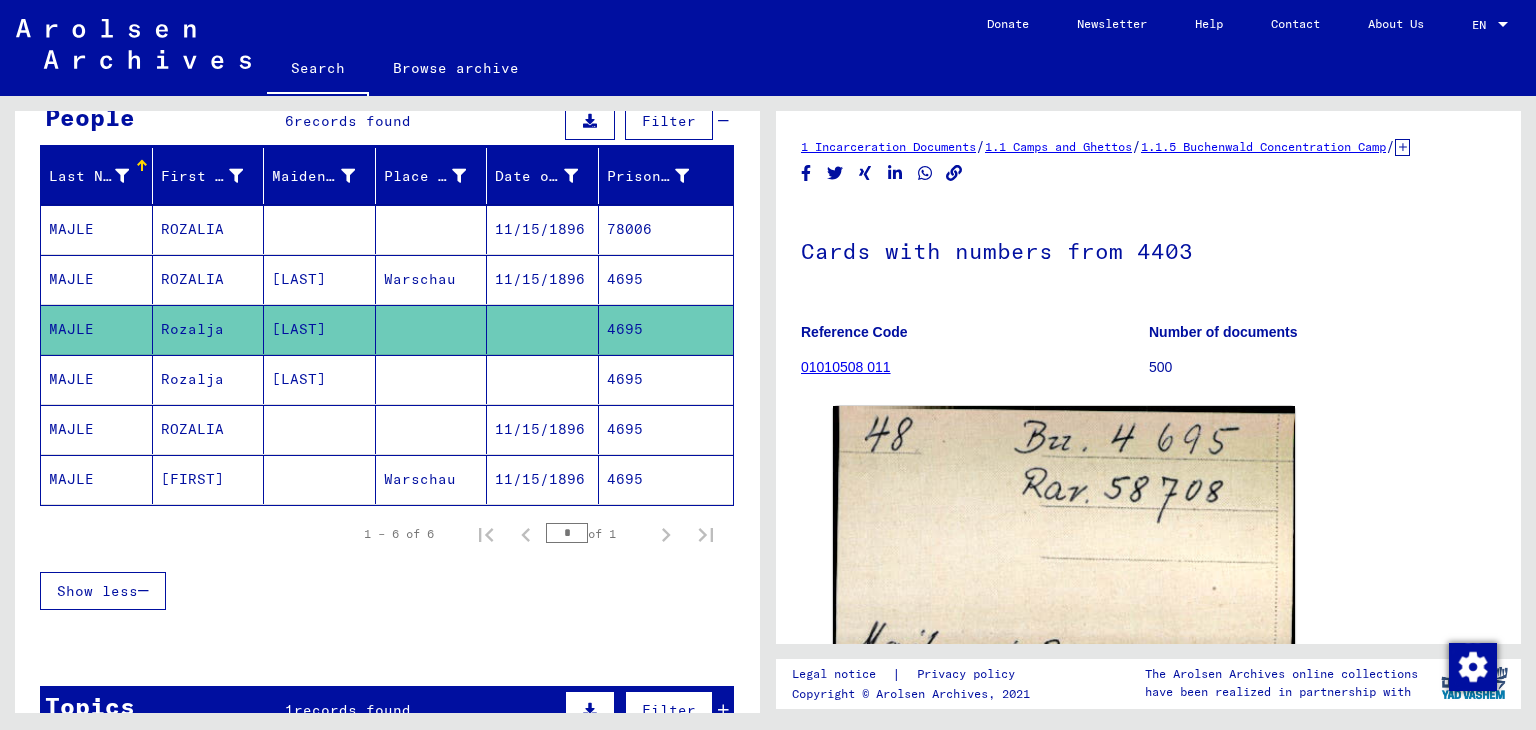 click on "4695" at bounding box center (666, 329) 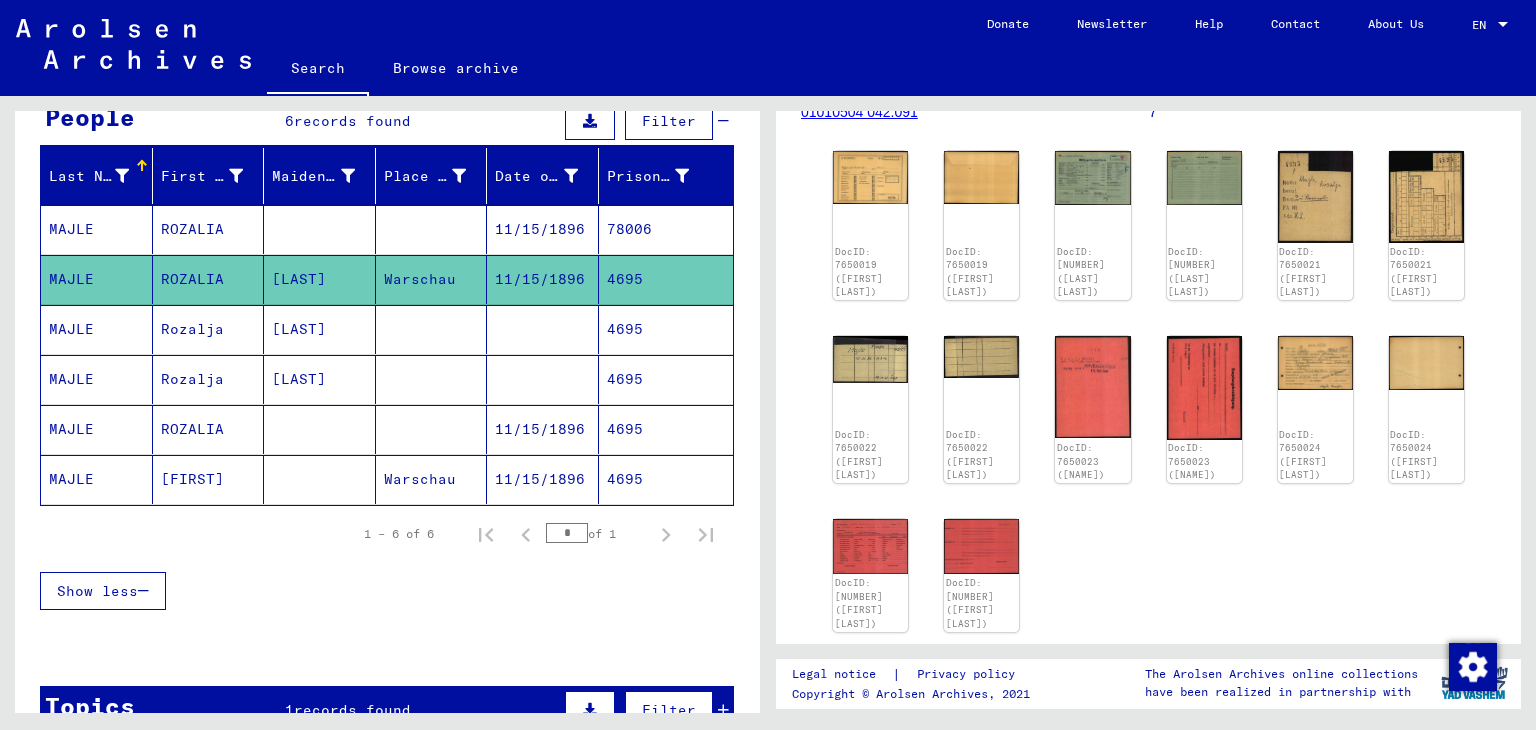 scroll, scrollTop: 300, scrollLeft: 0, axis: vertical 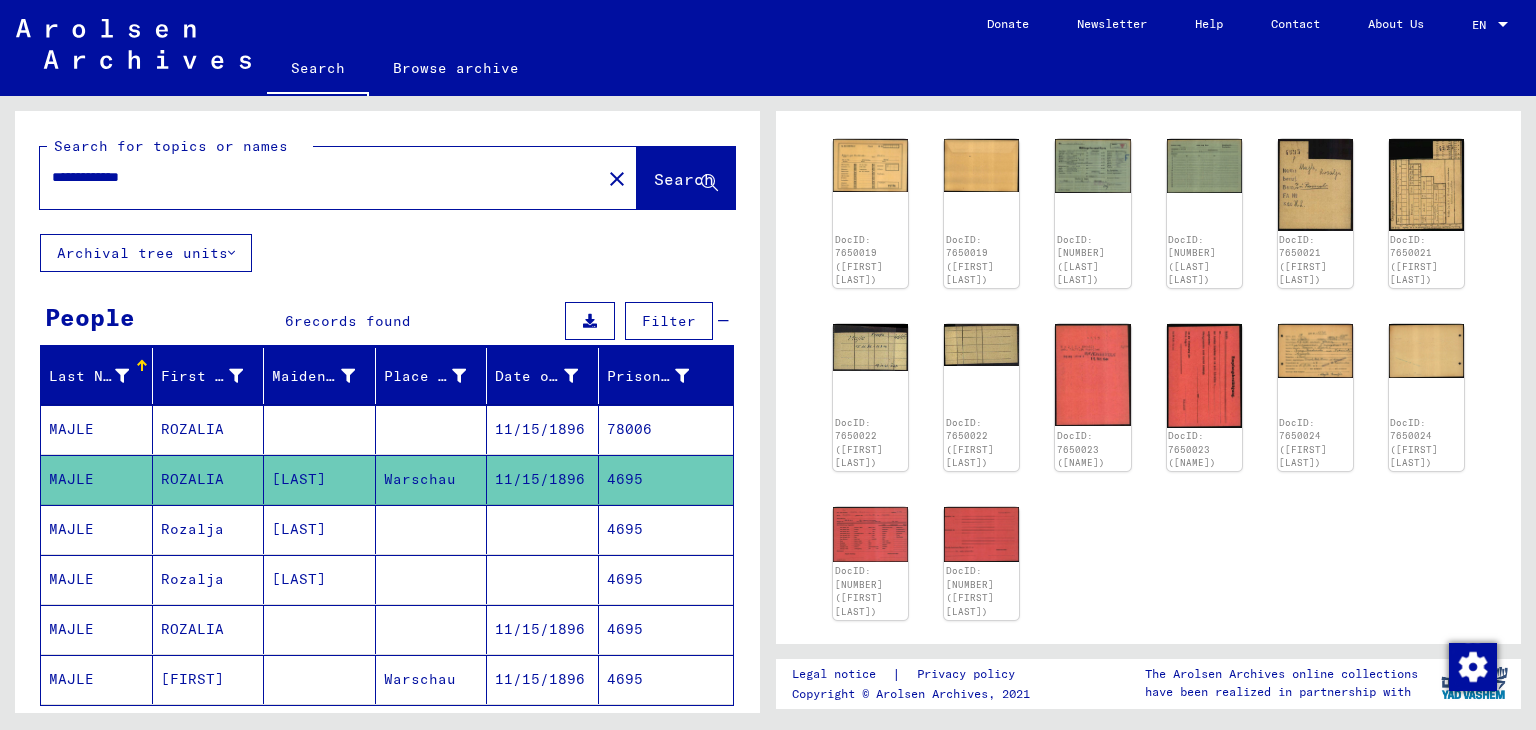 drag, startPoint x: 183, startPoint y: 162, endPoint x: 12, endPoint y: 162, distance: 171 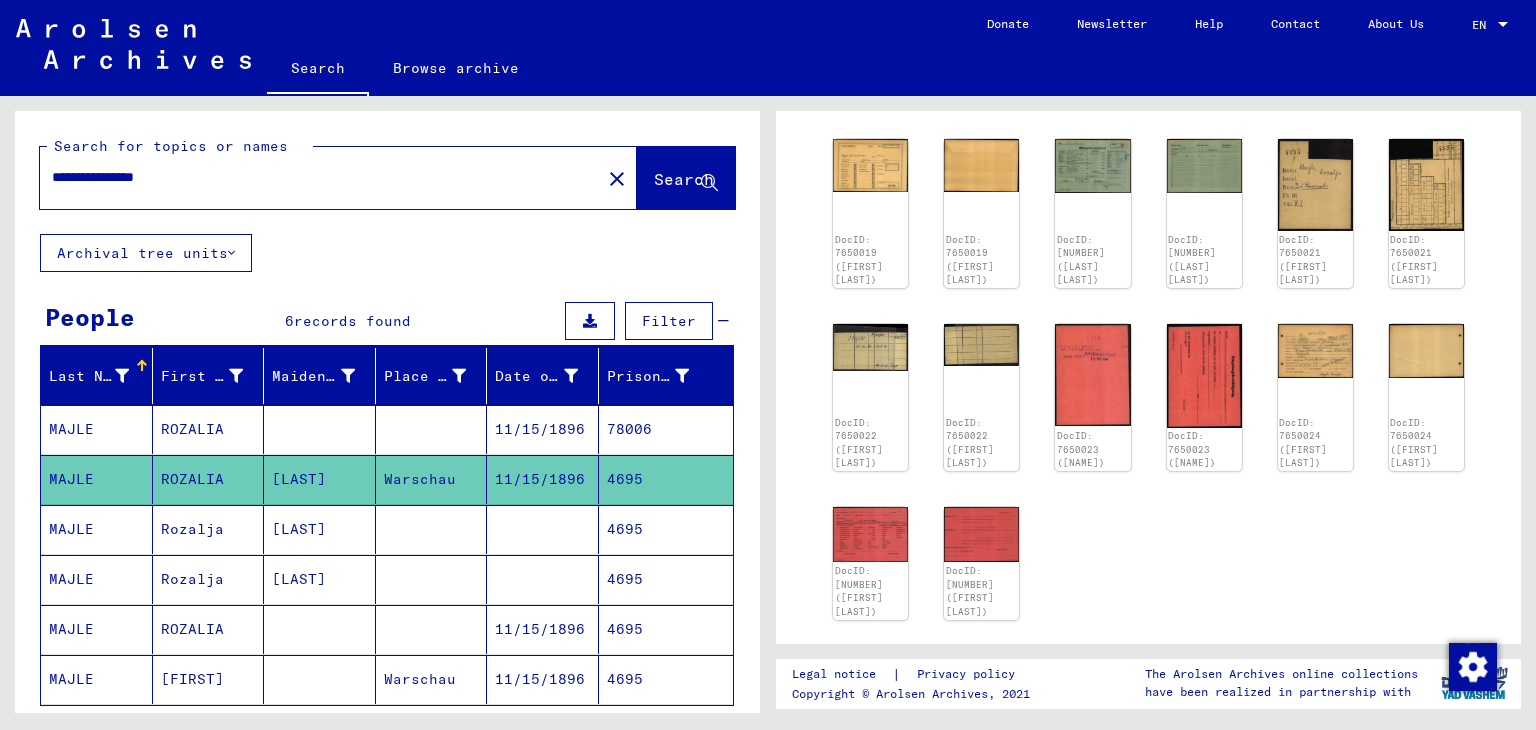 scroll, scrollTop: 0, scrollLeft: 0, axis: both 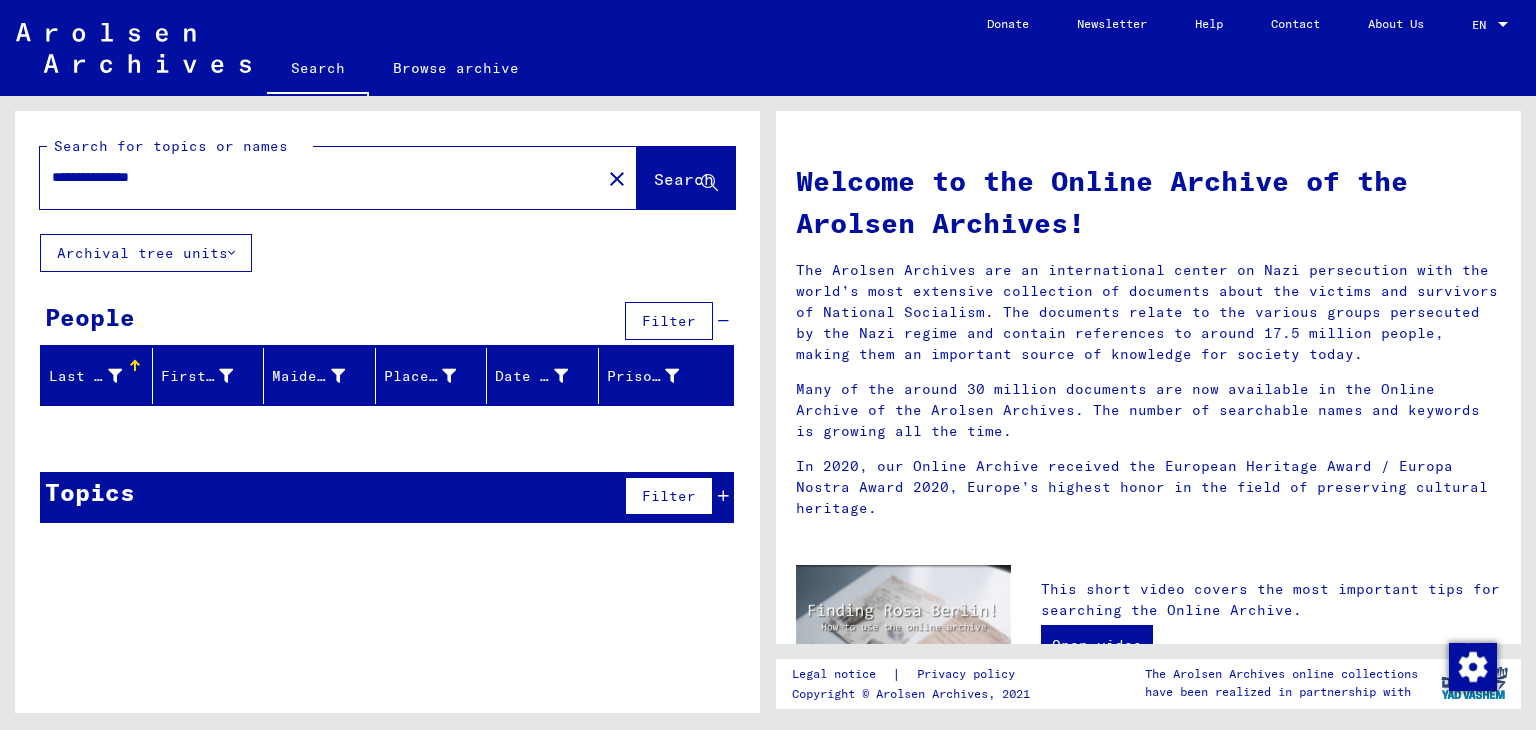 click on "**********" at bounding box center [314, 177] 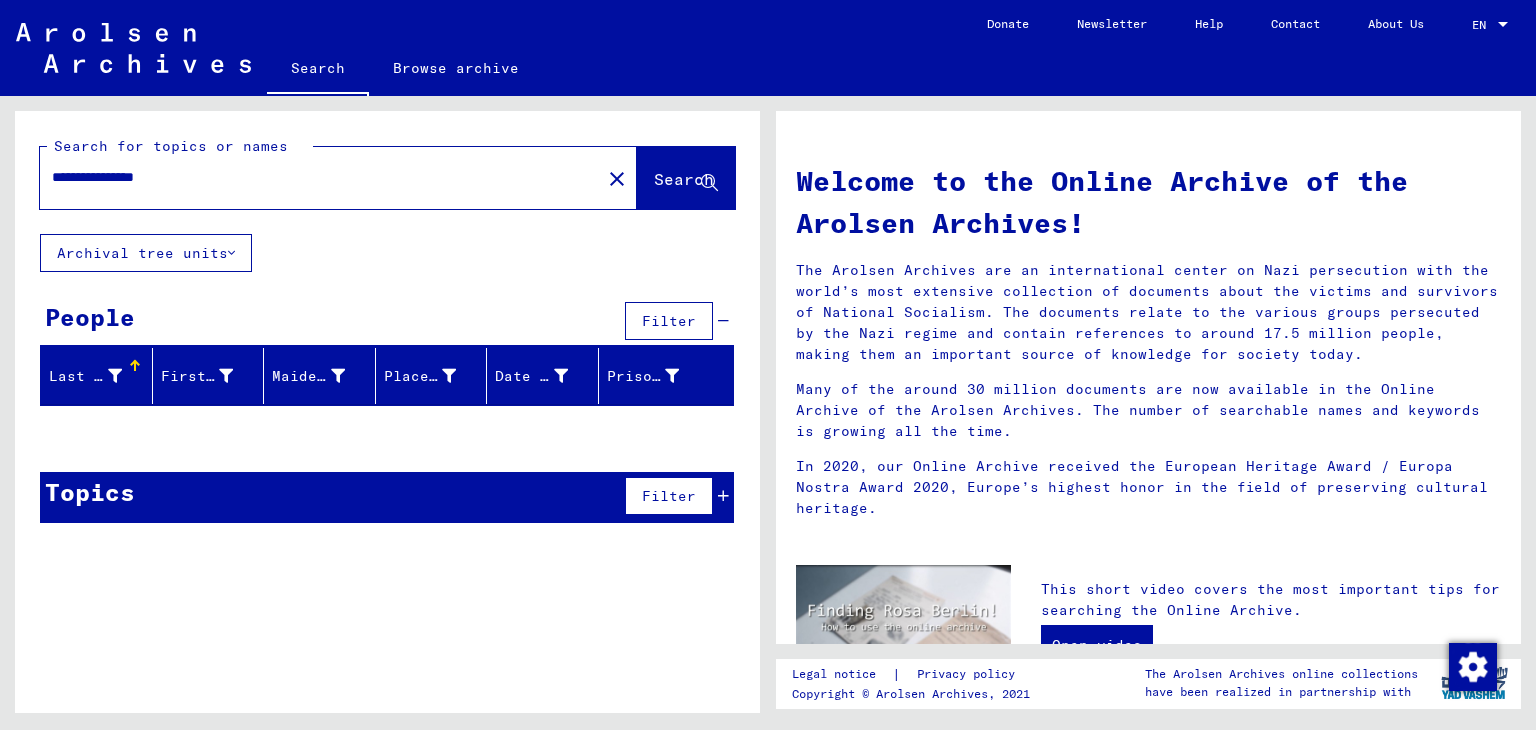 type on "**********" 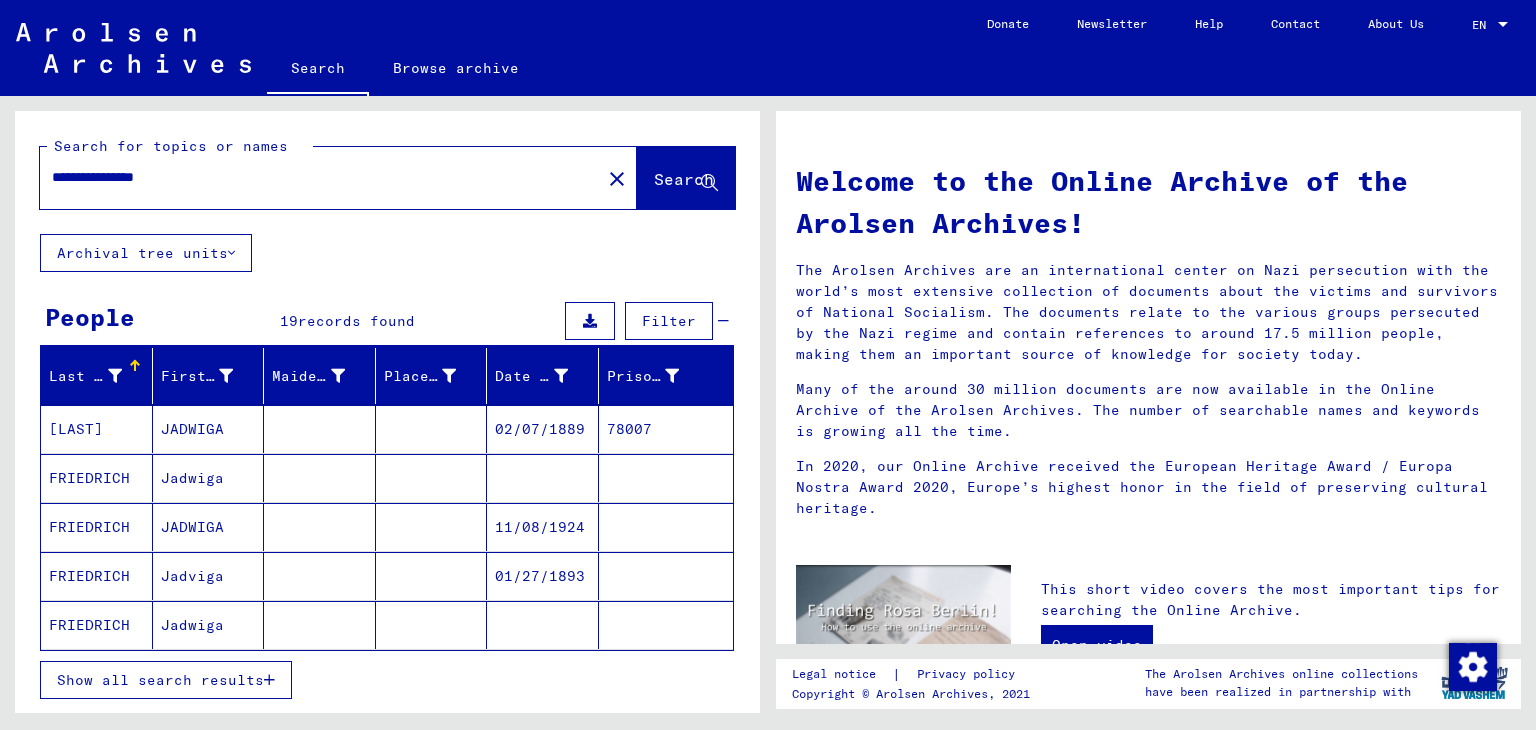 click on "Show all search results" at bounding box center [166, 680] 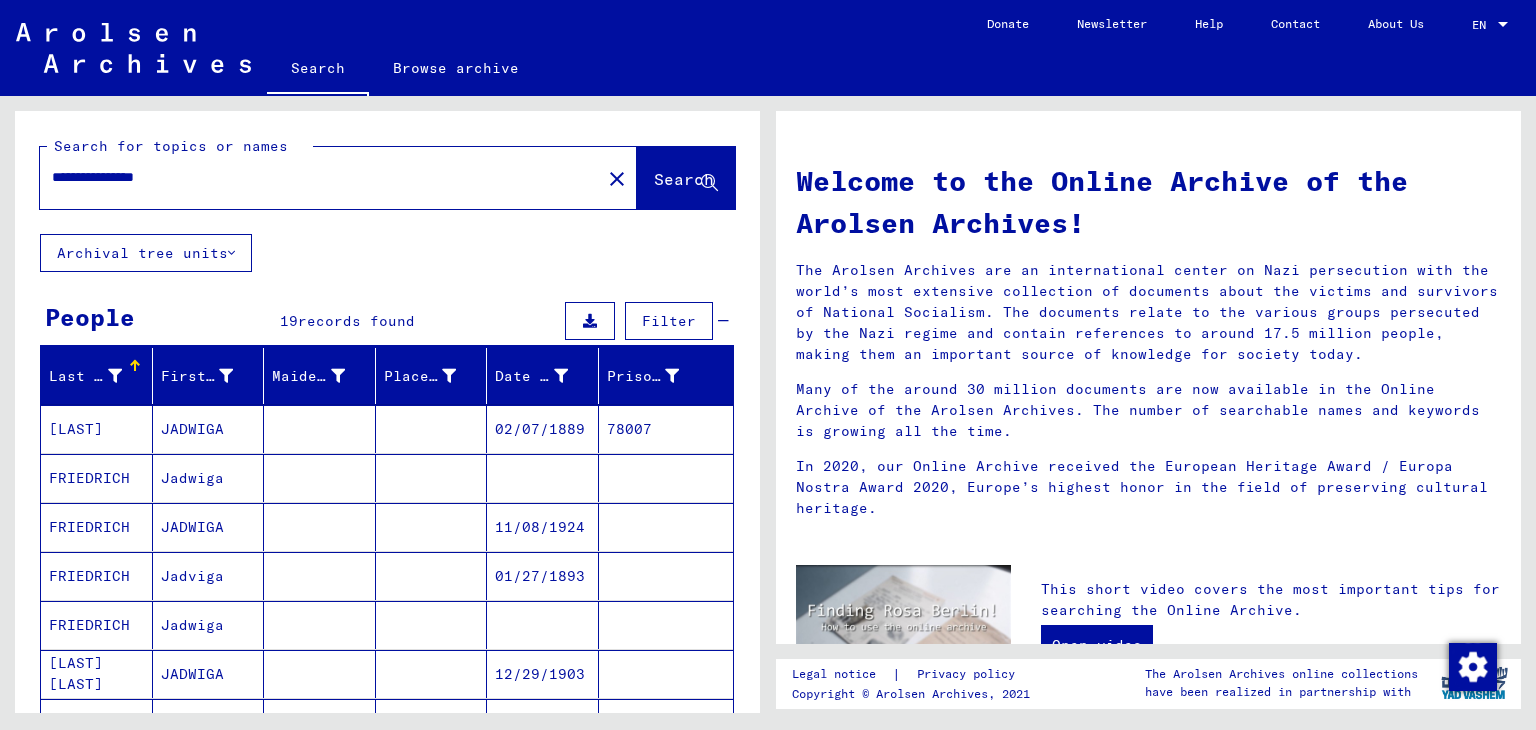 drag, startPoint x: 744, startPoint y: 344, endPoint x: 731, endPoint y: 477, distance: 133.63383 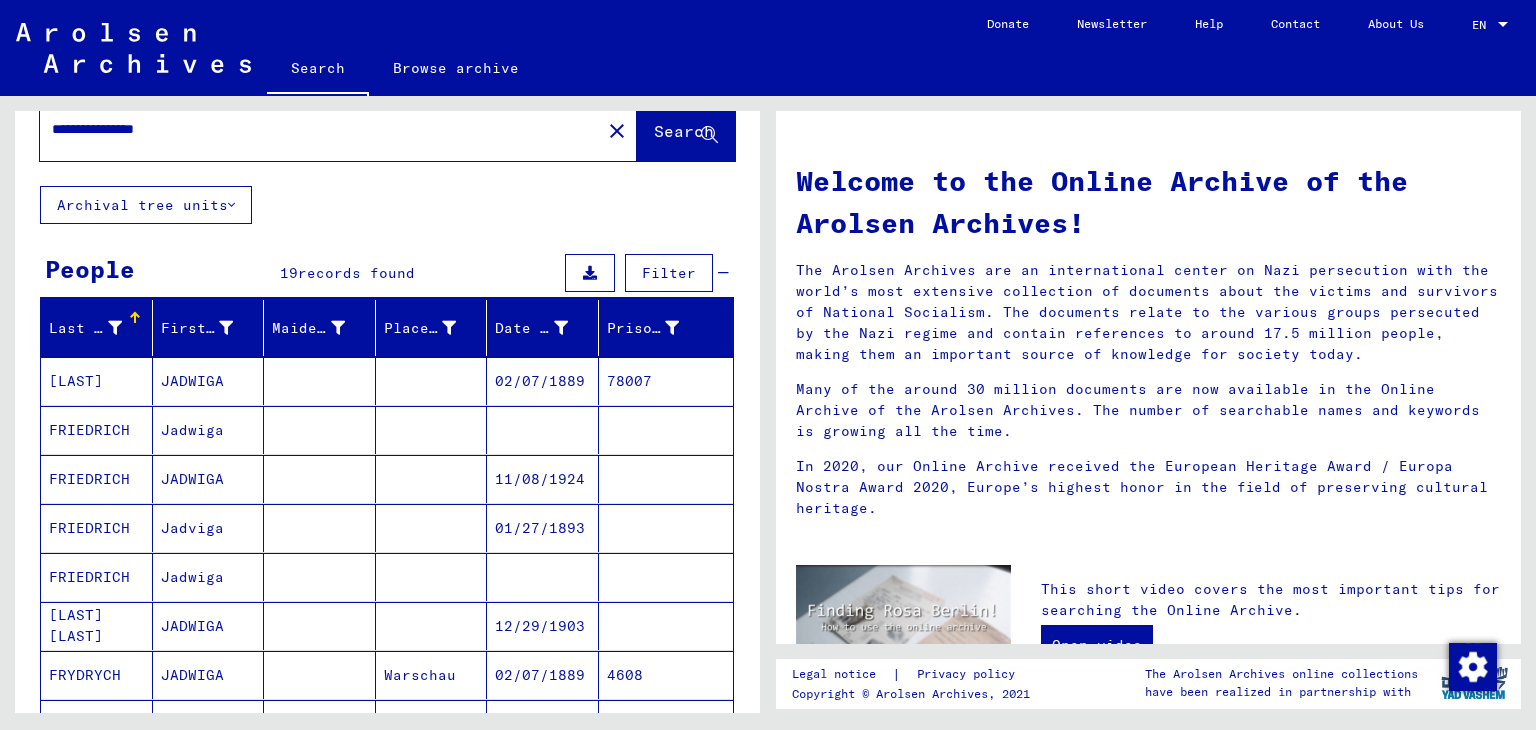 scroll, scrollTop: 140, scrollLeft: 0, axis: vertical 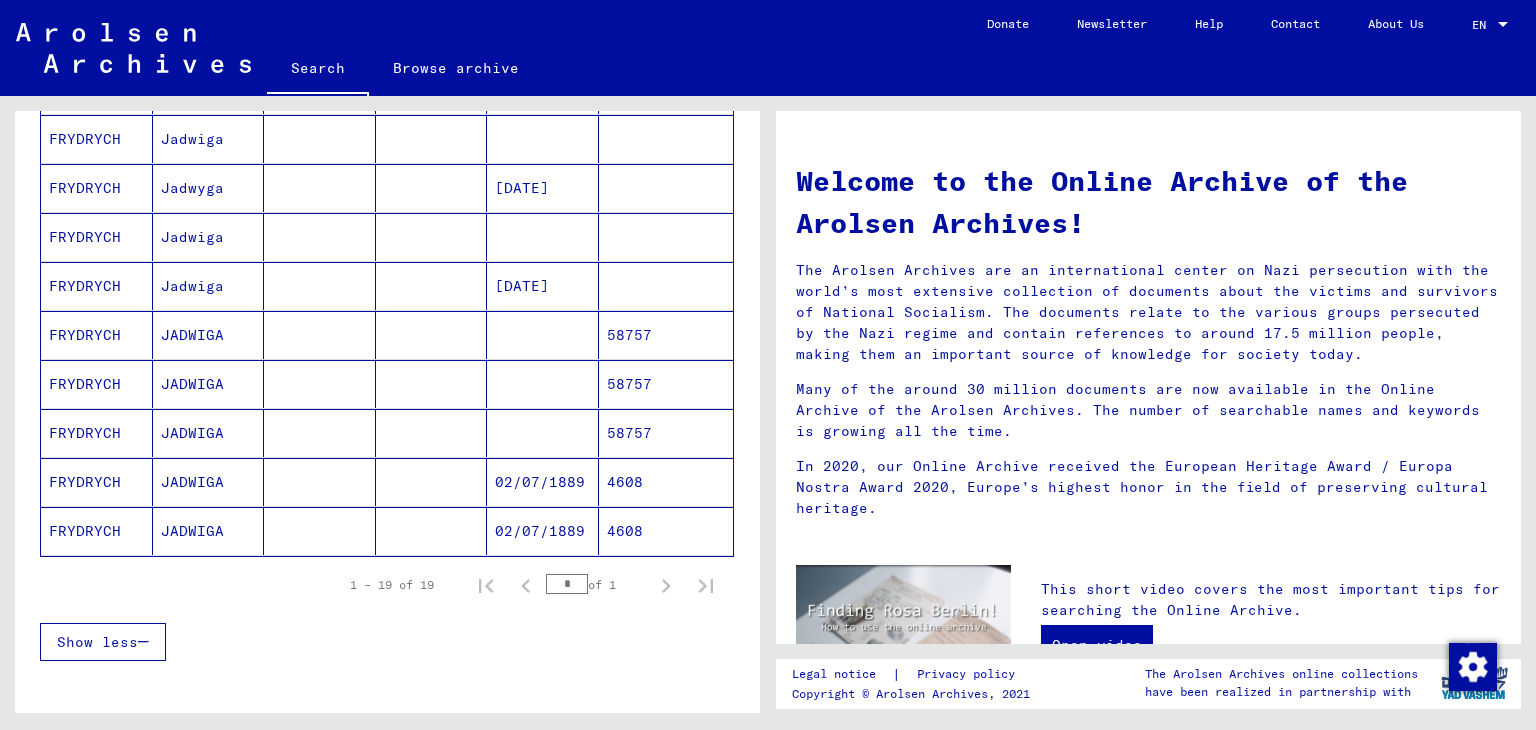 click on "4608" 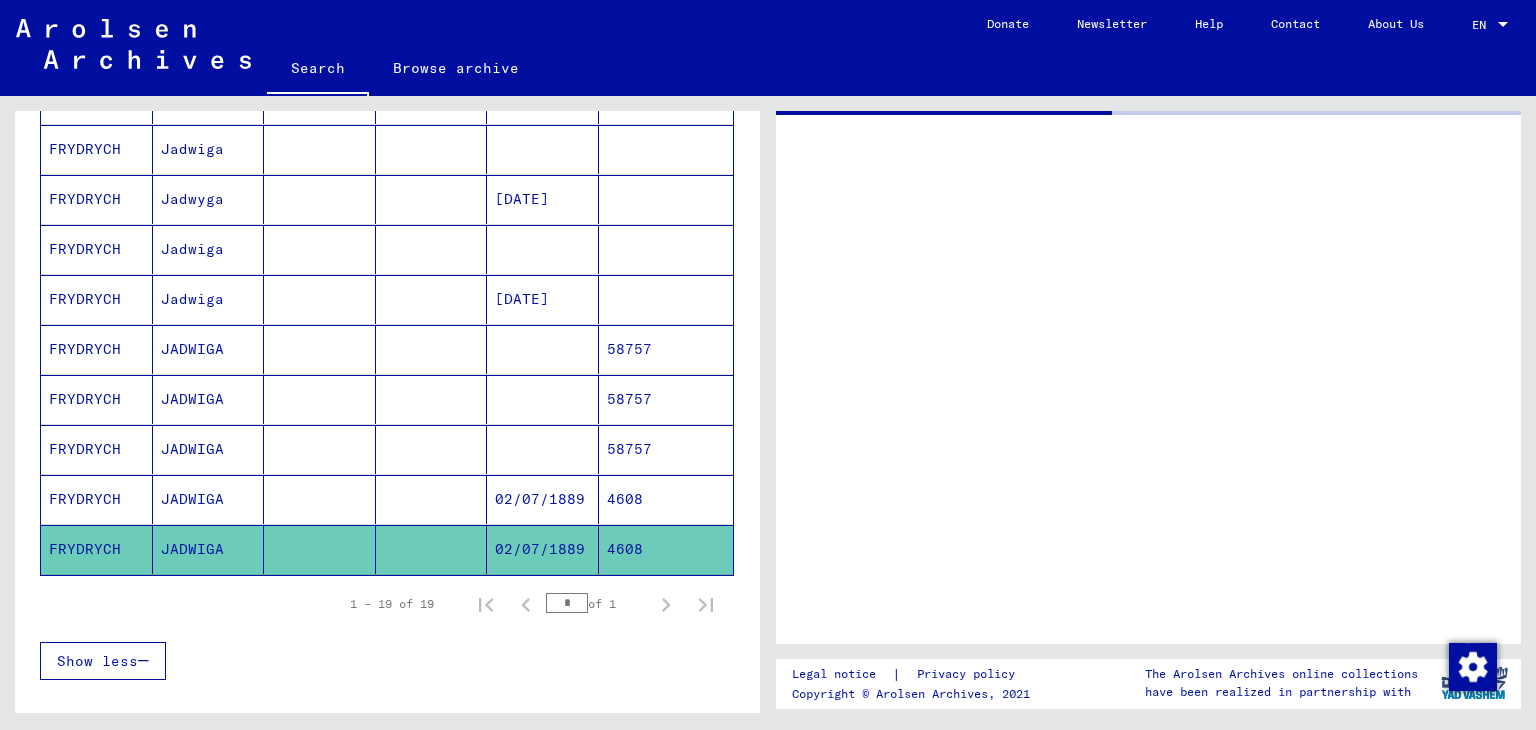 scroll, scrollTop: 788, scrollLeft: 0, axis: vertical 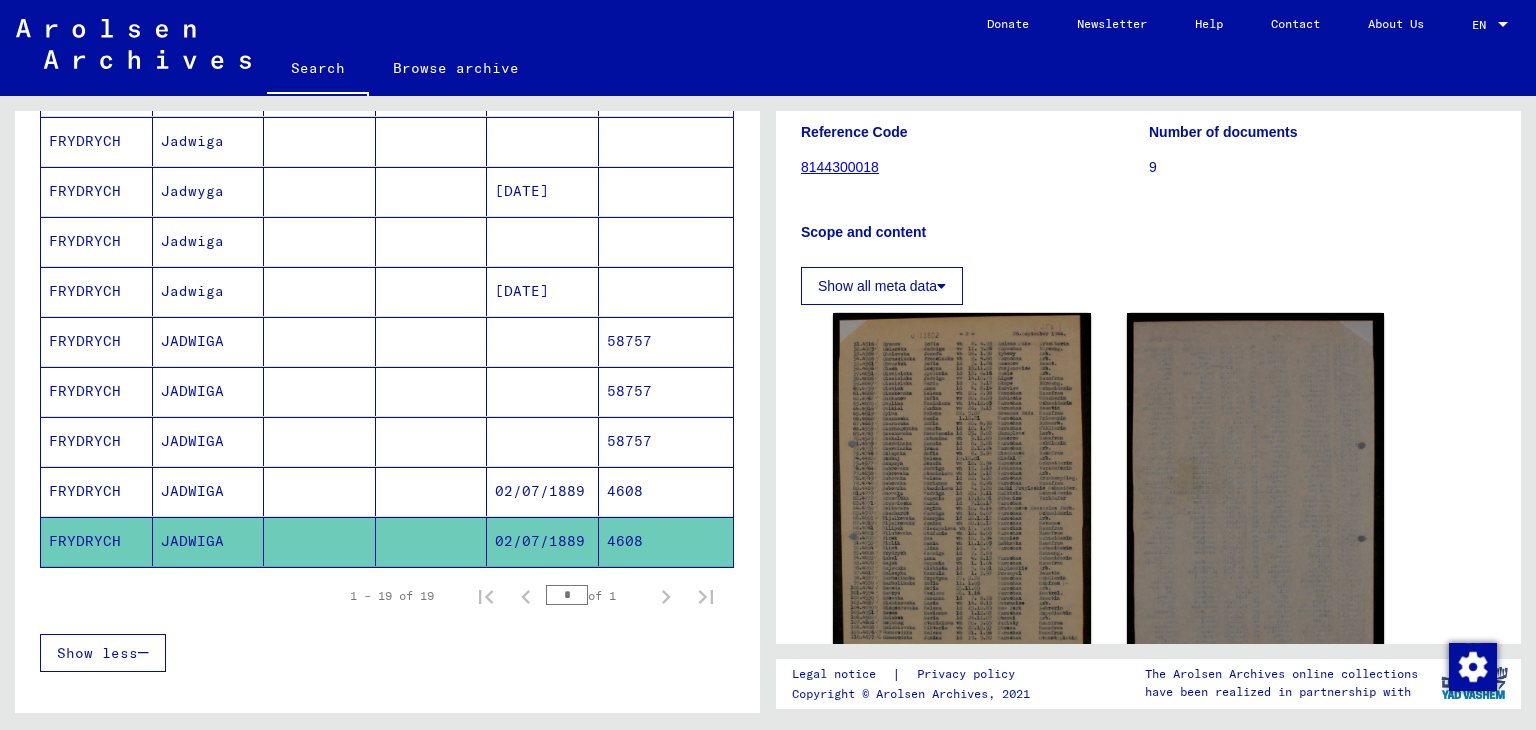 click on "4608" at bounding box center (666, 541) 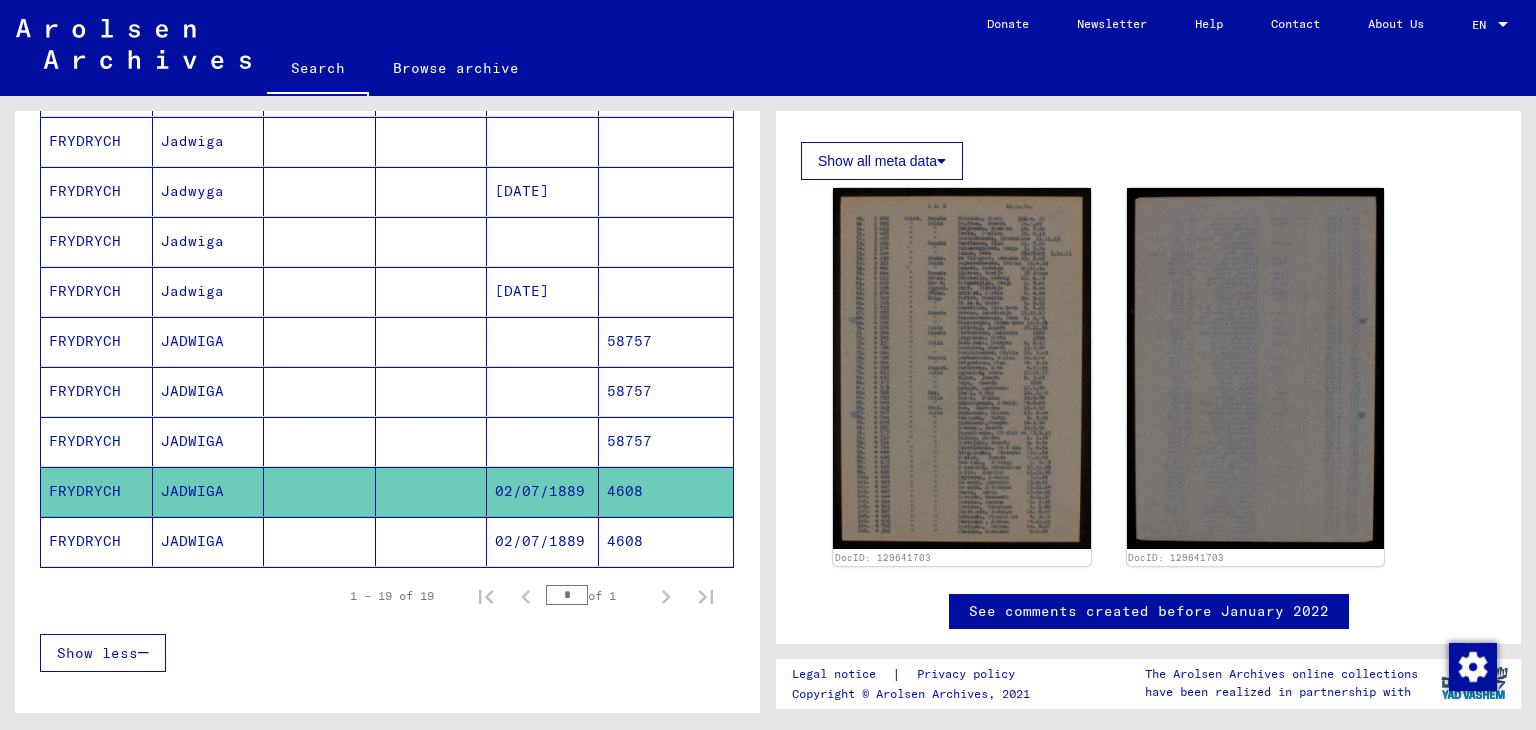 scroll, scrollTop: 300, scrollLeft: 0, axis: vertical 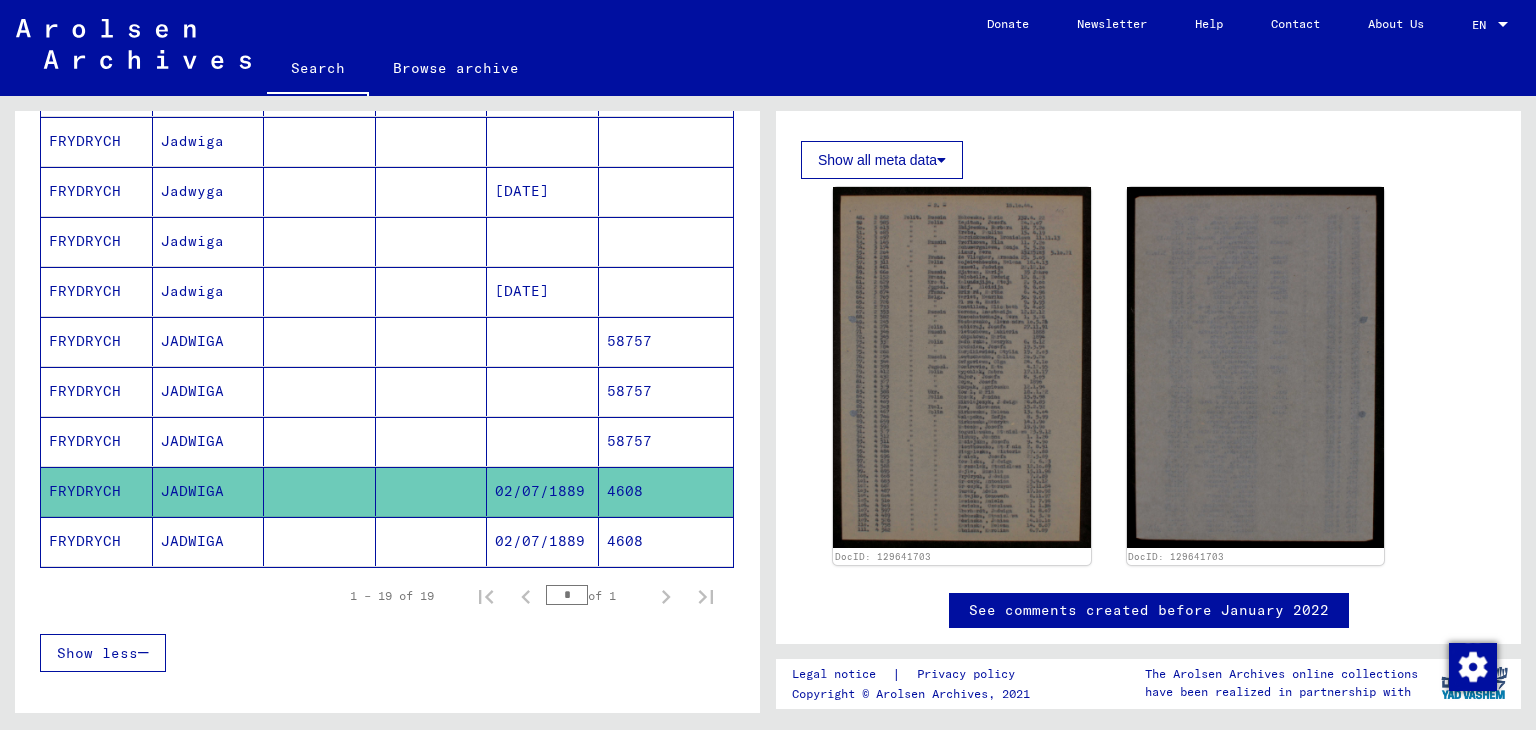 click on "58757" at bounding box center (666, 491) 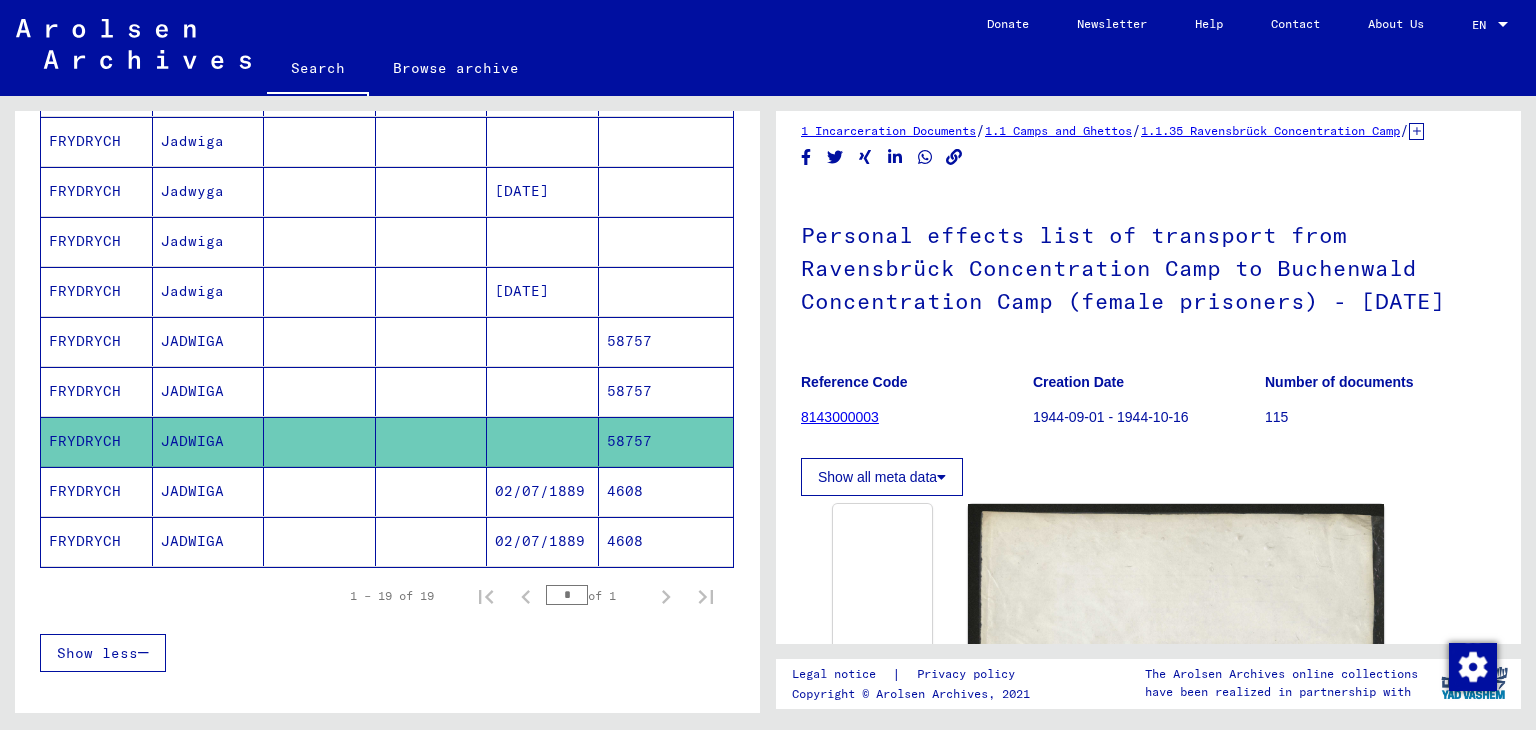 scroll, scrollTop: 0, scrollLeft: 0, axis: both 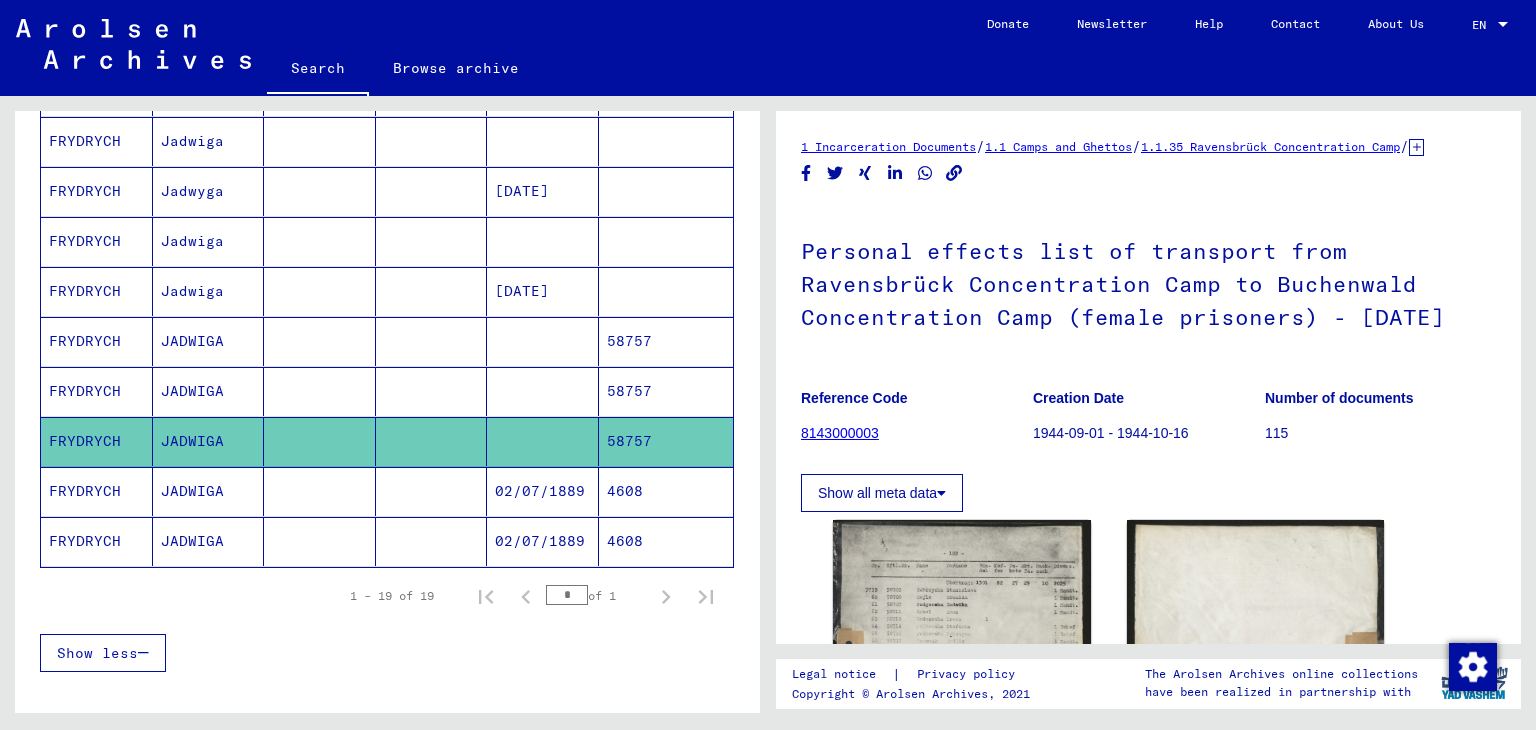 click on "58757" at bounding box center (666, 441) 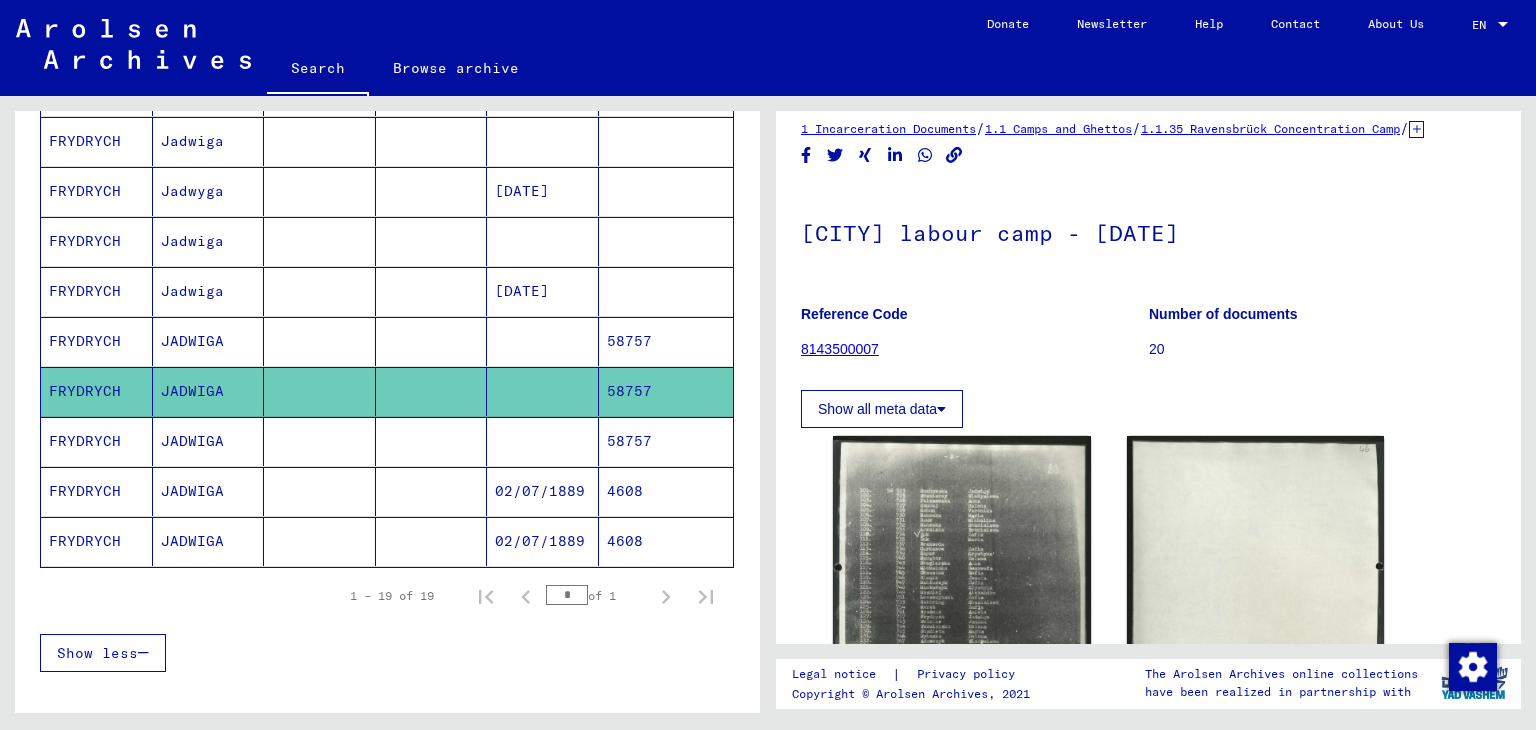 scroll, scrollTop: 0, scrollLeft: 0, axis: both 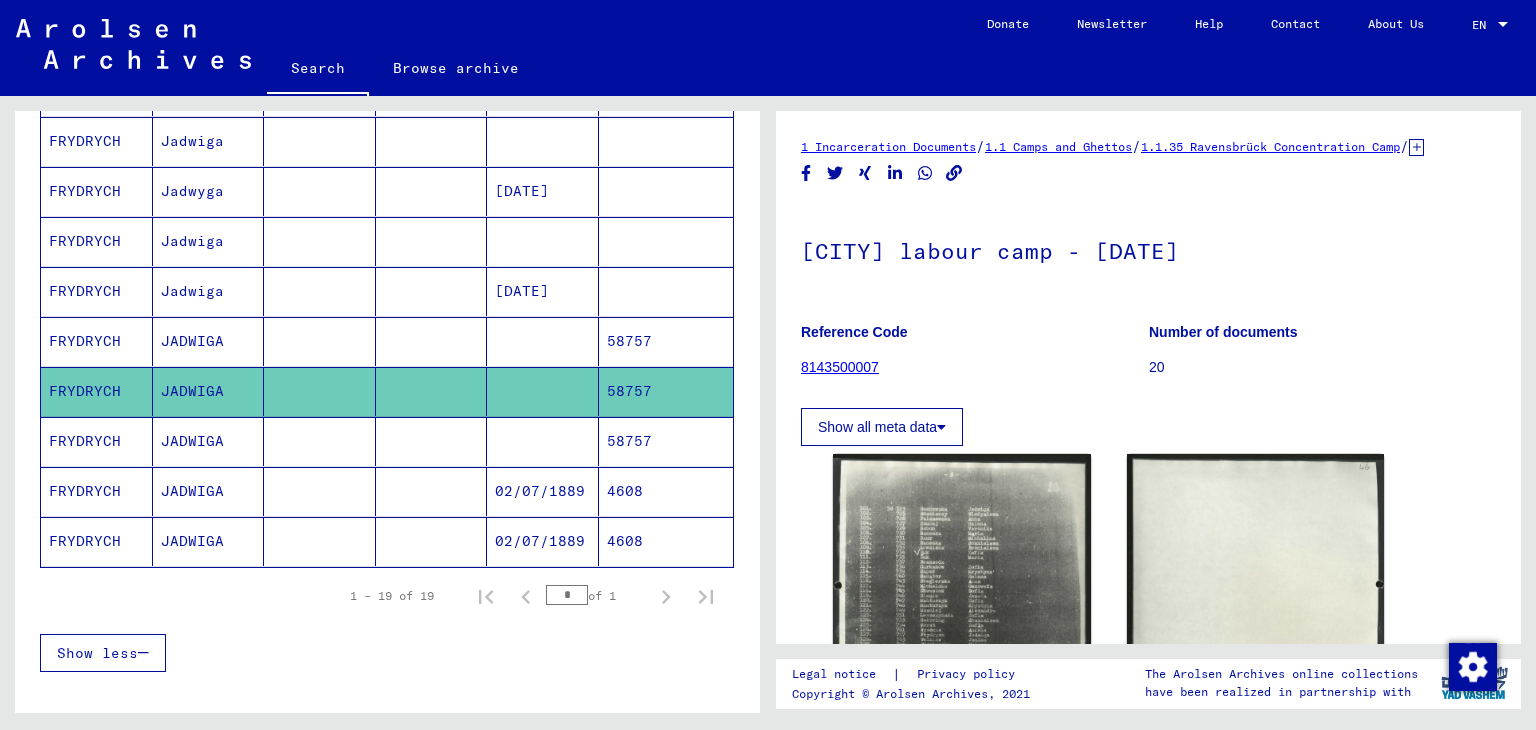 click on "58757" at bounding box center (666, 391) 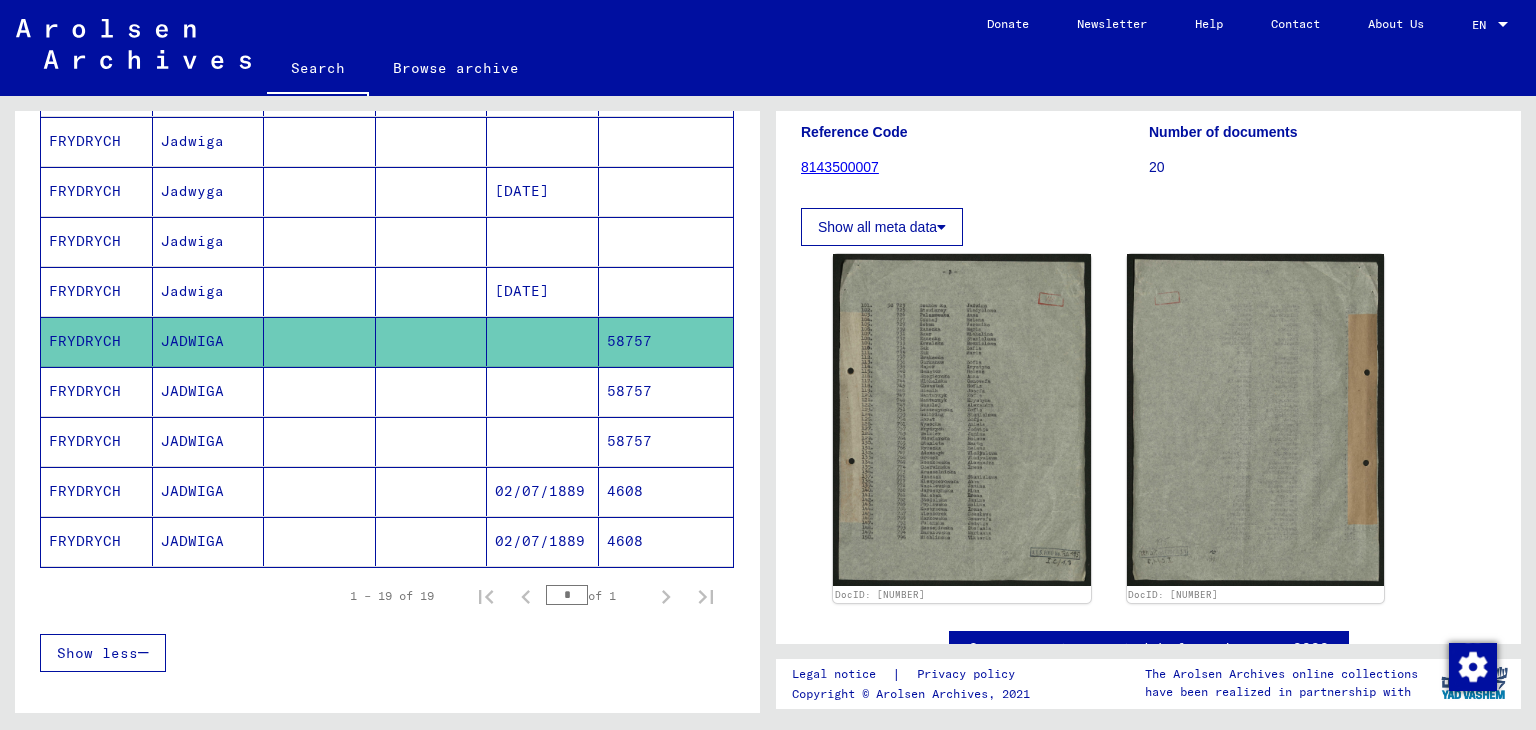 scroll, scrollTop: 0, scrollLeft: 0, axis: both 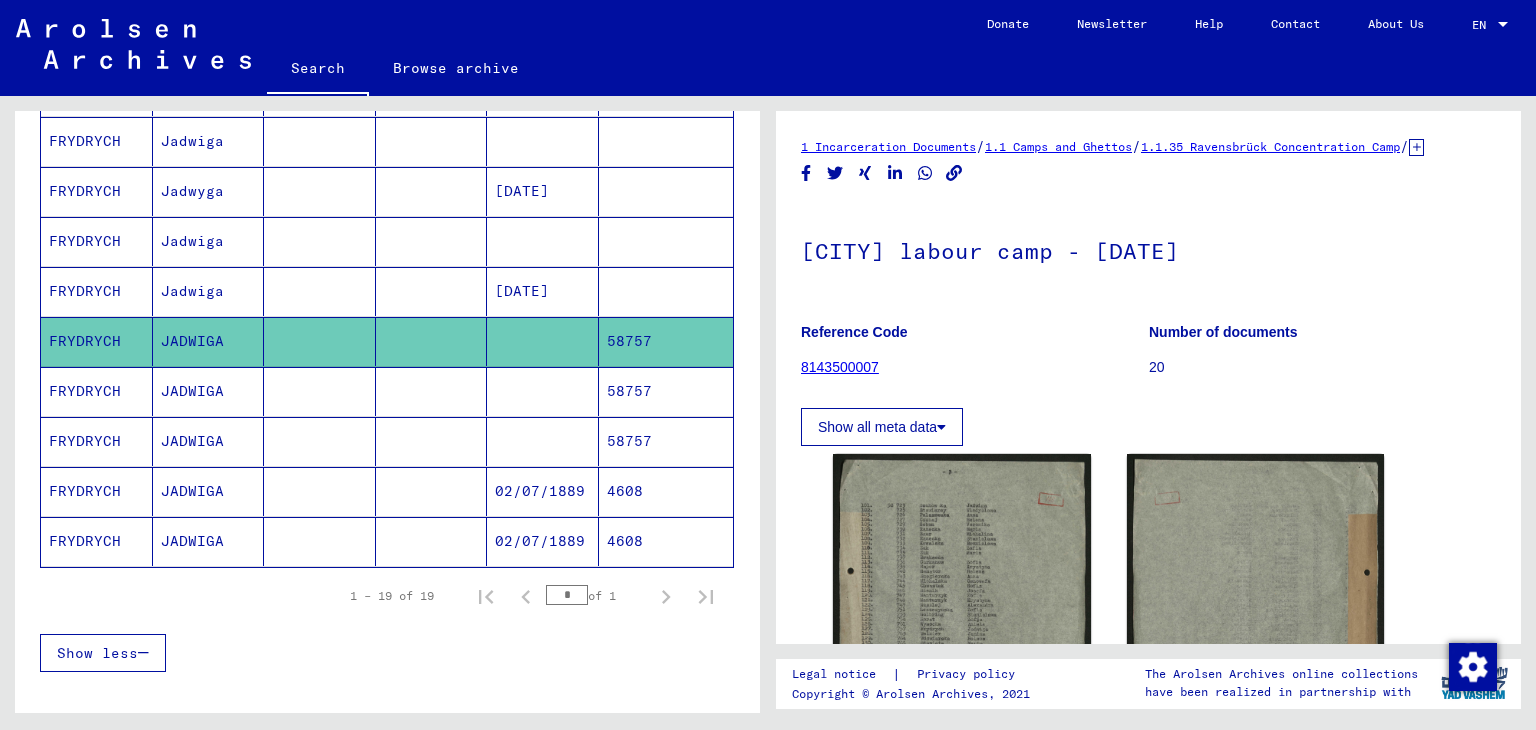 click at bounding box center [666, 341] 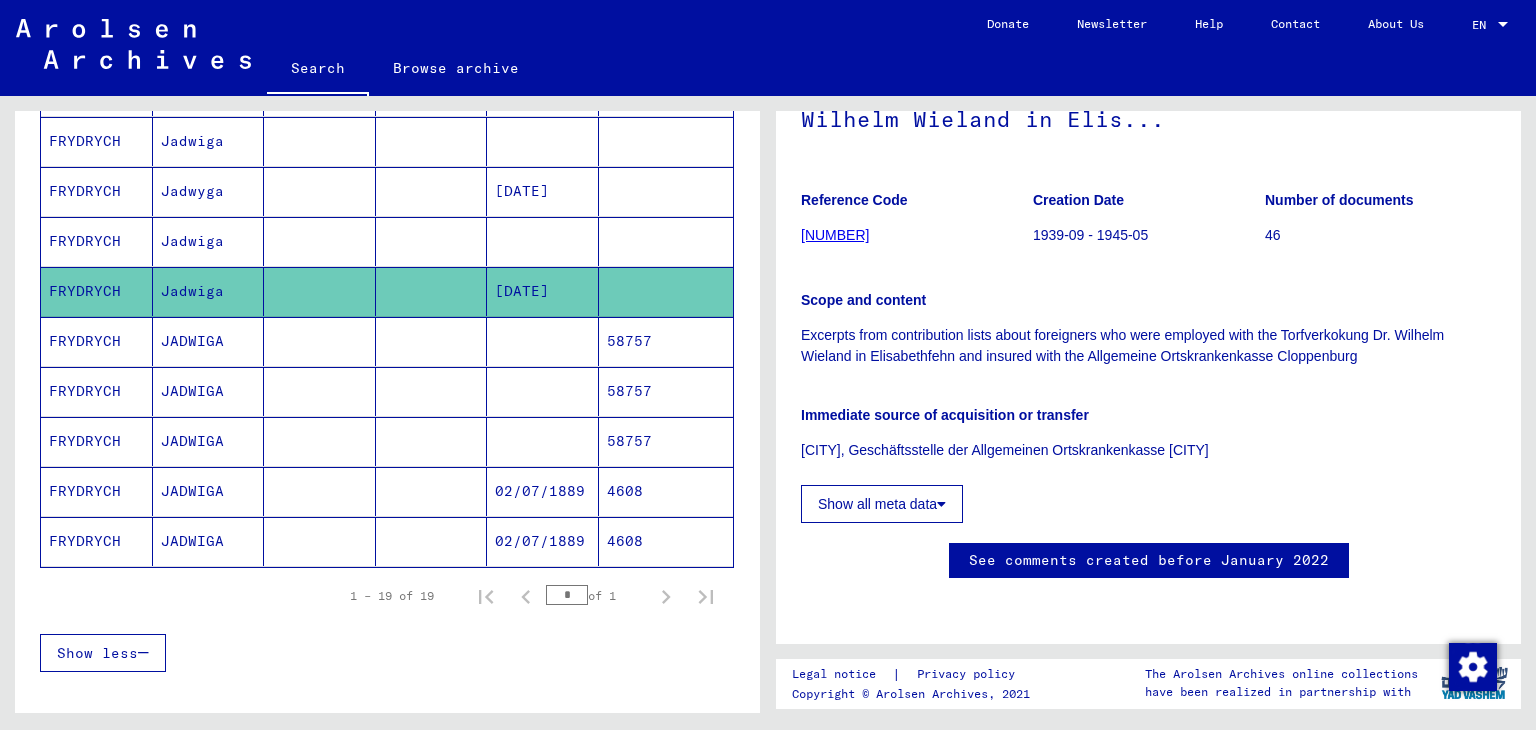 scroll, scrollTop: 0, scrollLeft: 0, axis: both 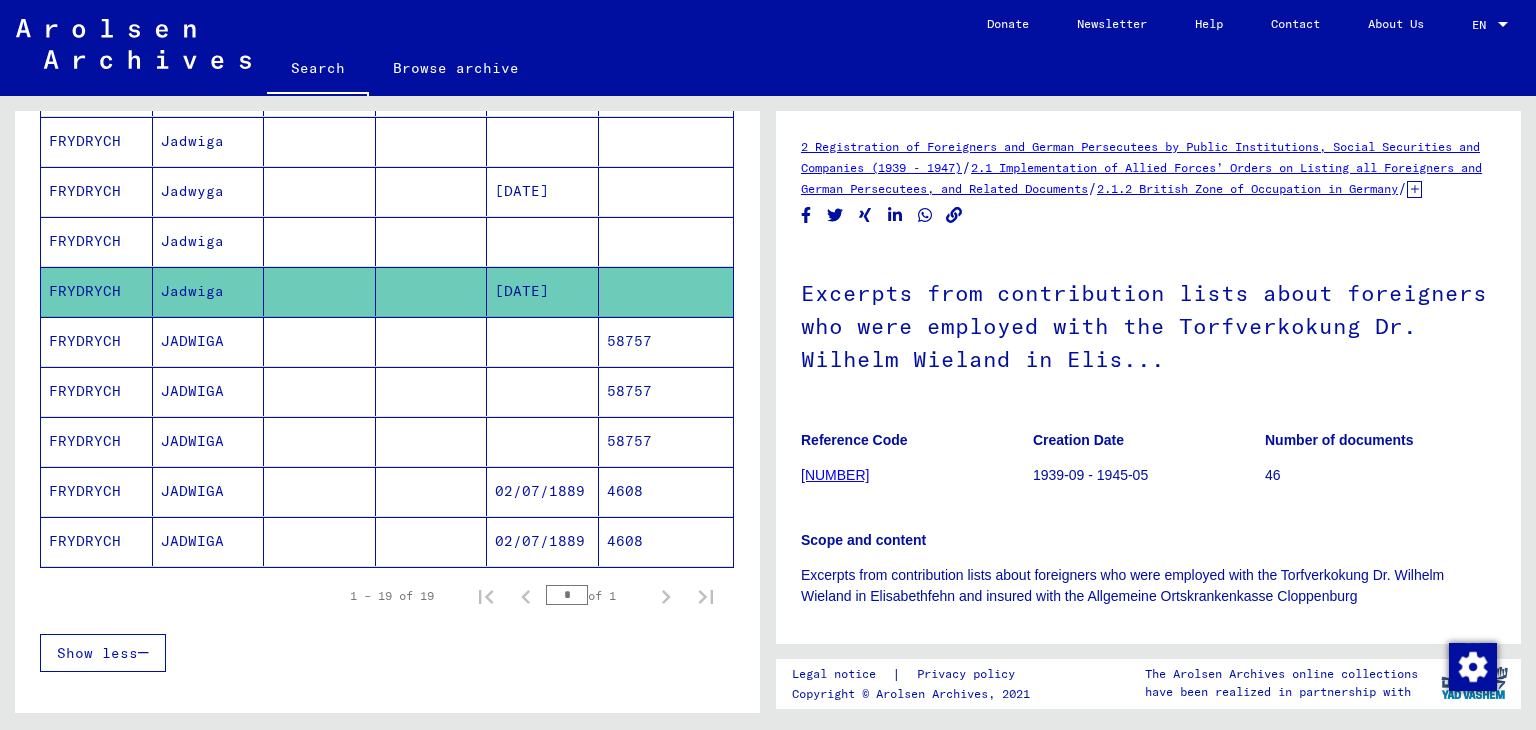 click on "[NUMBER]" 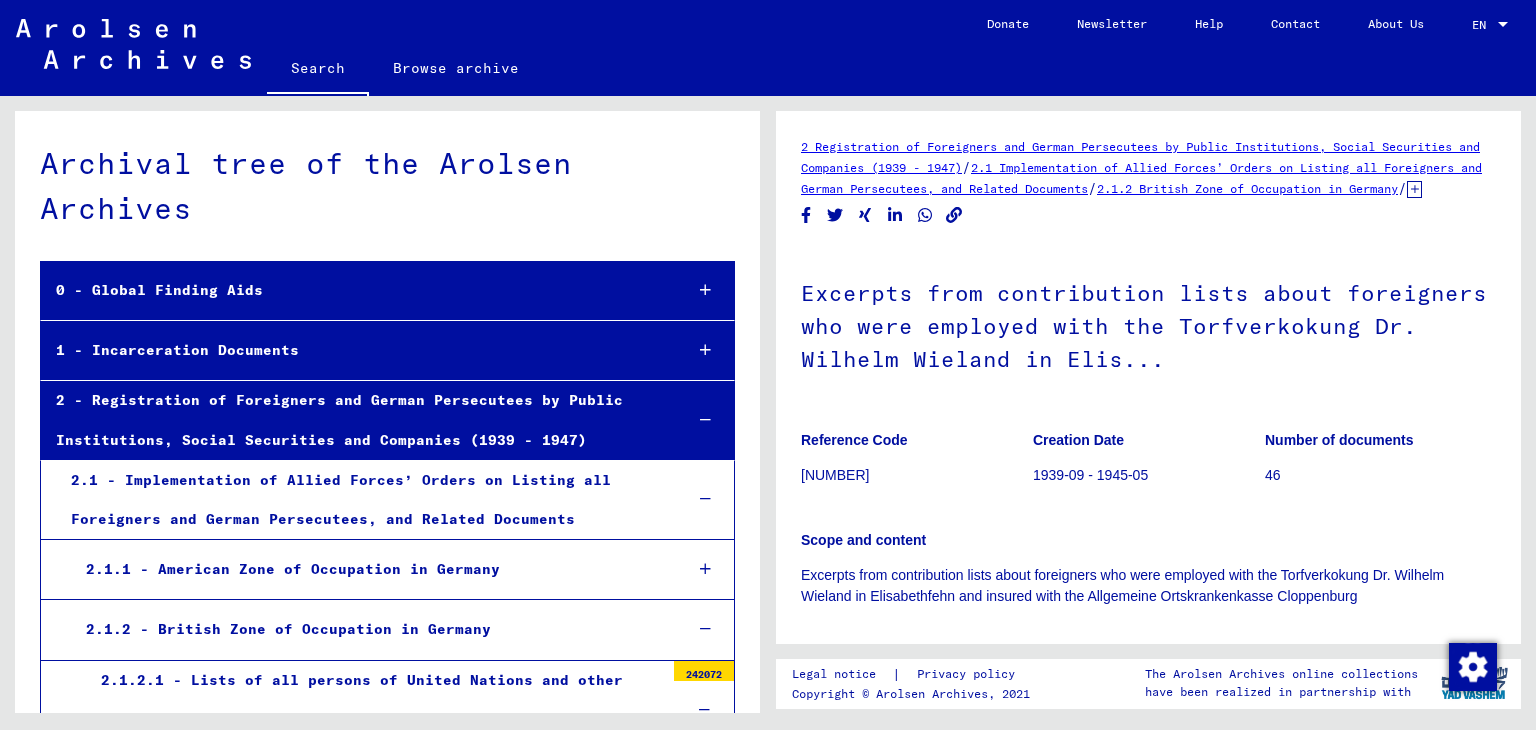 scroll, scrollTop: 4323, scrollLeft: 0, axis: vertical 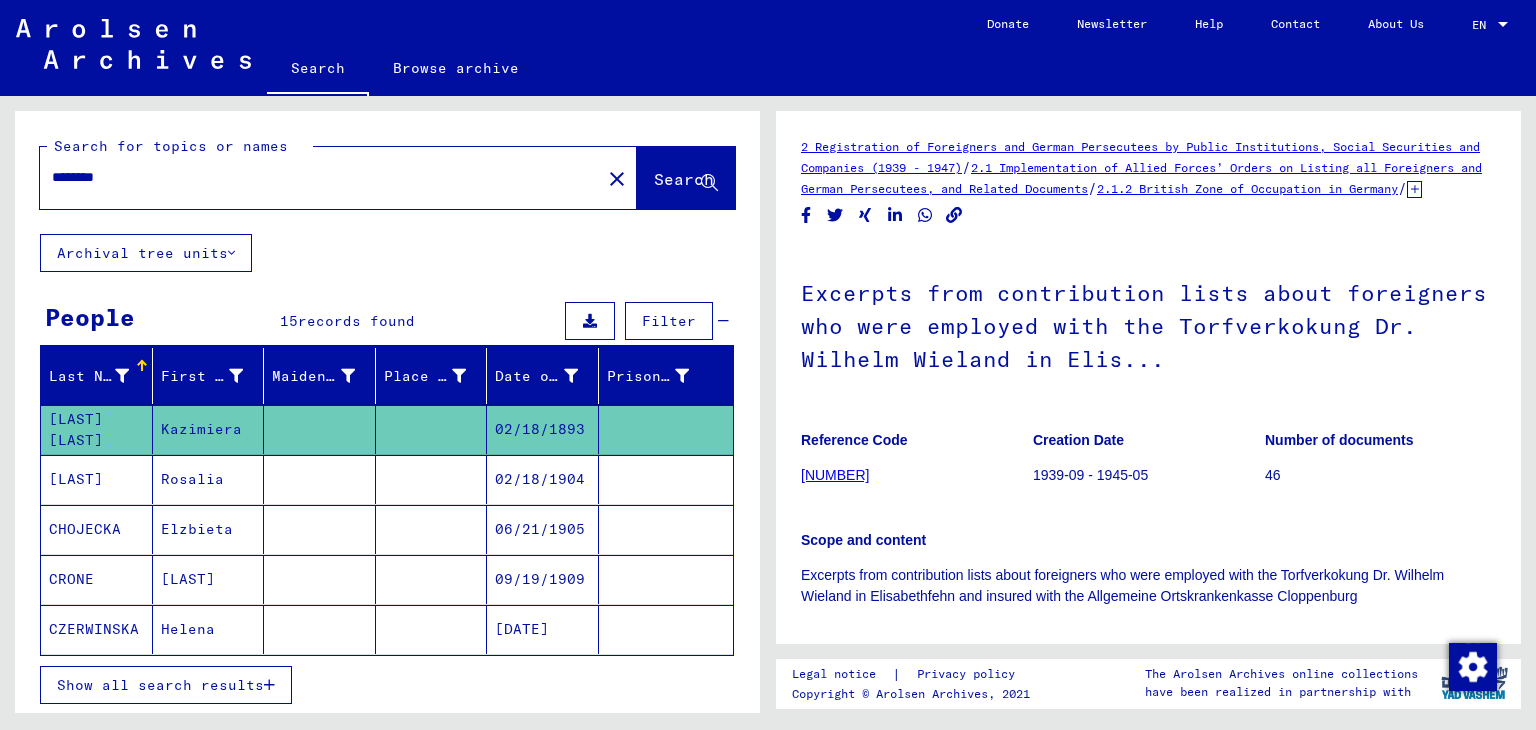 drag, startPoint x: 138, startPoint y: 181, endPoint x: 0, endPoint y: 162, distance: 139.30183 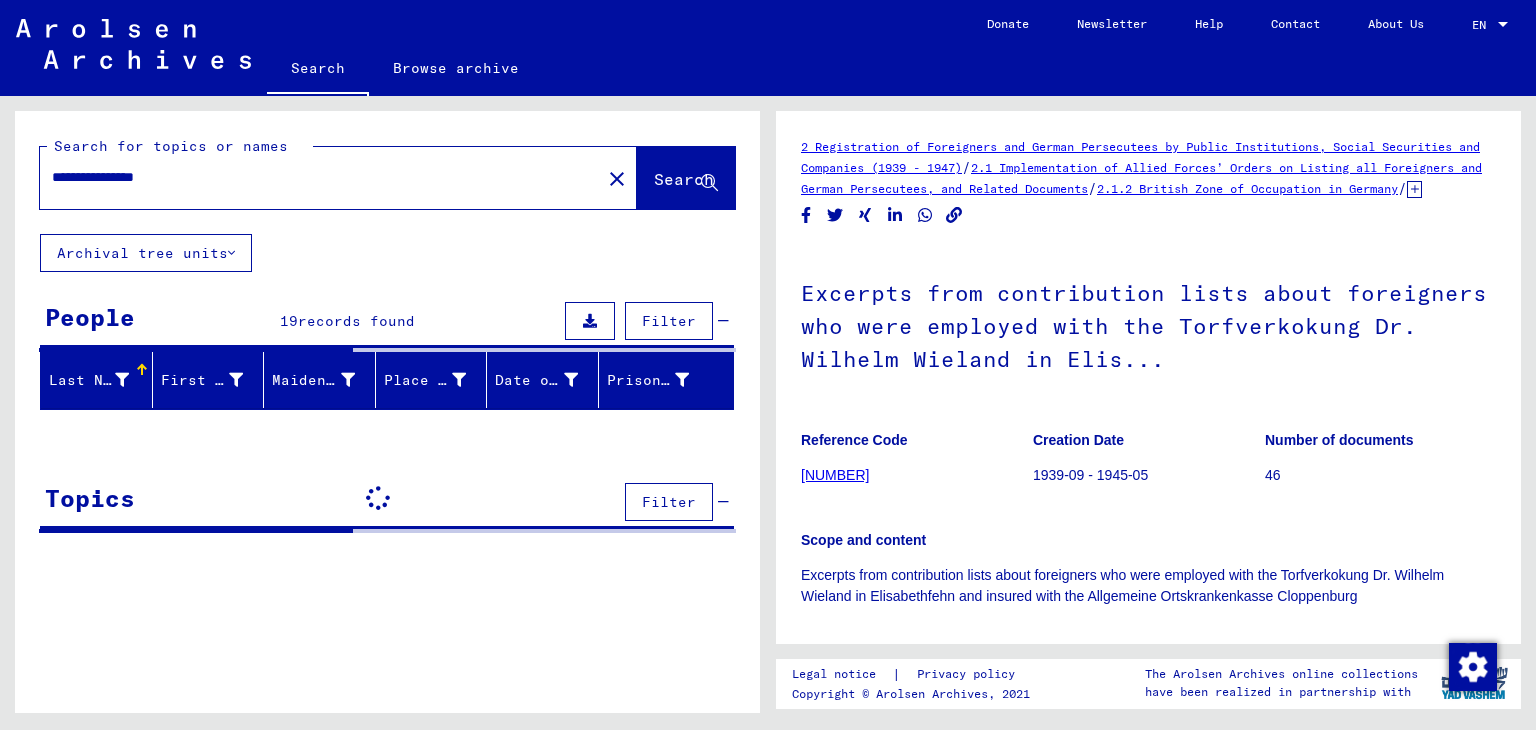 scroll, scrollTop: 0, scrollLeft: 0, axis: both 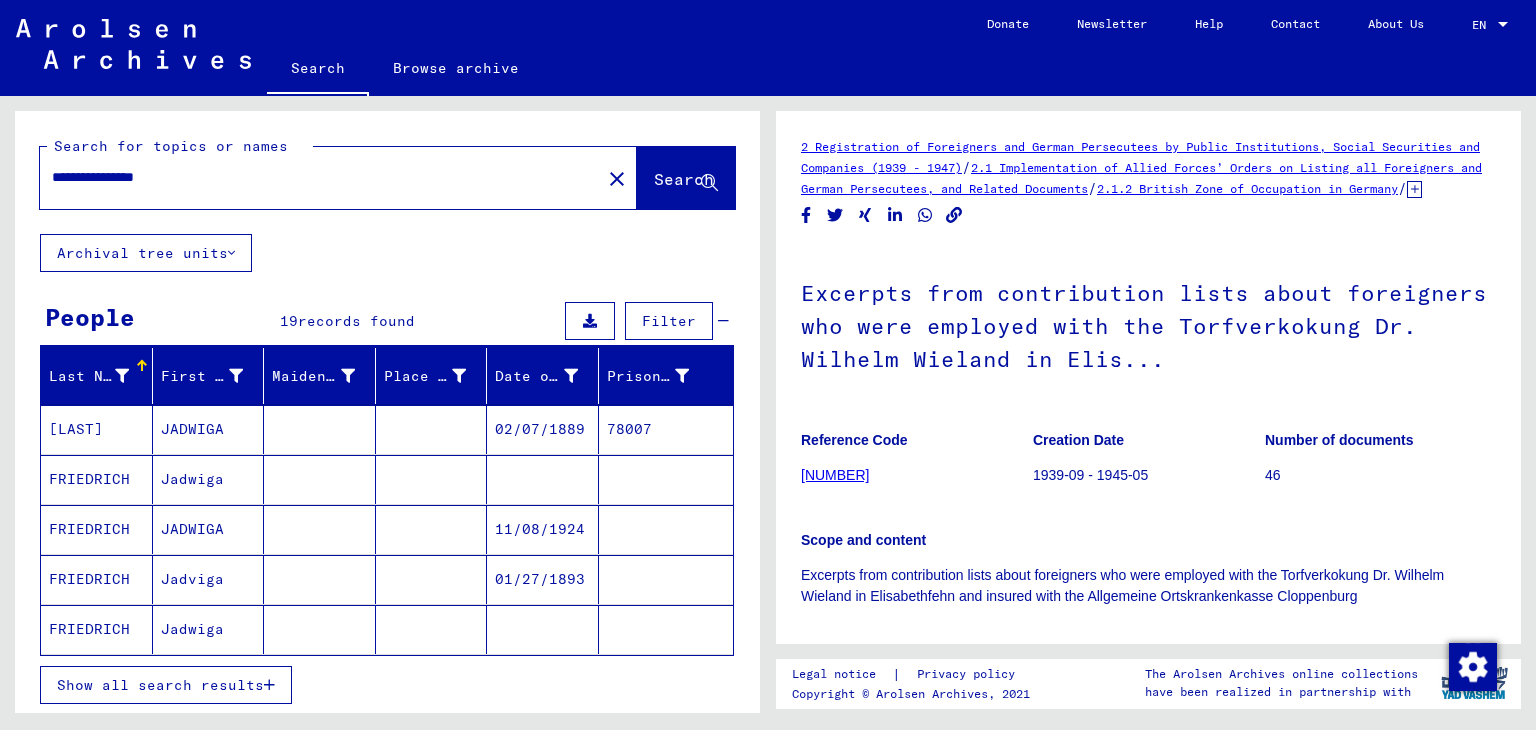 click on "Show all search results" at bounding box center (160, 685) 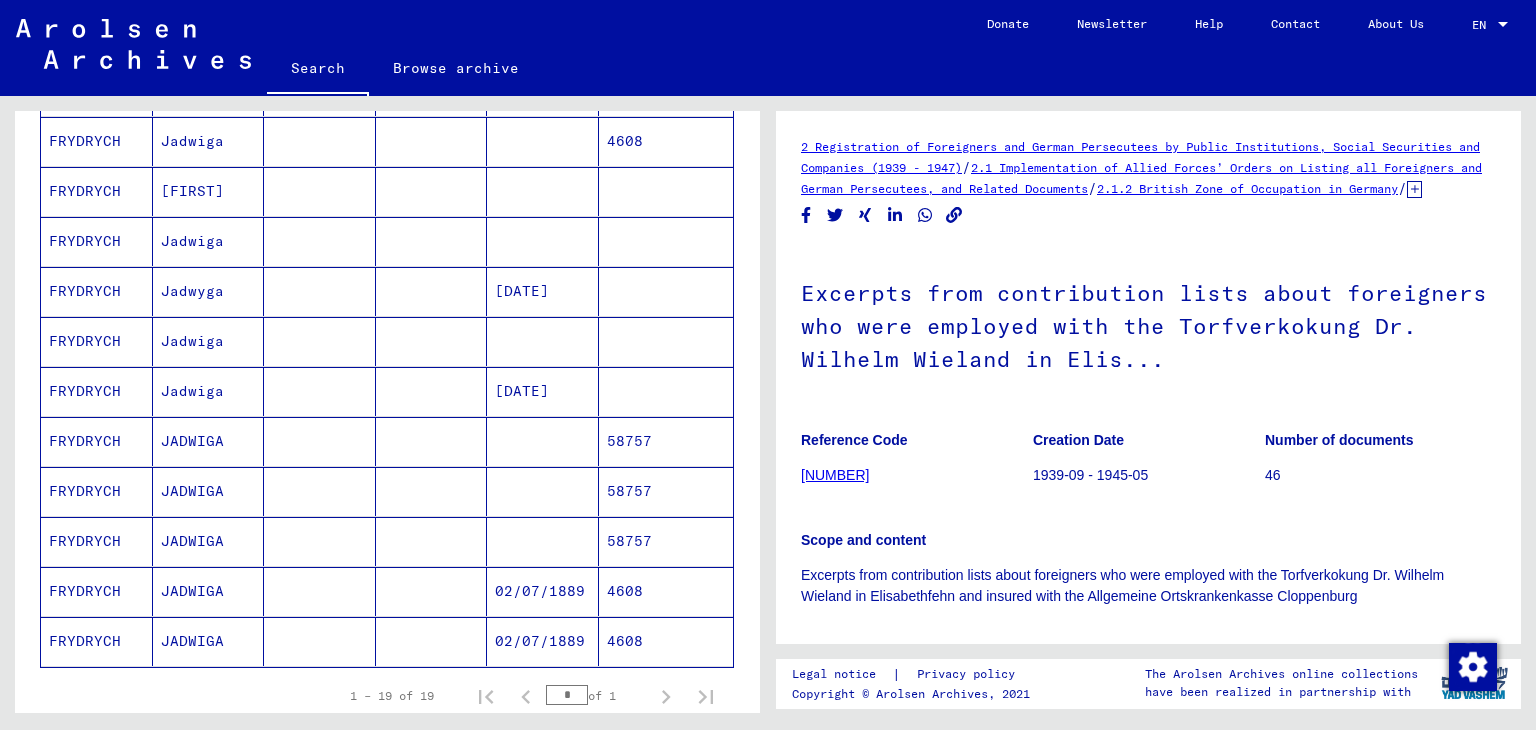 scroll, scrollTop: 794, scrollLeft: 0, axis: vertical 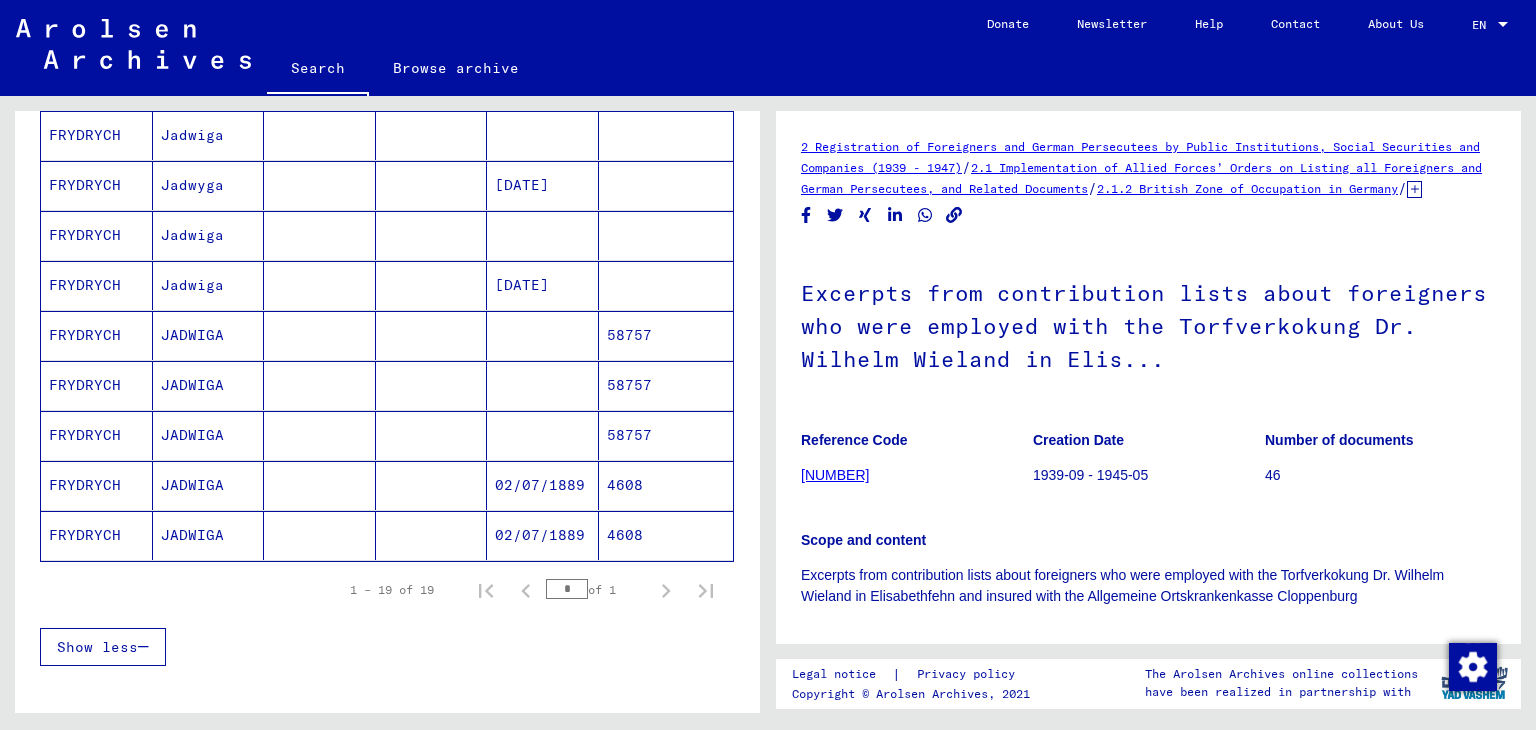 click on "58757" at bounding box center [666, 385] 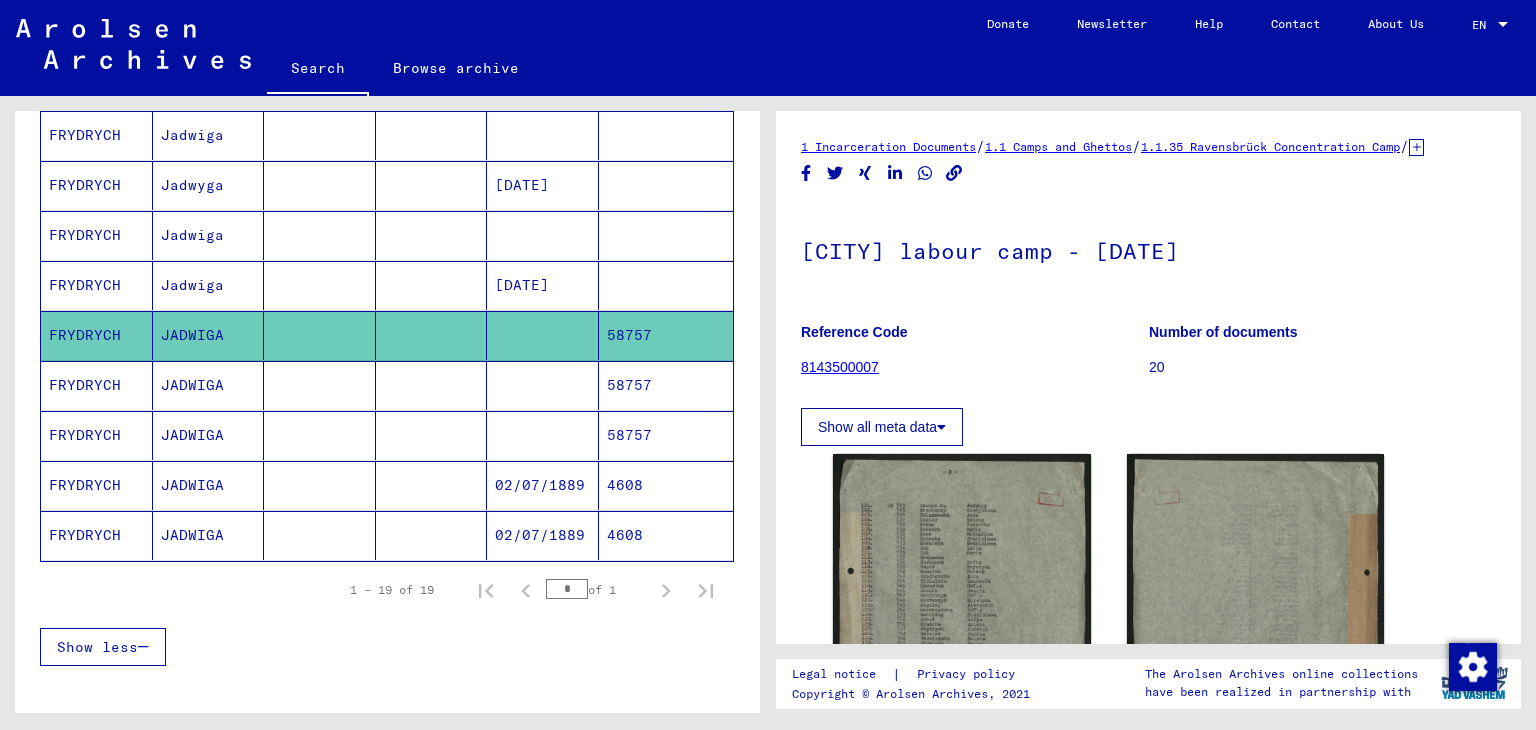 scroll, scrollTop: 0, scrollLeft: 0, axis: both 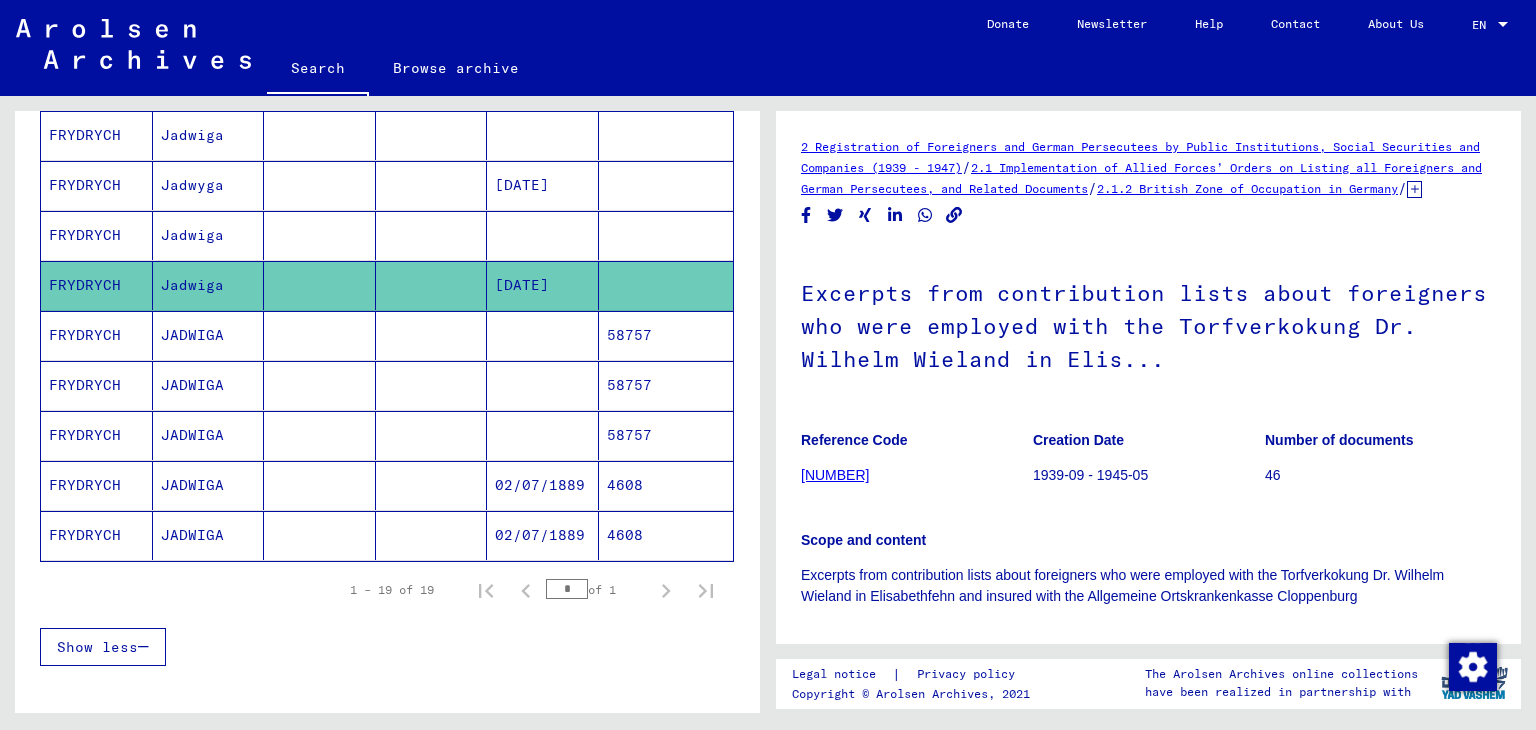 click at bounding box center [666, 285] 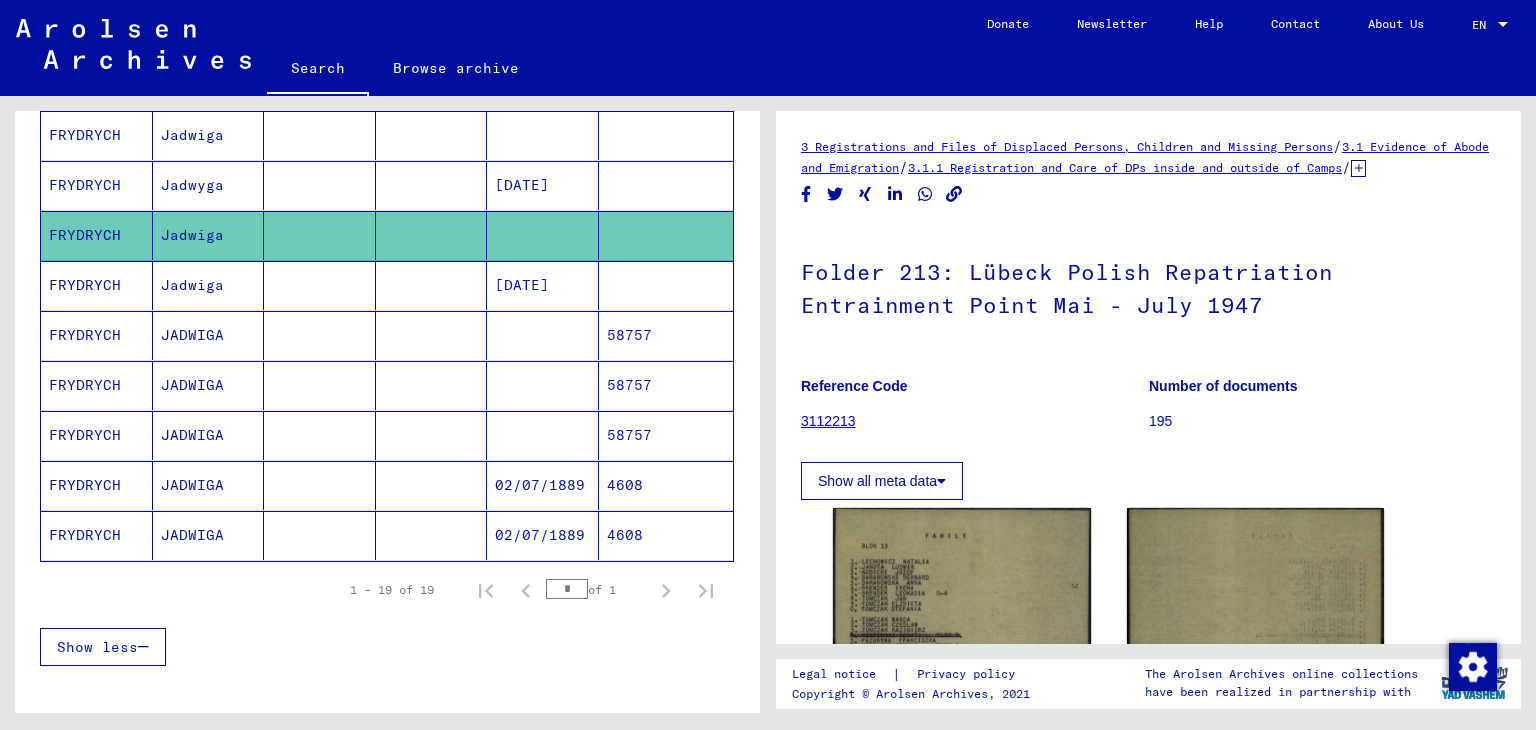 scroll, scrollTop: 0, scrollLeft: 0, axis: both 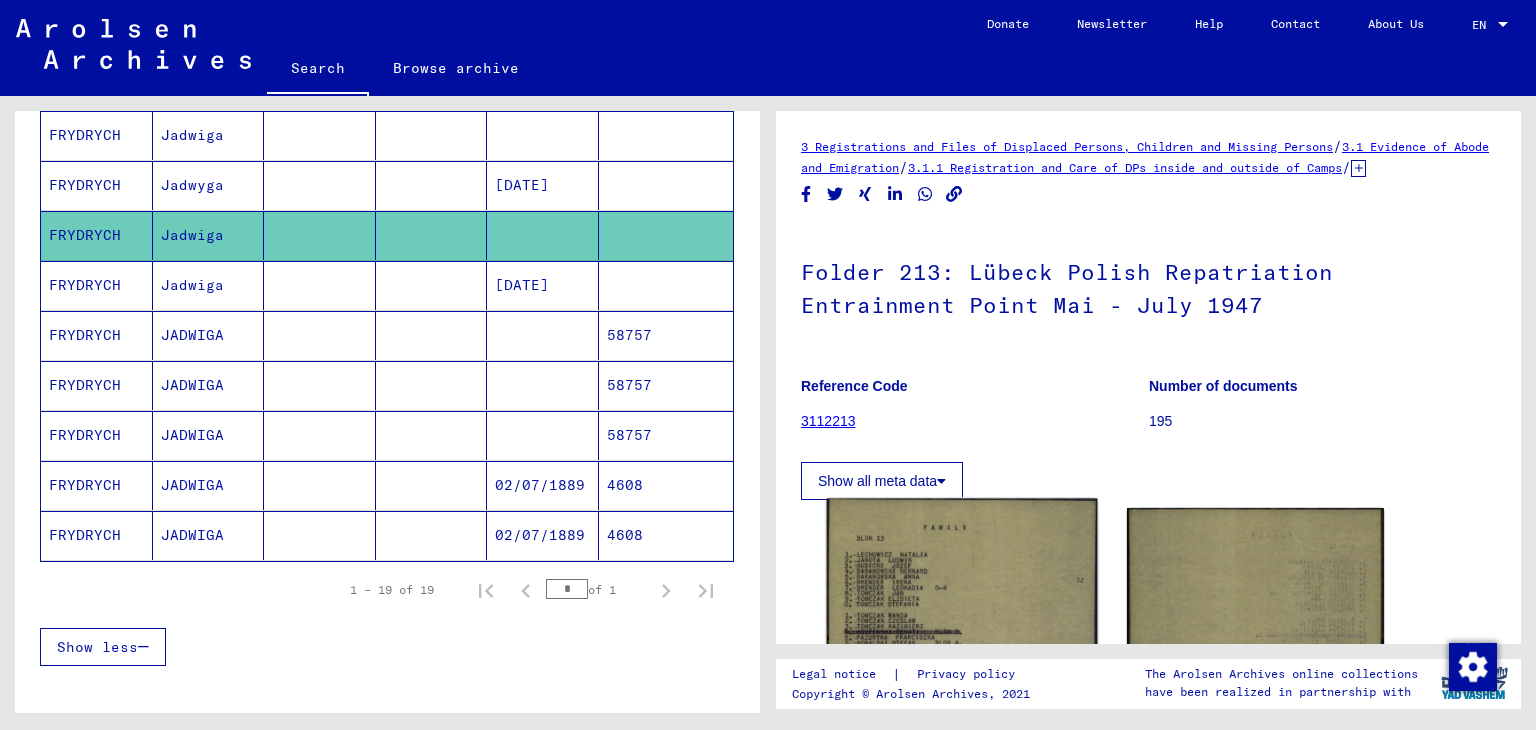 click 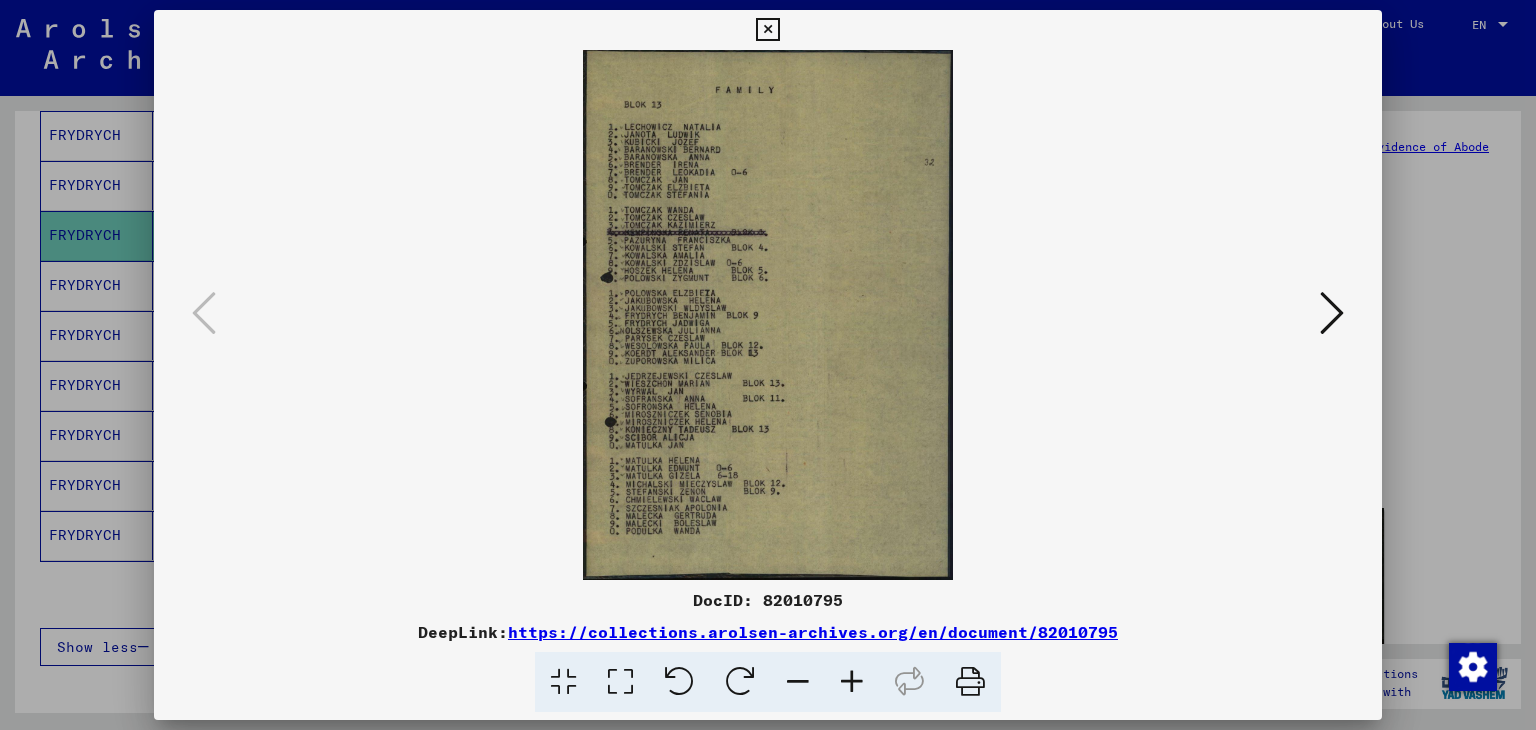 click at bounding box center (852, 682) 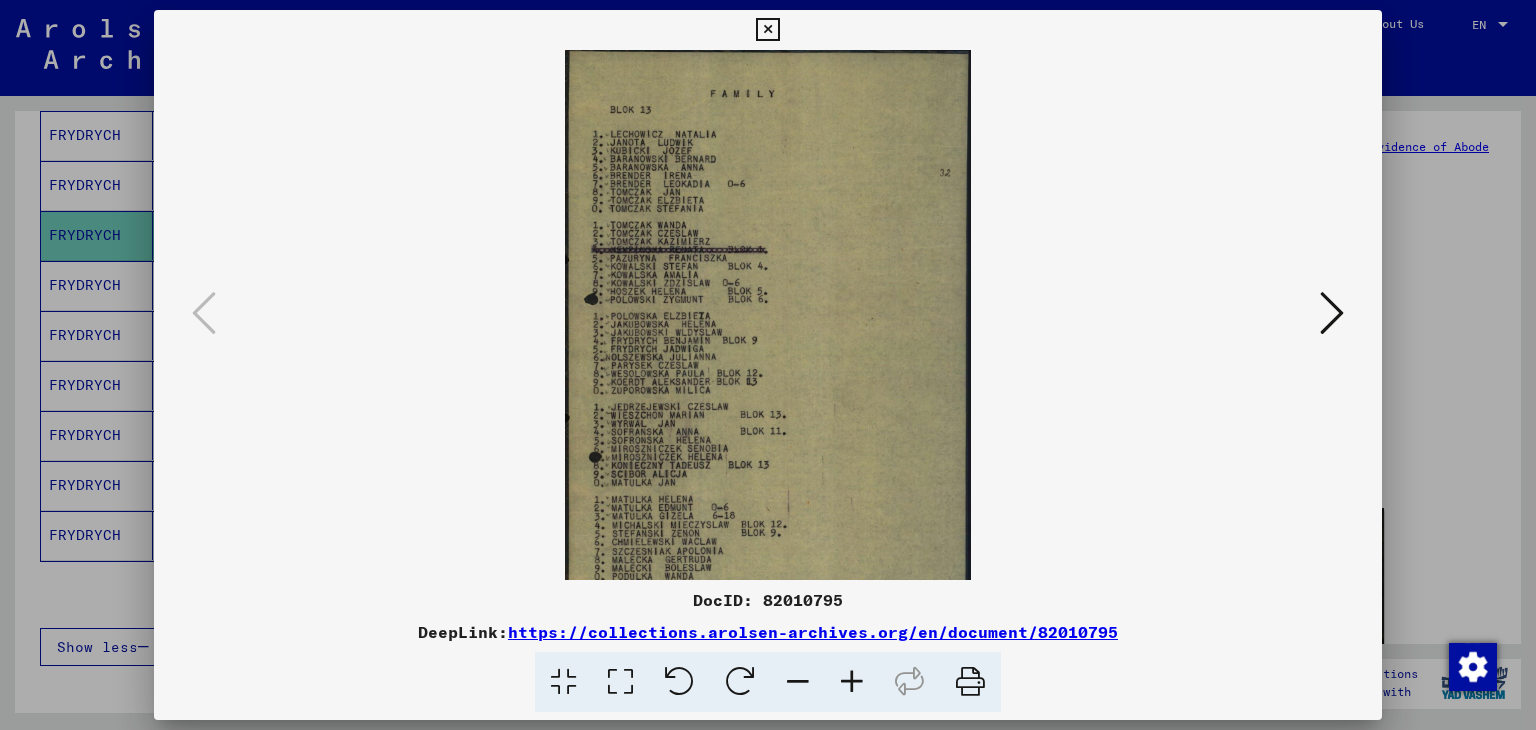 click at bounding box center [852, 682] 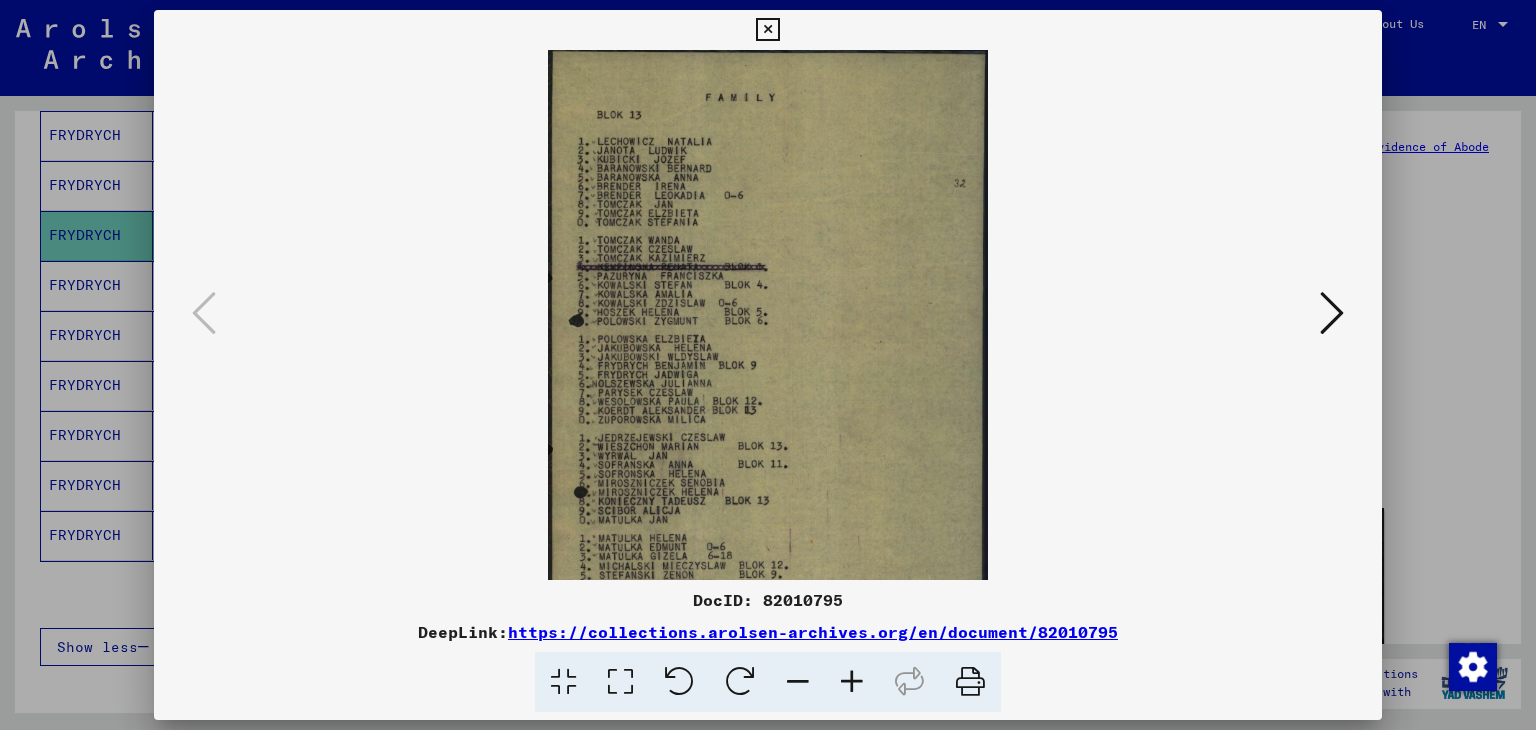 click at bounding box center [852, 682] 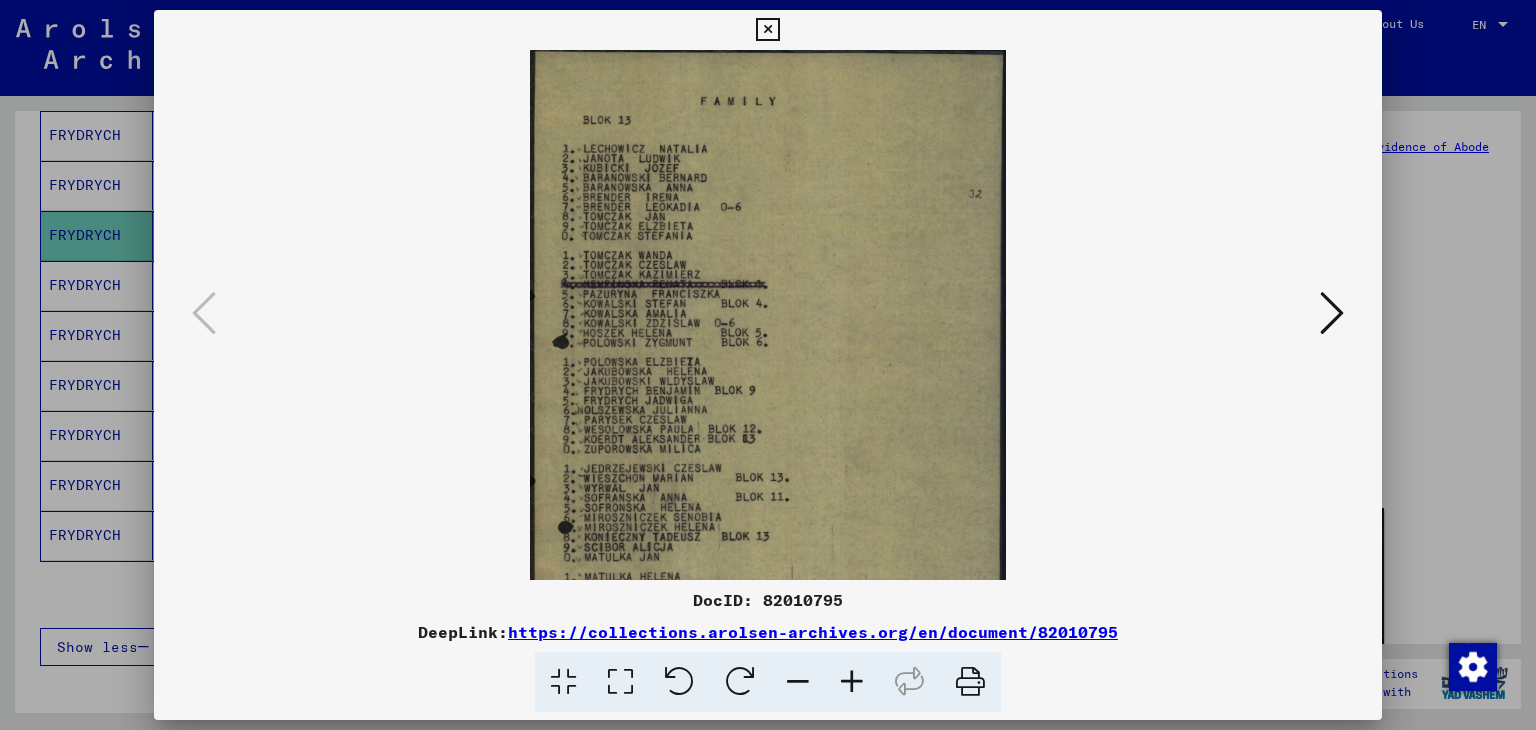 click at bounding box center (852, 682) 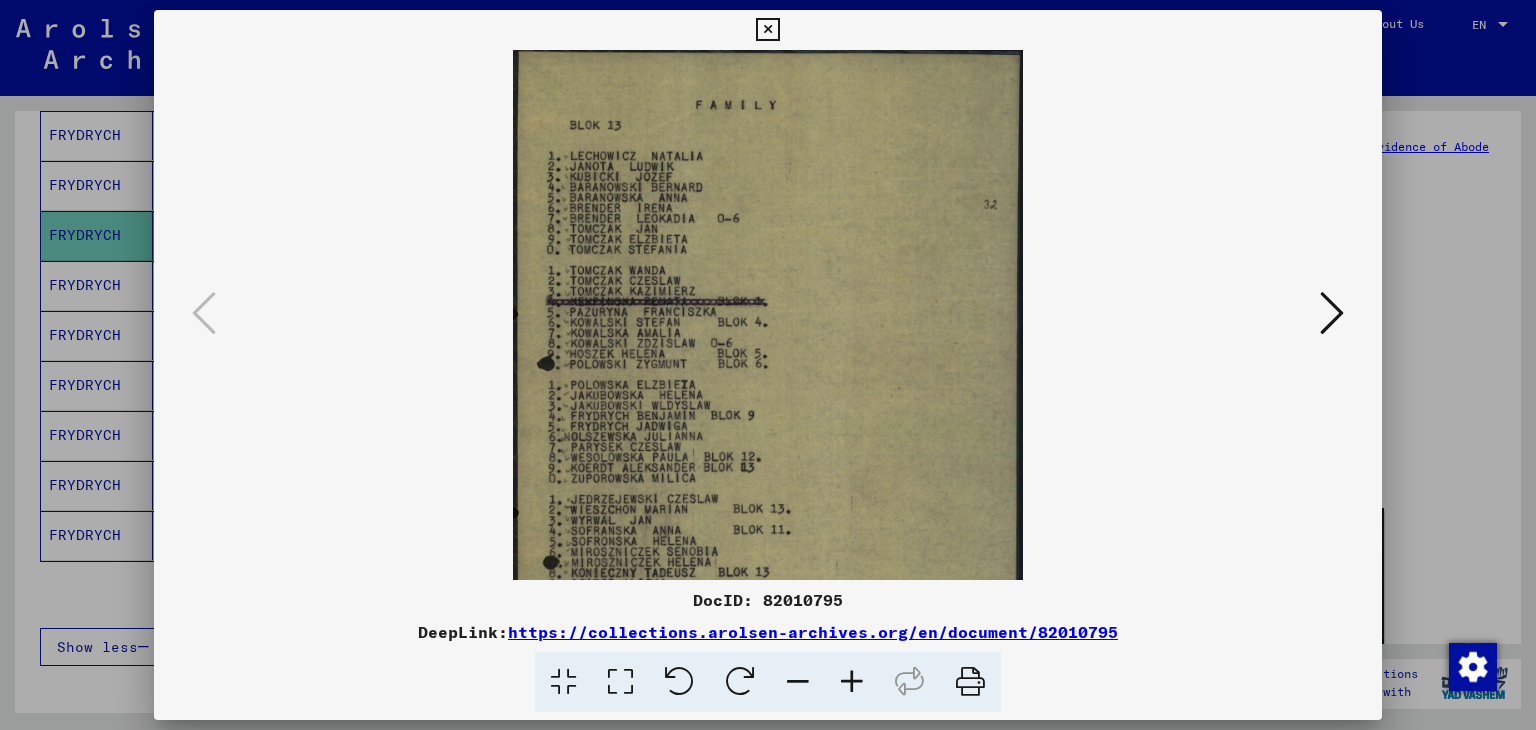 click at bounding box center [852, 682] 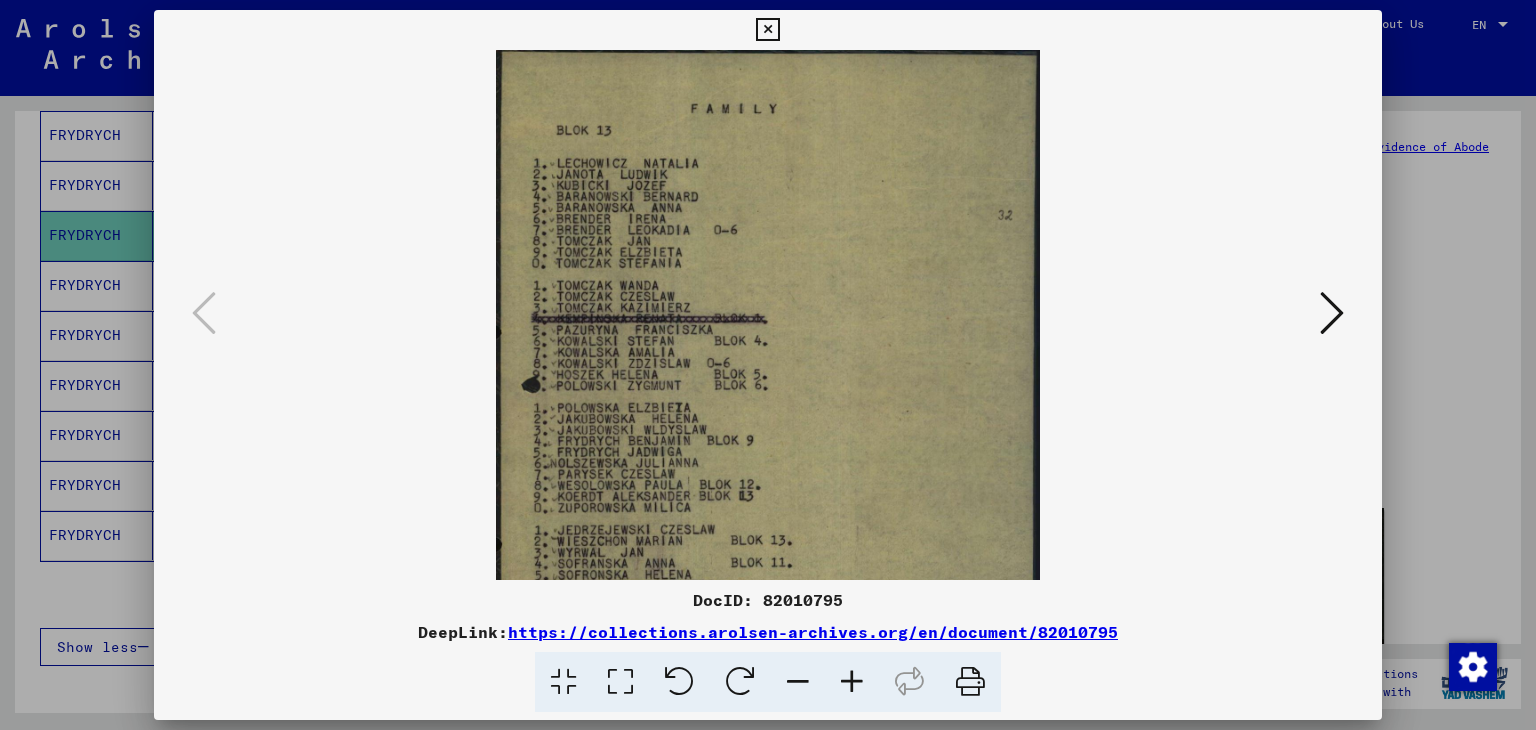 click at bounding box center [852, 682] 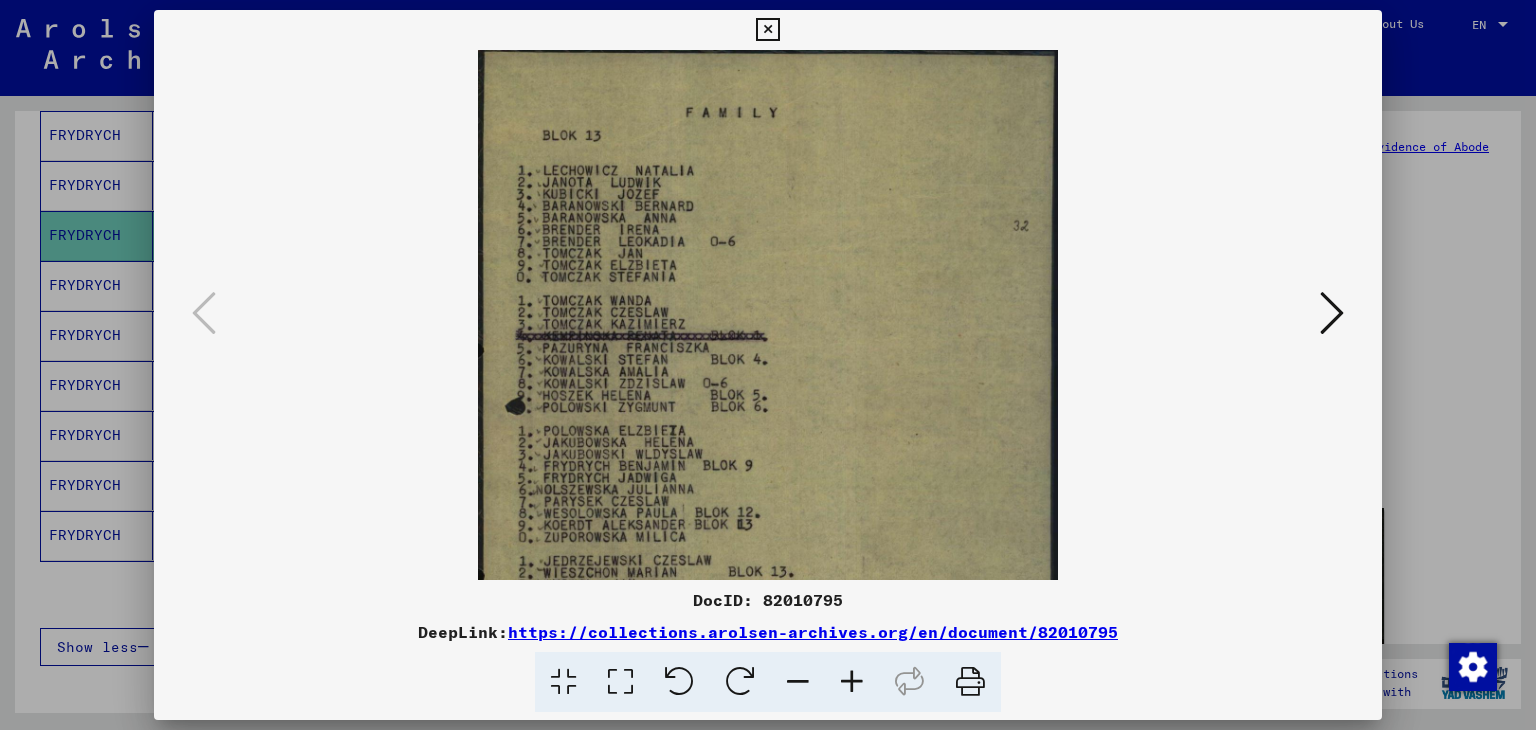click at bounding box center [852, 682] 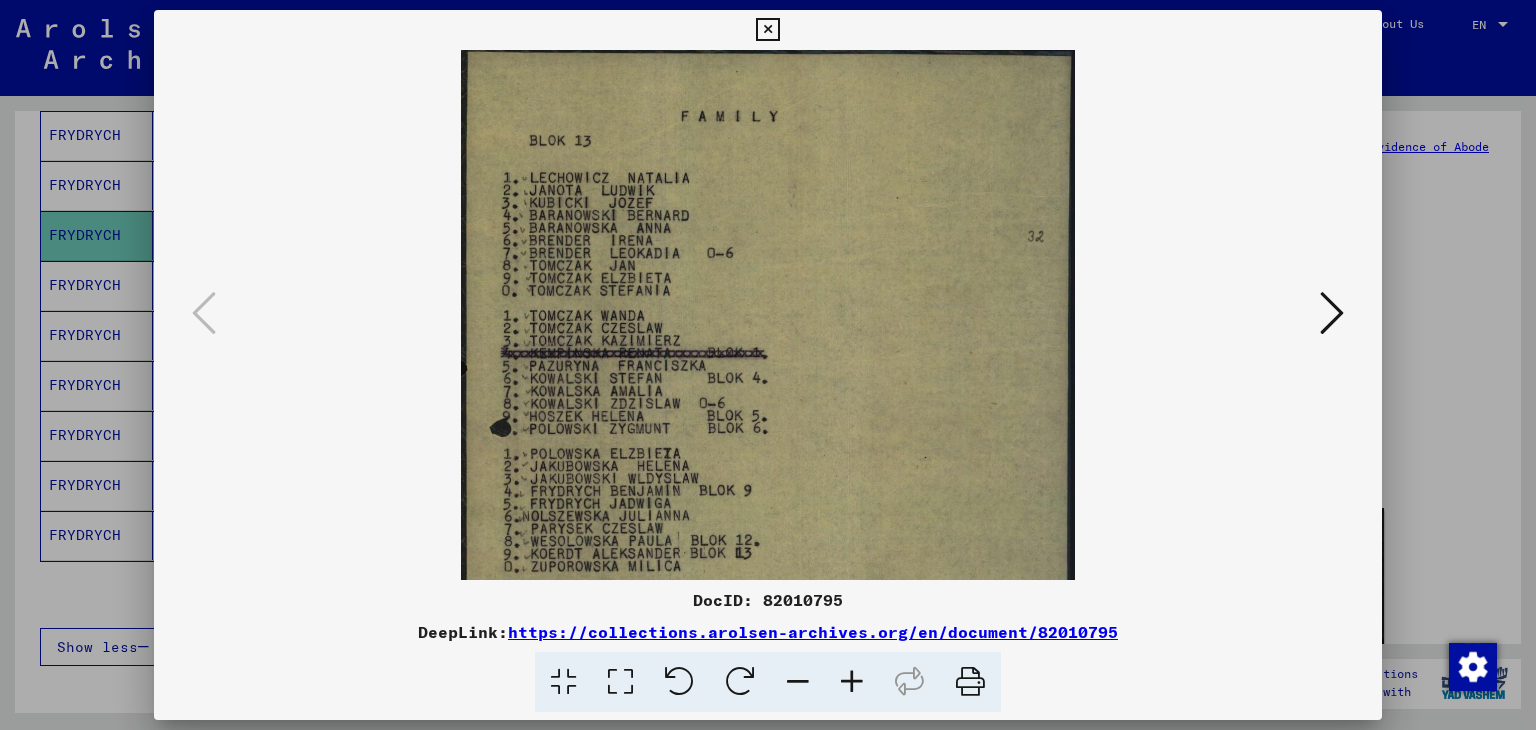 click at bounding box center [852, 682] 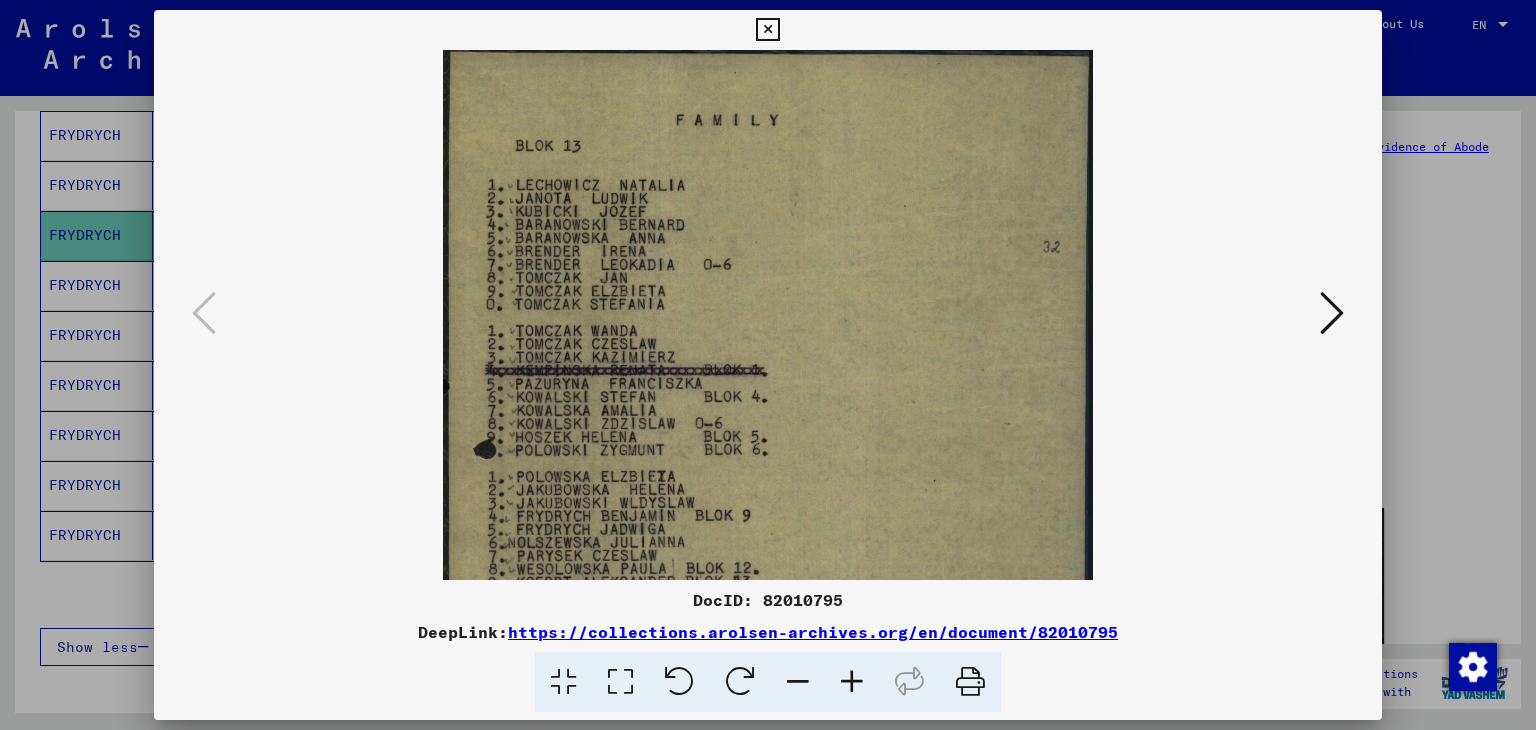 click at bounding box center (852, 682) 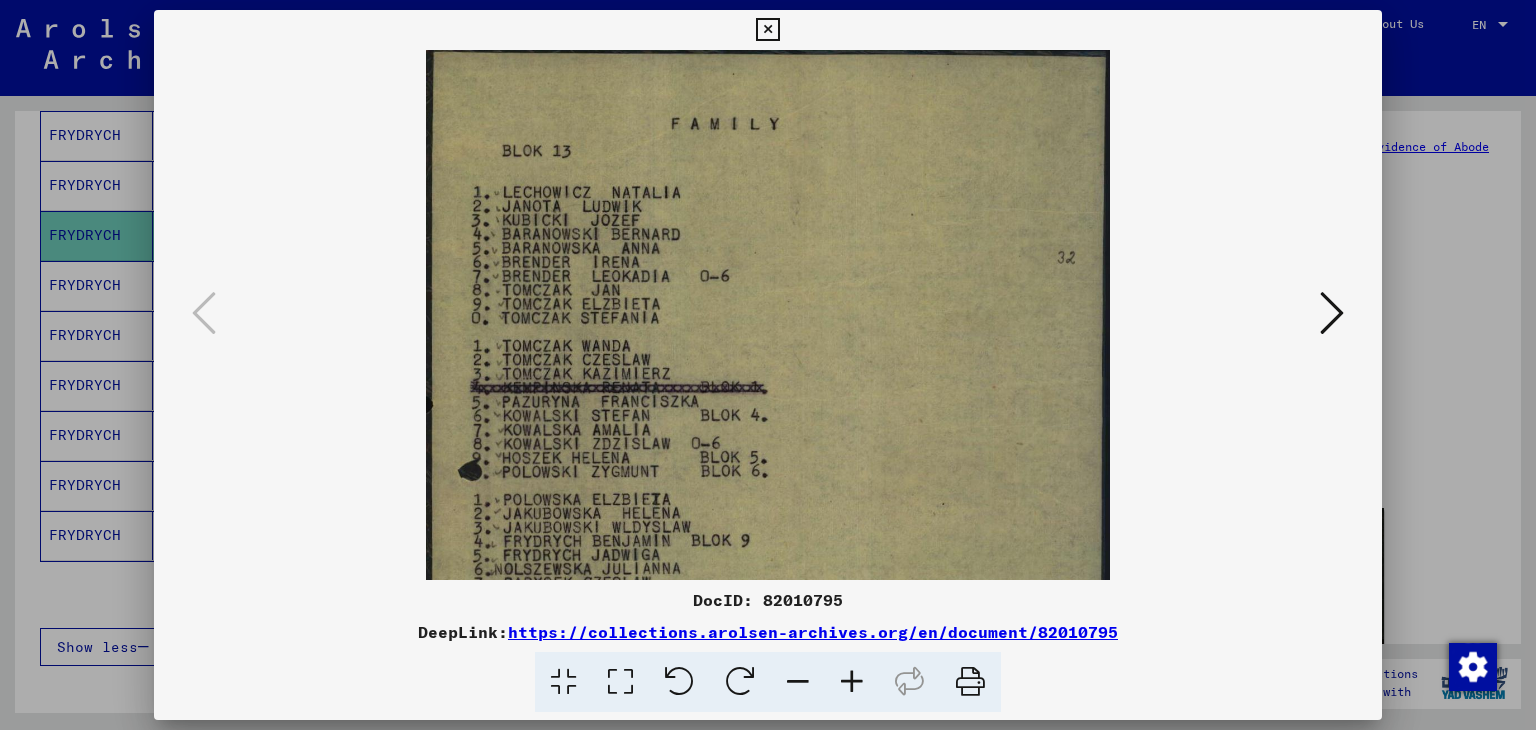 click at bounding box center [1332, 313] 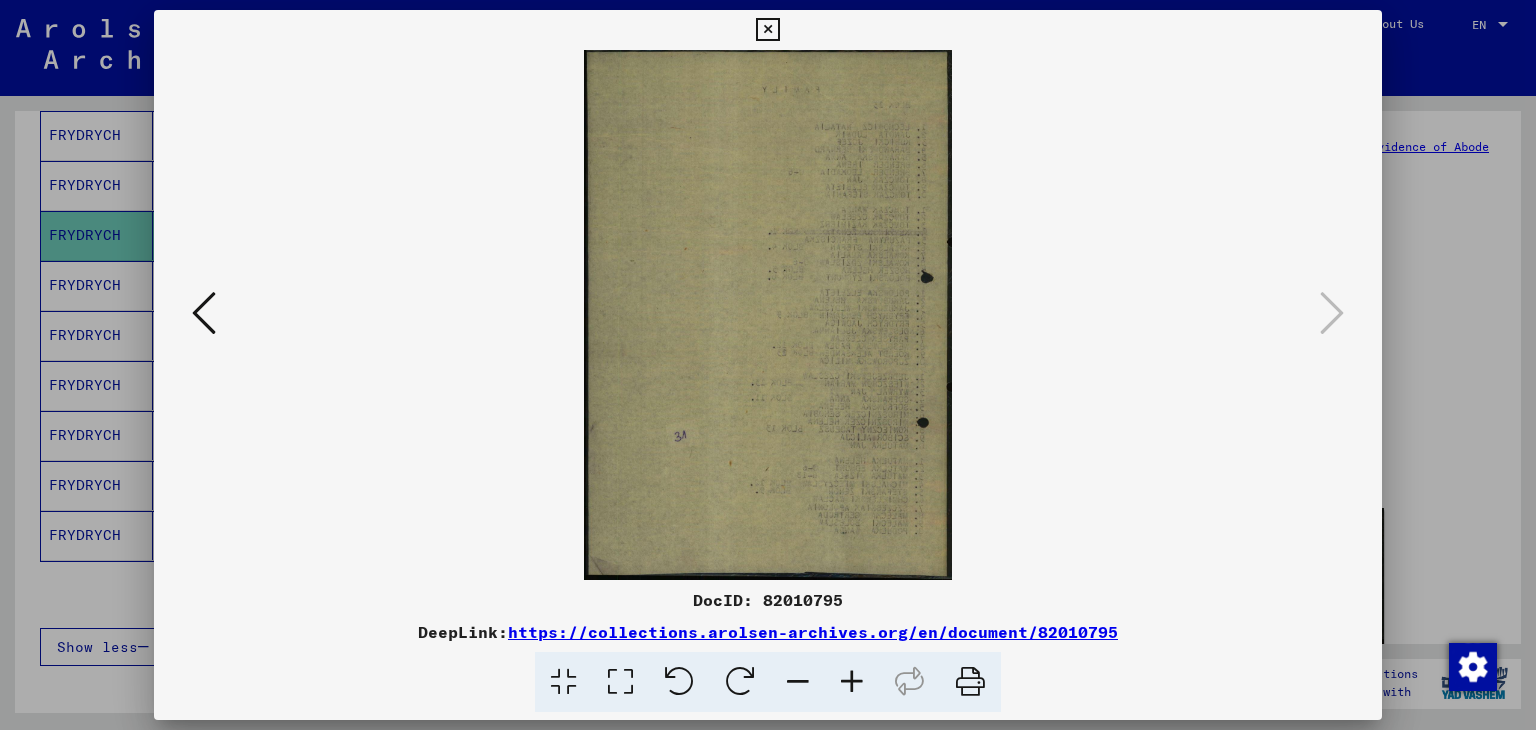 click at bounding box center (767, 30) 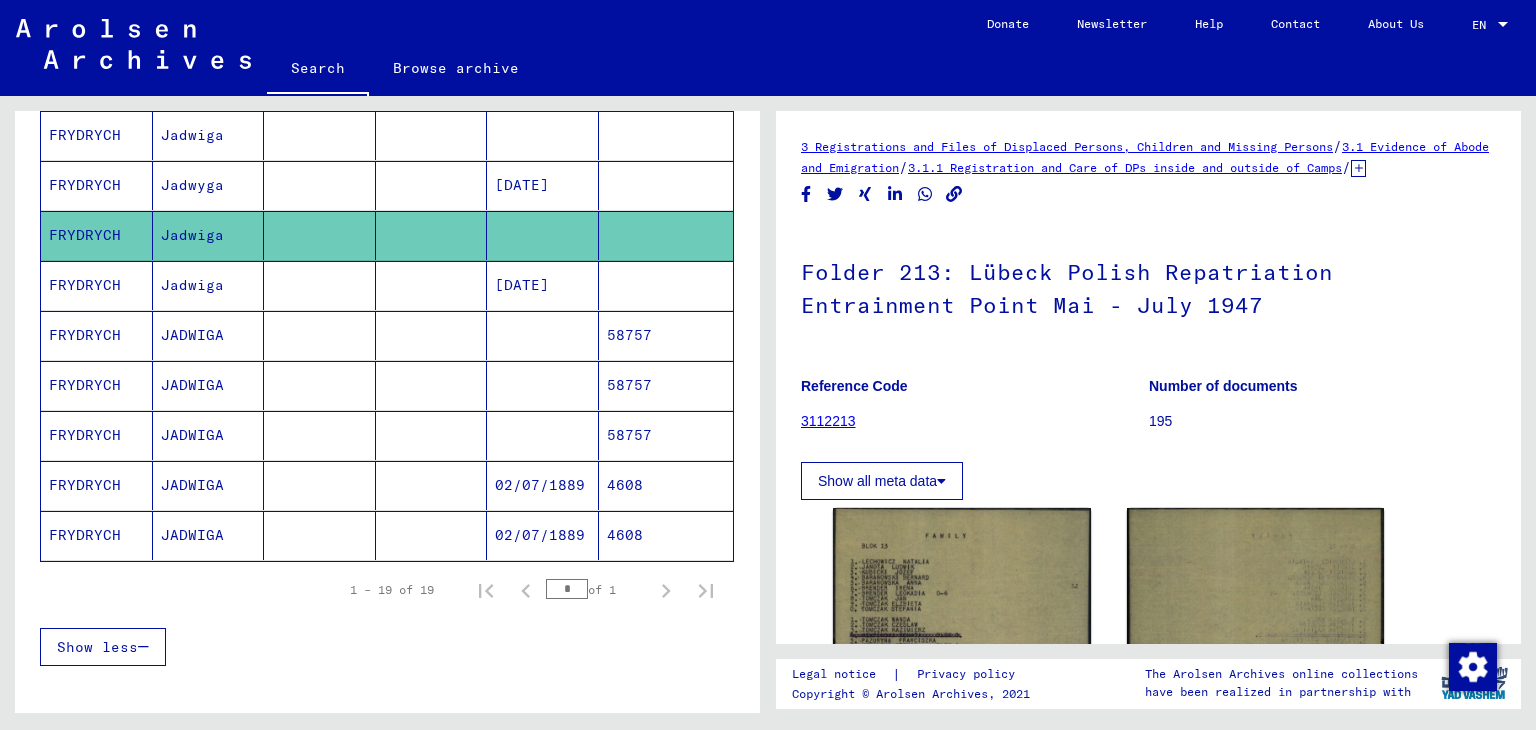 click at bounding box center [666, 235] 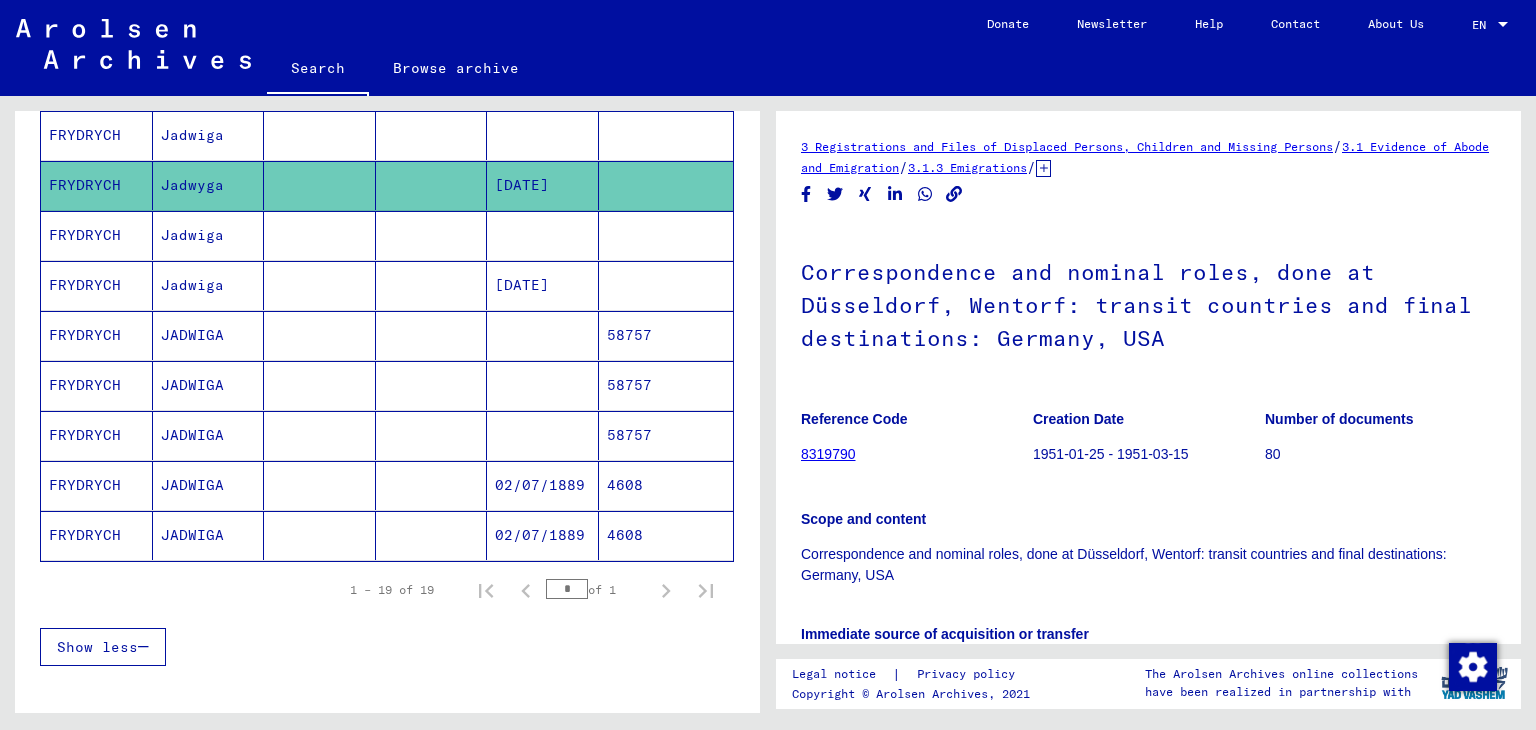 scroll, scrollTop: 0, scrollLeft: 0, axis: both 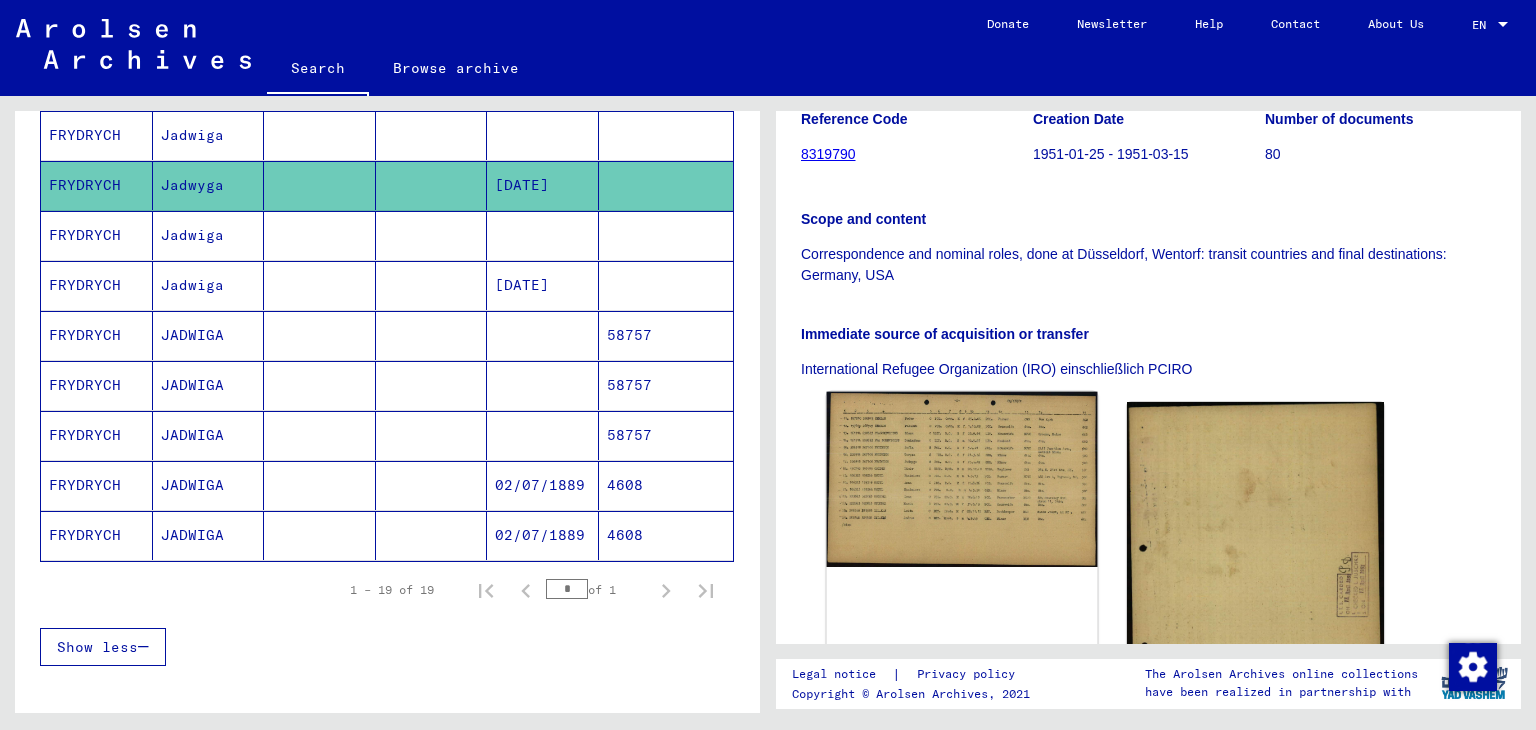 click 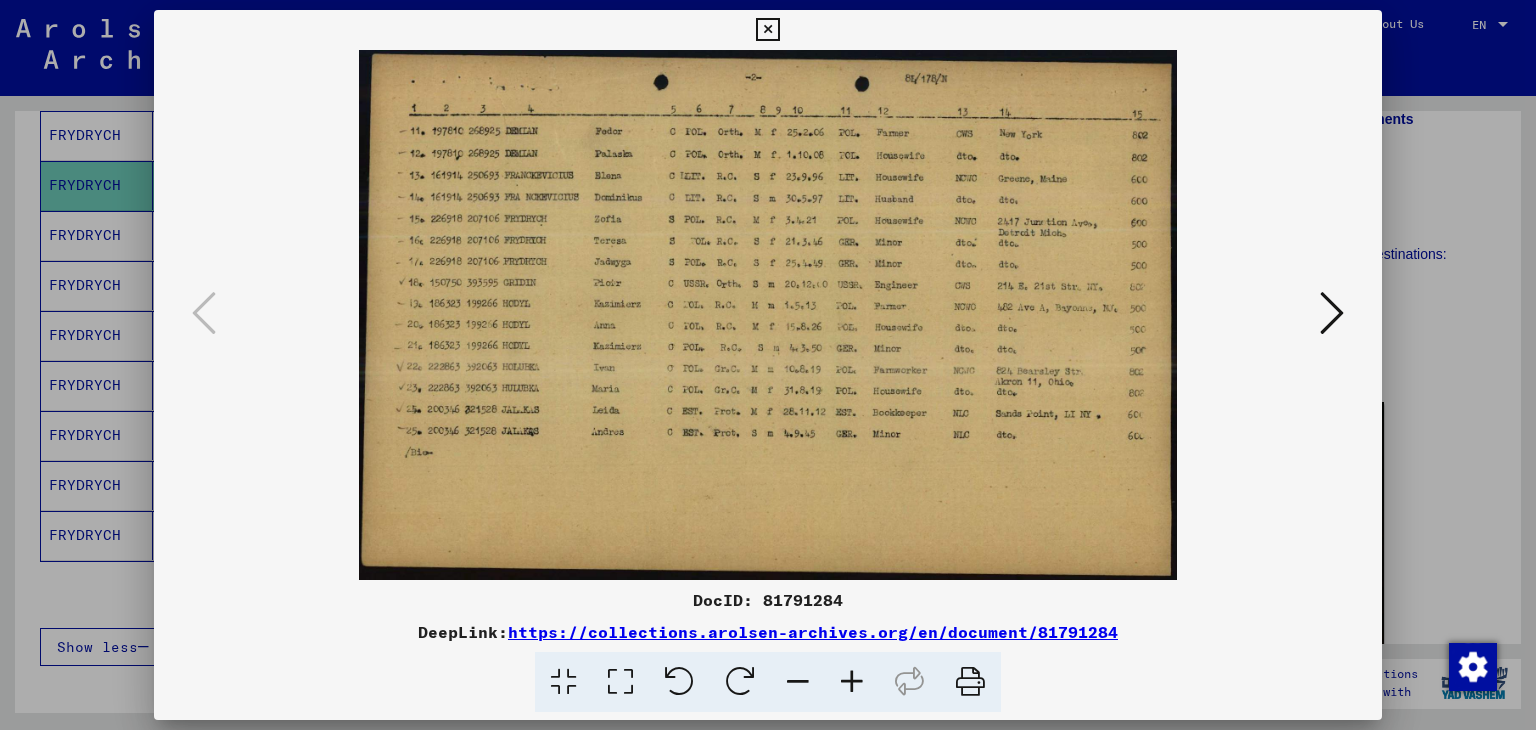click at bounding box center [852, 682] 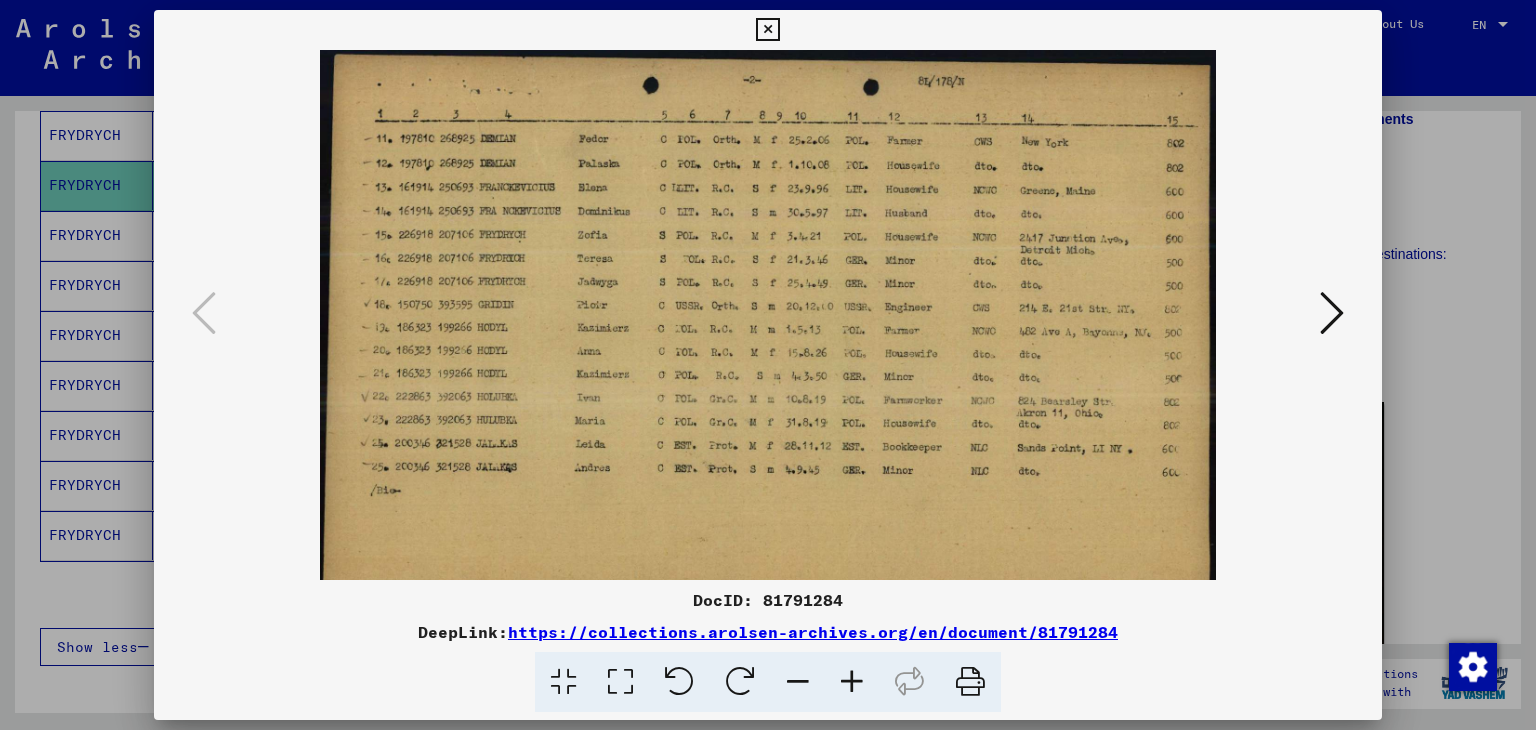 click at bounding box center [852, 682] 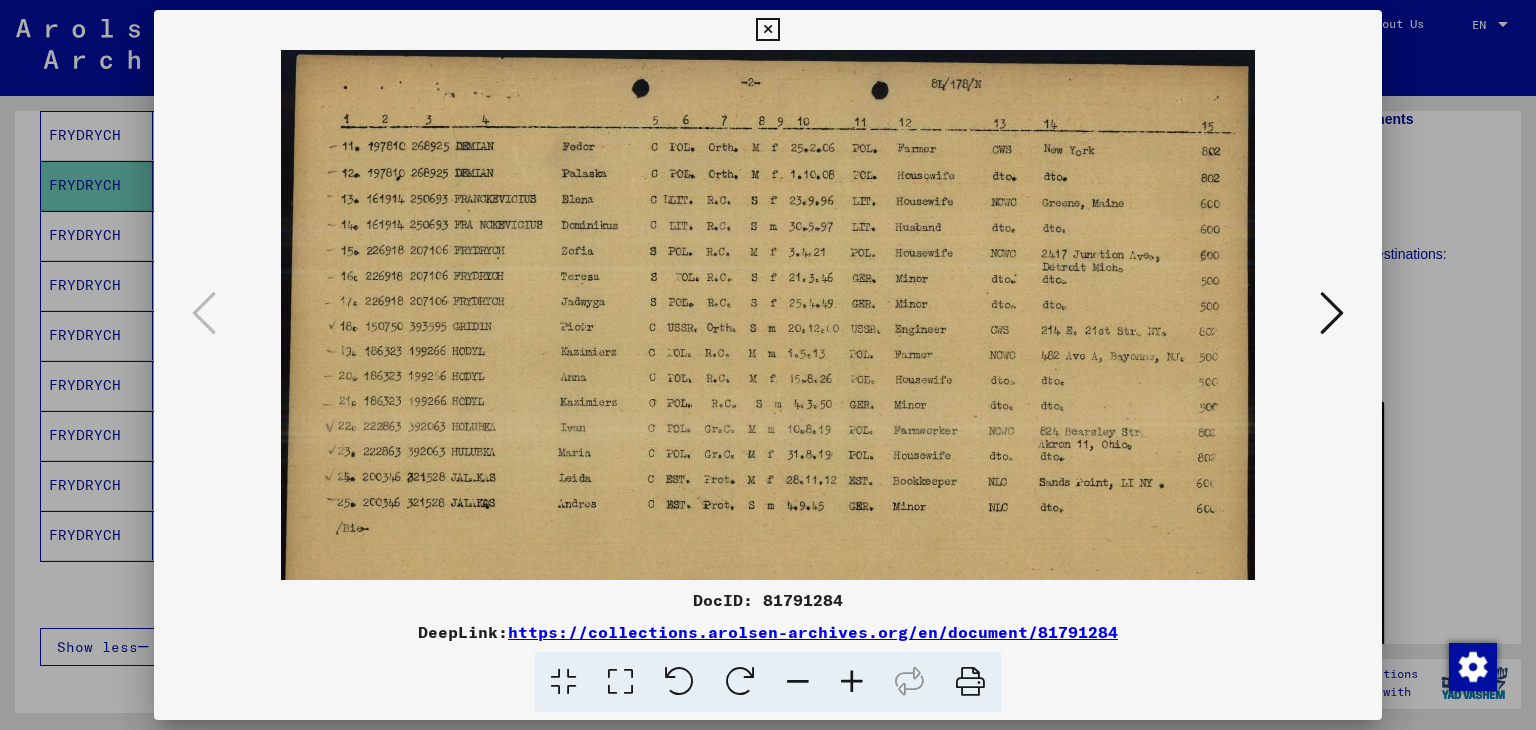 click at bounding box center (852, 682) 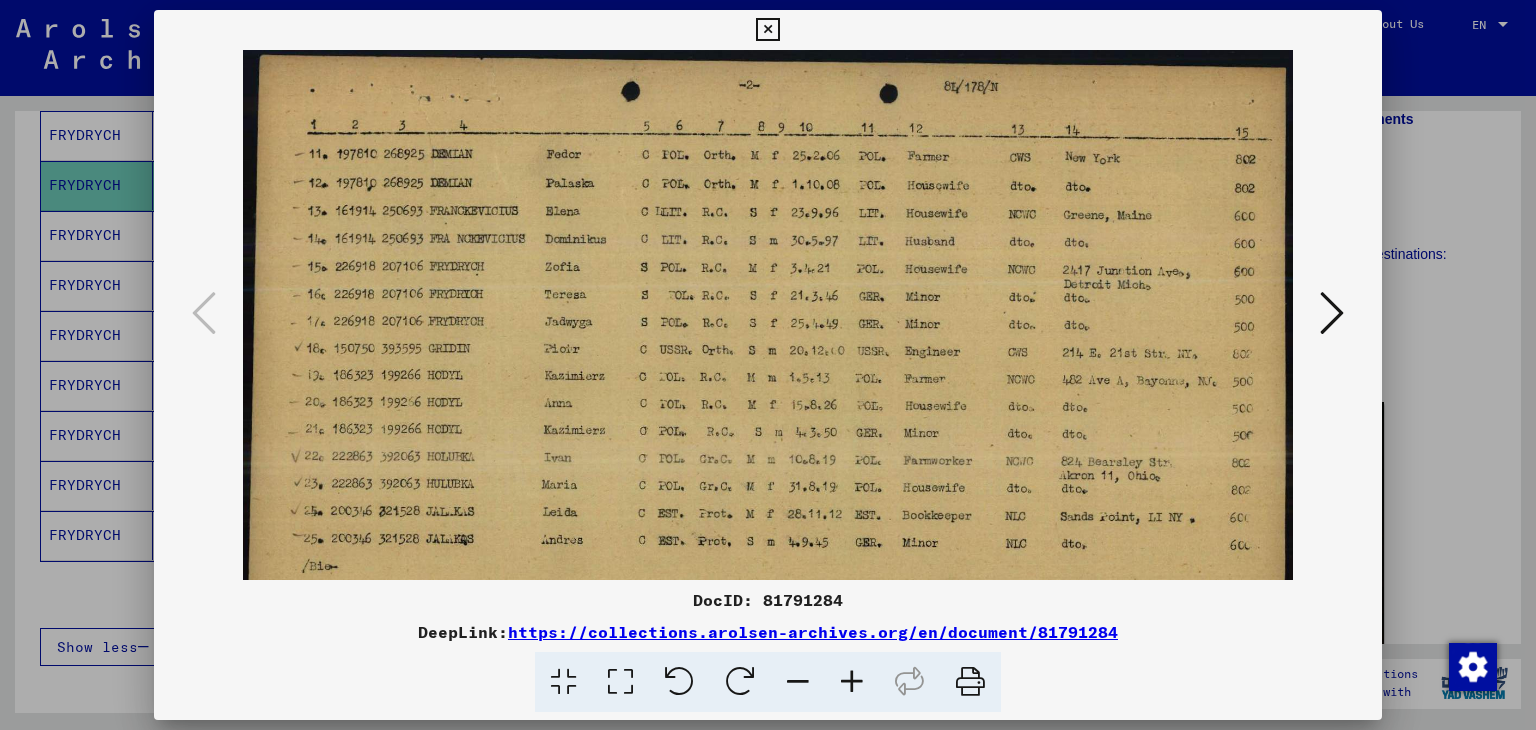 click at bounding box center (852, 682) 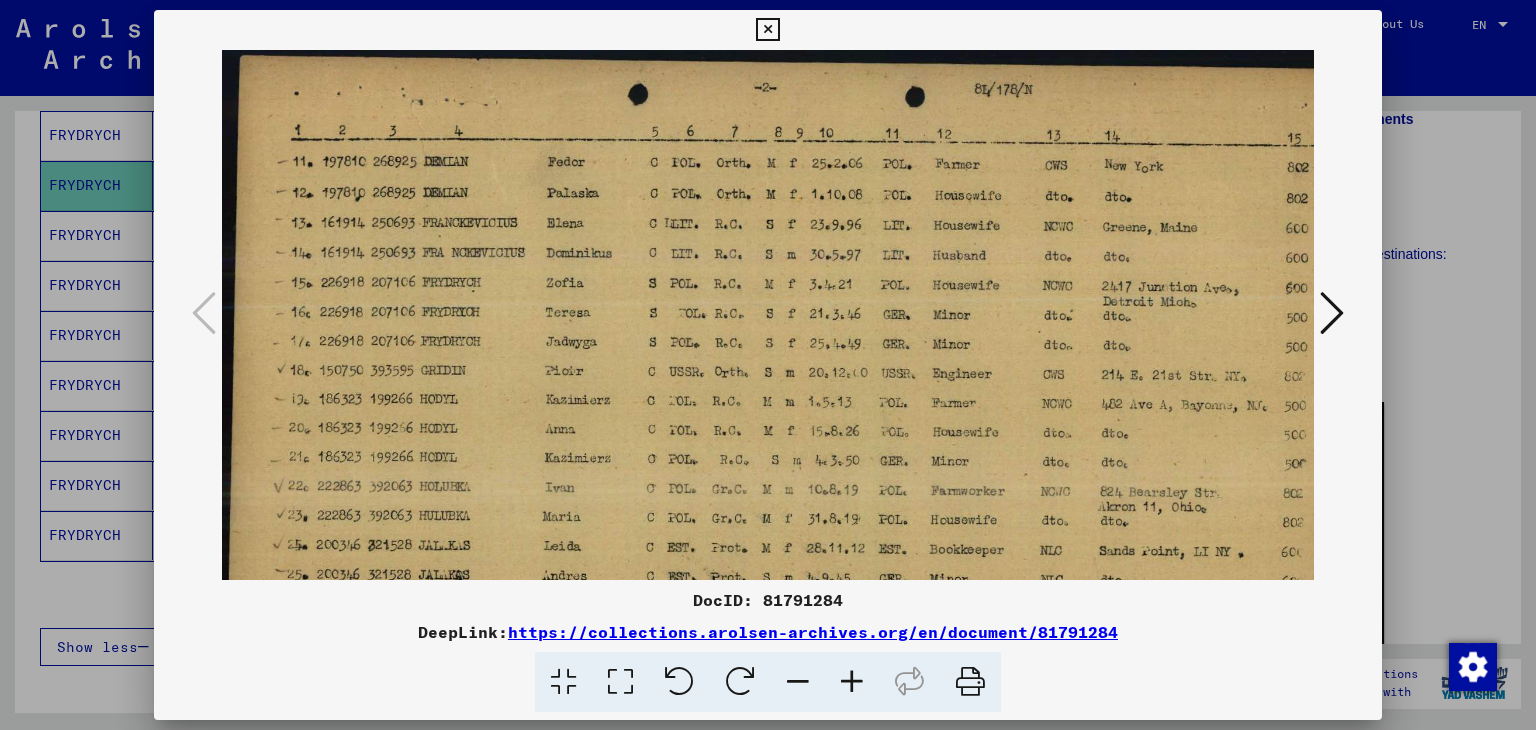 click at bounding box center (852, 682) 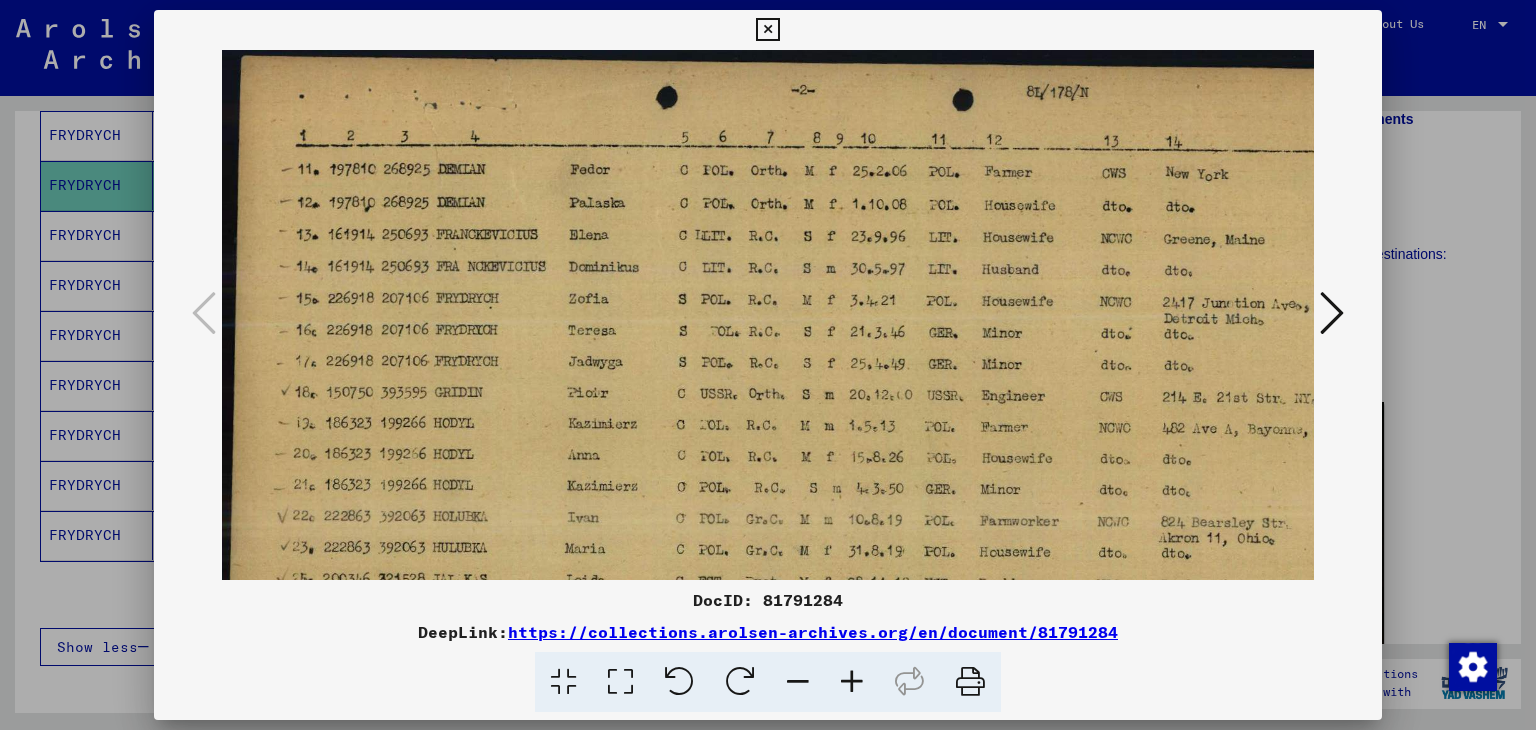 click at bounding box center (852, 682) 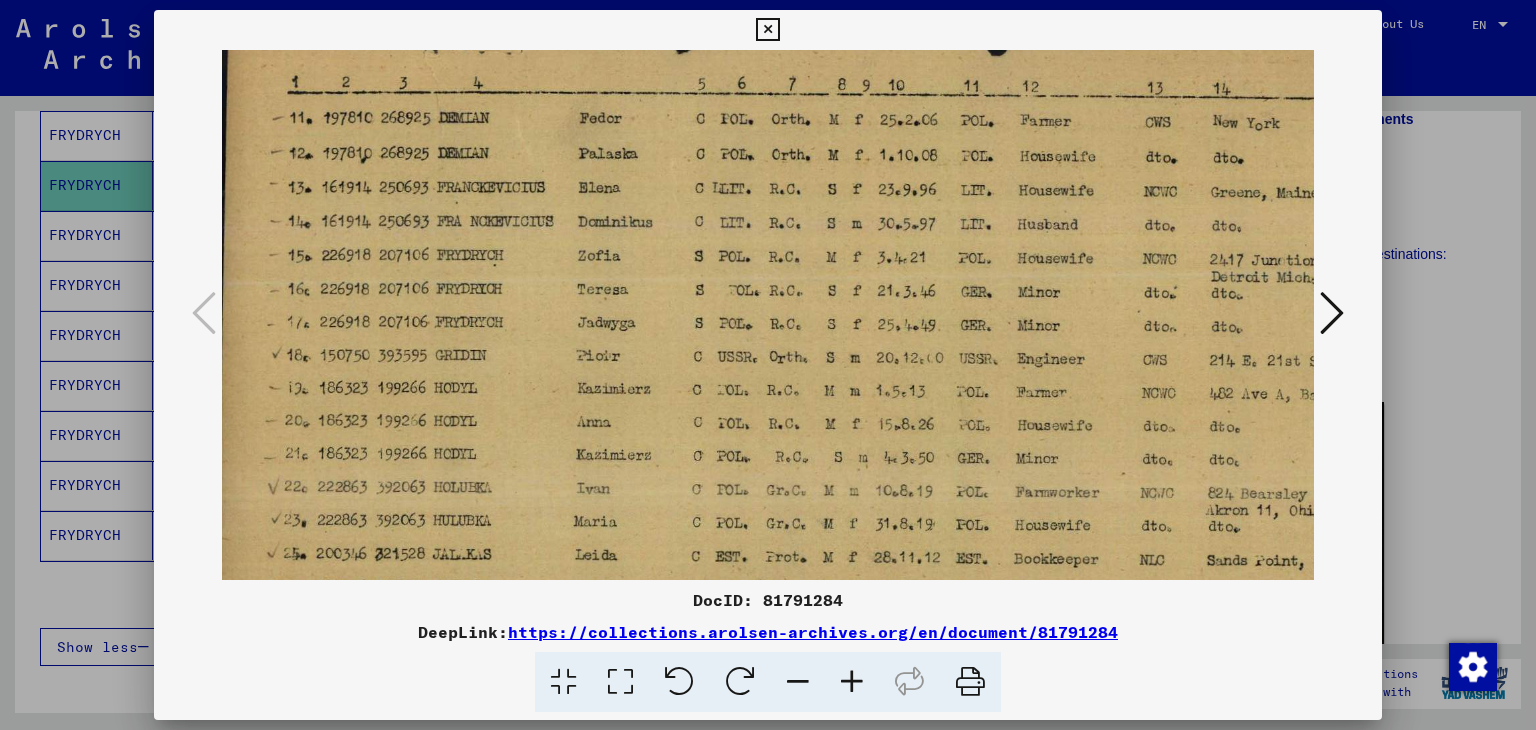 scroll, scrollTop: 56, scrollLeft: 13, axis: both 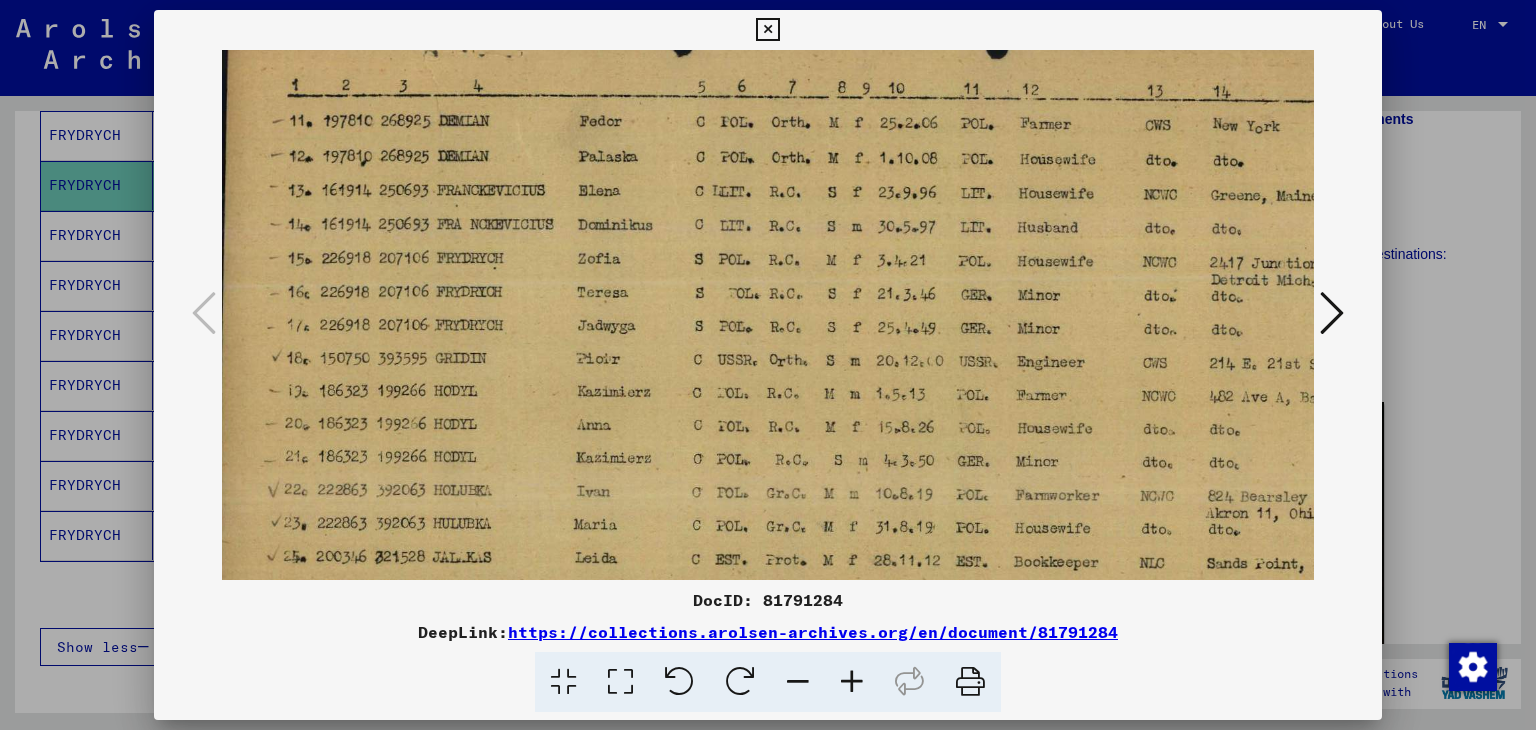 drag, startPoint x: 901, startPoint y: 463, endPoint x: 888, endPoint y: 417, distance: 47.801674 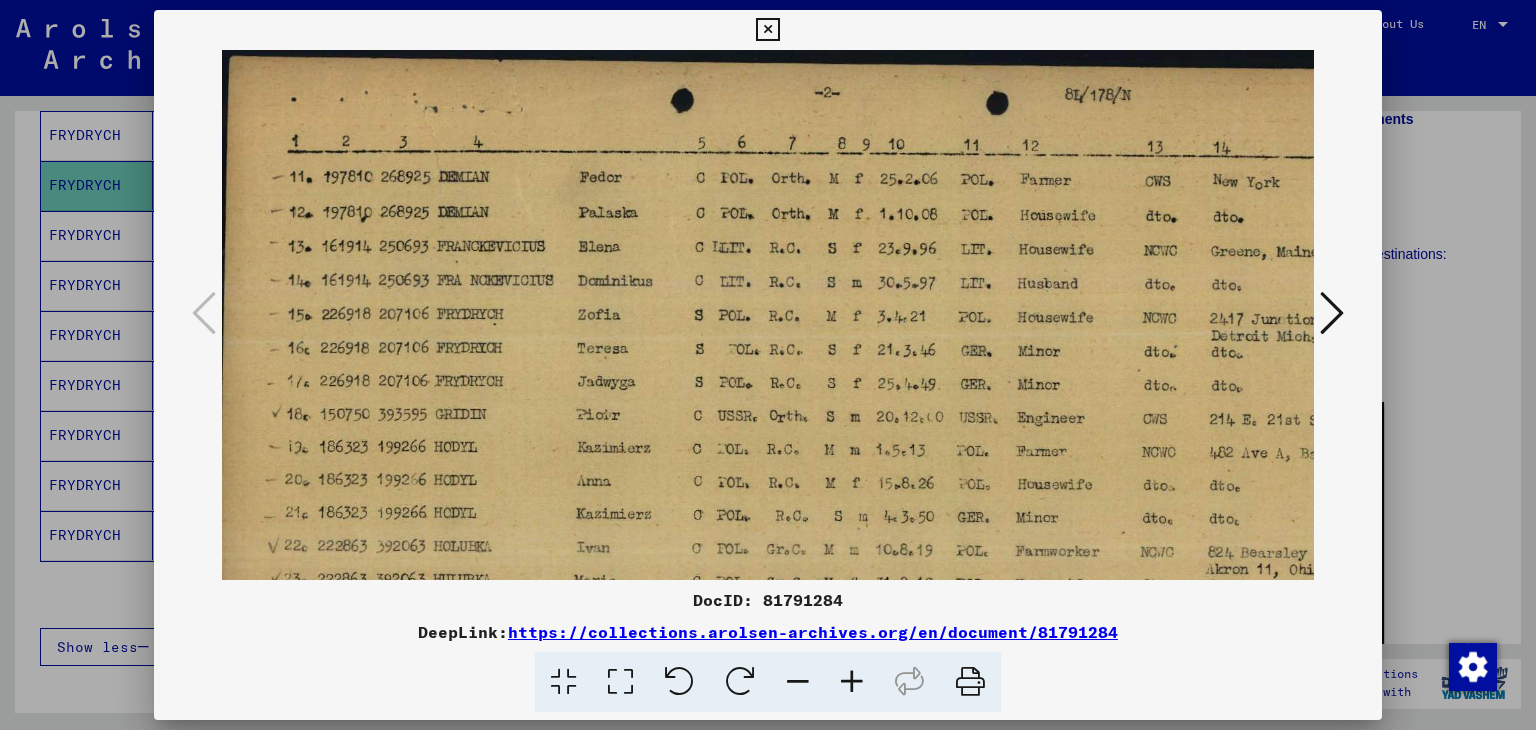 scroll, scrollTop: 0, scrollLeft: 15, axis: horizontal 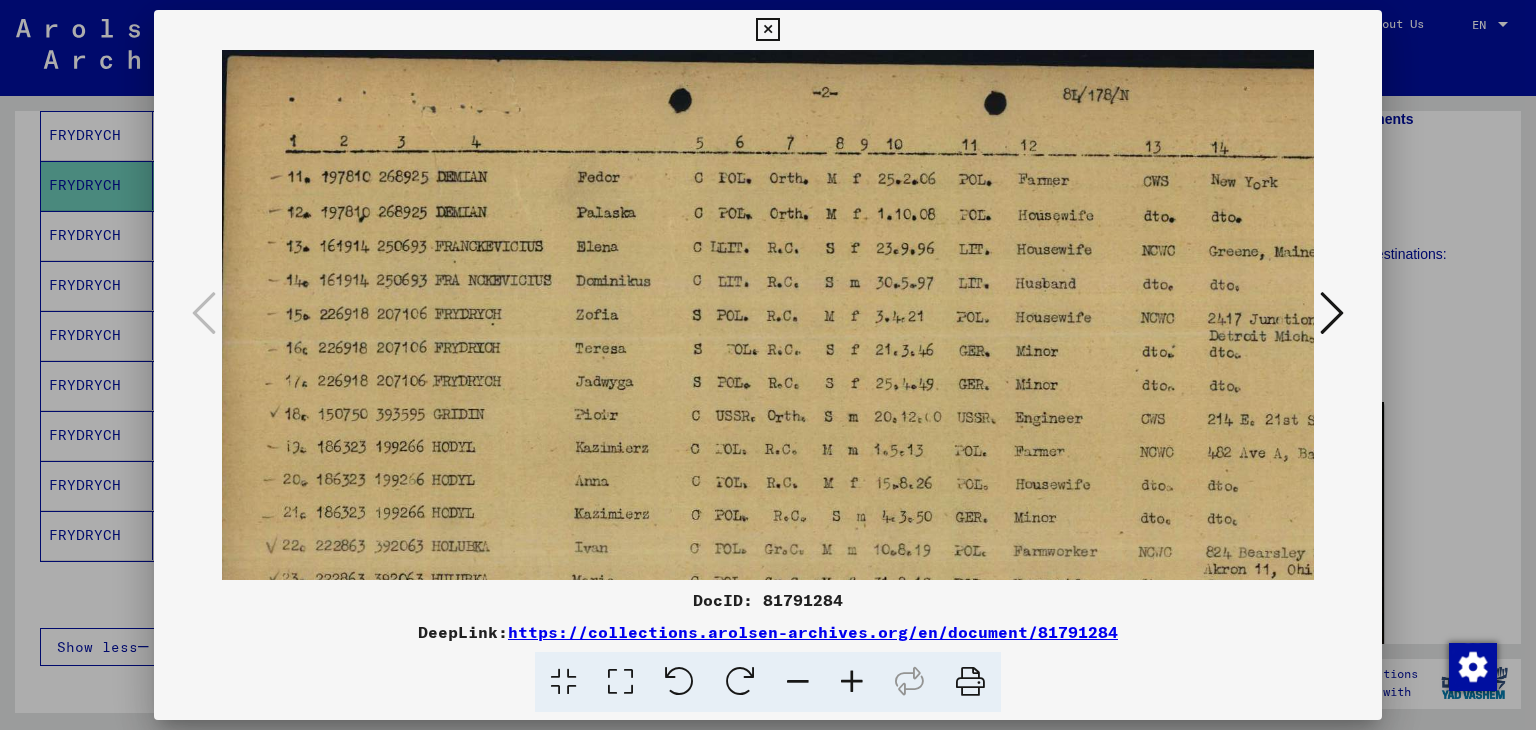 drag, startPoint x: 868, startPoint y: 433, endPoint x: 806, endPoint y: 674, distance: 248.84734 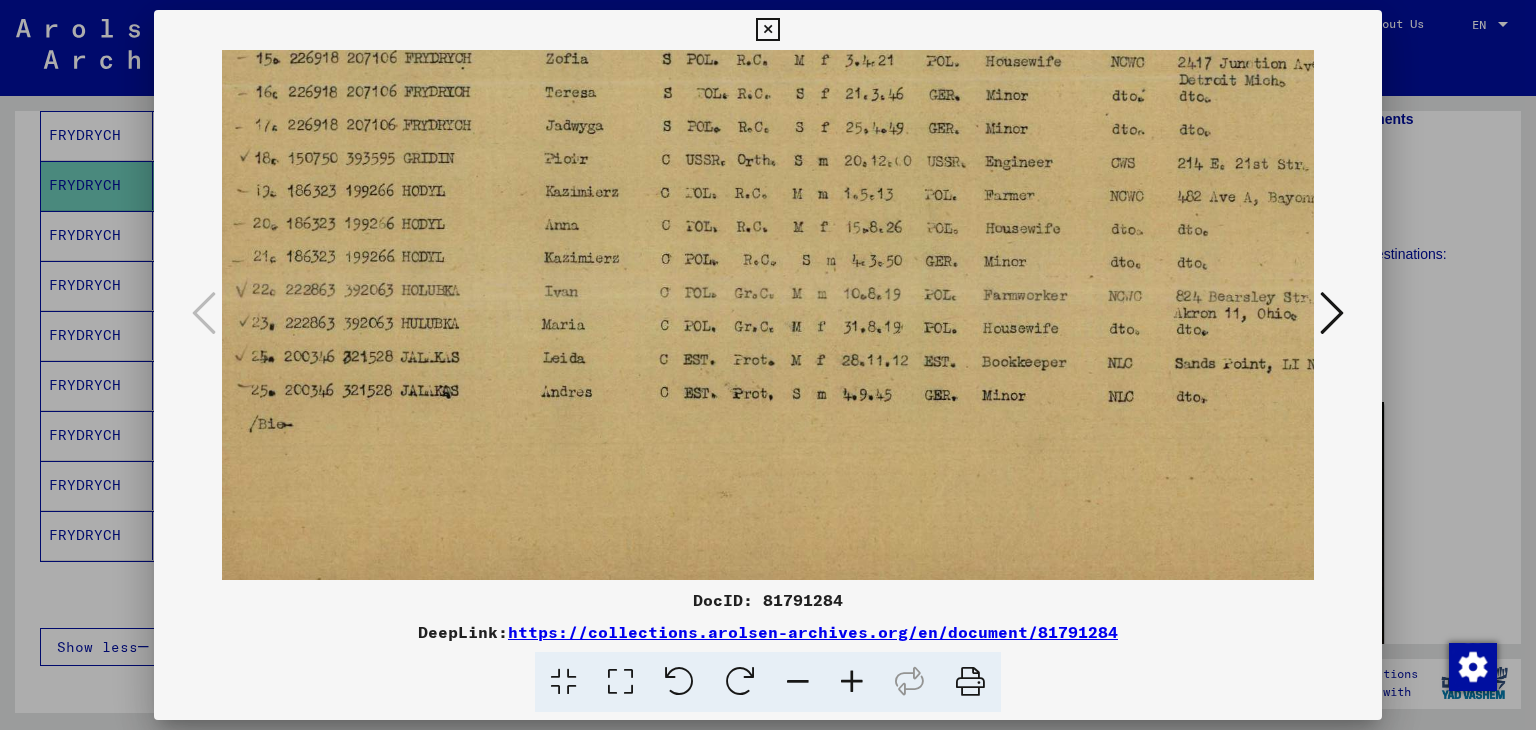 scroll, scrollTop: 282, scrollLeft: 45, axis: both 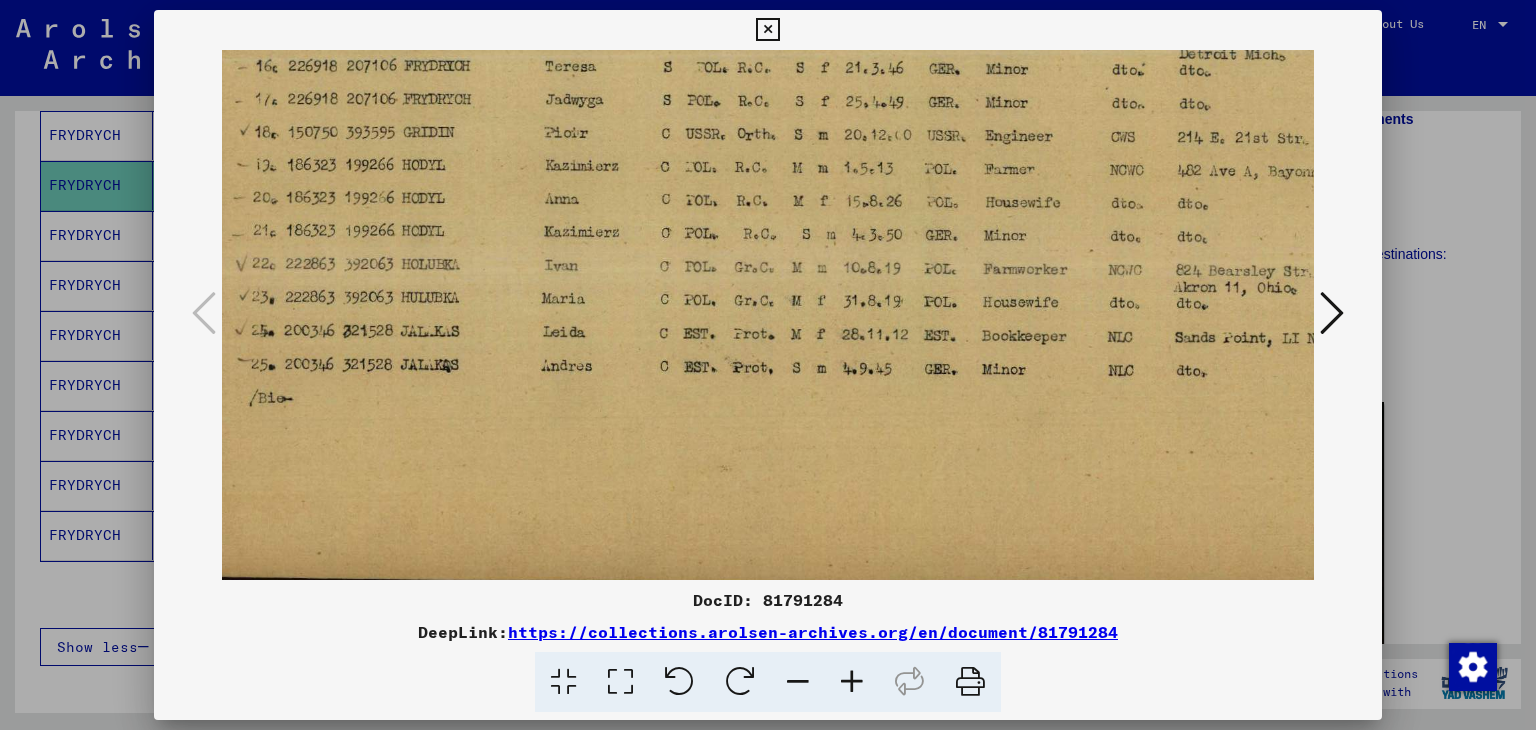 drag, startPoint x: 832, startPoint y: 521, endPoint x: 802, endPoint y: 239, distance: 283.59125 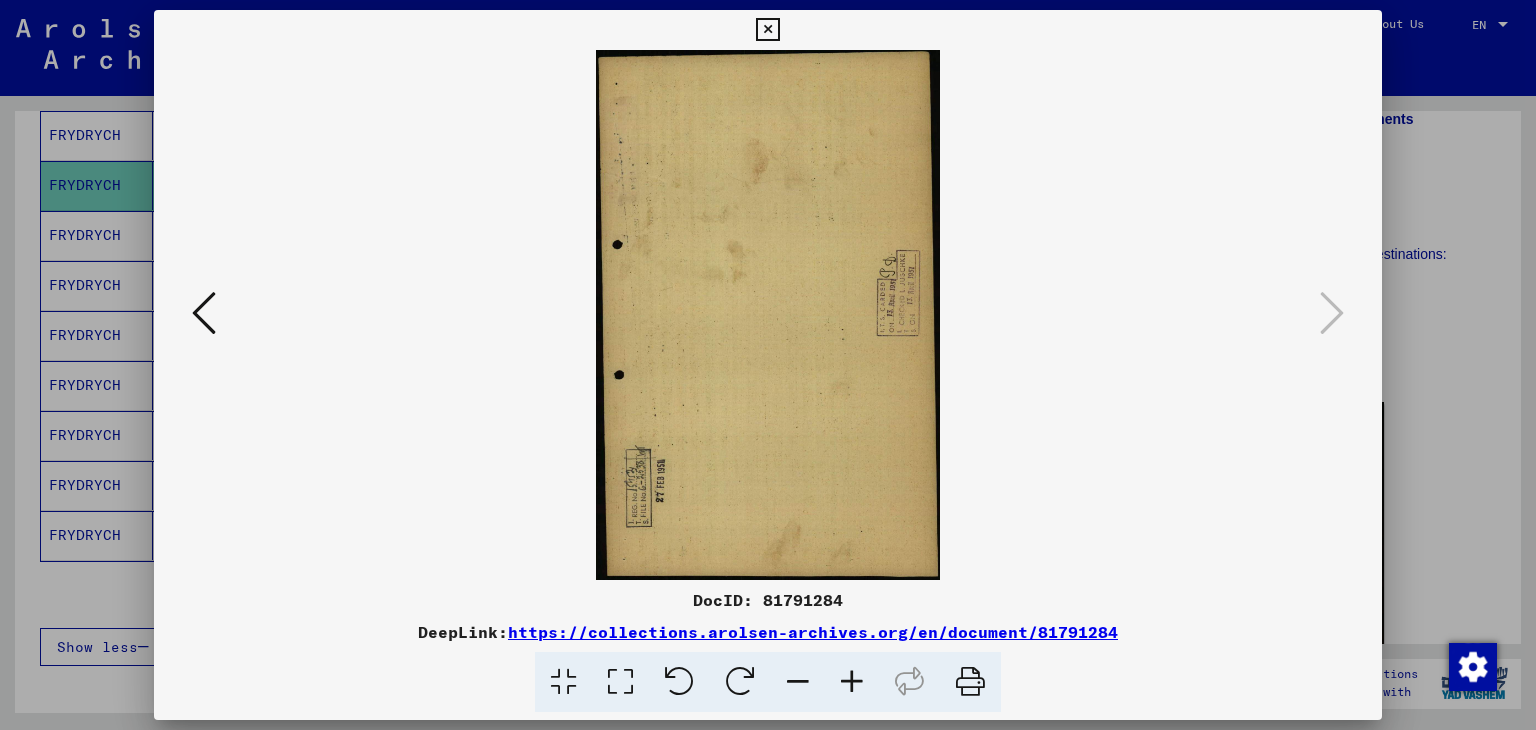 scroll, scrollTop: 0, scrollLeft: 0, axis: both 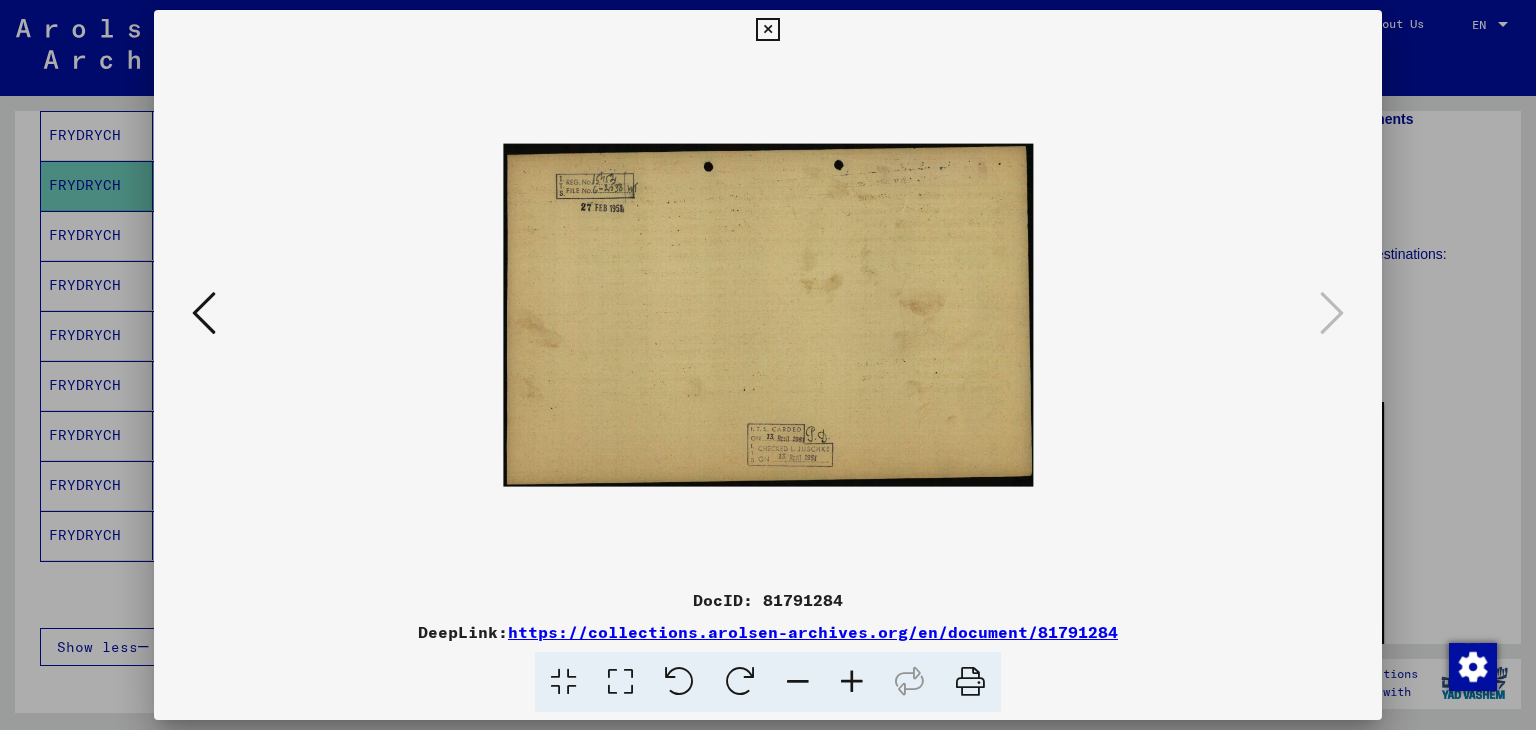 click at bounding box center [852, 682] 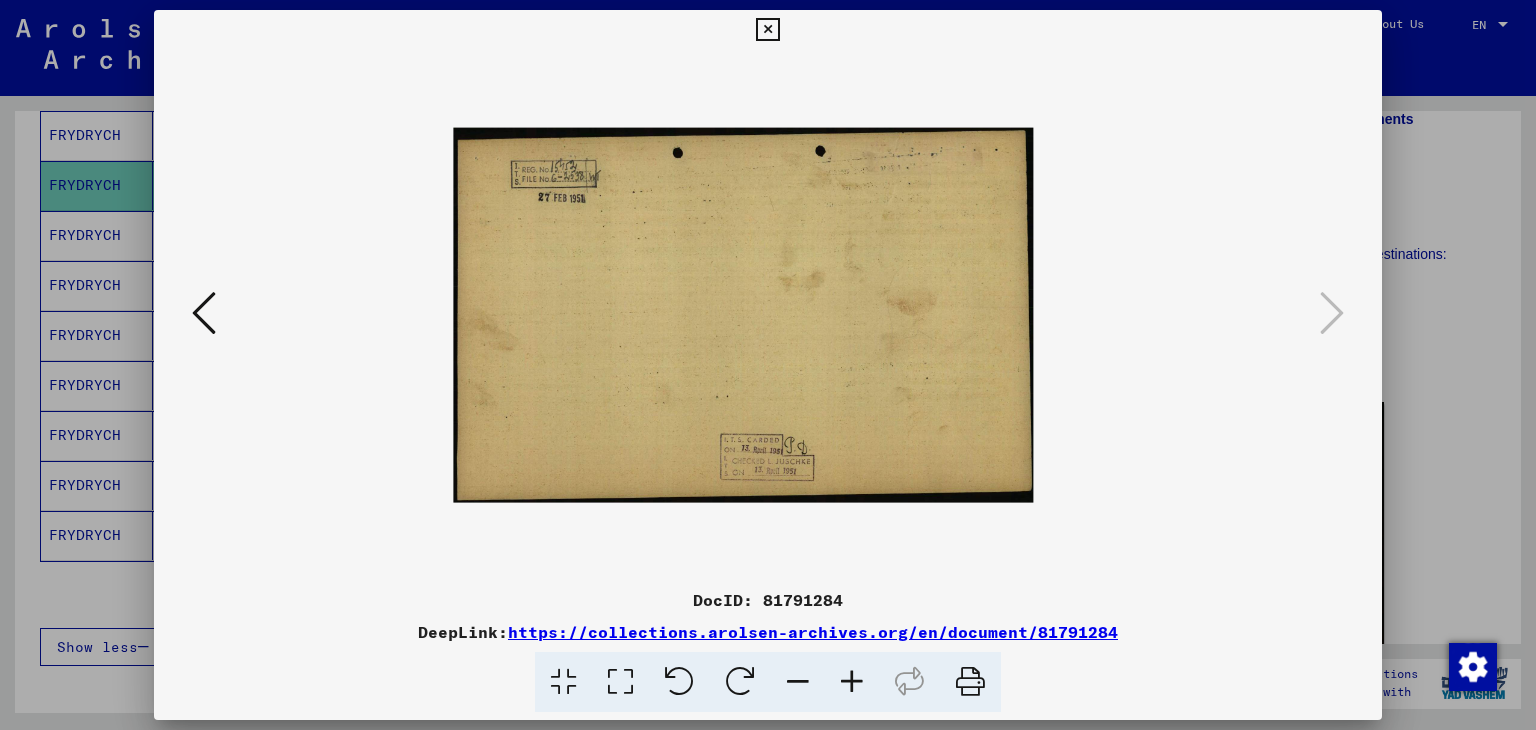 click at bounding box center [852, 682] 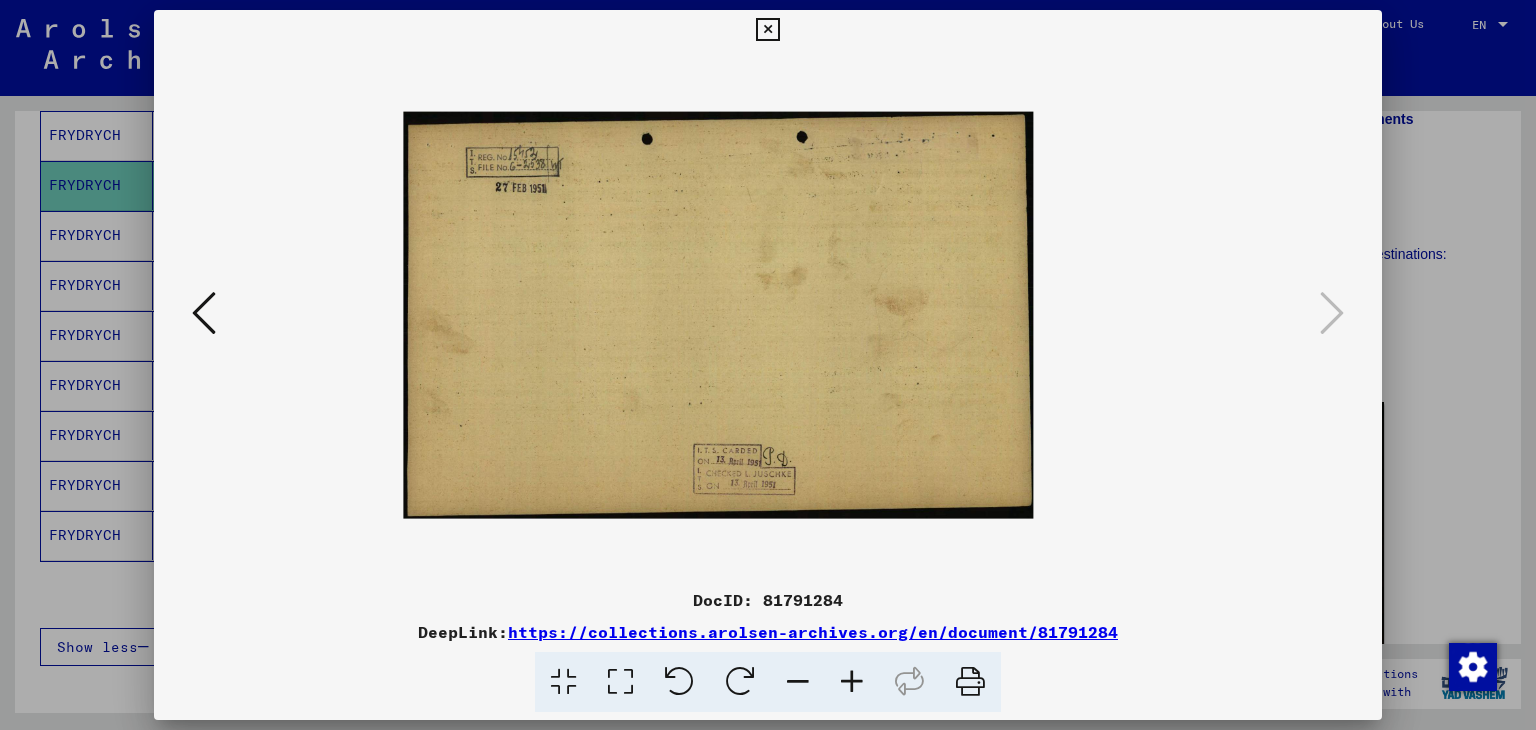 click at bounding box center (852, 682) 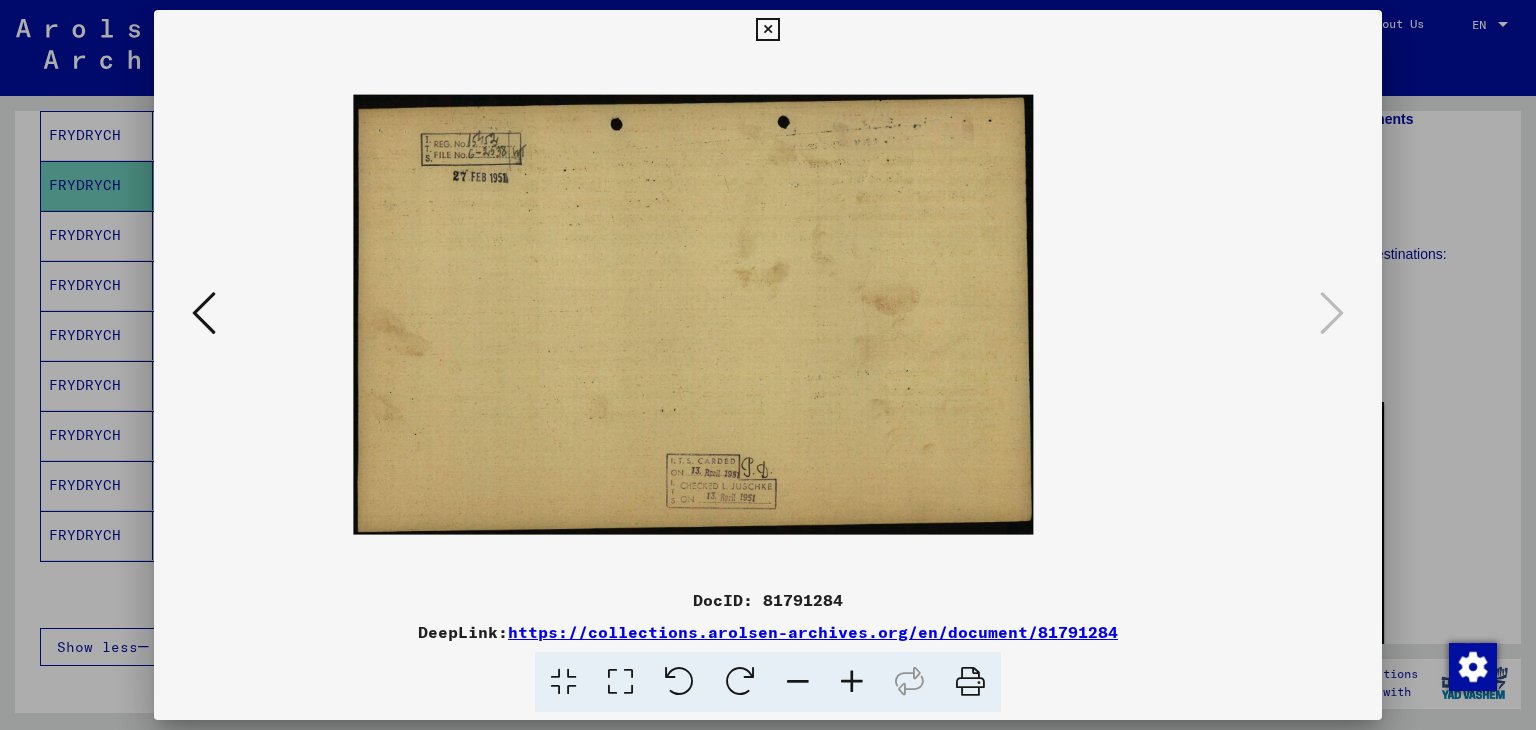 click at bounding box center (852, 682) 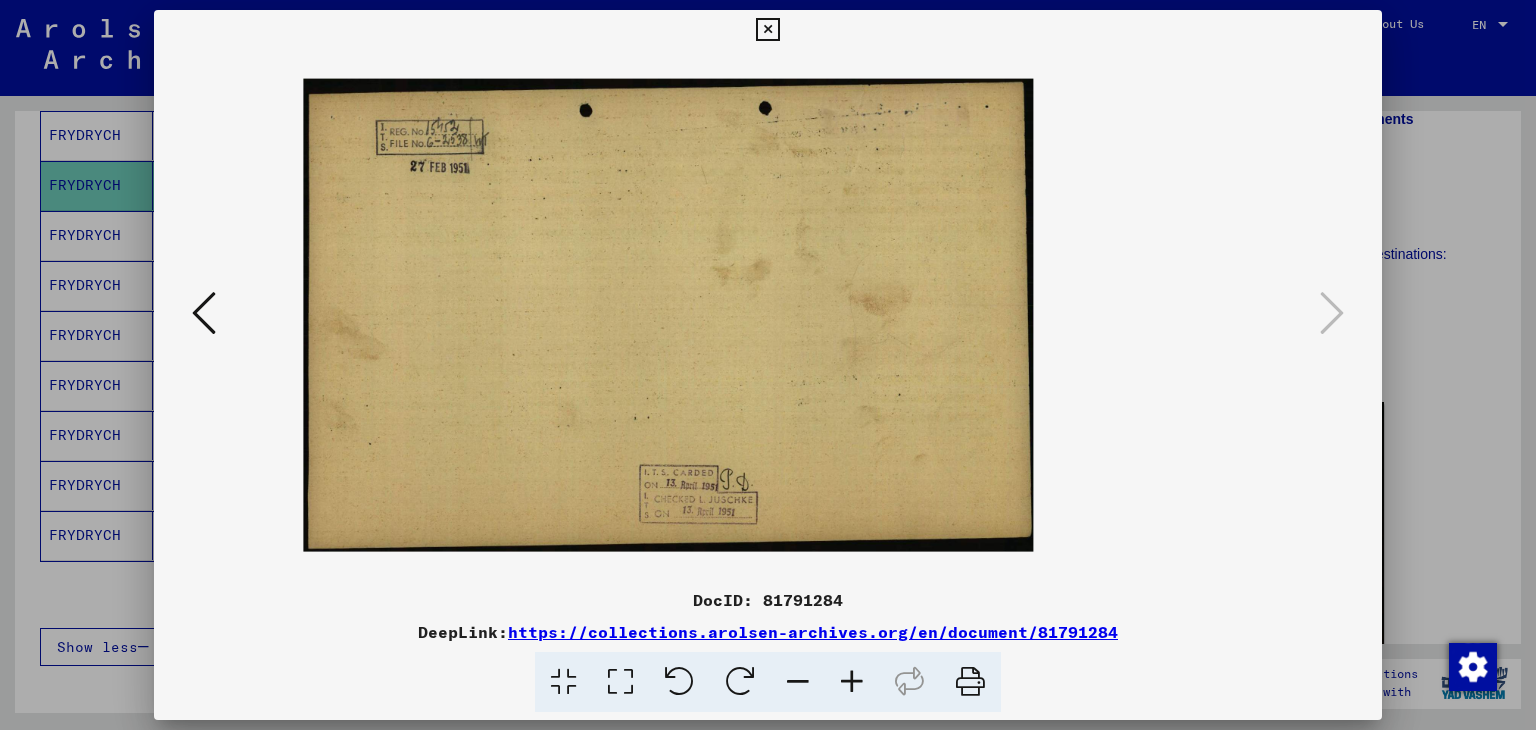click at bounding box center [852, 682] 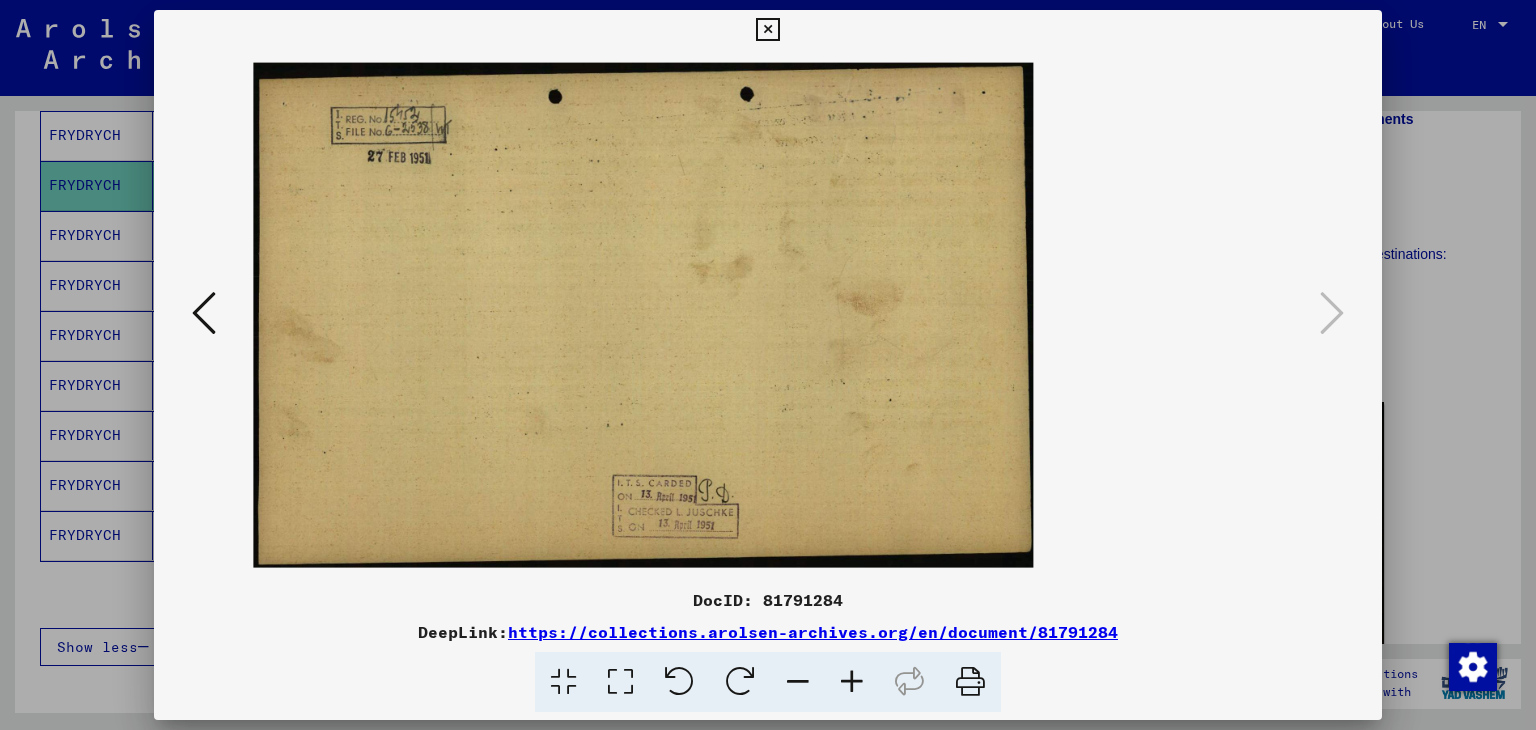 click at bounding box center [852, 682] 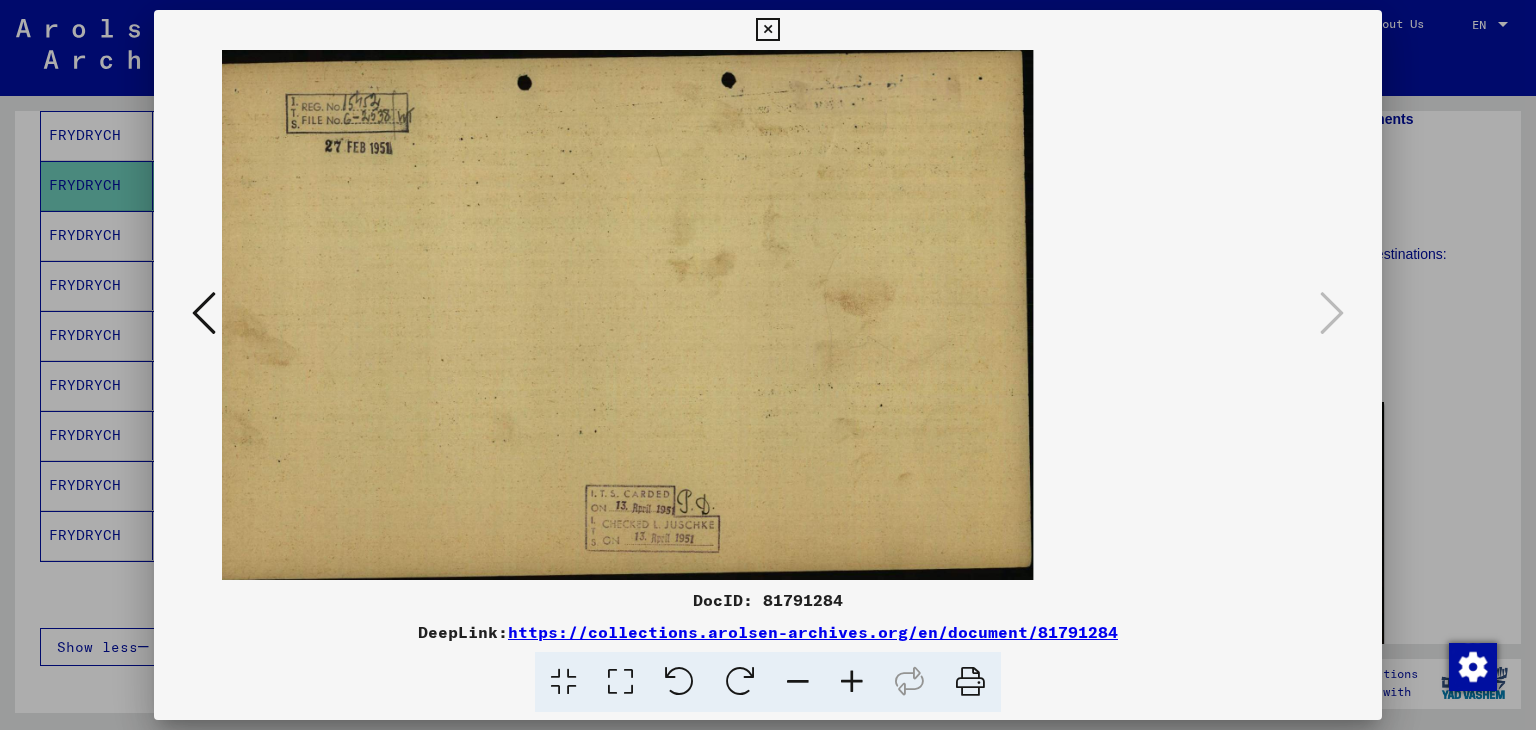 click at bounding box center [852, 682] 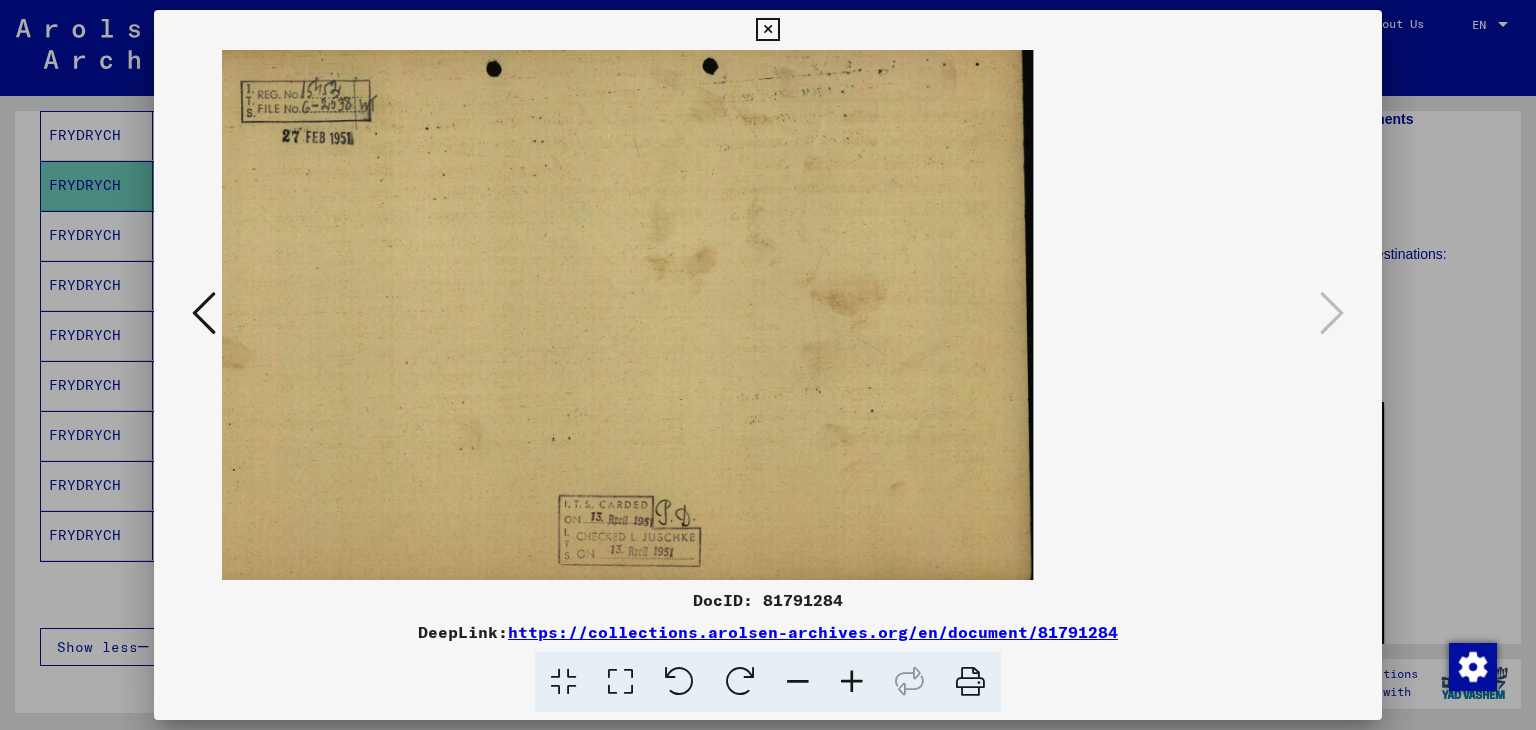 click at bounding box center (852, 682) 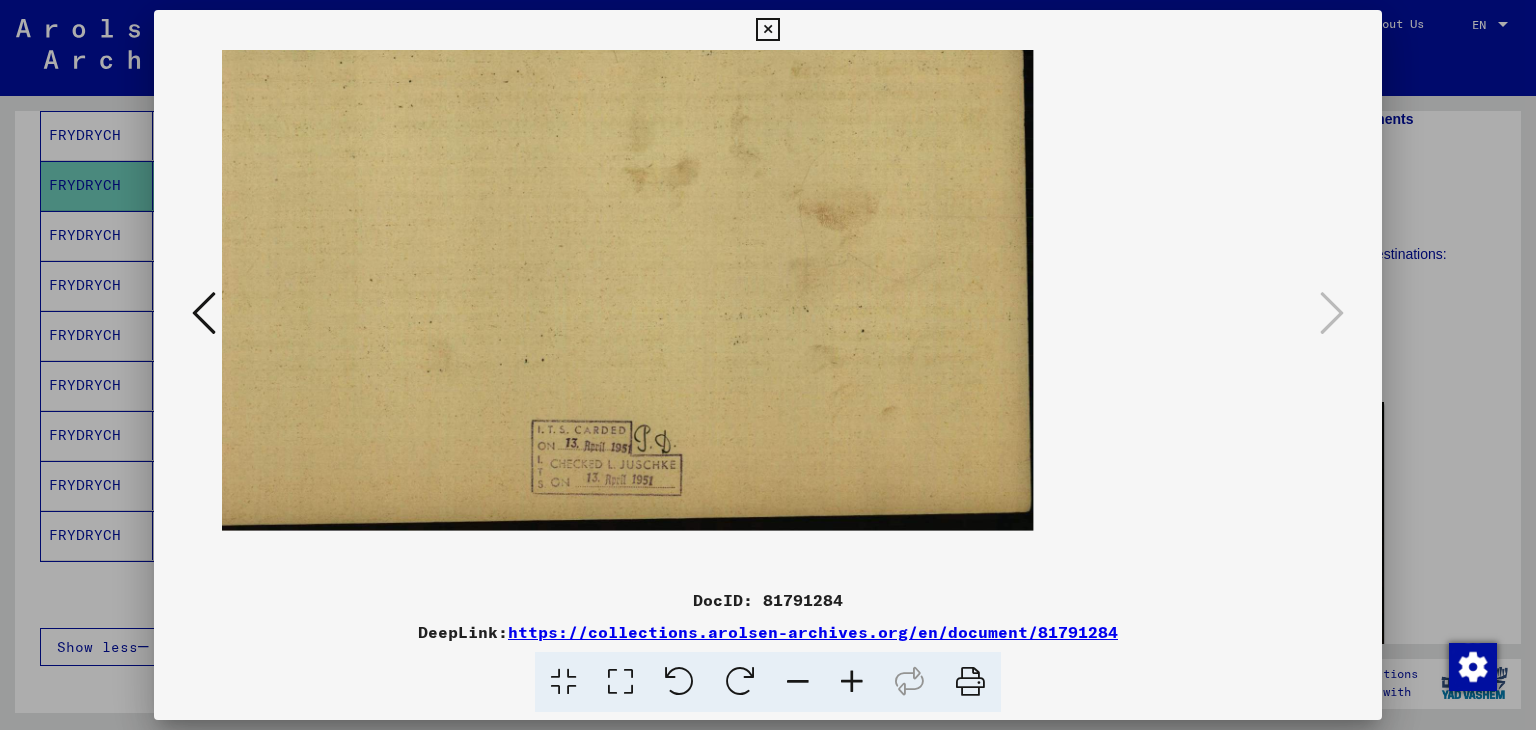 scroll, scrollTop: 99, scrollLeft: 0, axis: vertical 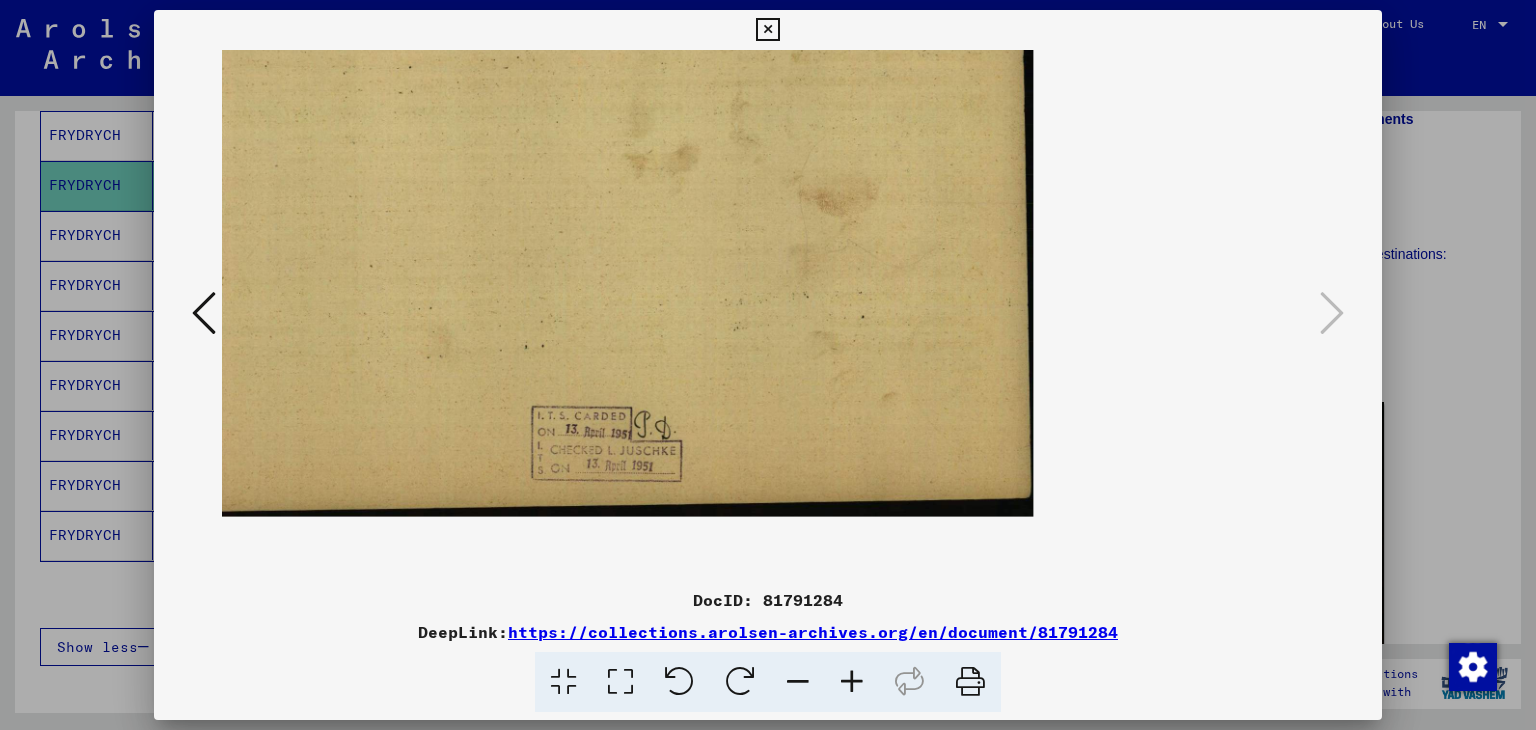 drag, startPoint x: 812, startPoint y: 504, endPoint x: 818, endPoint y: 407, distance: 97.18539 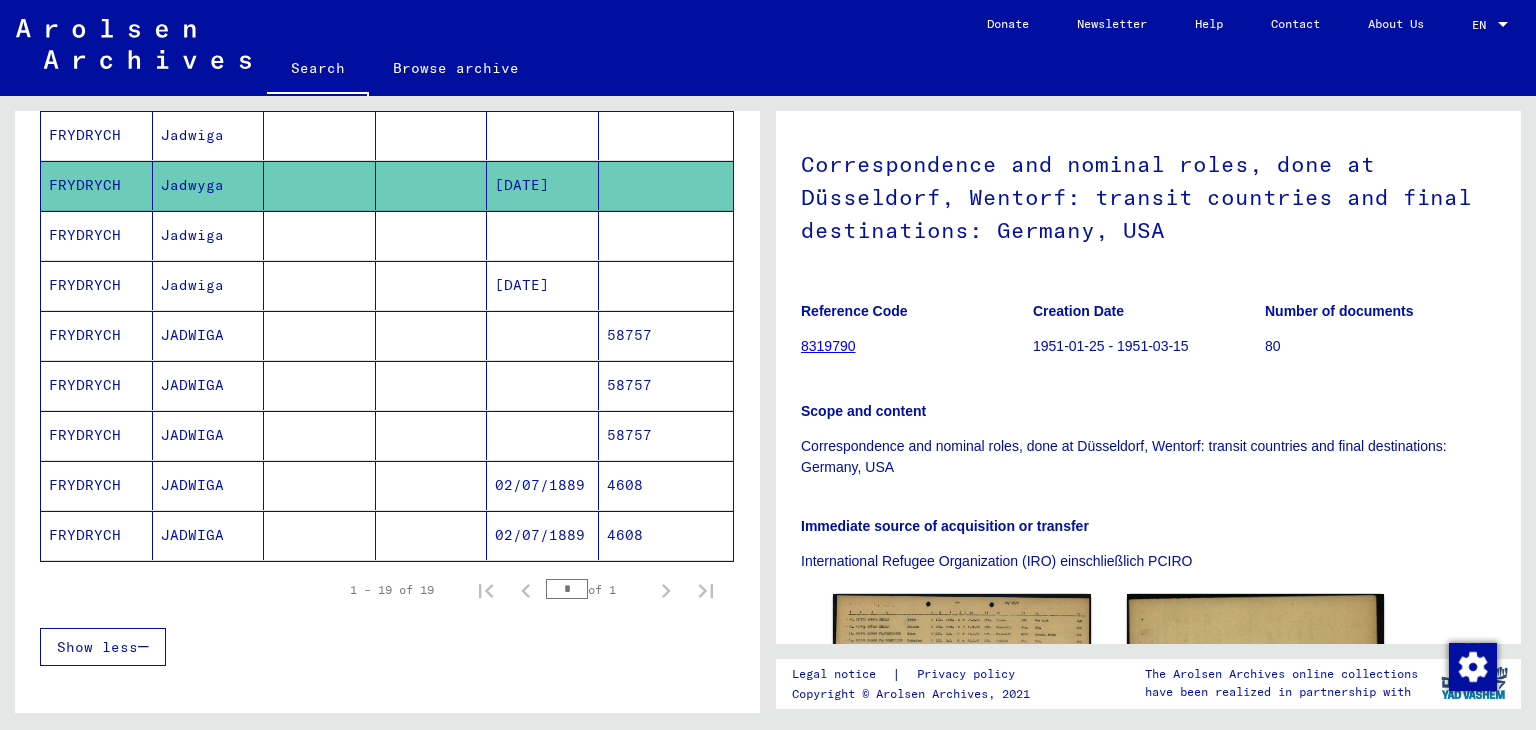 scroll, scrollTop: 100, scrollLeft: 0, axis: vertical 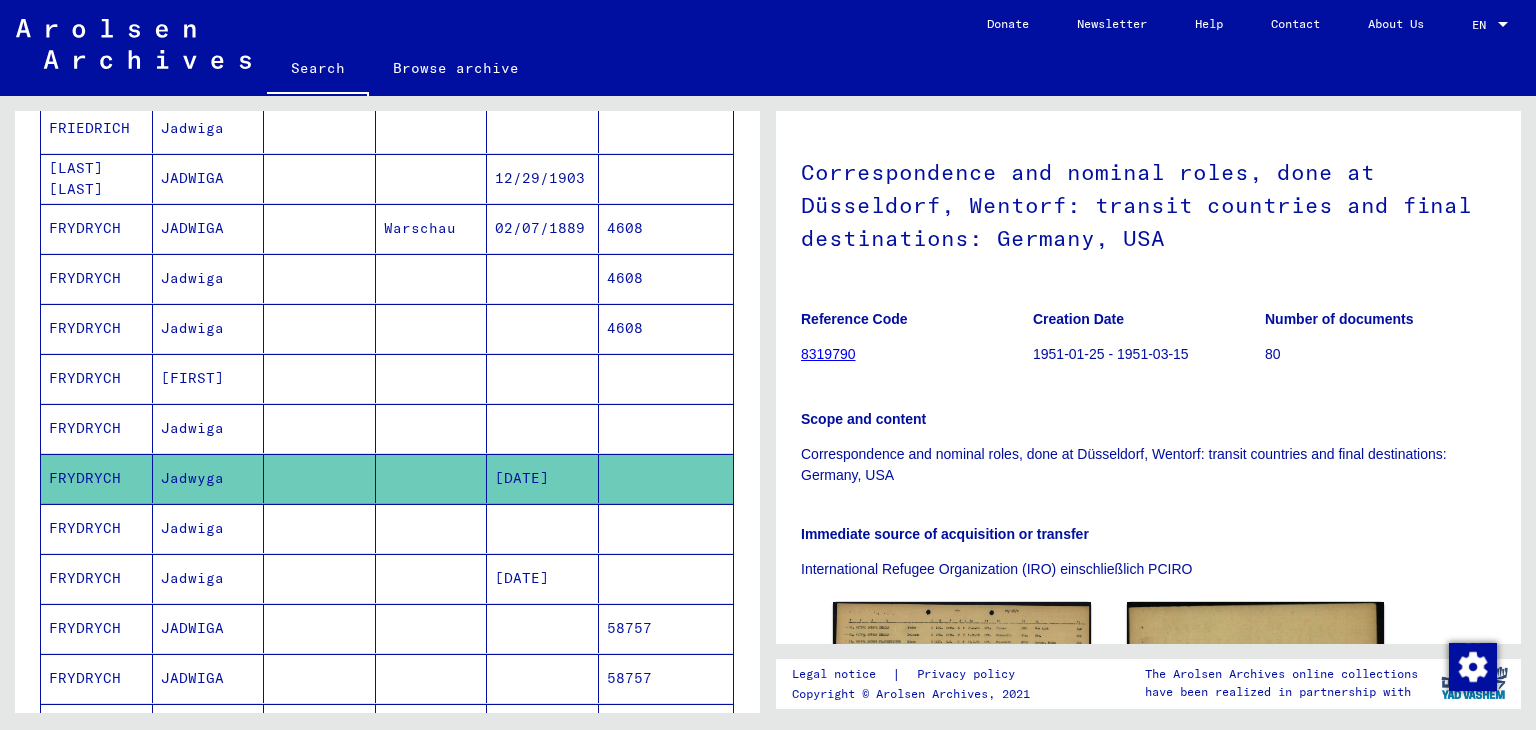 click at bounding box center [666, 478] 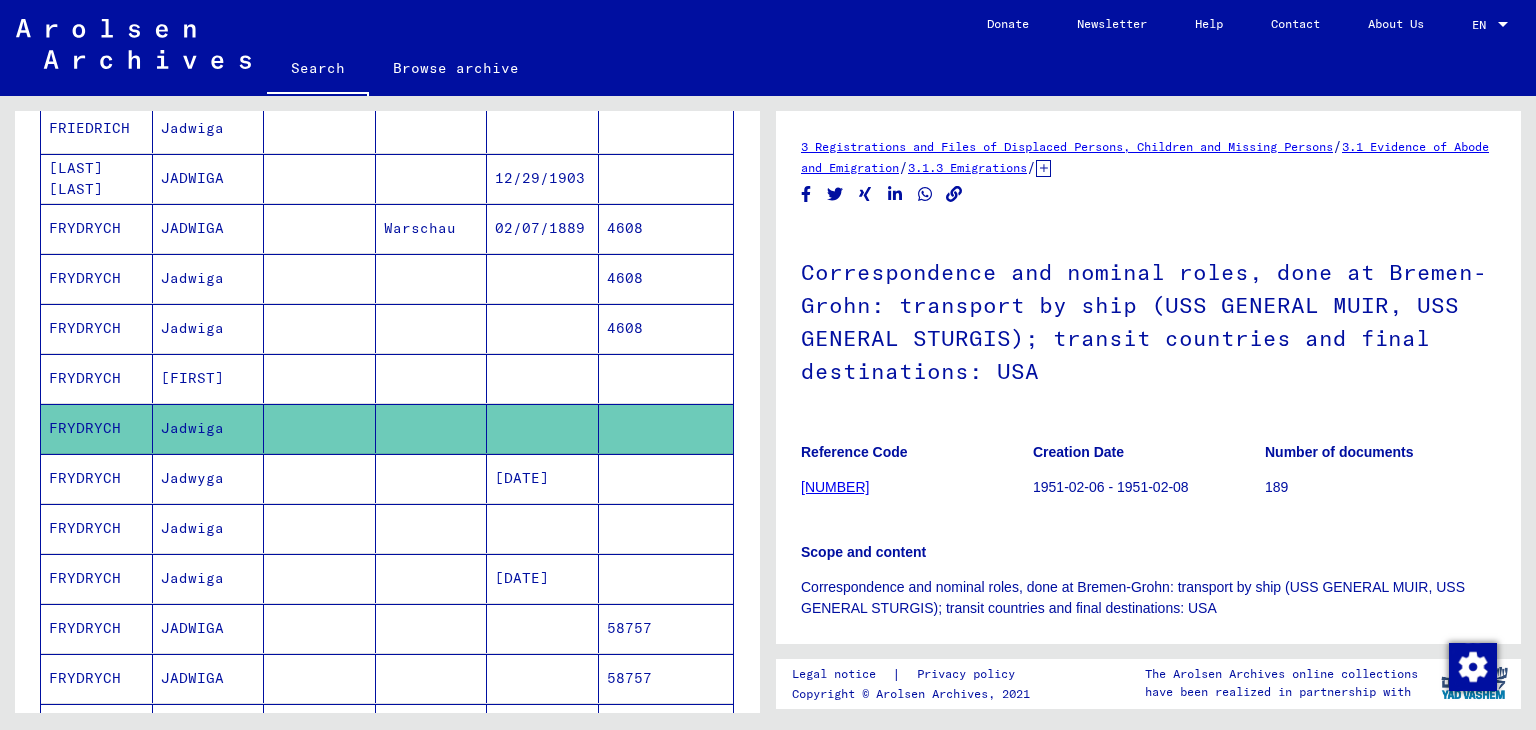 scroll, scrollTop: 0, scrollLeft: 0, axis: both 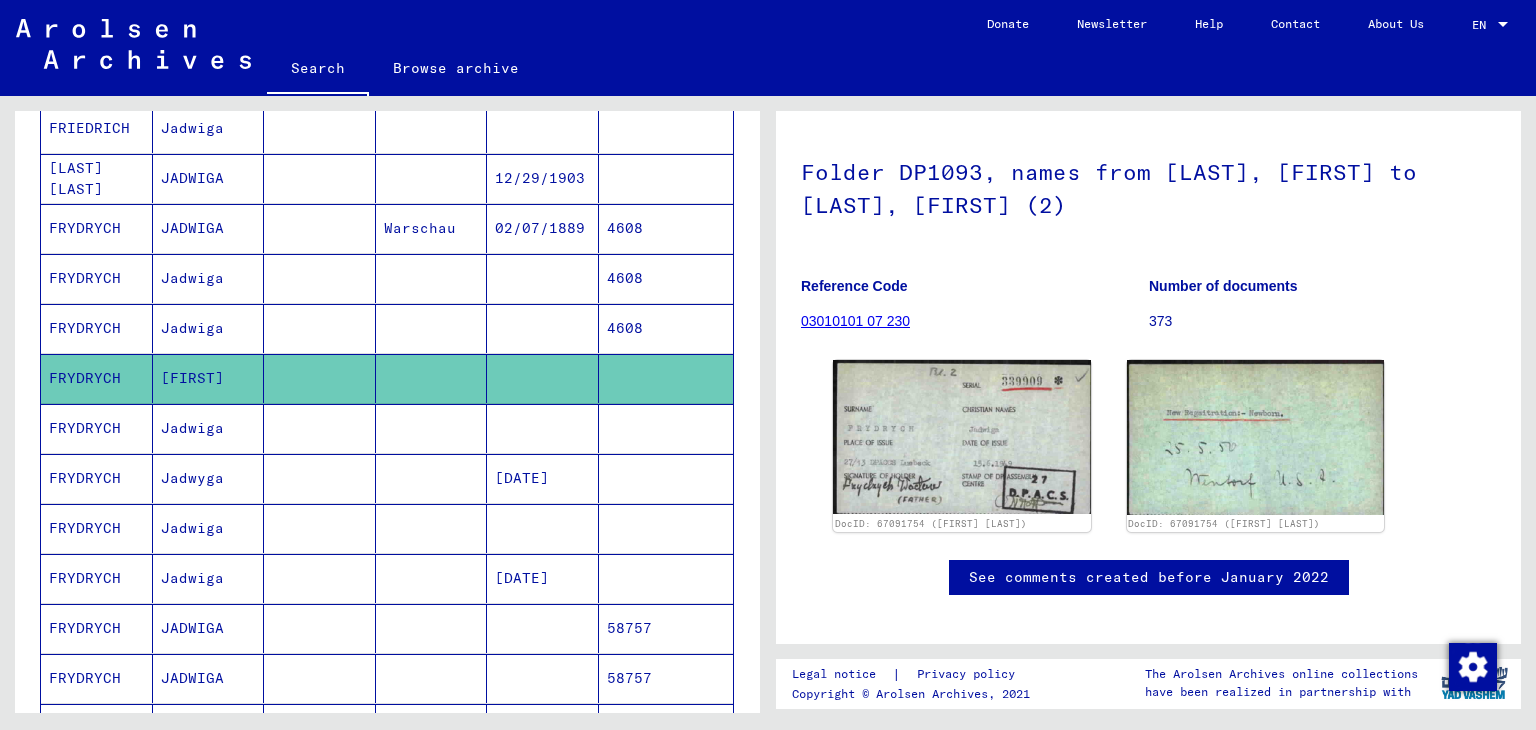 click on "4608" at bounding box center [666, 378] 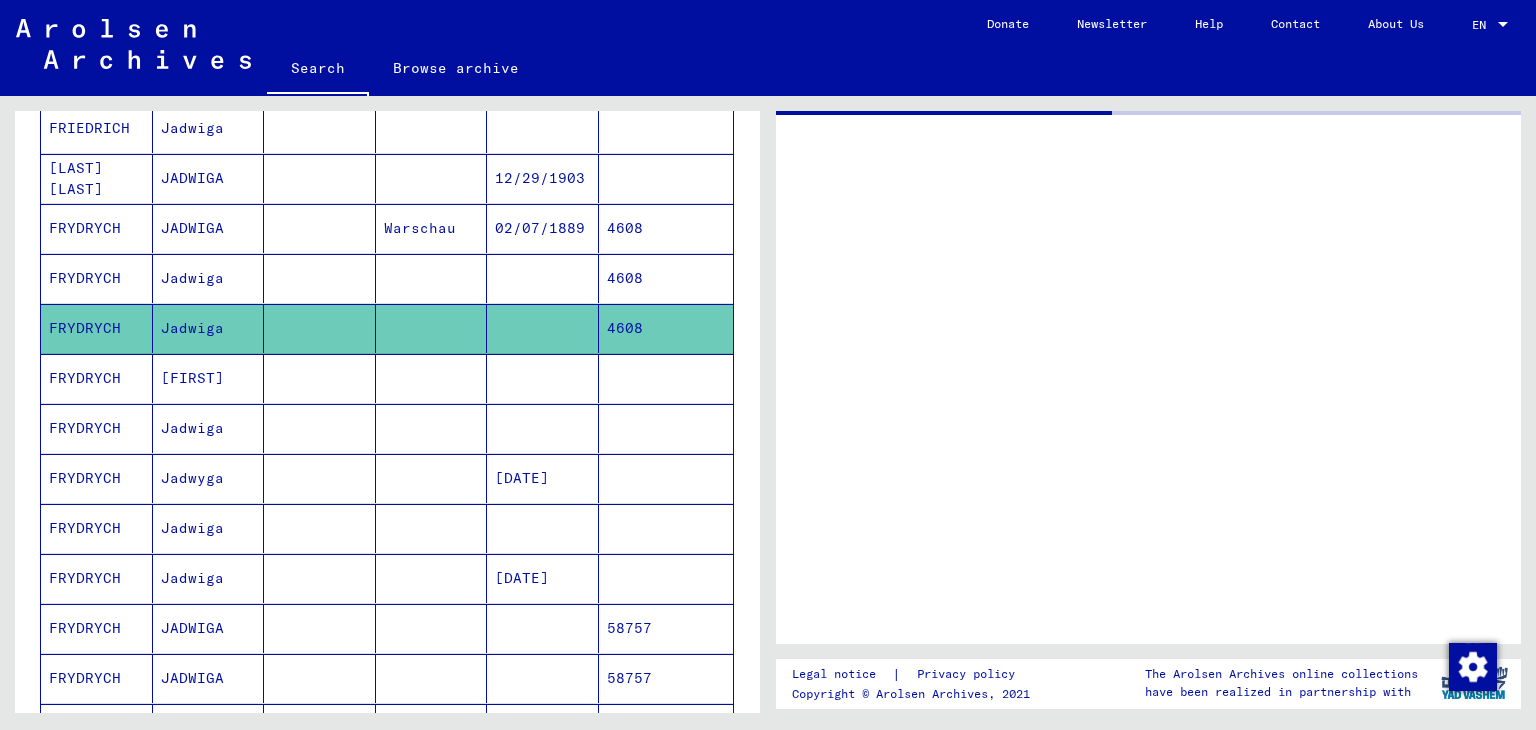 scroll, scrollTop: 0, scrollLeft: 0, axis: both 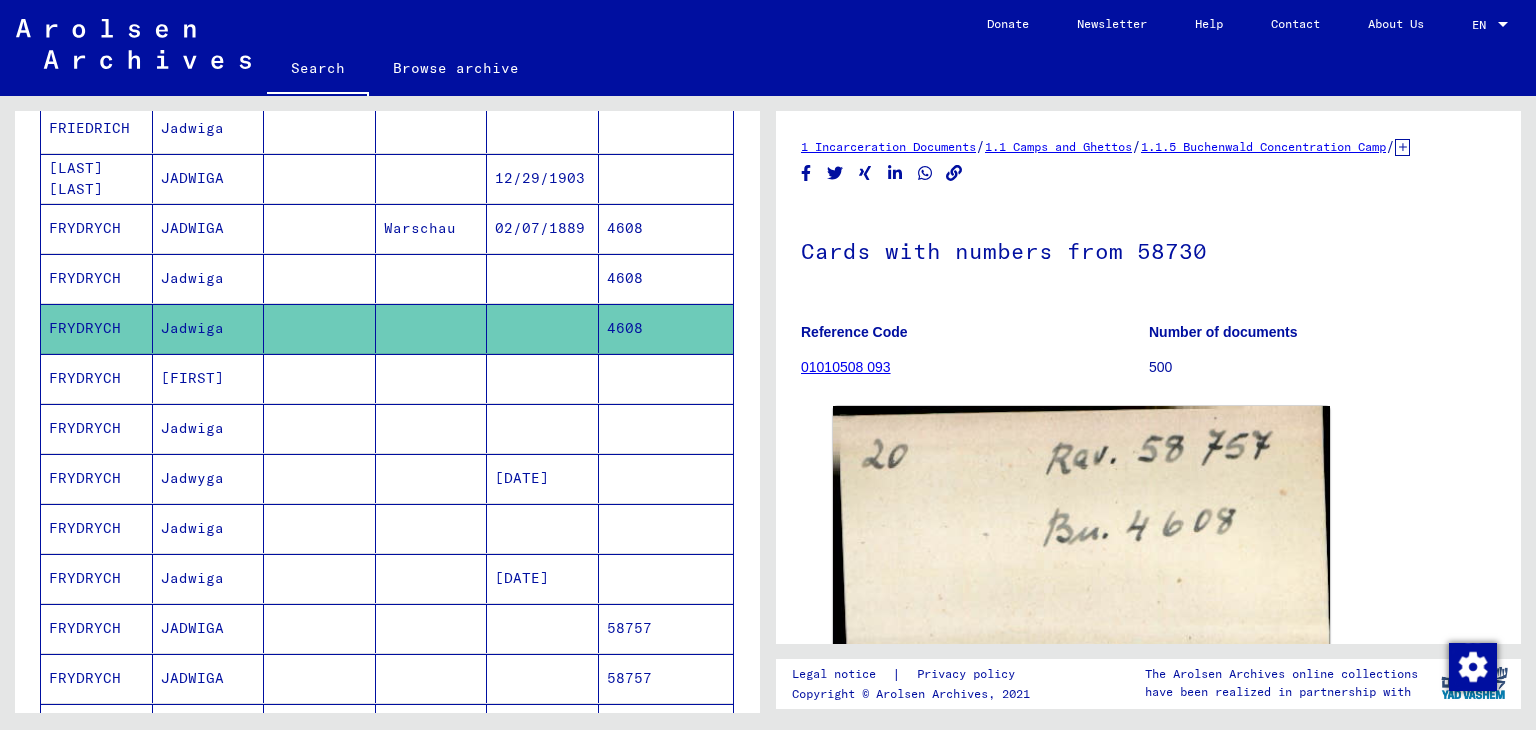 click on "4608" at bounding box center (666, 328) 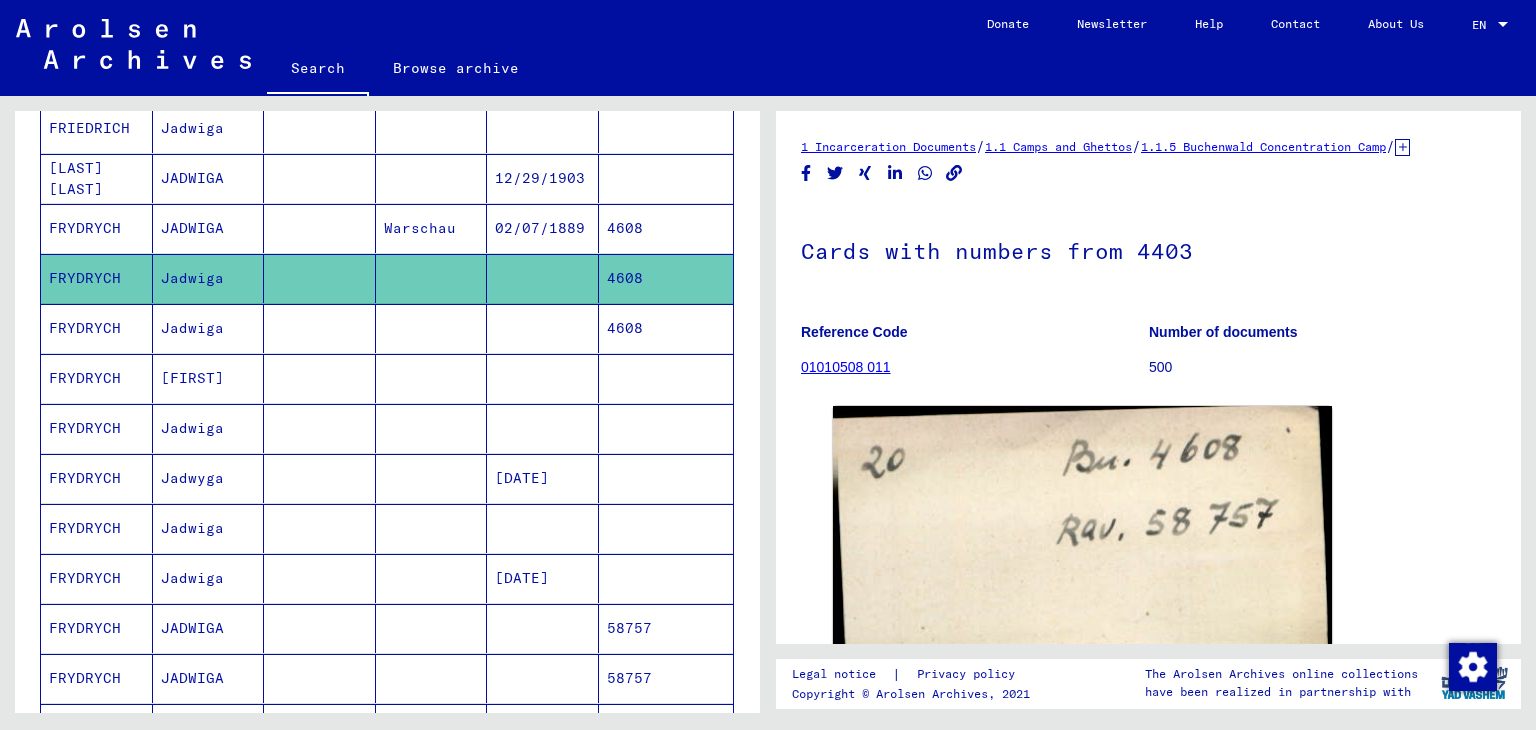 scroll, scrollTop: 0, scrollLeft: 0, axis: both 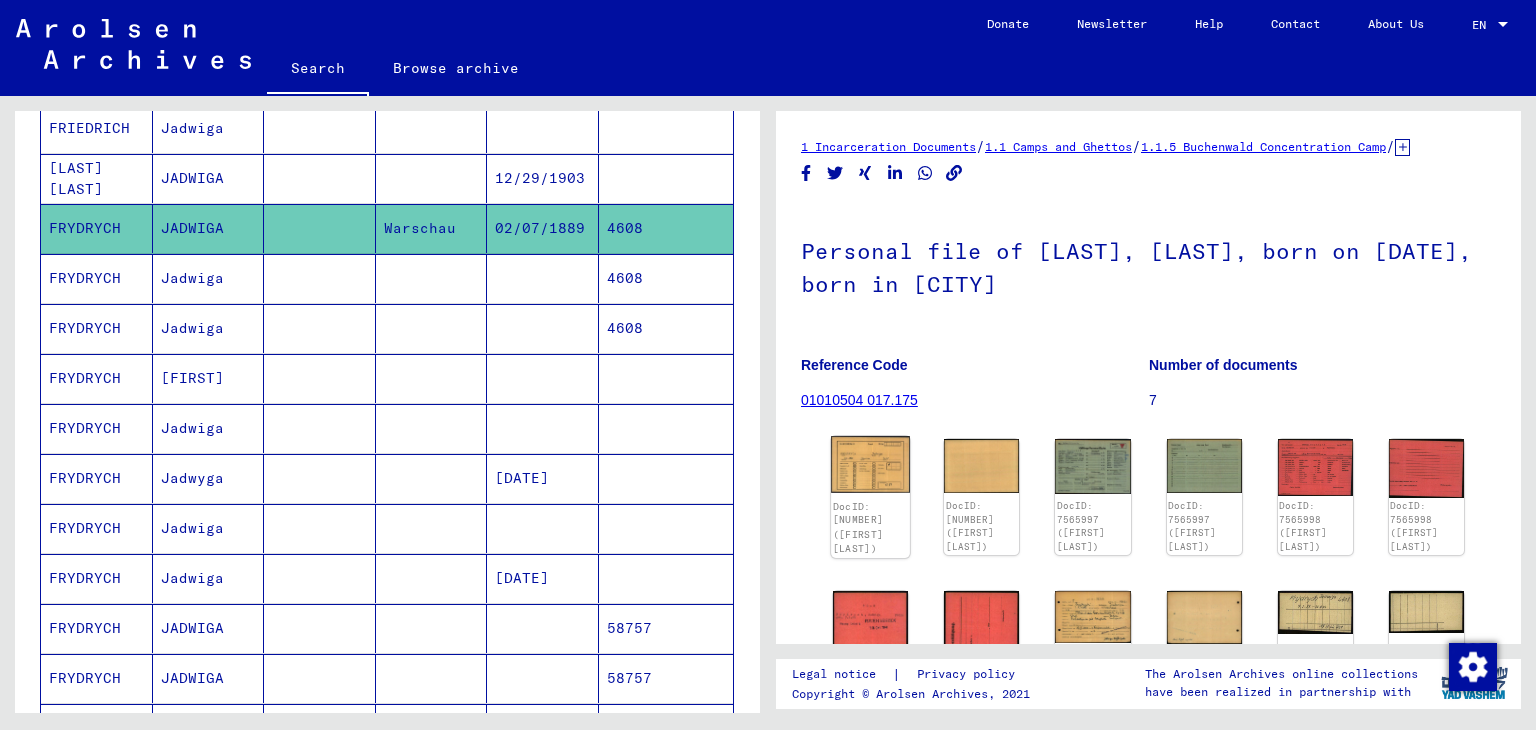 click 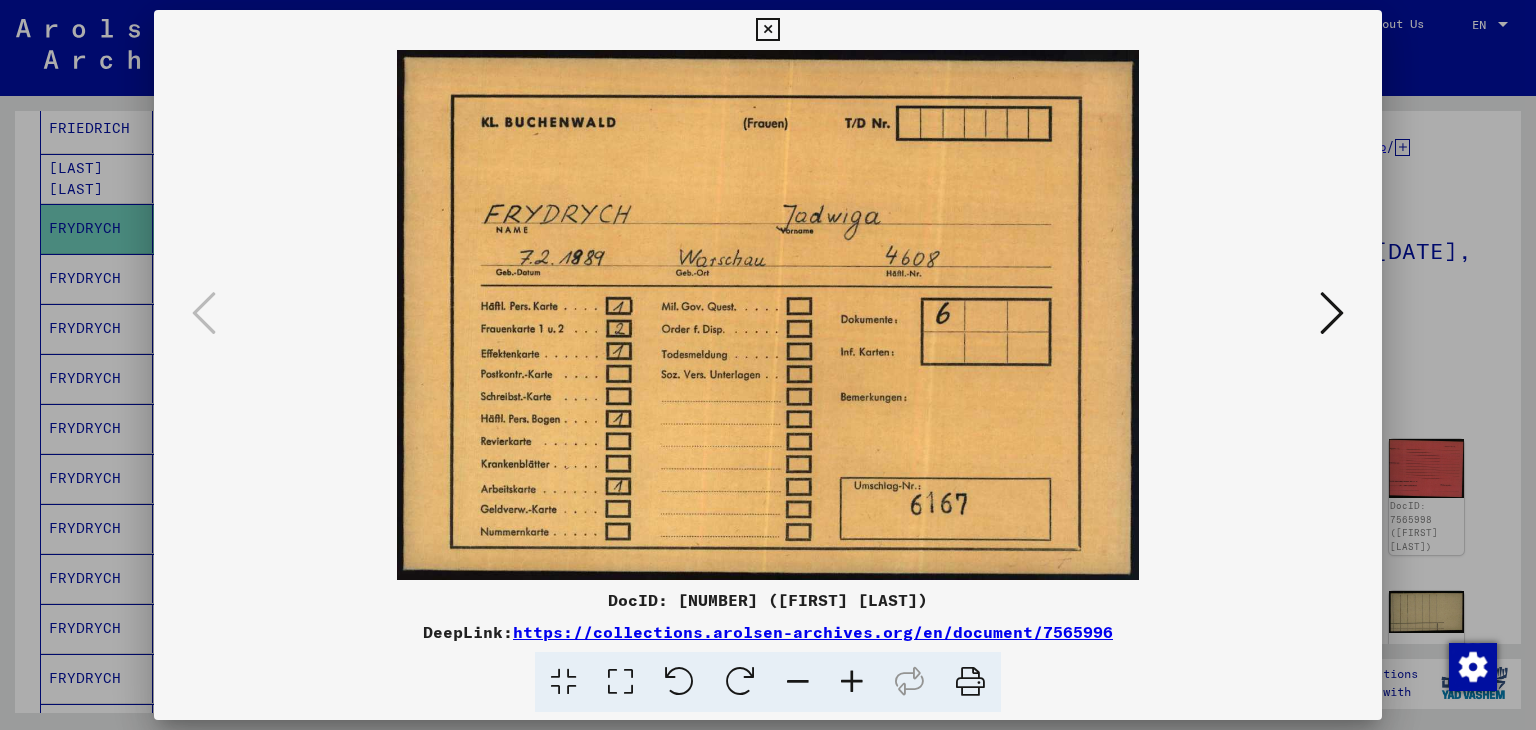click at bounding box center (1332, 313) 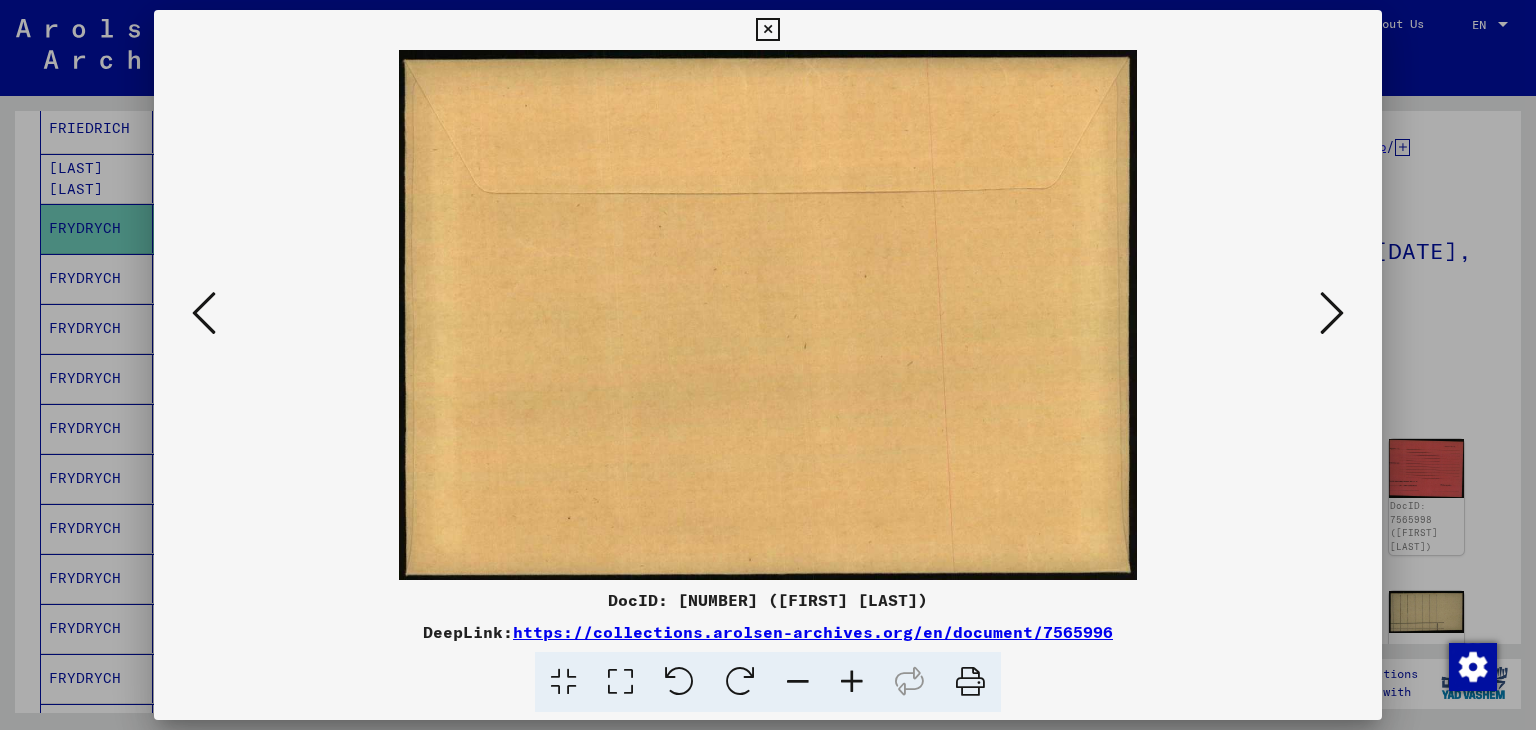 click at bounding box center (1332, 313) 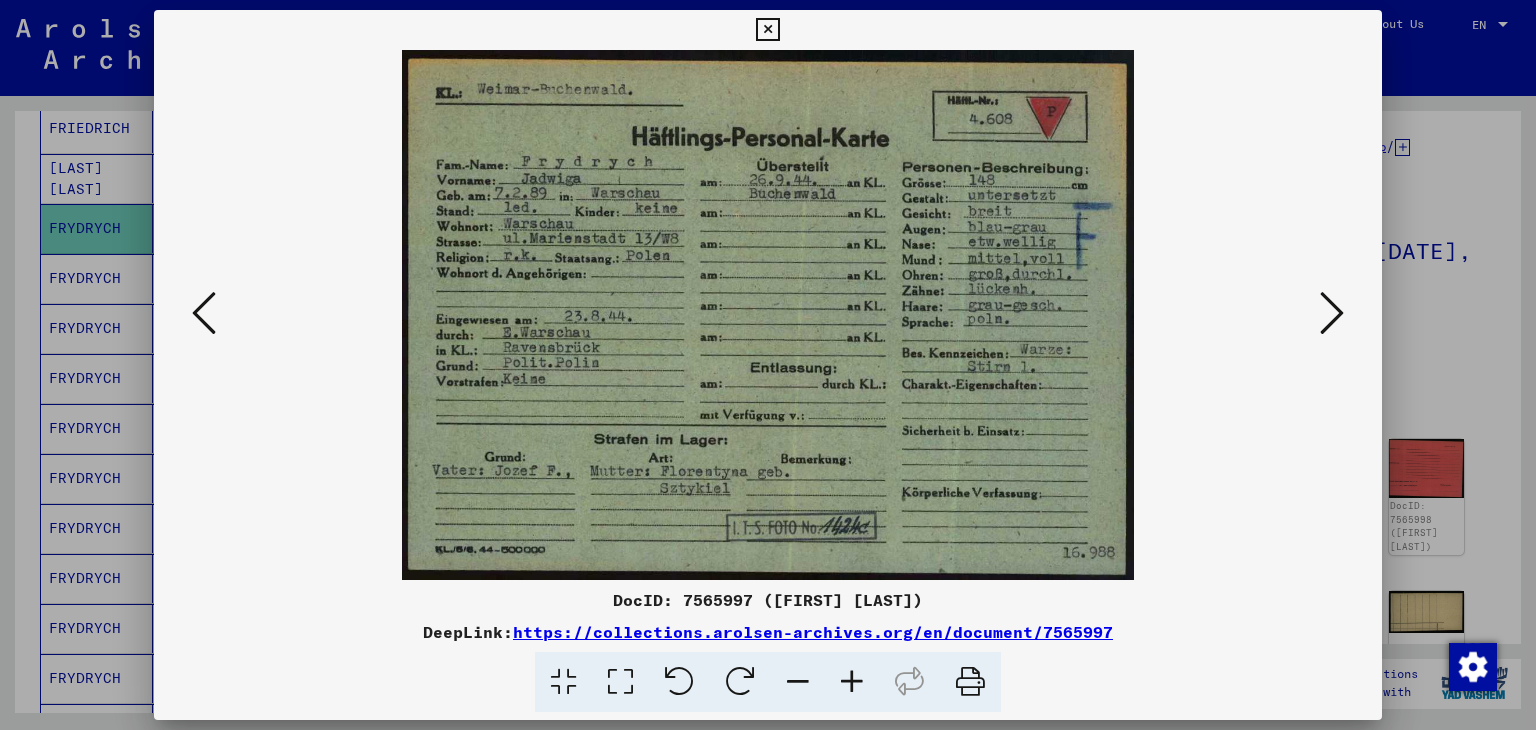 click at bounding box center [1332, 313] 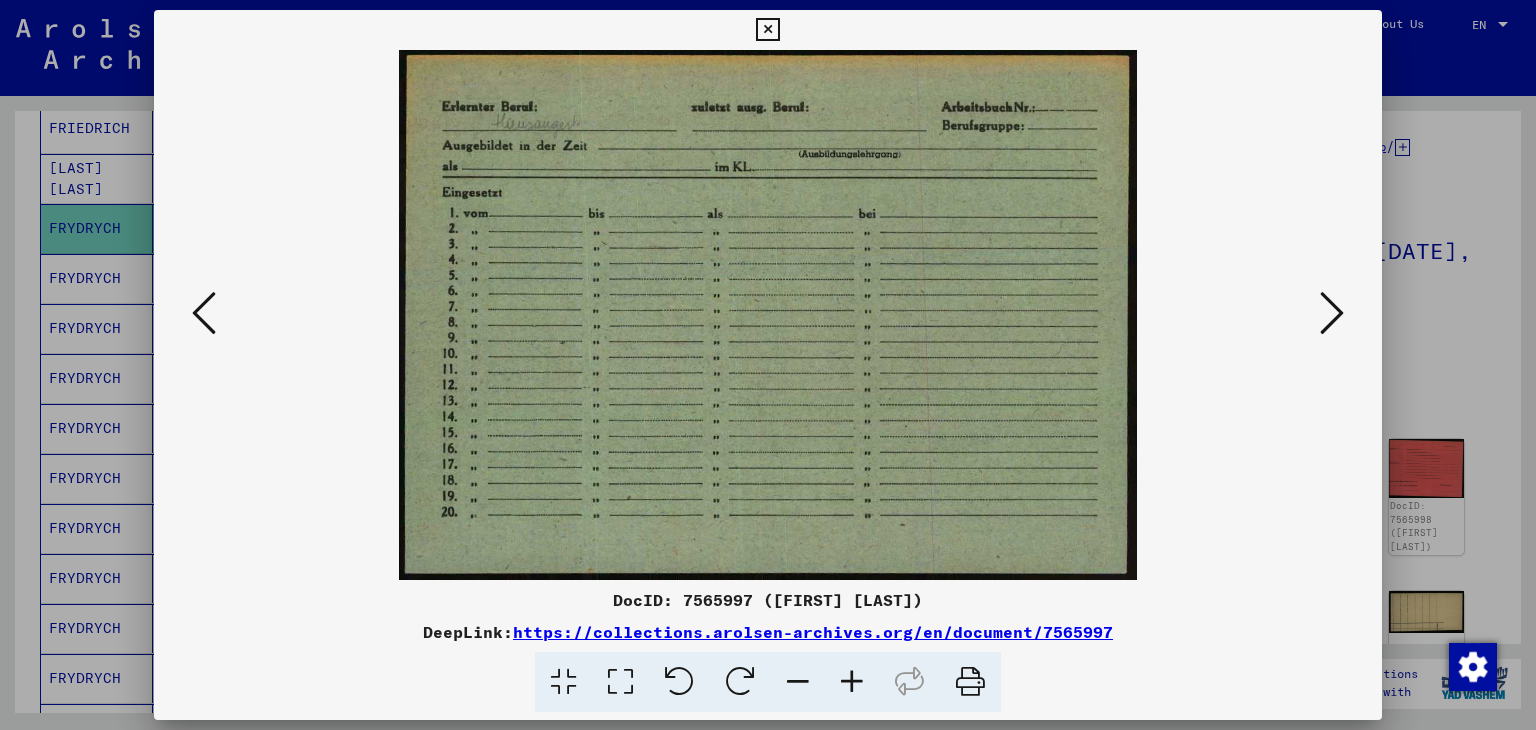 click at bounding box center (1332, 313) 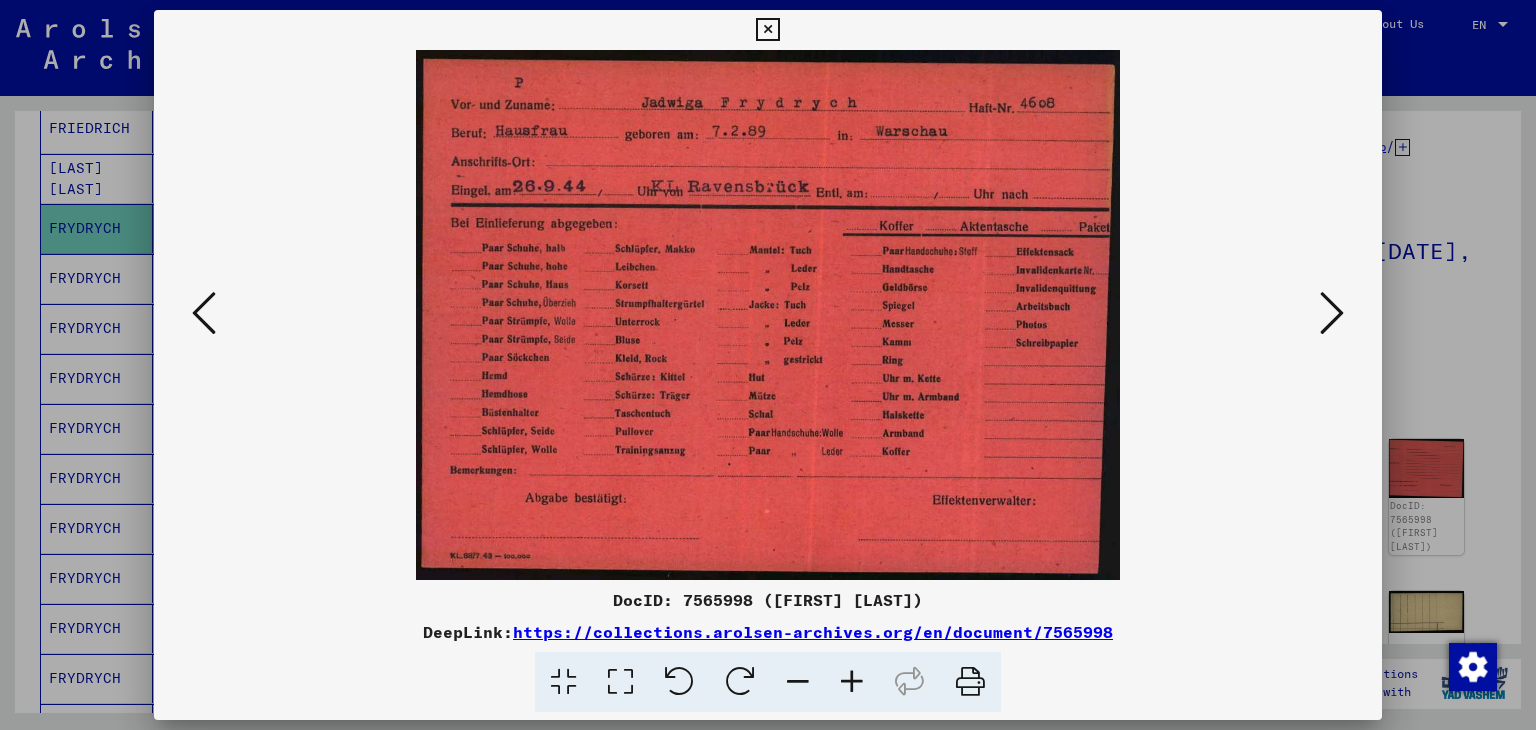 click at bounding box center [1332, 313] 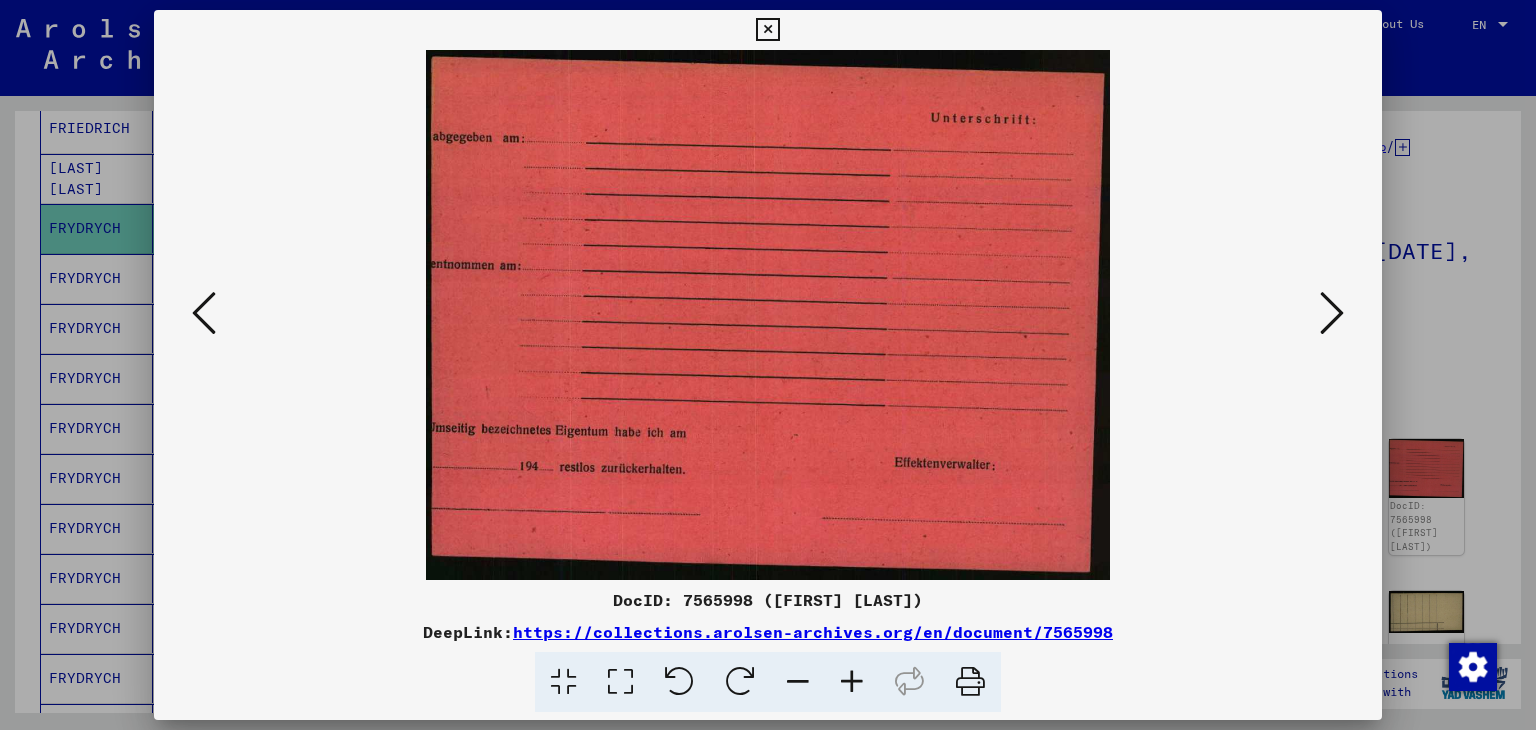 click at bounding box center [1332, 313] 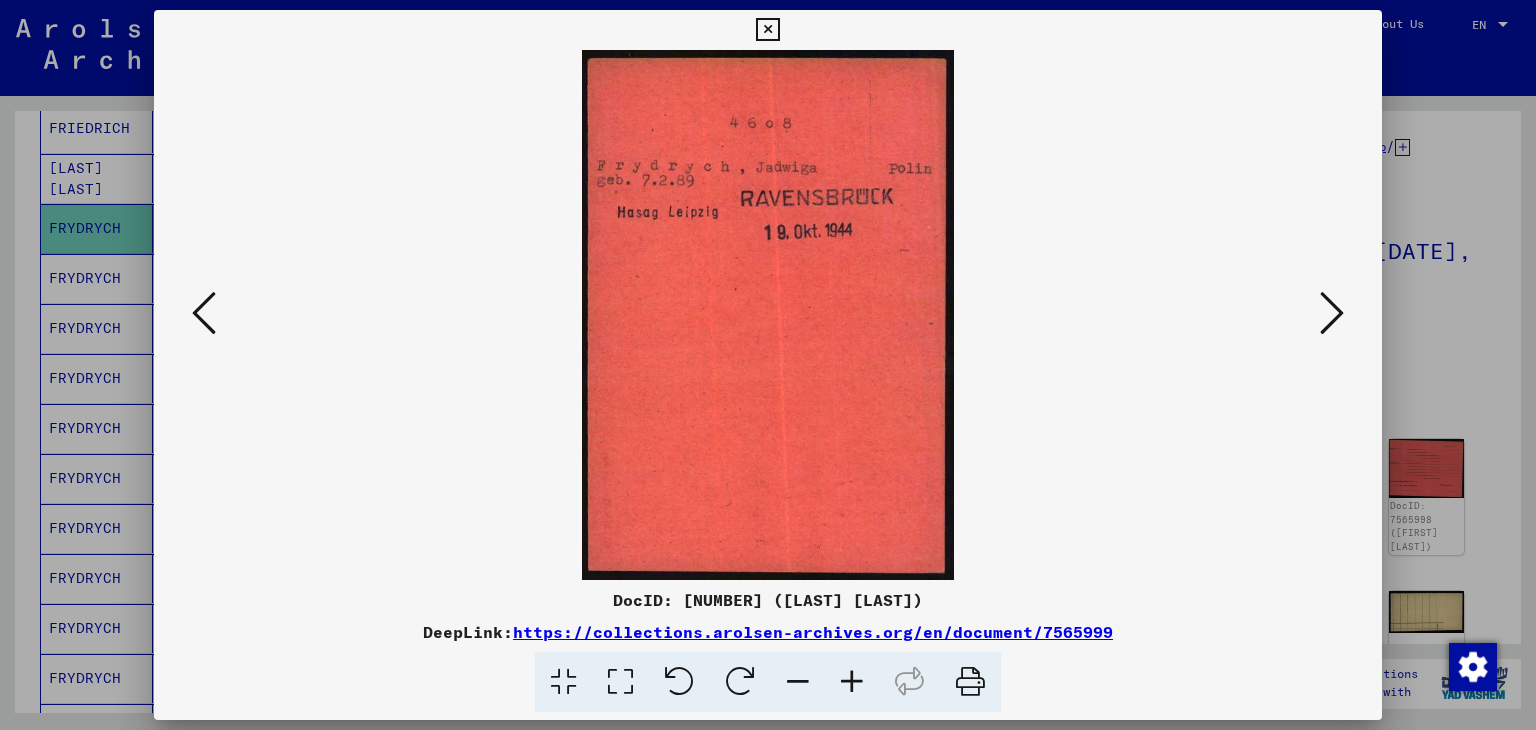 click at bounding box center [1332, 313] 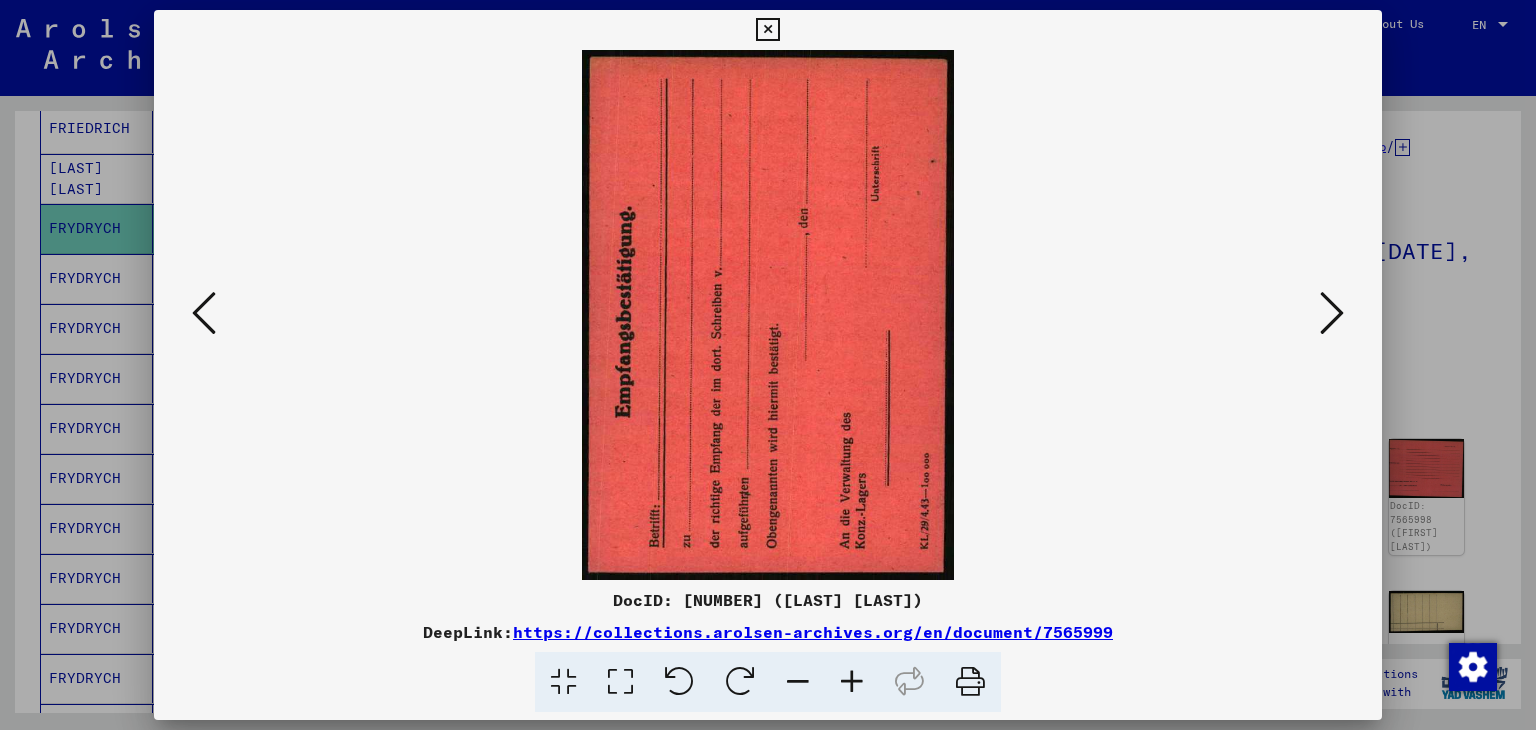 click at bounding box center (1332, 313) 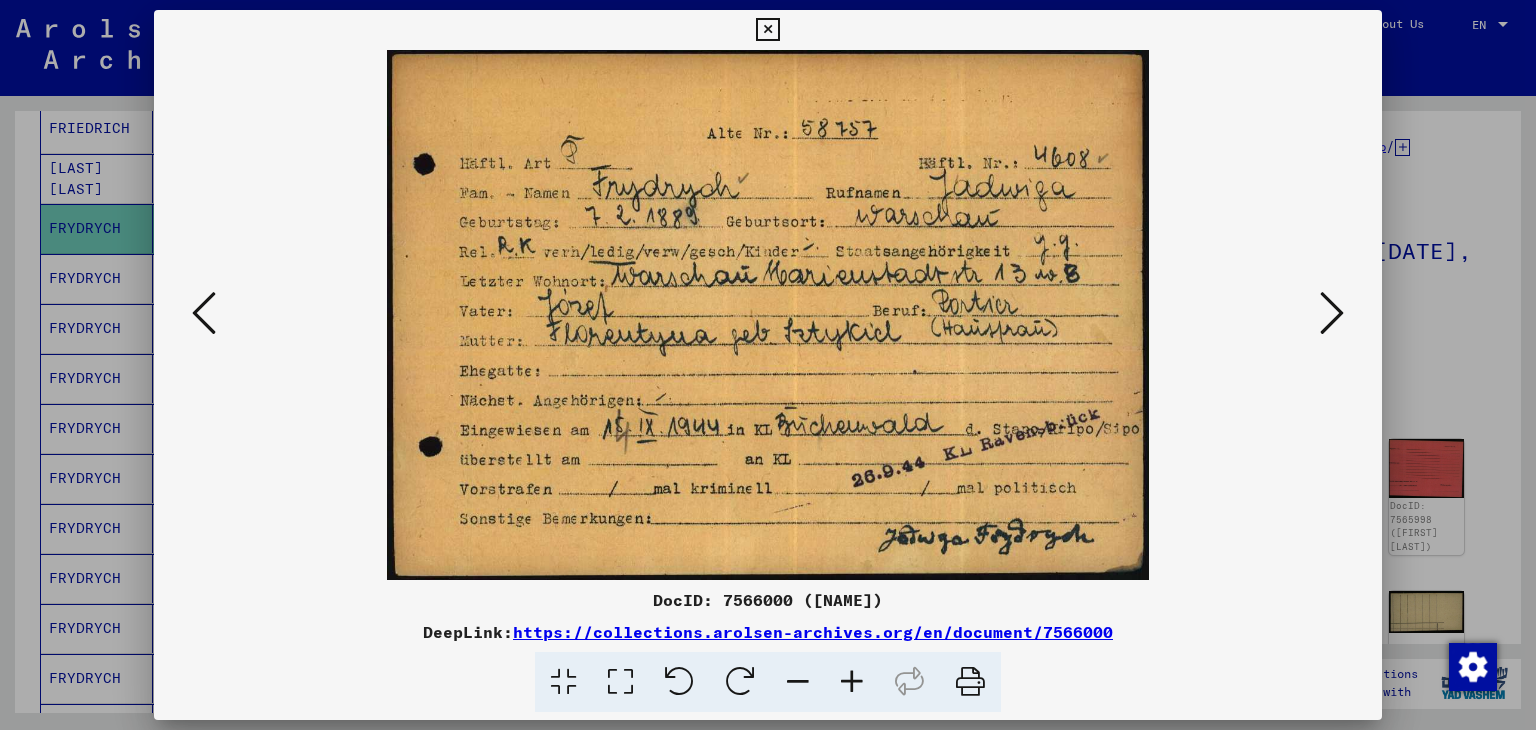 click at bounding box center (1332, 313) 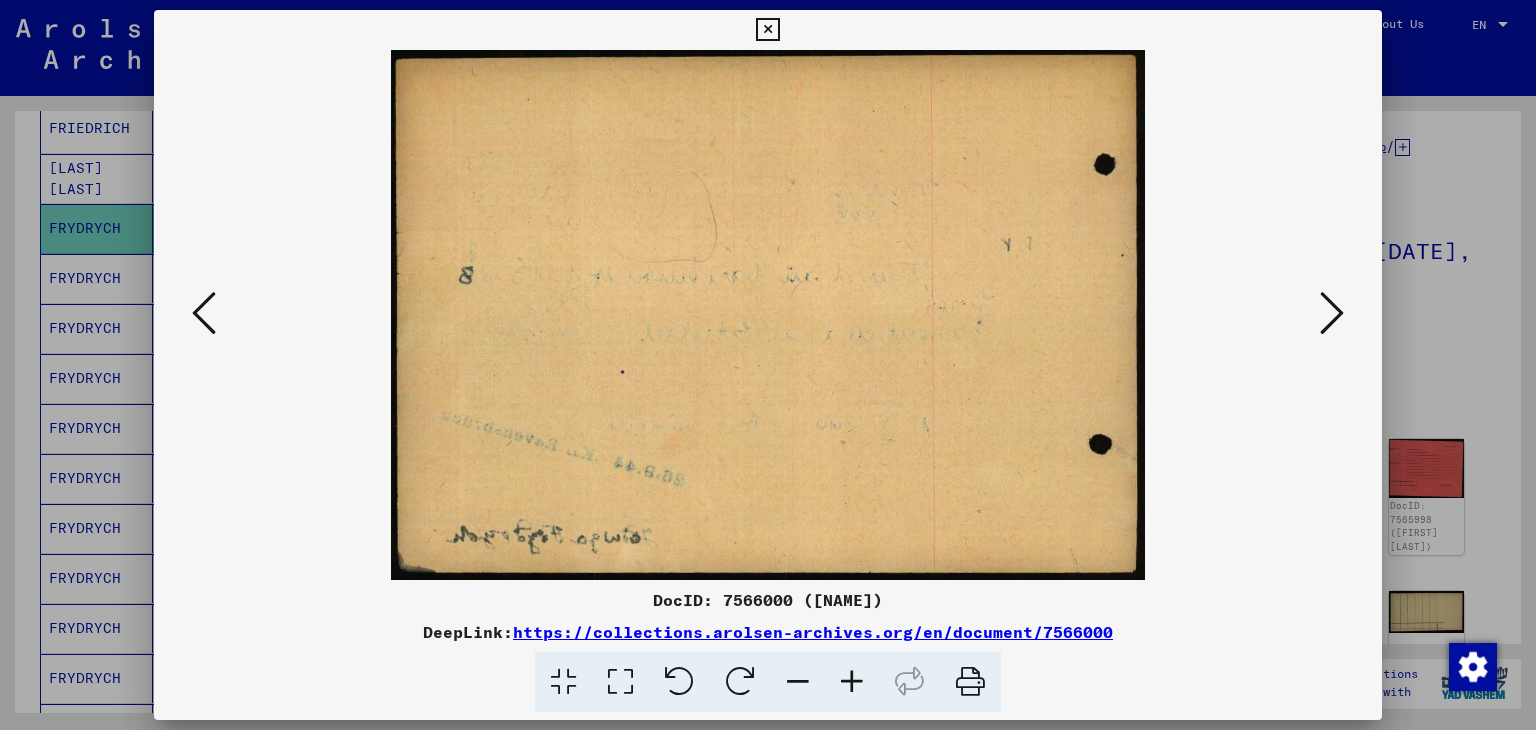 click at bounding box center (1332, 313) 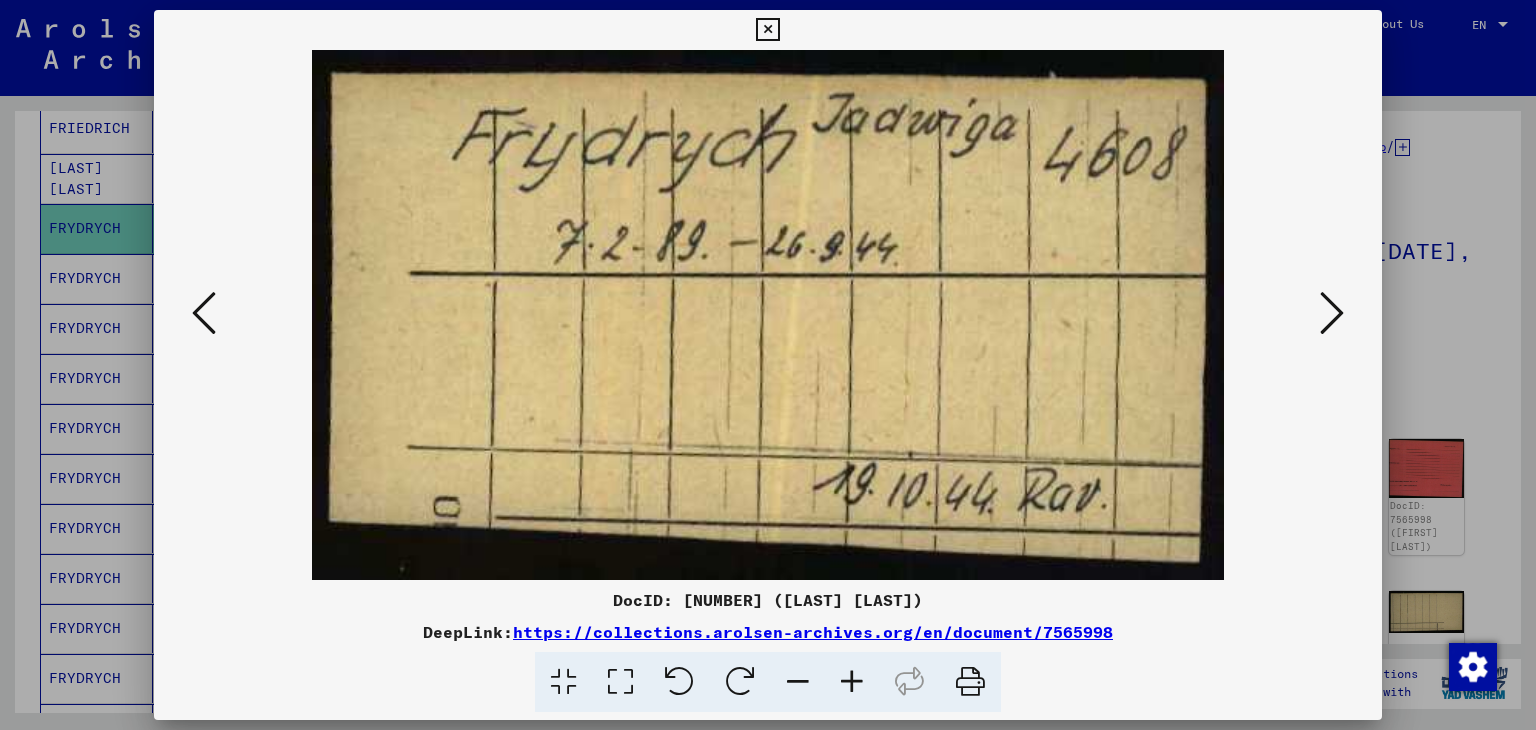 click at bounding box center [1332, 313] 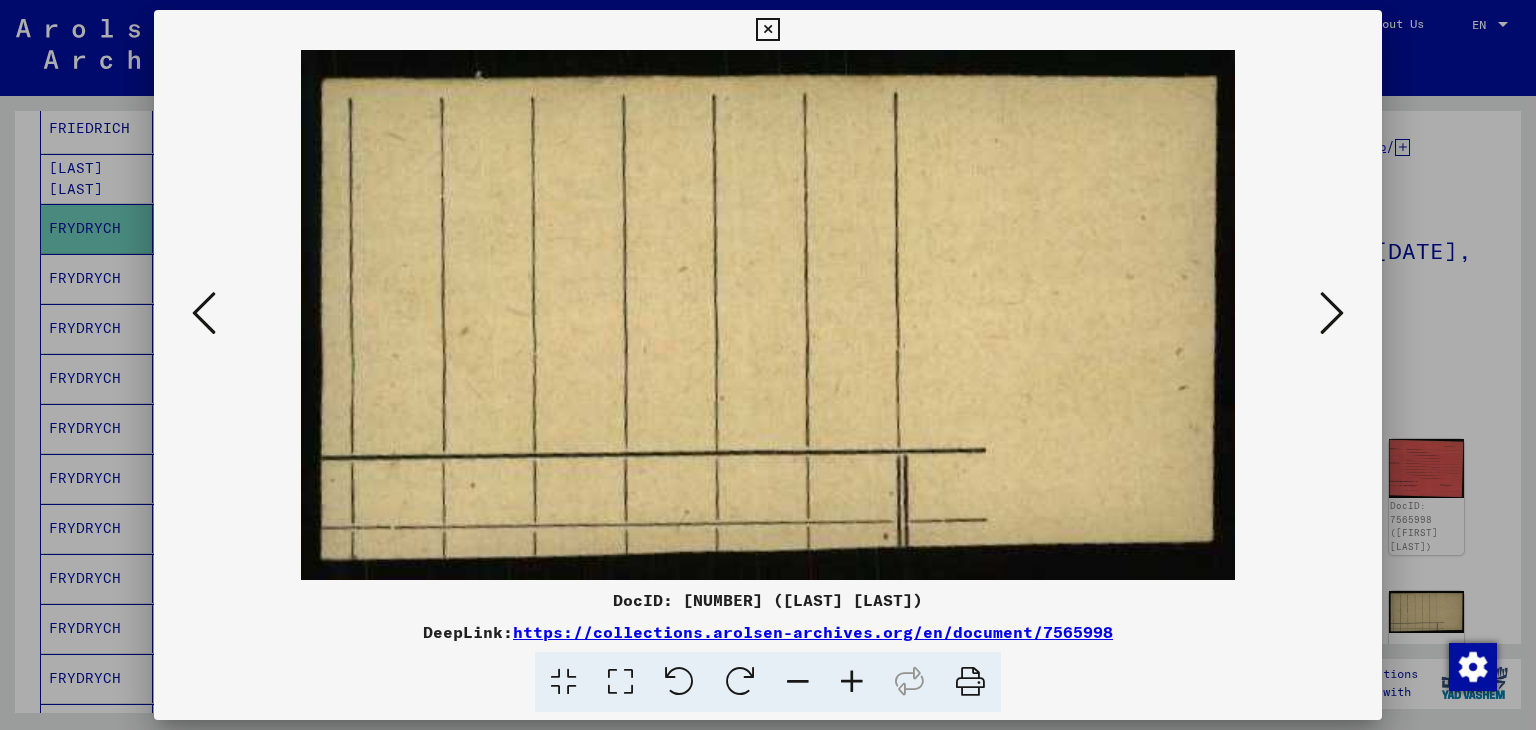 click at bounding box center [1332, 313] 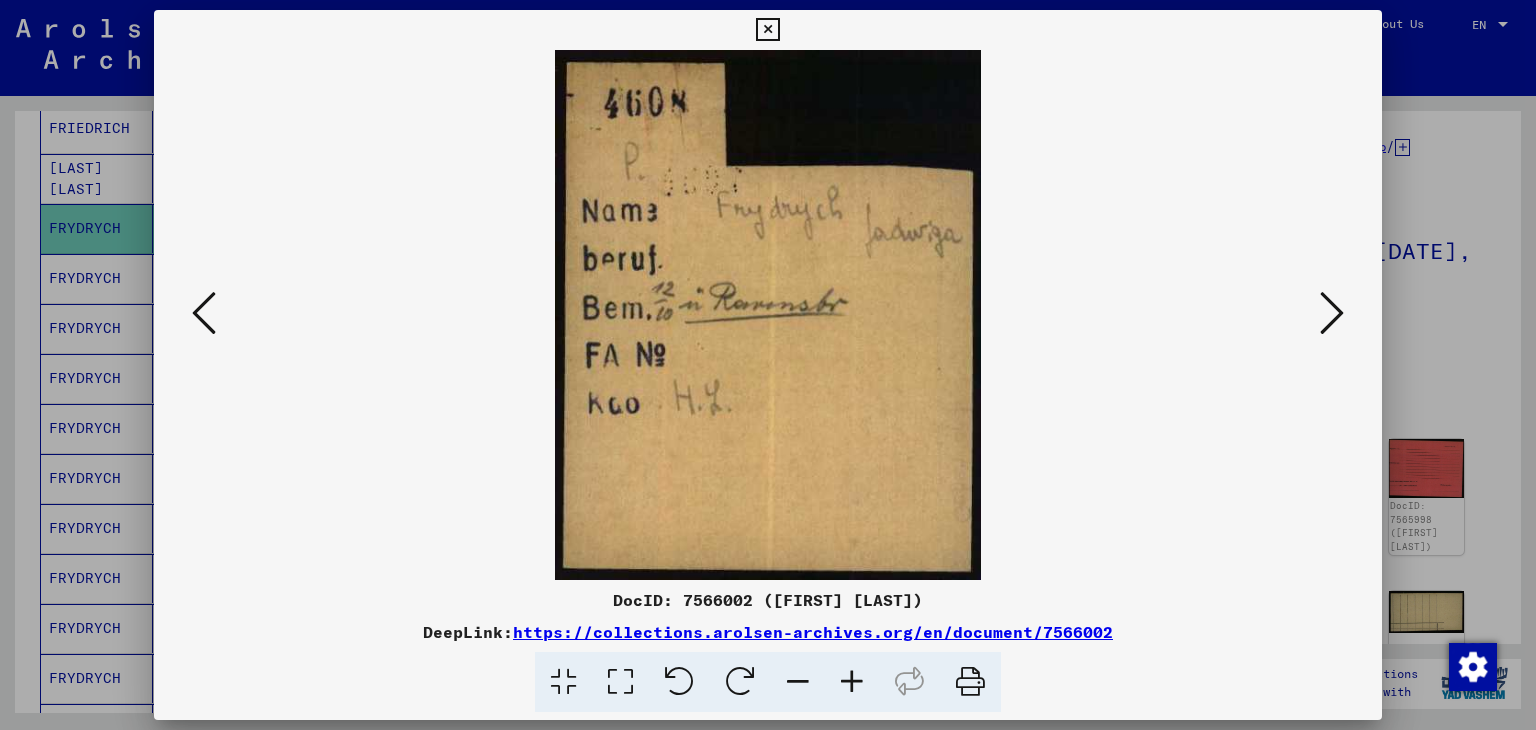 click at bounding box center (1332, 313) 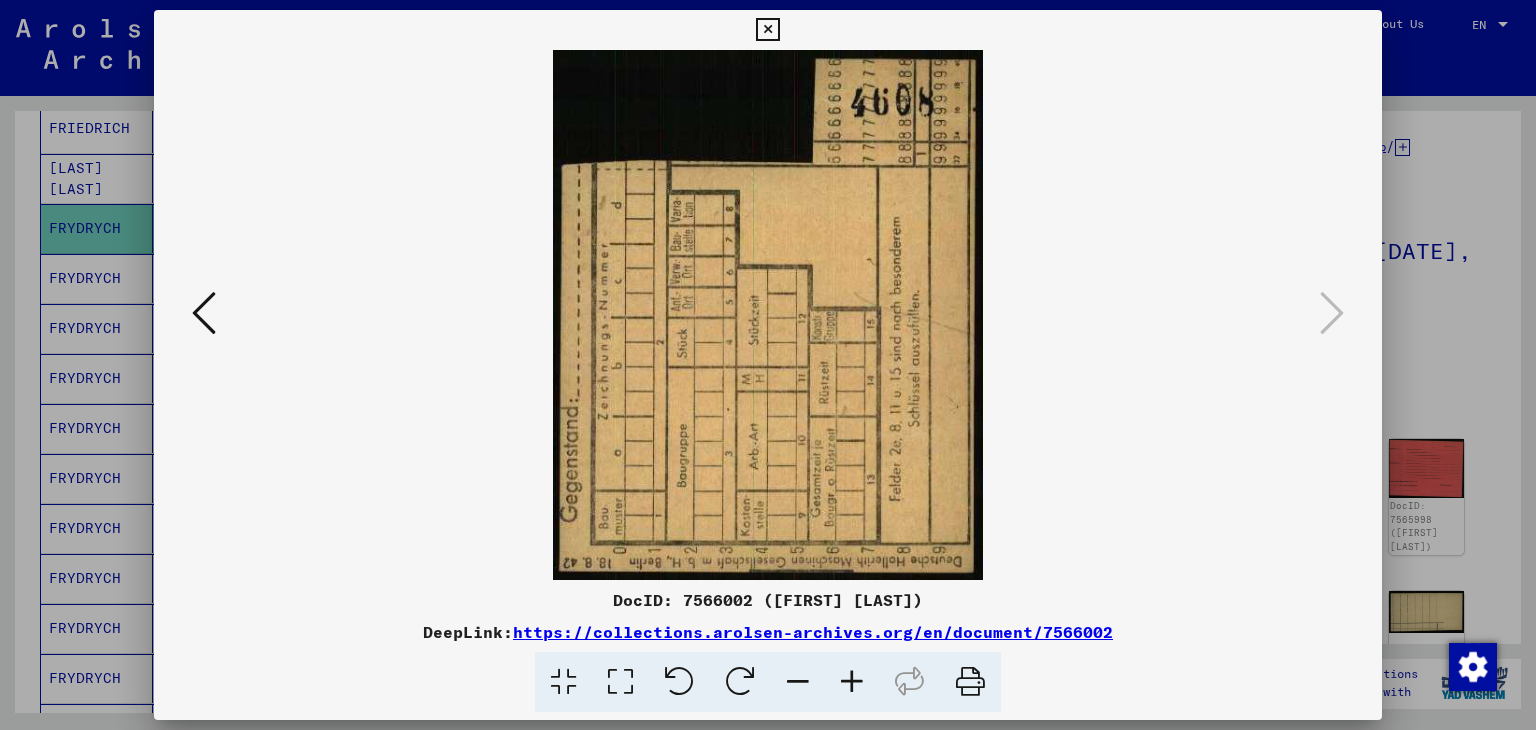 click at bounding box center (767, 30) 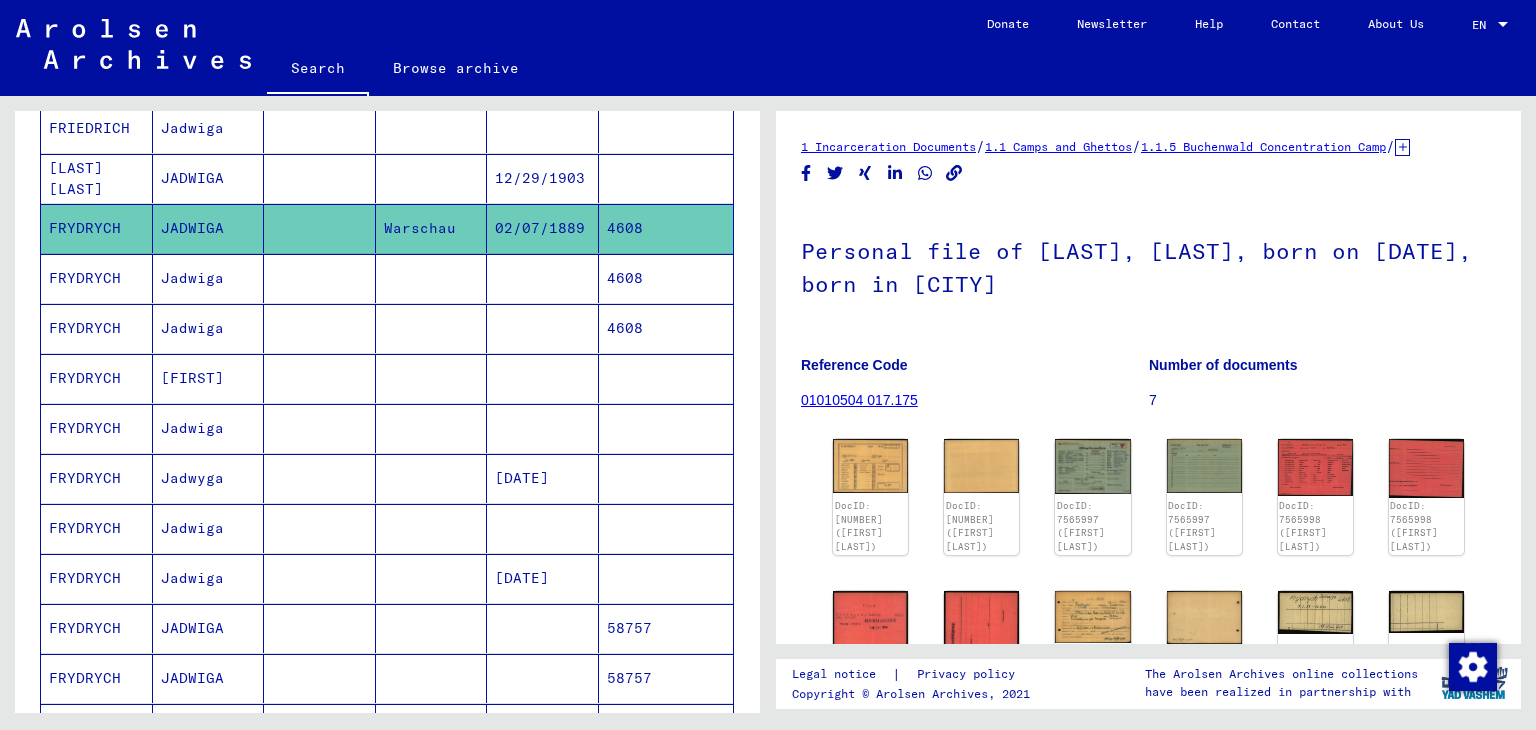 click at bounding box center (666, 228) 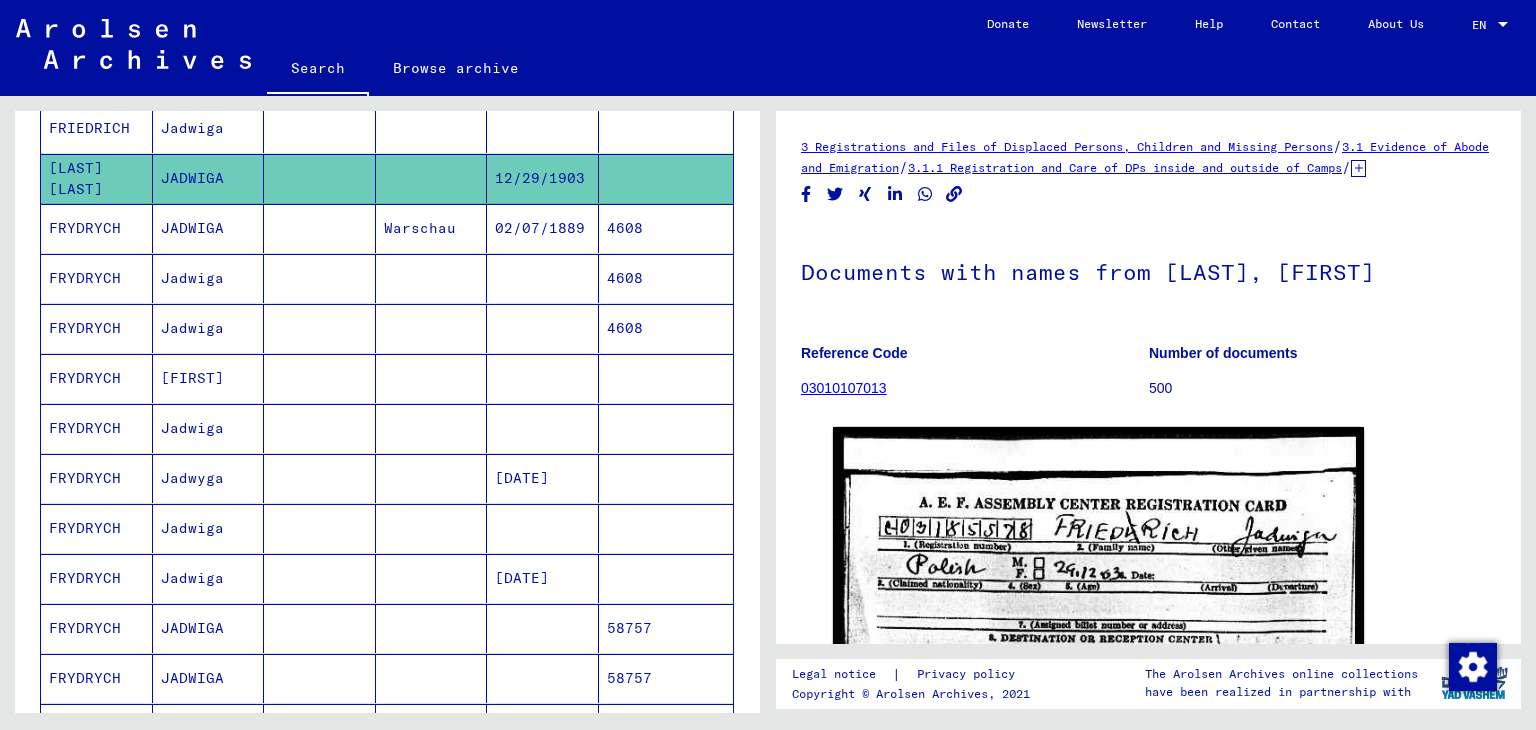 scroll, scrollTop: 0, scrollLeft: 0, axis: both 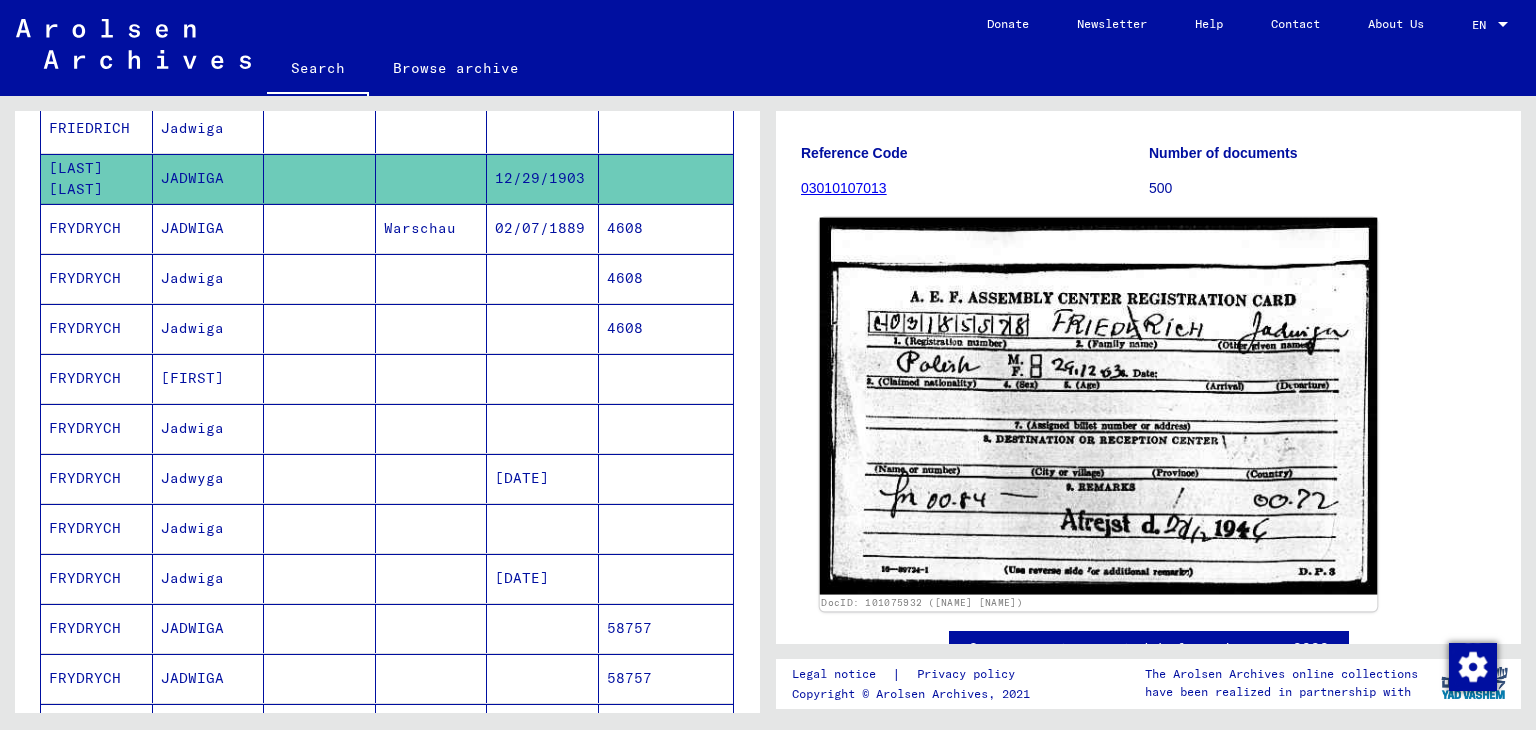click 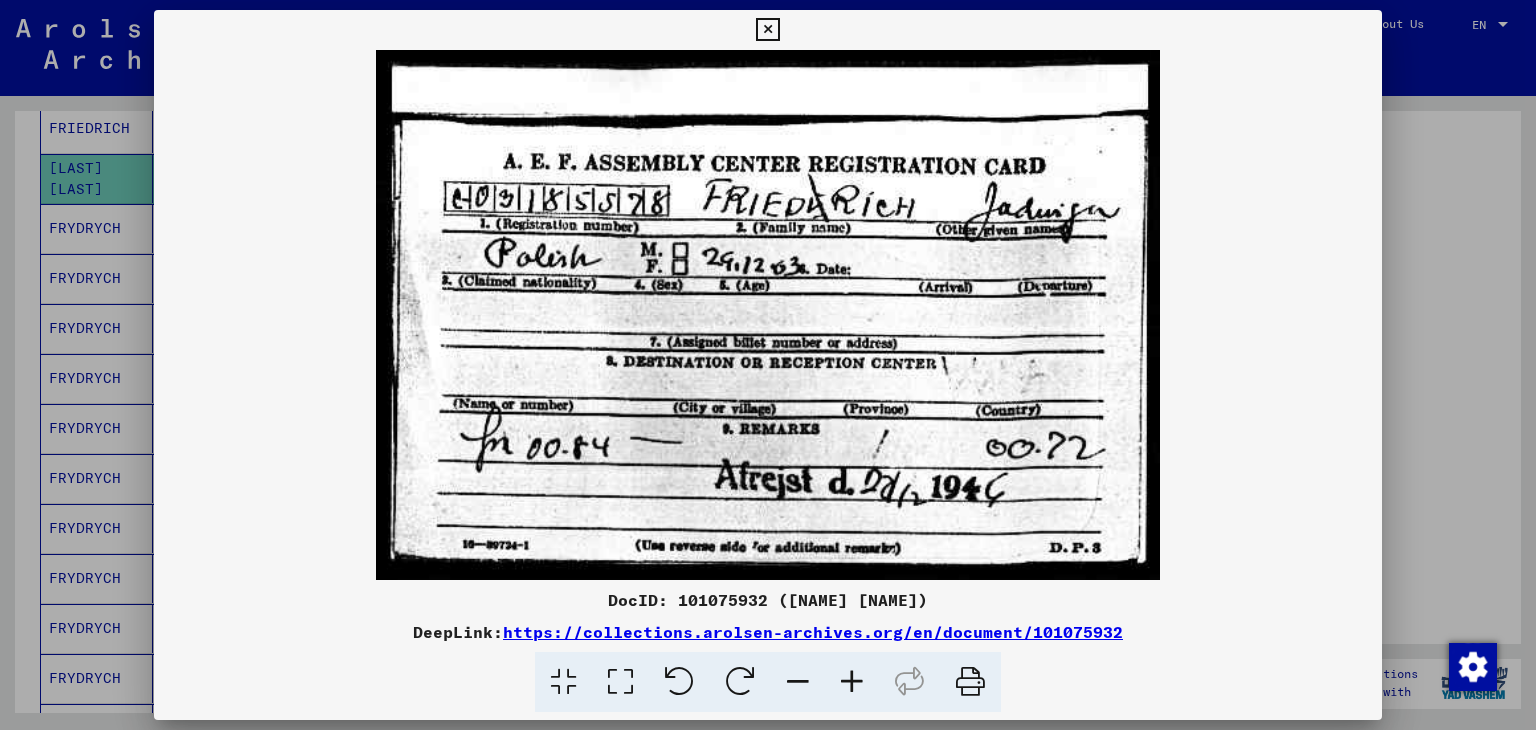 click at bounding box center [767, 30] 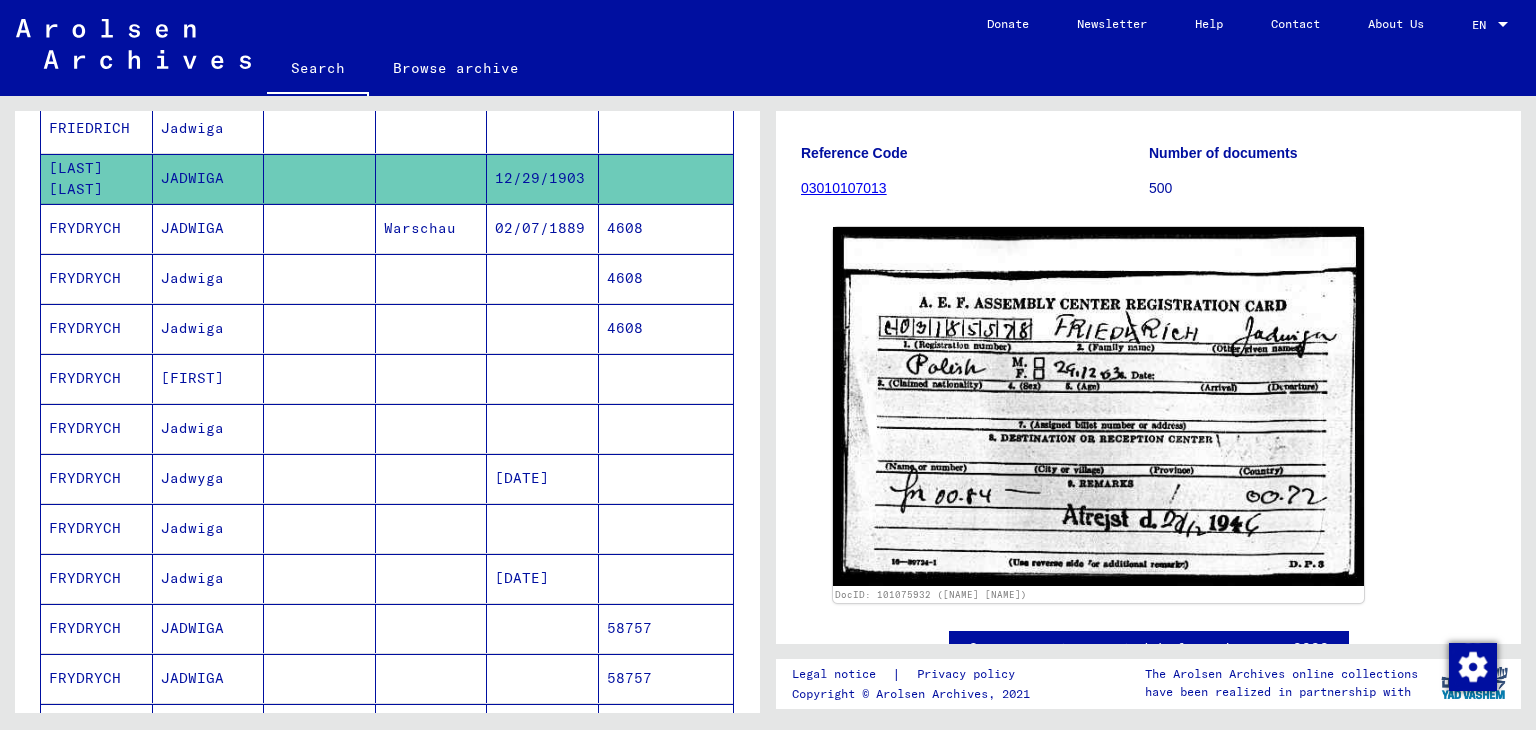 scroll, scrollTop: 100, scrollLeft: 0, axis: vertical 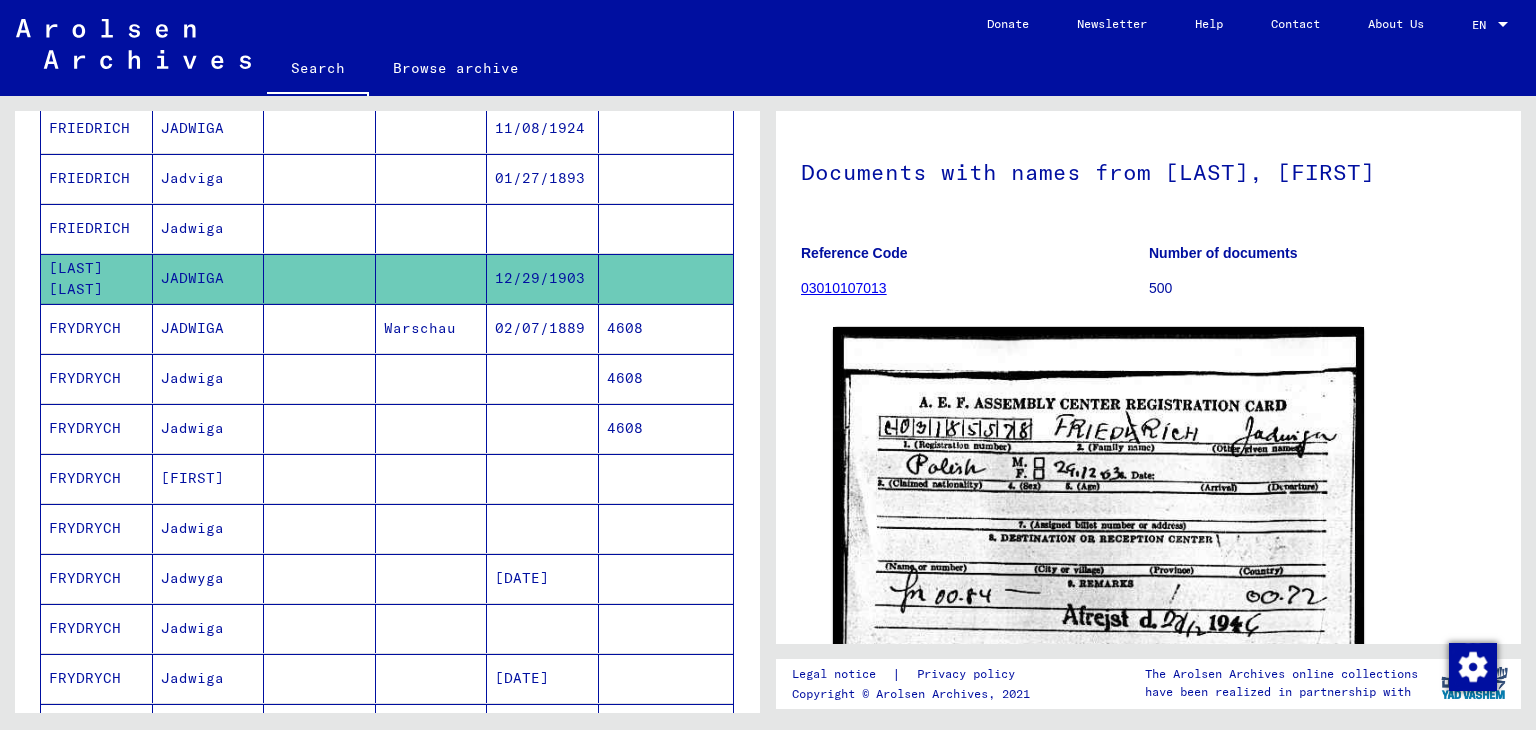click at bounding box center (666, 228) 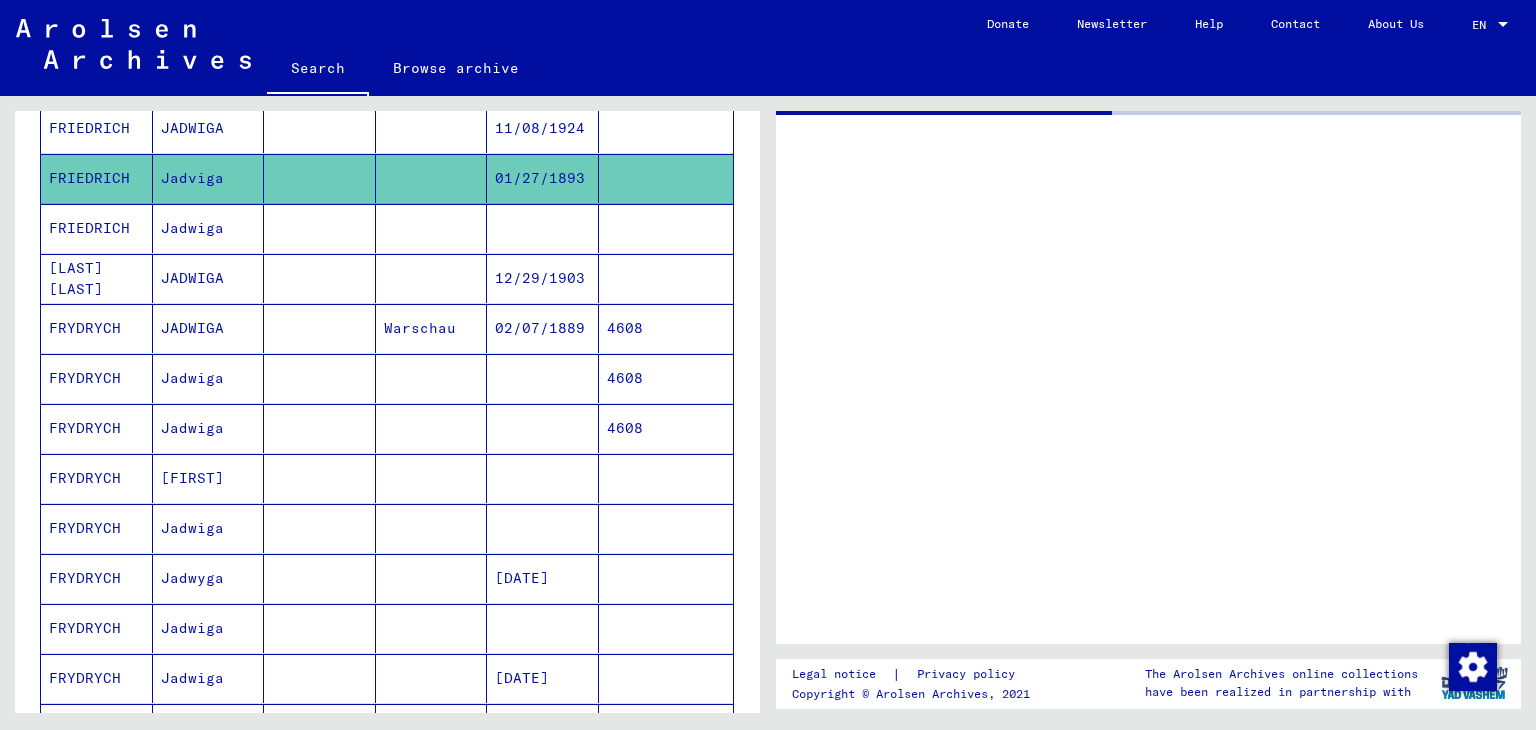 scroll, scrollTop: 0, scrollLeft: 0, axis: both 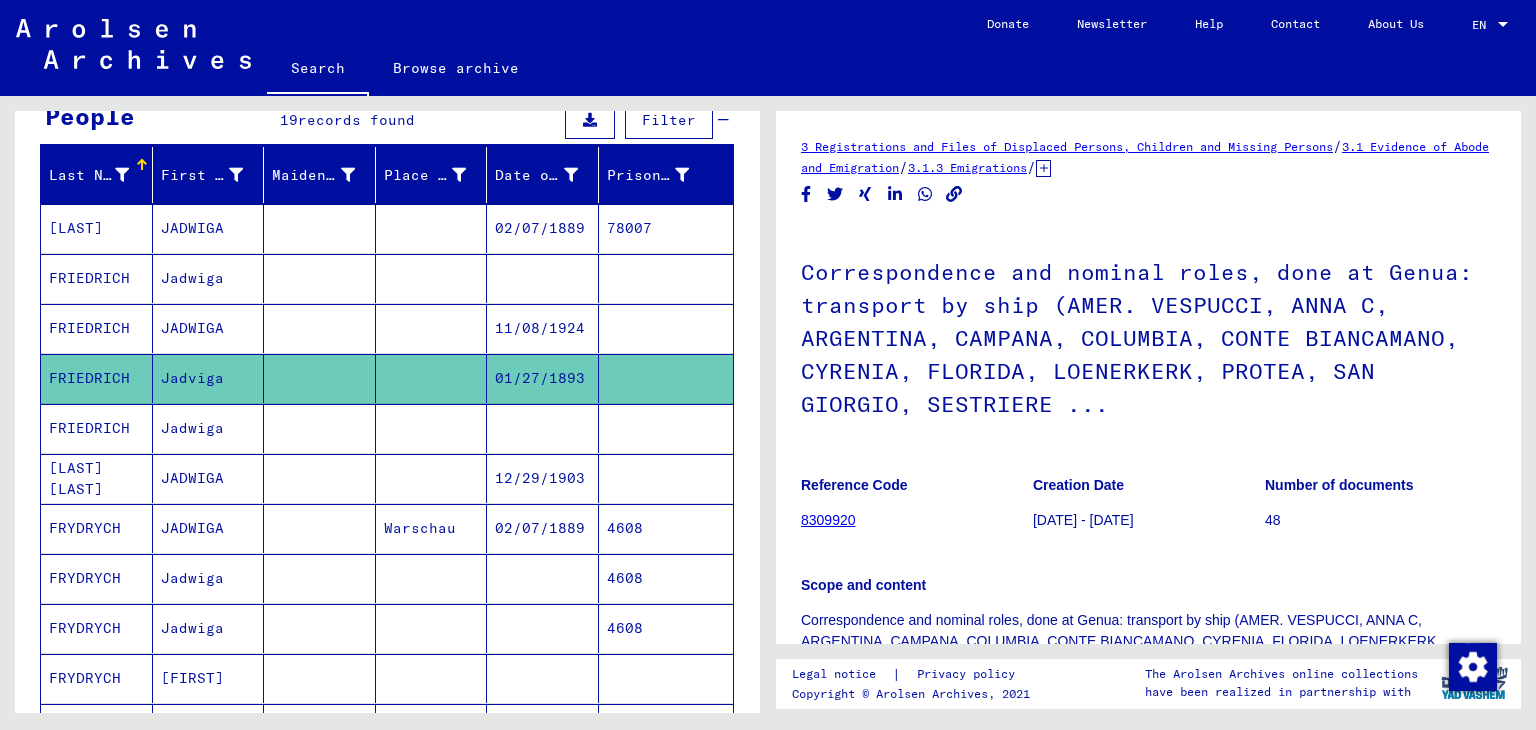 click at bounding box center [666, 378] 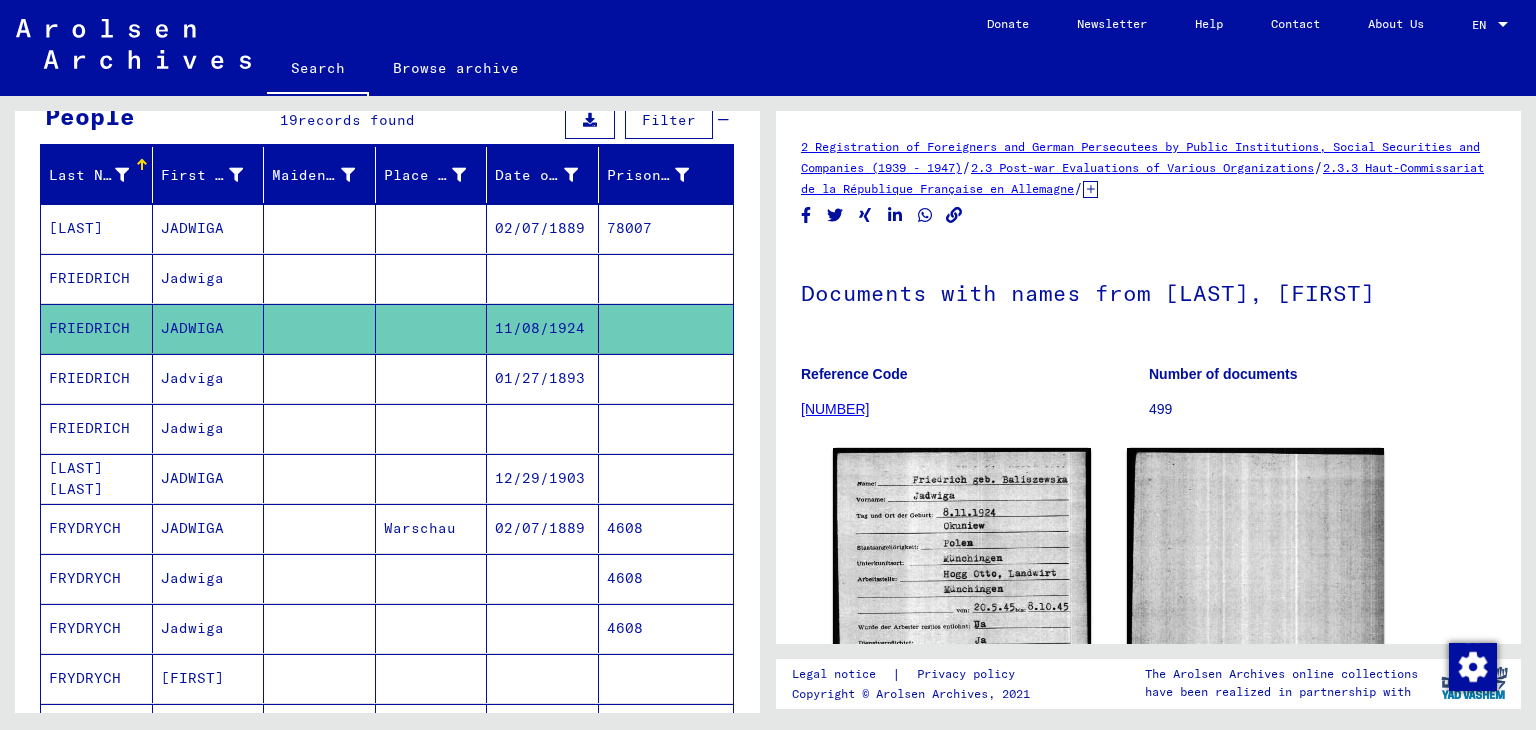 scroll, scrollTop: 0, scrollLeft: 0, axis: both 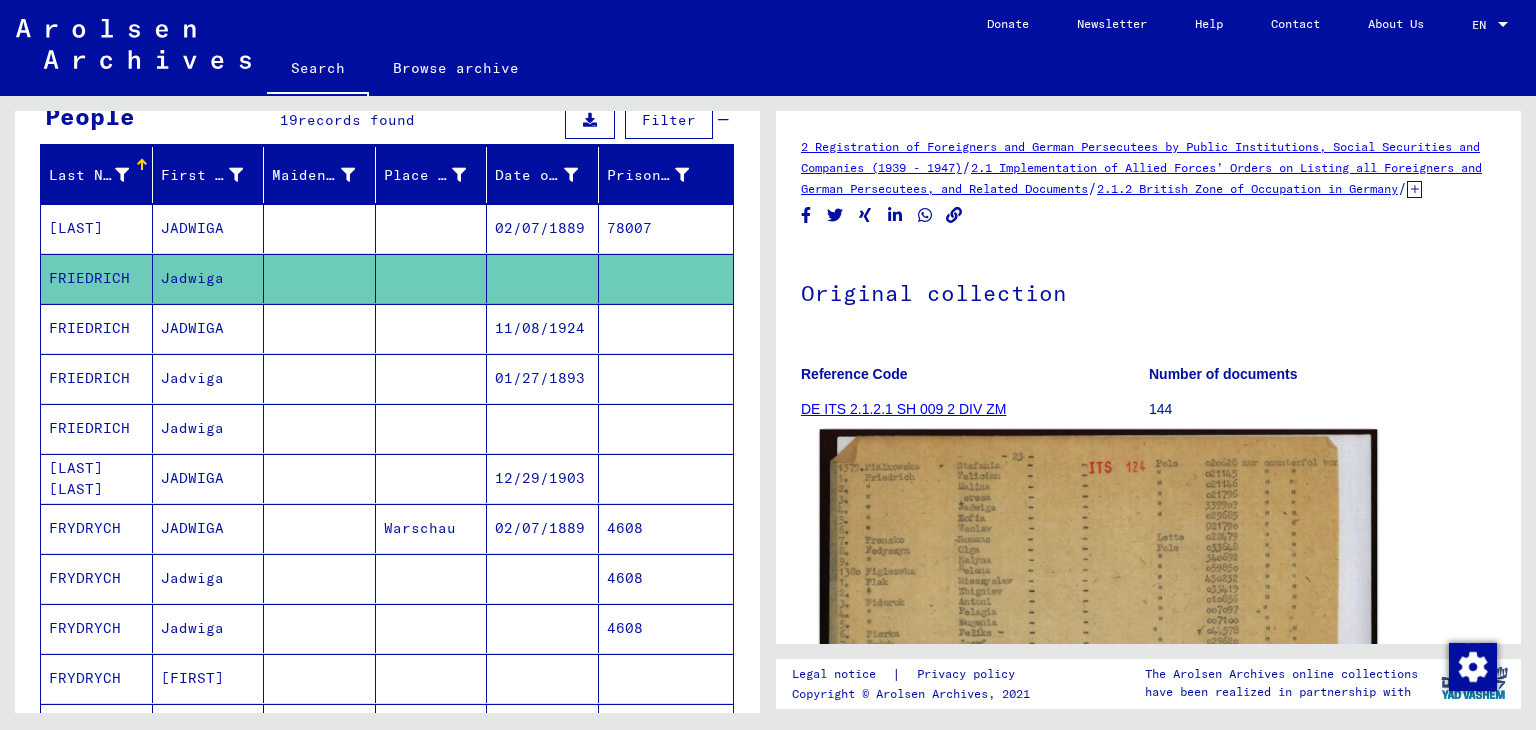 click 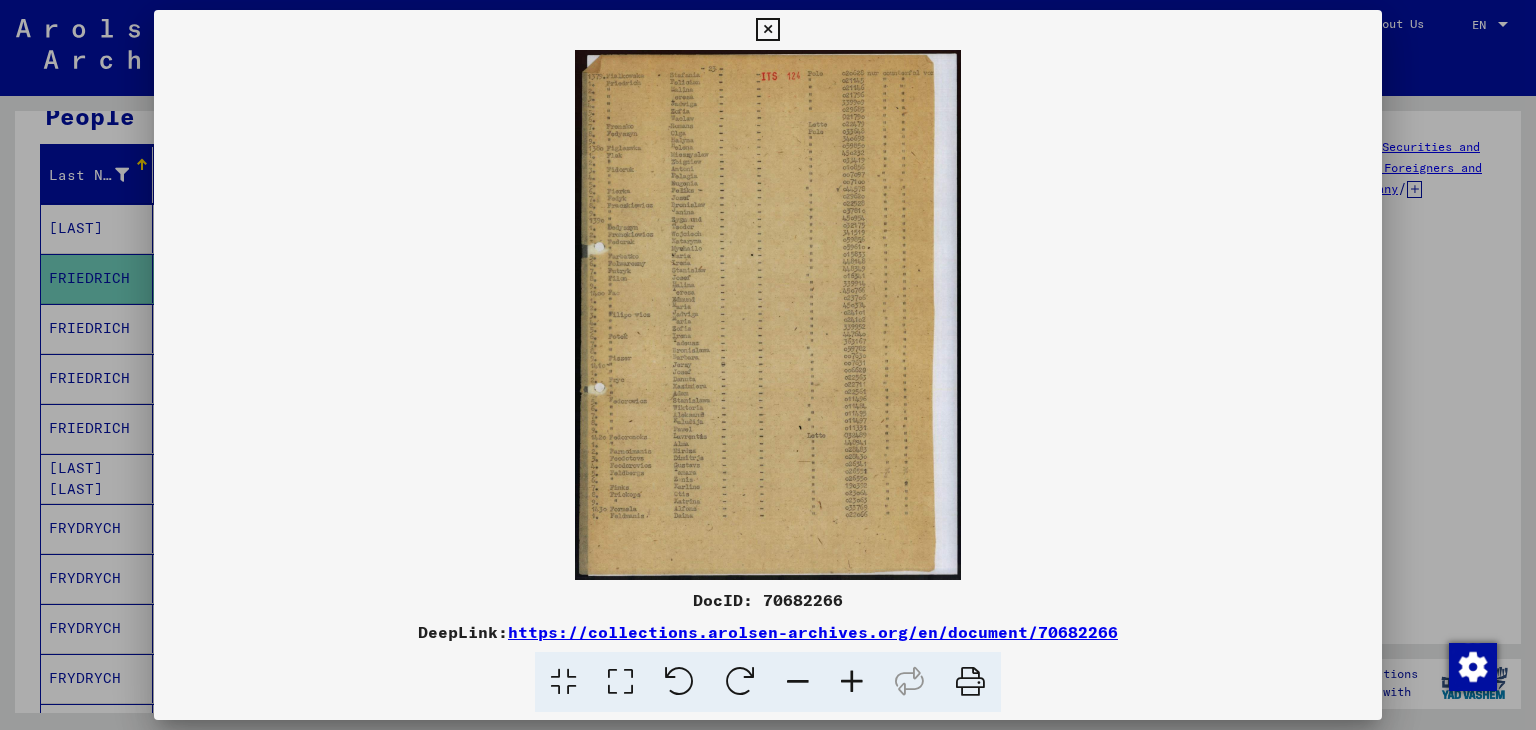 click at bounding box center (852, 682) 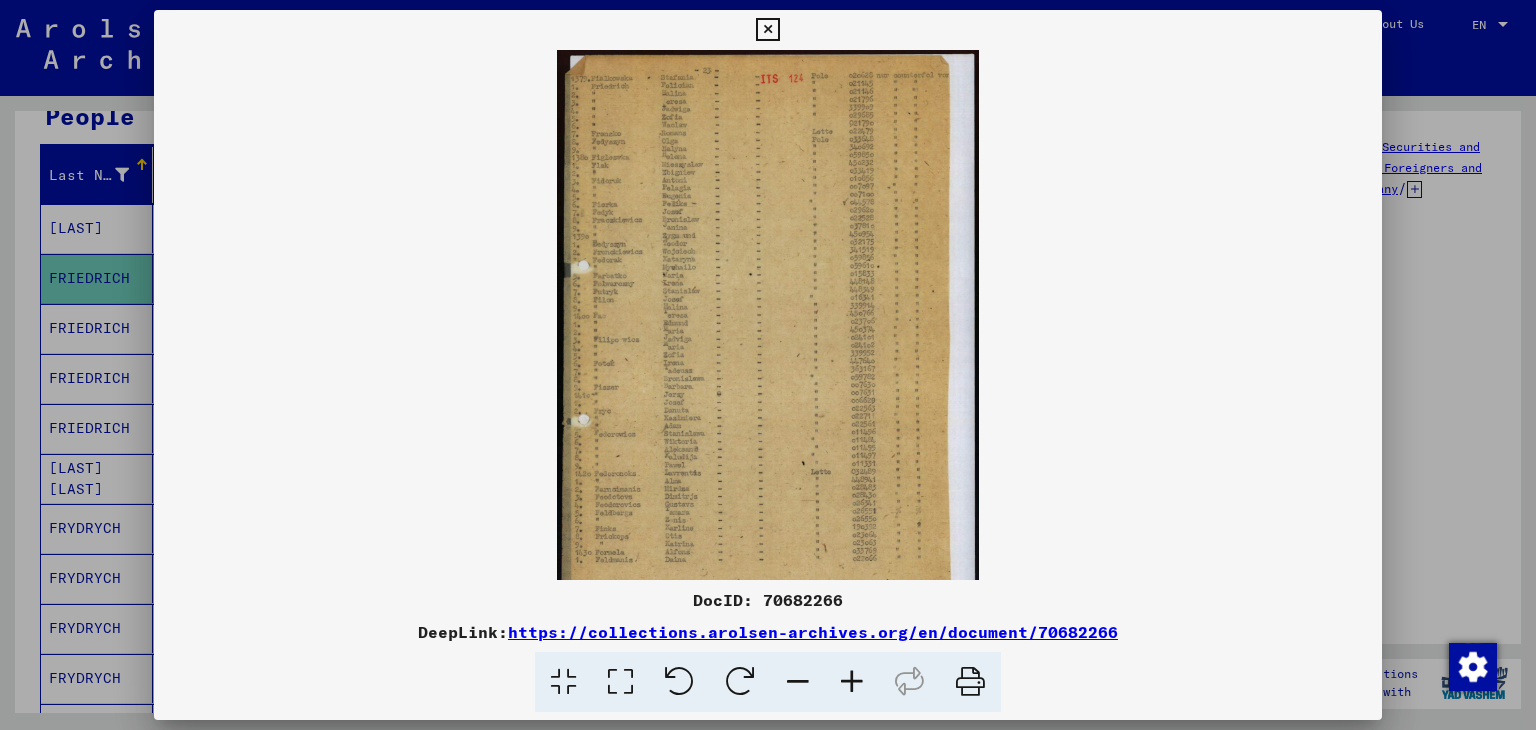 click at bounding box center (852, 682) 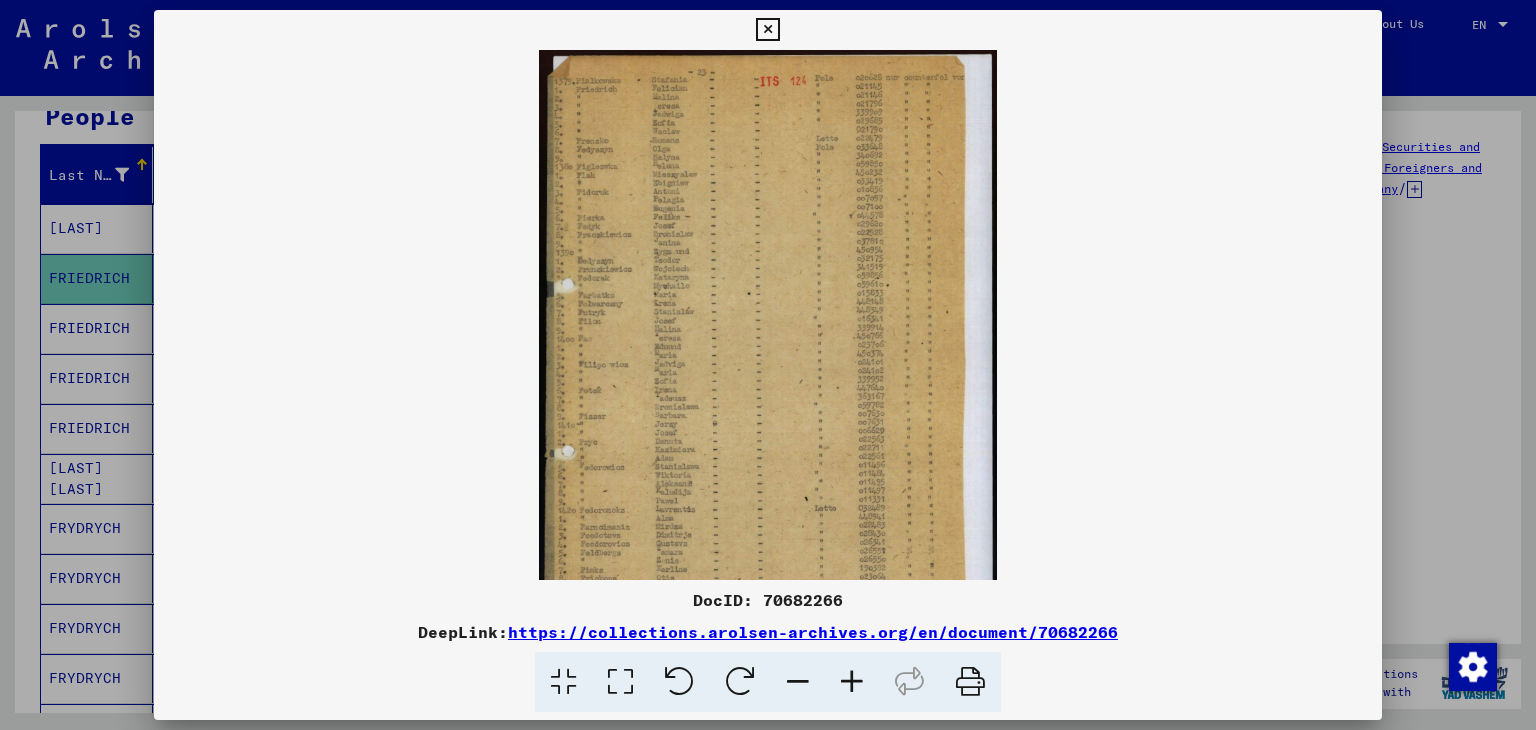 click at bounding box center [852, 682] 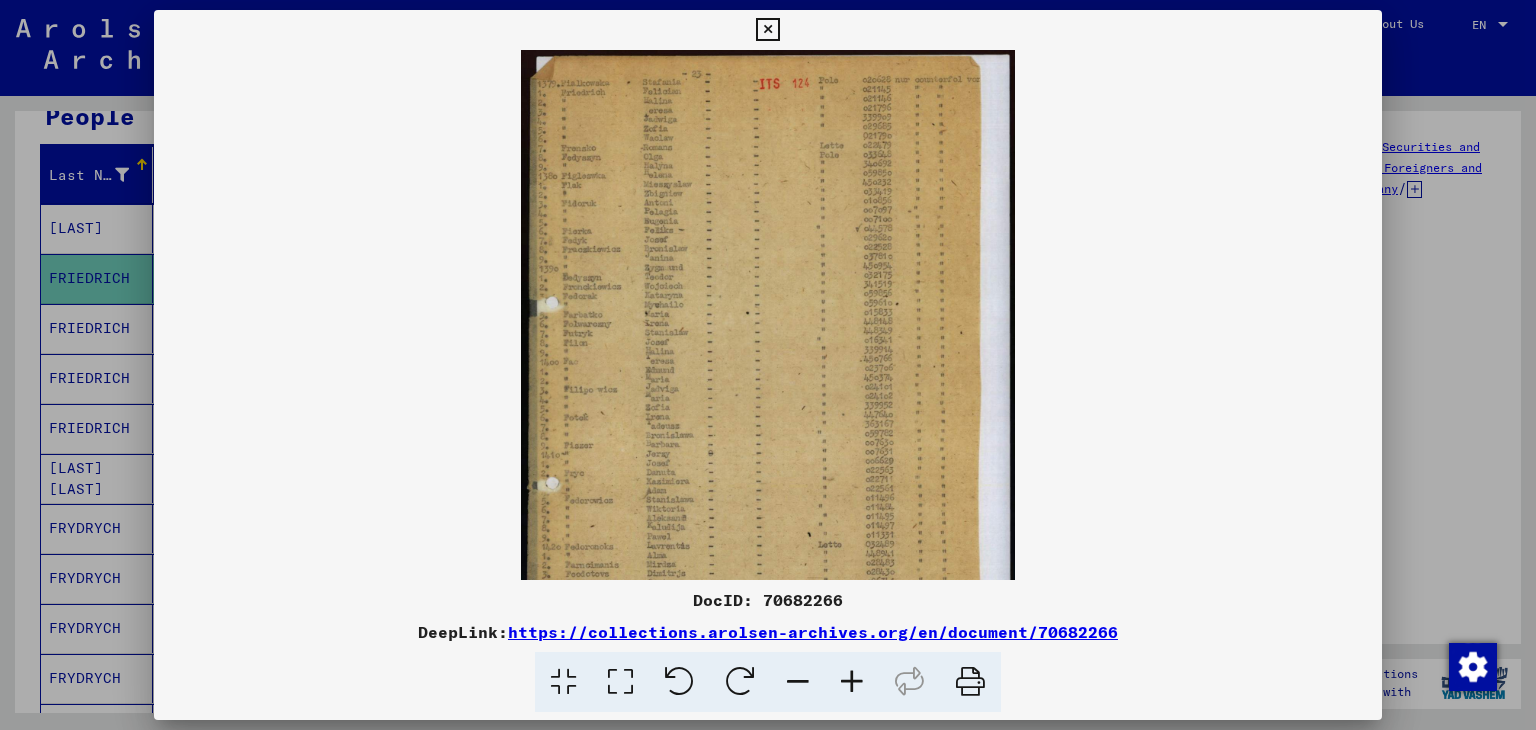 click at bounding box center (852, 682) 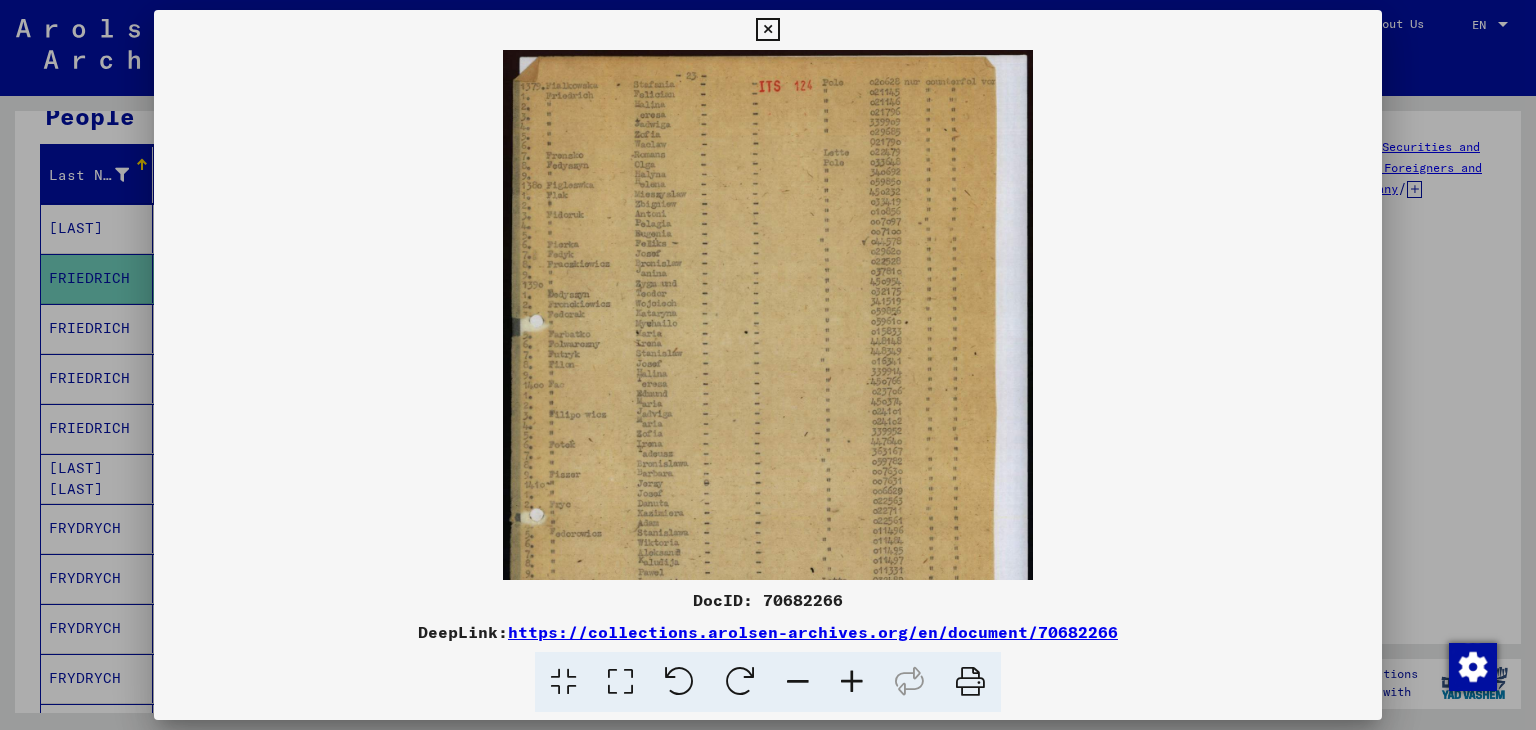 click at bounding box center (852, 682) 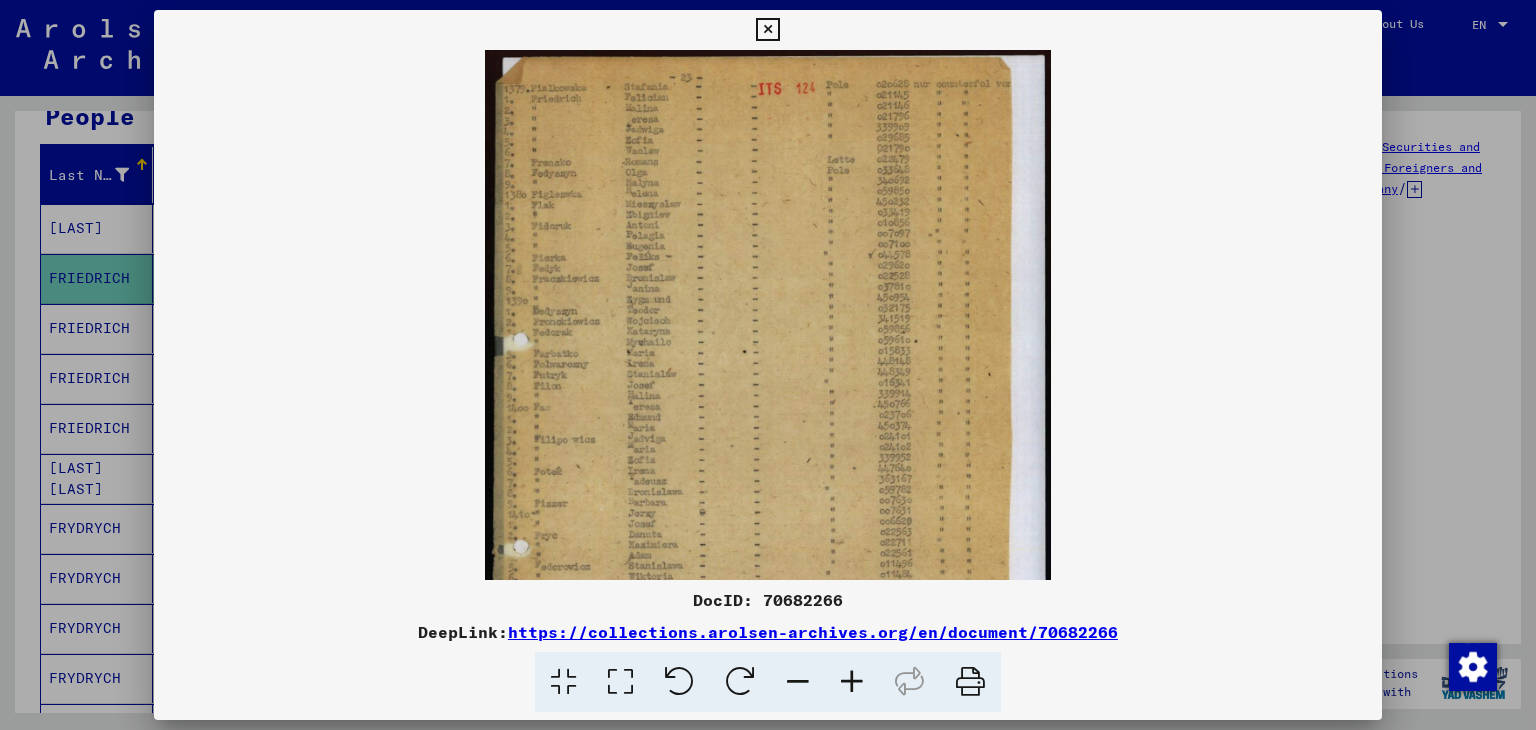 click at bounding box center [852, 682] 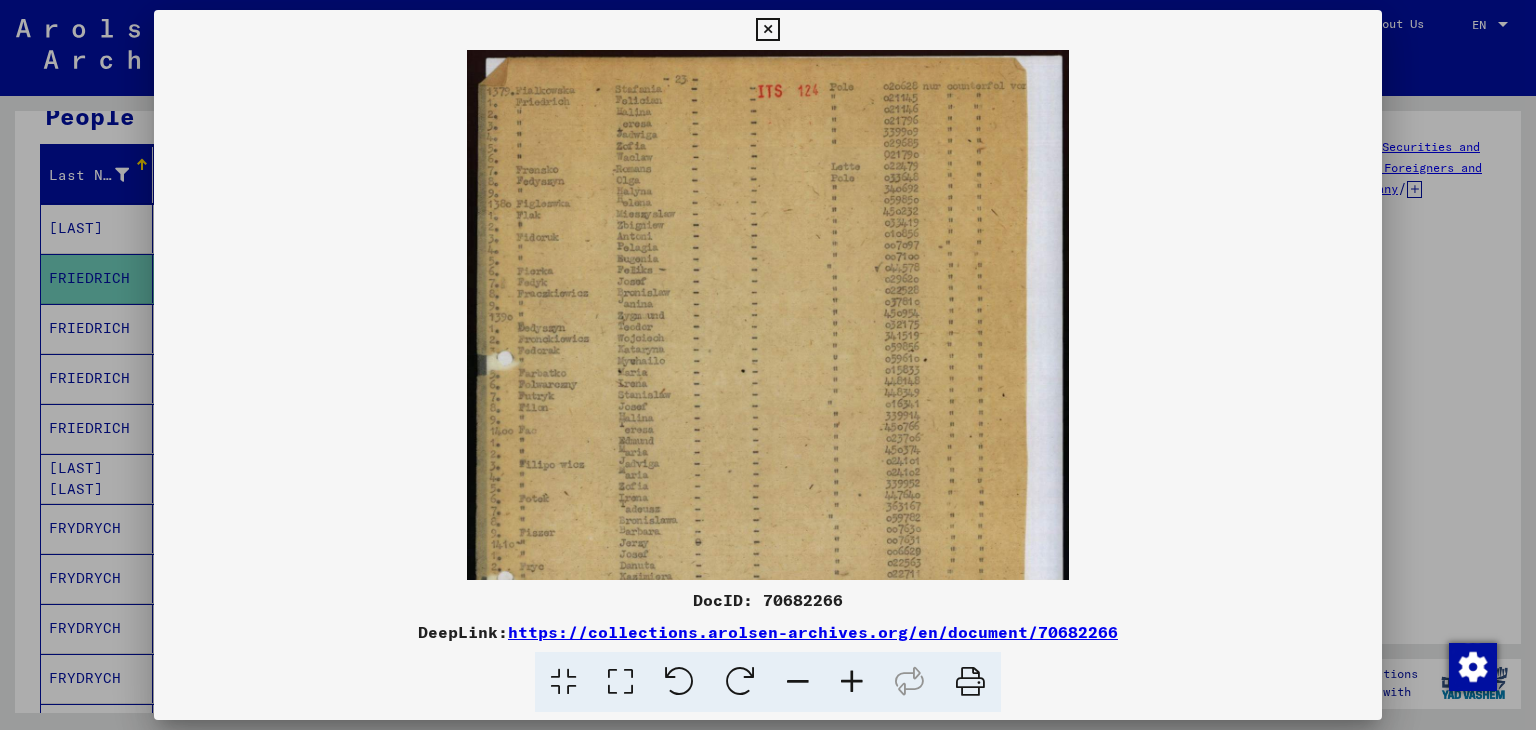 click at bounding box center [852, 682] 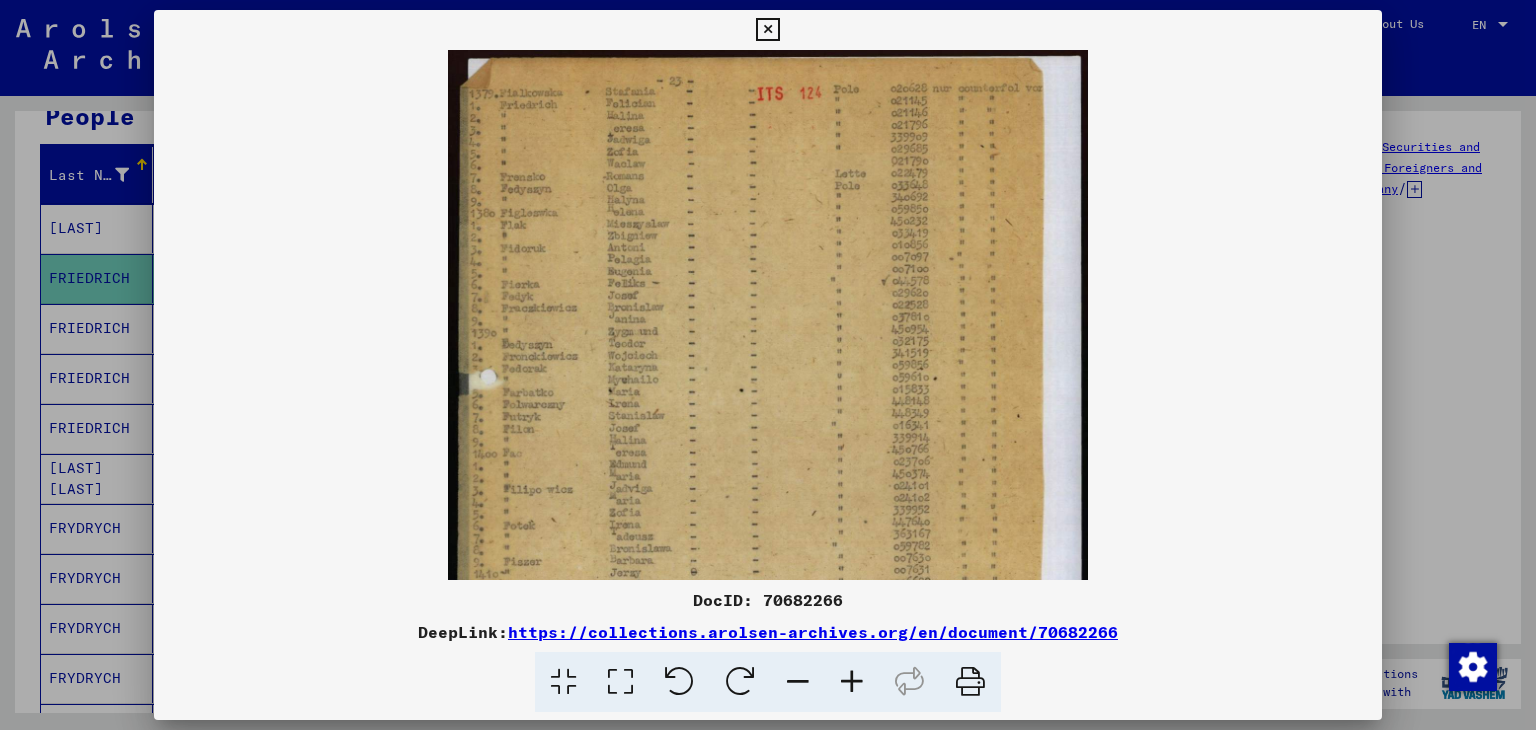 click at bounding box center (852, 682) 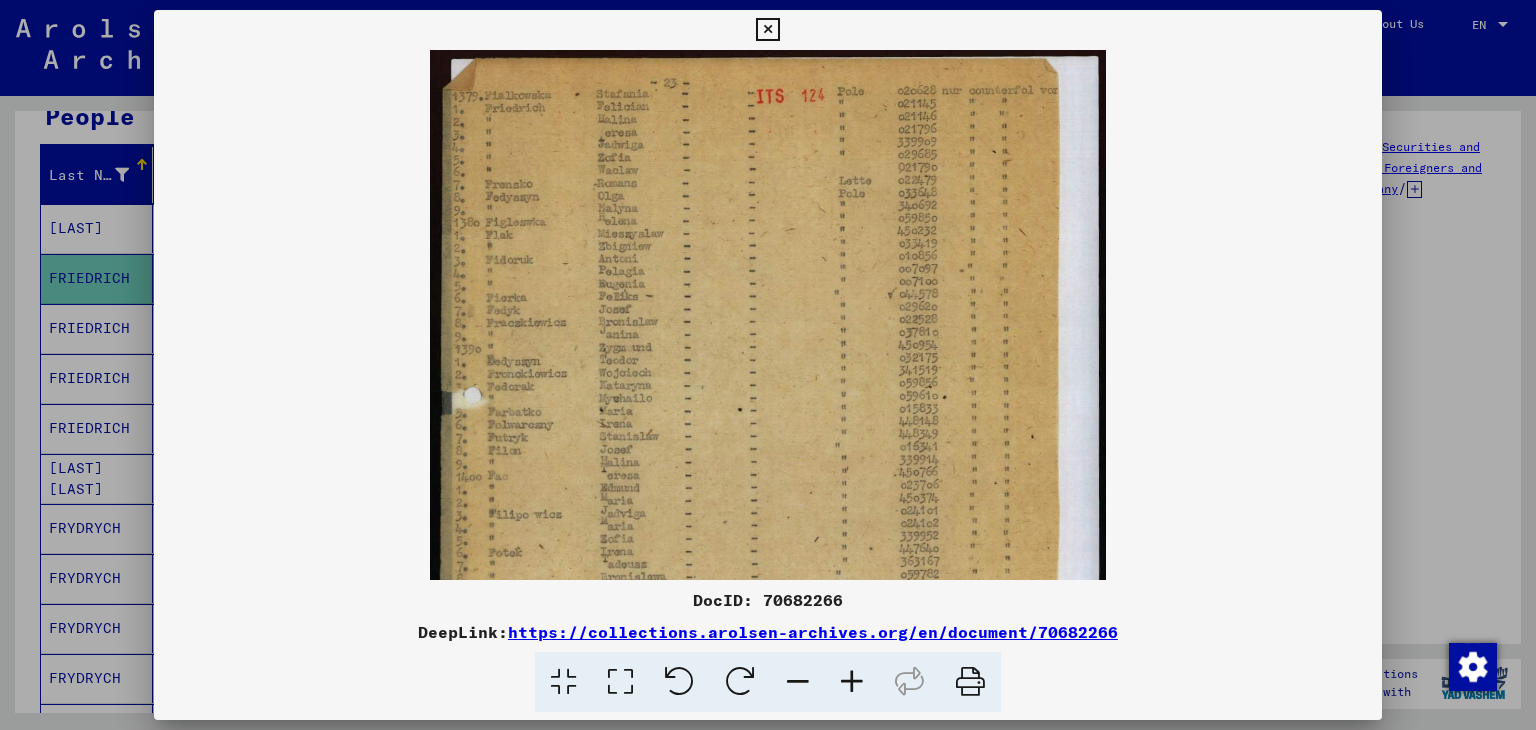 click at bounding box center (852, 682) 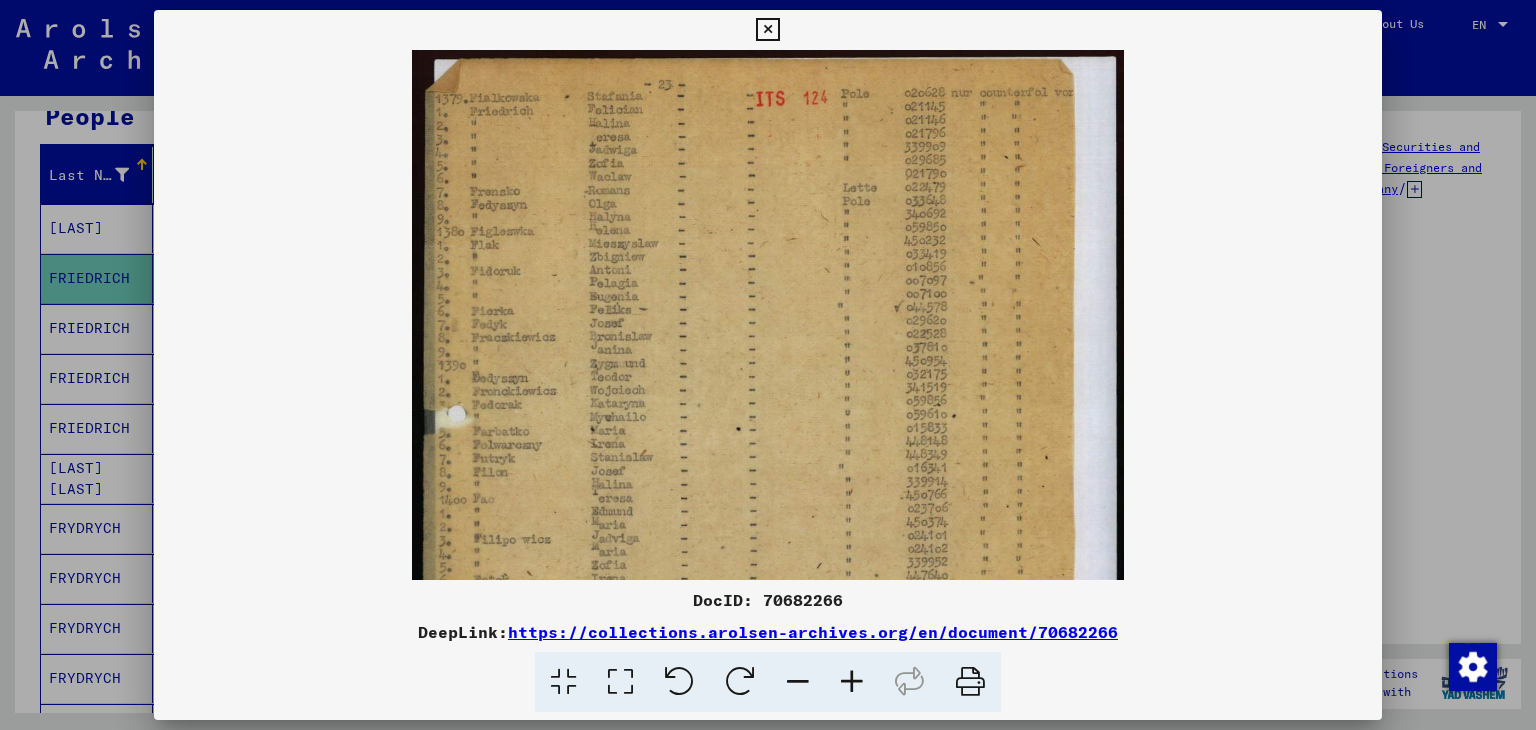 click at bounding box center (852, 682) 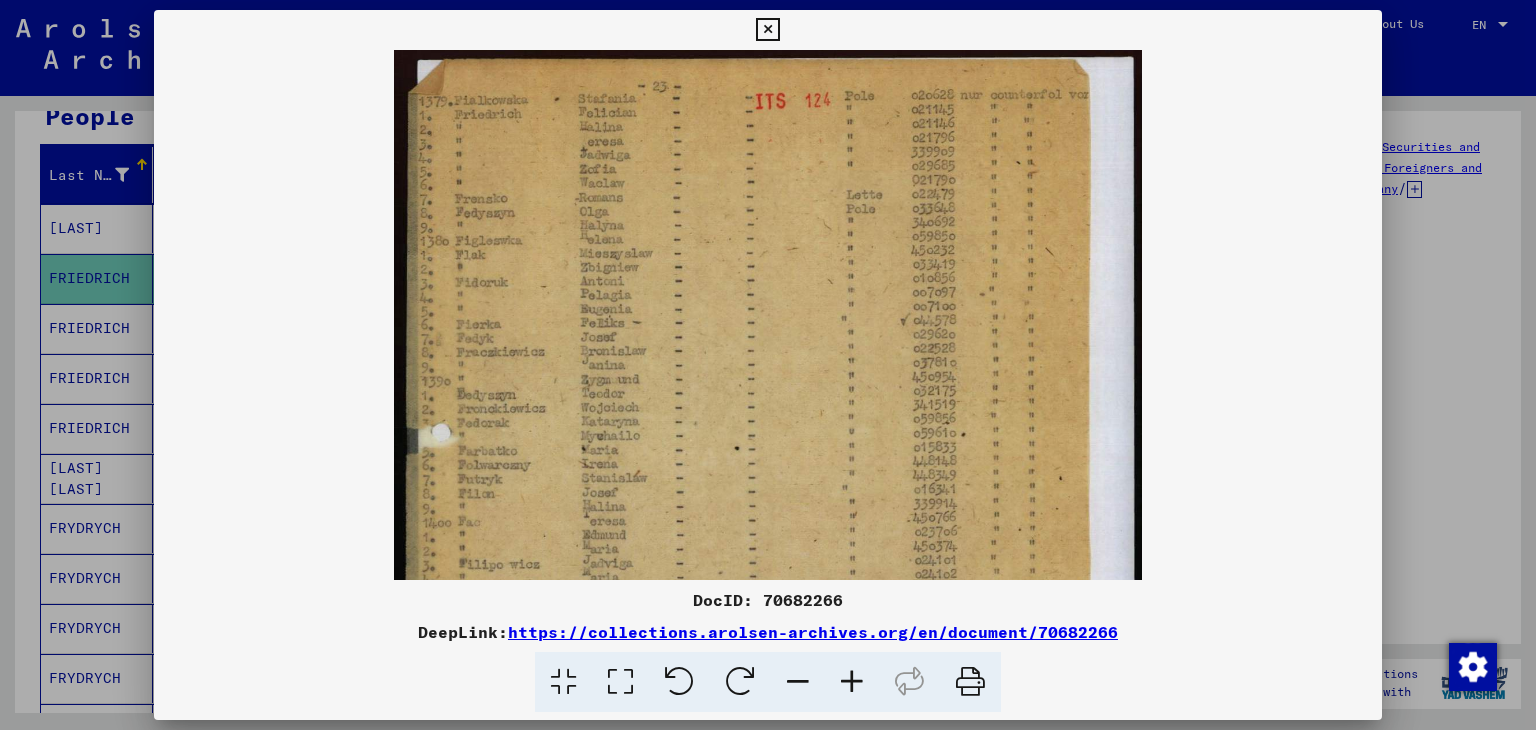 click at bounding box center (852, 682) 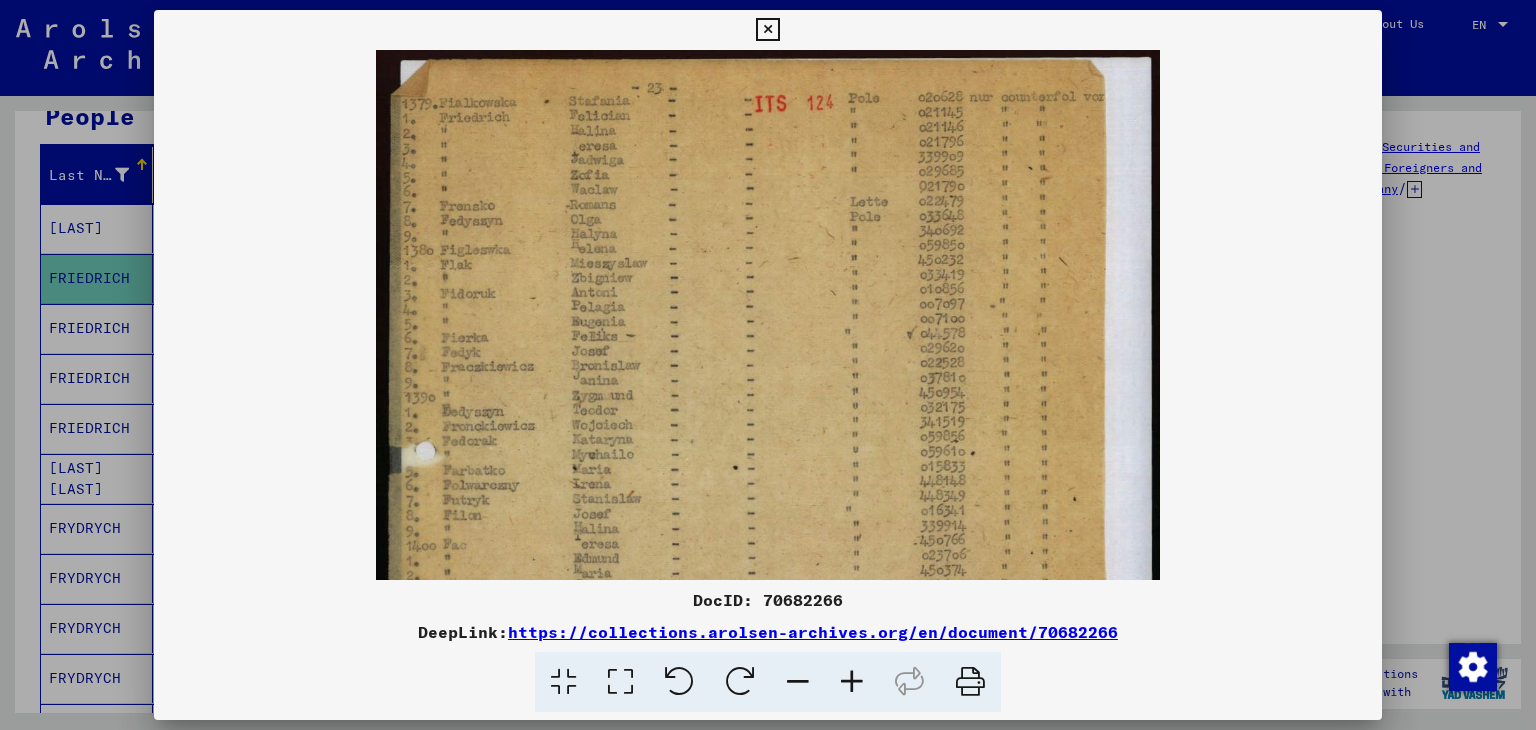 click at bounding box center (852, 682) 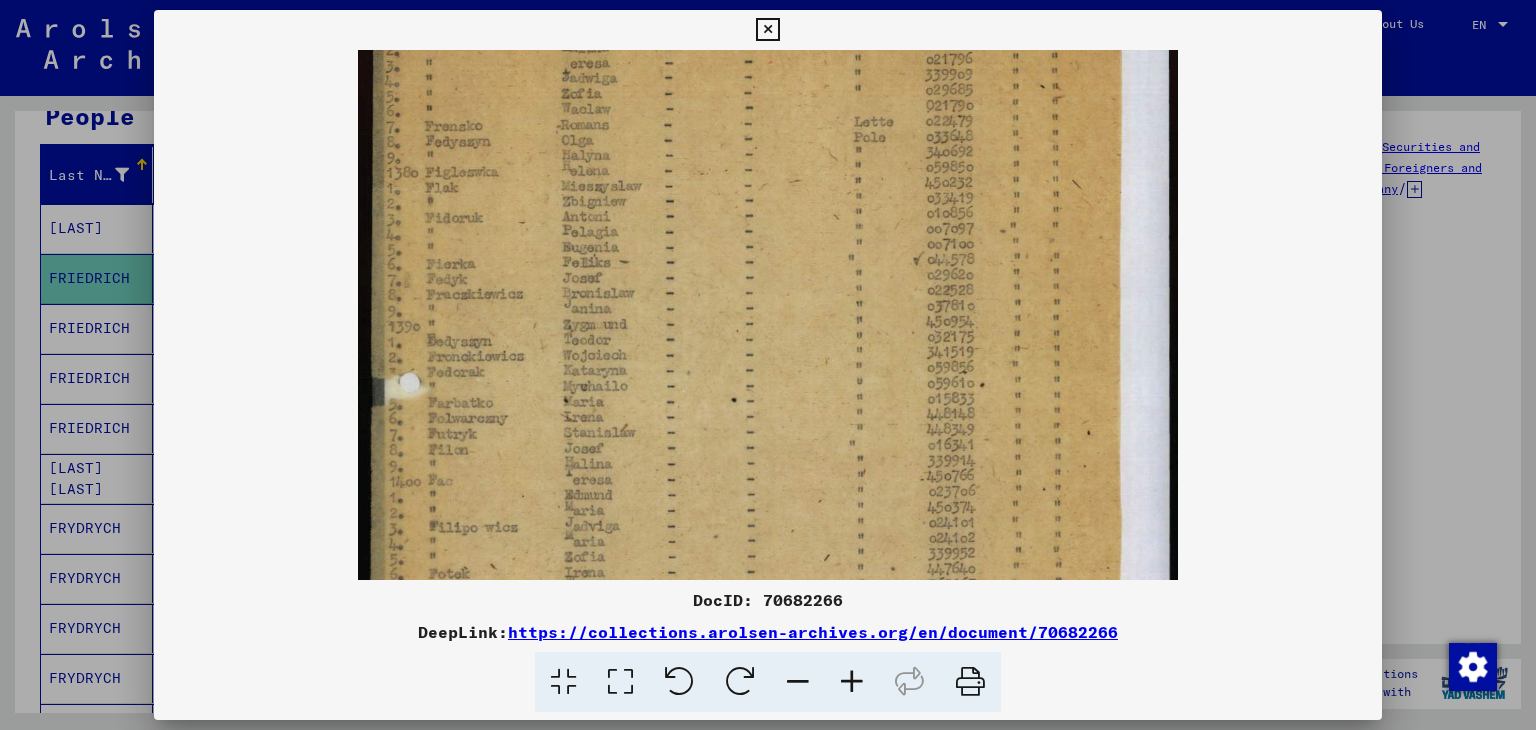 scroll, scrollTop: 92, scrollLeft: 0, axis: vertical 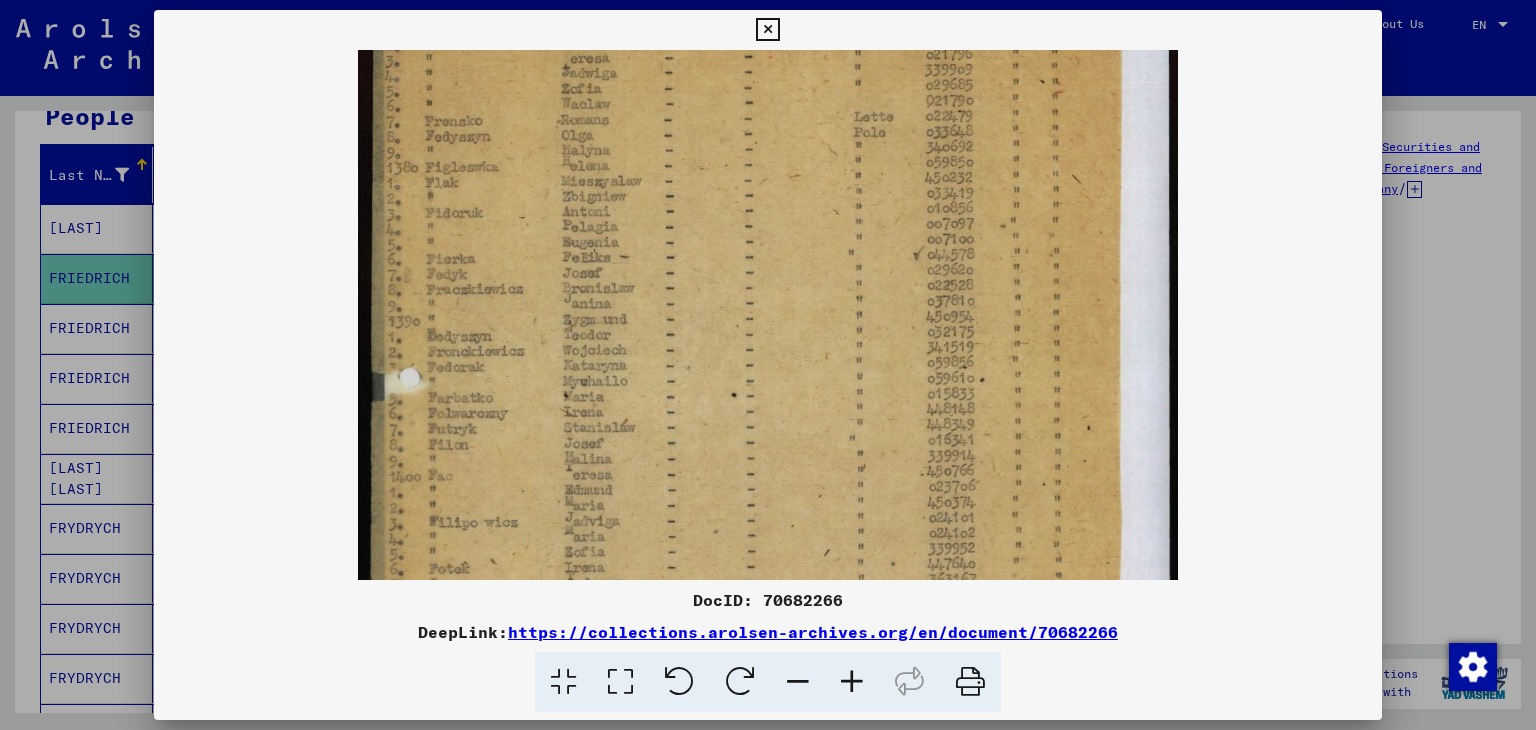 drag, startPoint x: 753, startPoint y: 501, endPoint x: 746, endPoint y: 412, distance: 89.27486 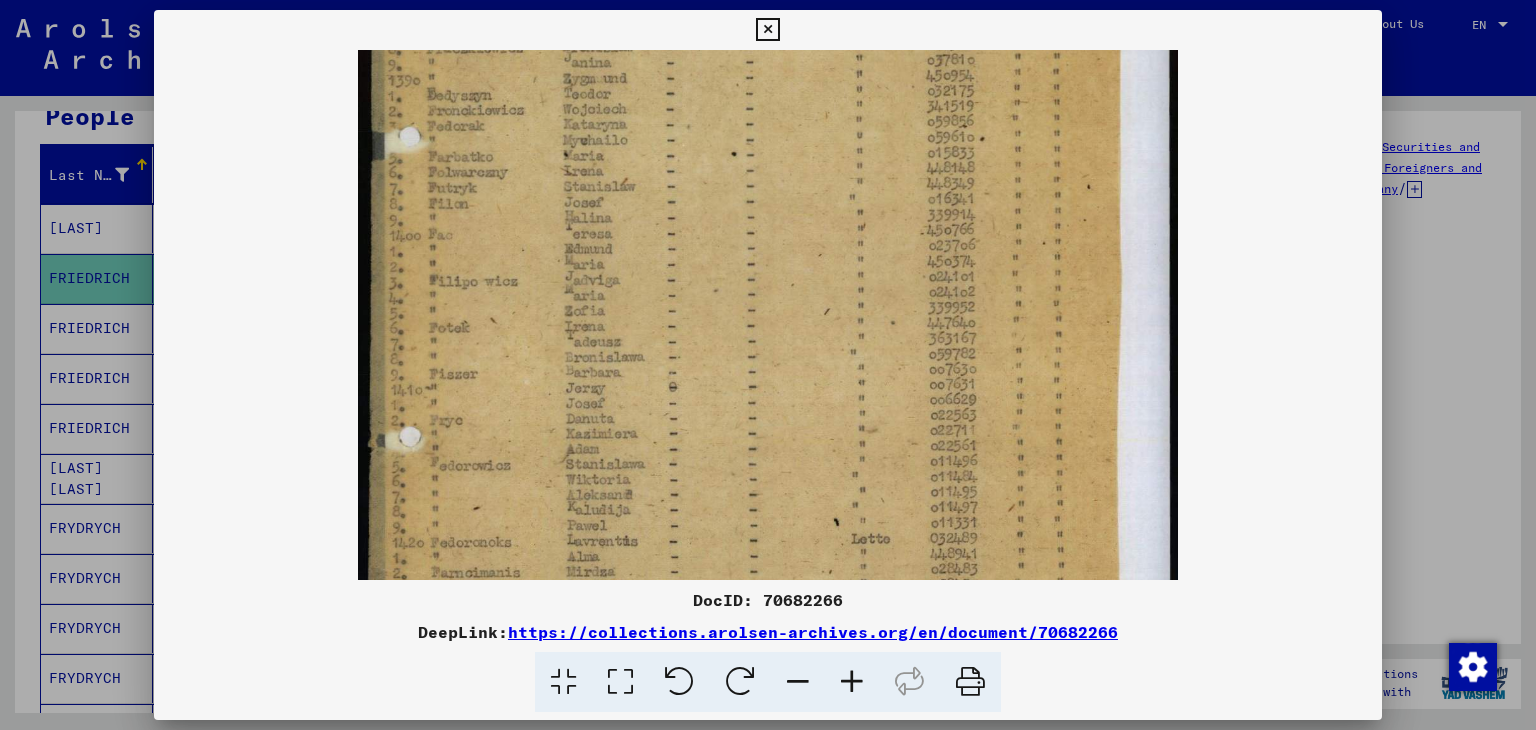 scroll, scrollTop: 356, scrollLeft: 0, axis: vertical 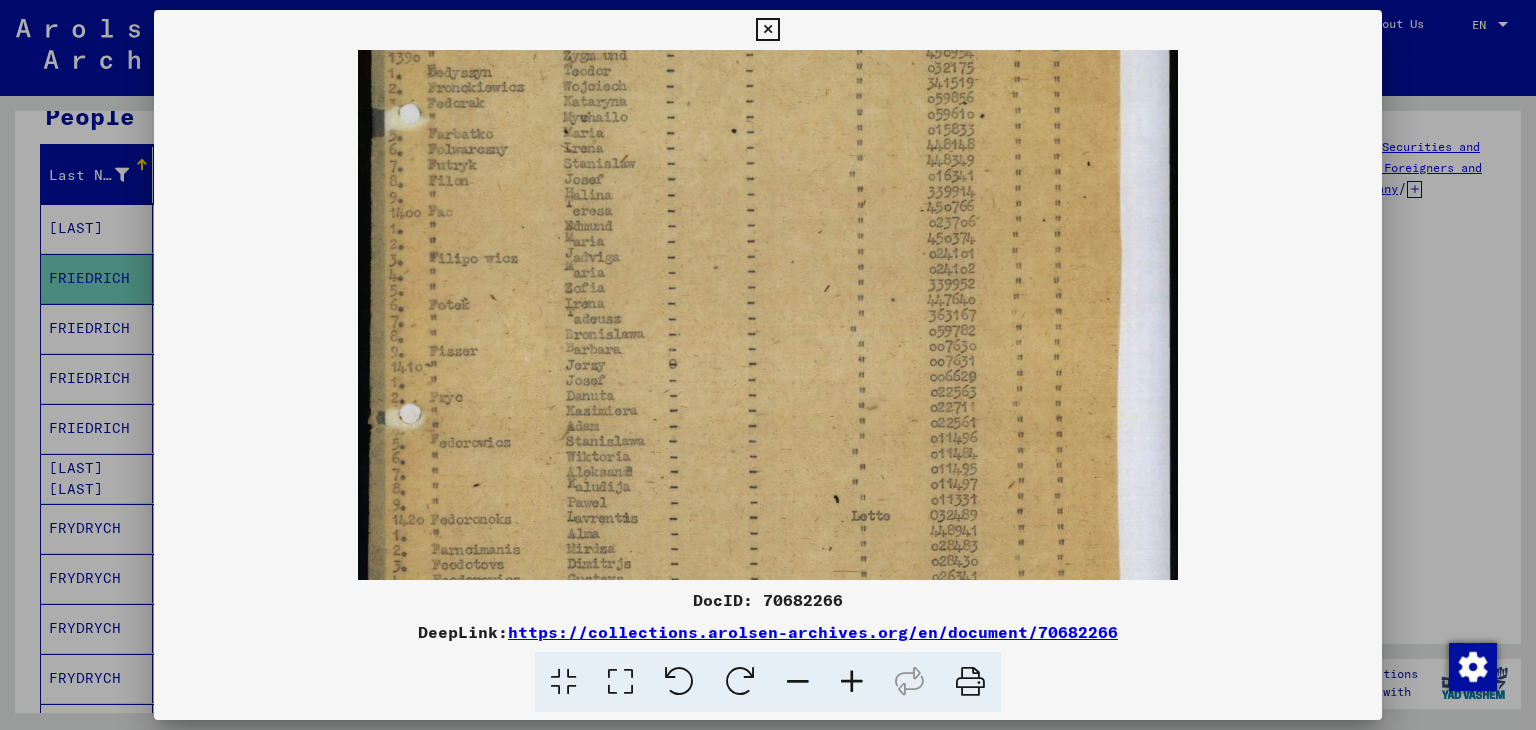 drag, startPoint x: 727, startPoint y: 521, endPoint x: 720, endPoint y: 262, distance: 259.09457 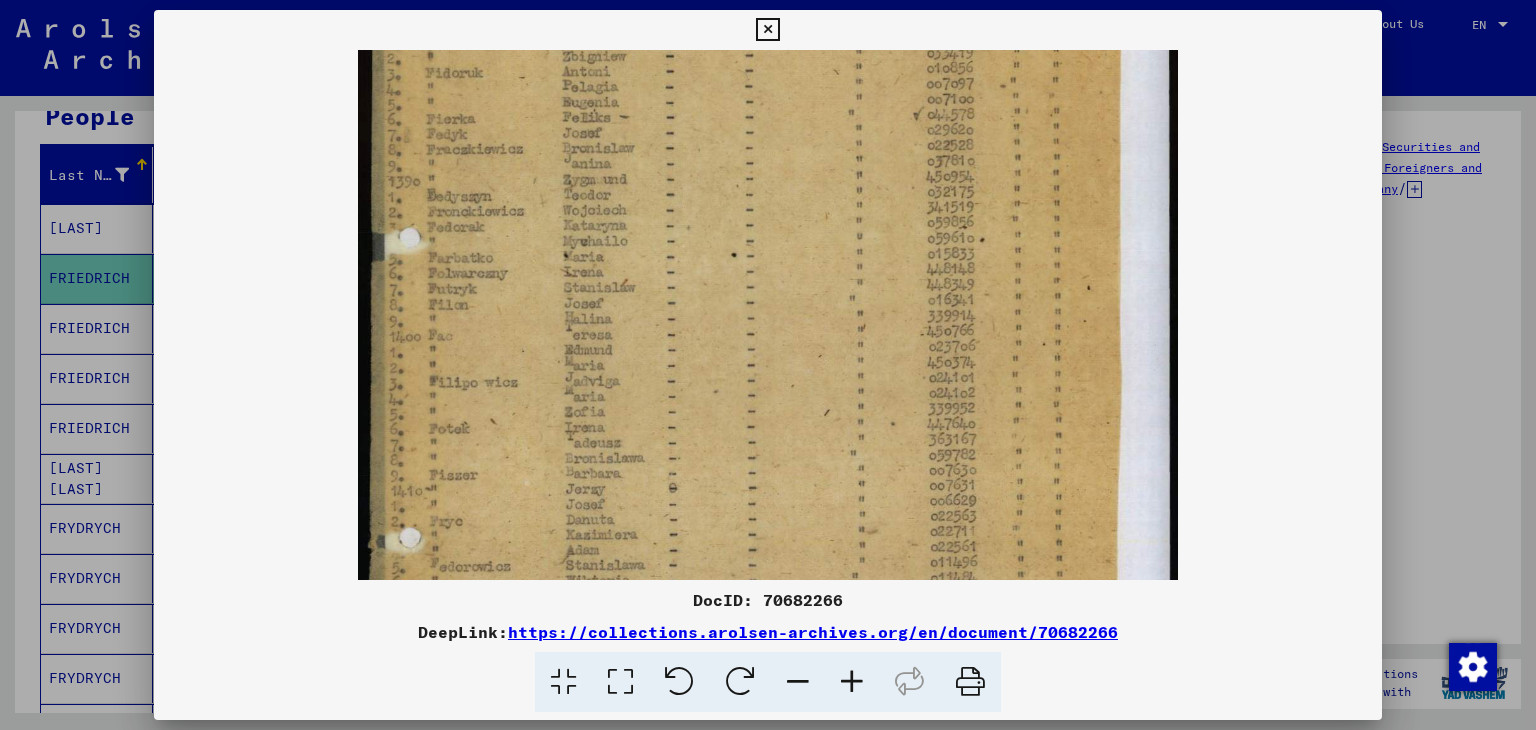 scroll, scrollTop: 204, scrollLeft: 0, axis: vertical 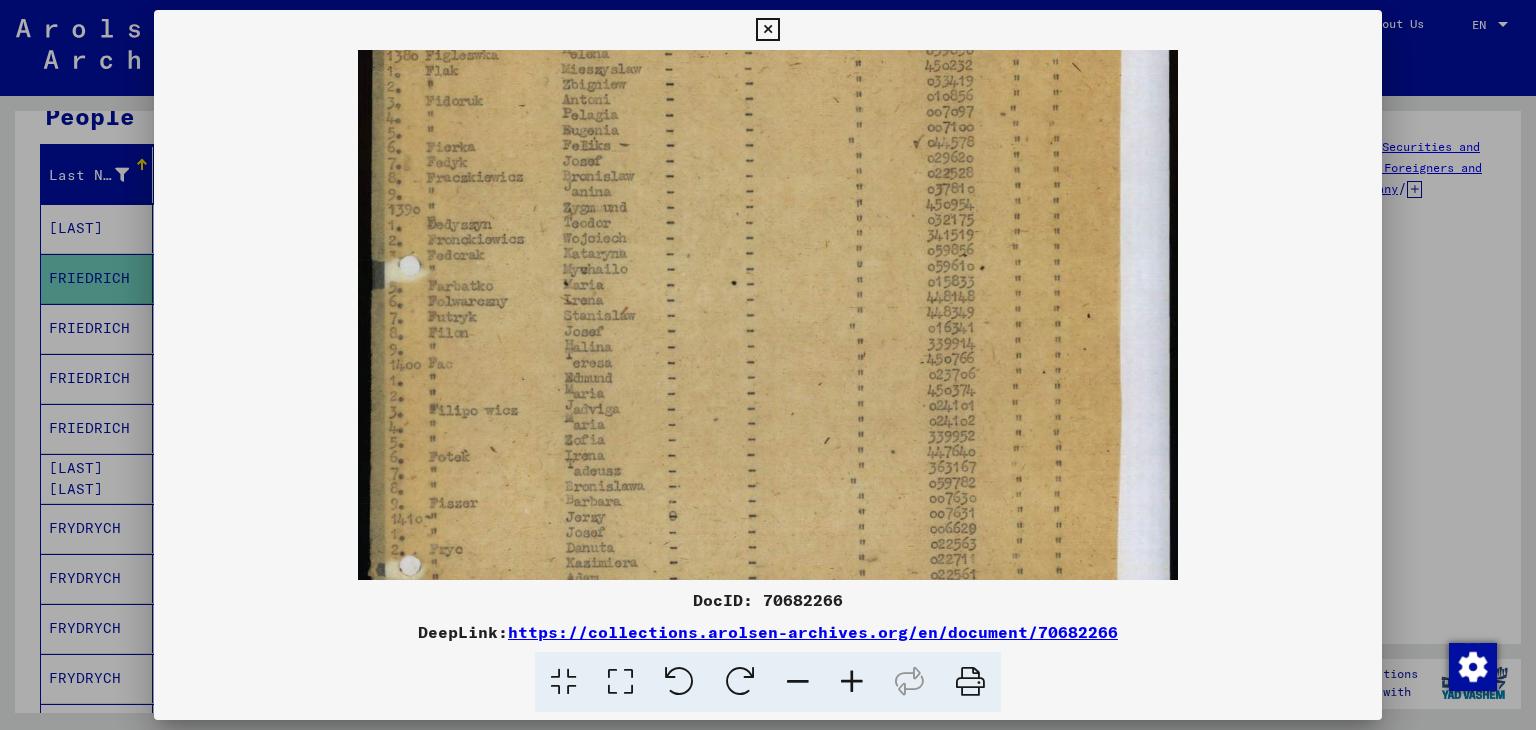 drag, startPoint x: 758, startPoint y: 512, endPoint x: 703, endPoint y: 678, distance: 174.87424 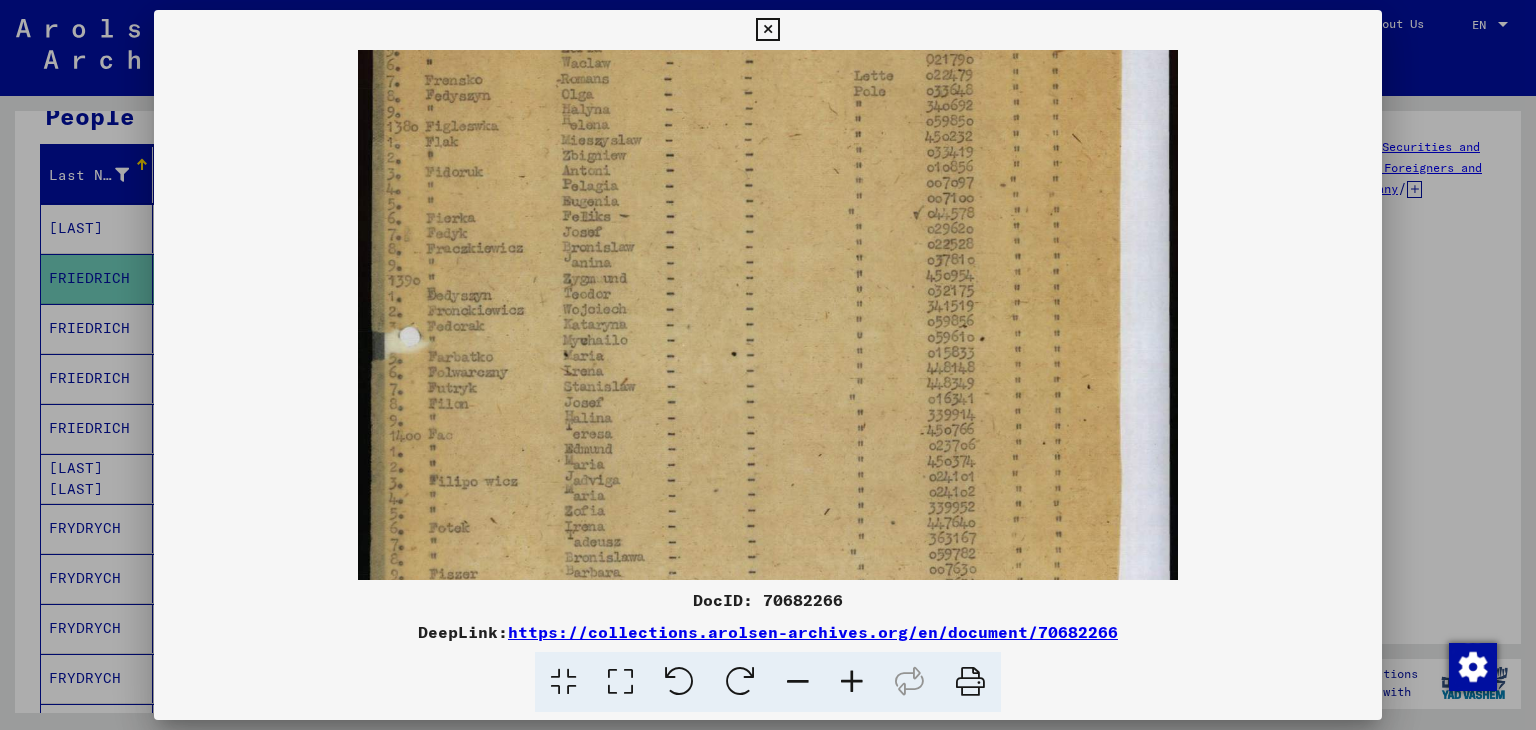 scroll, scrollTop: 0, scrollLeft: 0, axis: both 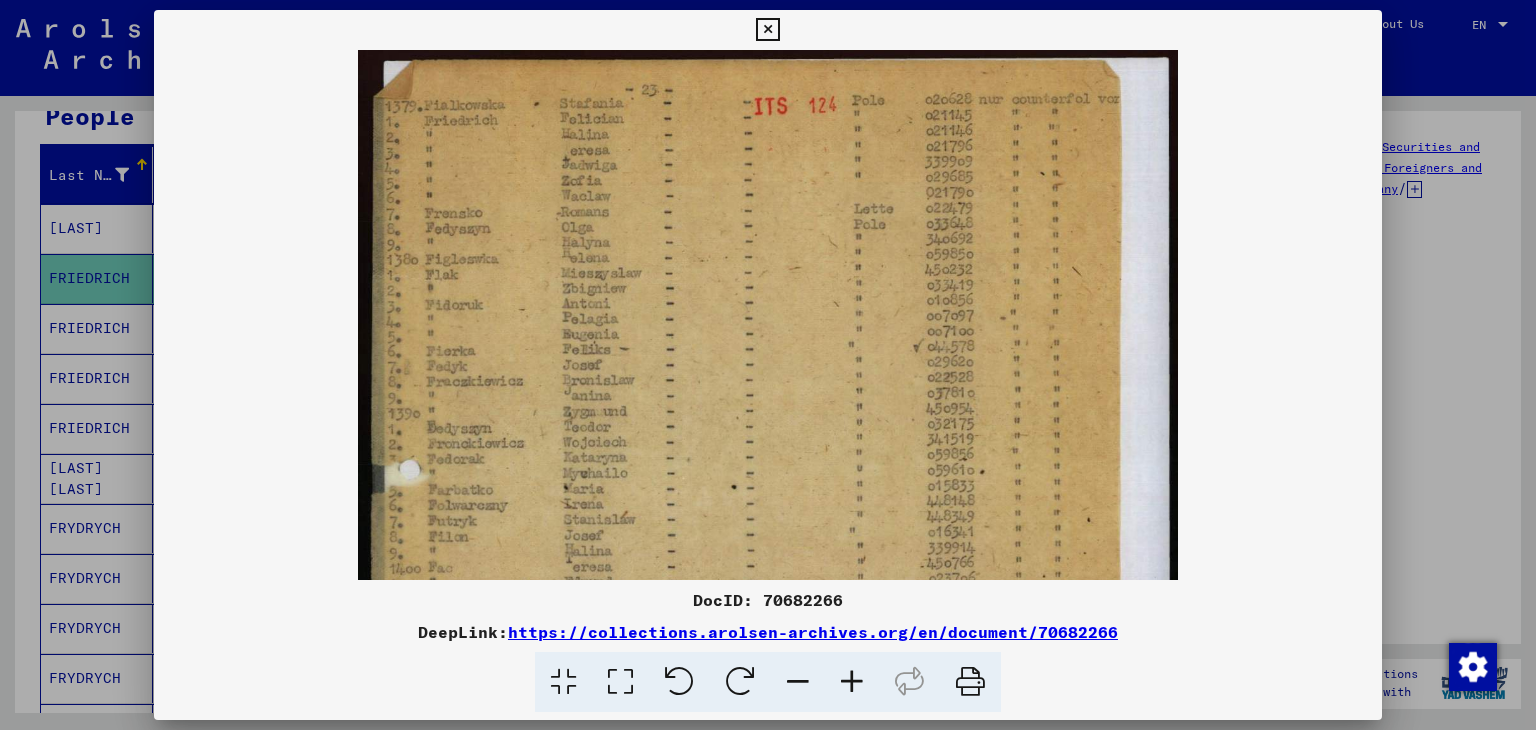 drag, startPoint x: 704, startPoint y: 485, endPoint x: 675, endPoint y: 697, distance: 213.9743 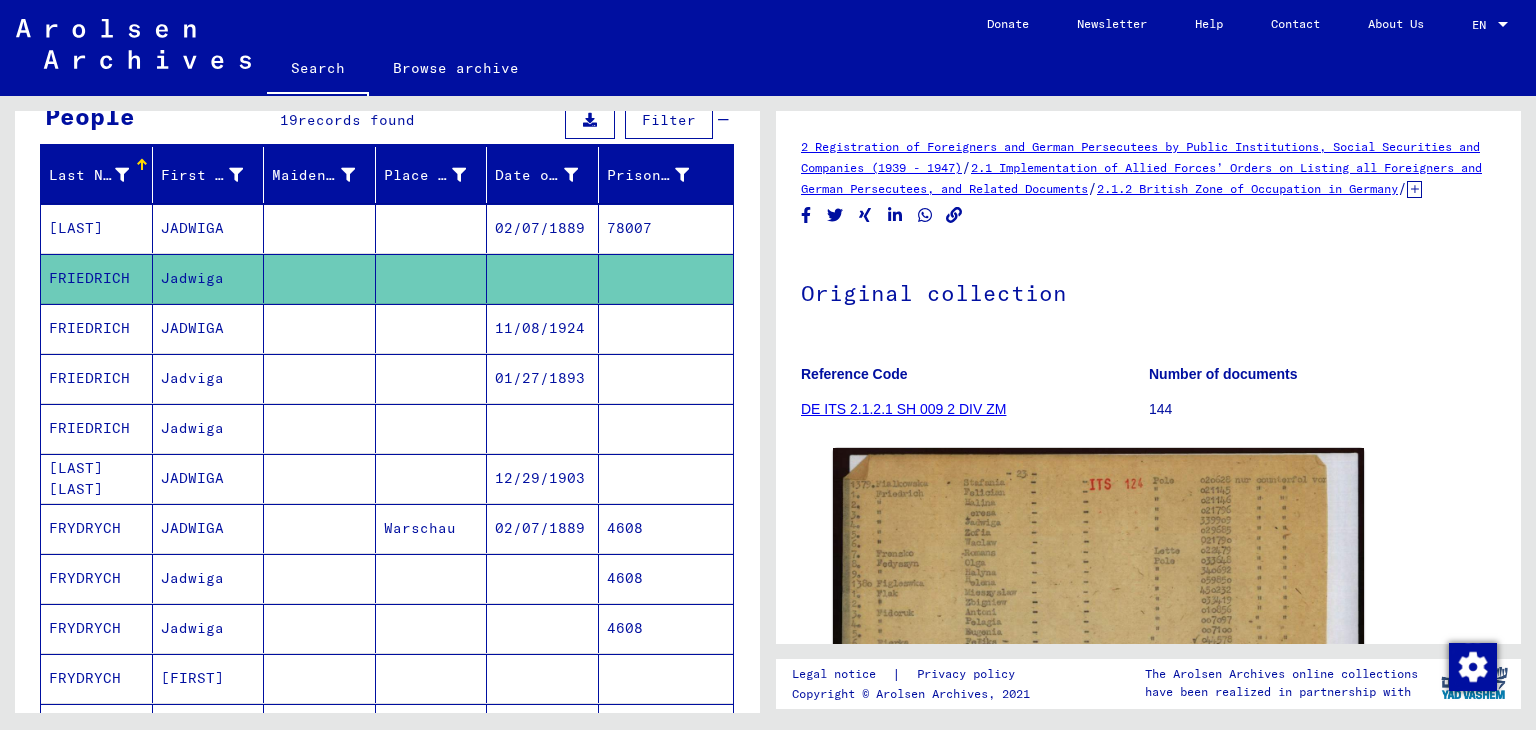 click on "78007" at bounding box center [666, 278] 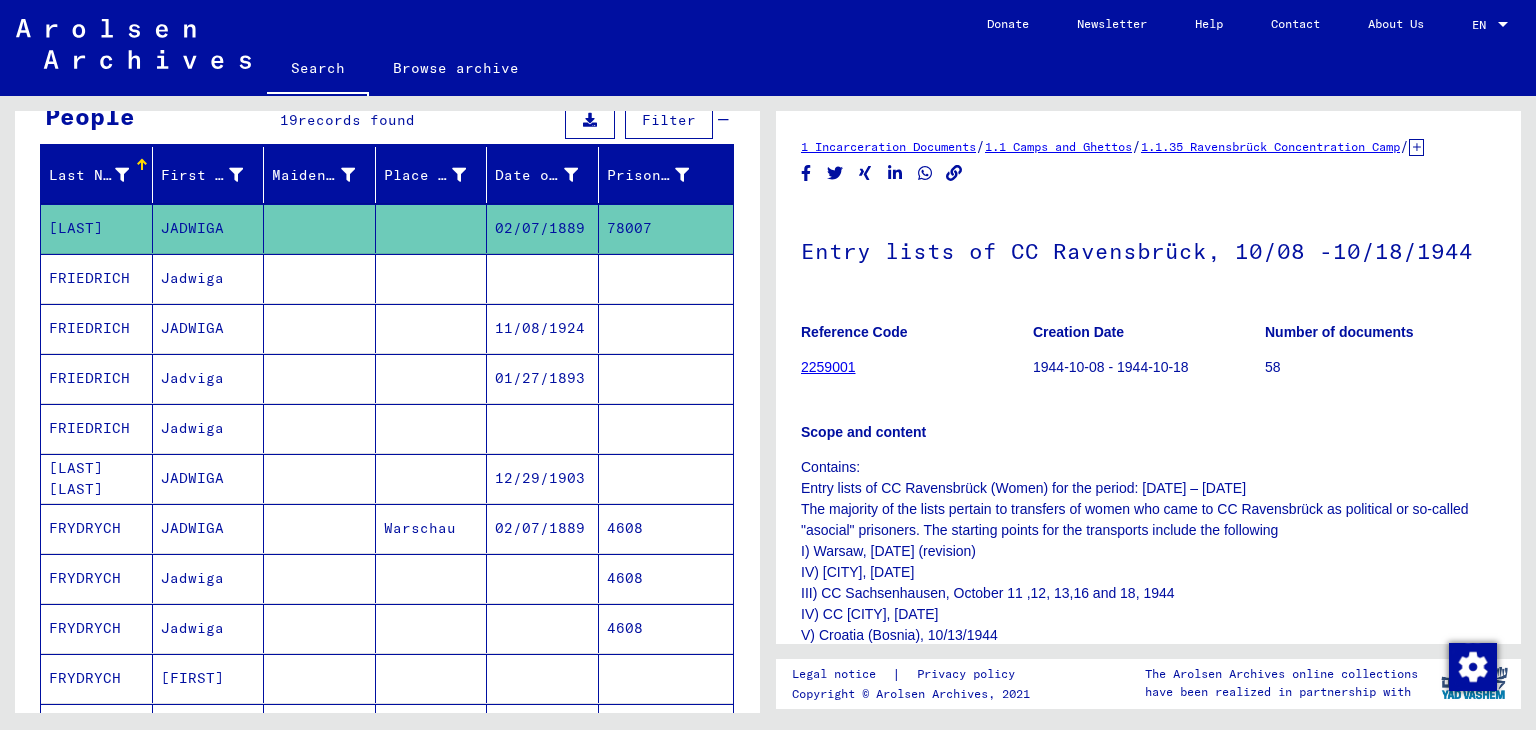 scroll, scrollTop: 0, scrollLeft: 0, axis: both 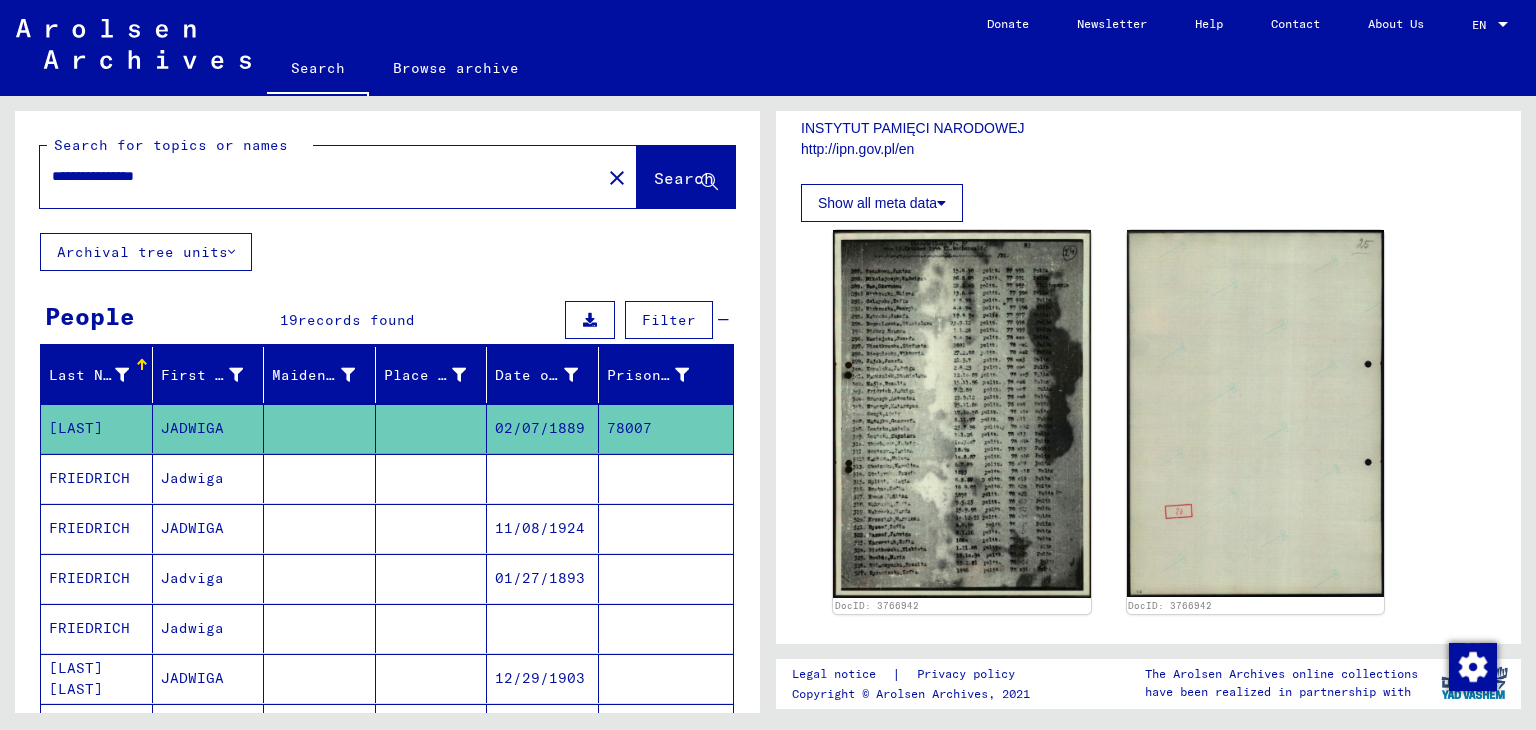 drag, startPoint x: 191, startPoint y: 173, endPoint x: 0, endPoint y: 172, distance: 191.00262 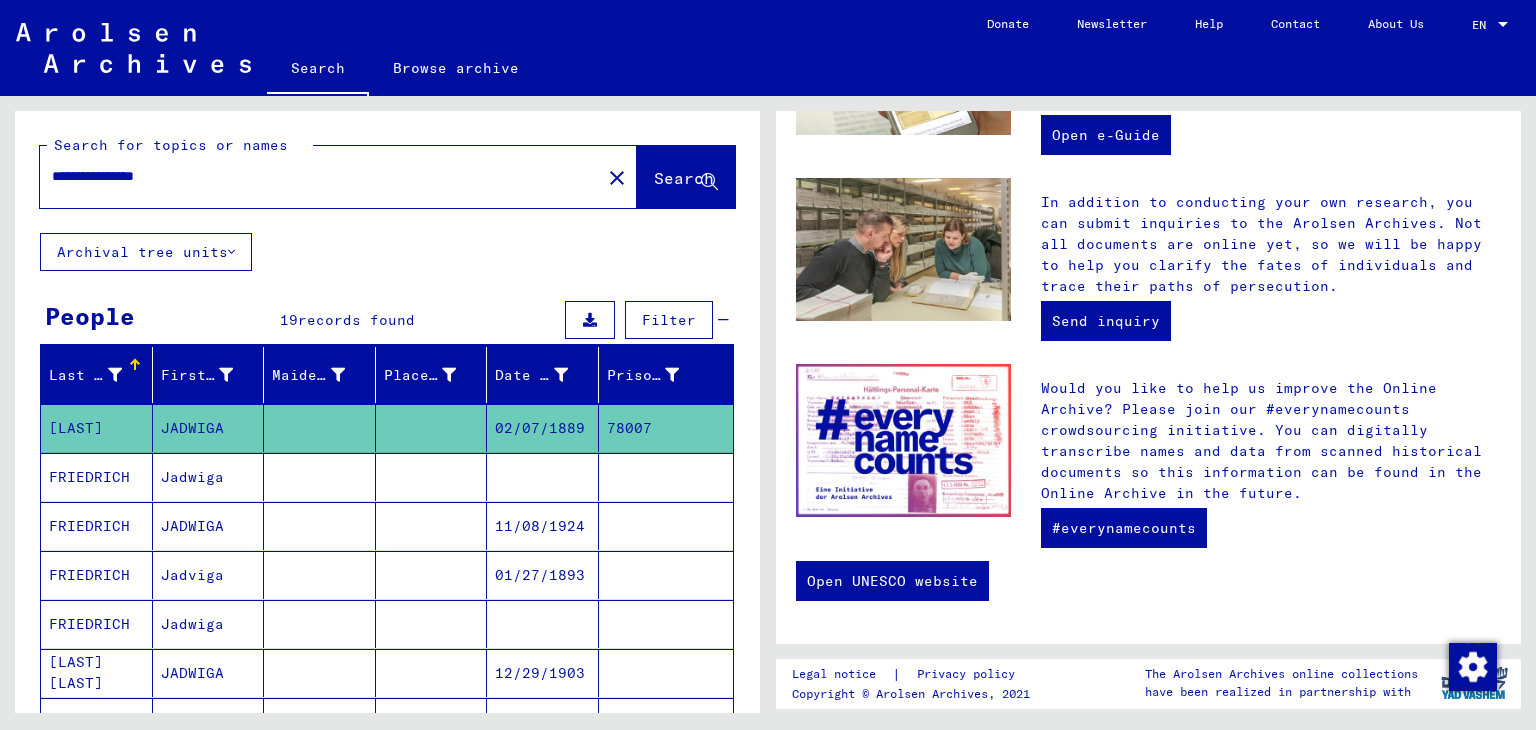 scroll, scrollTop: 0, scrollLeft: 0, axis: both 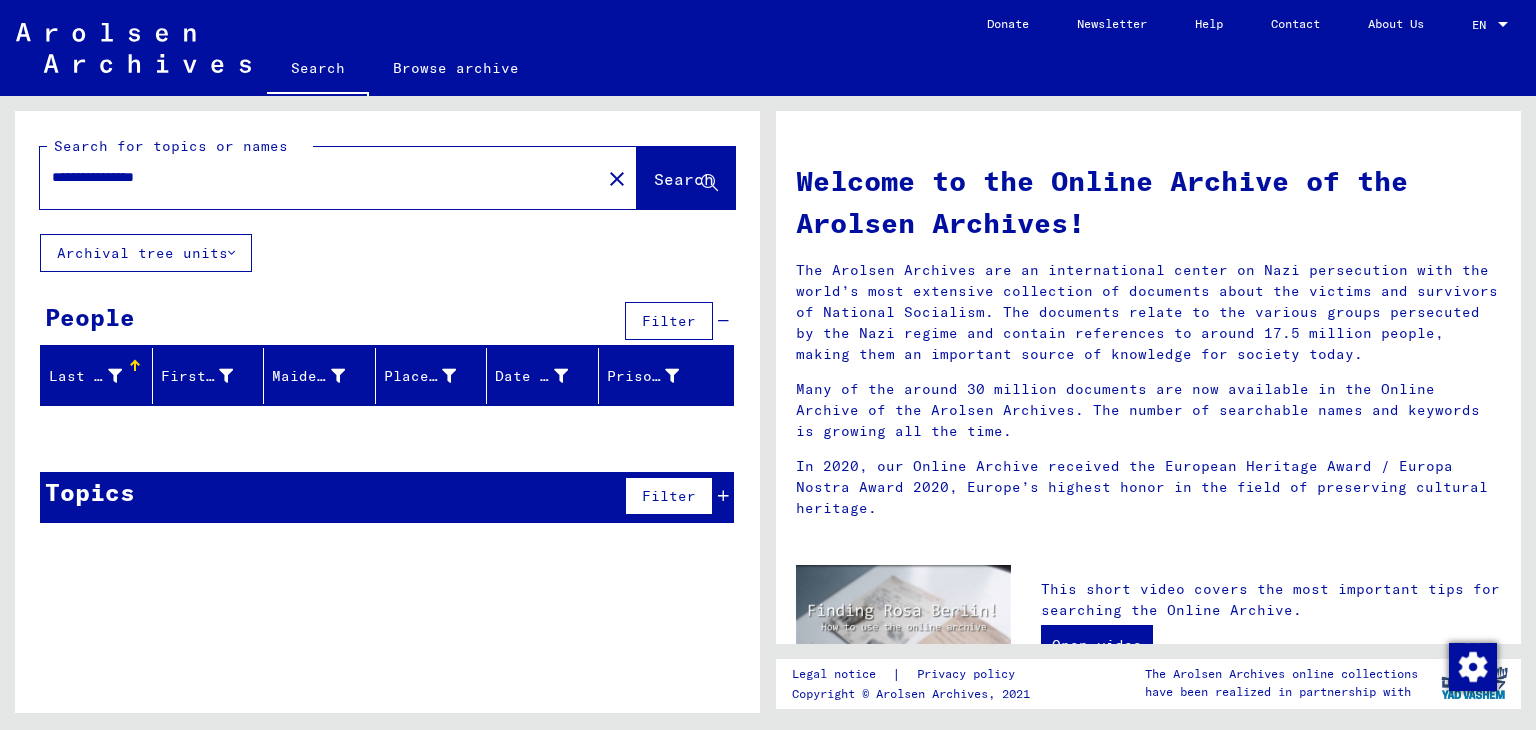 click on "**********" at bounding box center [314, 177] 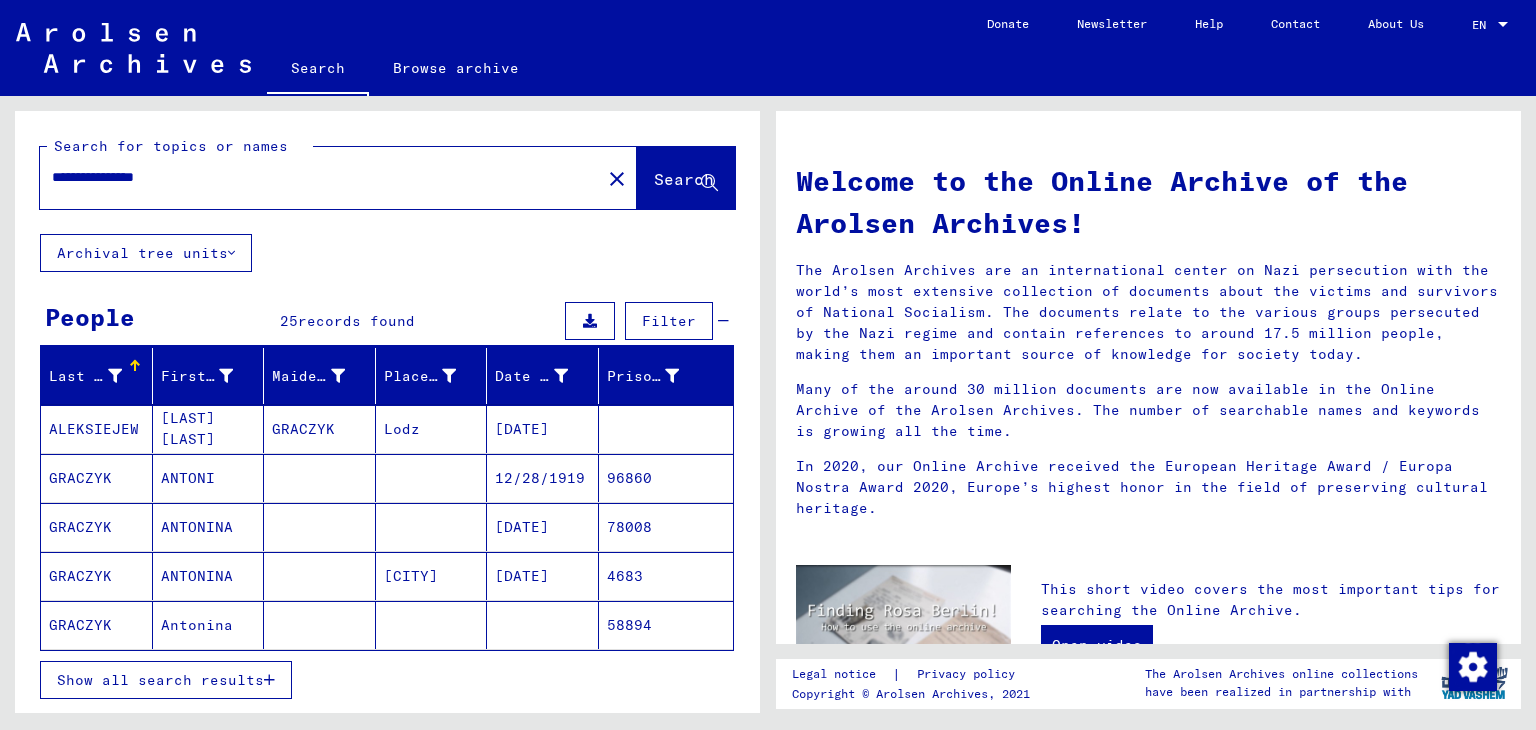 click on "Show all search results" at bounding box center [160, 680] 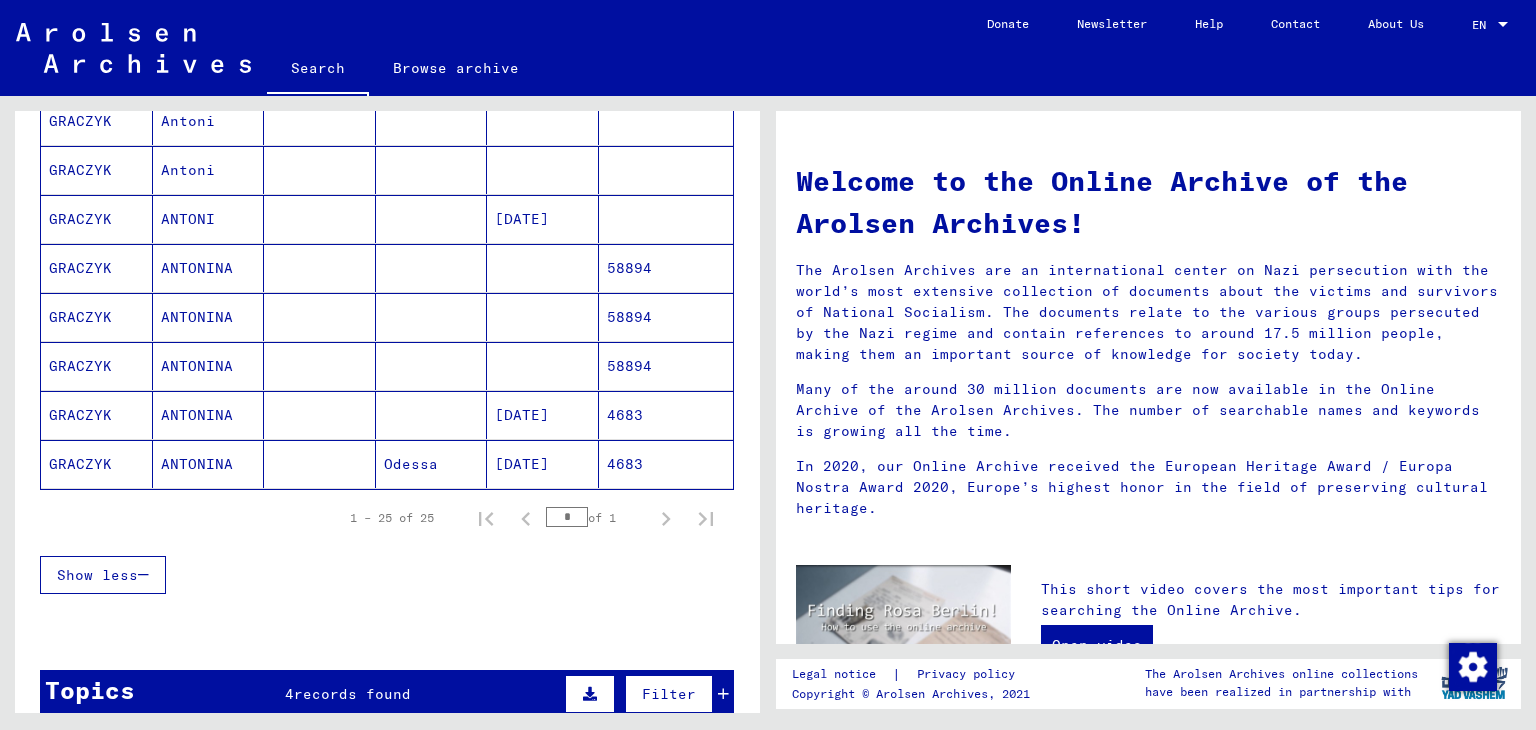 scroll, scrollTop: 1200, scrollLeft: 0, axis: vertical 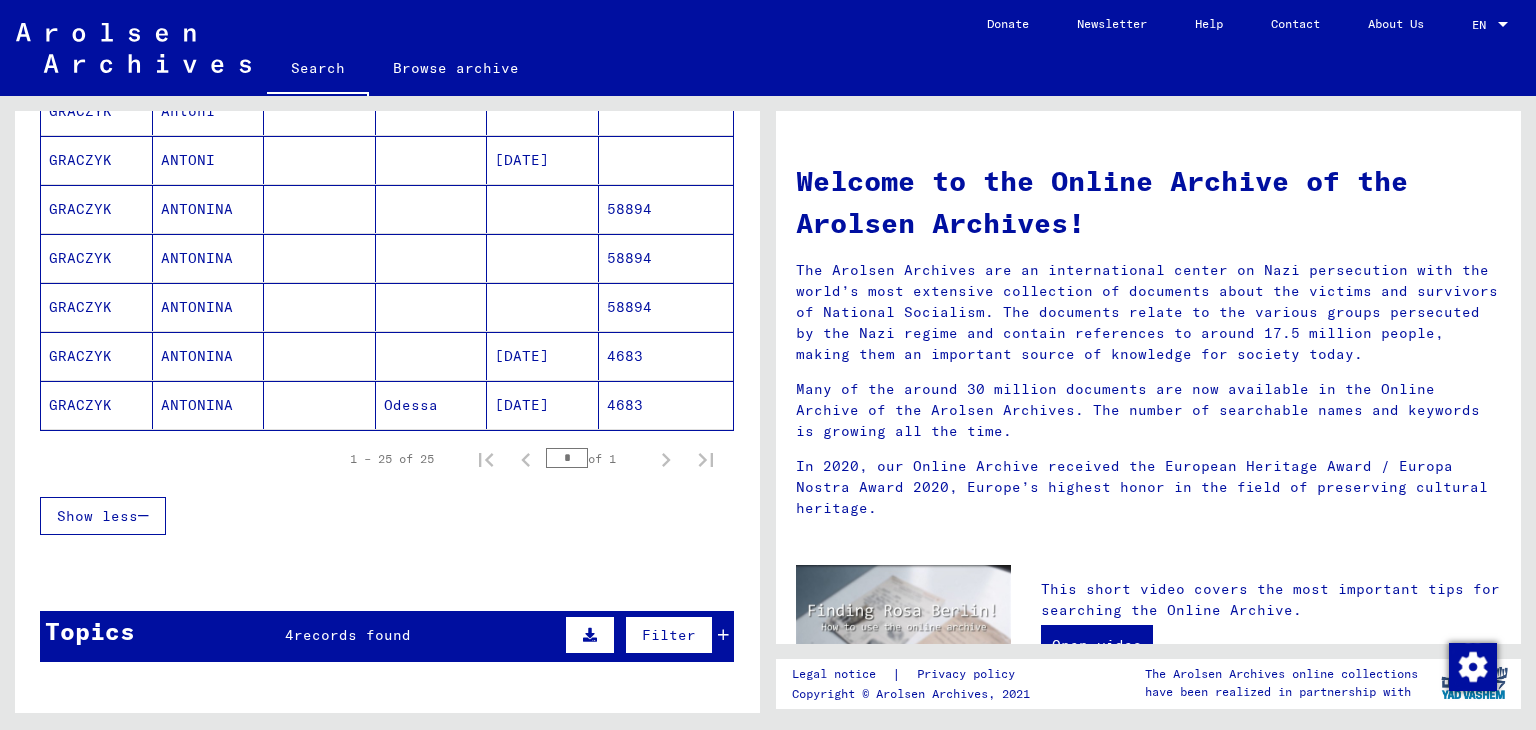 click on "4683" 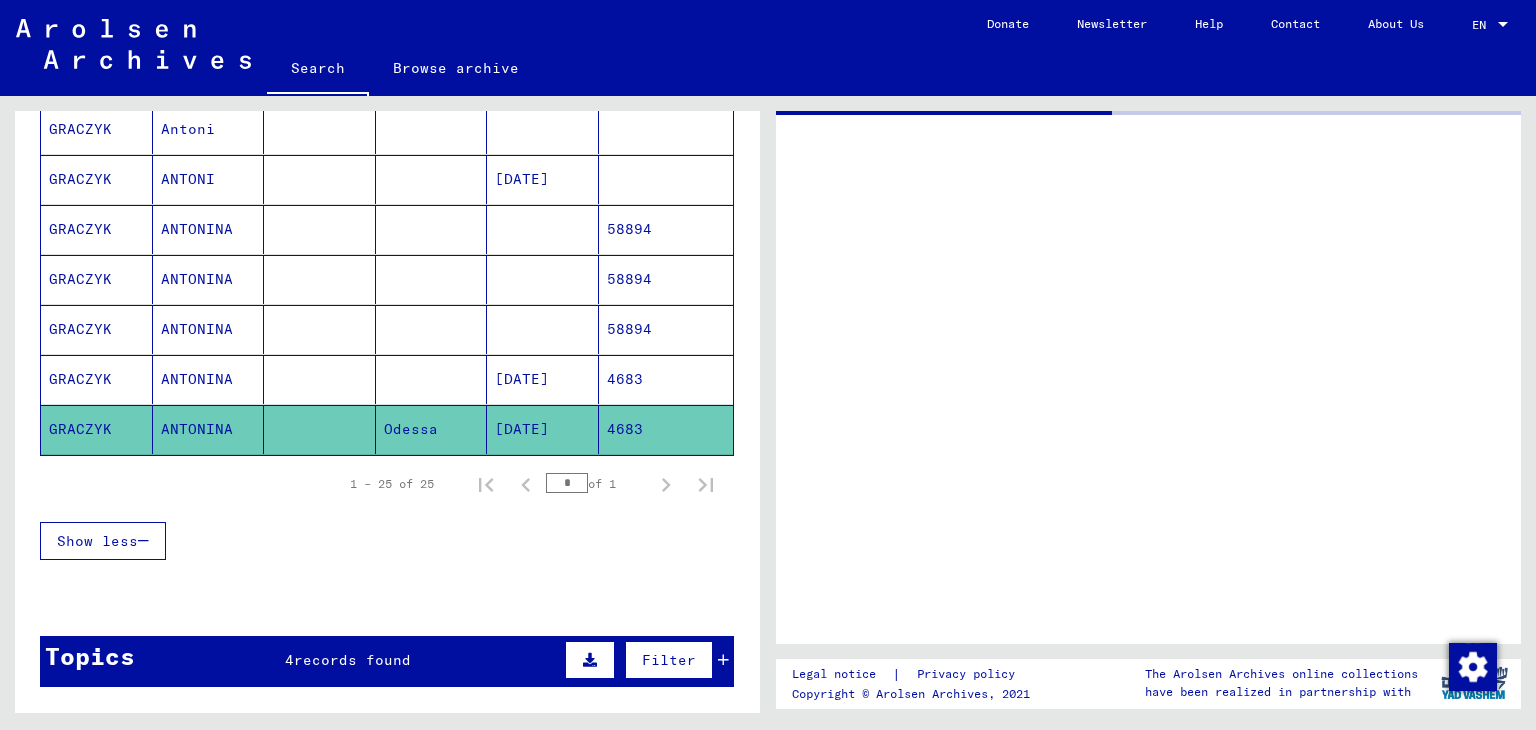 scroll, scrollTop: 1215, scrollLeft: 0, axis: vertical 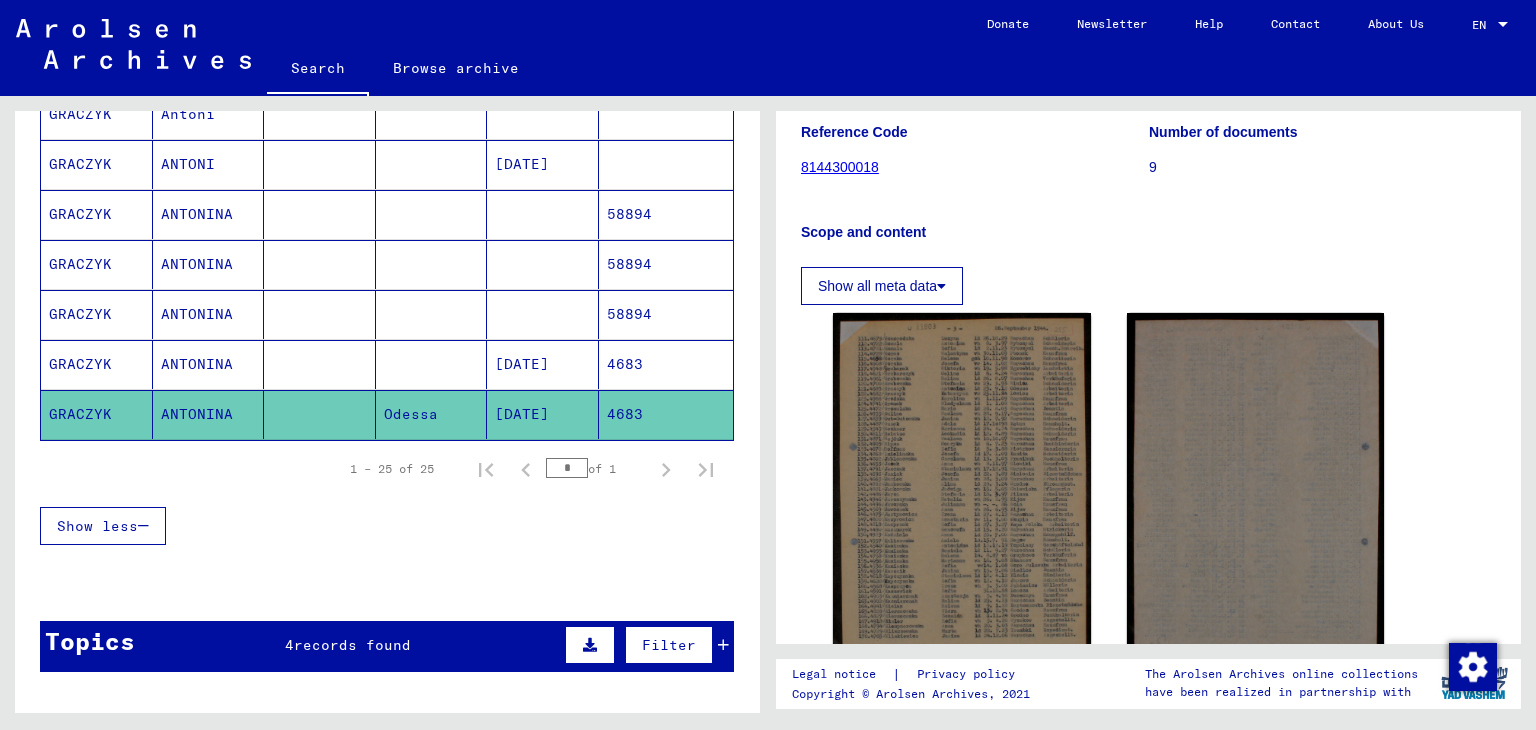 click on "4683" at bounding box center (666, 414) 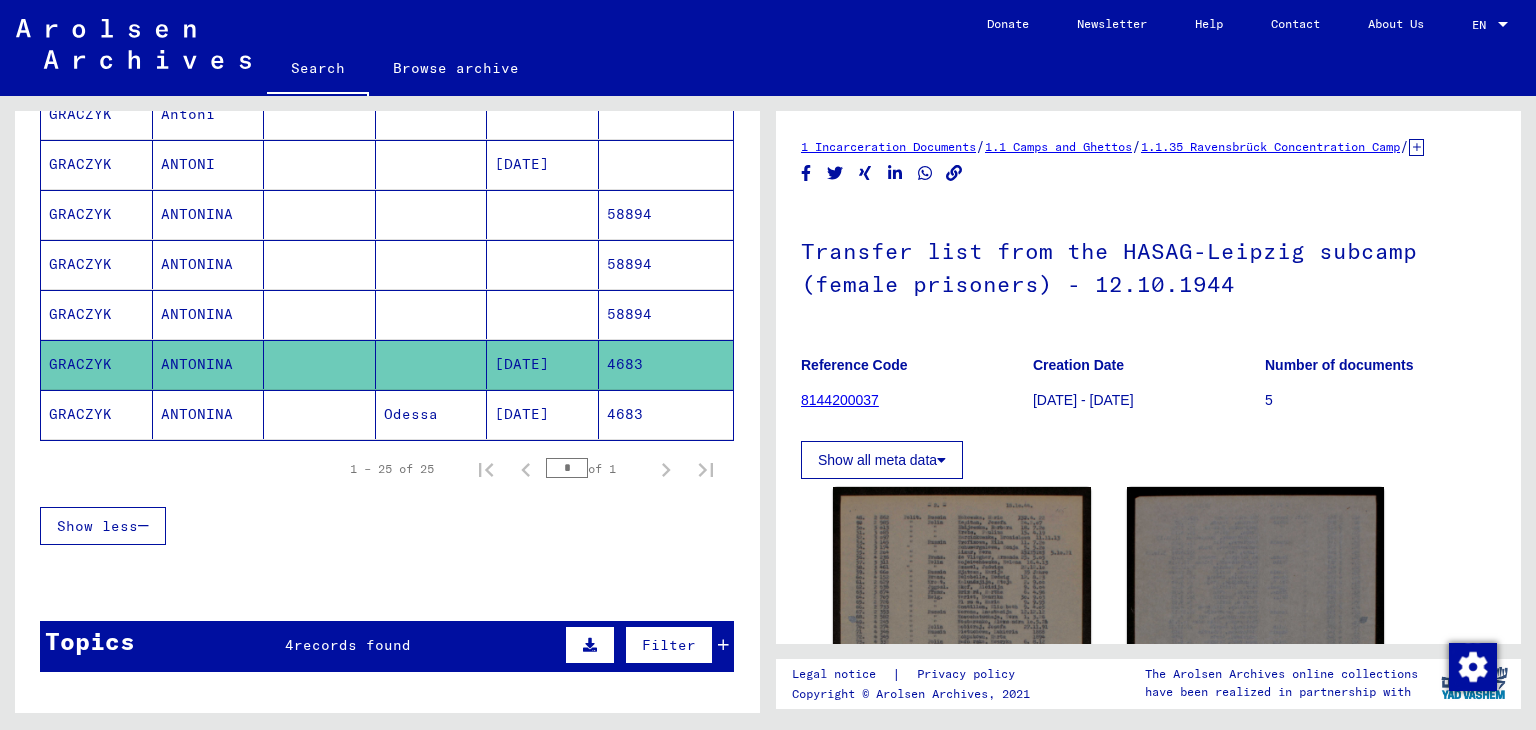 scroll, scrollTop: 0, scrollLeft: 0, axis: both 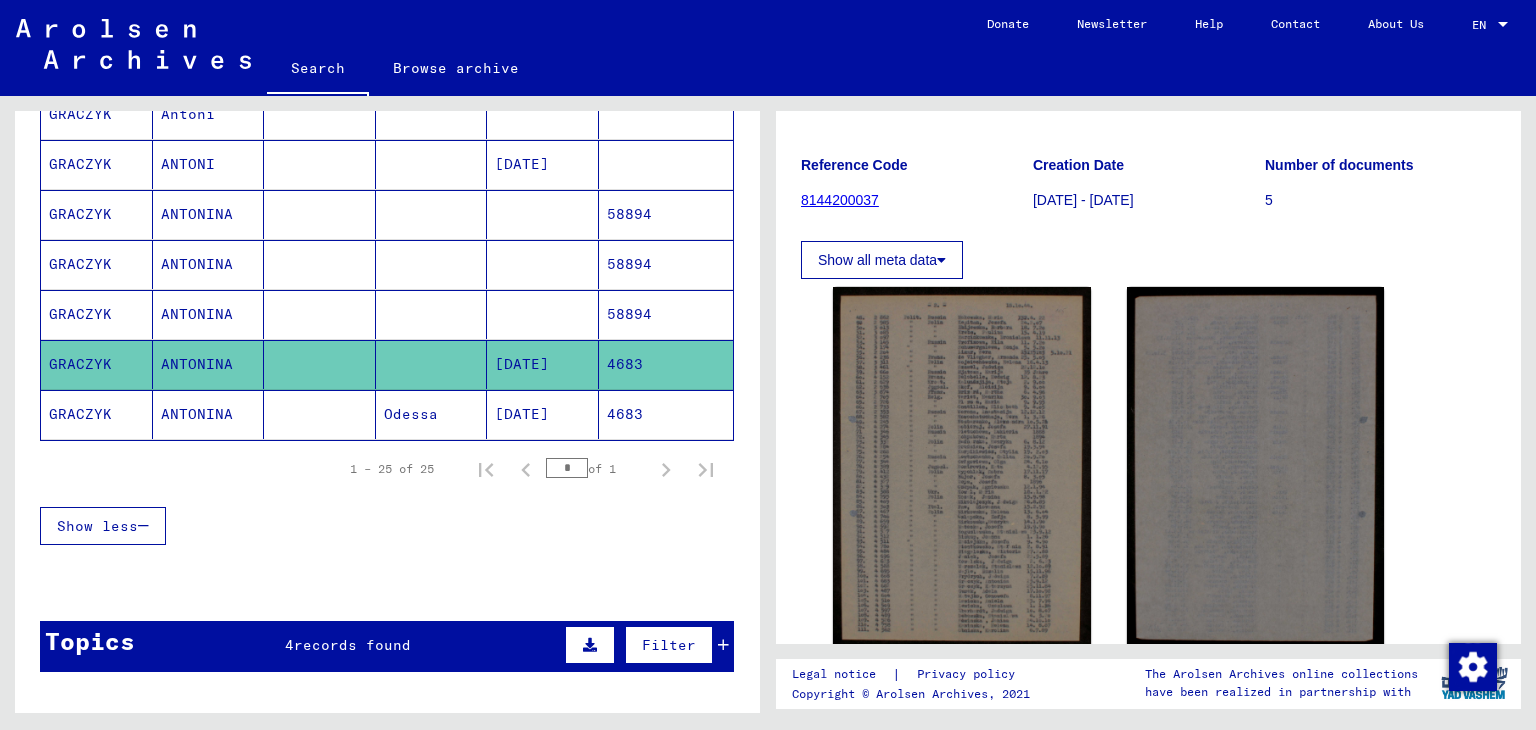 click on "58894" at bounding box center (666, 364) 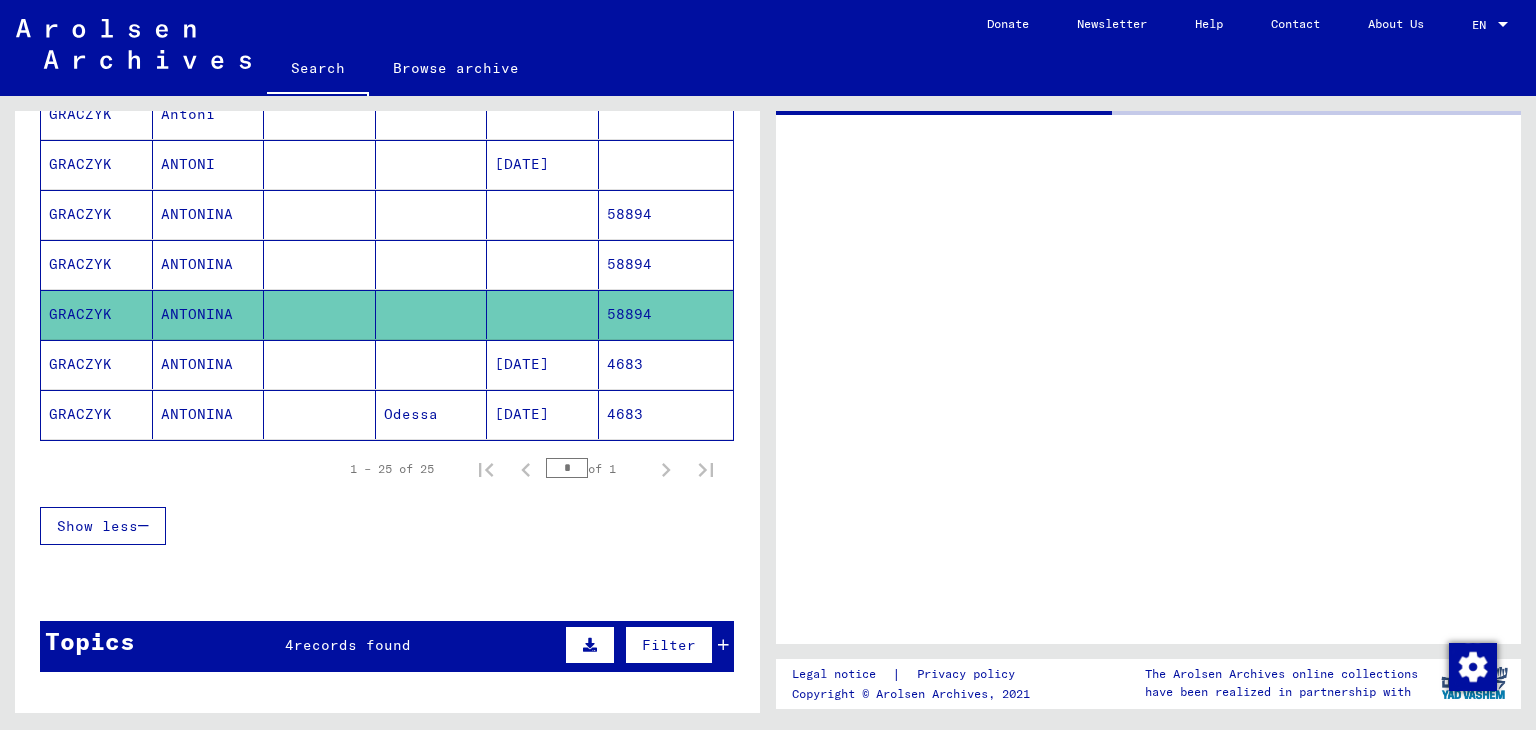 scroll, scrollTop: 0, scrollLeft: 0, axis: both 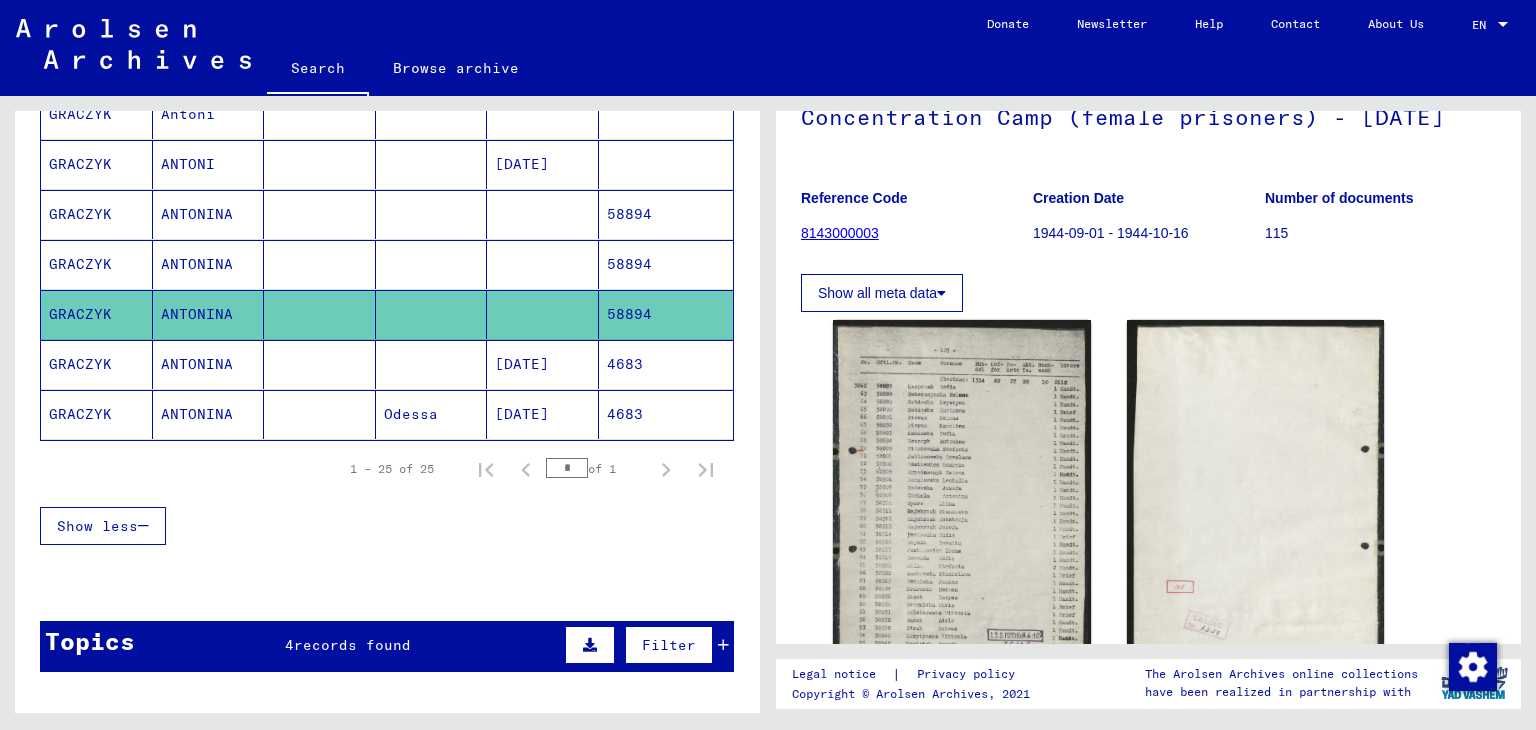 click on "58894" at bounding box center [666, 314] 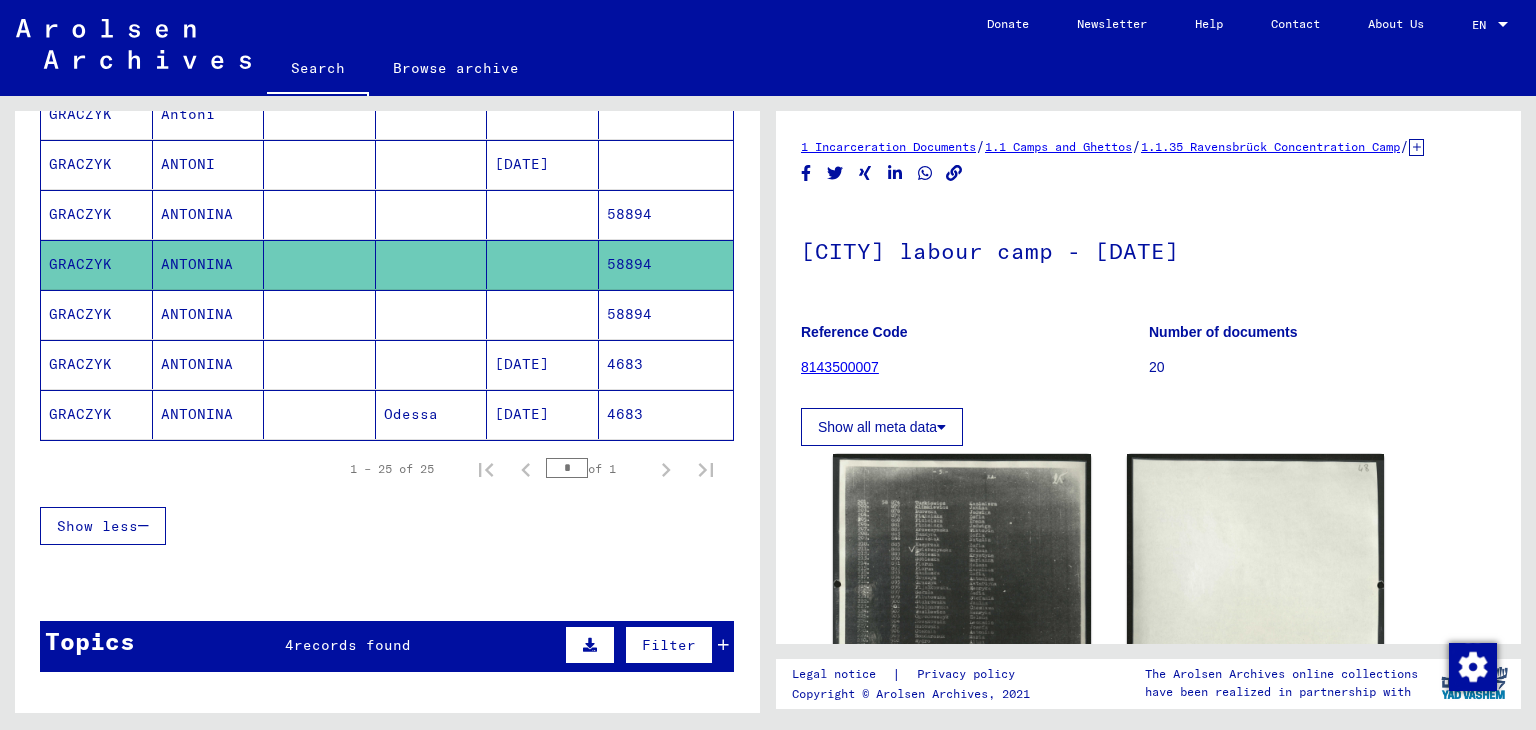 scroll, scrollTop: 0, scrollLeft: 0, axis: both 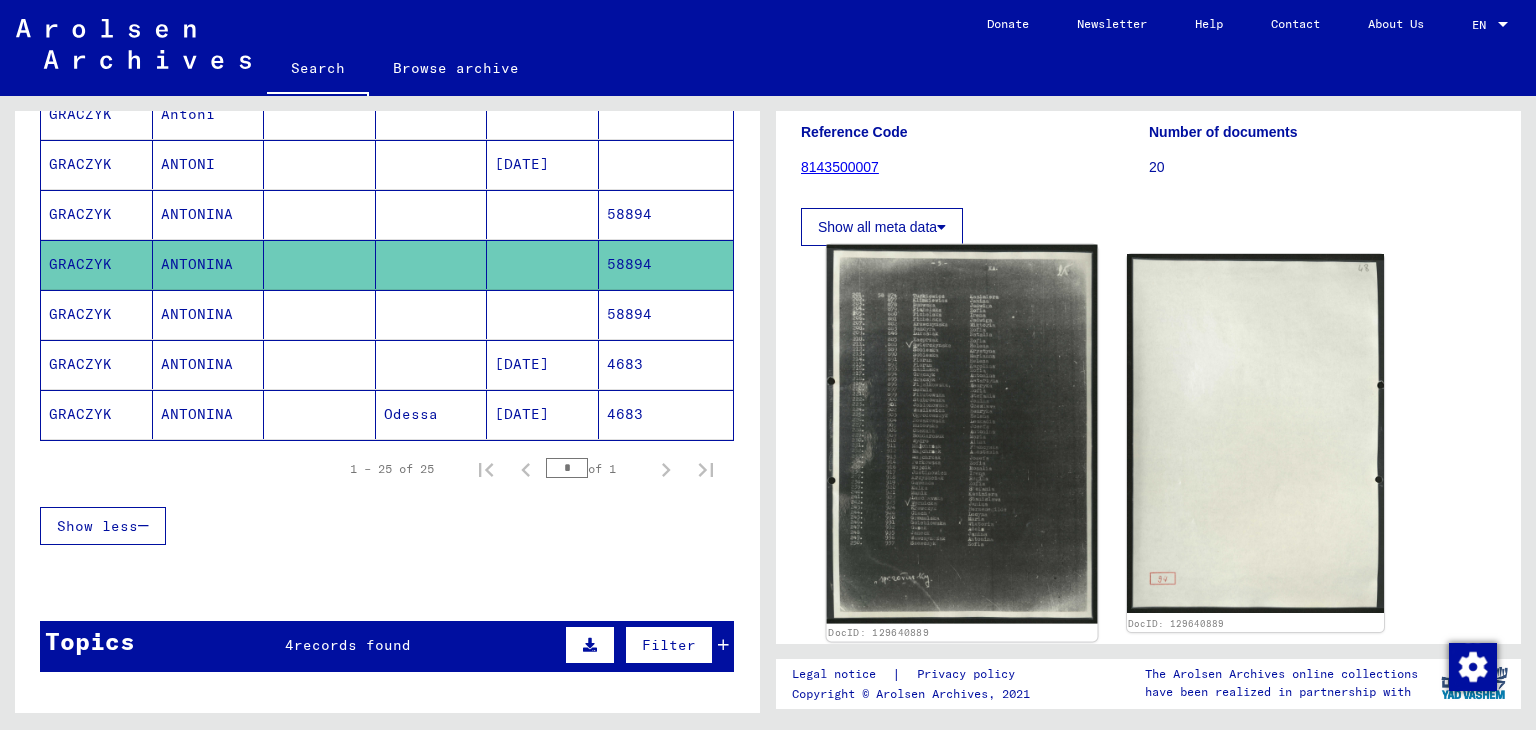 click 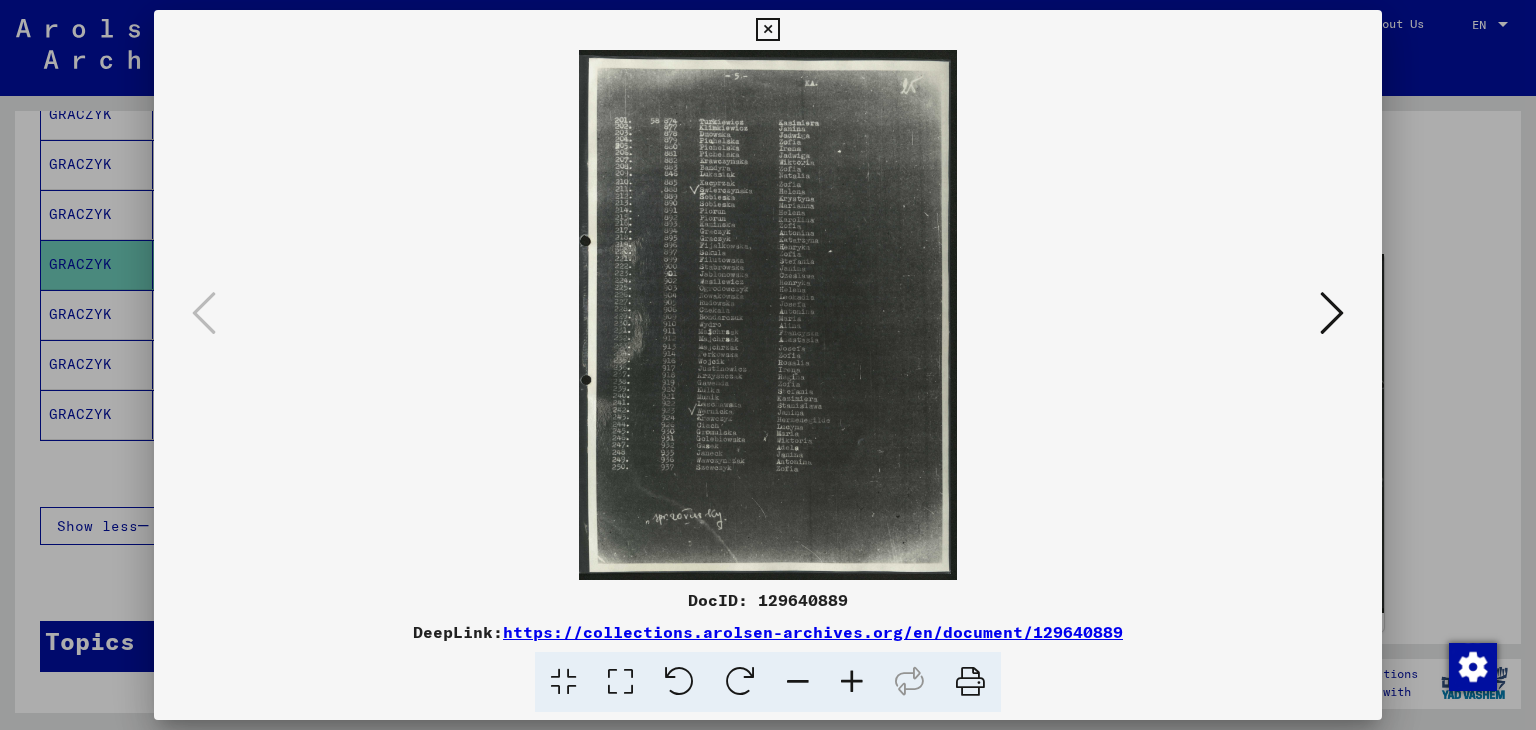 click at bounding box center [852, 682] 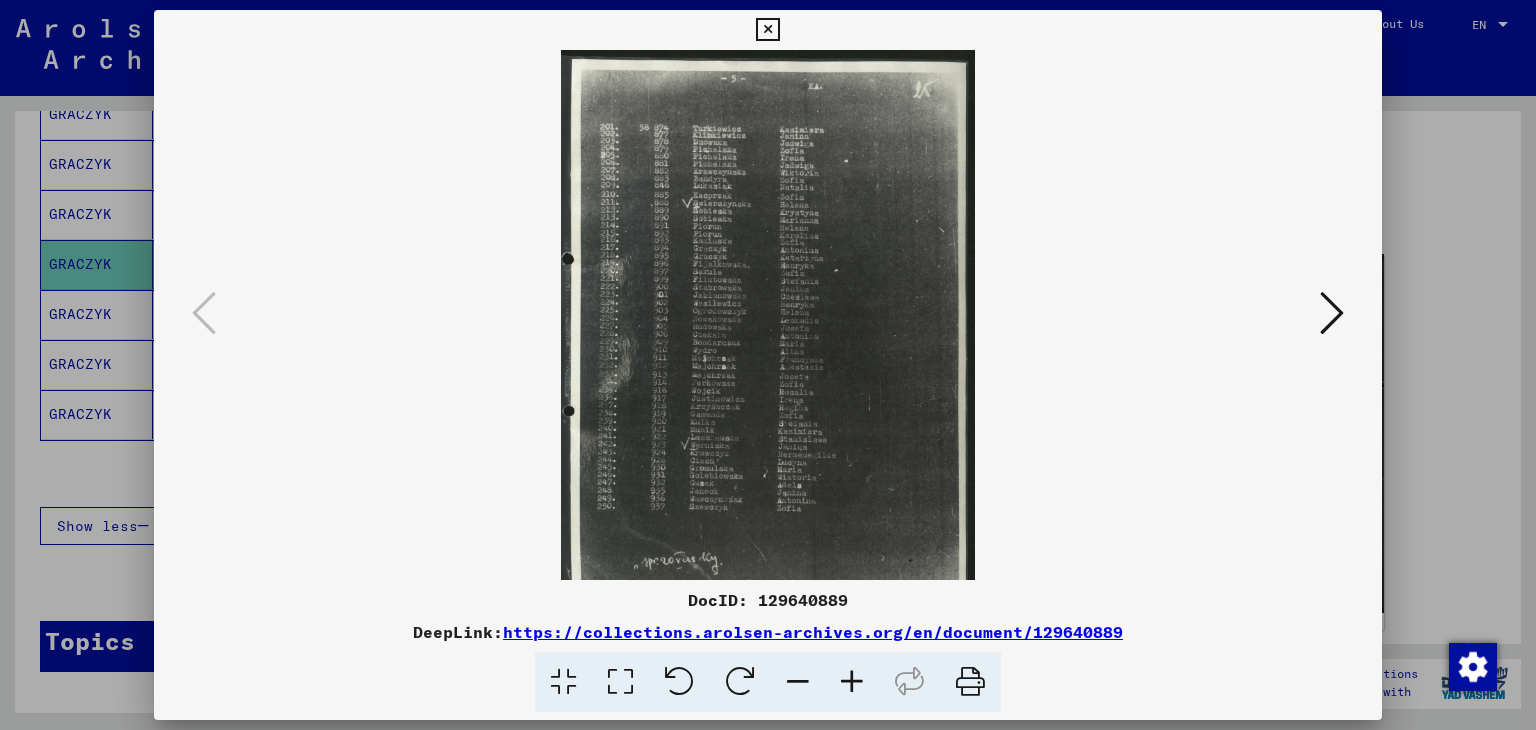 click at bounding box center (852, 682) 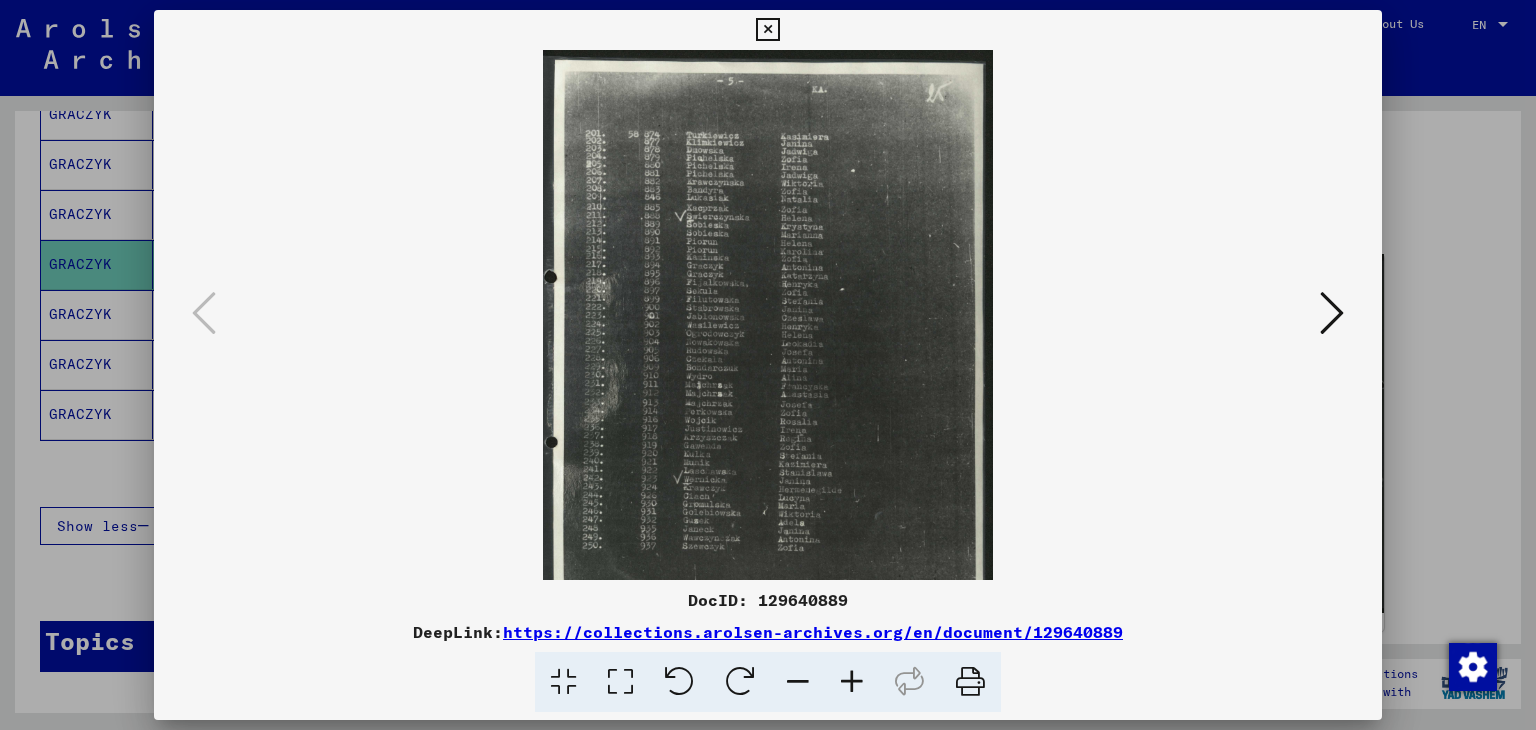 click at bounding box center (852, 682) 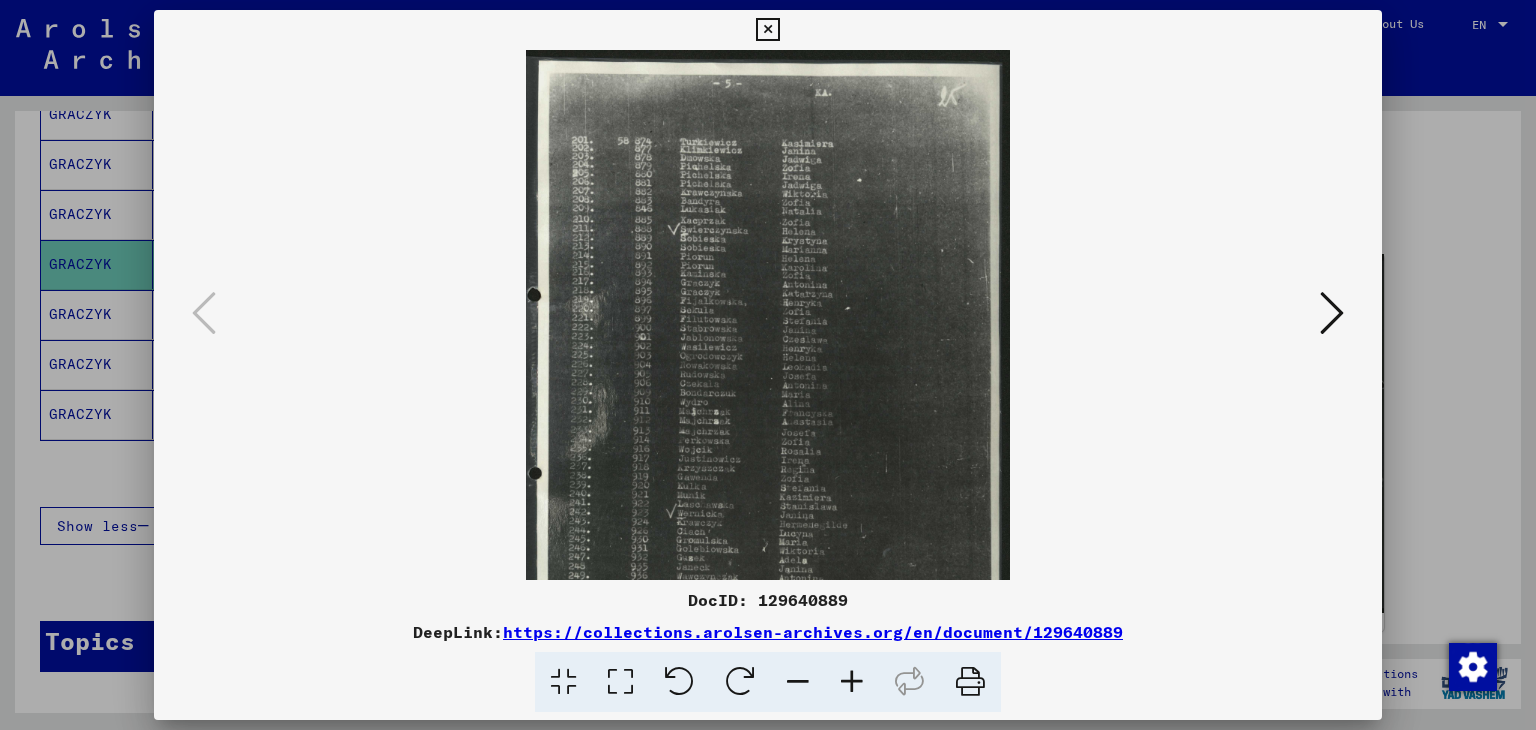 click at bounding box center [852, 682] 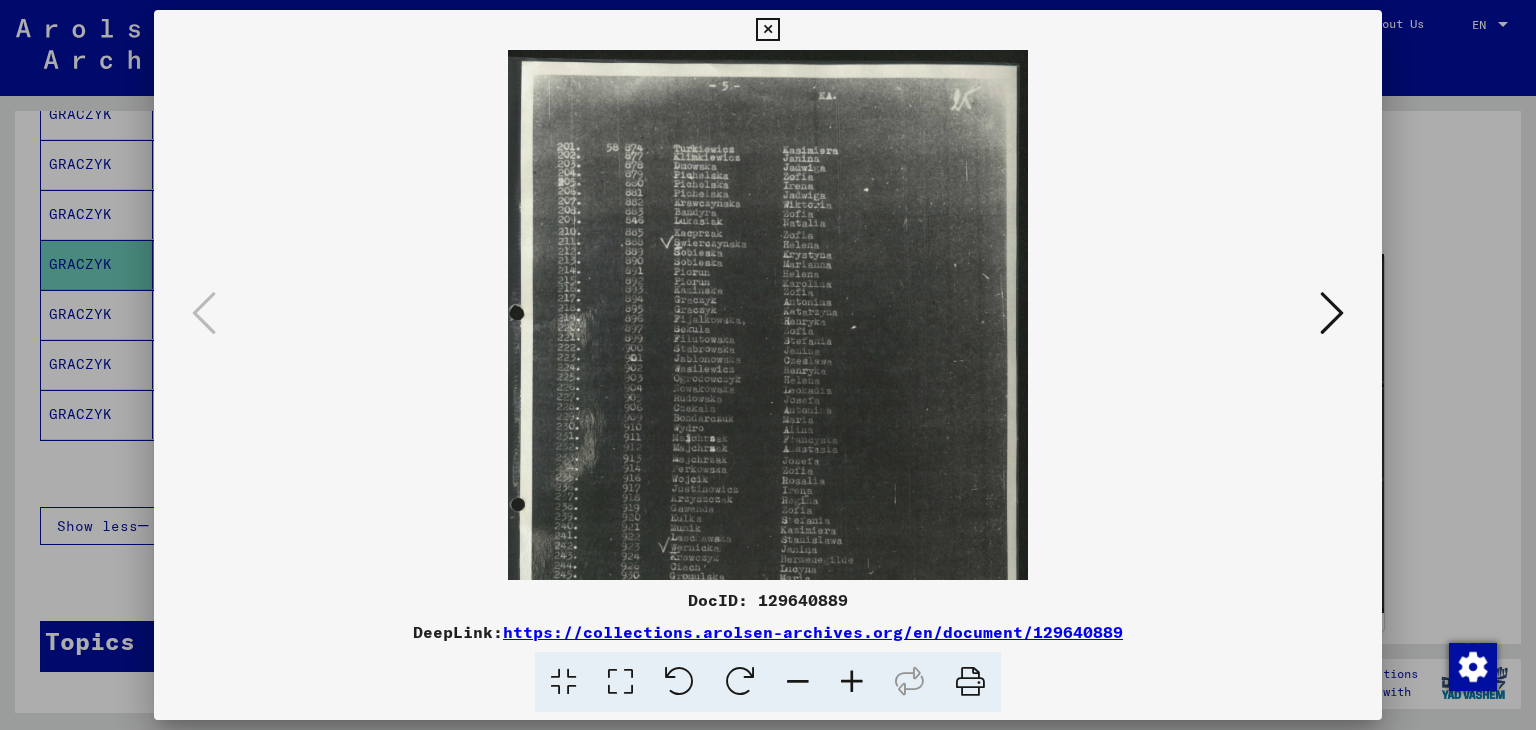 click at bounding box center (852, 682) 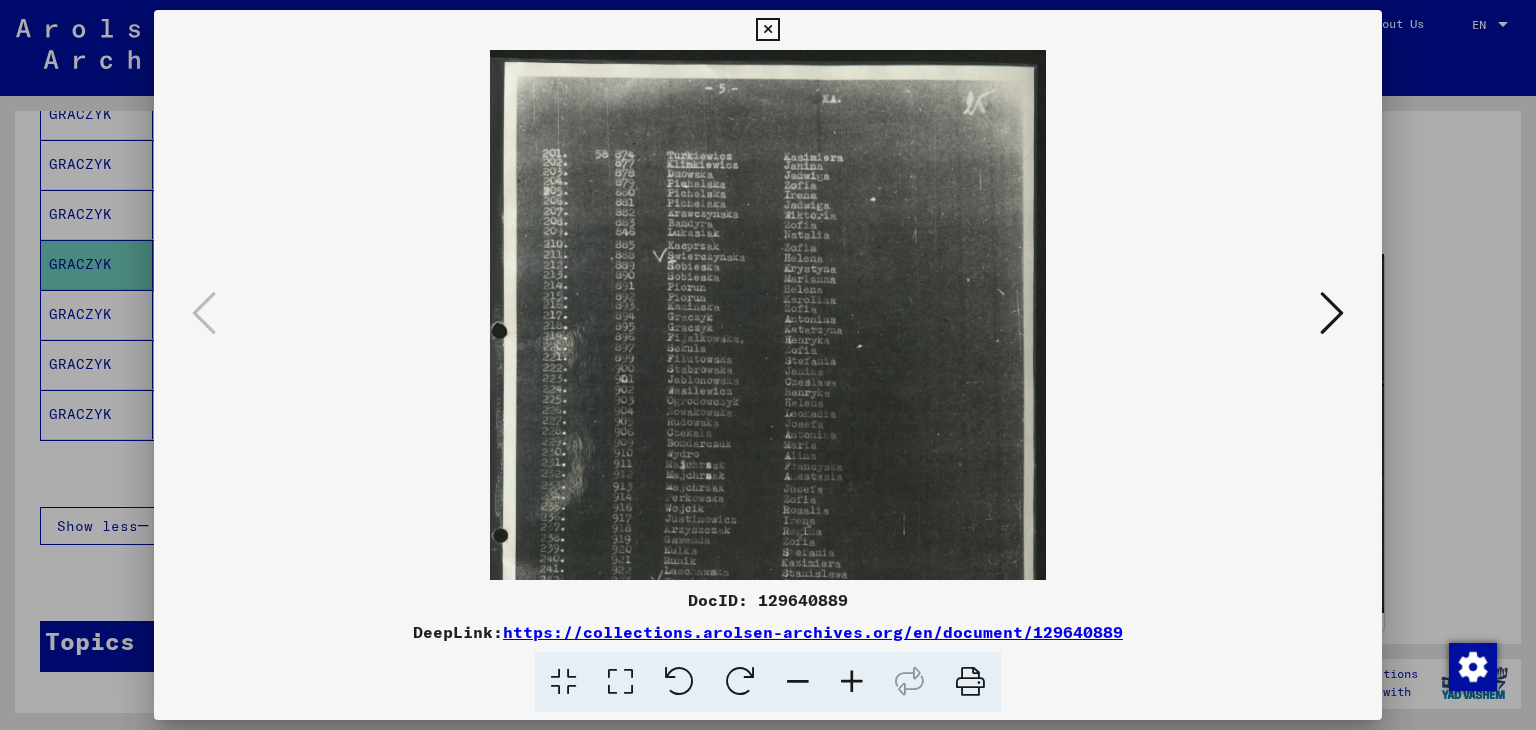 click at bounding box center [852, 682] 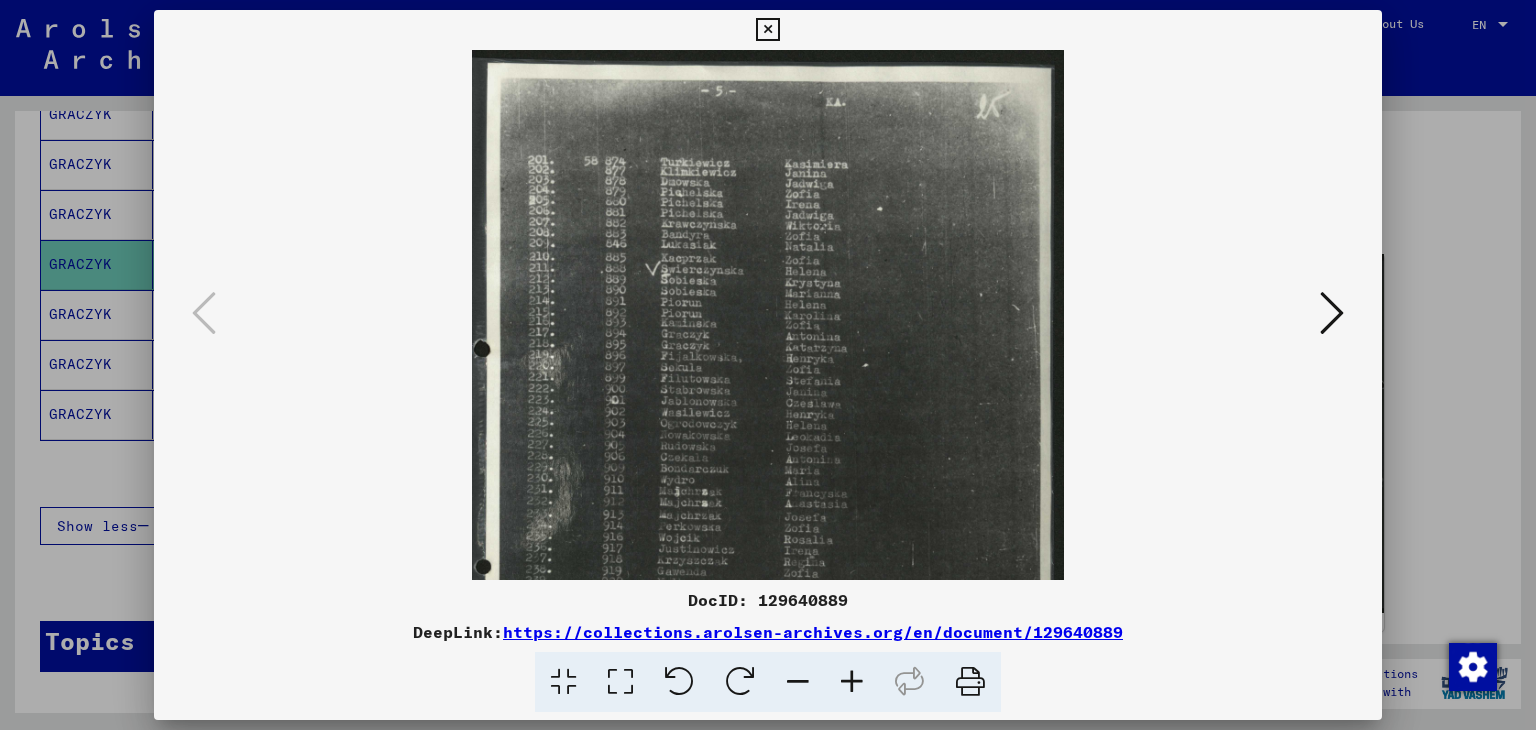 click at bounding box center [852, 682] 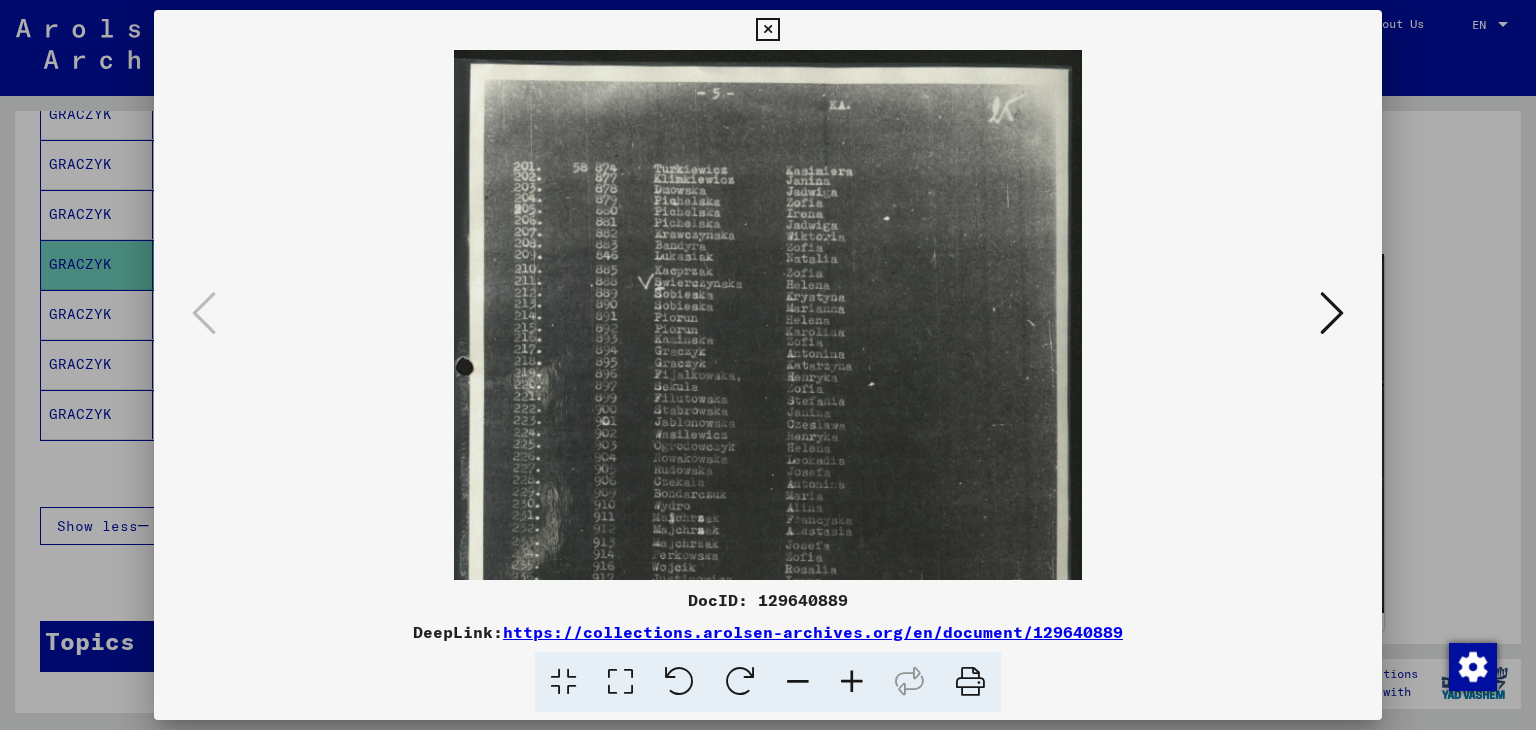 click at bounding box center (852, 682) 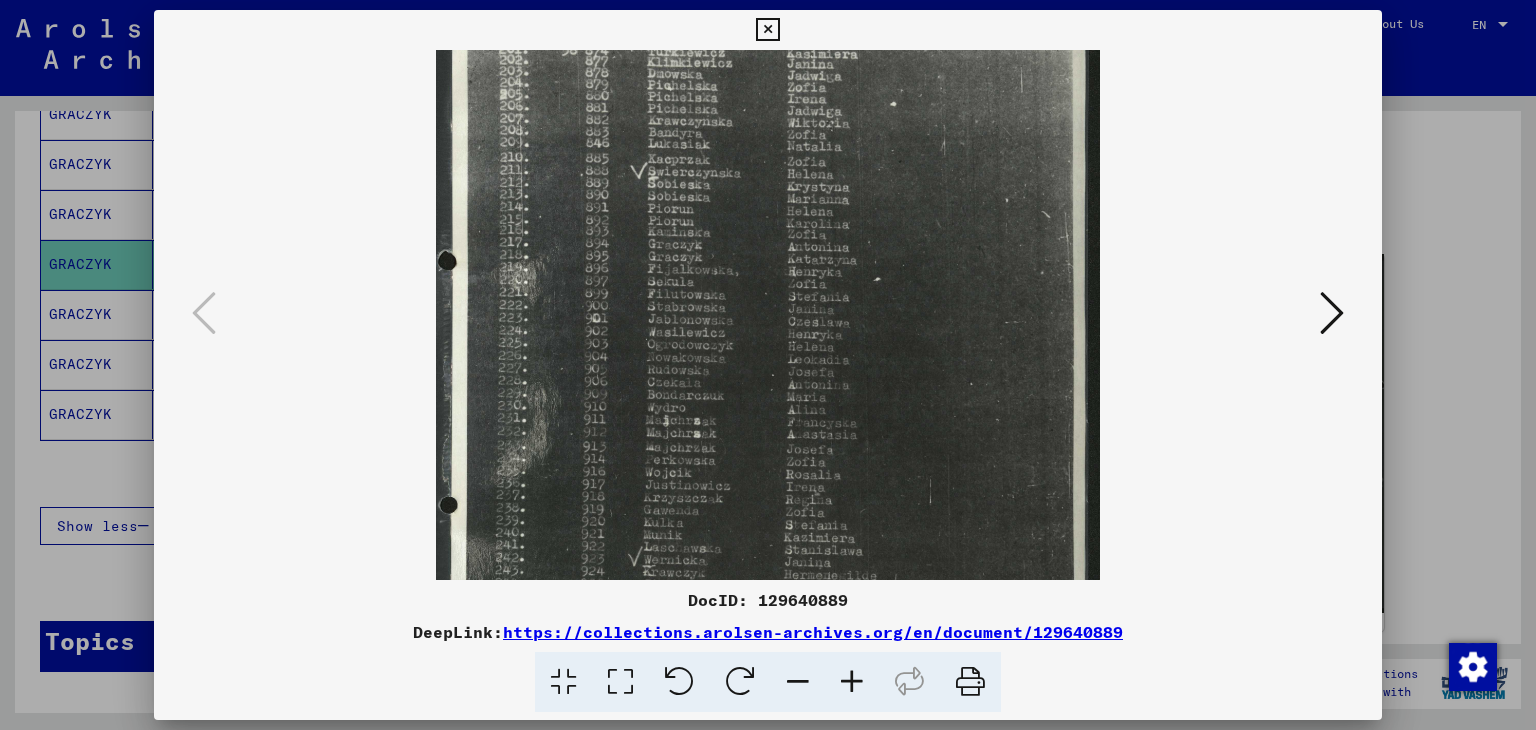 scroll, scrollTop: 131, scrollLeft: 0, axis: vertical 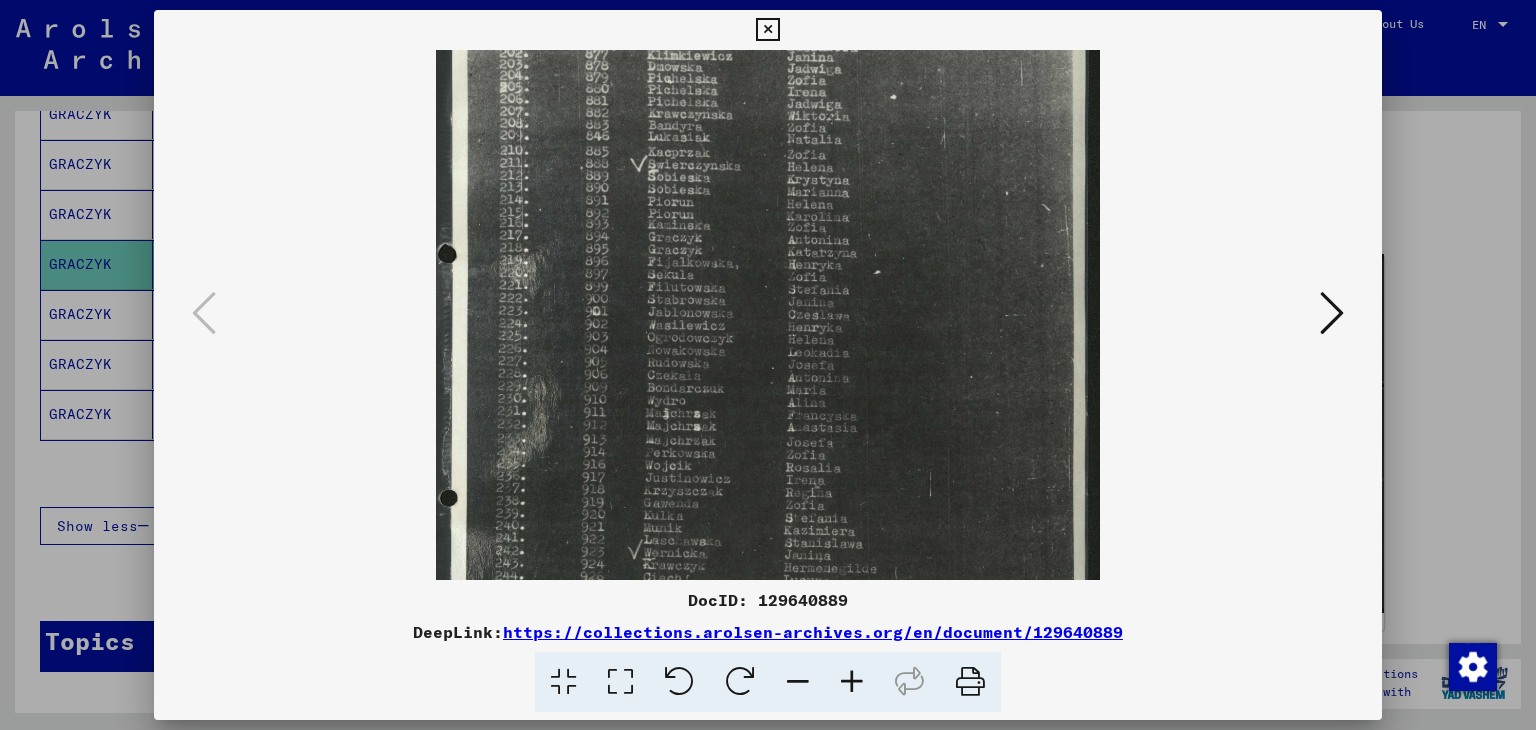 drag, startPoint x: 816, startPoint y: 465, endPoint x: 824, endPoint y: 337, distance: 128.24976 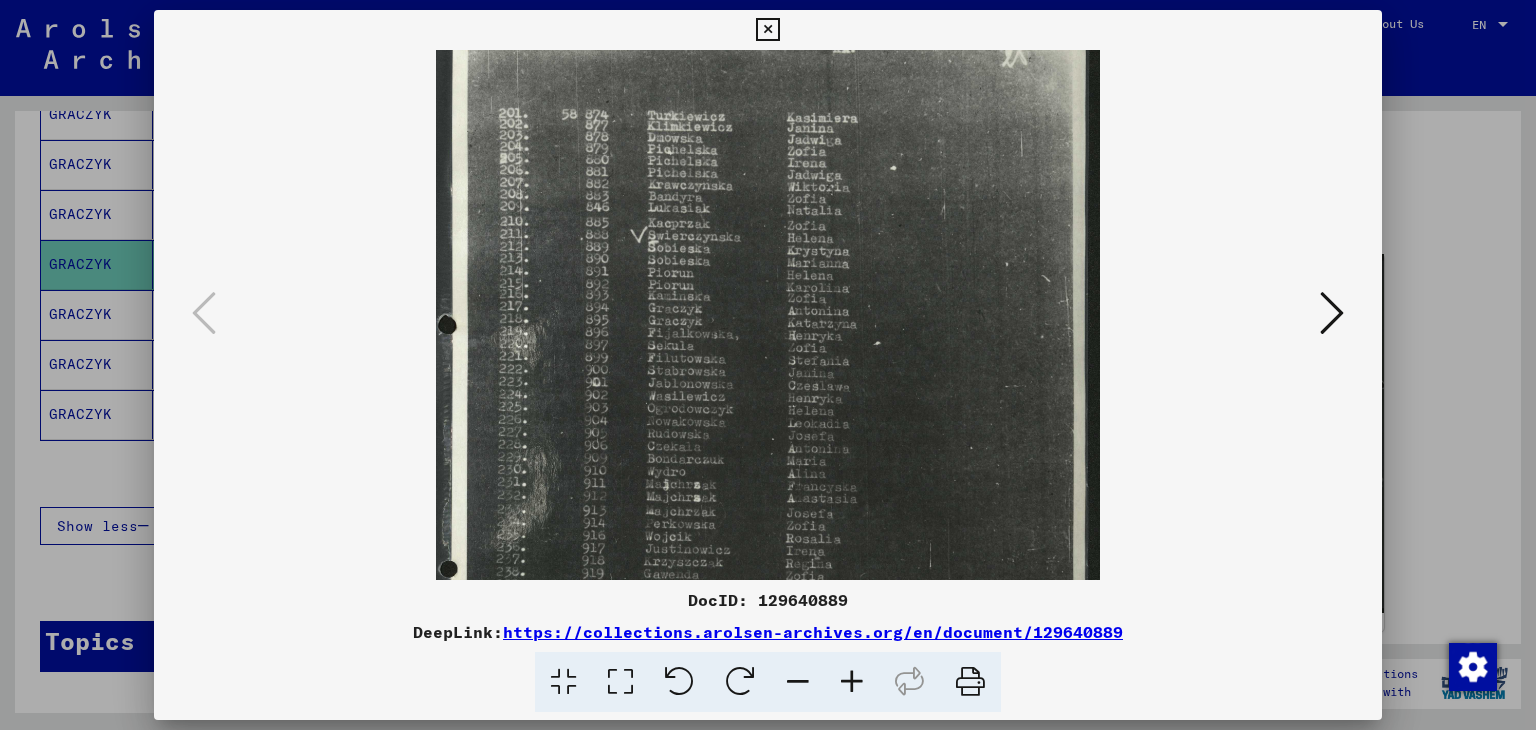 scroll, scrollTop: 57, scrollLeft: 0, axis: vertical 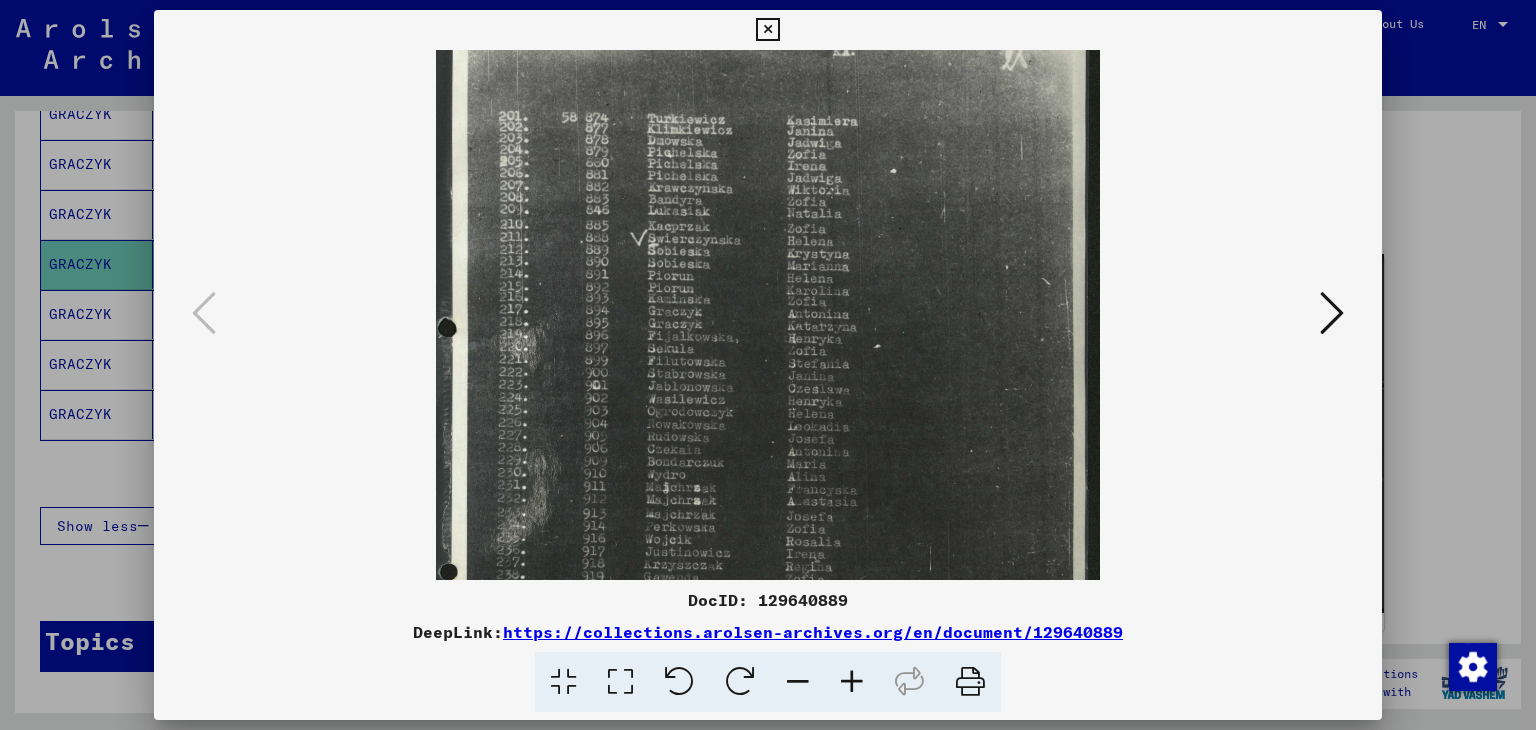 drag, startPoint x: 812, startPoint y: 446, endPoint x: 823, endPoint y: 521, distance: 75.802376 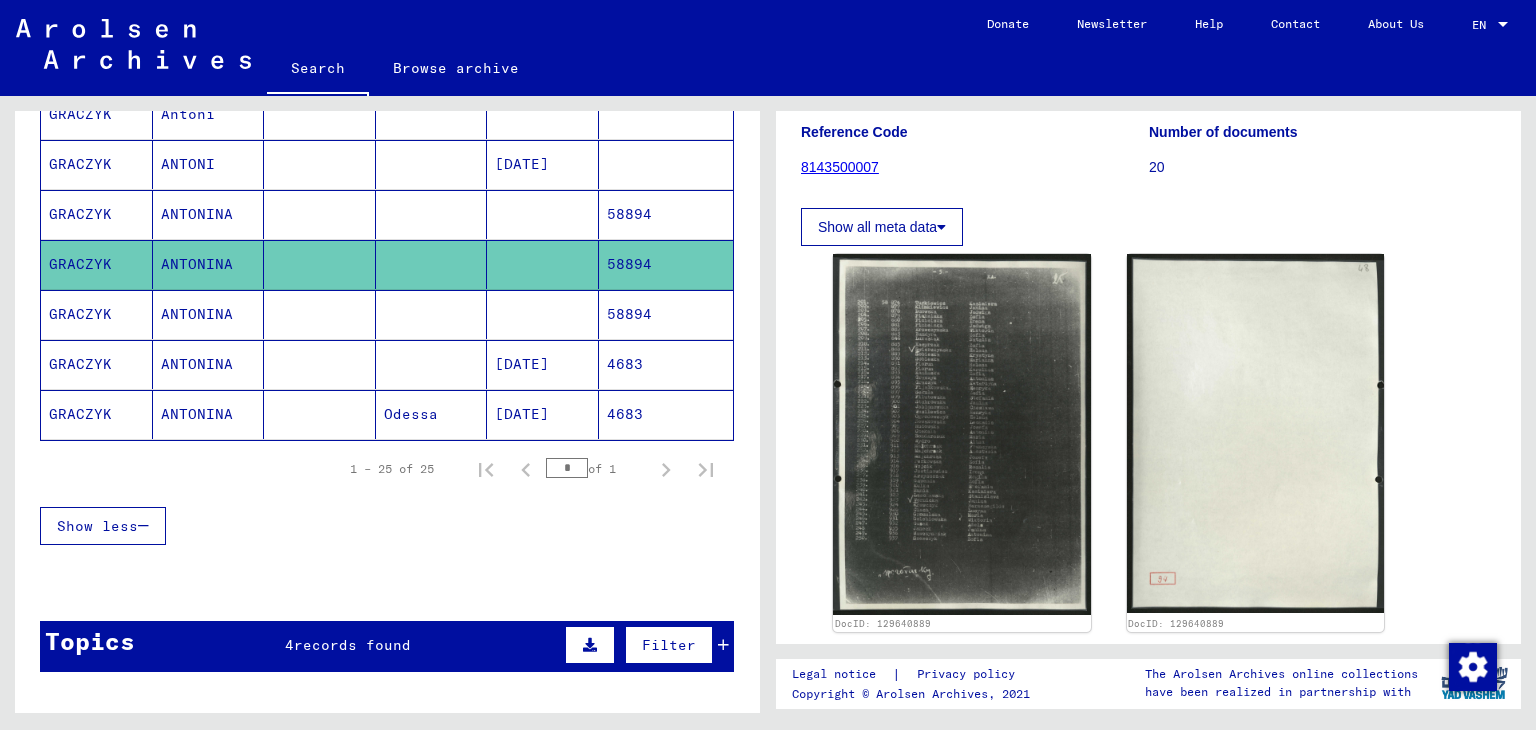 click on "58894" at bounding box center [666, 264] 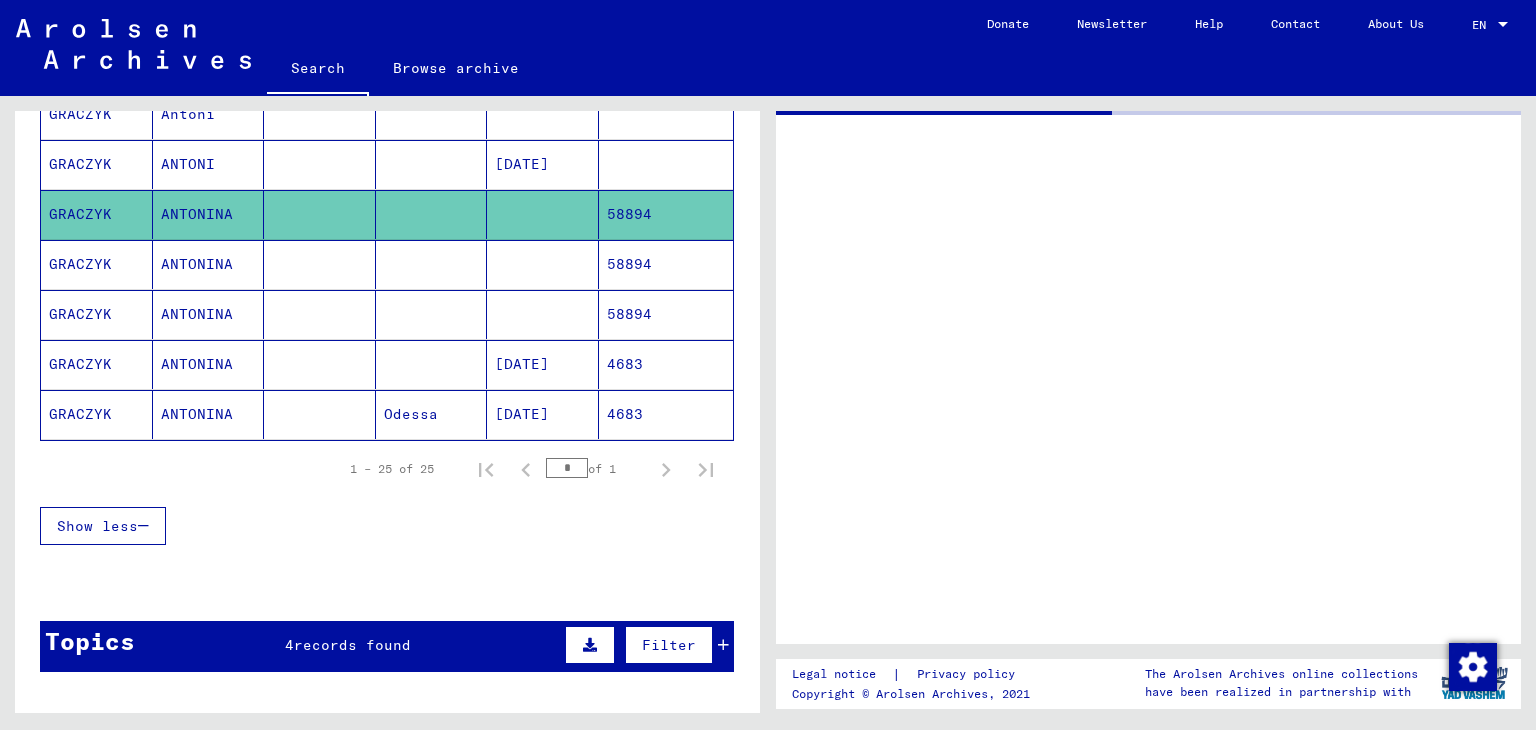 scroll, scrollTop: 0, scrollLeft: 0, axis: both 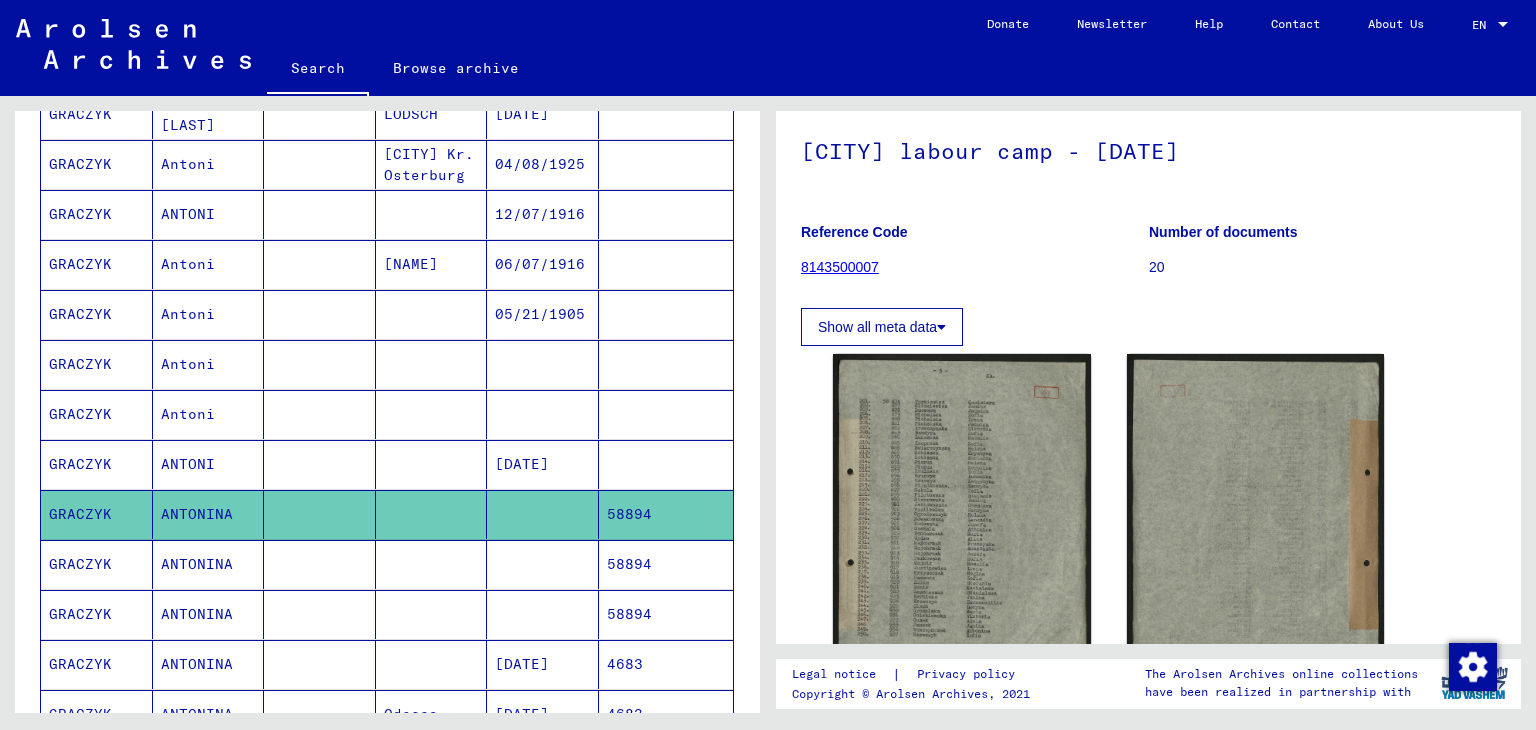click at bounding box center [666, 514] 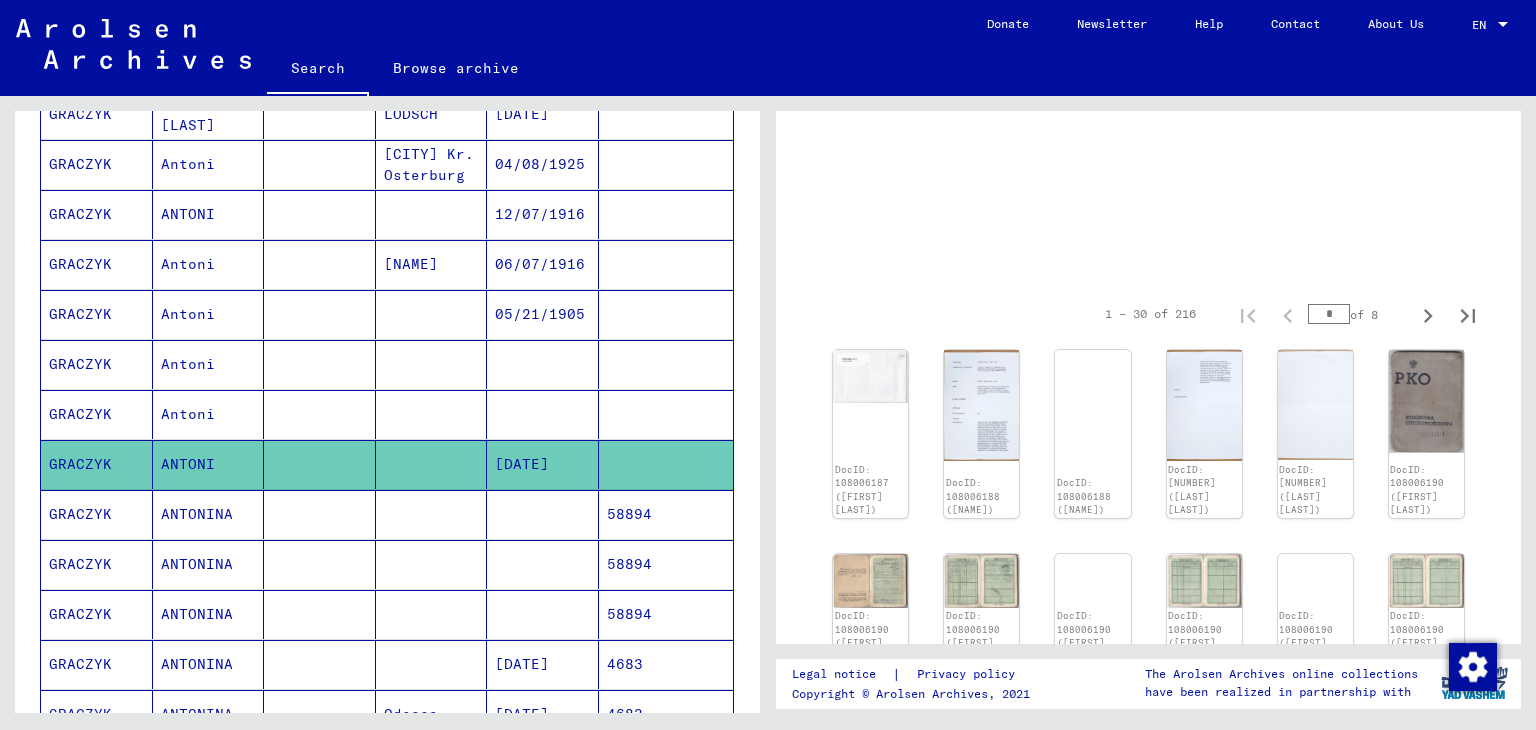 click at bounding box center (666, 464) 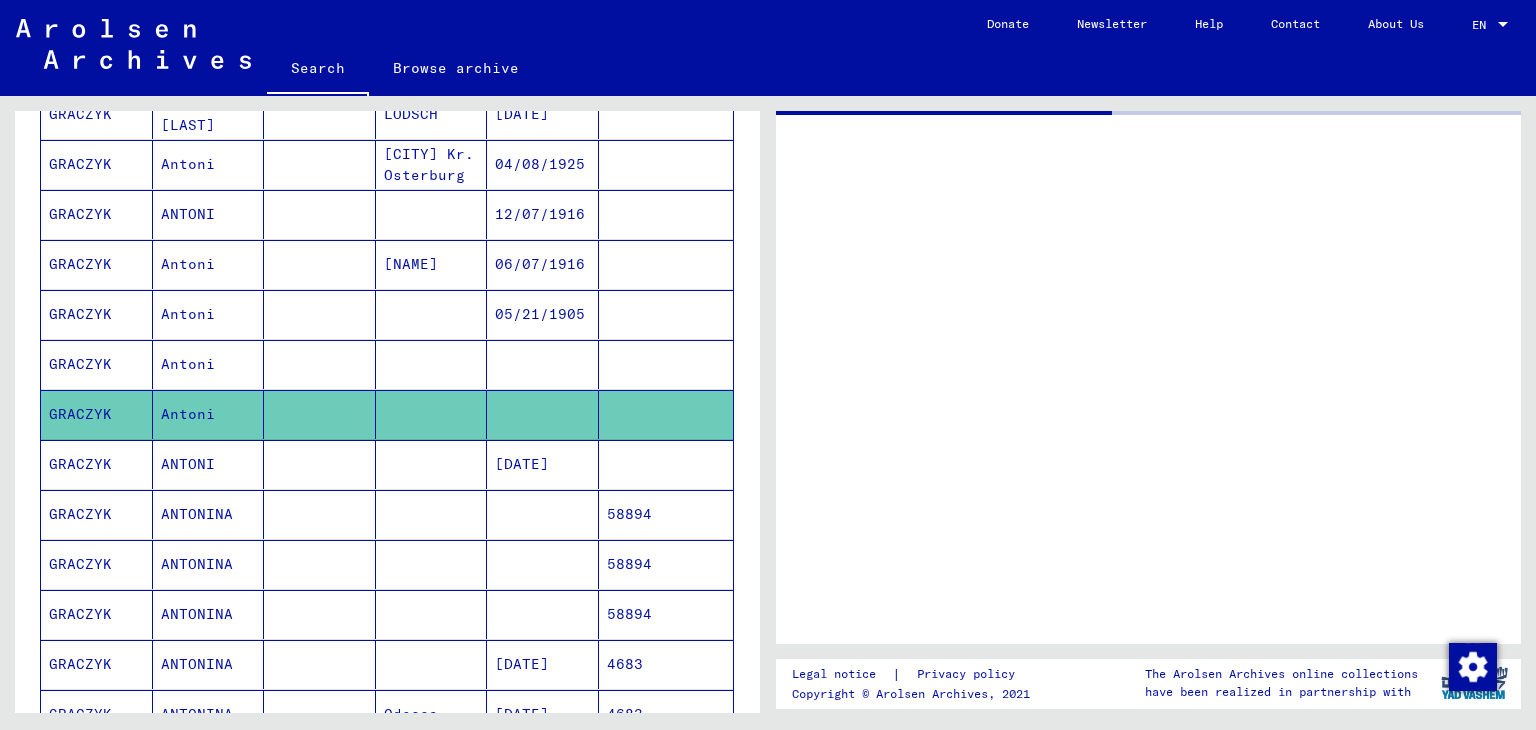scroll, scrollTop: 0, scrollLeft: 0, axis: both 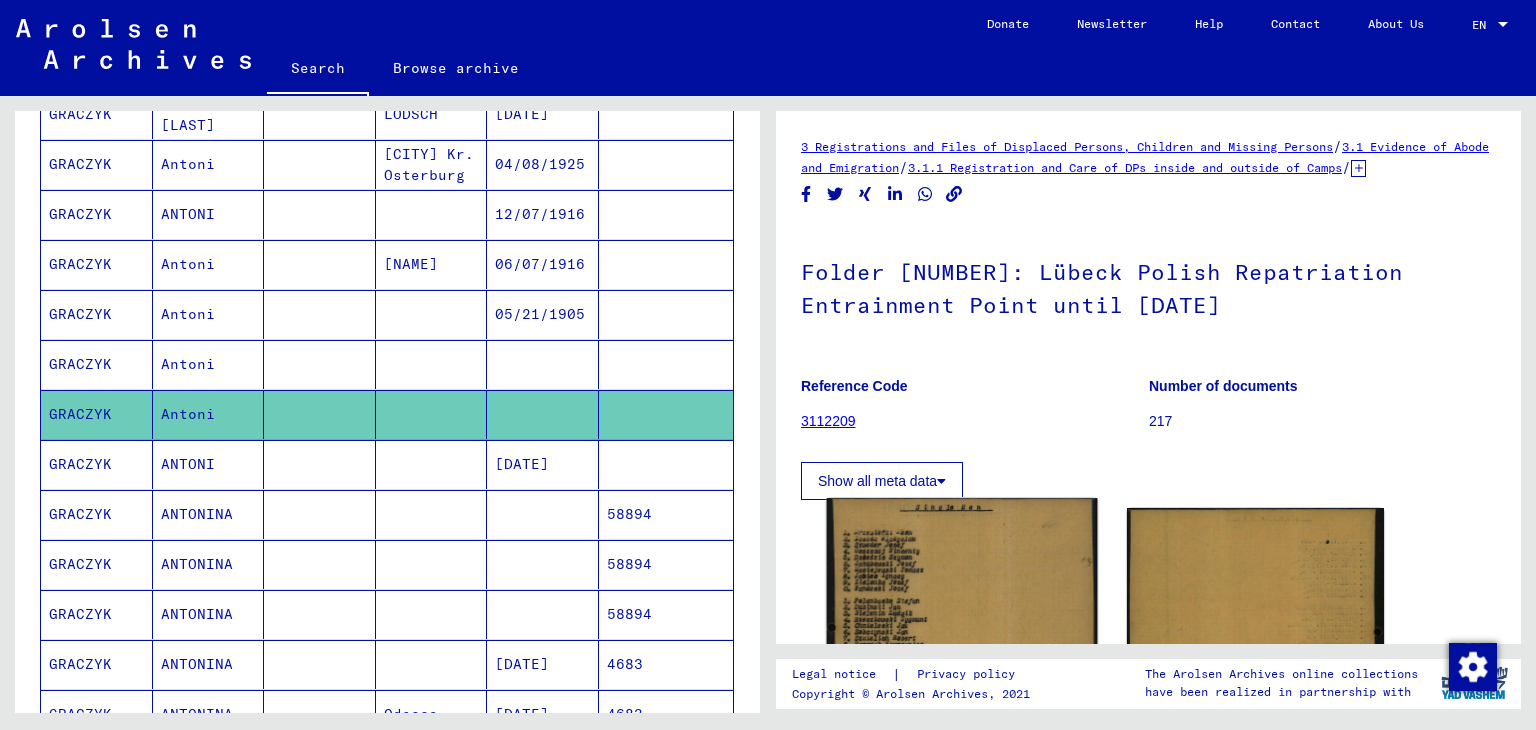 click 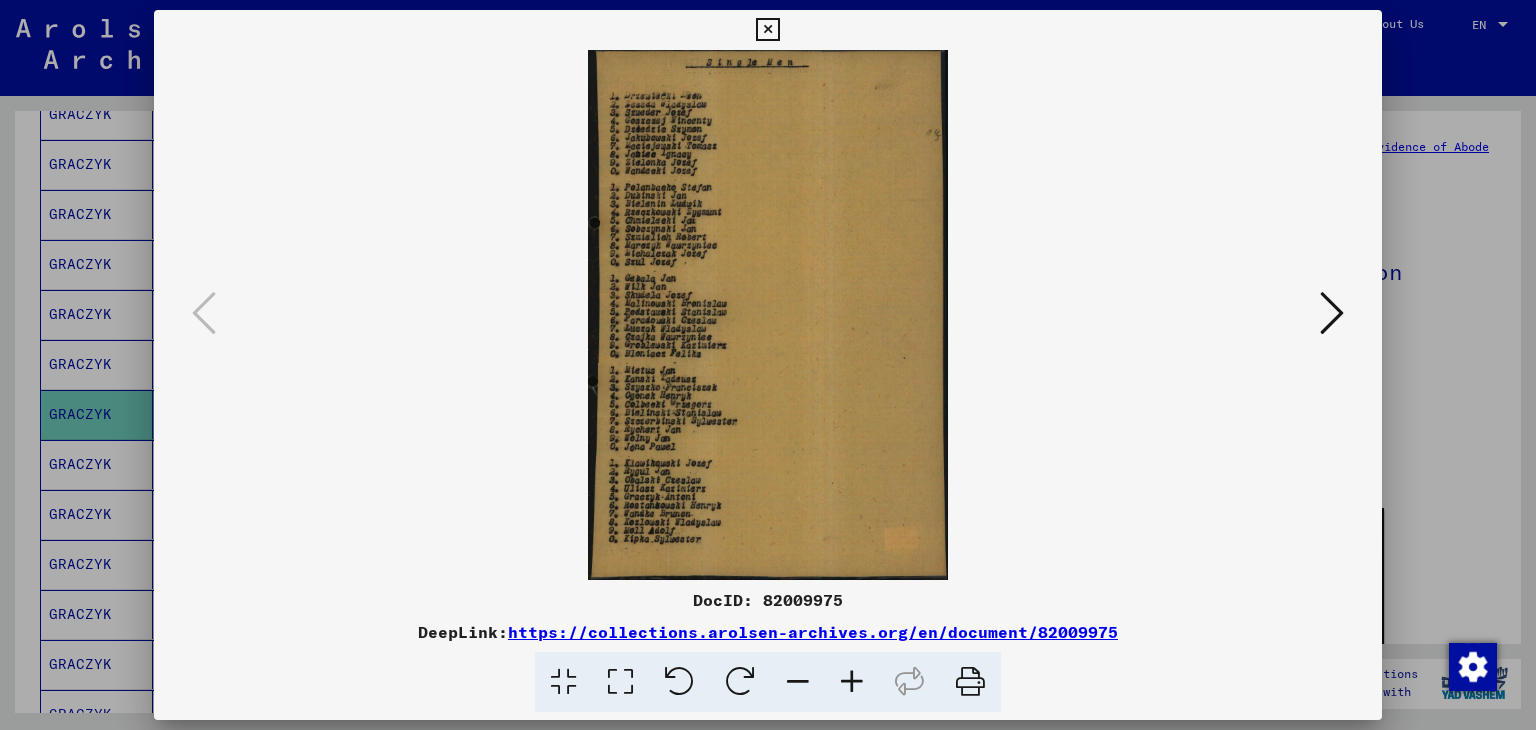 click at bounding box center [852, 682] 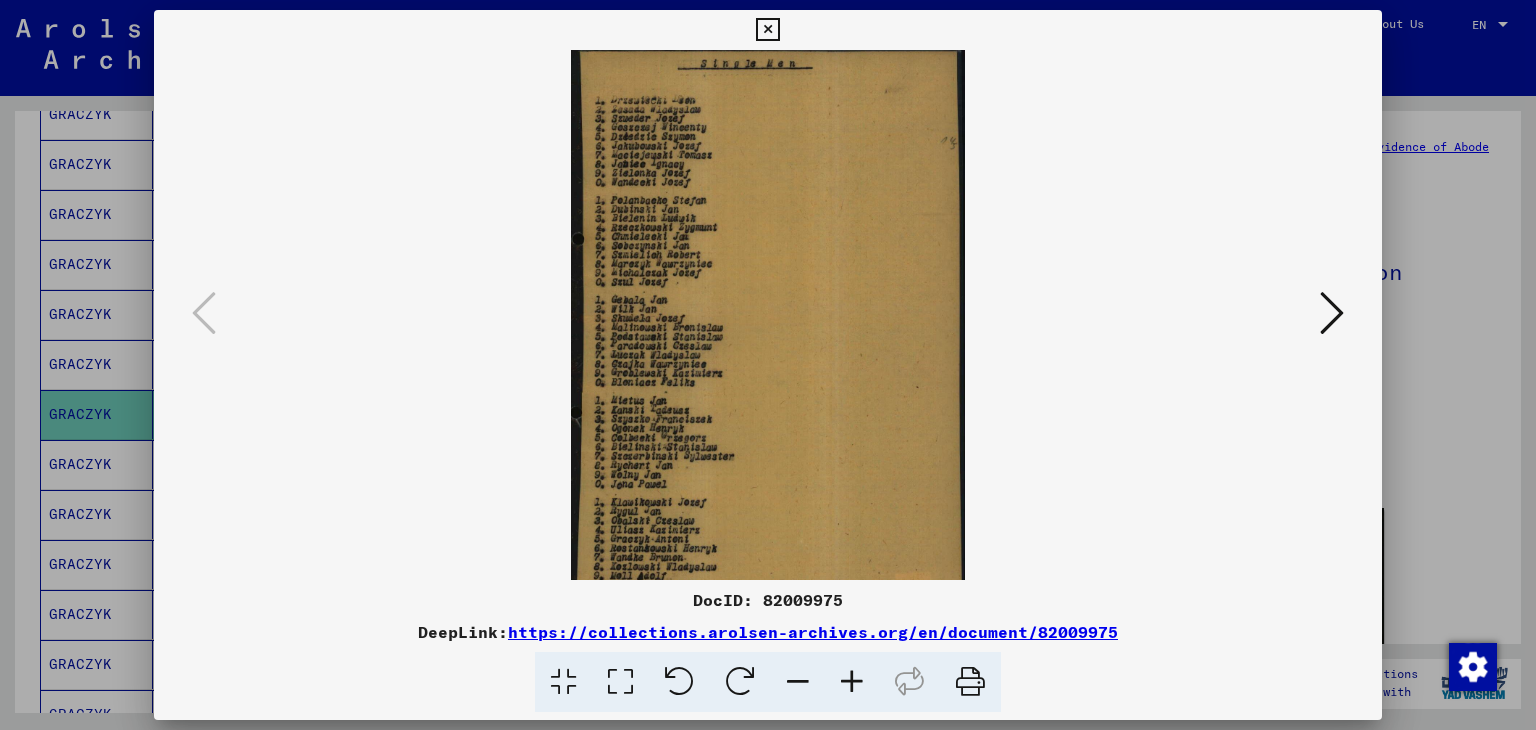 click at bounding box center [852, 682] 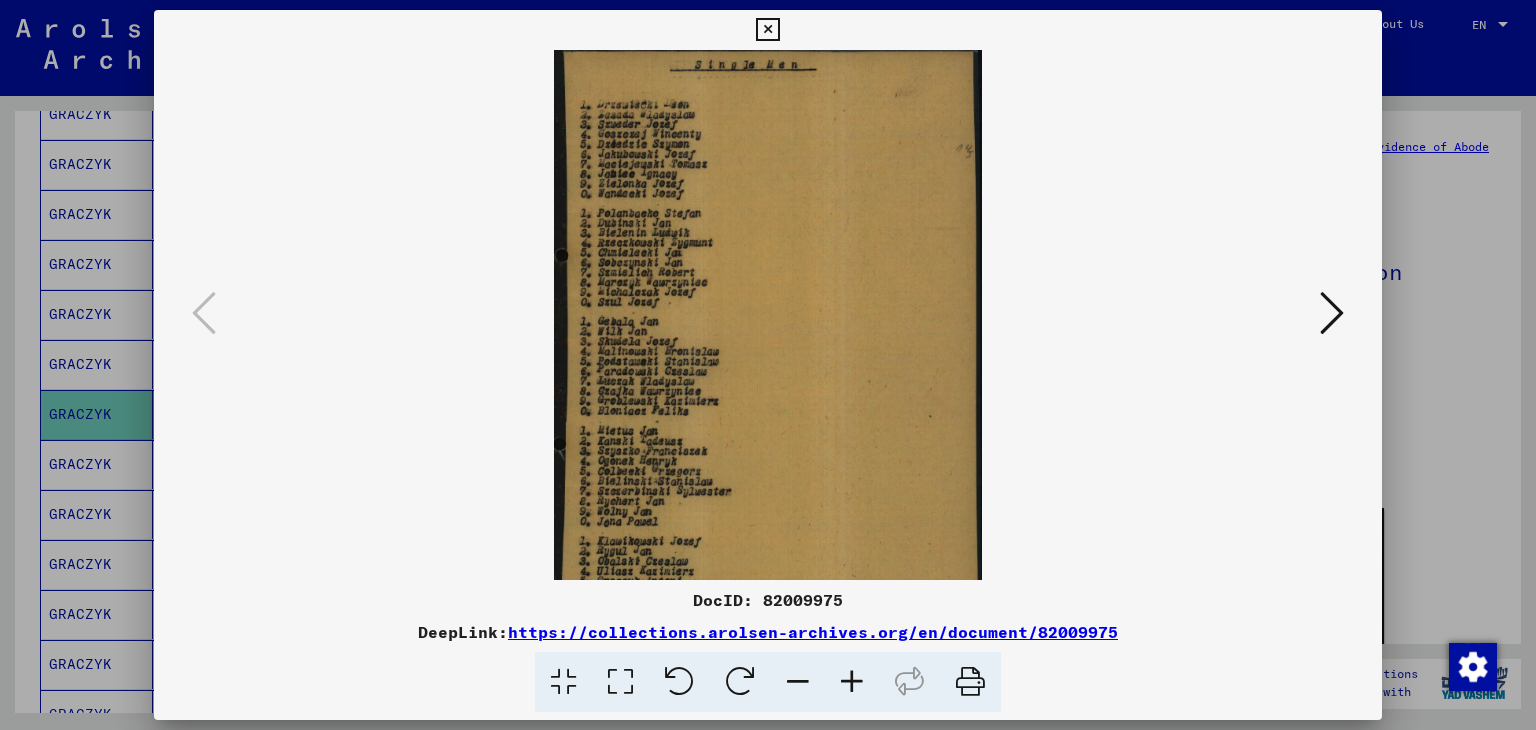 click at bounding box center [852, 682] 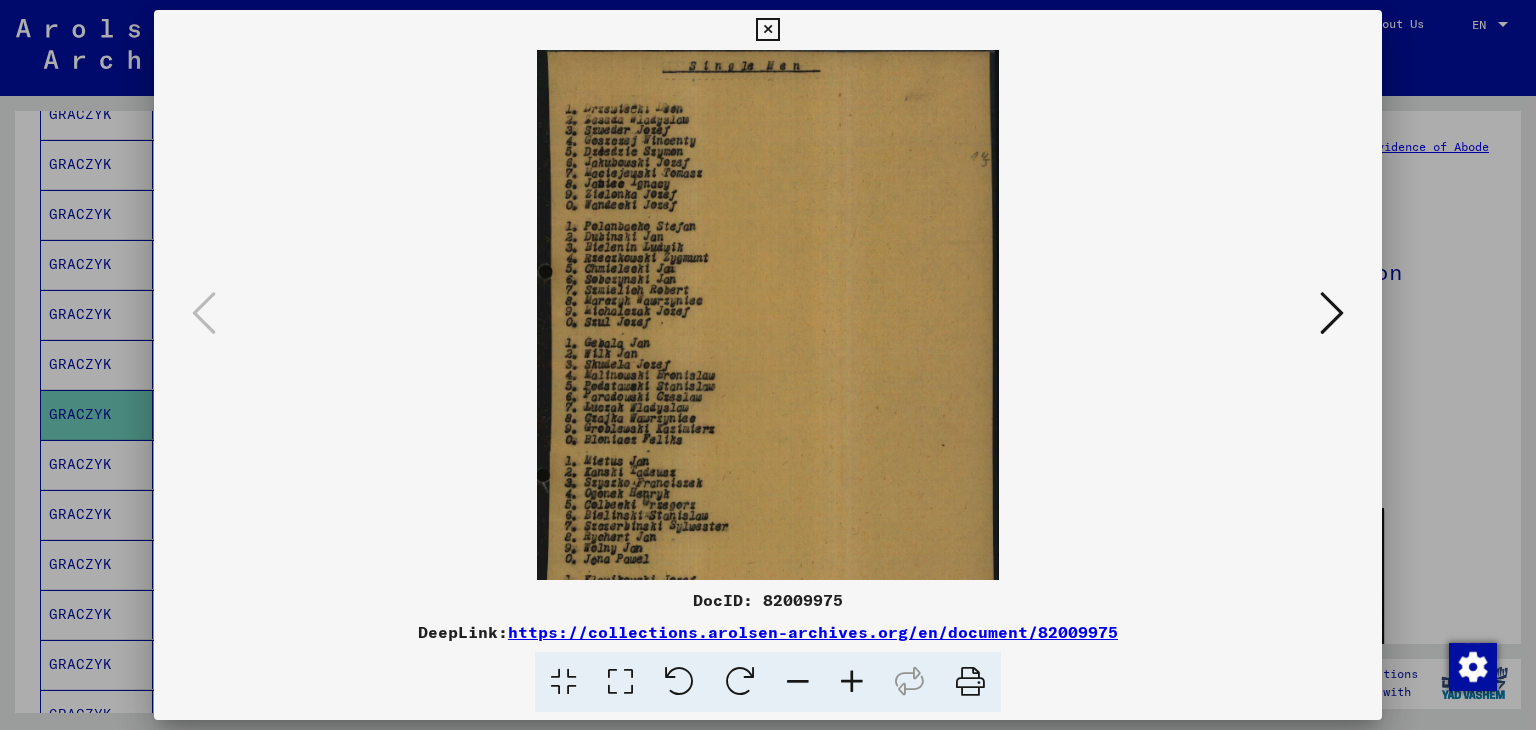 click at bounding box center [852, 682] 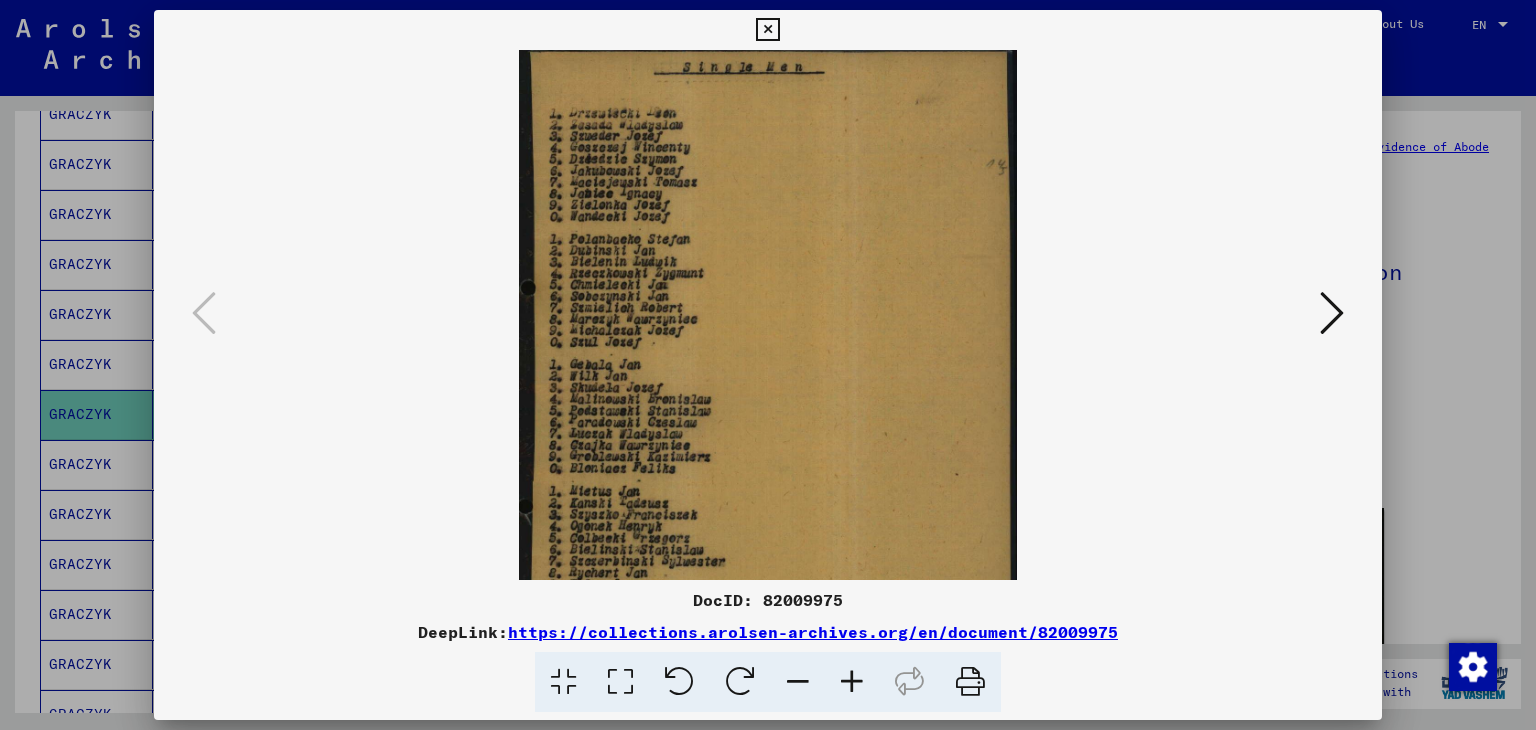 click at bounding box center (852, 682) 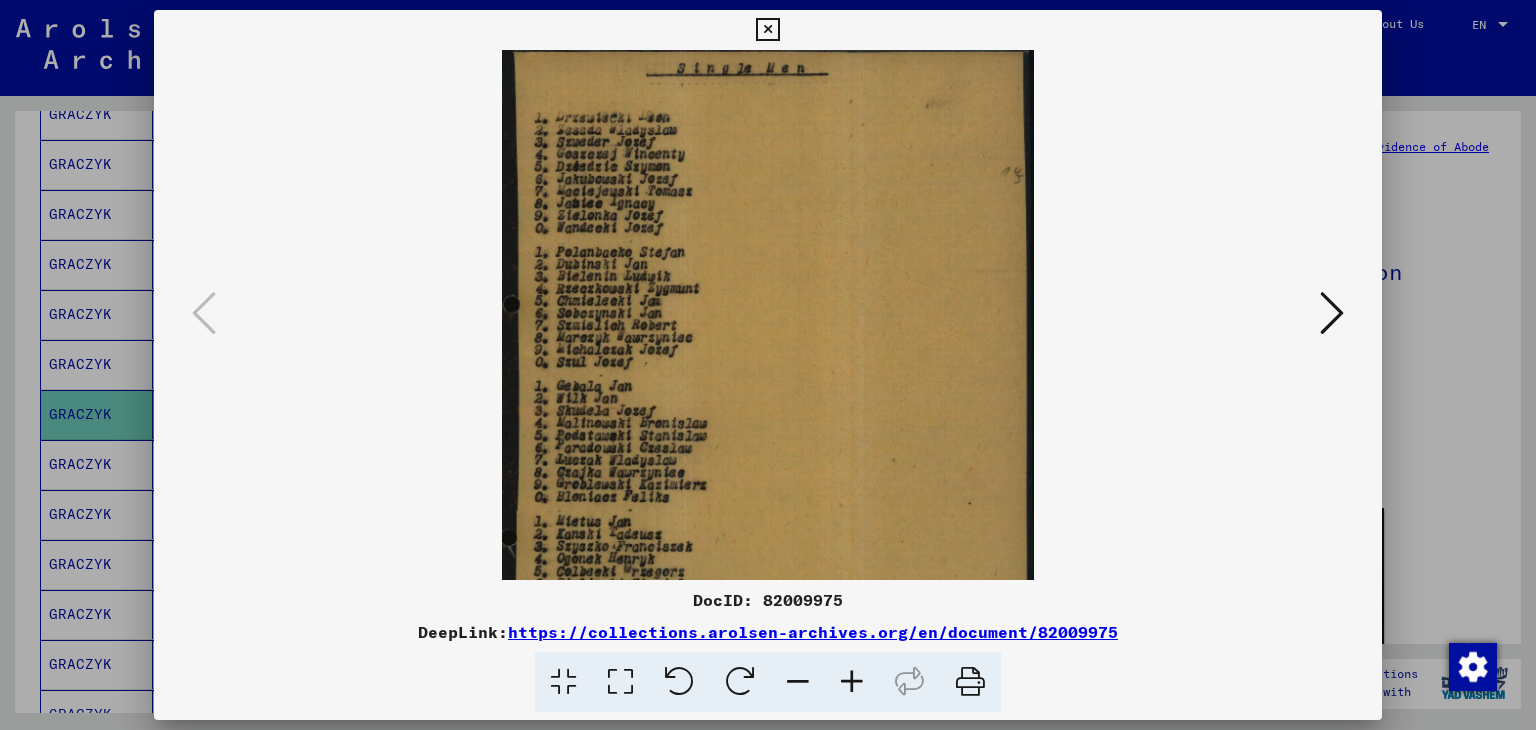 click at bounding box center [852, 682] 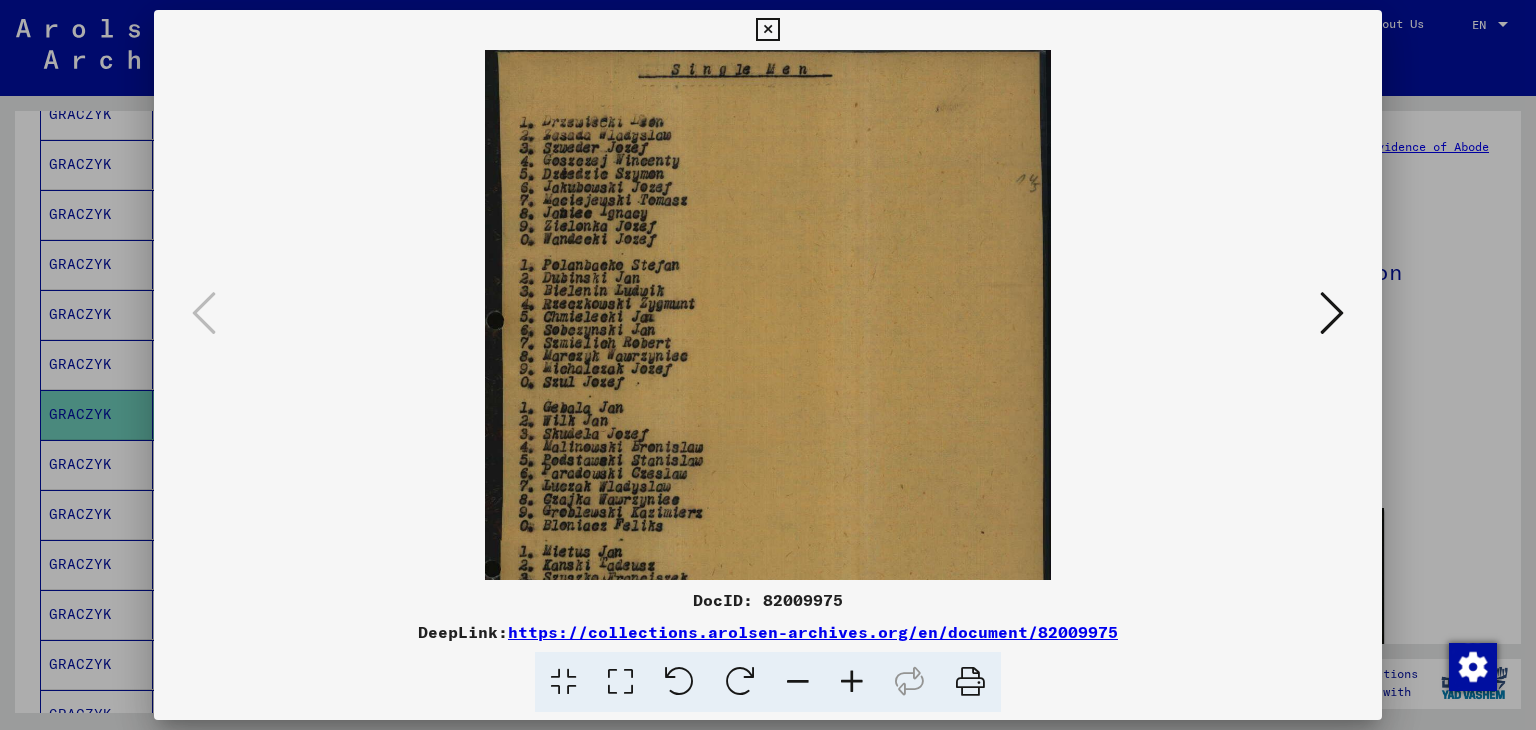 click at bounding box center (852, 682) 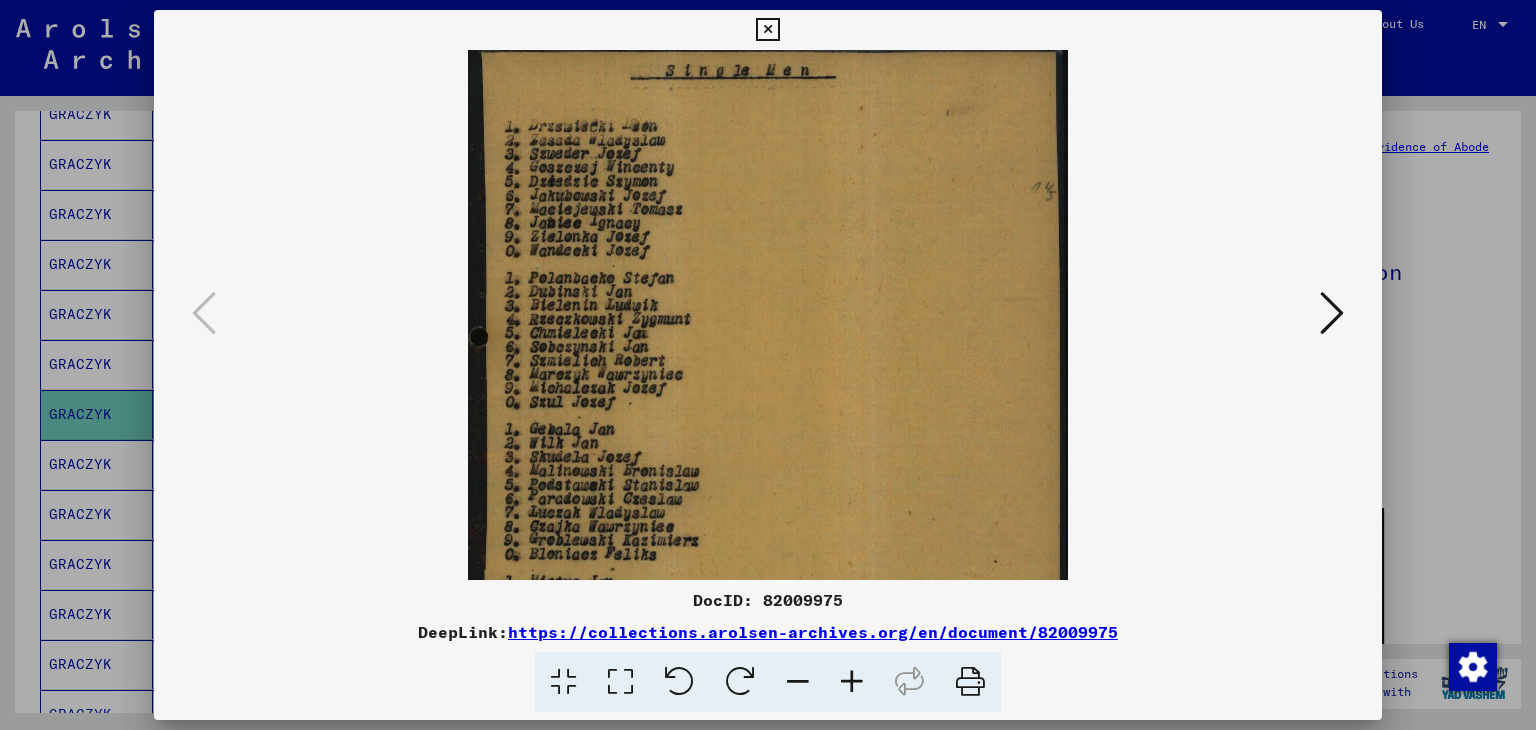 click at bounding box center (852, 682) 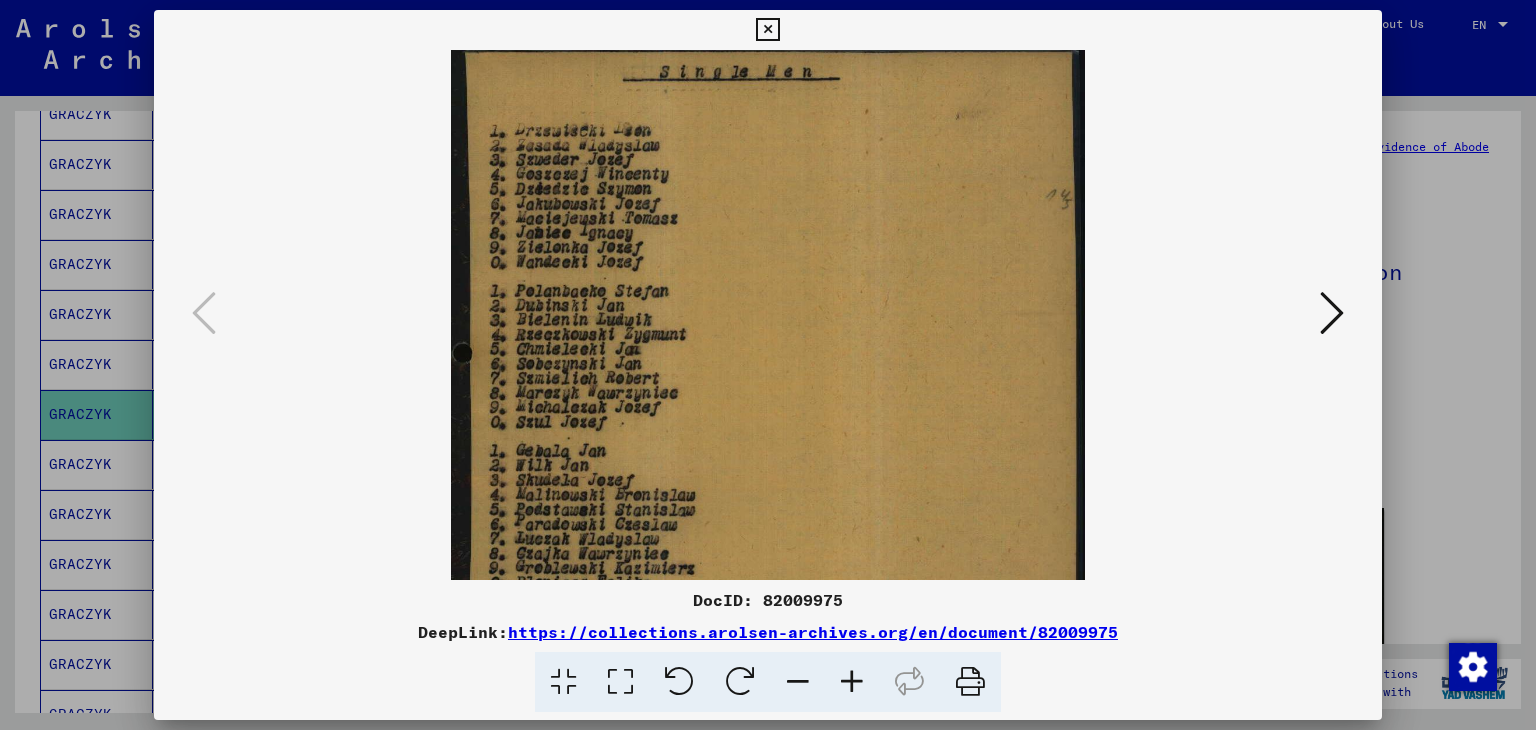click at bounding box center (852, 682) 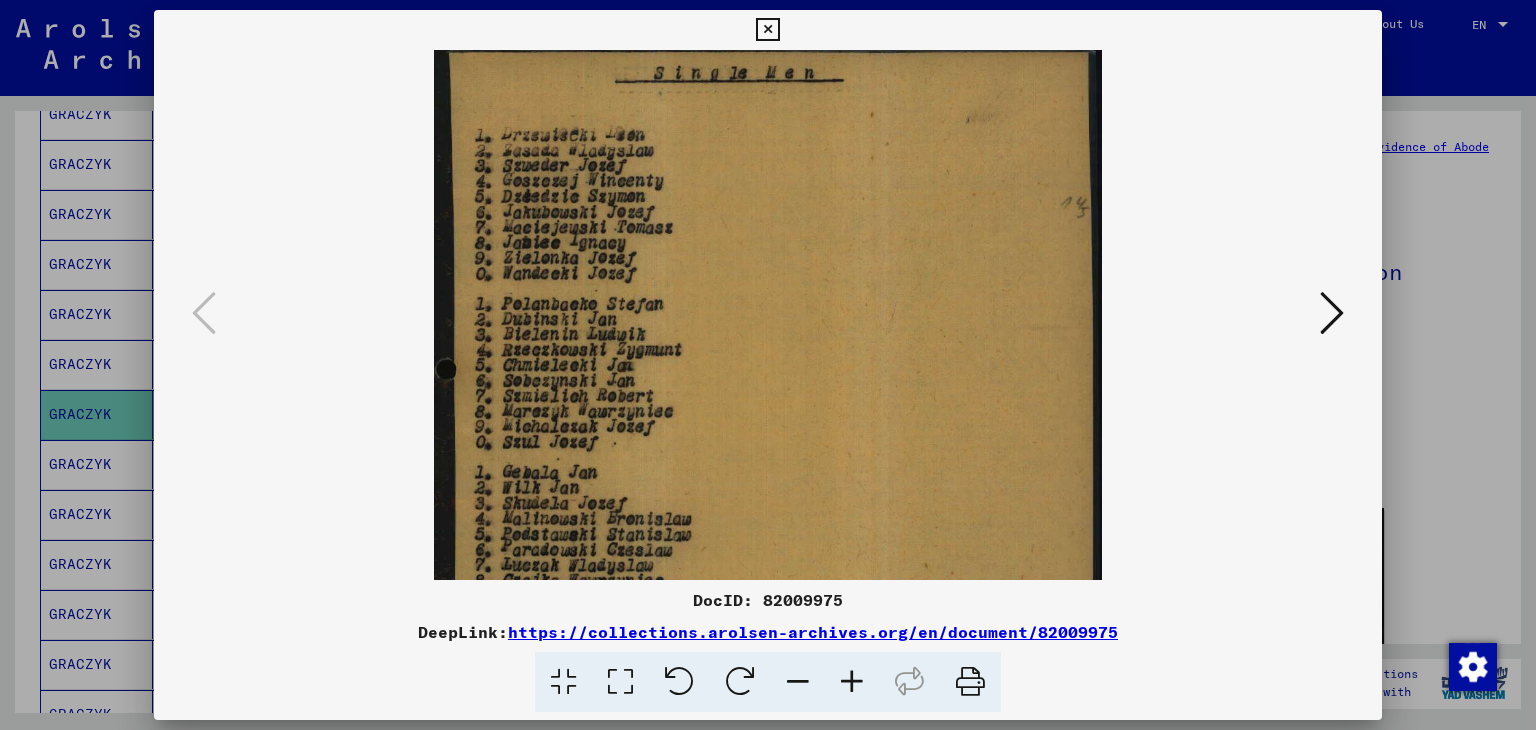 click at bounding box center [852, 682] 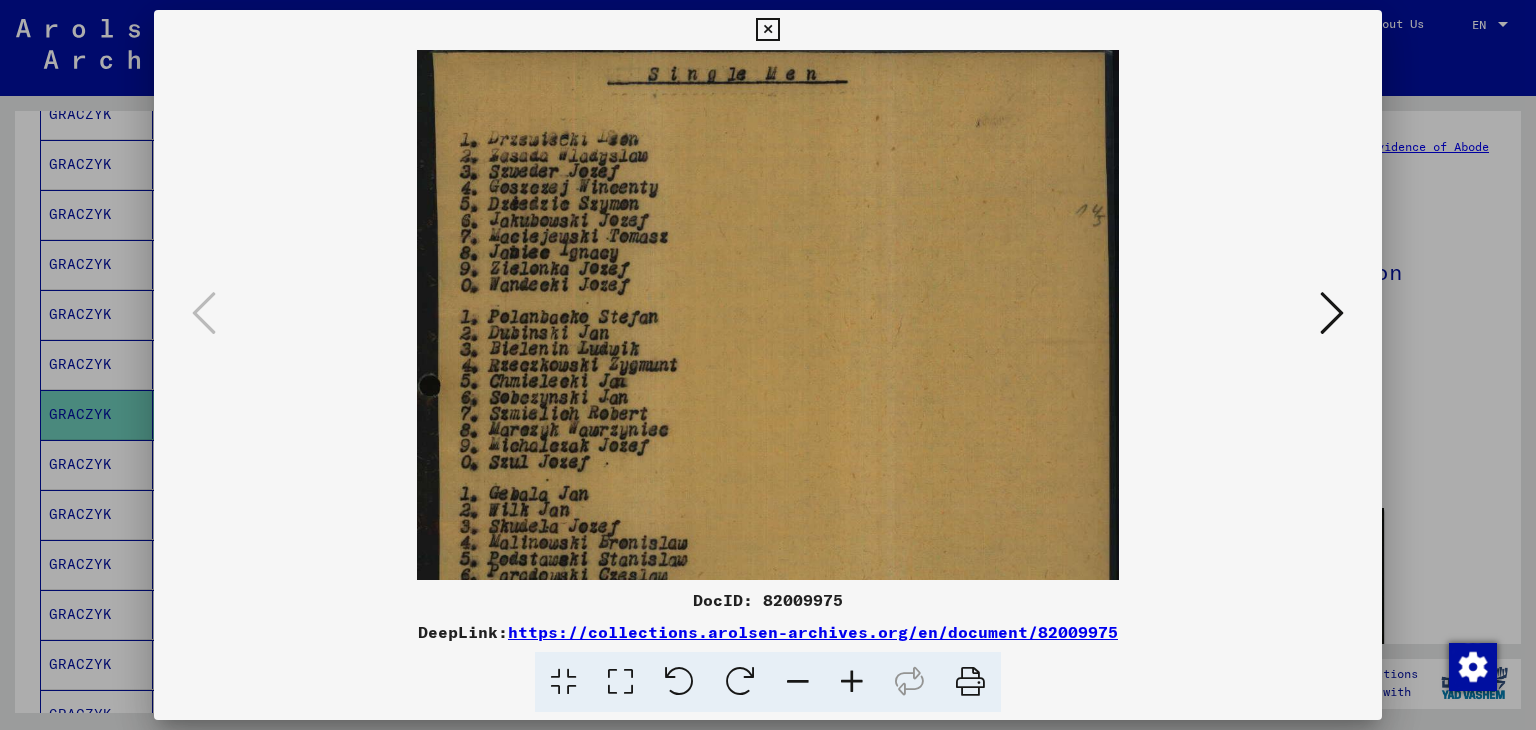 click at bounding box center (852, 682) 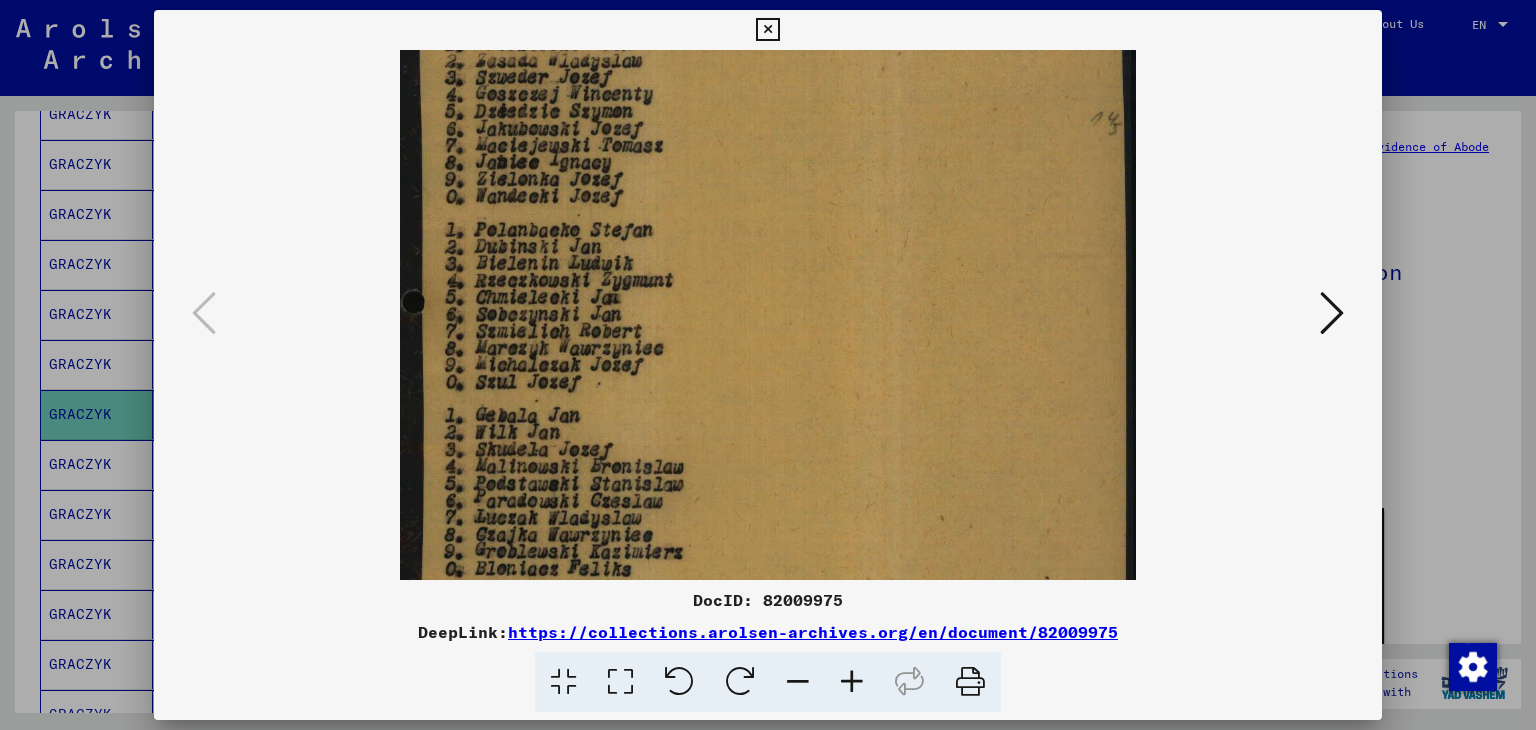 scroll, scrollTop: 104, scrollLeft: 0, axis: vertical 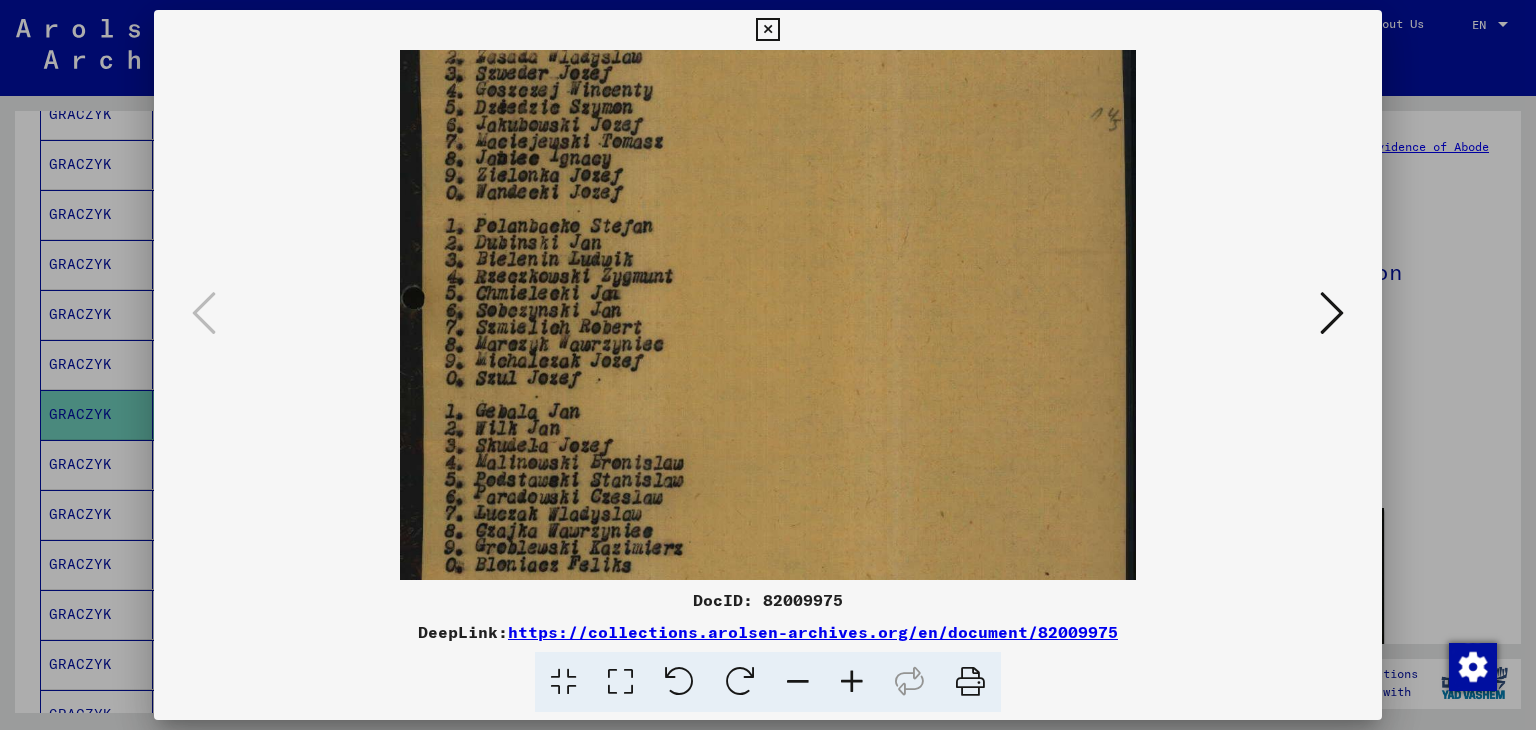 drag, startPoint x: 894, startPoint y: 508, endPoint x: 889, endPoint y: 409, distance: 99.12618 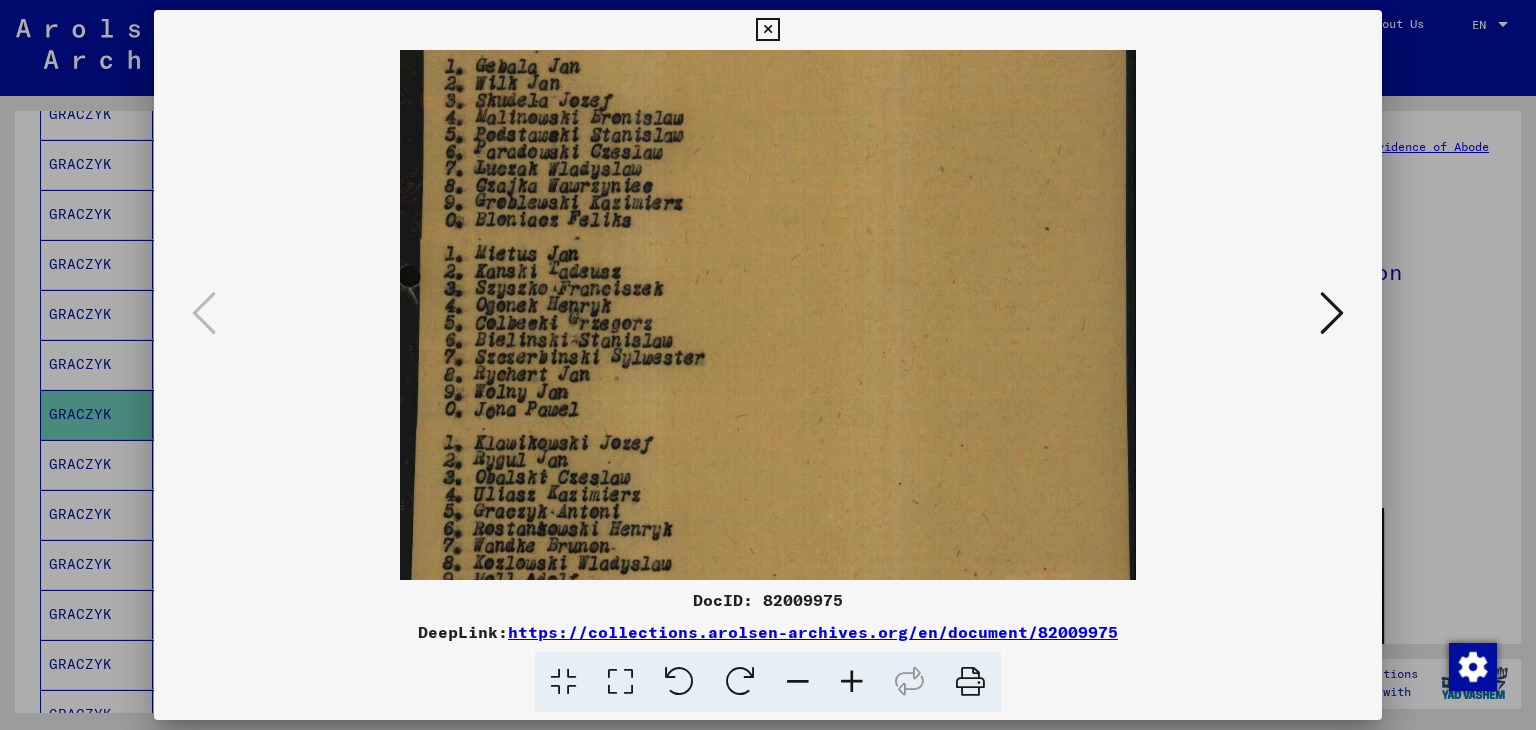 scroll, scrollTop: 452, scrollLeft: 0, axis: vertical 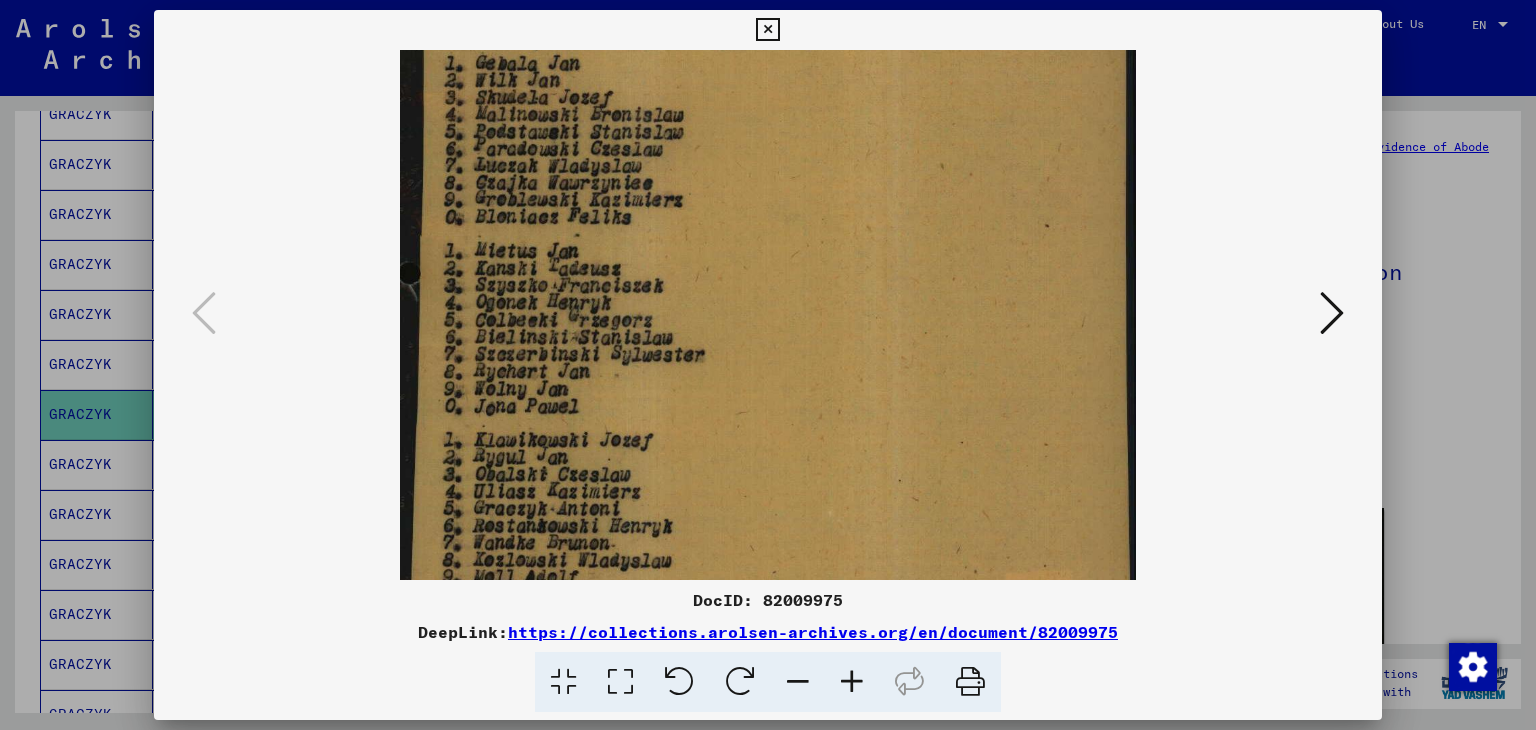 drag, startPoint x: 827, startPoint y: 527, endPoint x: 829, endPoint y: 191, distance: 336.00595 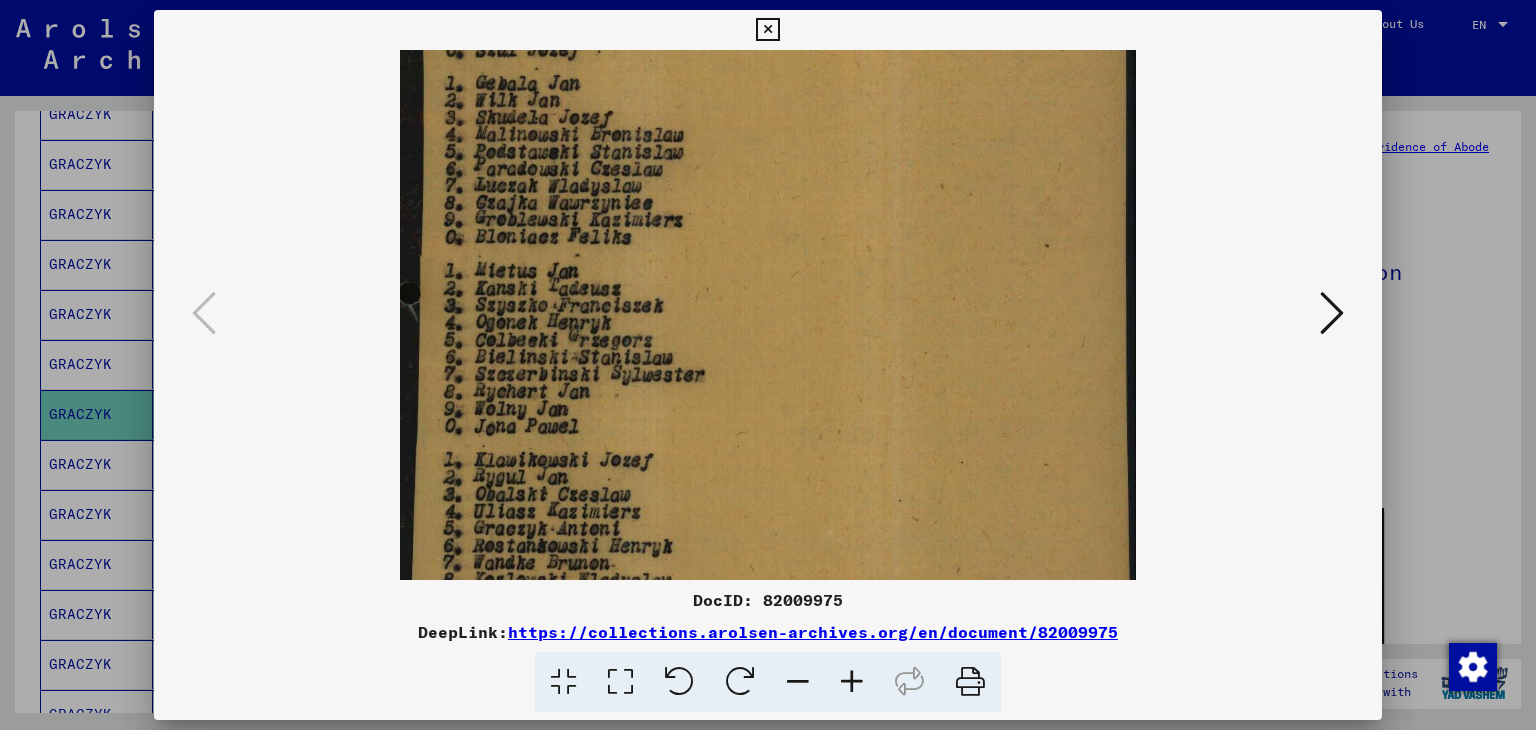 scroll, scrollTop: 413, scrollLeft: 0, axis: vertical 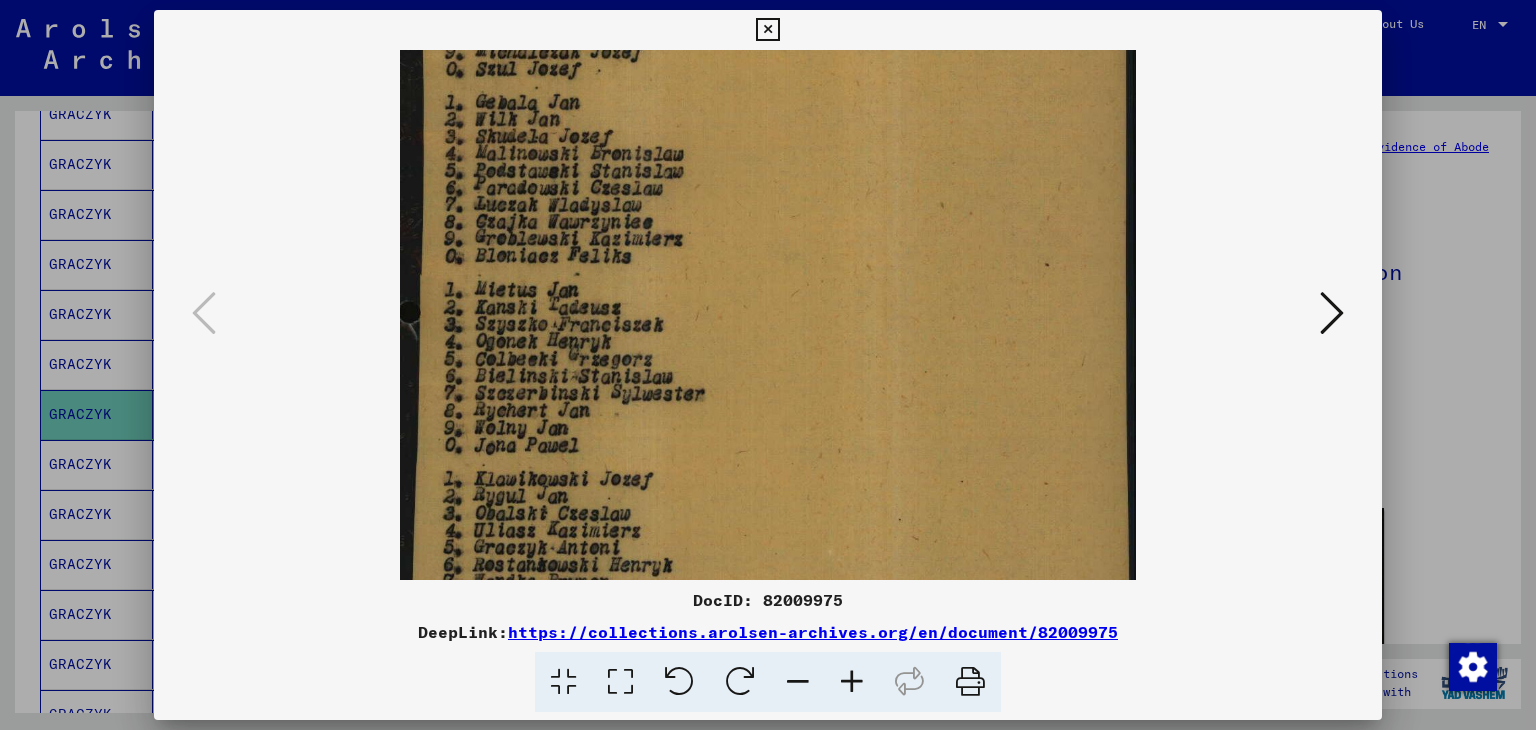 drag, startPoint x: 789, startPoint y: 506, endPoint x: 791, endPoint y: 549, distance: 43.046486 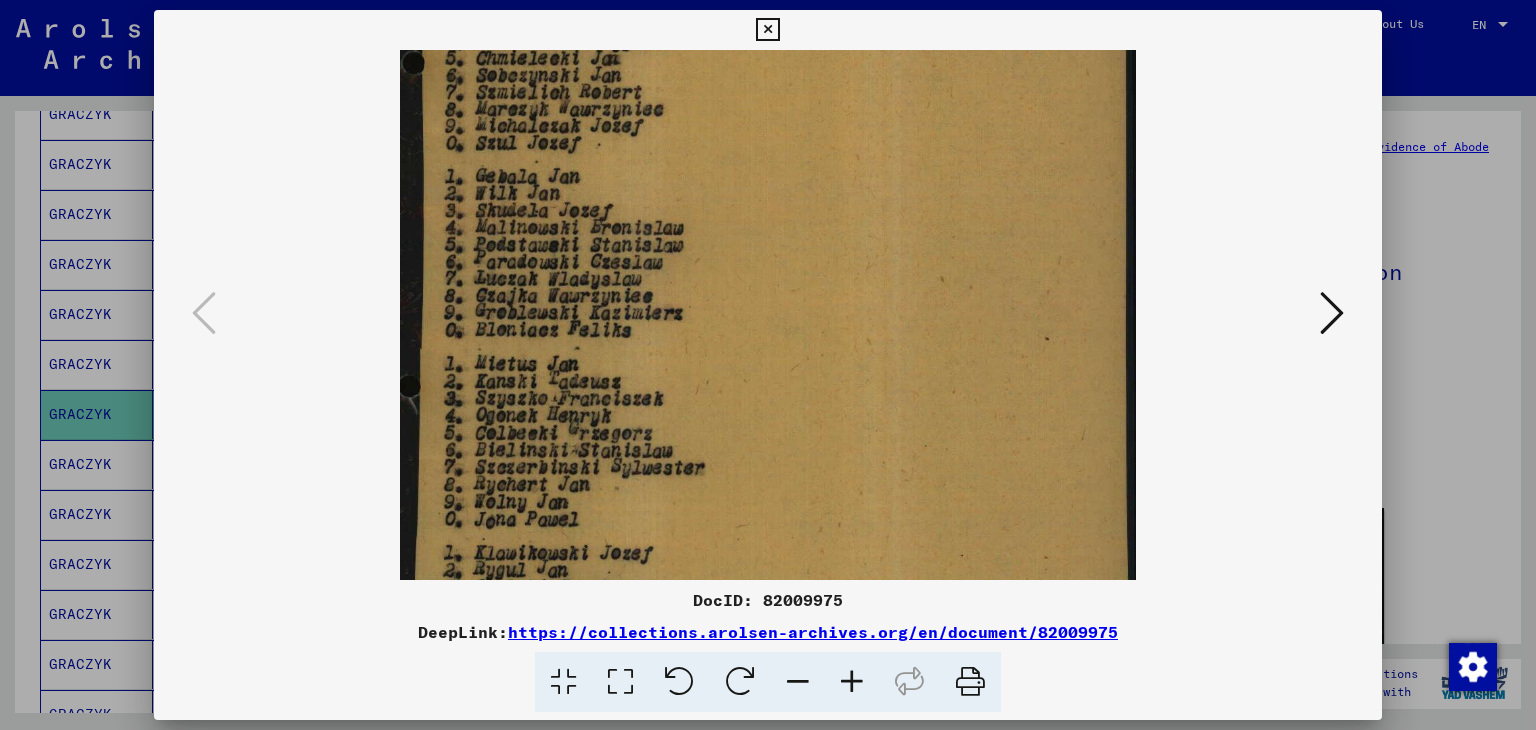 scroll, scrollTop: 258, scrollLeft: 0, axis: vertical 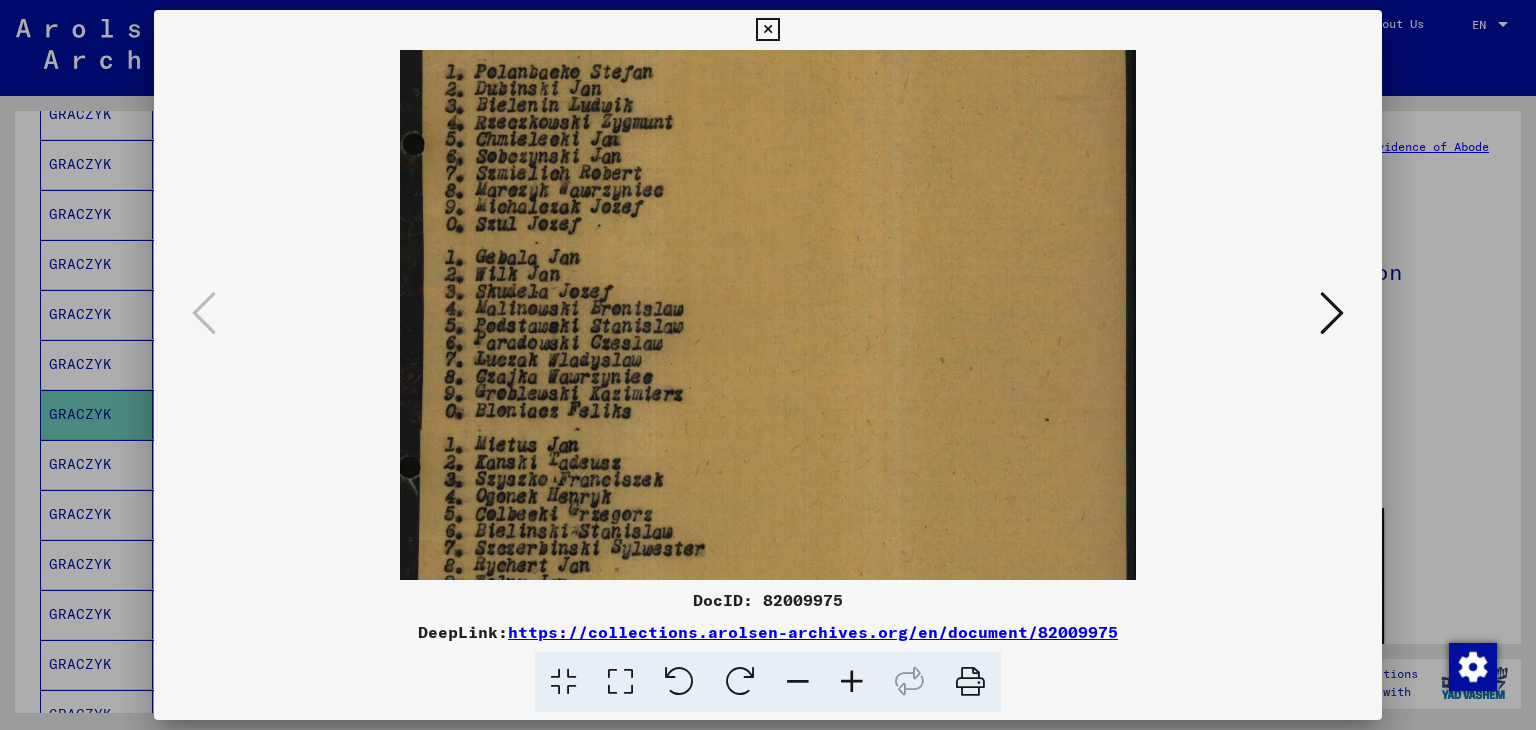 drag, startPoint x: 816, startPoint y: 386, endPoint x: 820, endPoint y: 543, distance: 157.05095 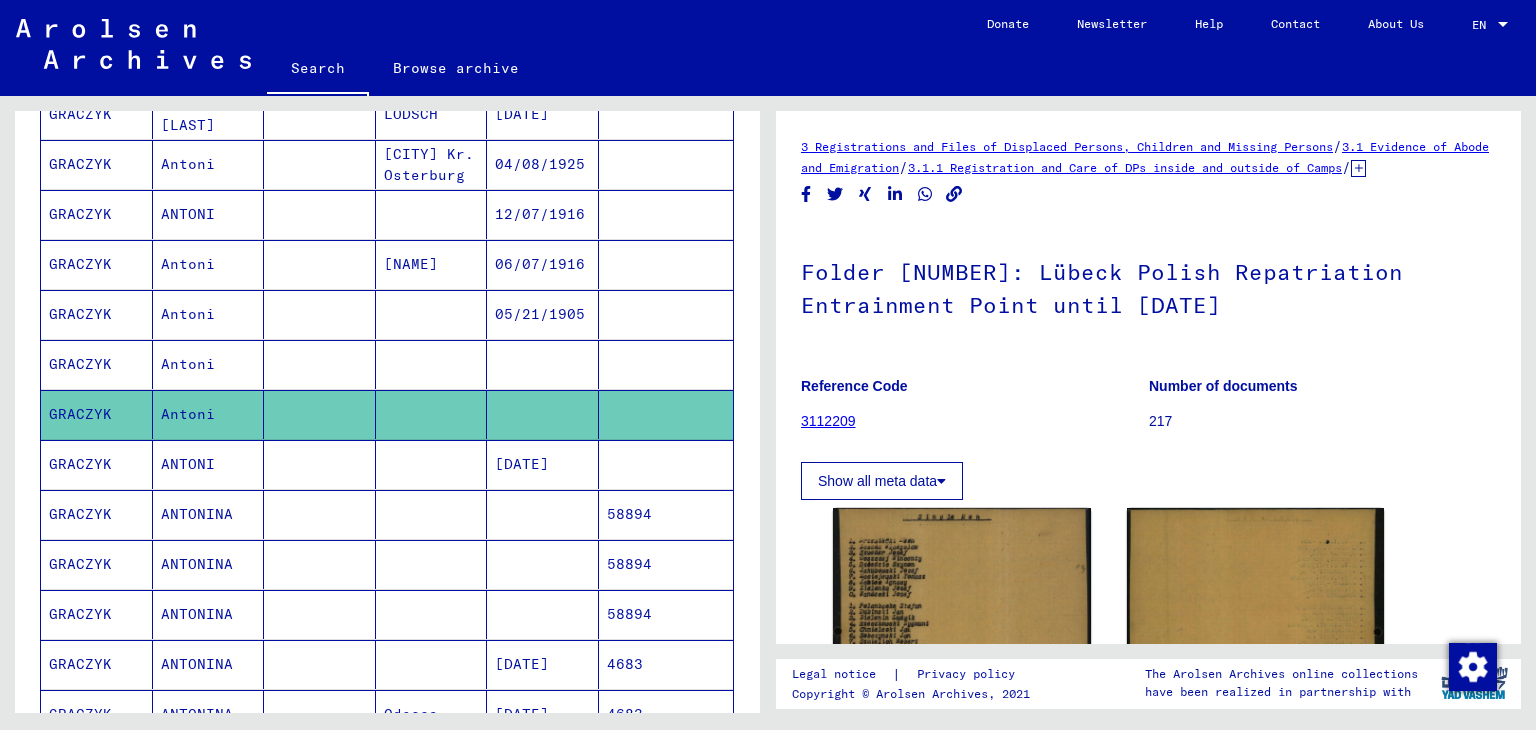 click at bounding box center (666, 414) 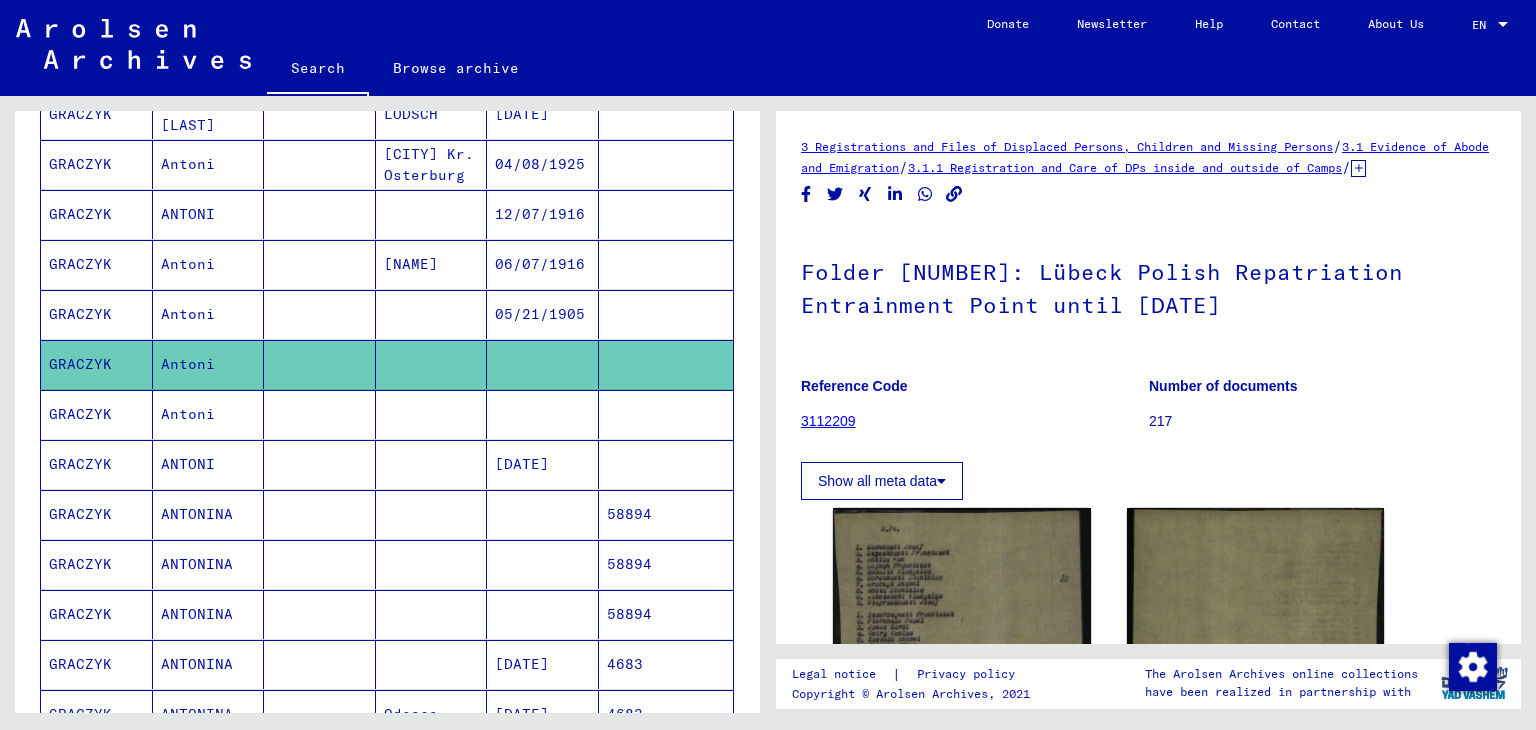 scroll, scrollTop: 0, scrollLeft: 0, axis: both 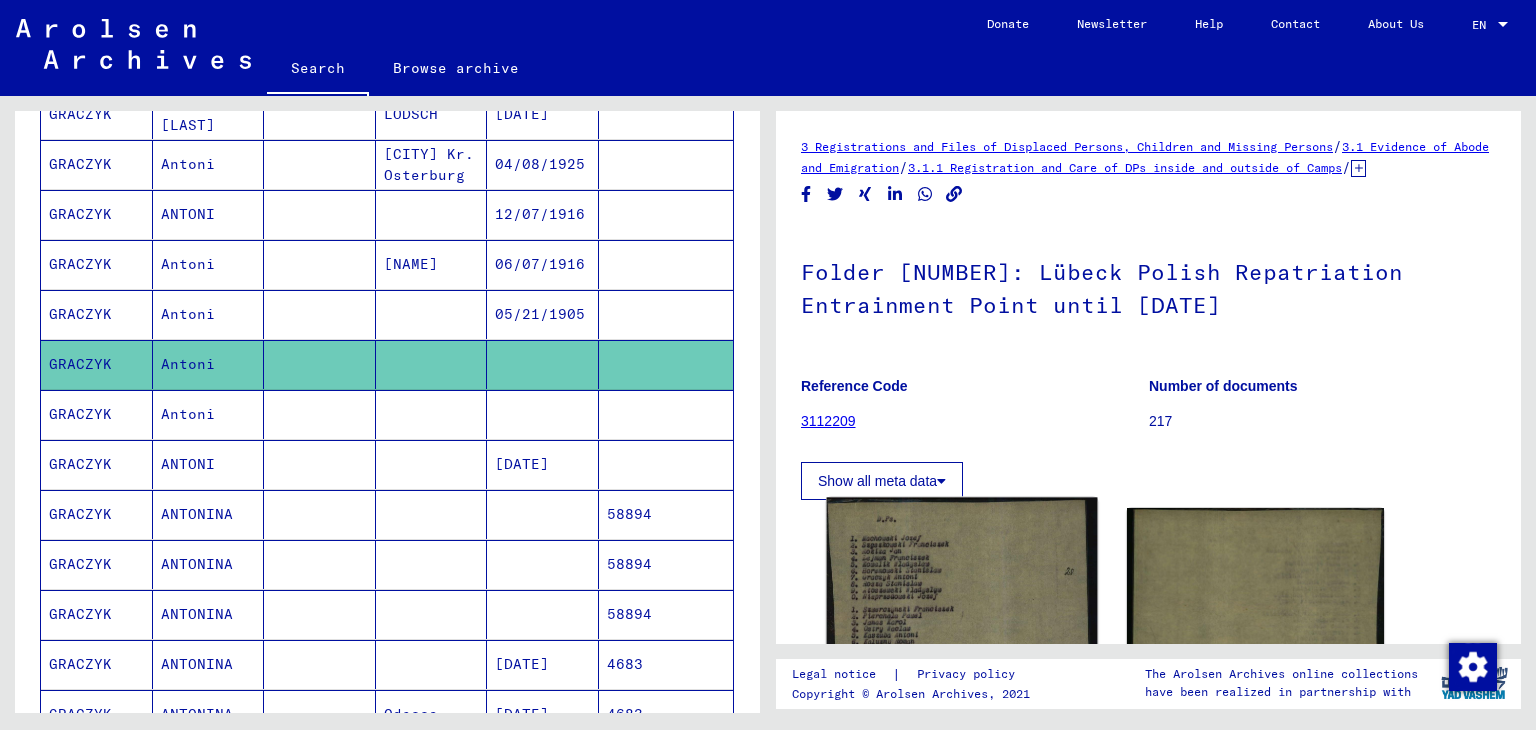 click 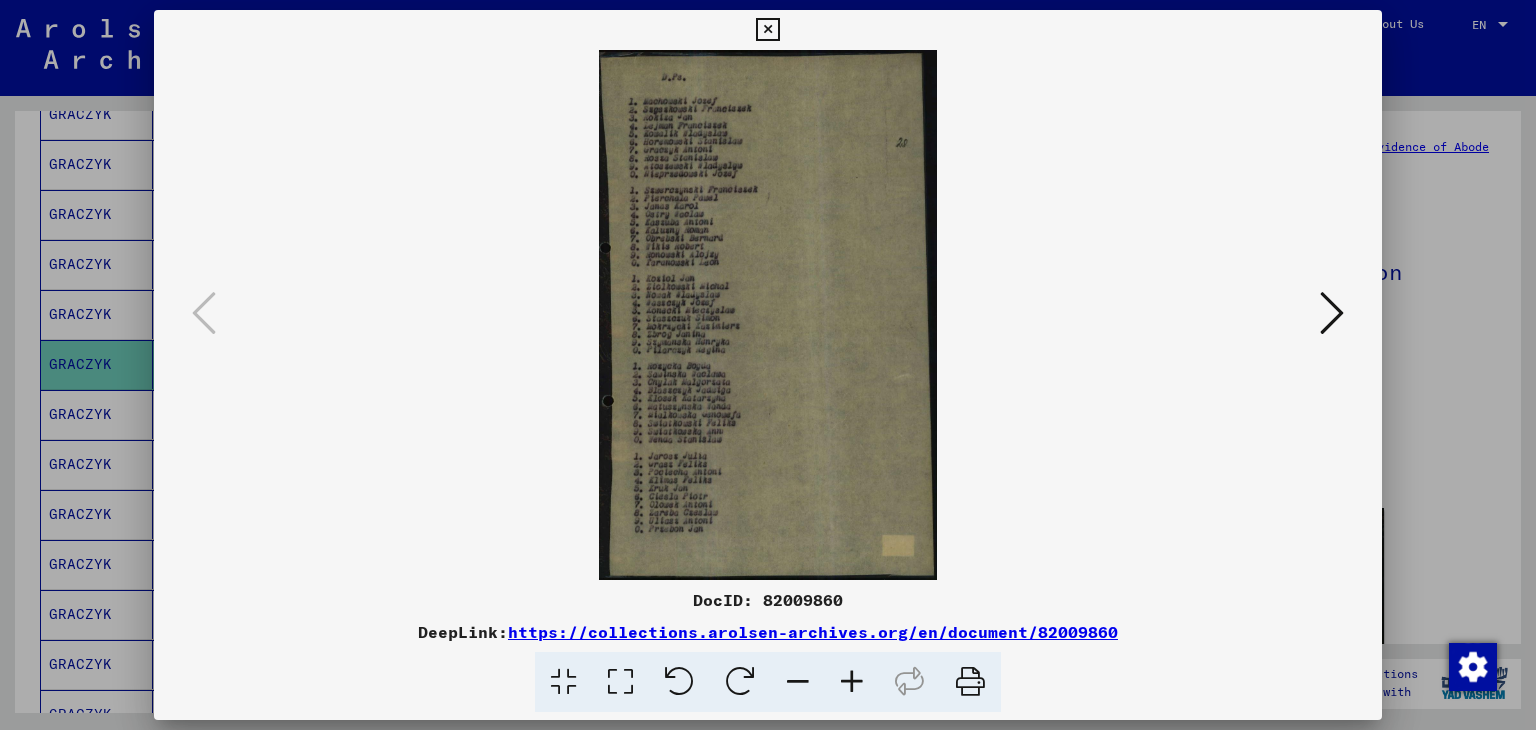 click at bounding box center (852, 682) 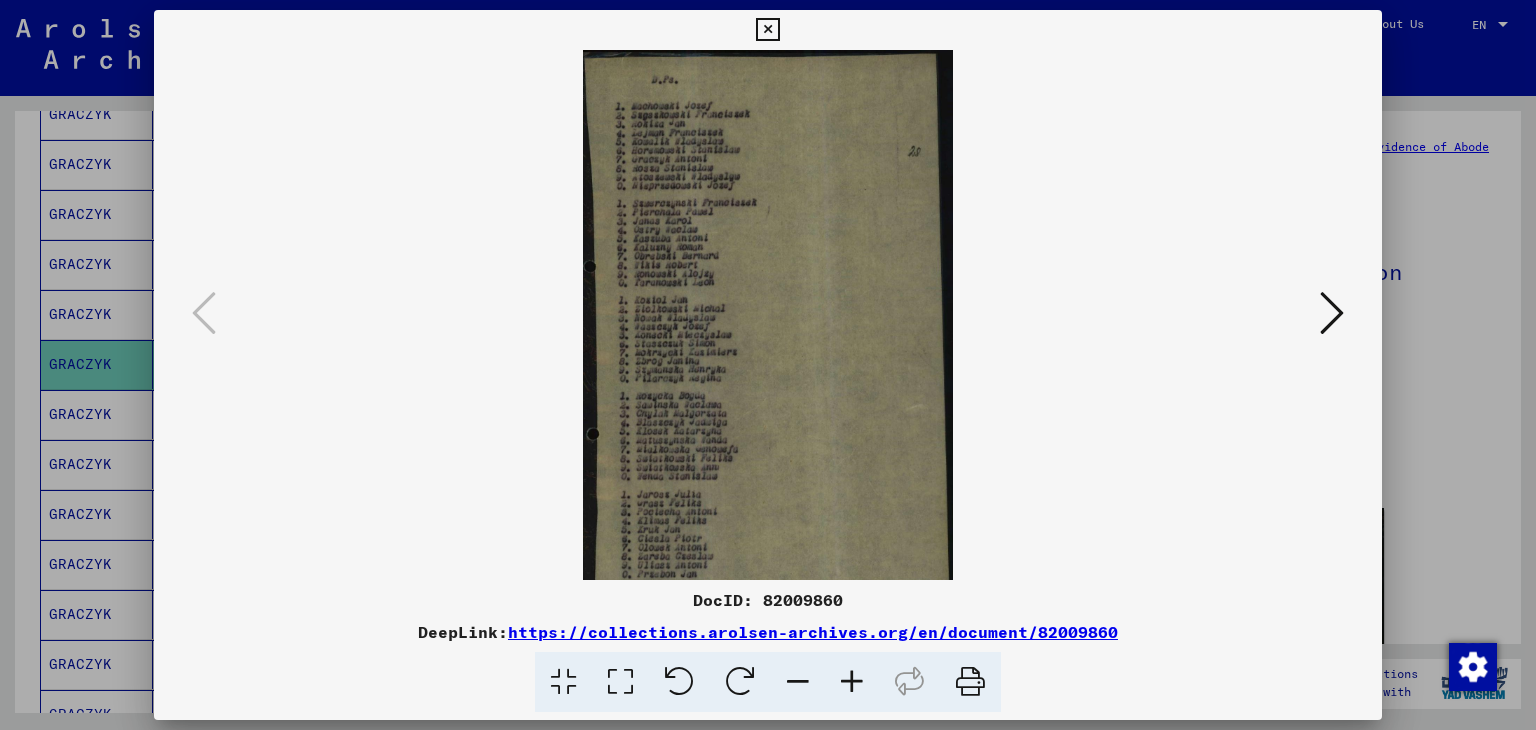 click at bounding box center (852, 682) 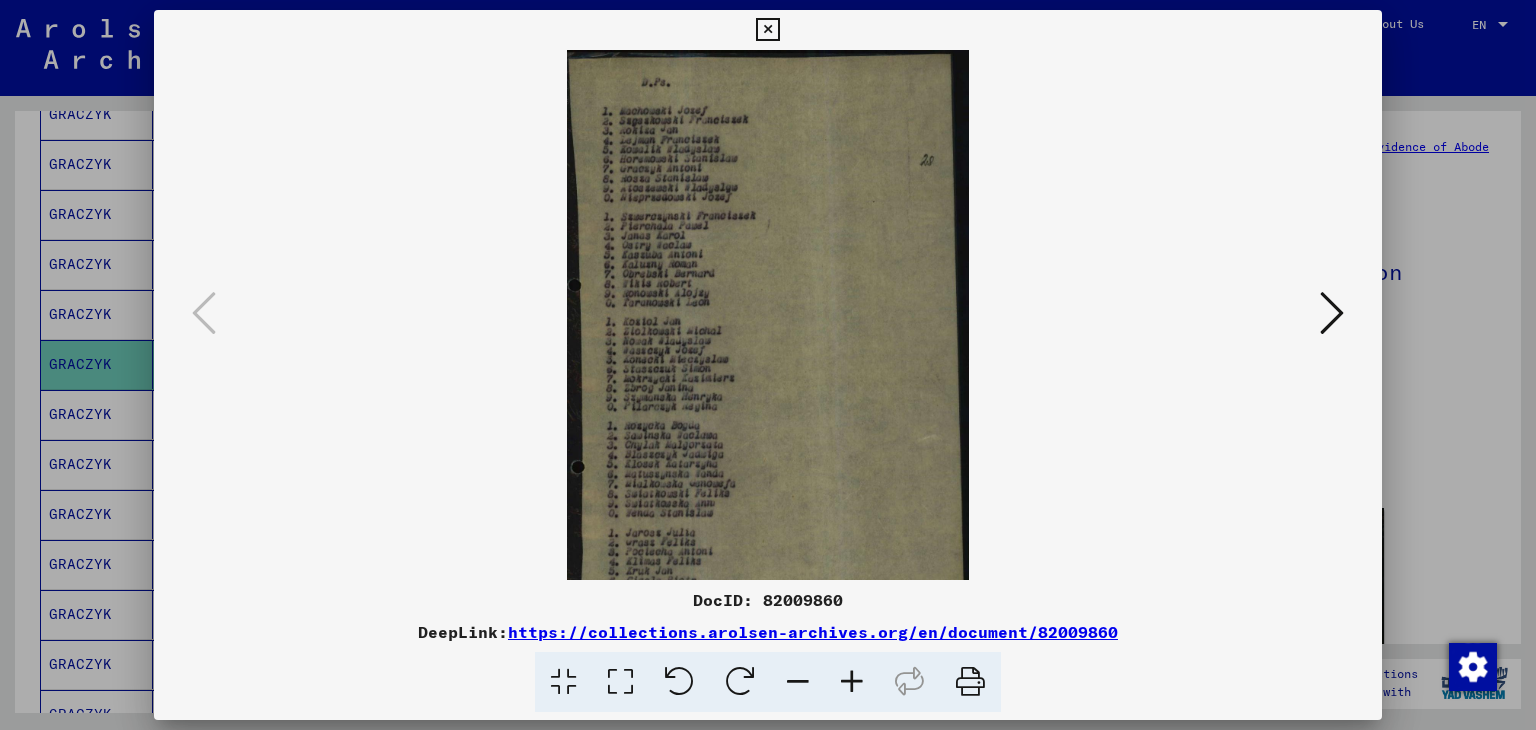 click at bounding box center [852, 682] 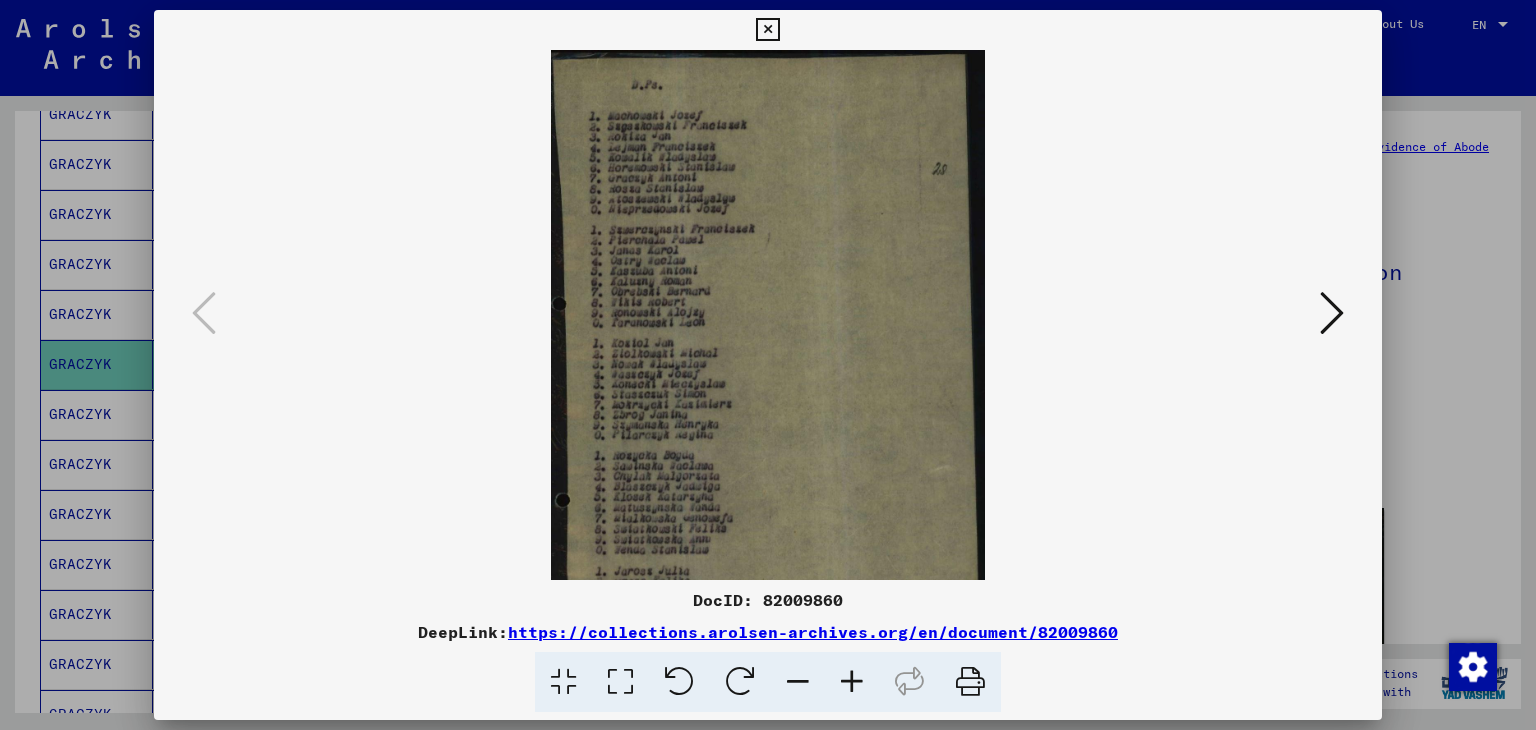 click at bounding box center [852, 682] 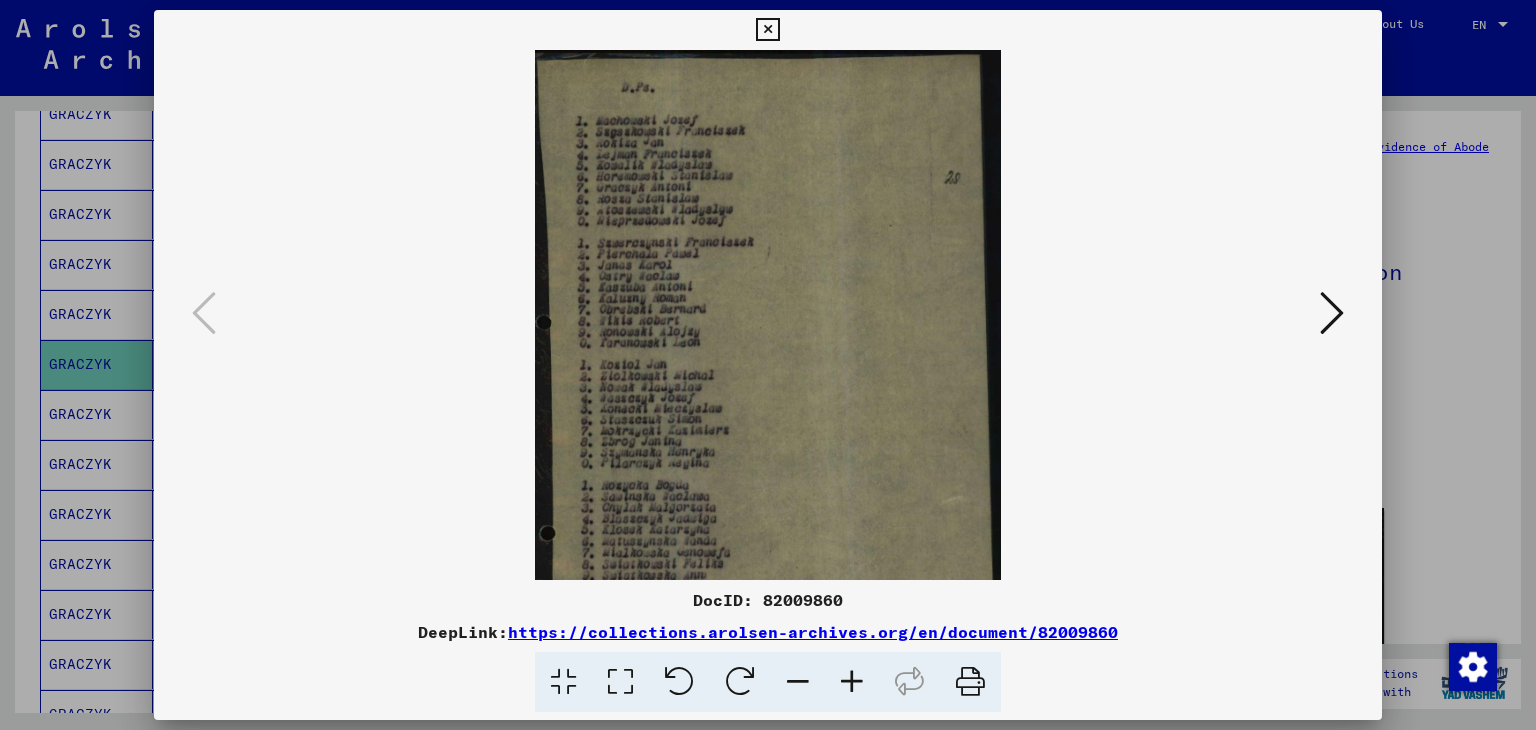 click at bounding box center (852, 682) 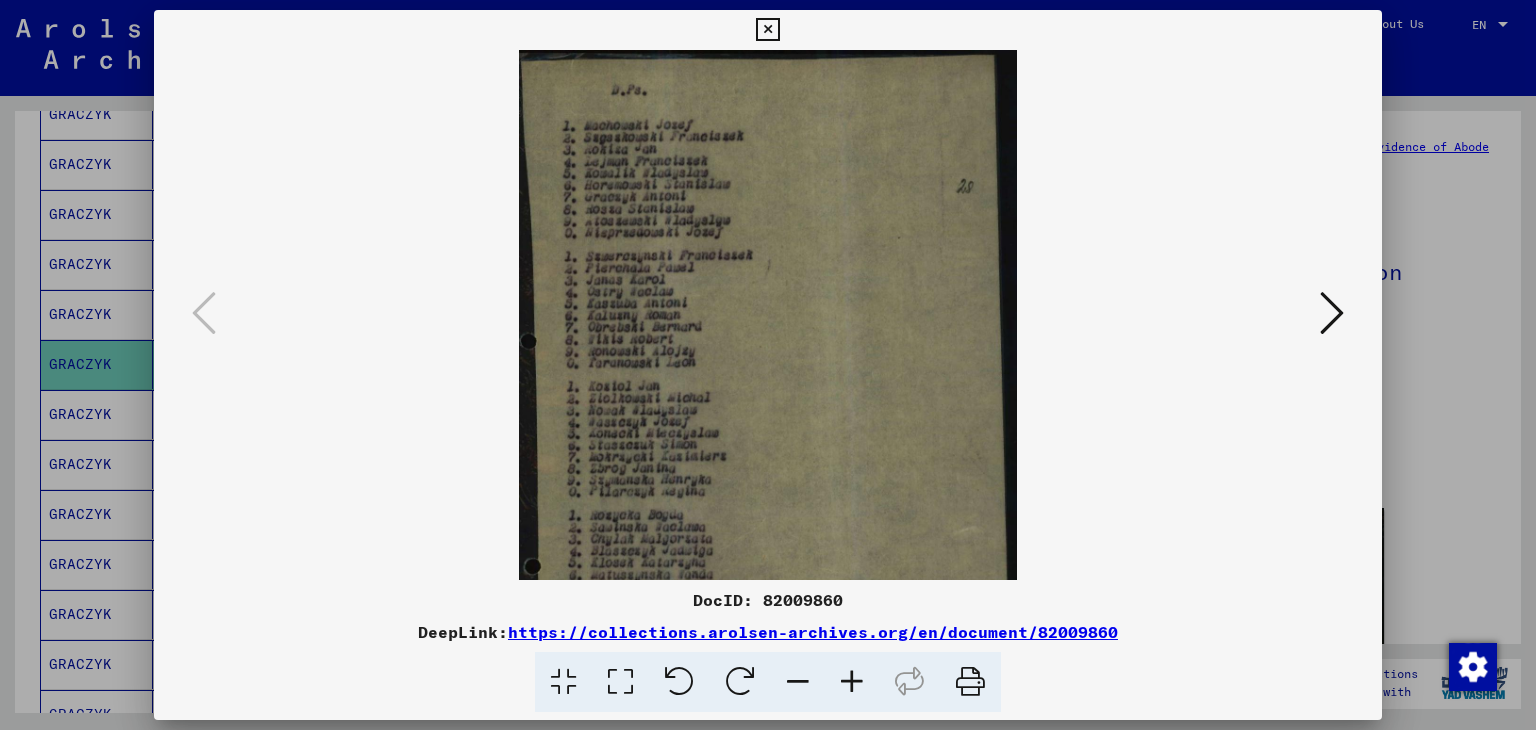 click at bounding box center [852, 682] 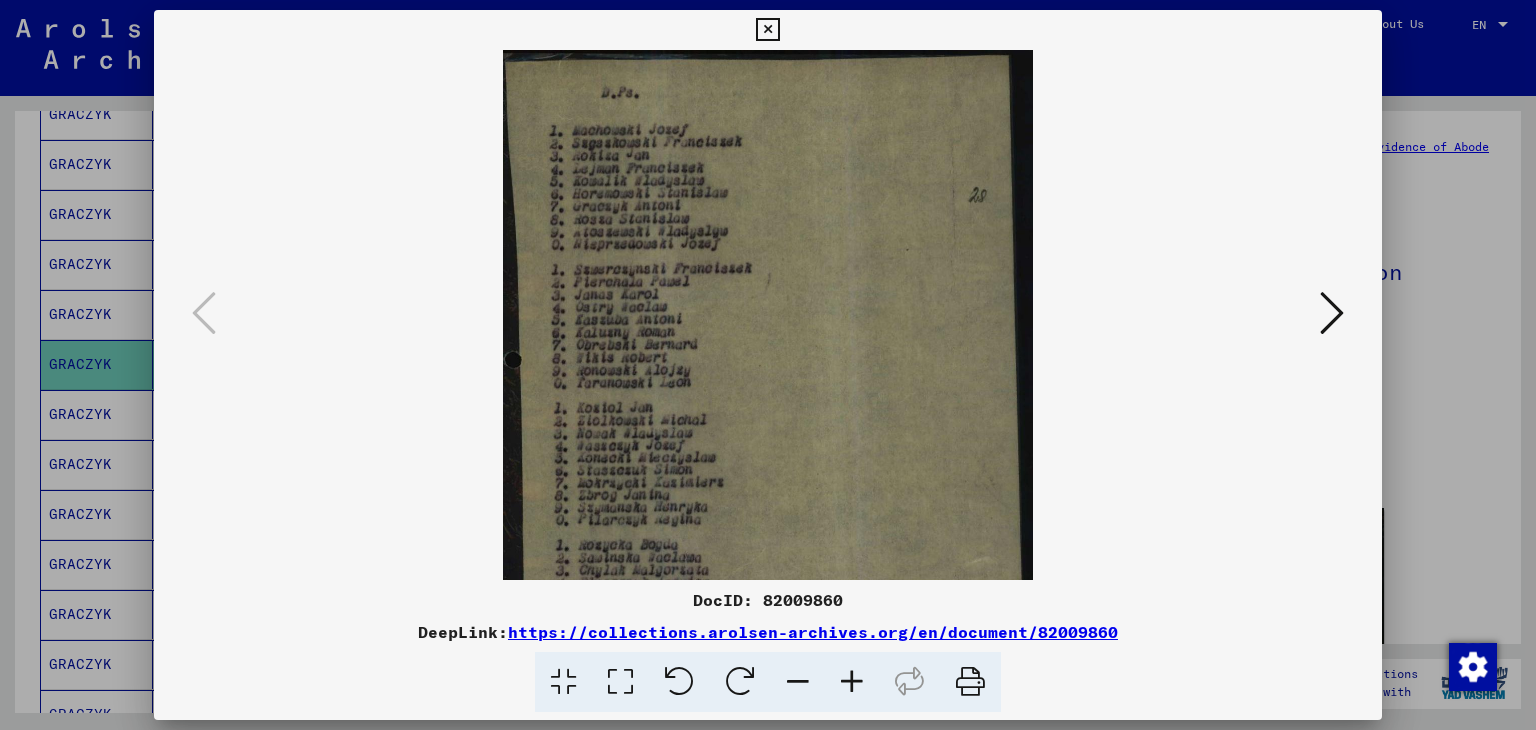 click at bounding box center [852, 682] 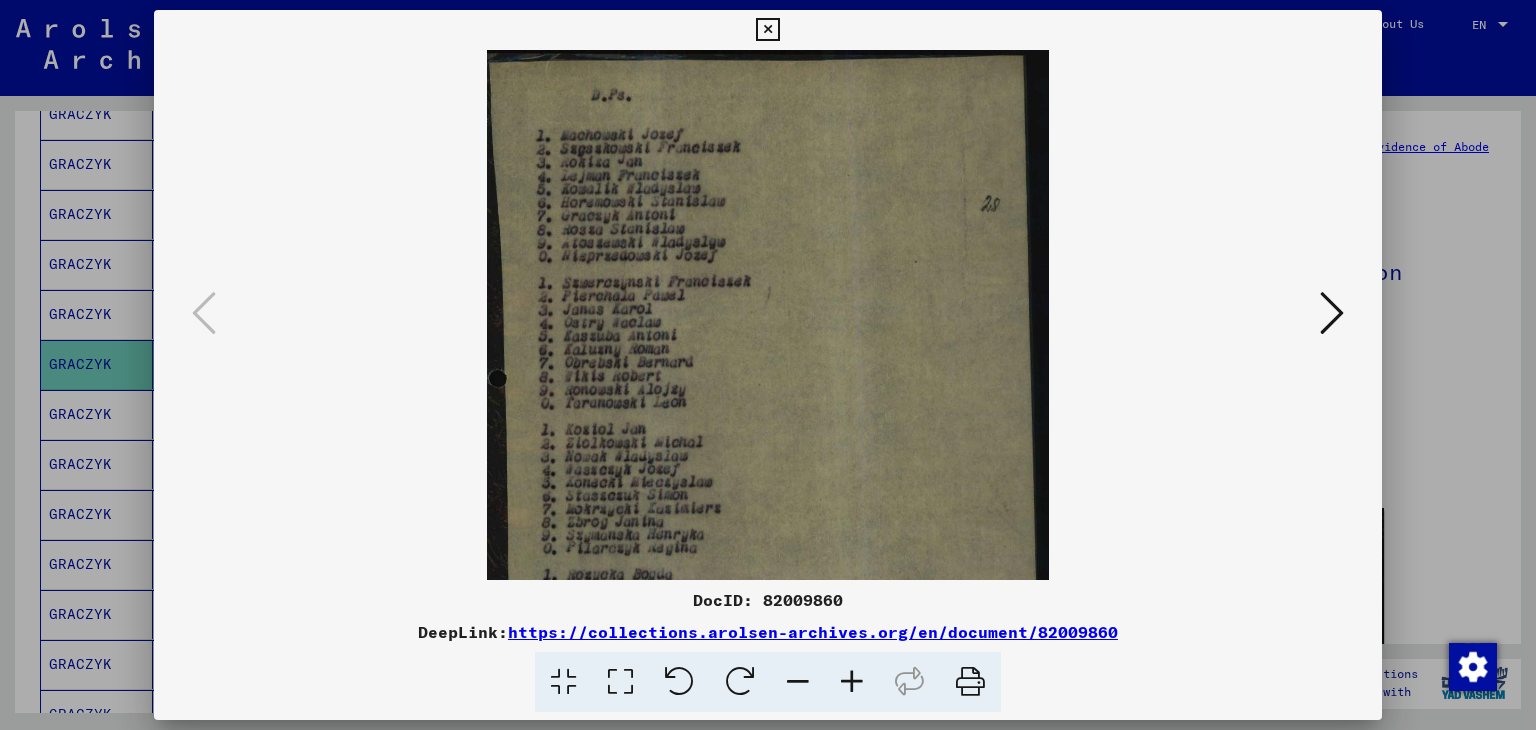 click at bounding box center (852, 682) 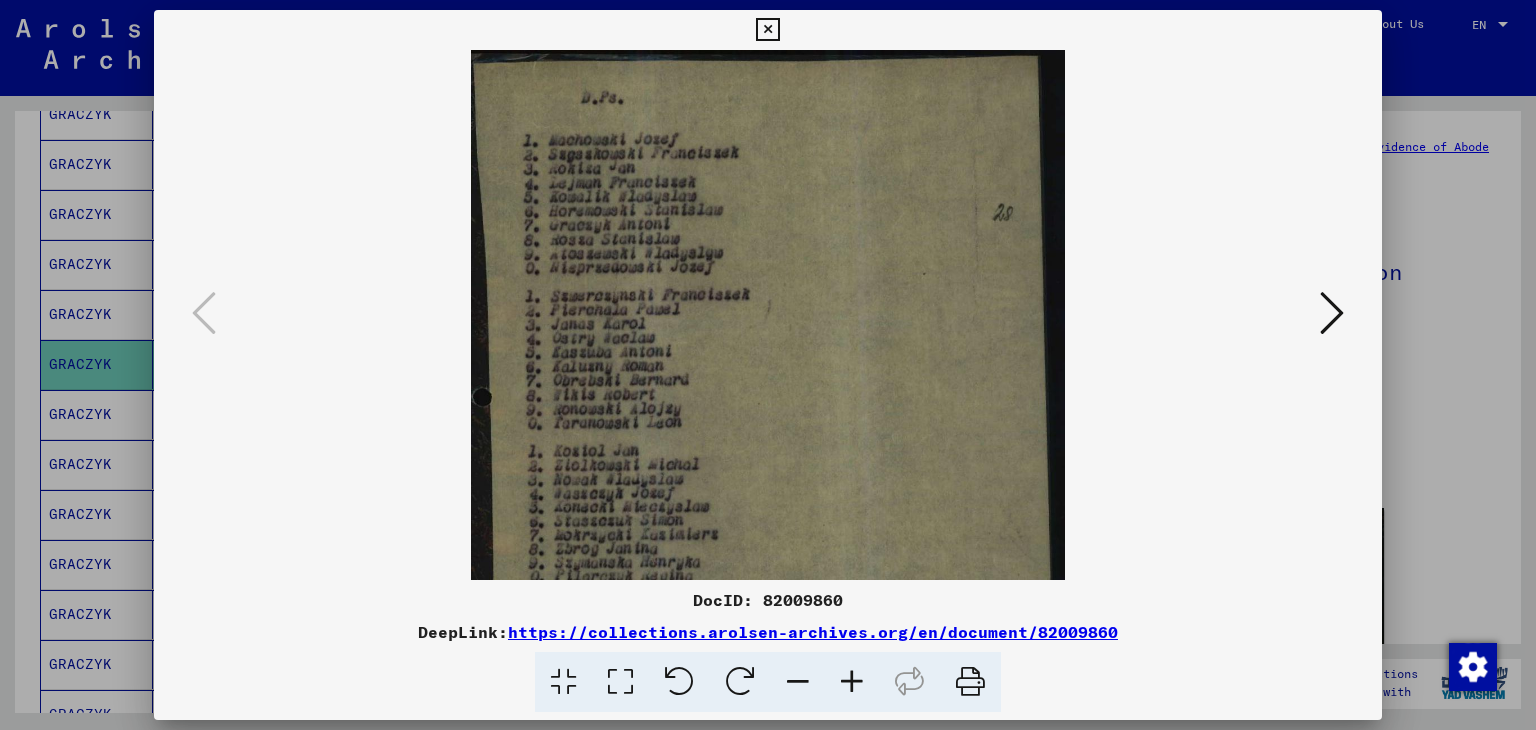 click at bounding box center (852, 682) 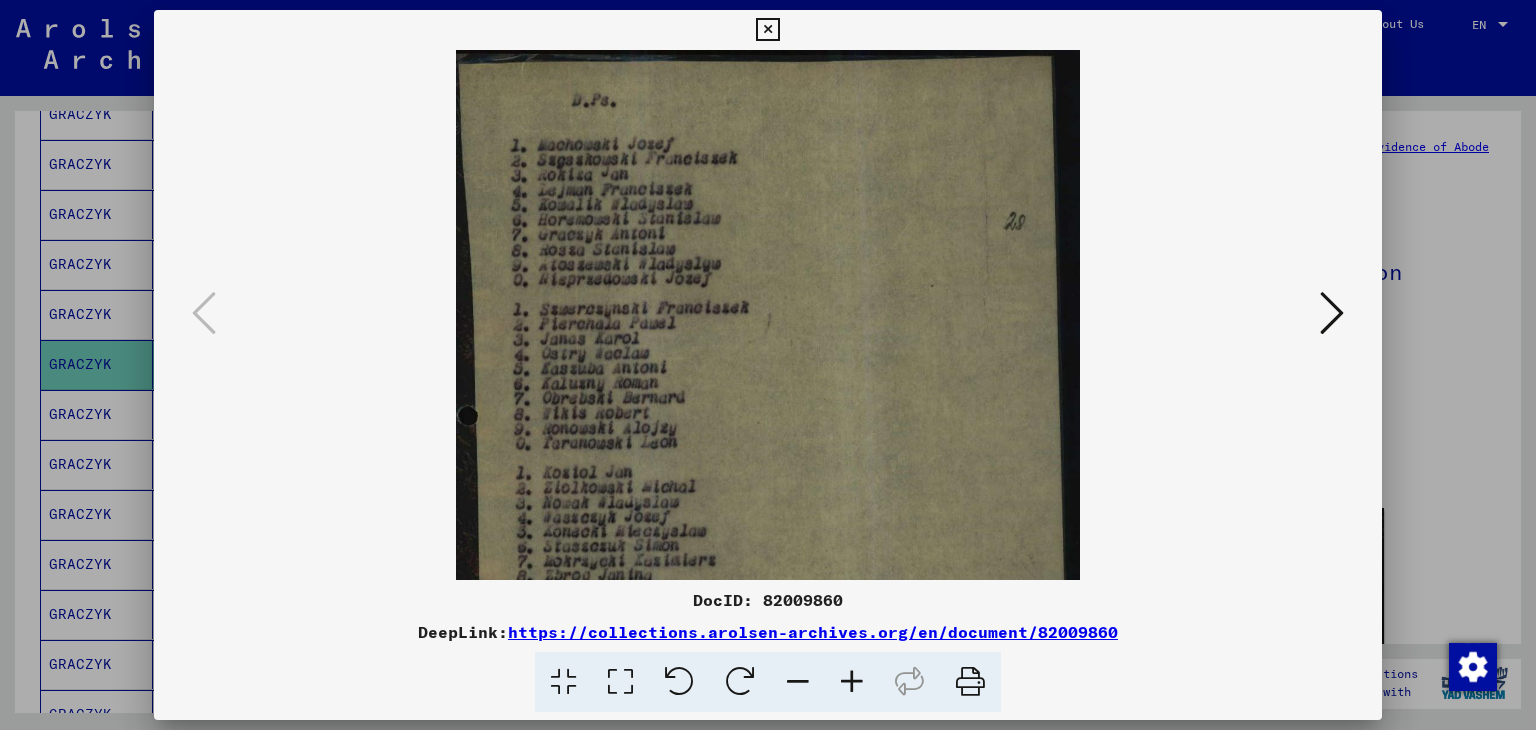 click at bounding box center (852, 682) 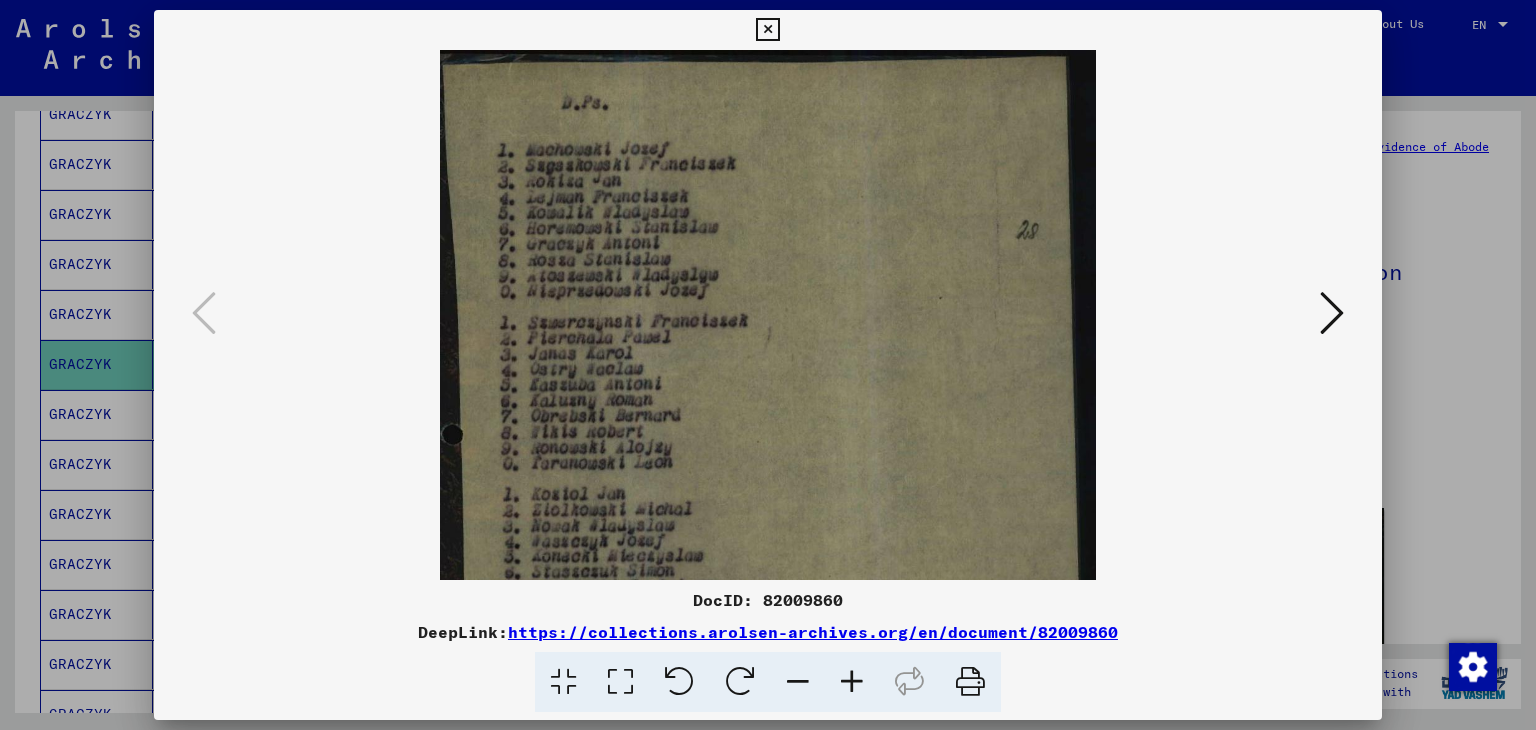 click at bounding box center [852, 682] 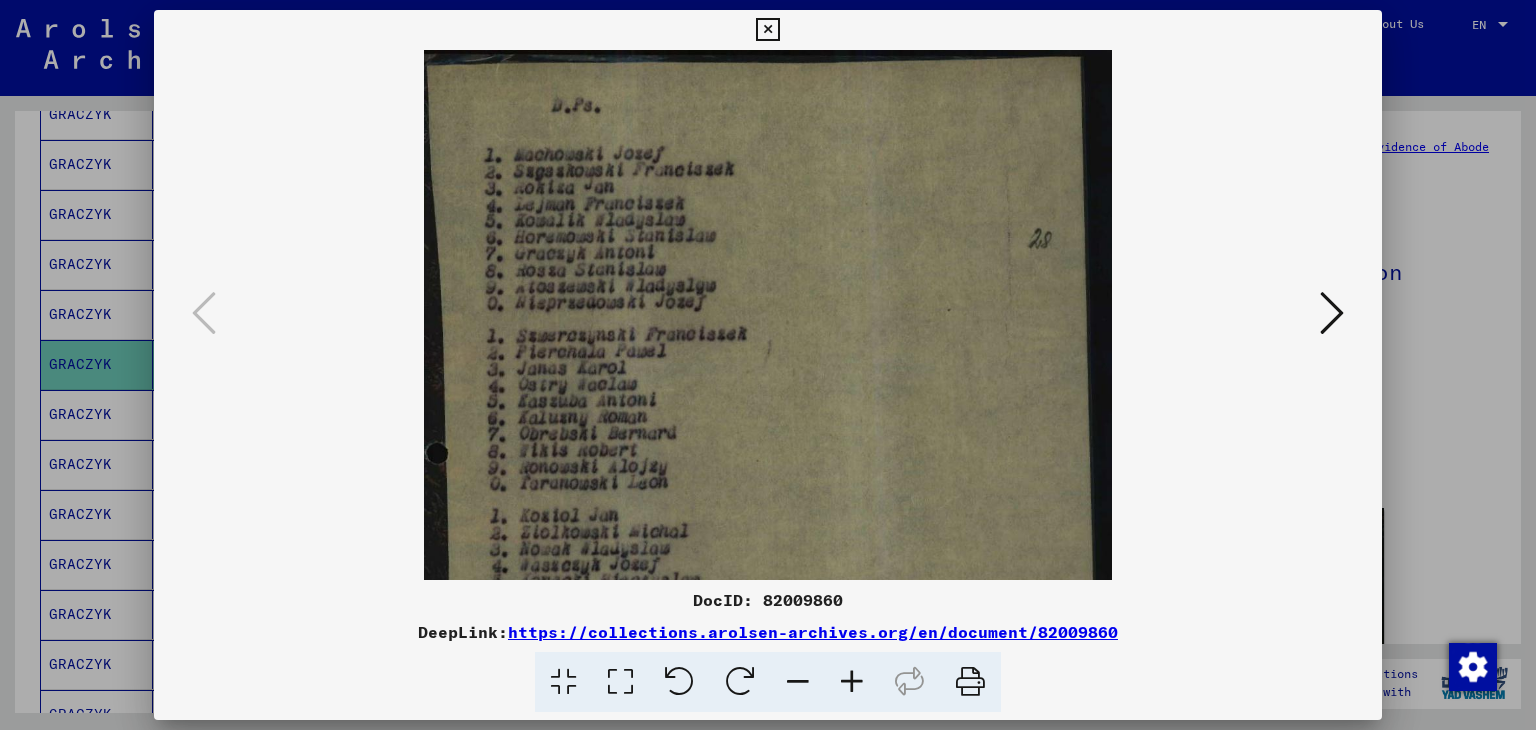 click at bounding box center [852, 682] 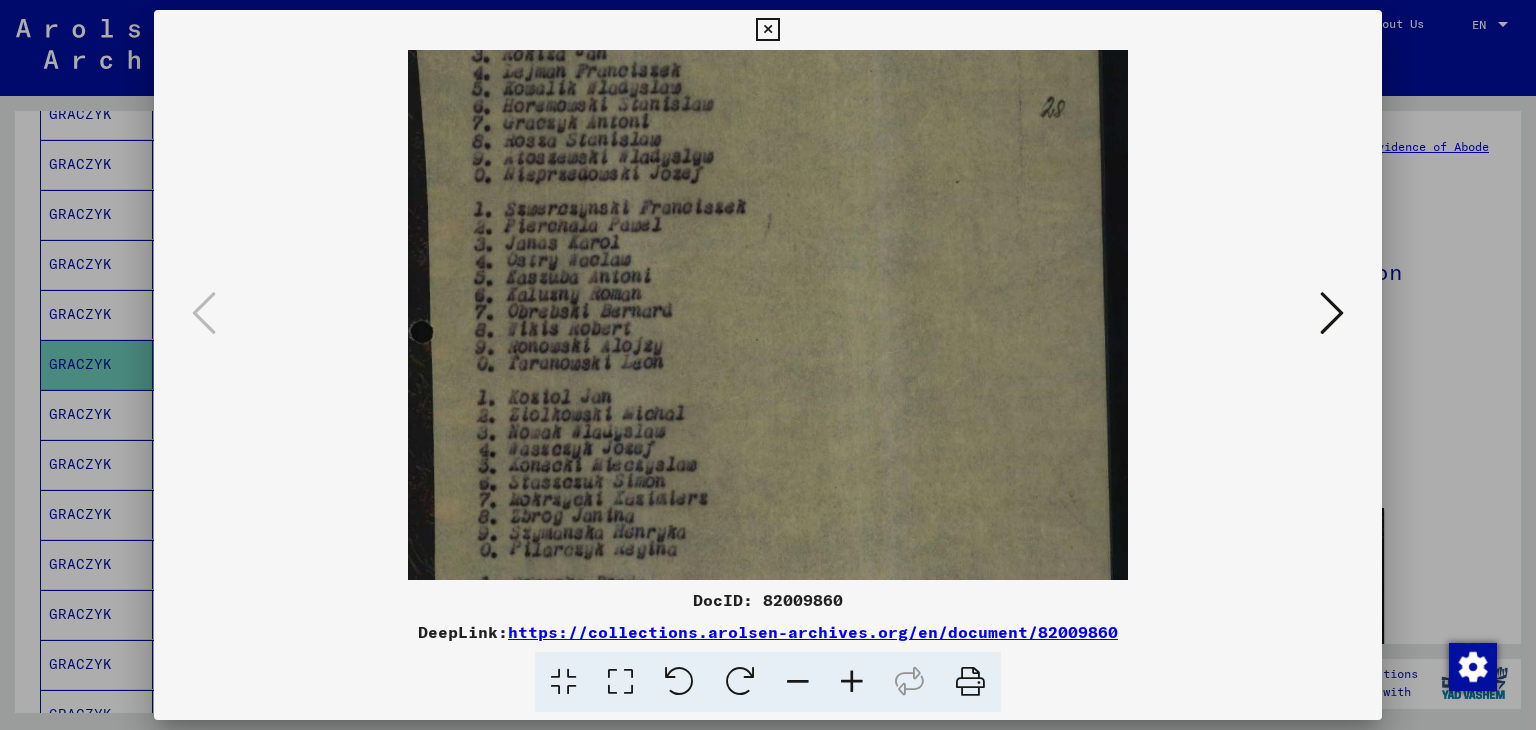 scroll, scrollTop: 164, scrollLeft: 0, axis: vertical 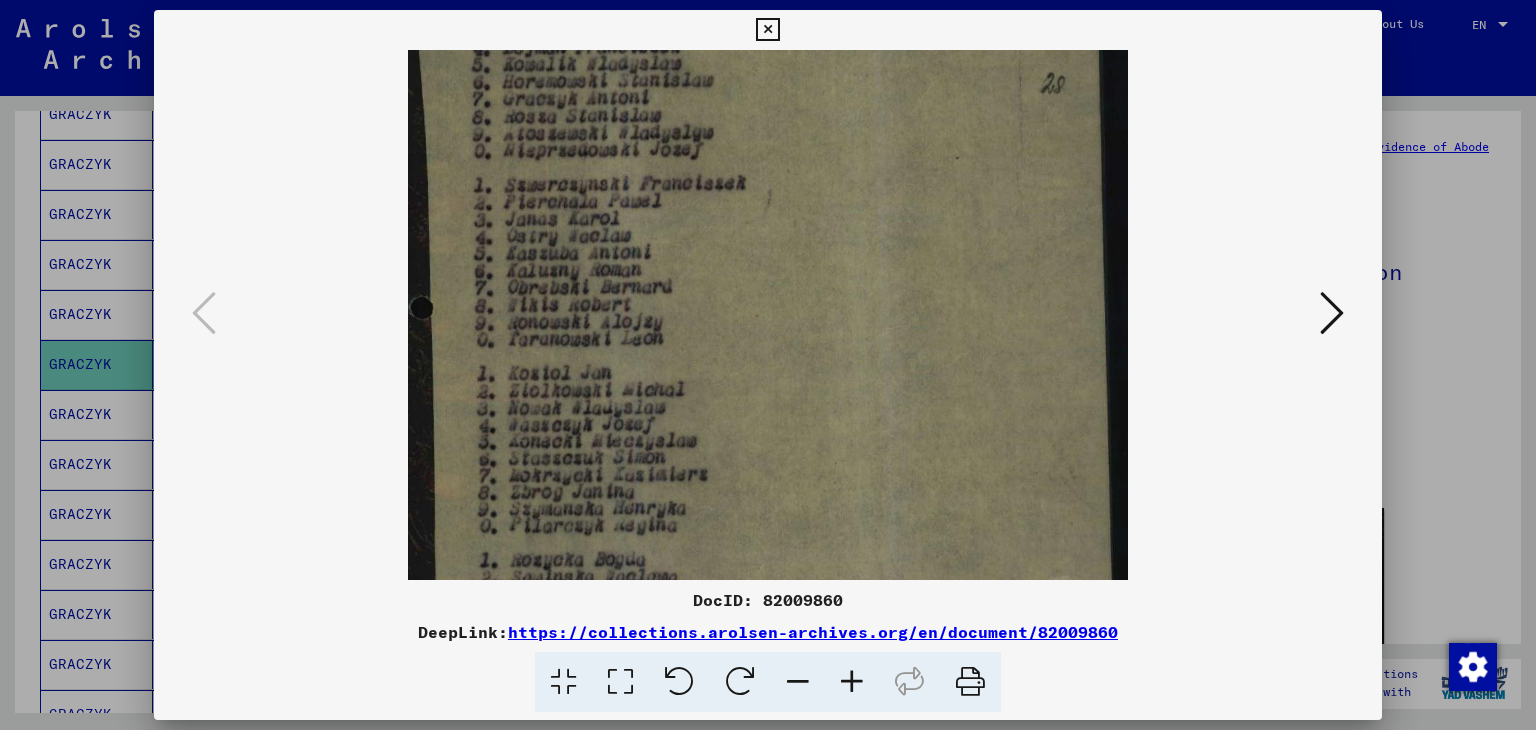 drag, startPoint x: 800, startPoint y: 485, endPoint x: 800, endPoint y: 326, distance: 159 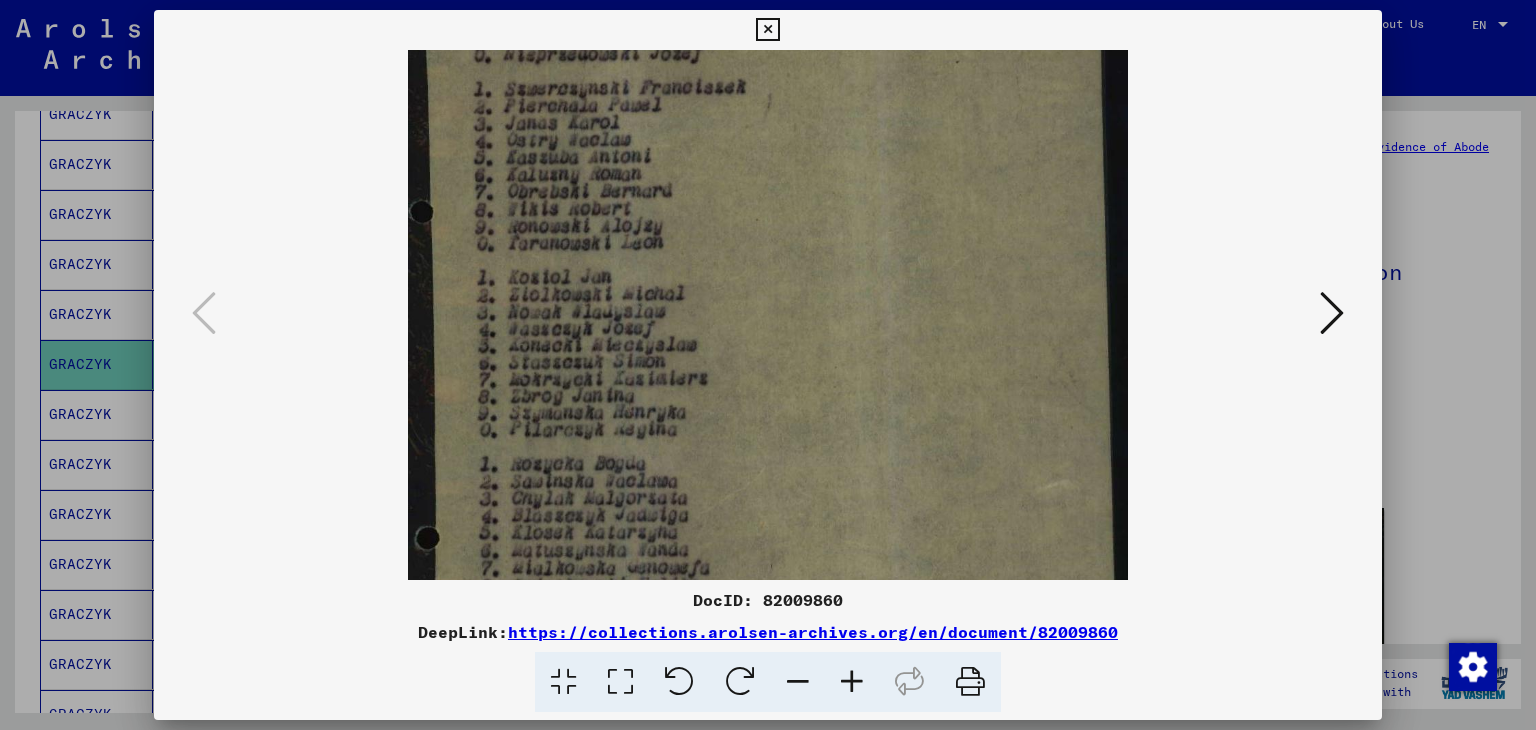 scroll, scrollTop: 282, scrollLeft: 0, axis: vertical 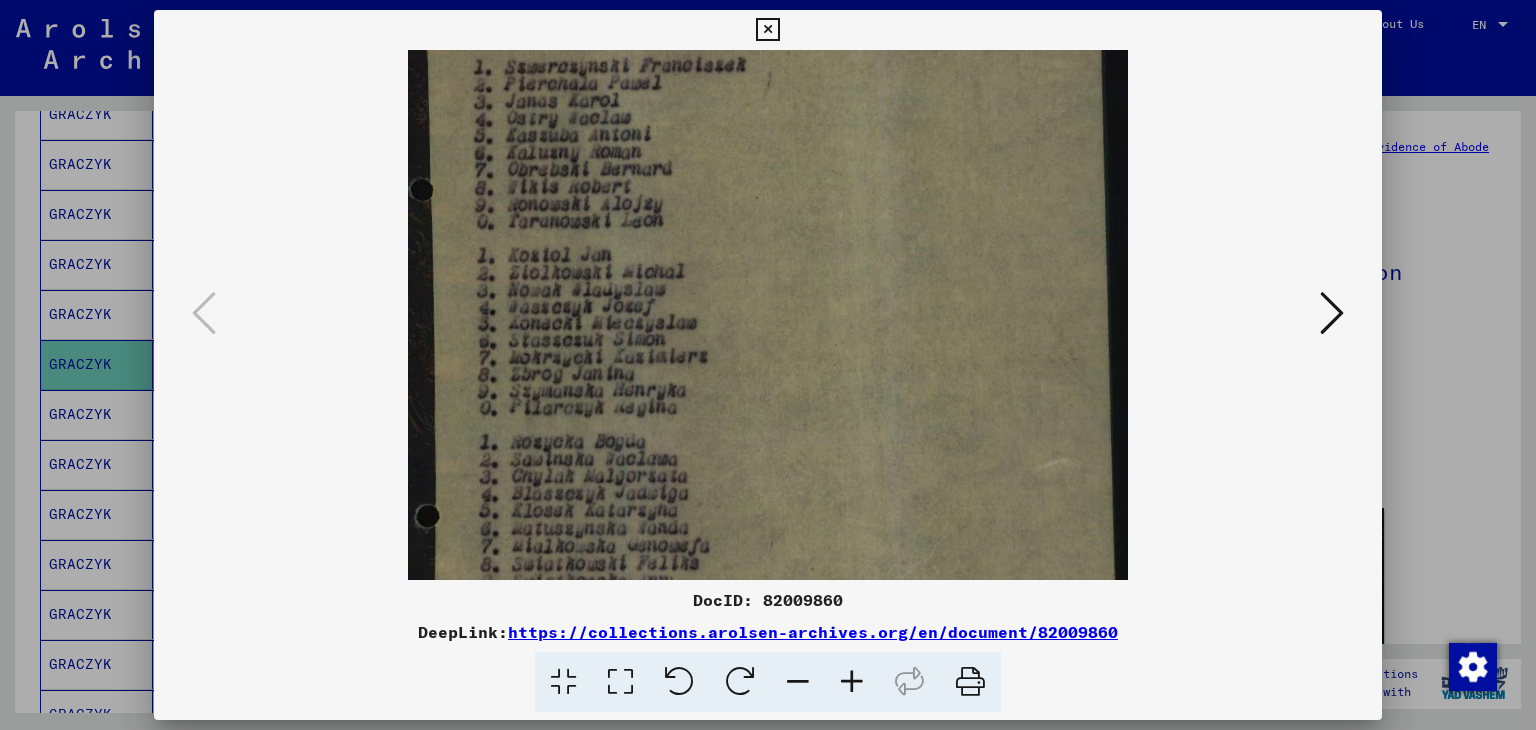 drag, startPoint x: 831, startPoint y: 405, endPoint x: 836, endPoint y: 290, distance: 115.10864 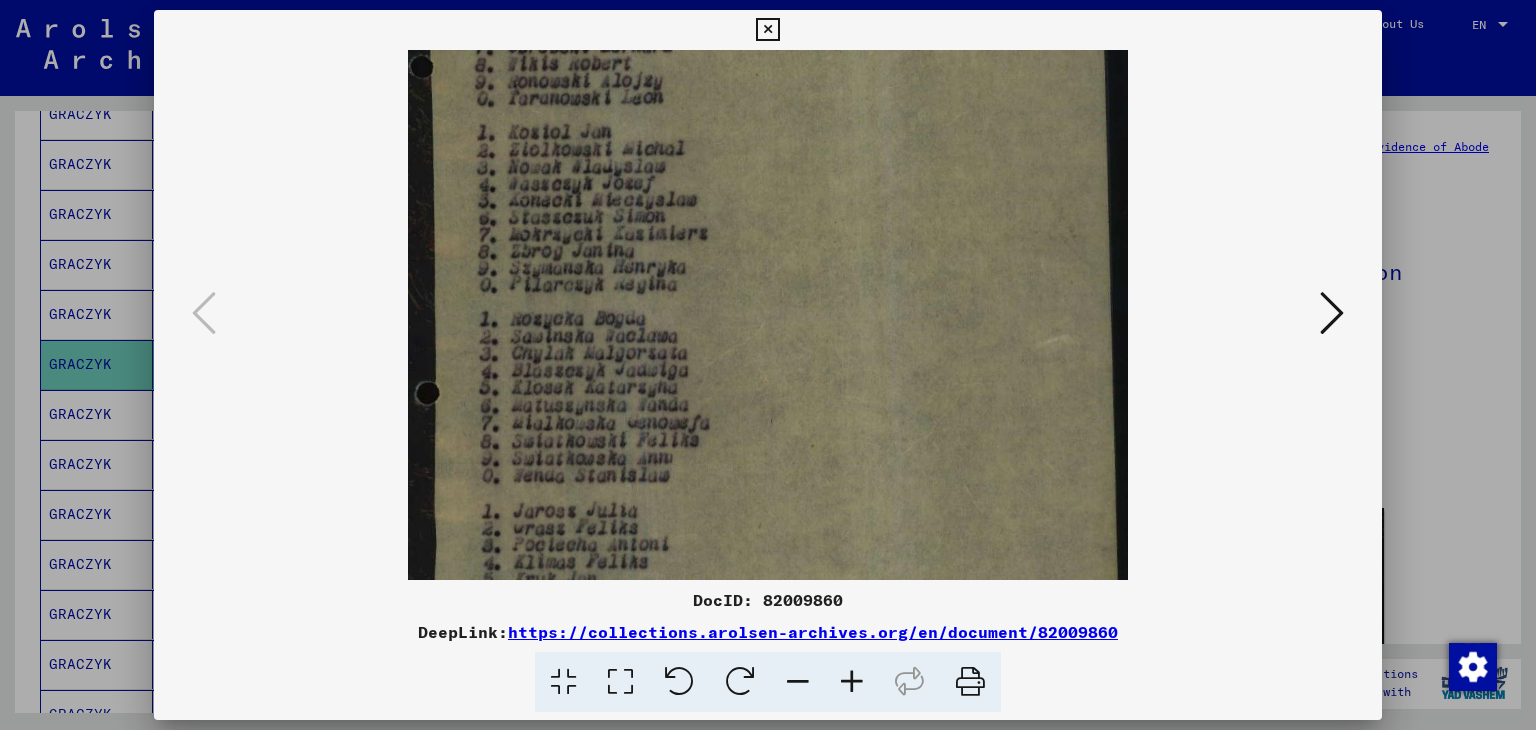 scroll, scrollTop: 446, scrollLeft: 0, axis: vertical 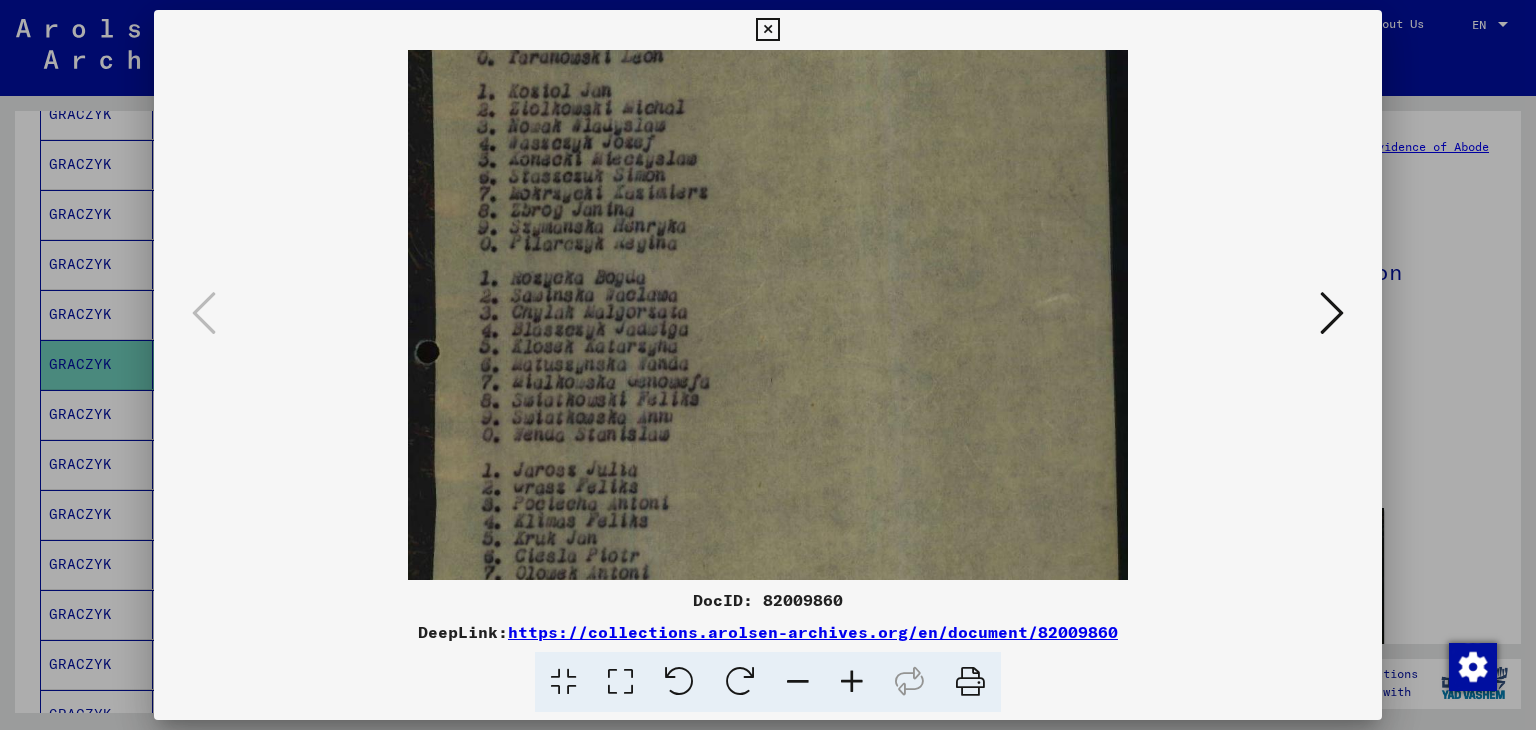 drag, startPoint x: 877, startPoint y: 427, endPoint x: 874, endPoint y: 269, distance: 158.02847 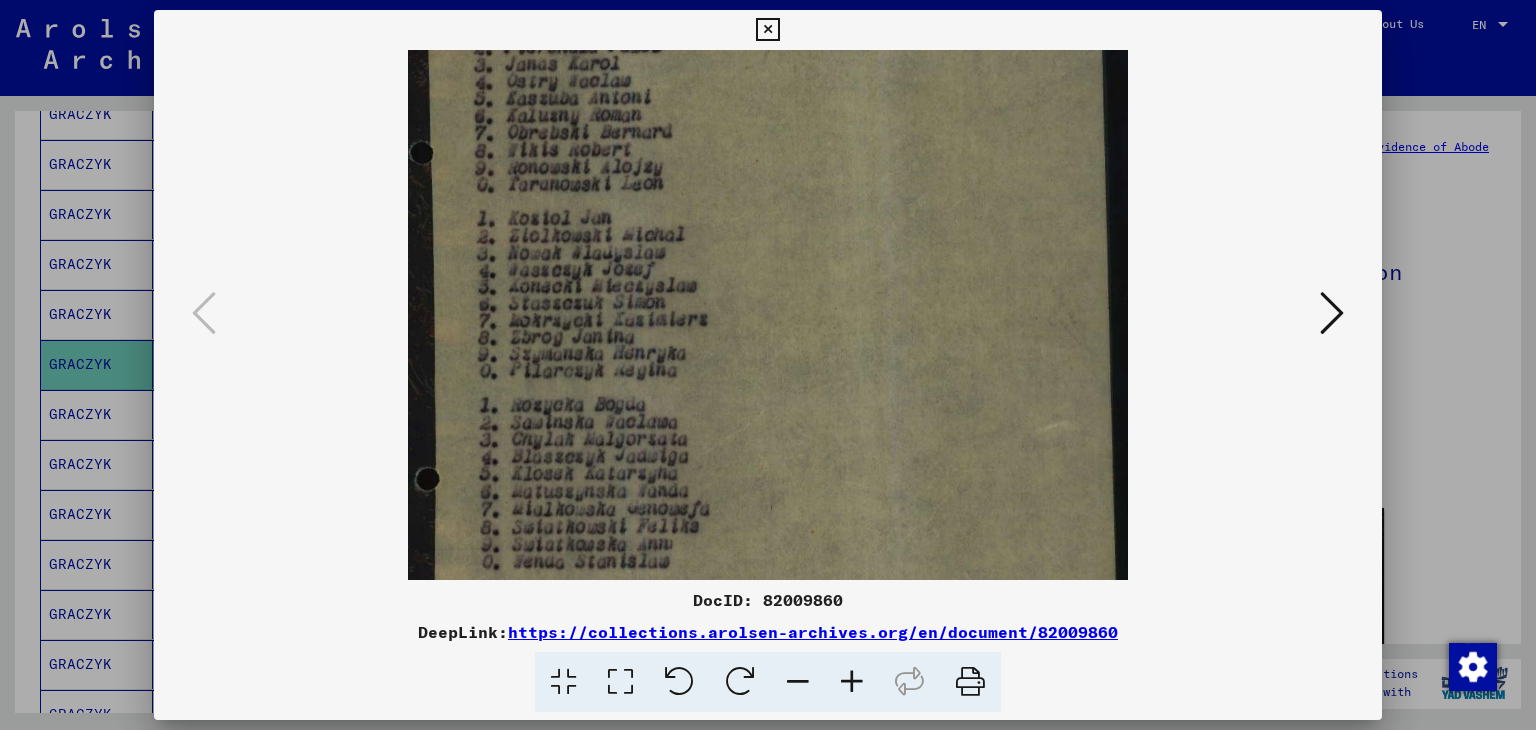 scroll, scrollTop: 272, scrollLeft: 0, axis: vertical 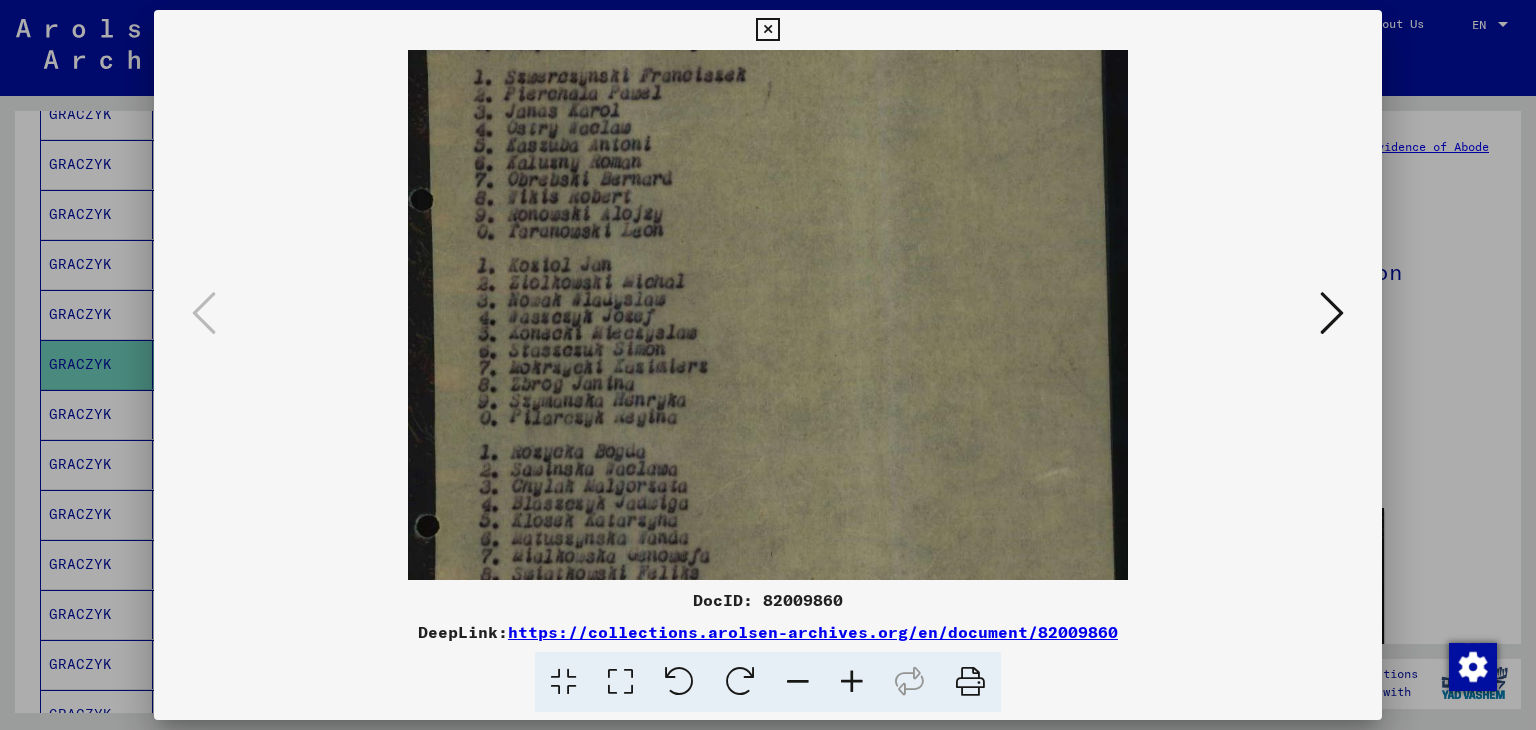 drag, startPoint x: 840, startPoint y: 444, endPoint x: 820, endPoint y: 628, distance: 185.08377 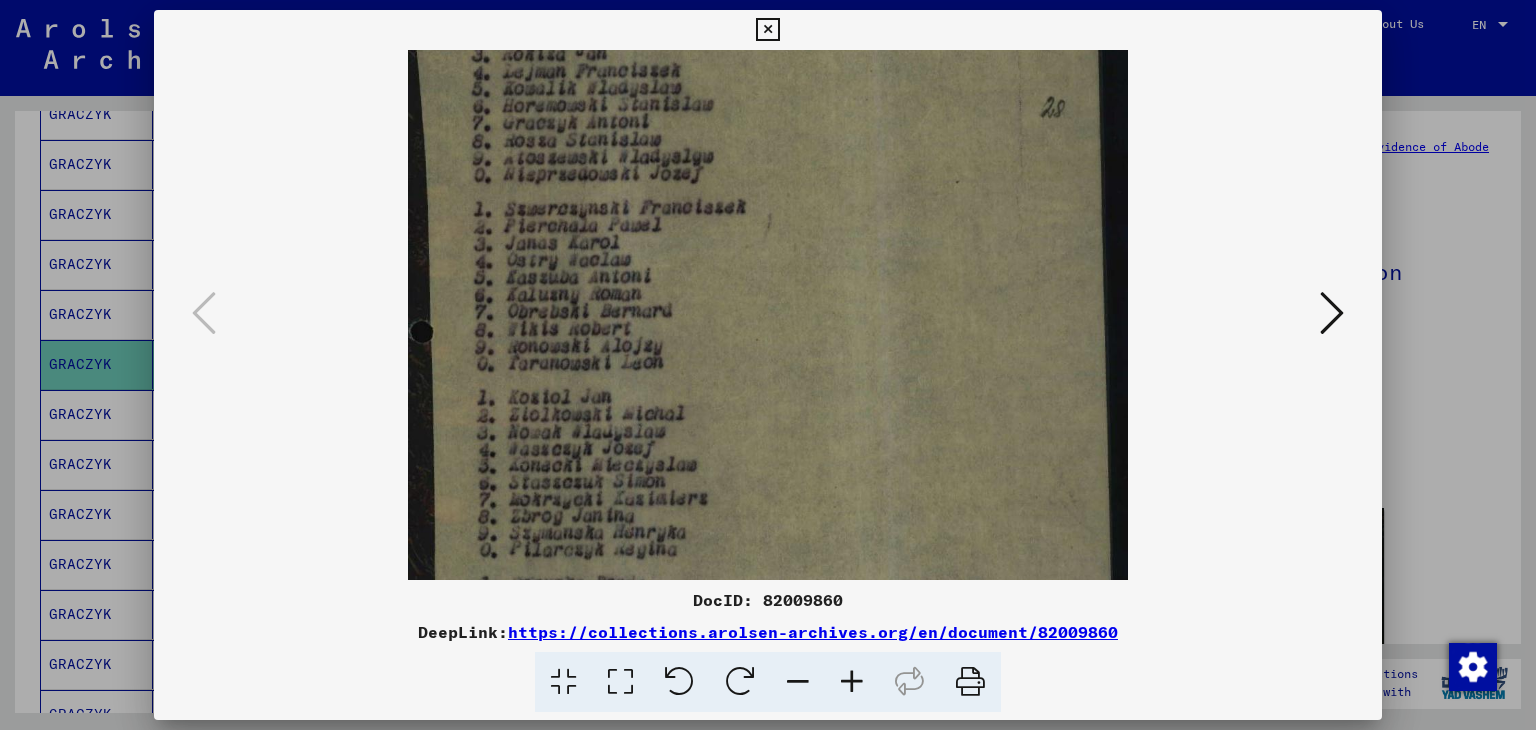 scroll, scrollTop: 128, scrollLeft: 0, axis: vertical 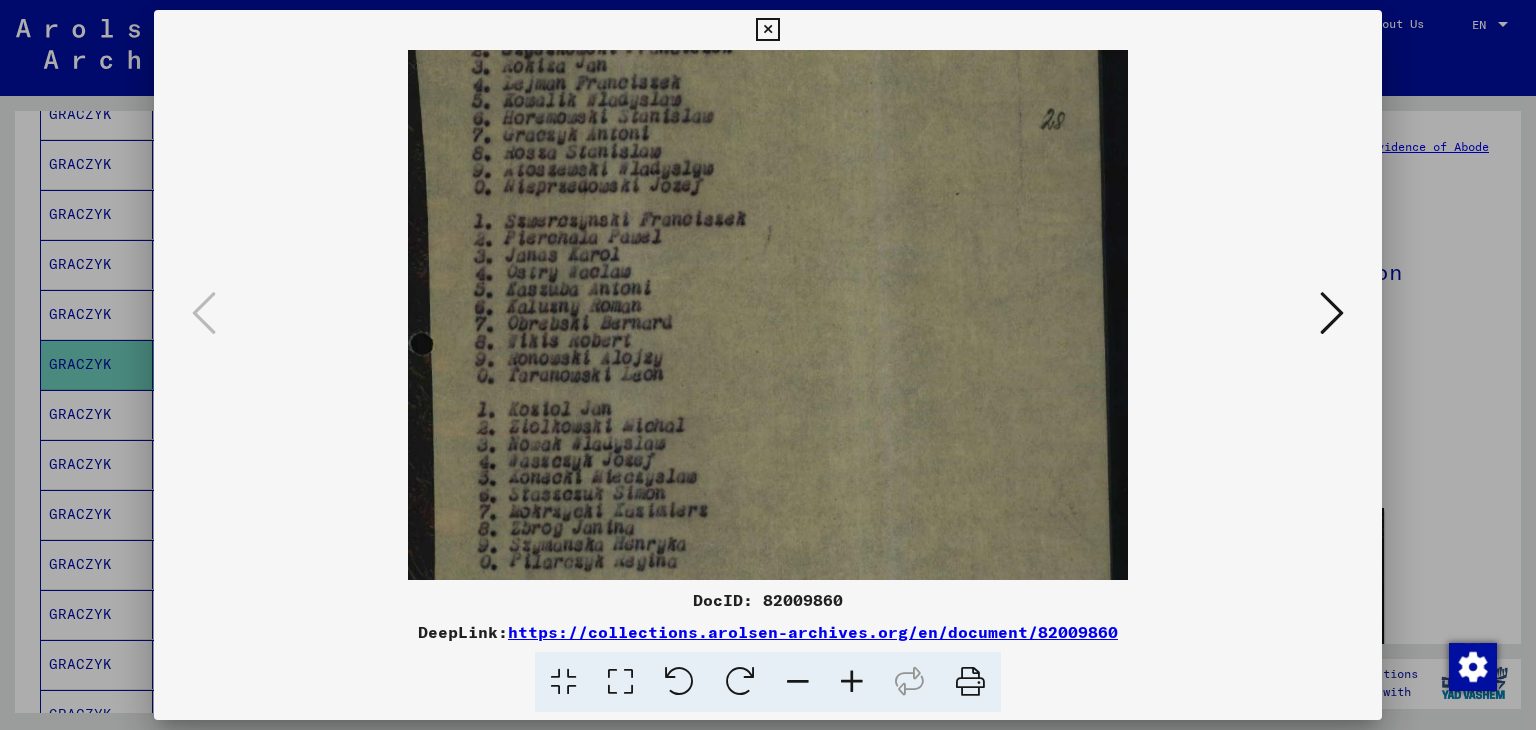 drag, startPoint x: 828, startPoint y: 466, endPoint x: 811, endPoint y: 610, distance: 145 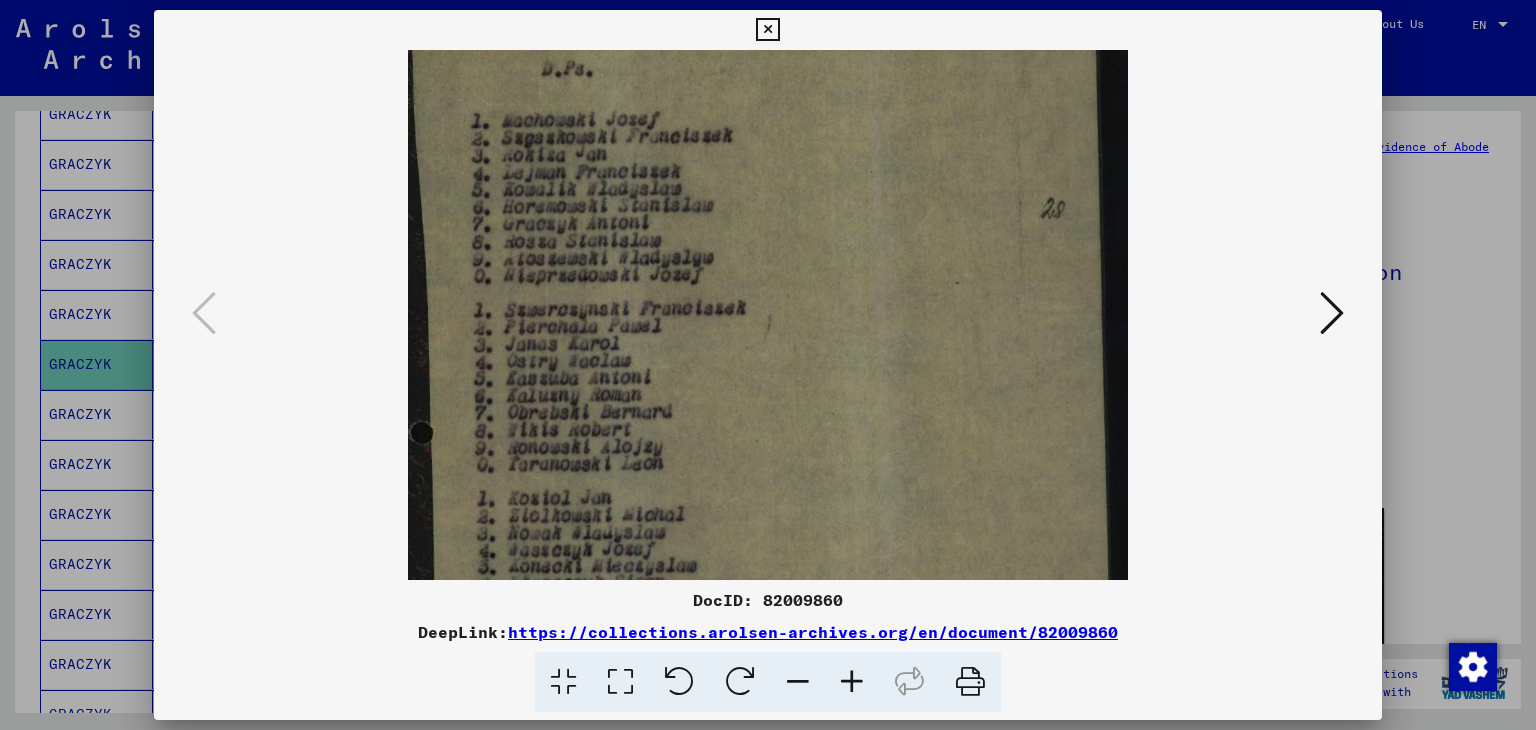 scroll, scrollTop: 29, scrollLeft: 0, axis: vertical 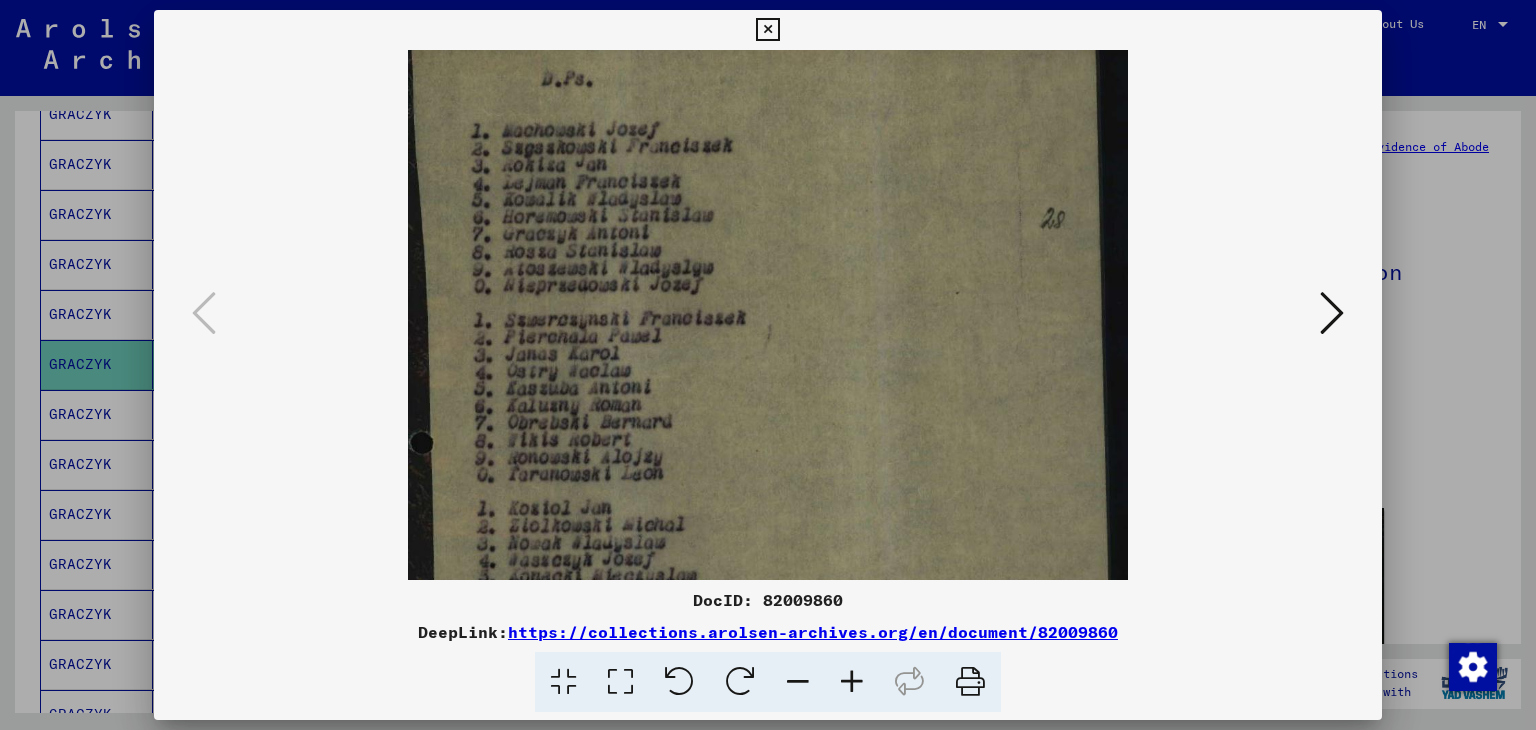 drag, startPoint x: 804, startPoint y: 419, endPoint x: 796, endPoint y: 521, distance: 102.31325 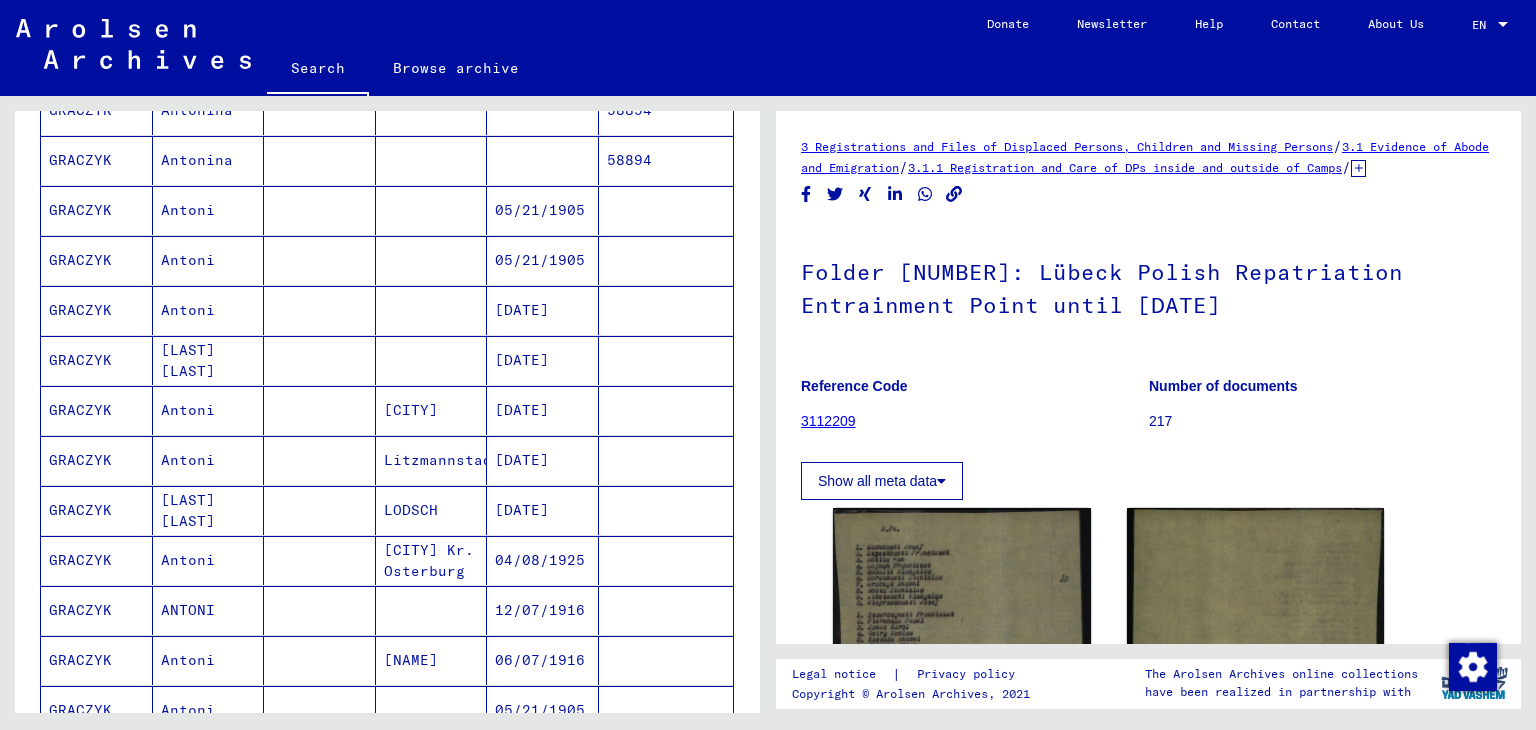 scroll, scrollTop: 515, scrollLeft: 0, axis: vertical 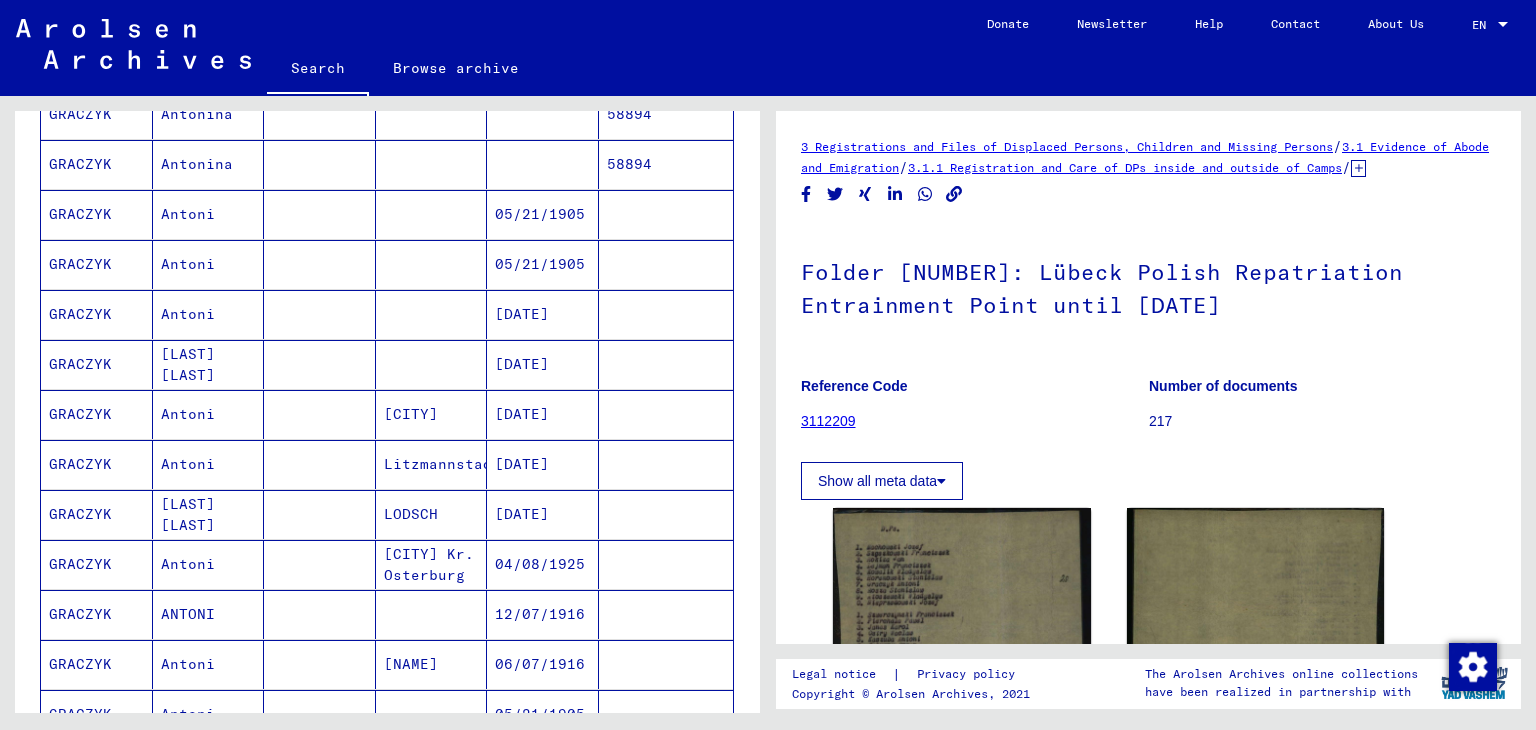 click on "58894" at bounding box center (666, 214) 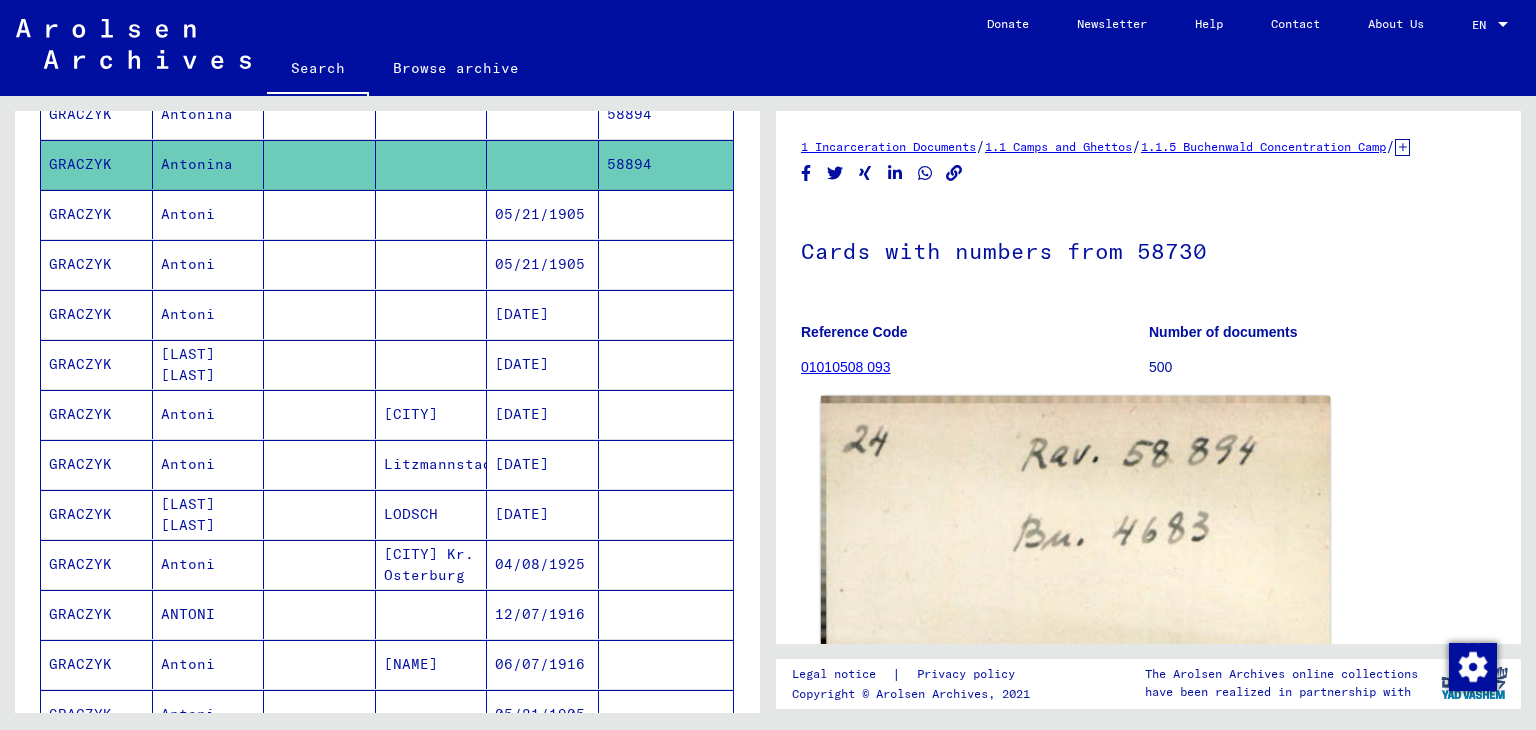 scroll, scrollTop: 0, scrollLeft: 0, axis: both 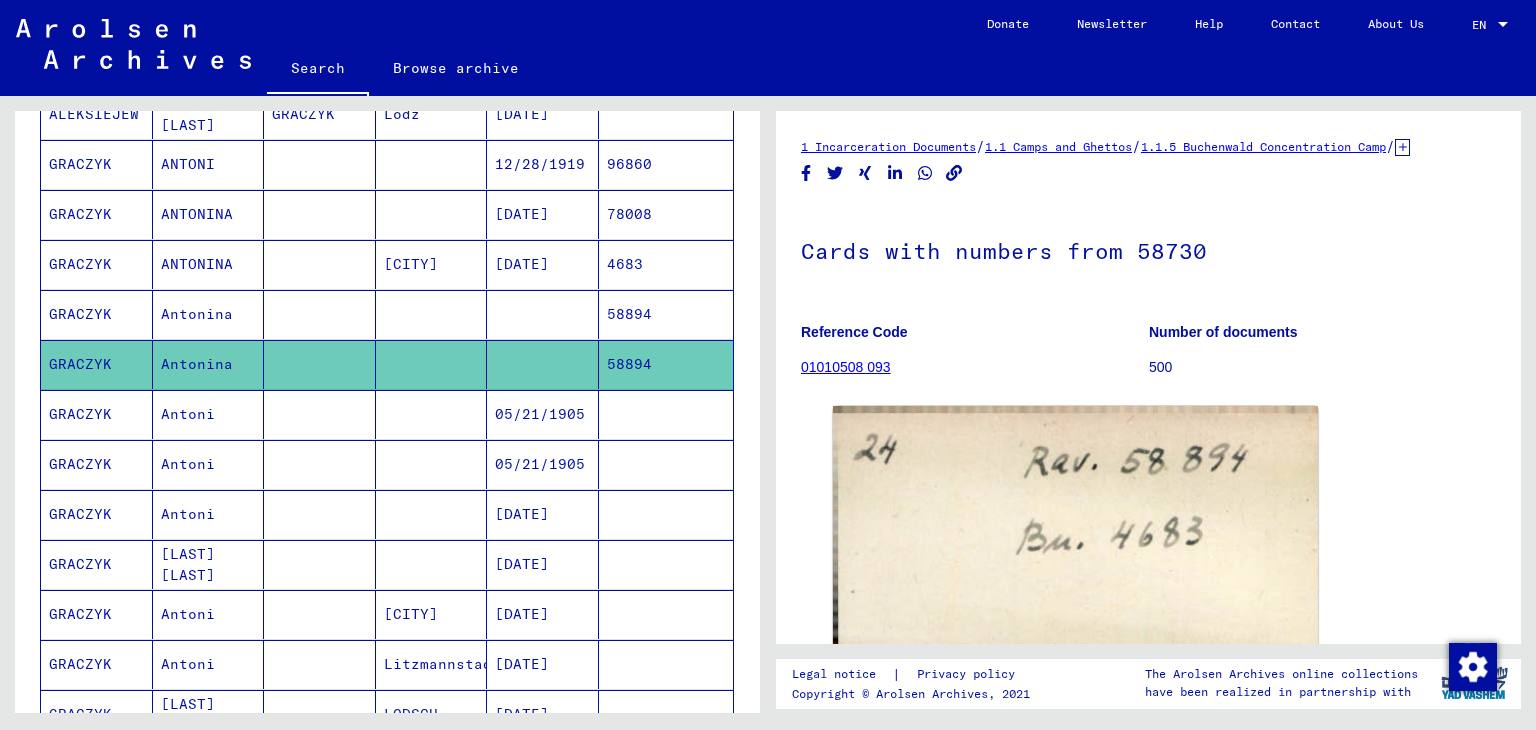 click on "58894" at bounding box center (666, 364) 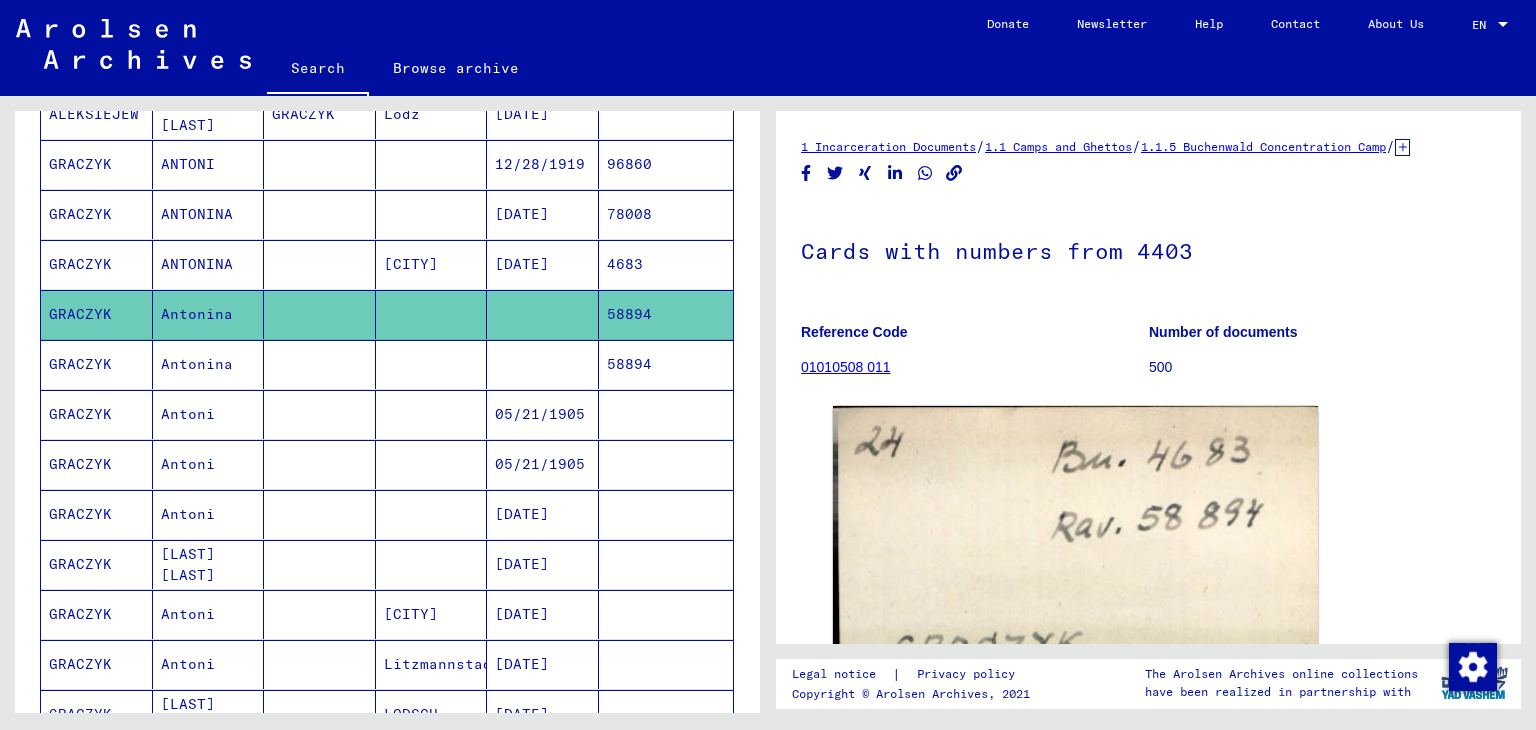 scroll, scrollTop: 0, scrollLeft: 0, axis: both 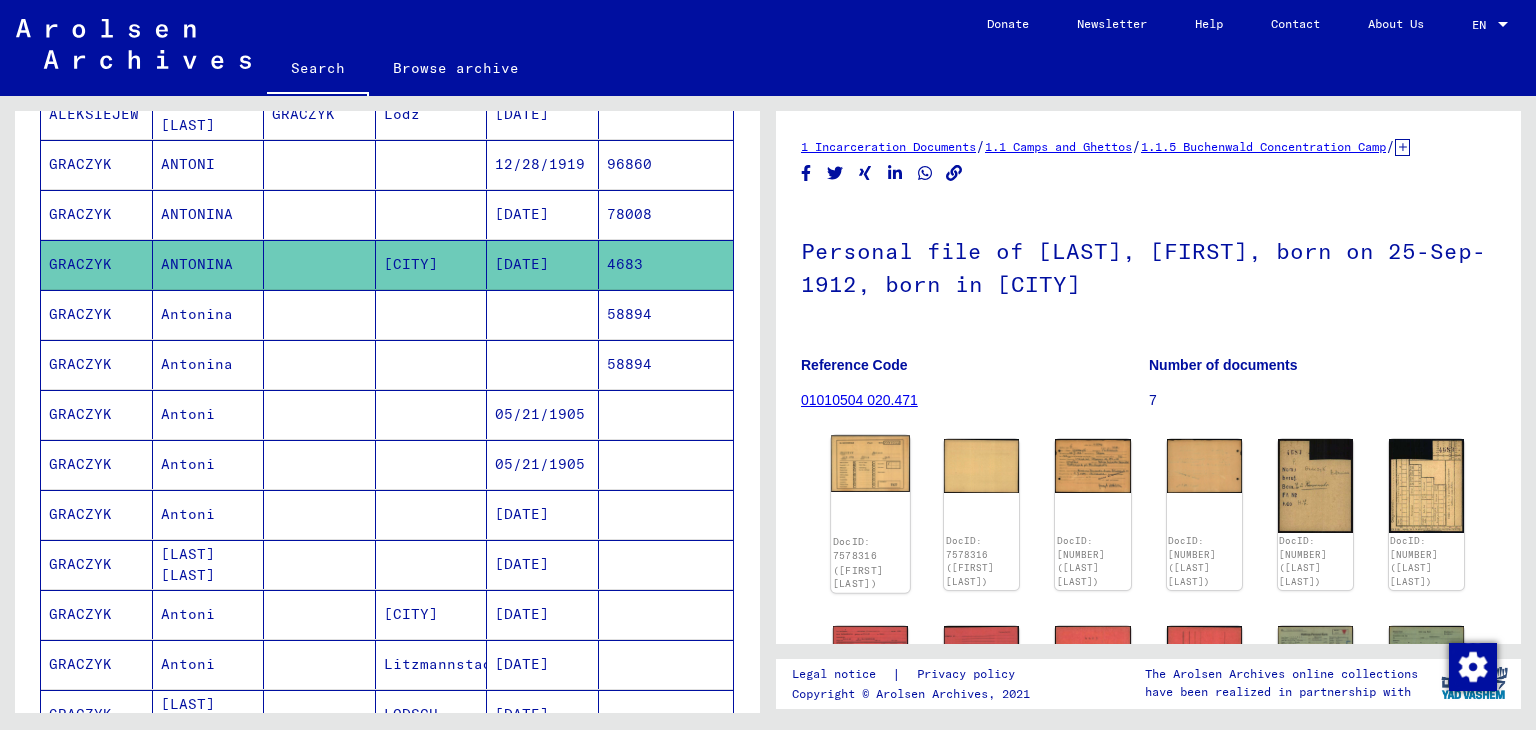 click 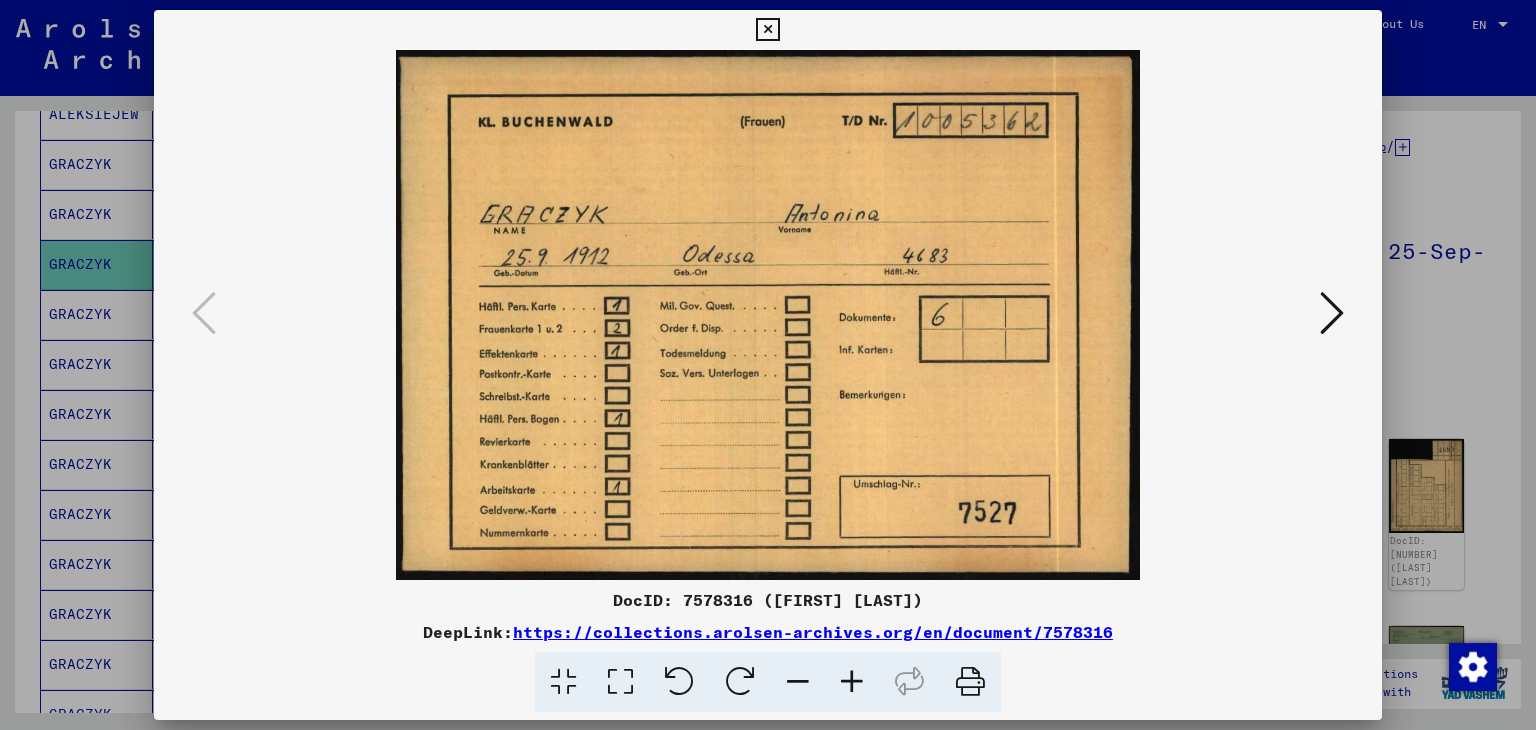 click at bounding box center [1332, 313] 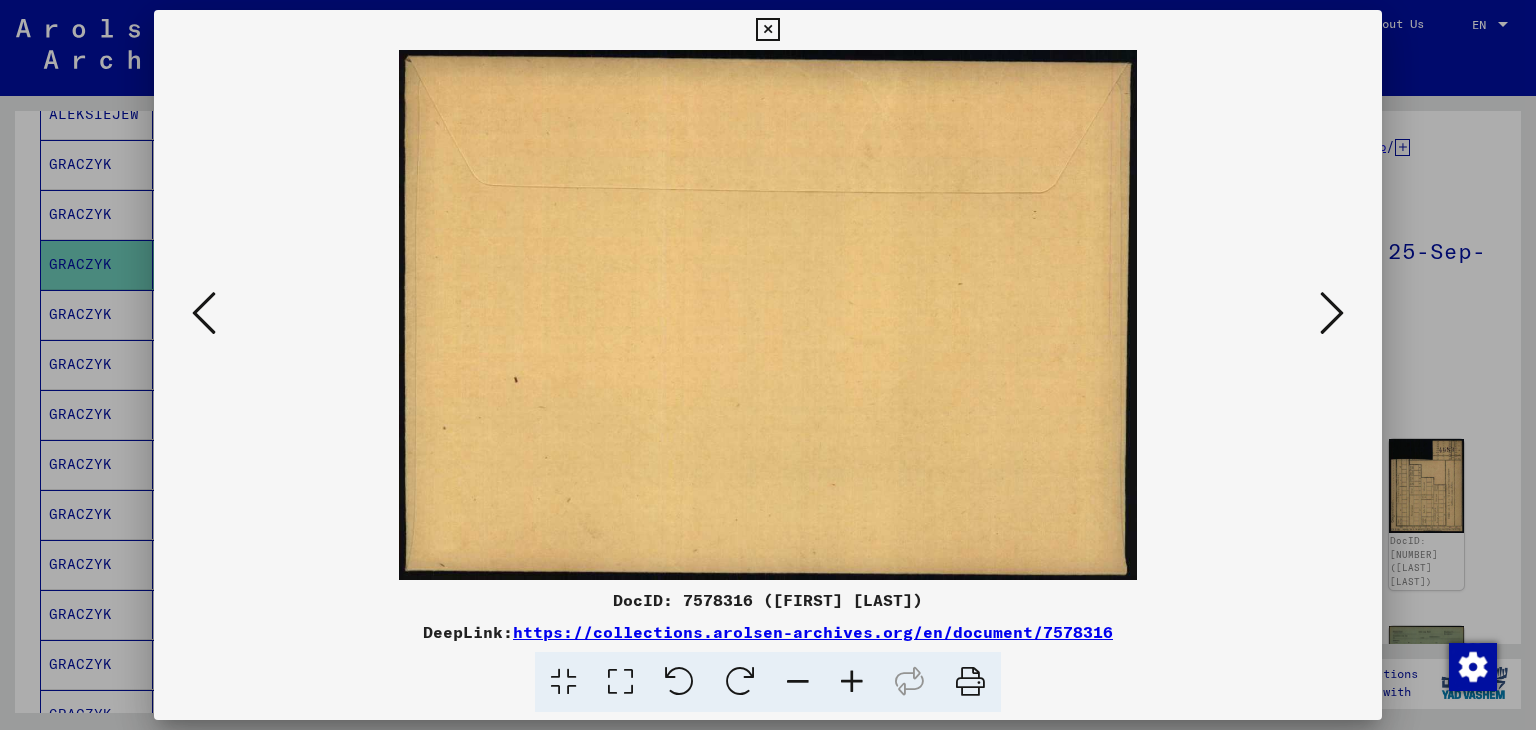click at bounding box center (1332, 313) 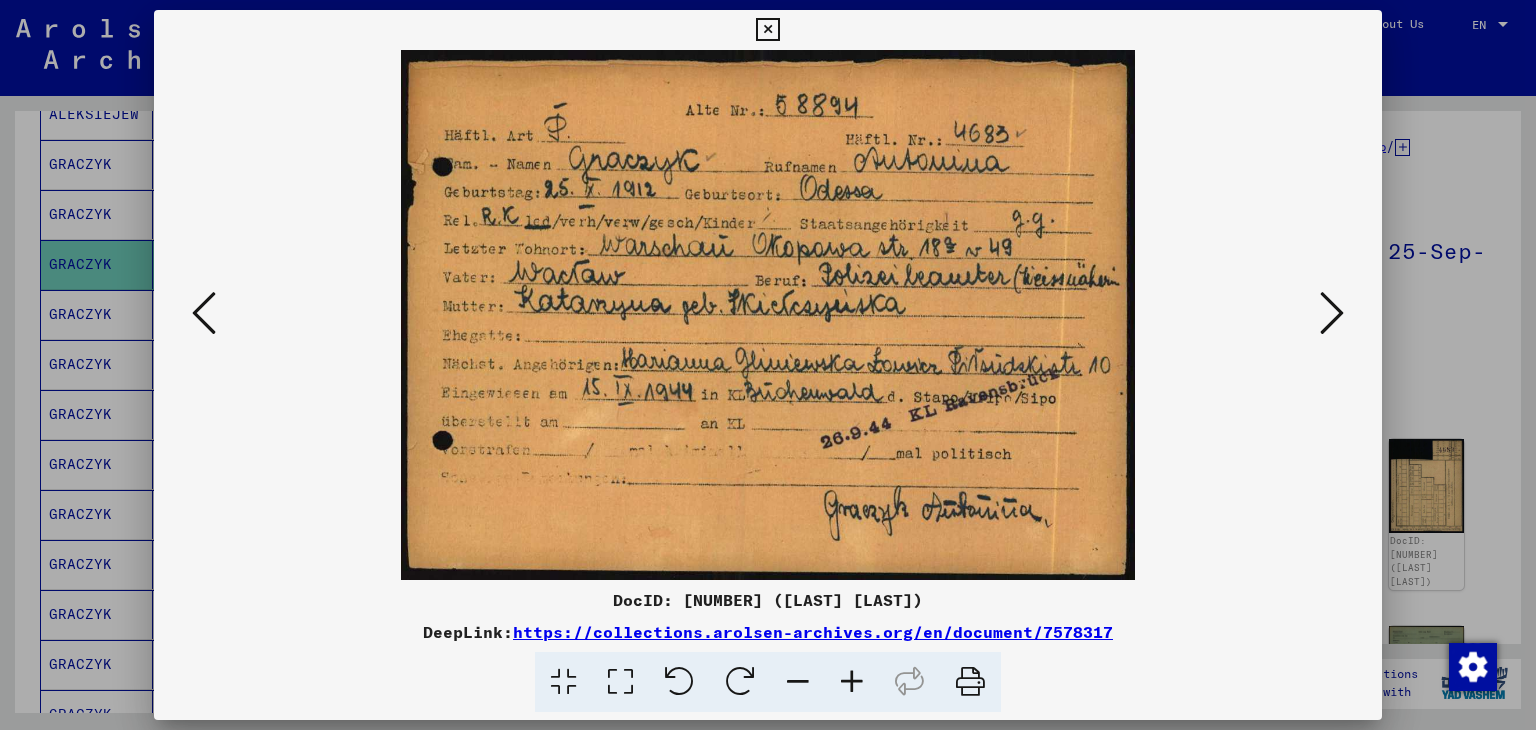 click at bounding box center (1332, 313) 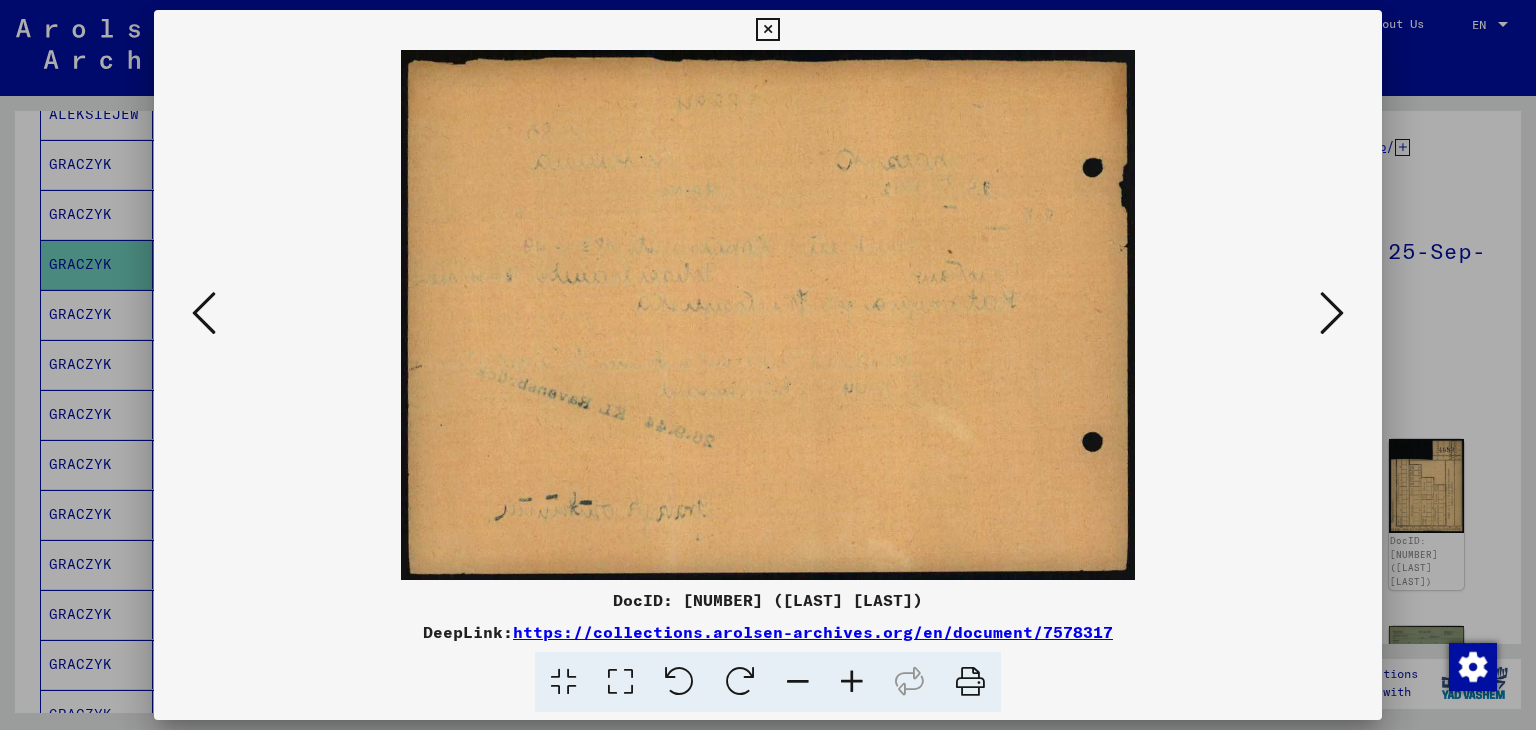 click at bounding box center [1332, 313] 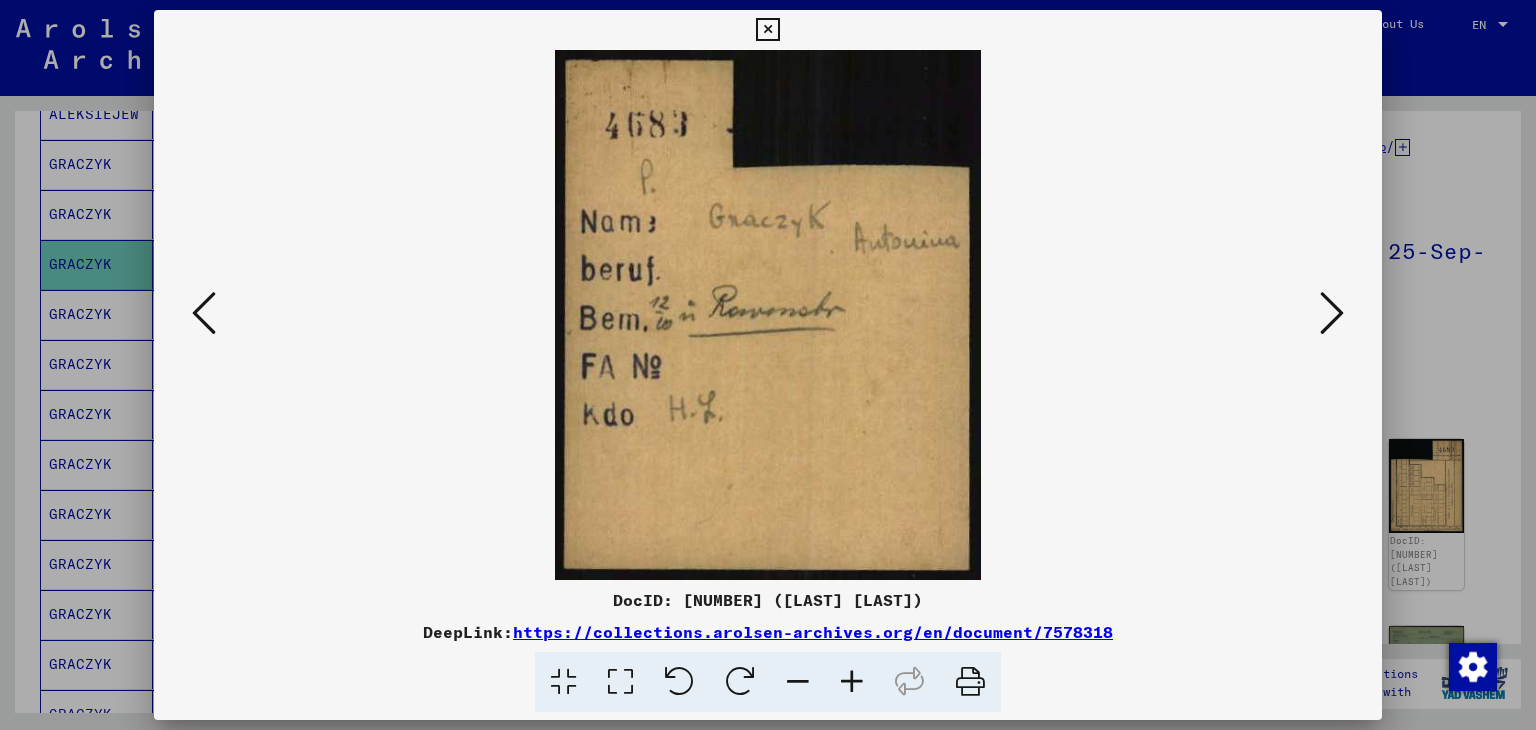 click at bounding box center (1332, 313) 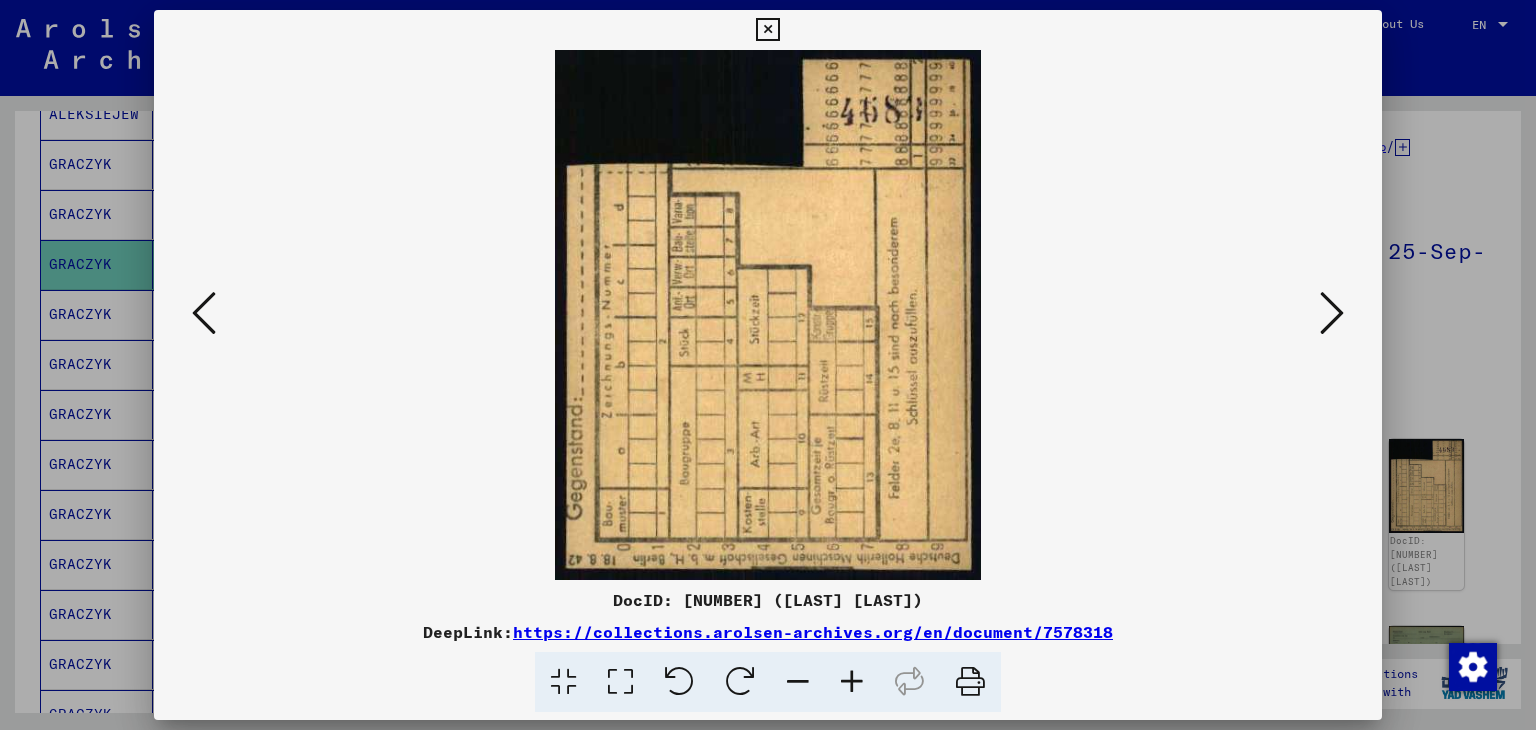click at bounding box center [1332, 313] 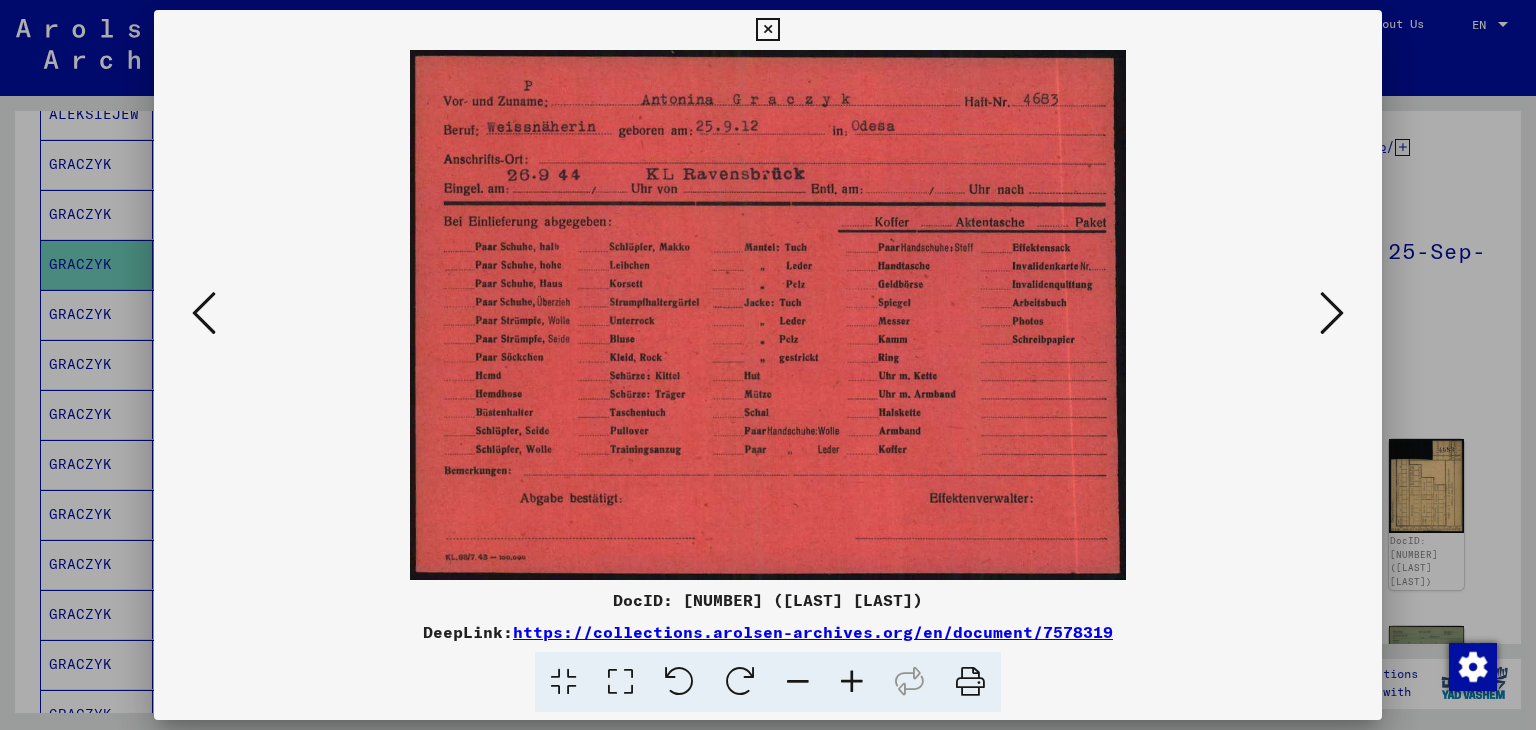 click at bounding box center (1332, 313) 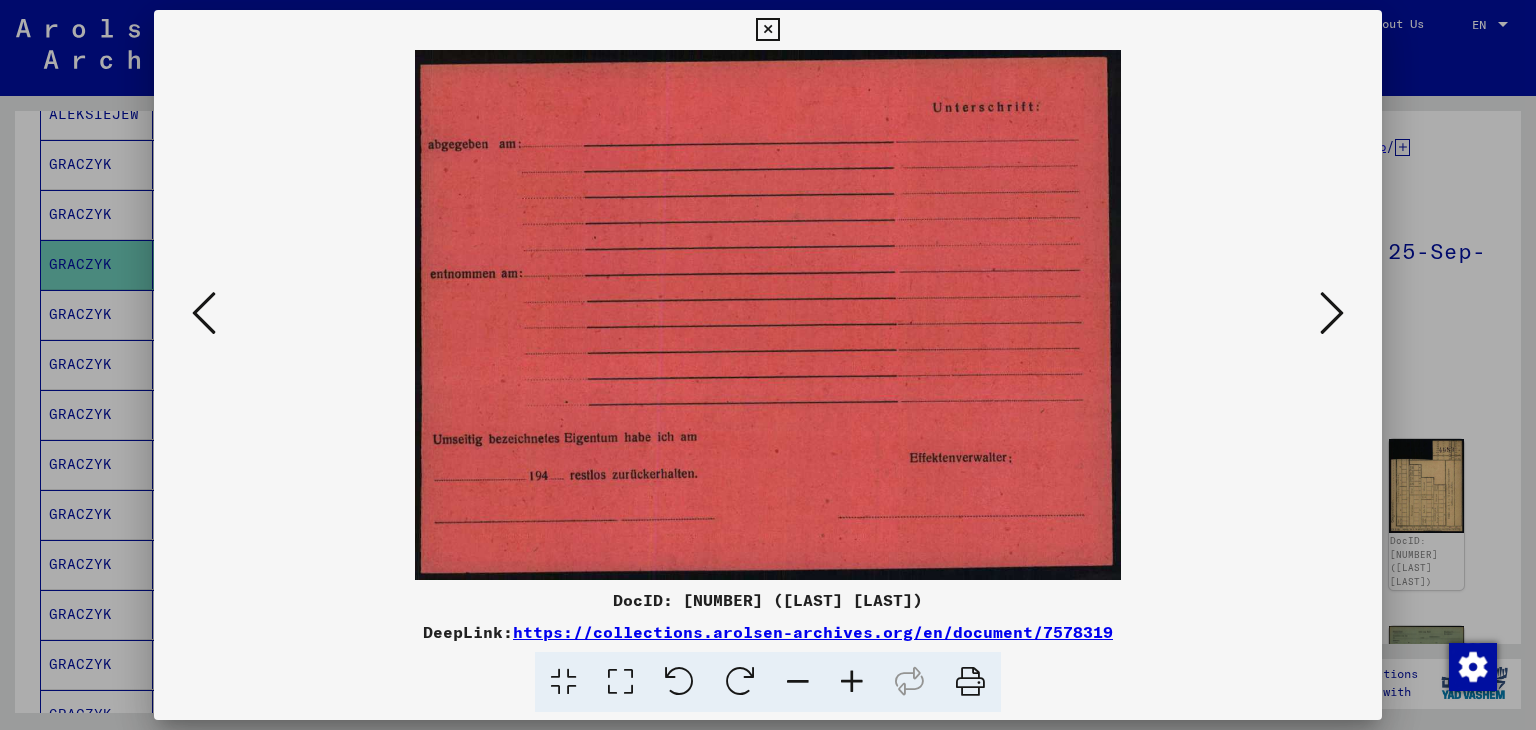 click at bounding box center [1332, 313] 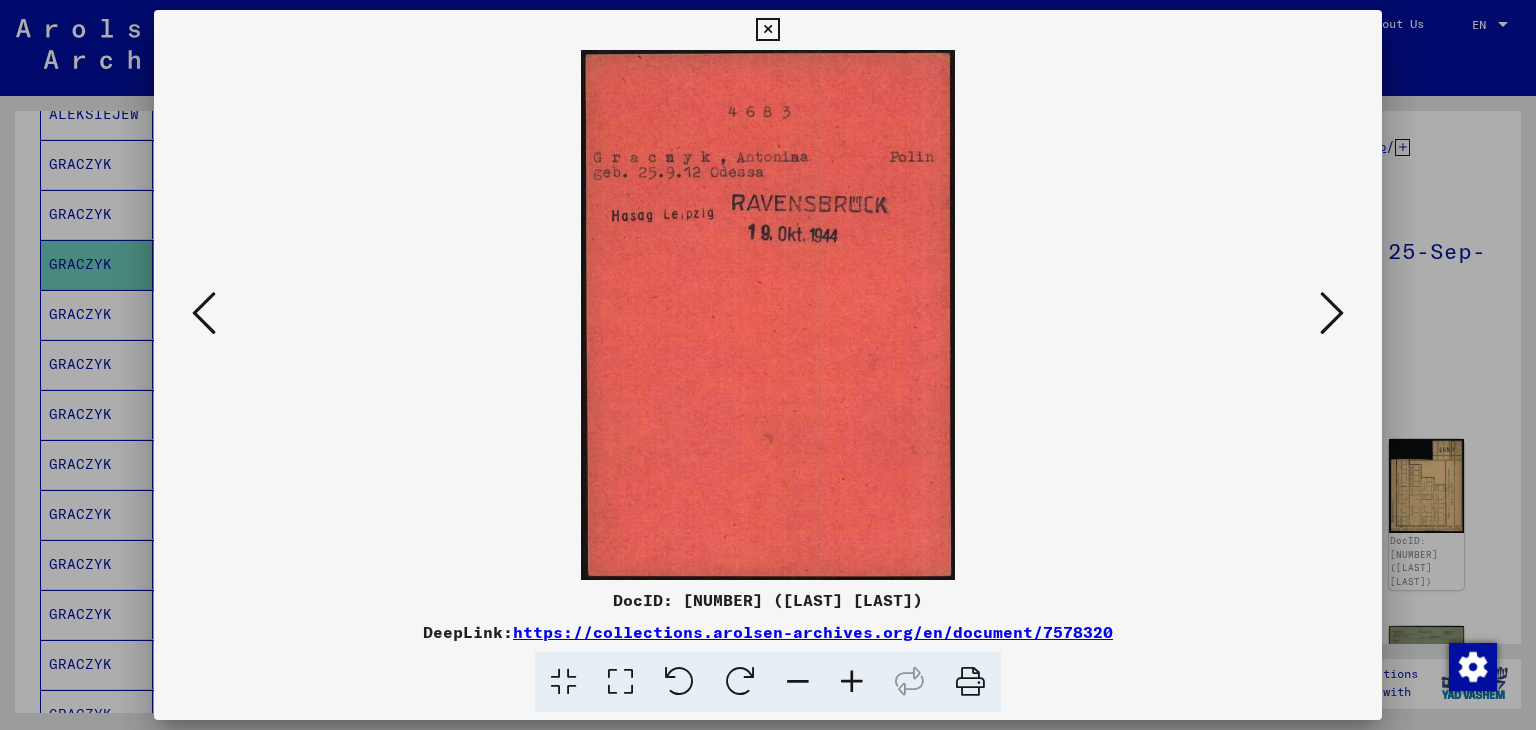 click at bounding box center (1332, 313) 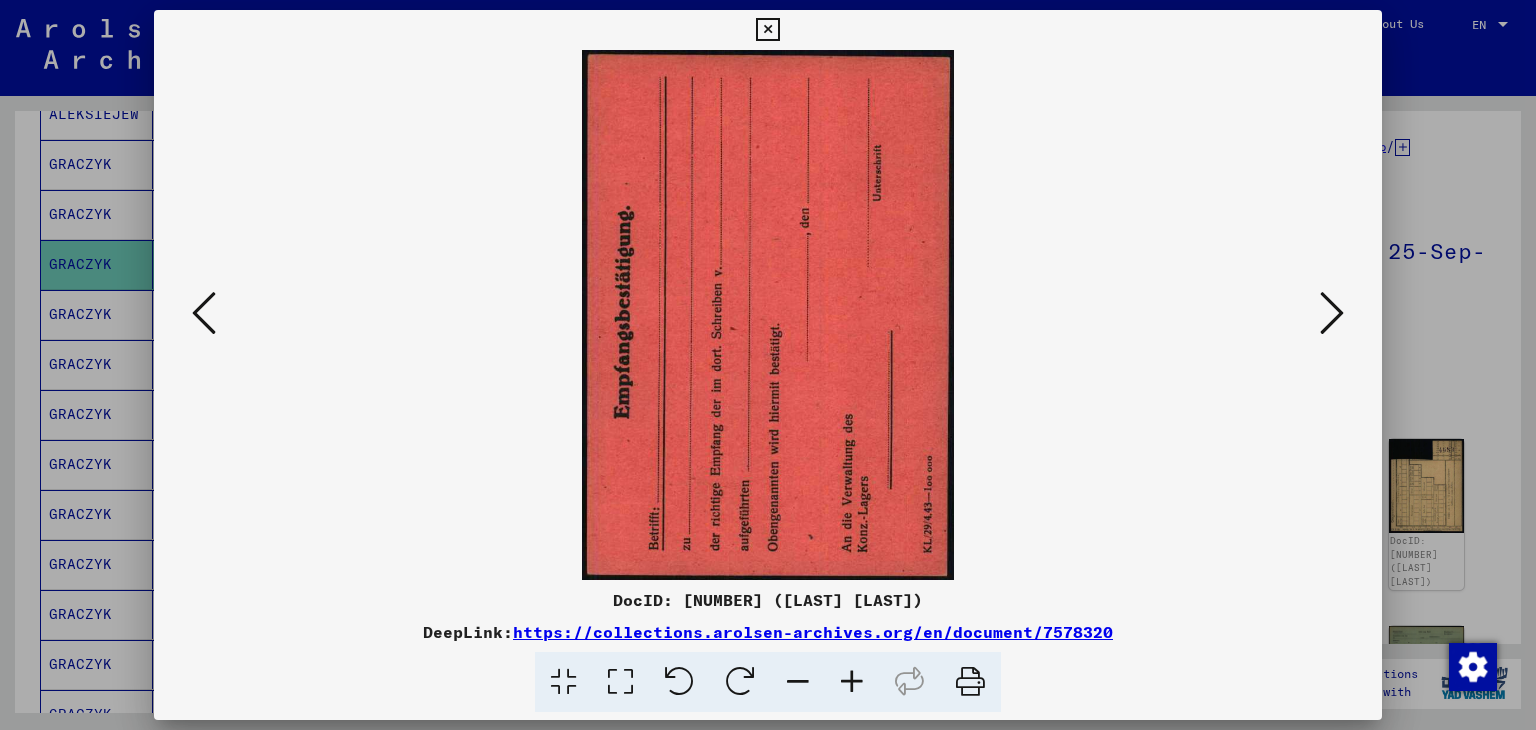 click at bounding box center (740, 682) 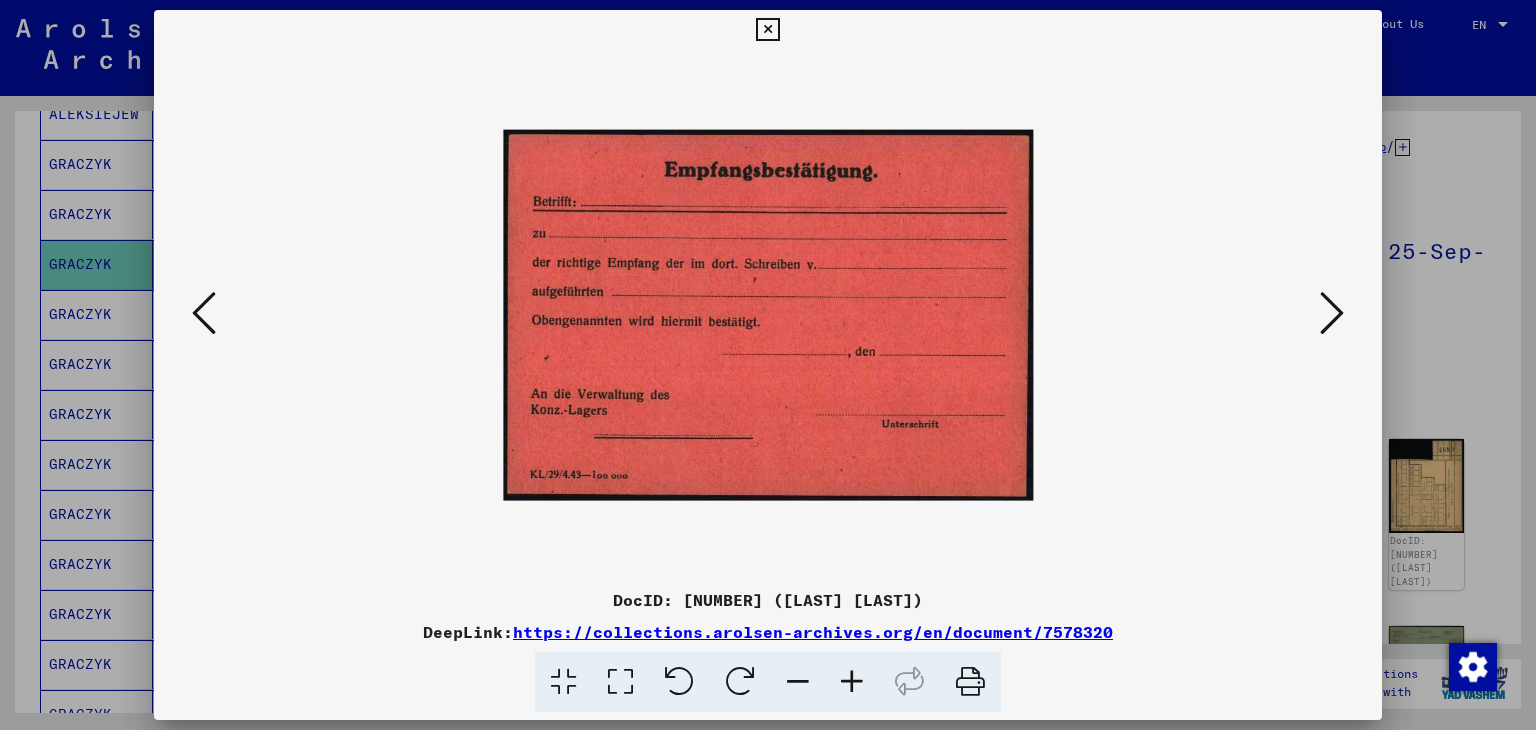 click at bounding box center [204, 313] 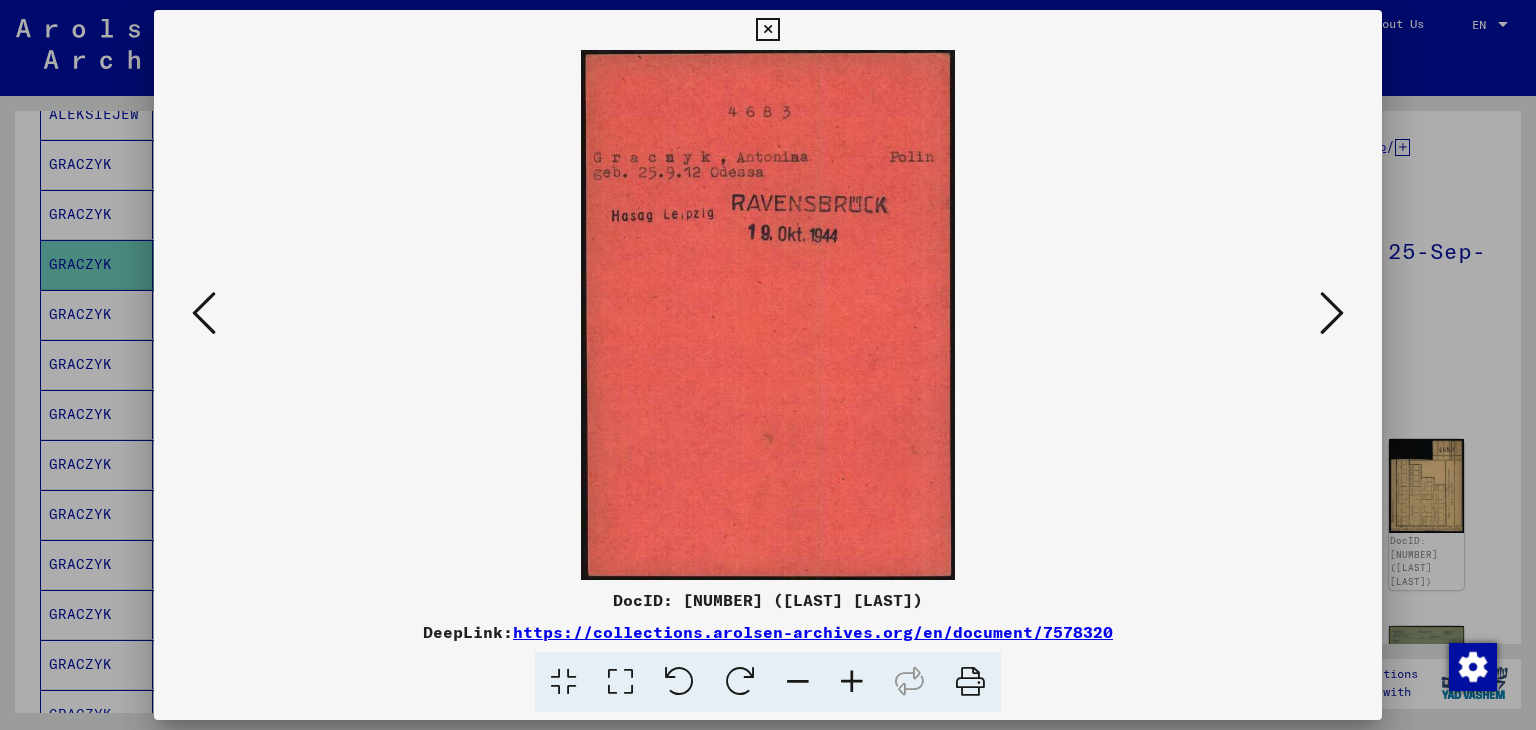 click at bounding box center (1332, 313) 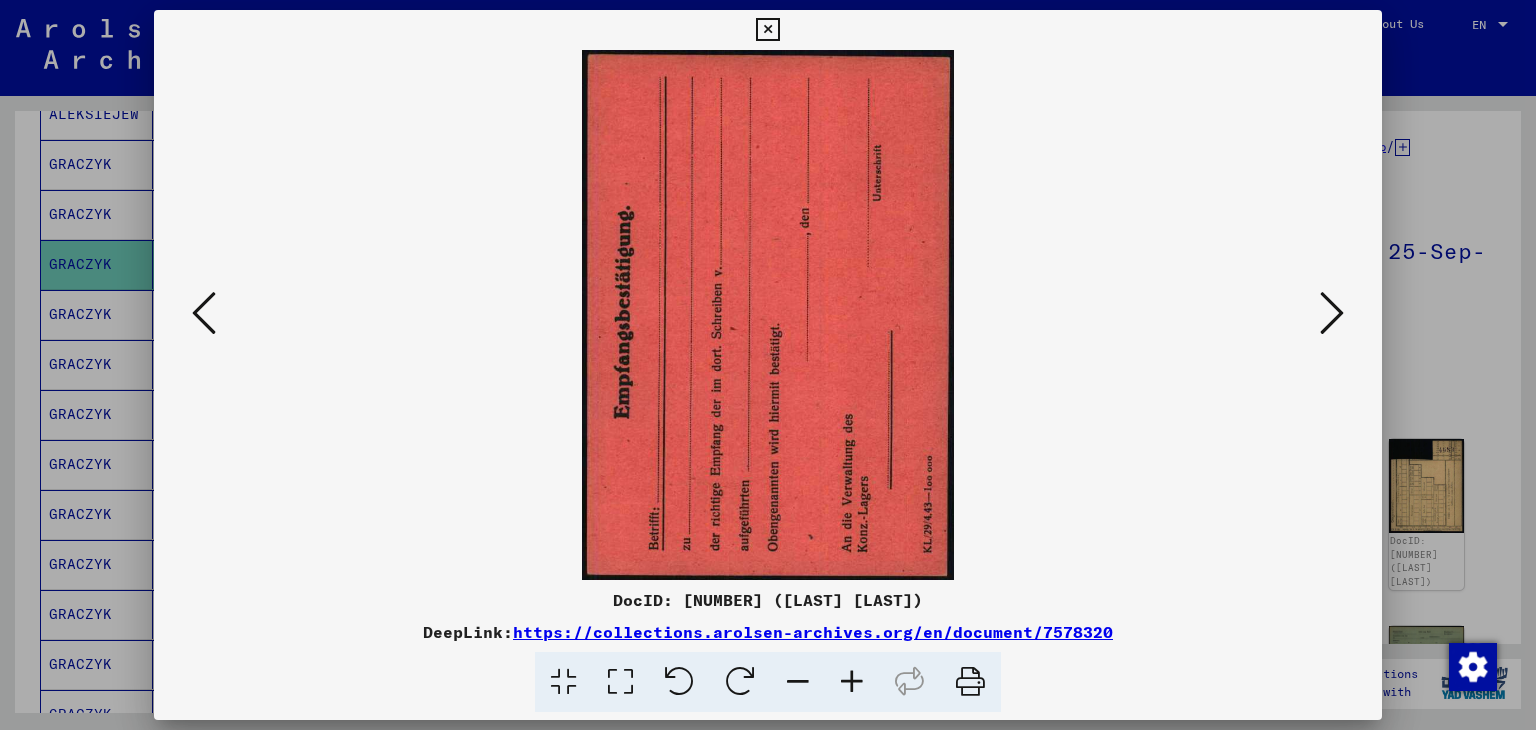 click at bounding box center (740, 682) 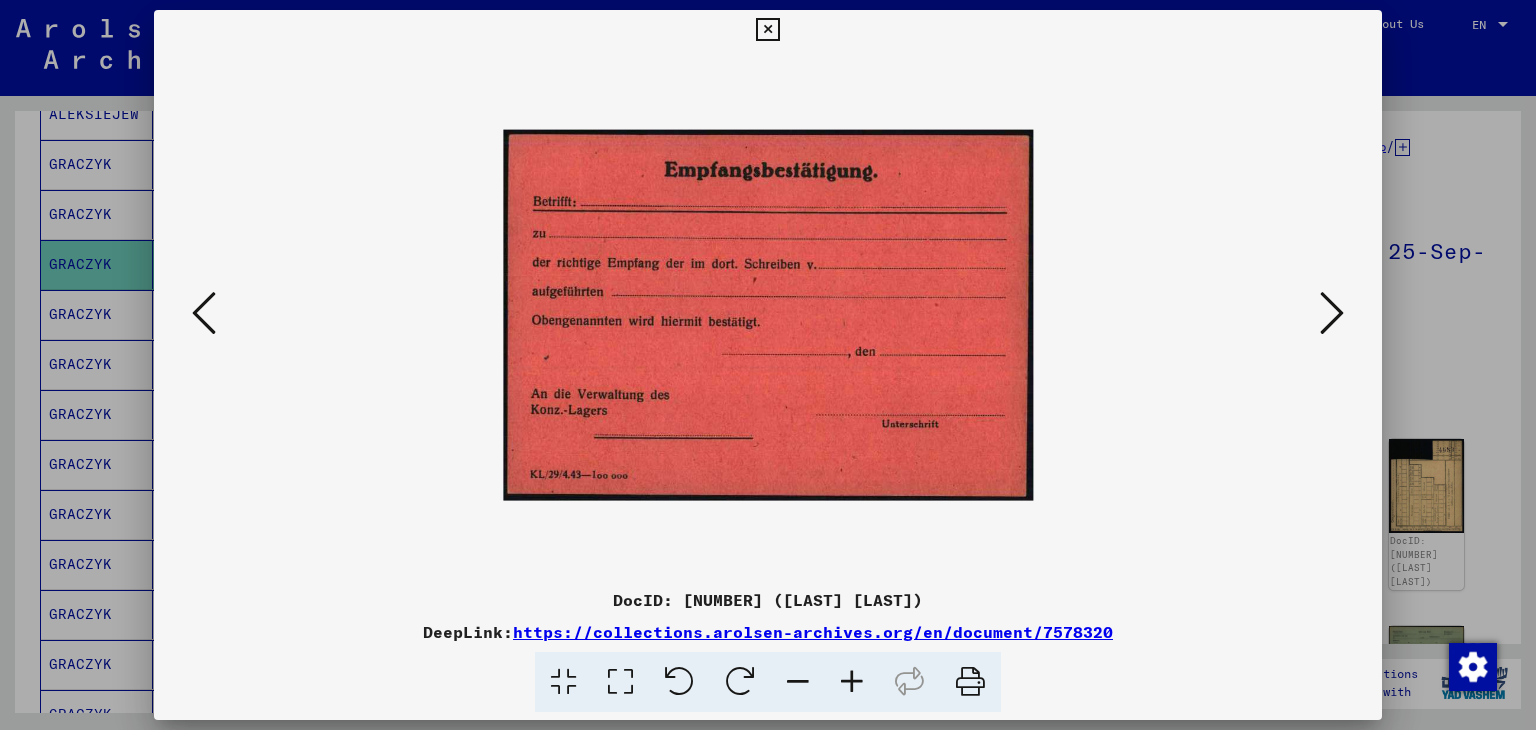 click at bounding box center [204, 313] 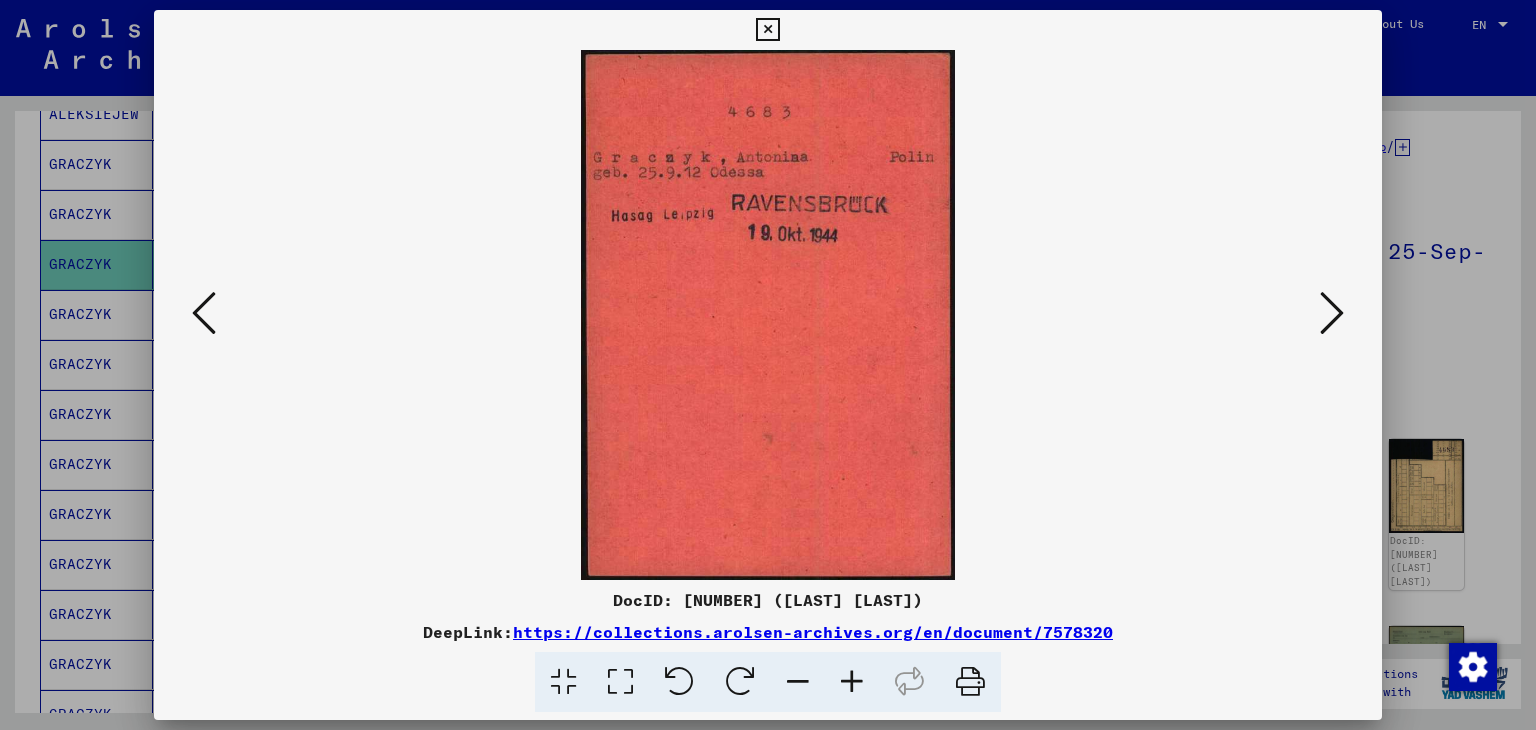 click at bounding box center (1332, 313) 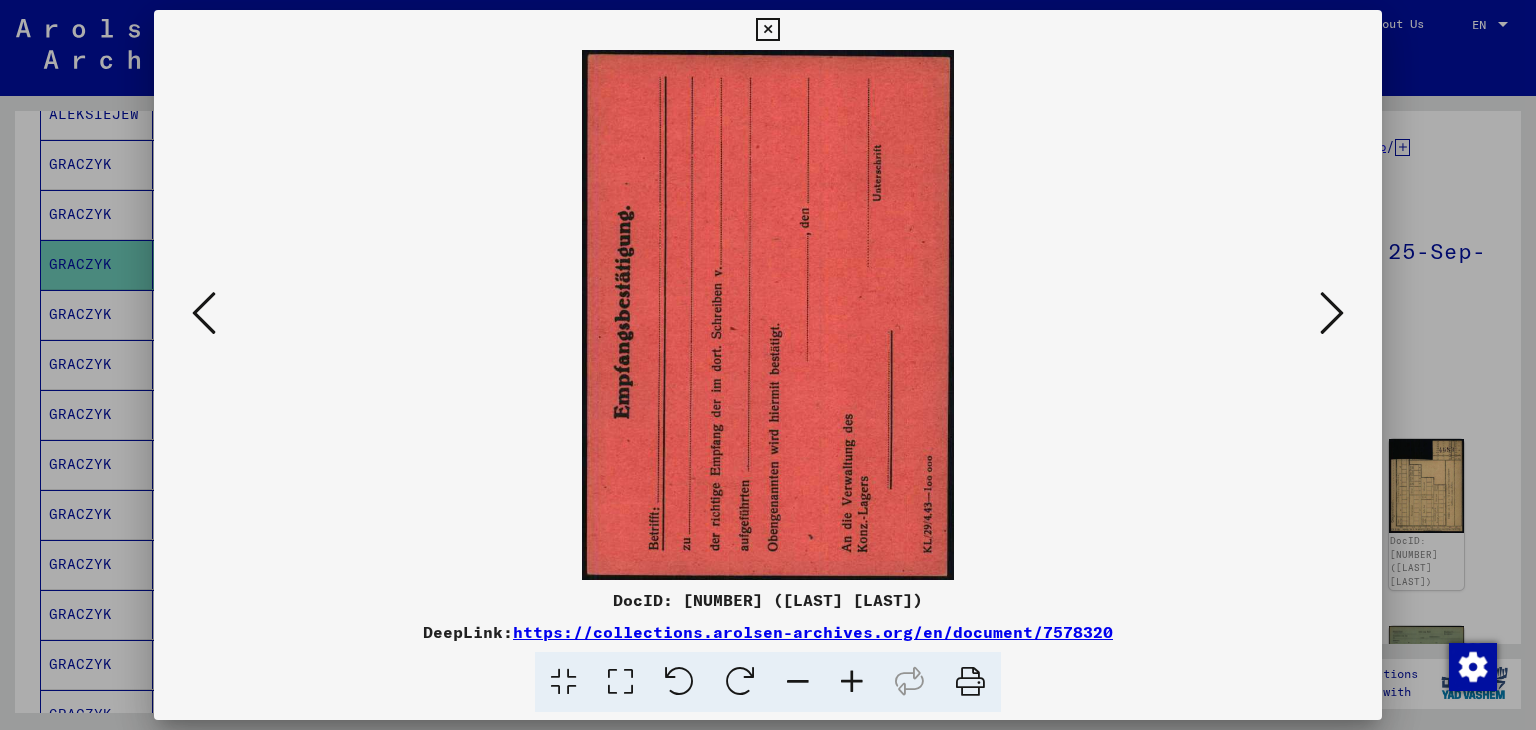 click at bounding box center (1332, 313) 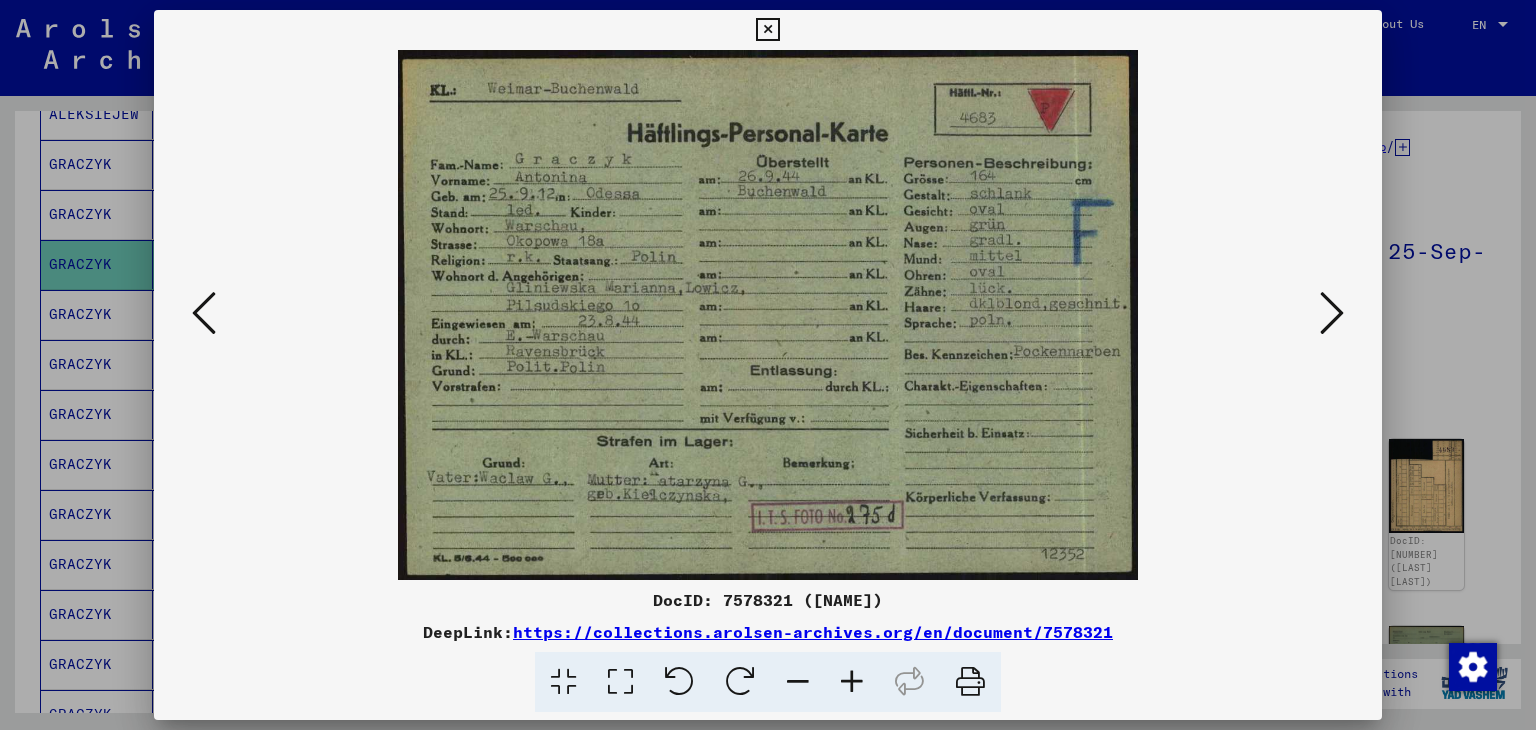 click at bounding box center (1332, 313) 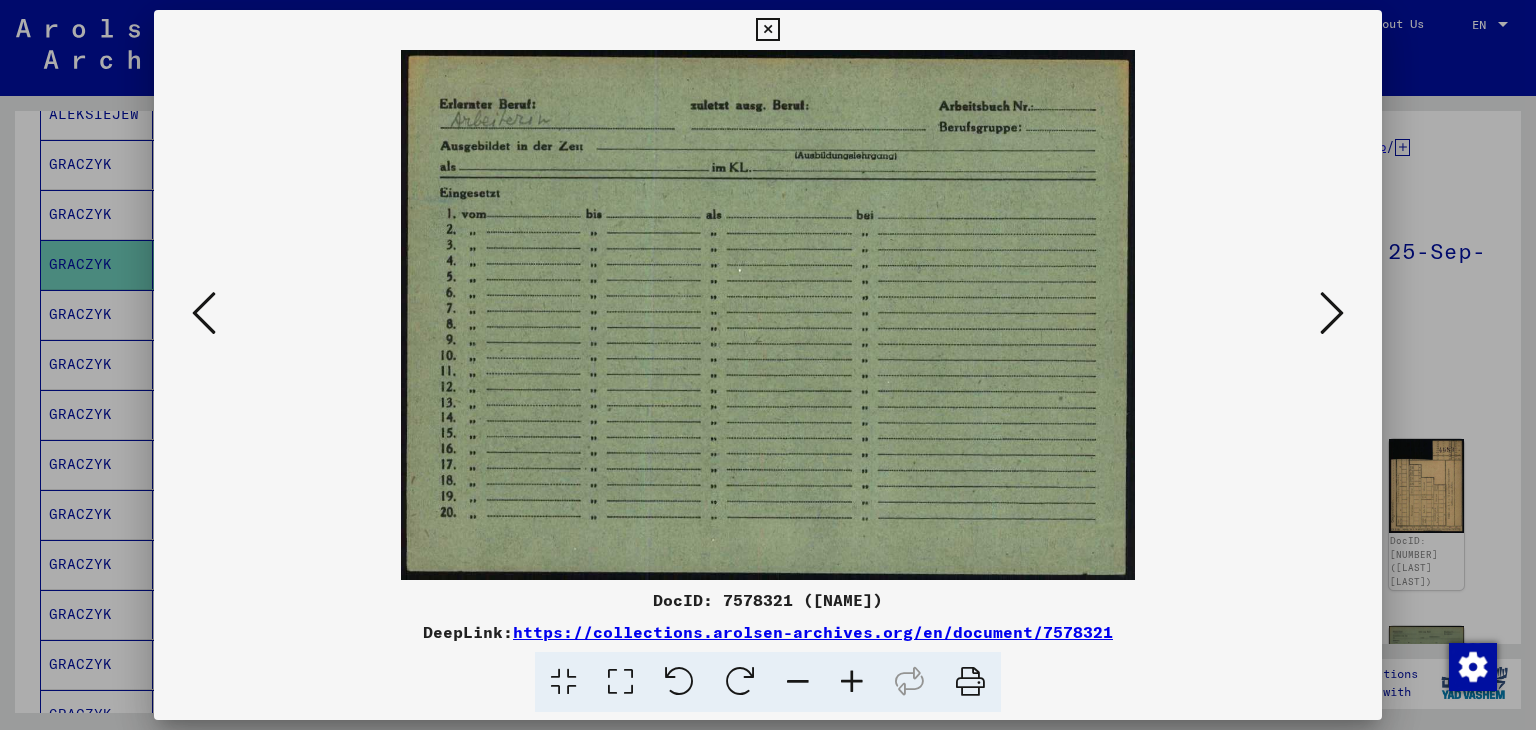 click at bounding box center [1332, 313] 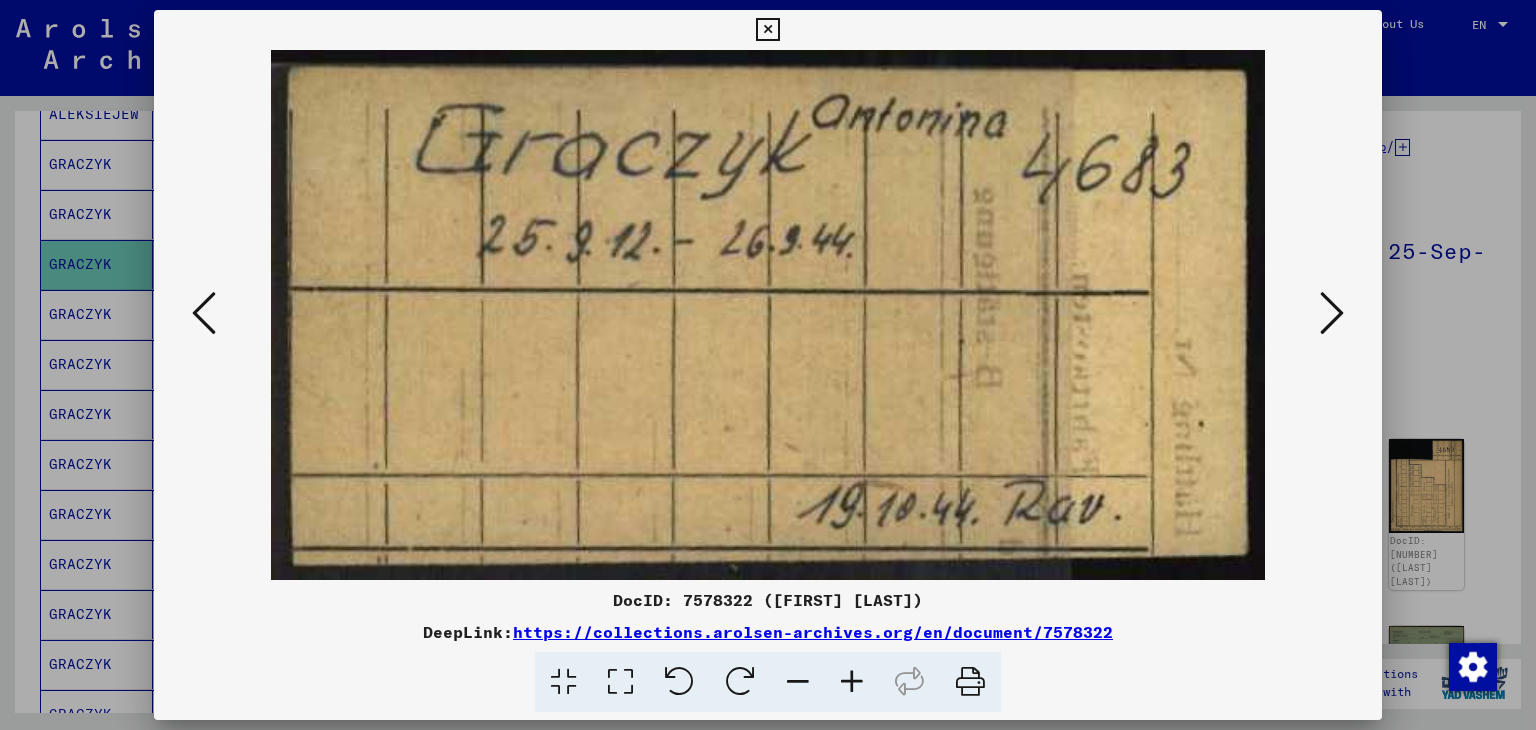 click at bounding box center (1332, 313) 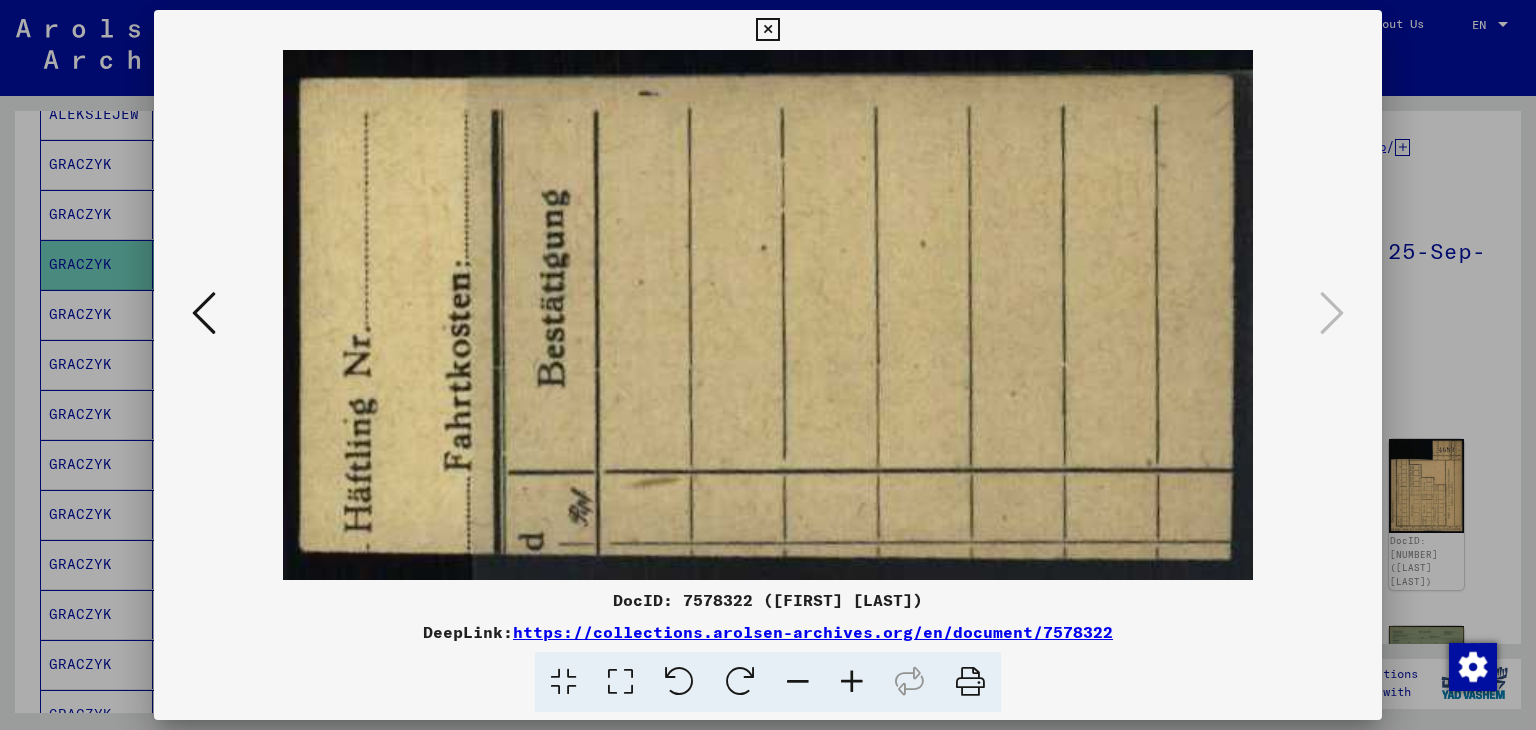click at bounding box center [767, 30] 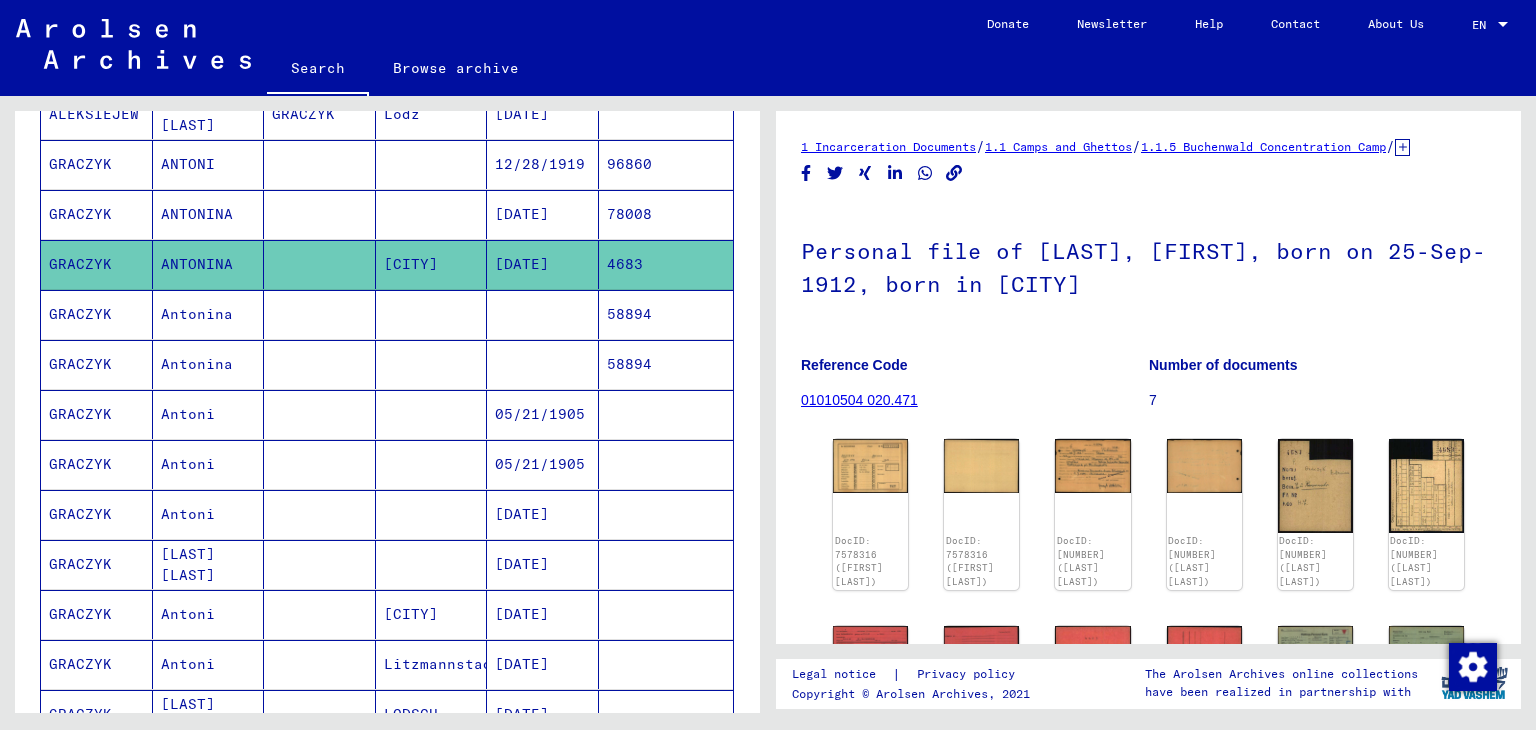 click on "78008" at bounding box center (666, 264) 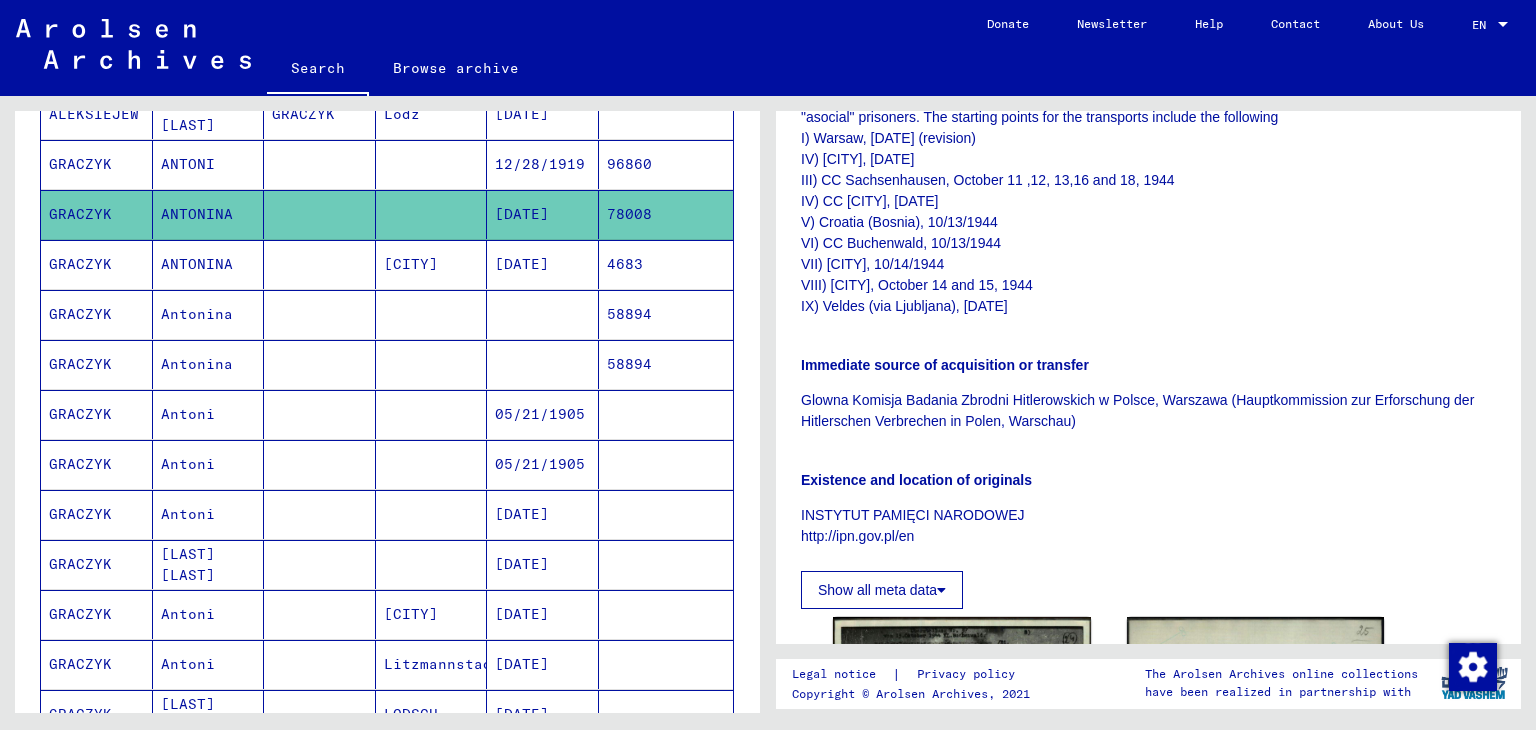 scroll, scrollTop: 300, scrollLeft: 0, axis: vertical 